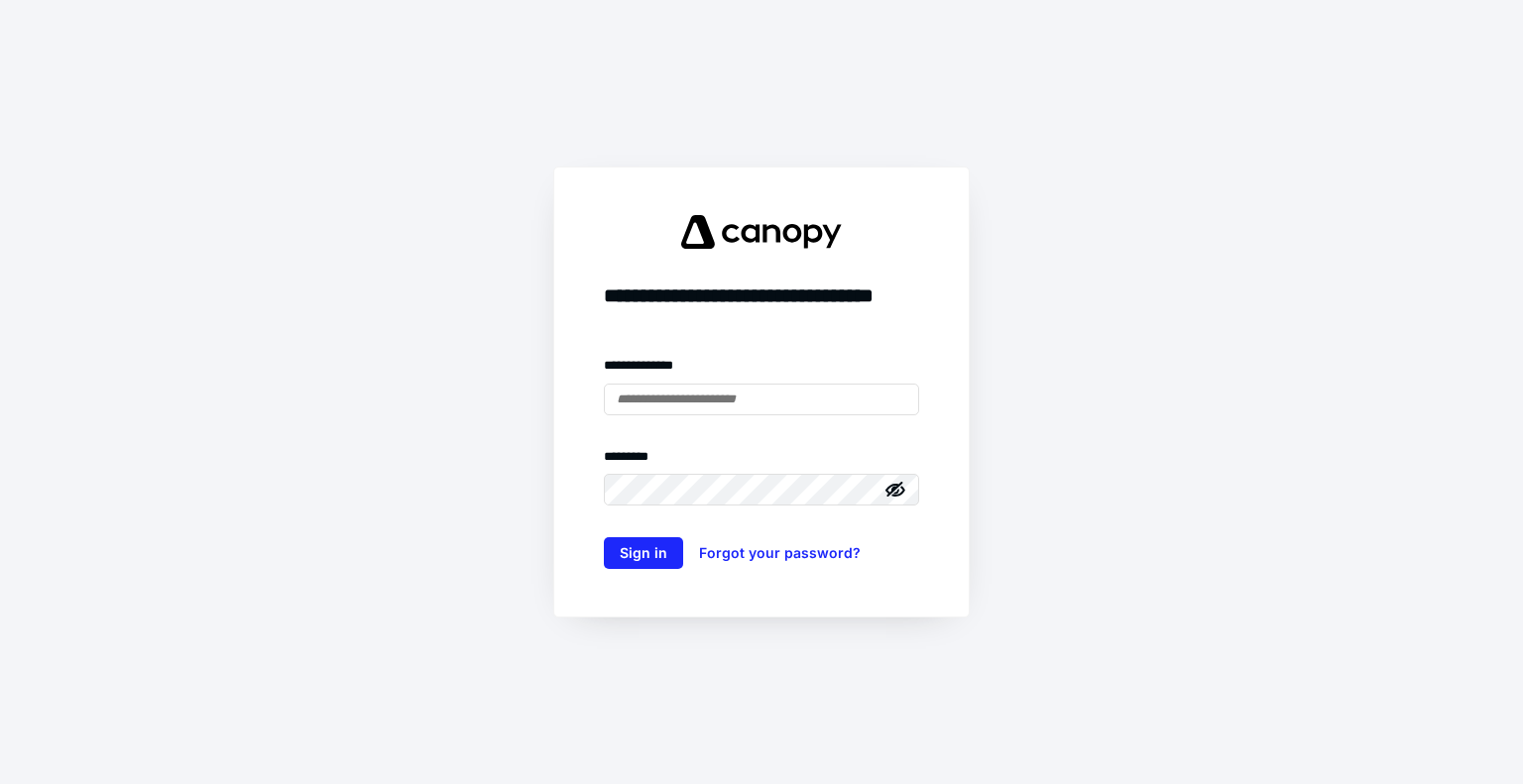 scroll, scrollTop: 0, scrollLeft: 0, axis: both 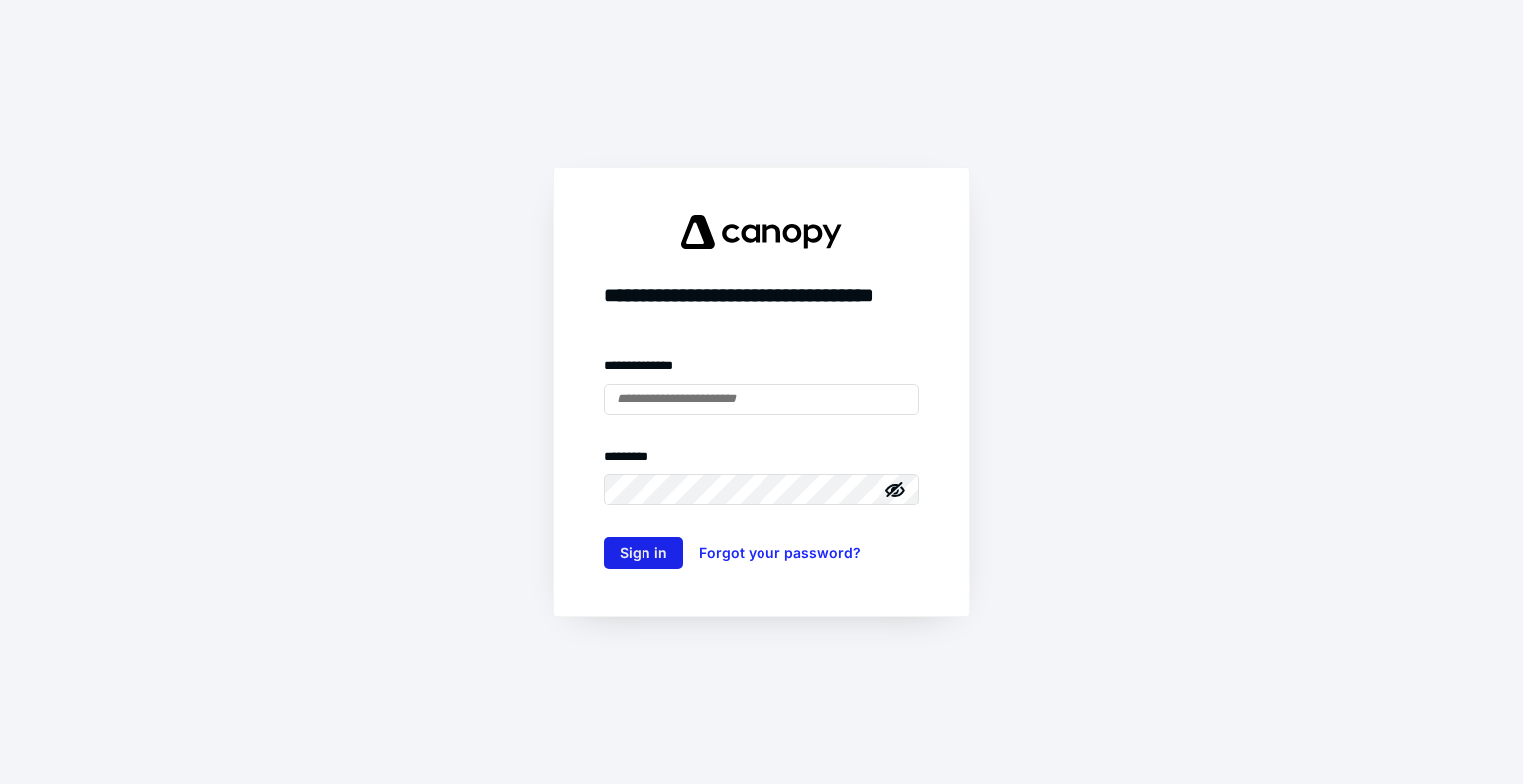 type on "**********" 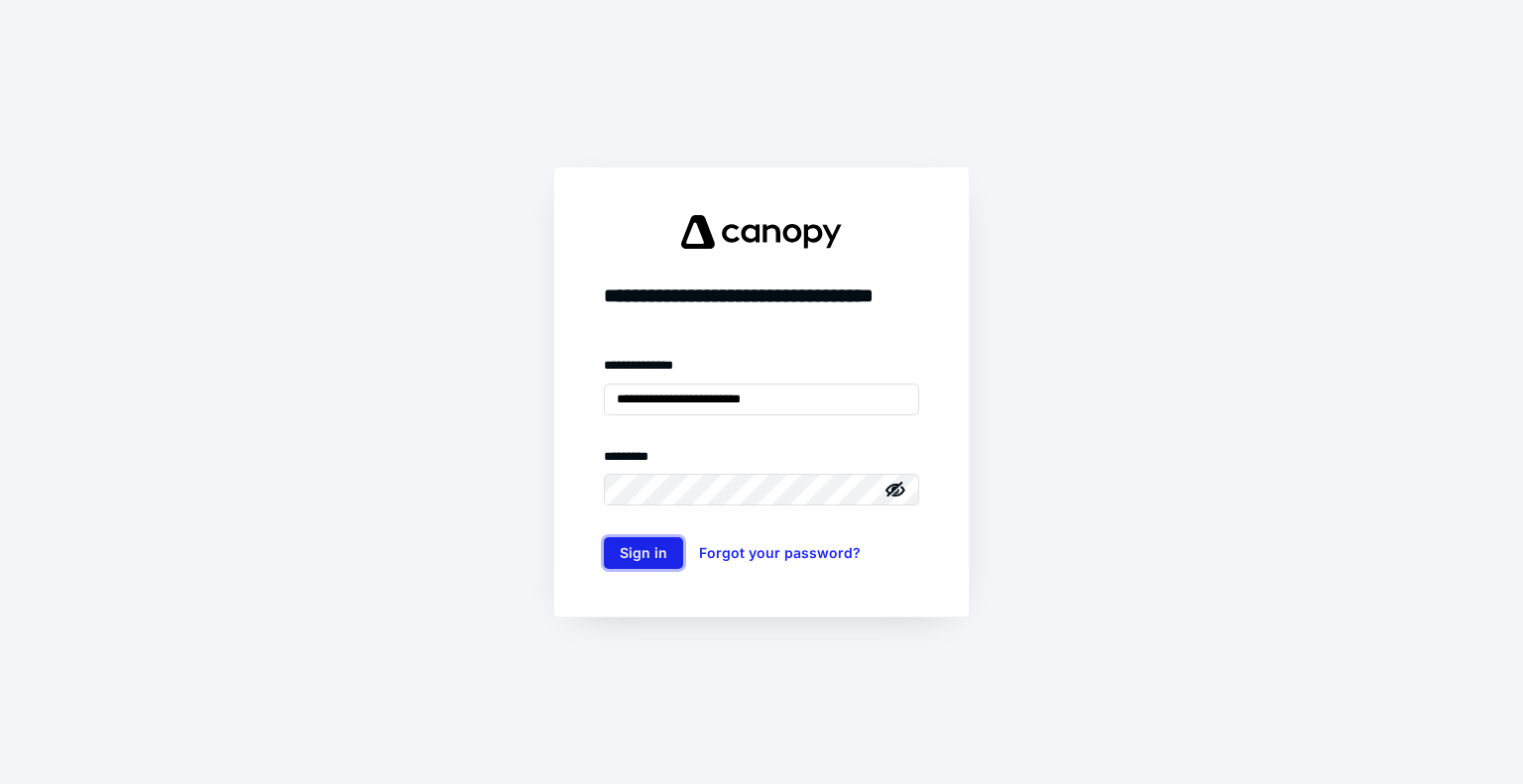 click on "Sign in" at bounding box center (644, 553) 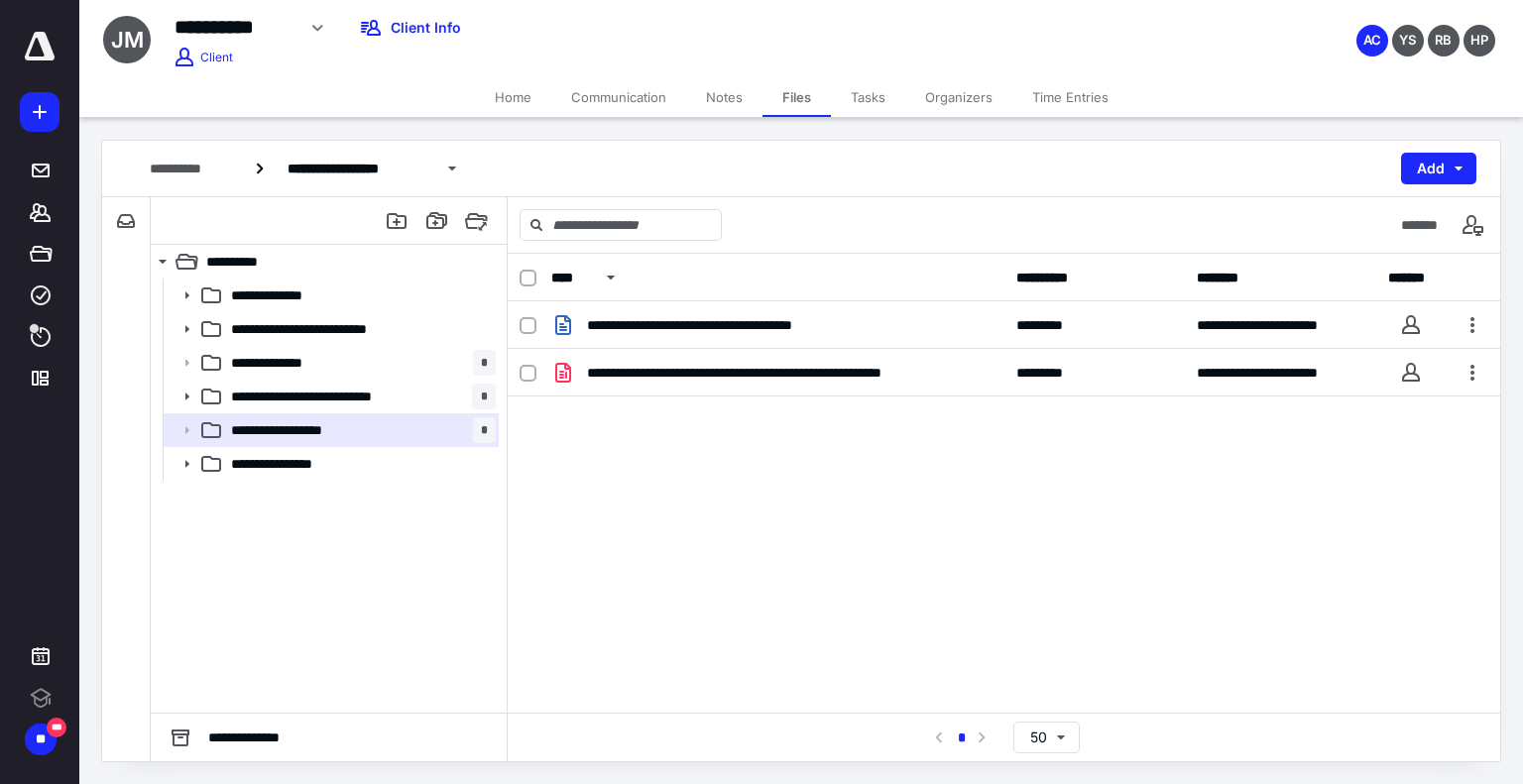 scroll, scrollTop: 0, scrollLeft: 0, axis: both 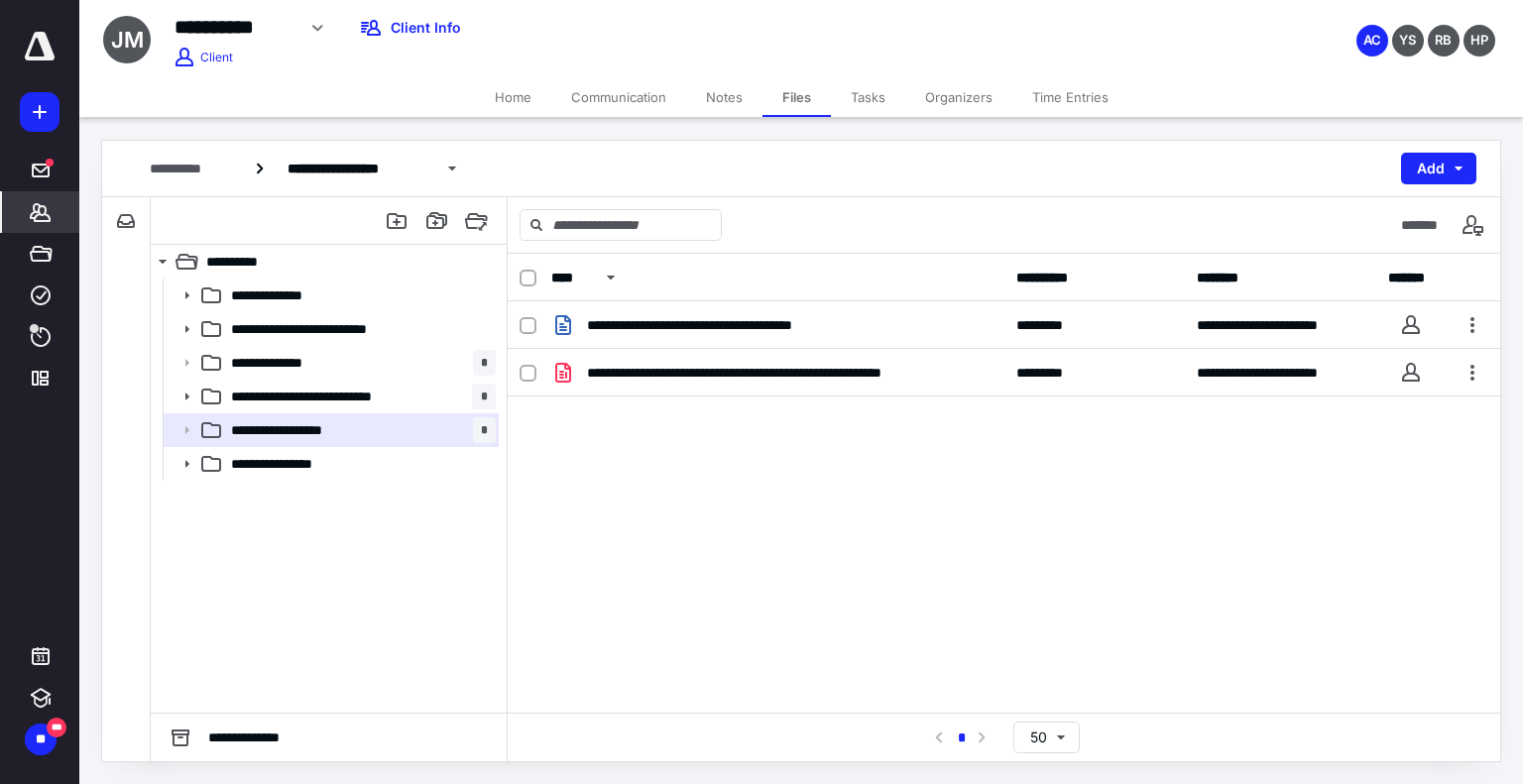 click 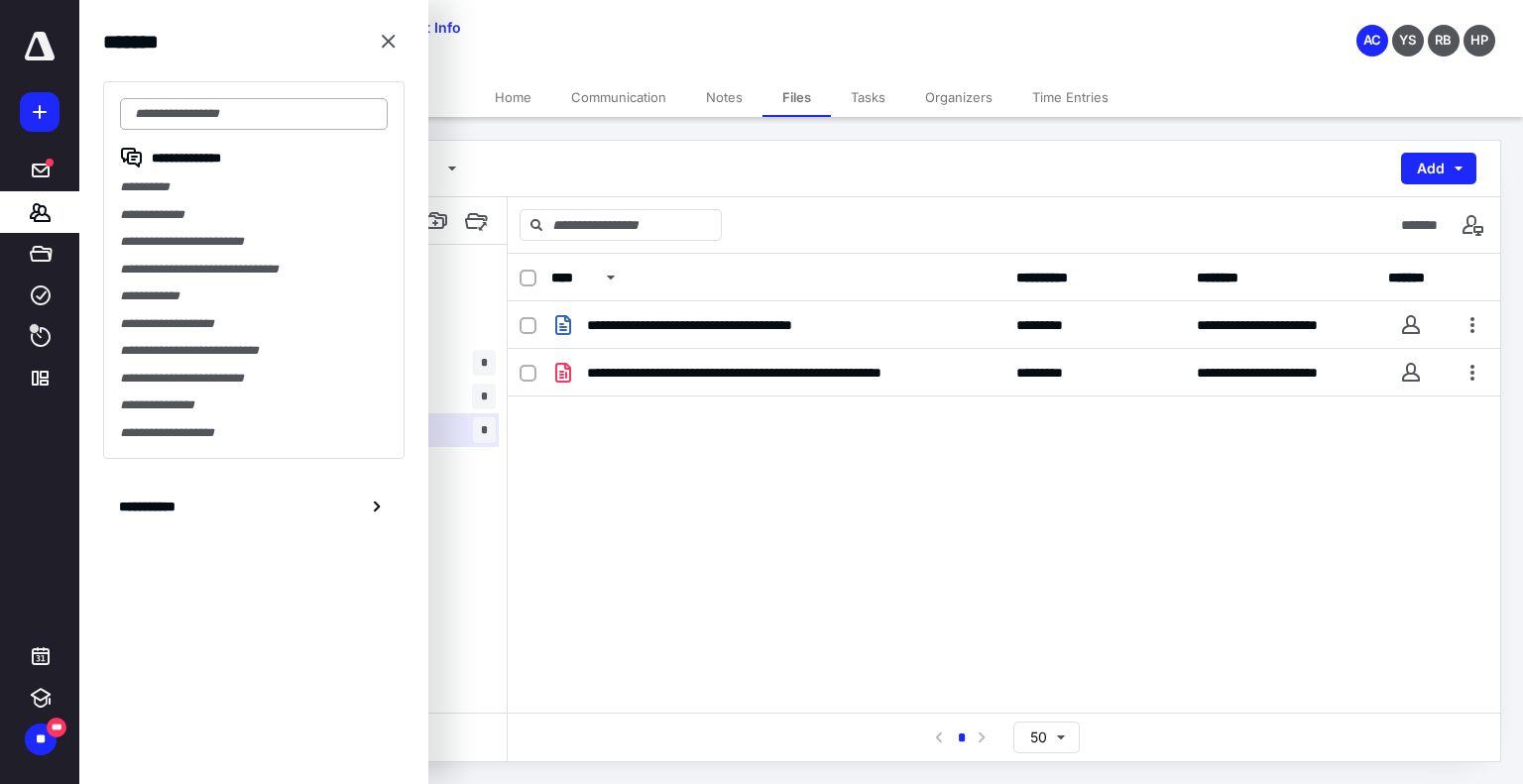 click at bounding box center [254, 114] 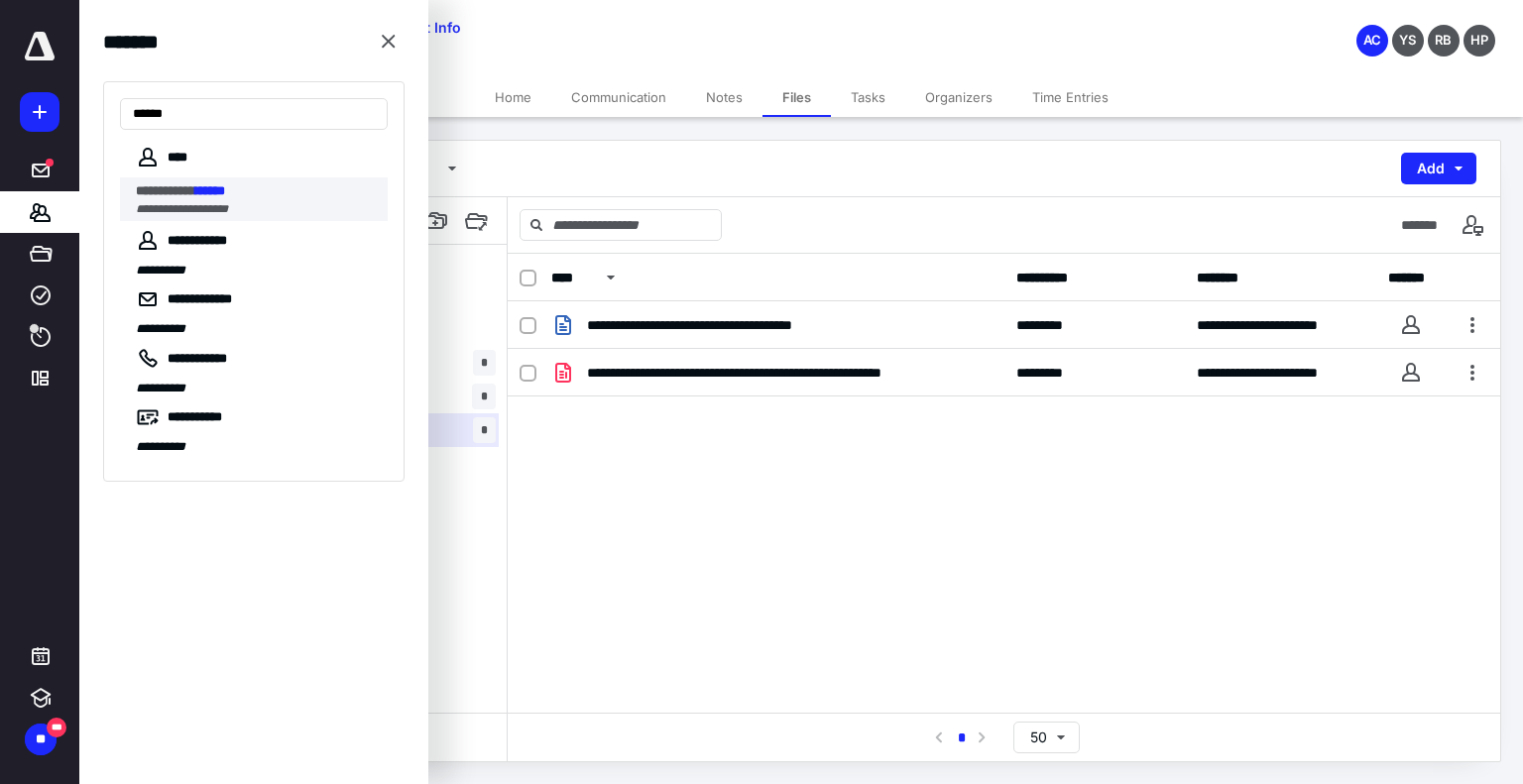 type on "******" 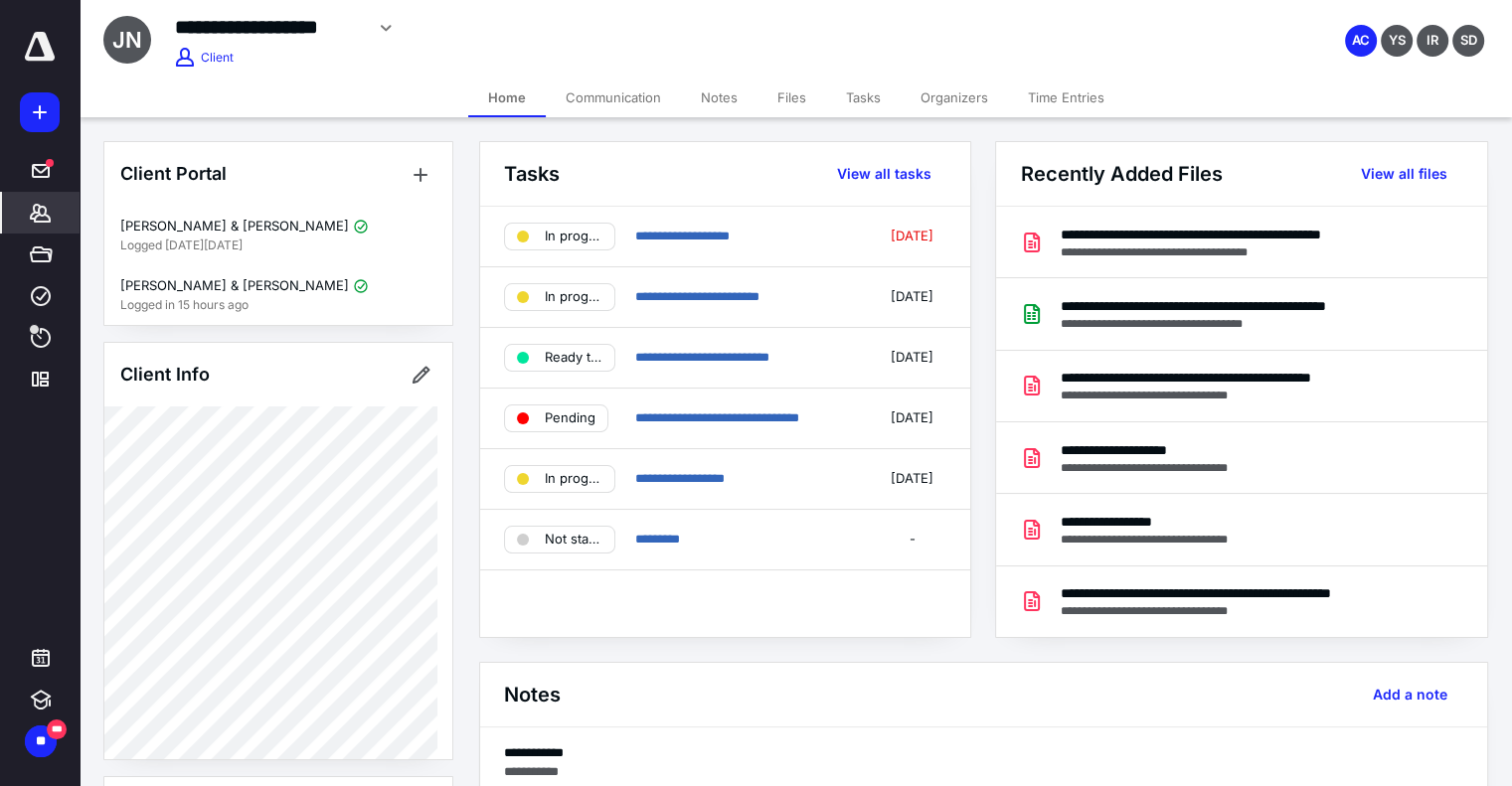 click on "Files" at bounding box center (791, 97) 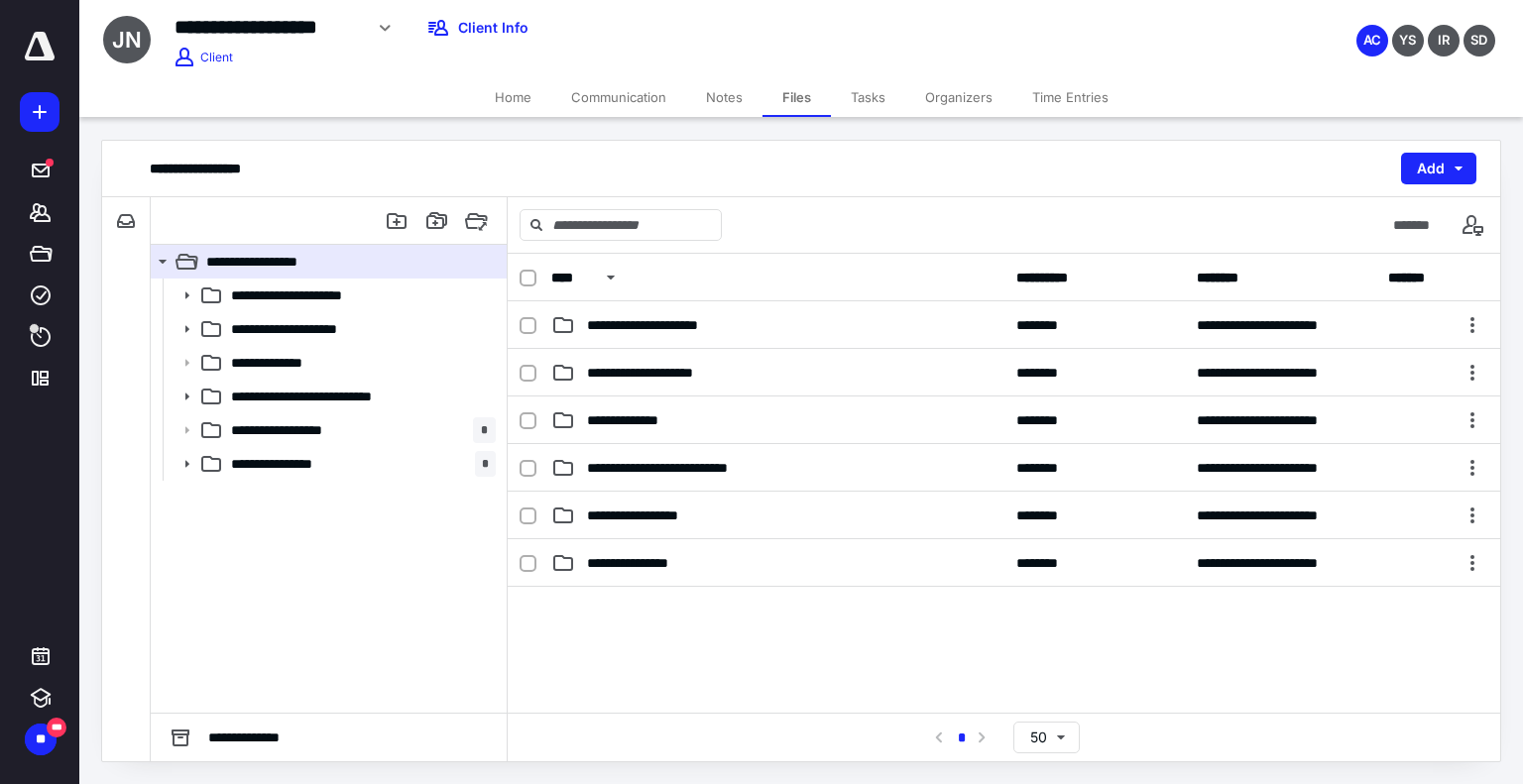 click at bounding box center (329, 221) 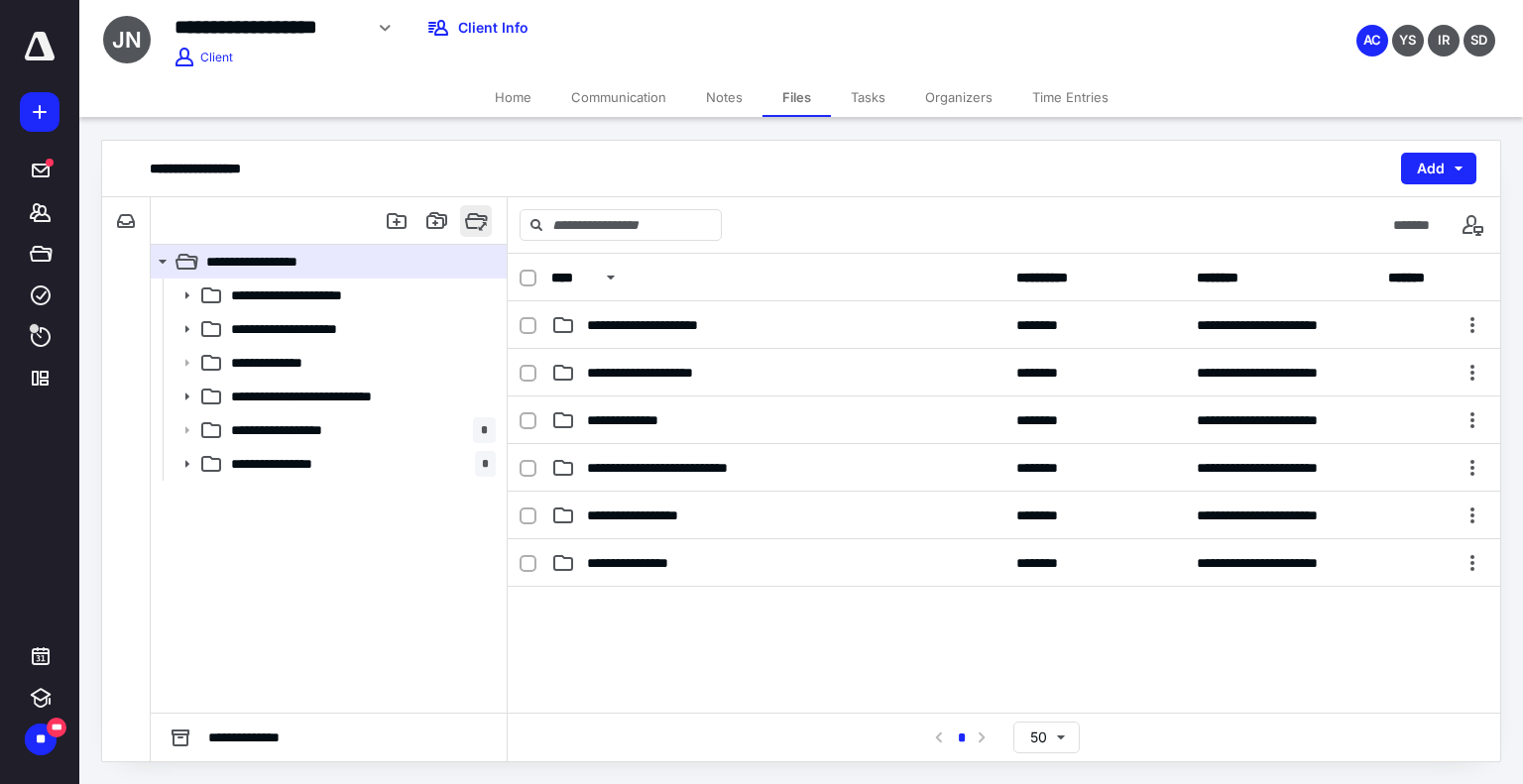 click at bounding box center (476, 221) 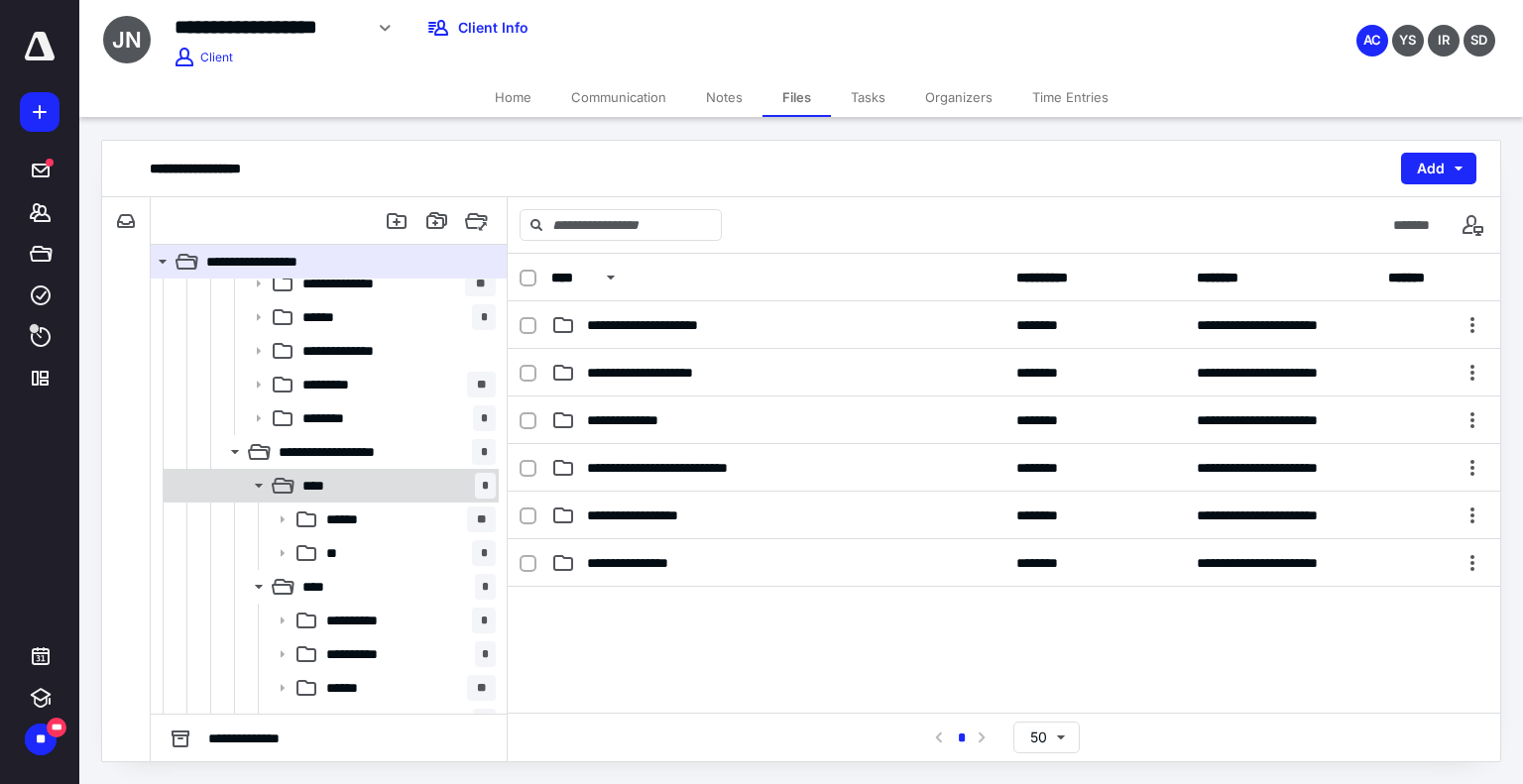 scroll, scrollTop: 3507, scrollLeft: 0, axis: vertical 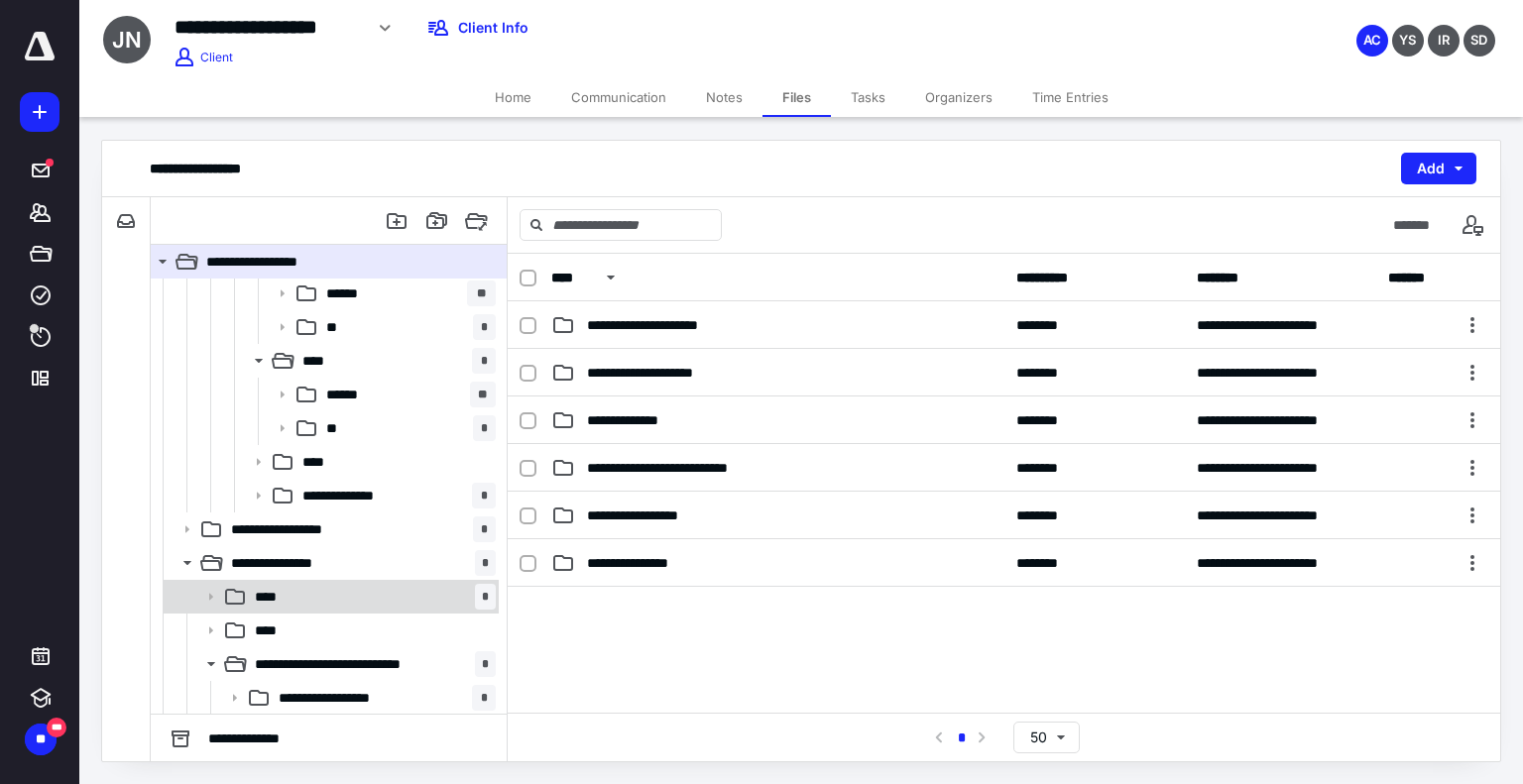 click on "**** *" at bounding box center (371, 597) 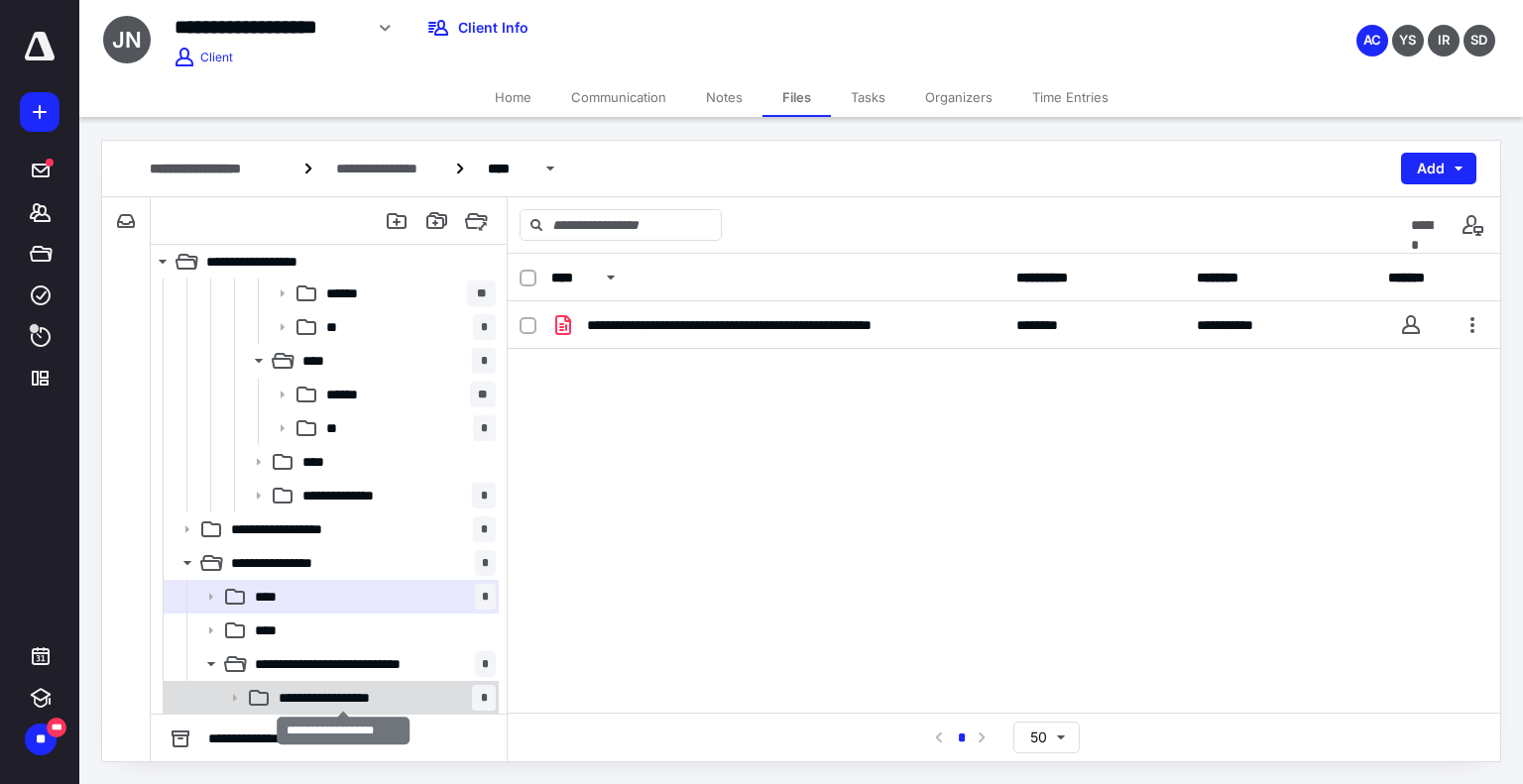 click on "**********" at bounding box center (344, 698) 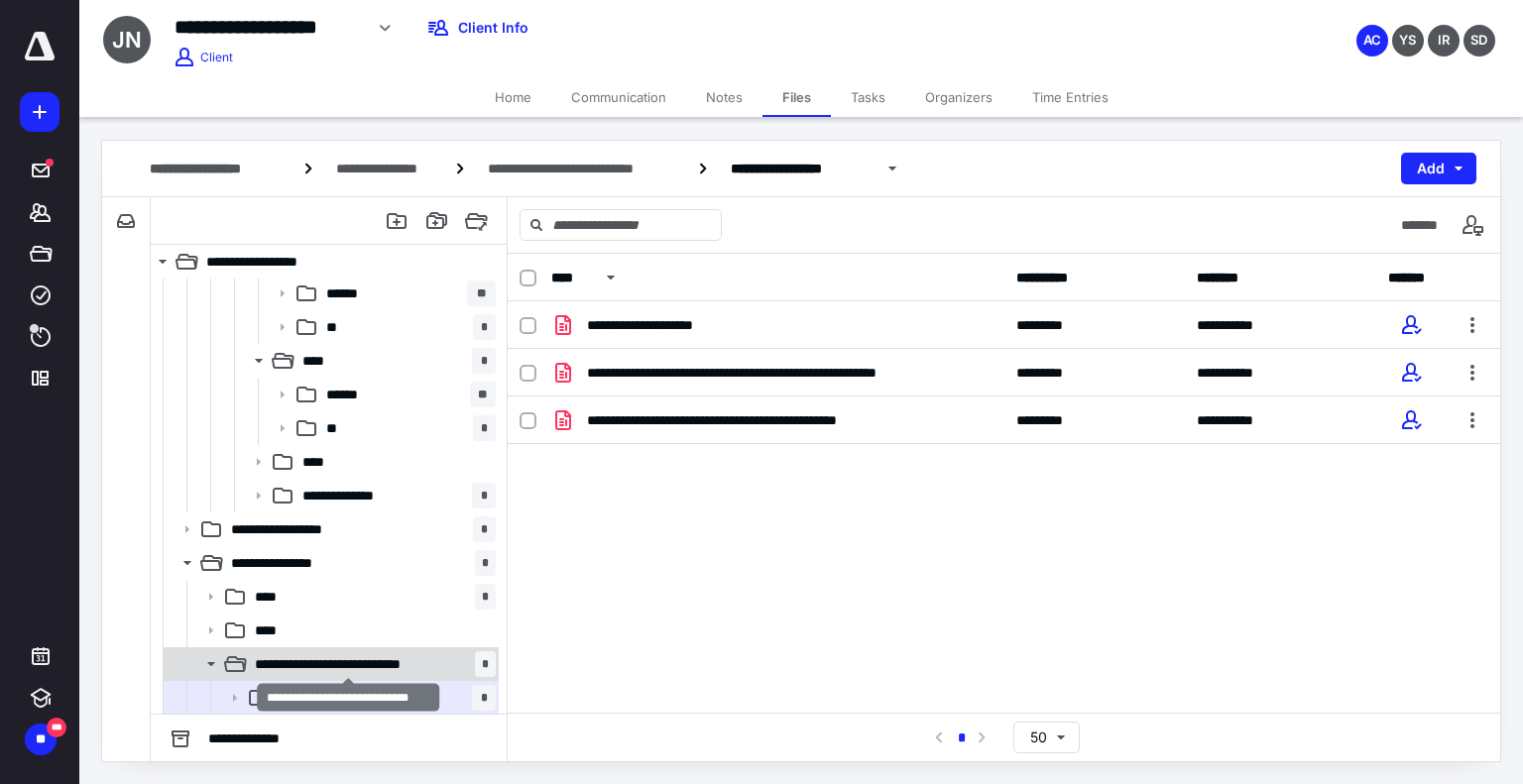 click on "**********" at bounding box center (349, 664) 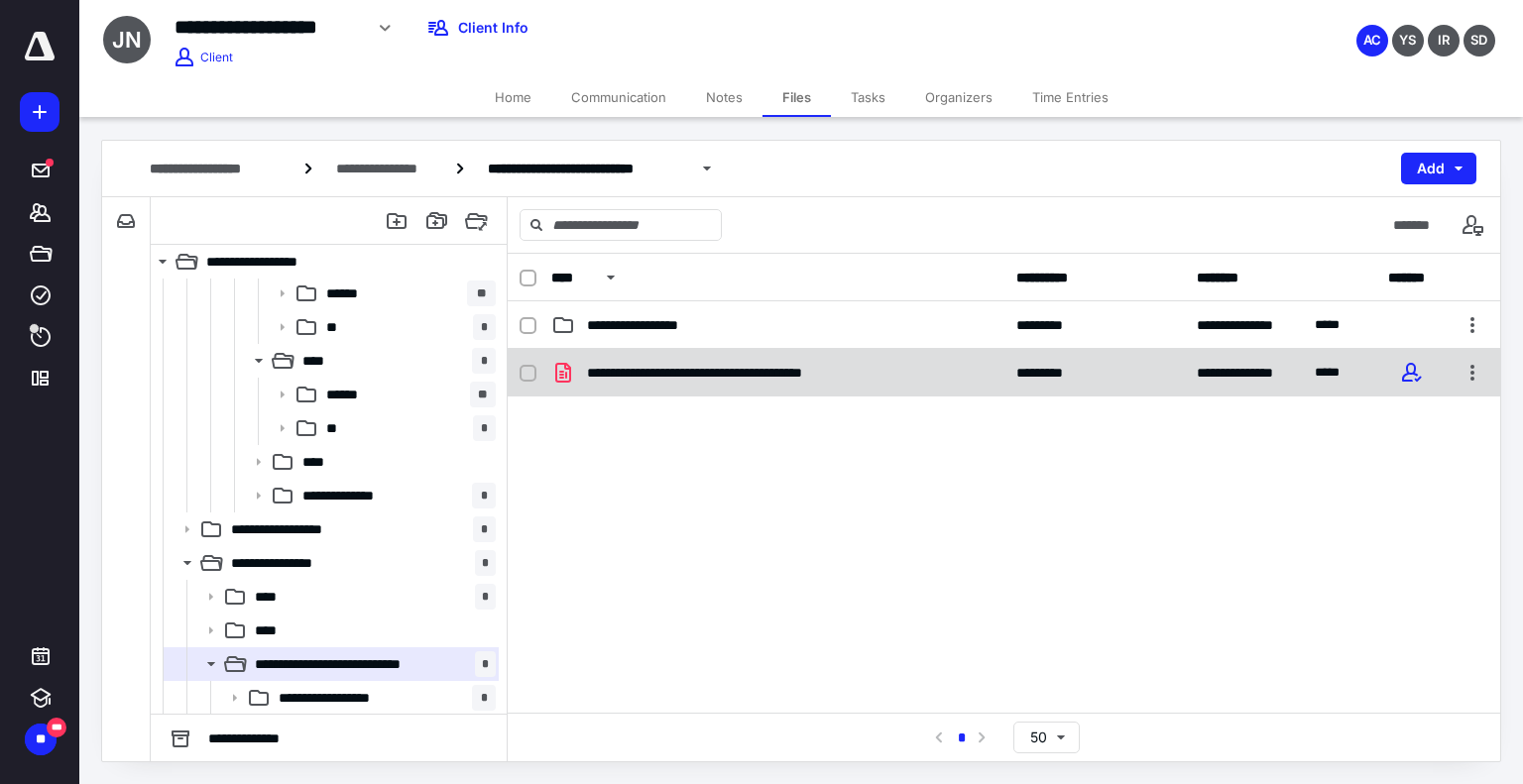 click on "**********" at bounding box center [1003, 373] 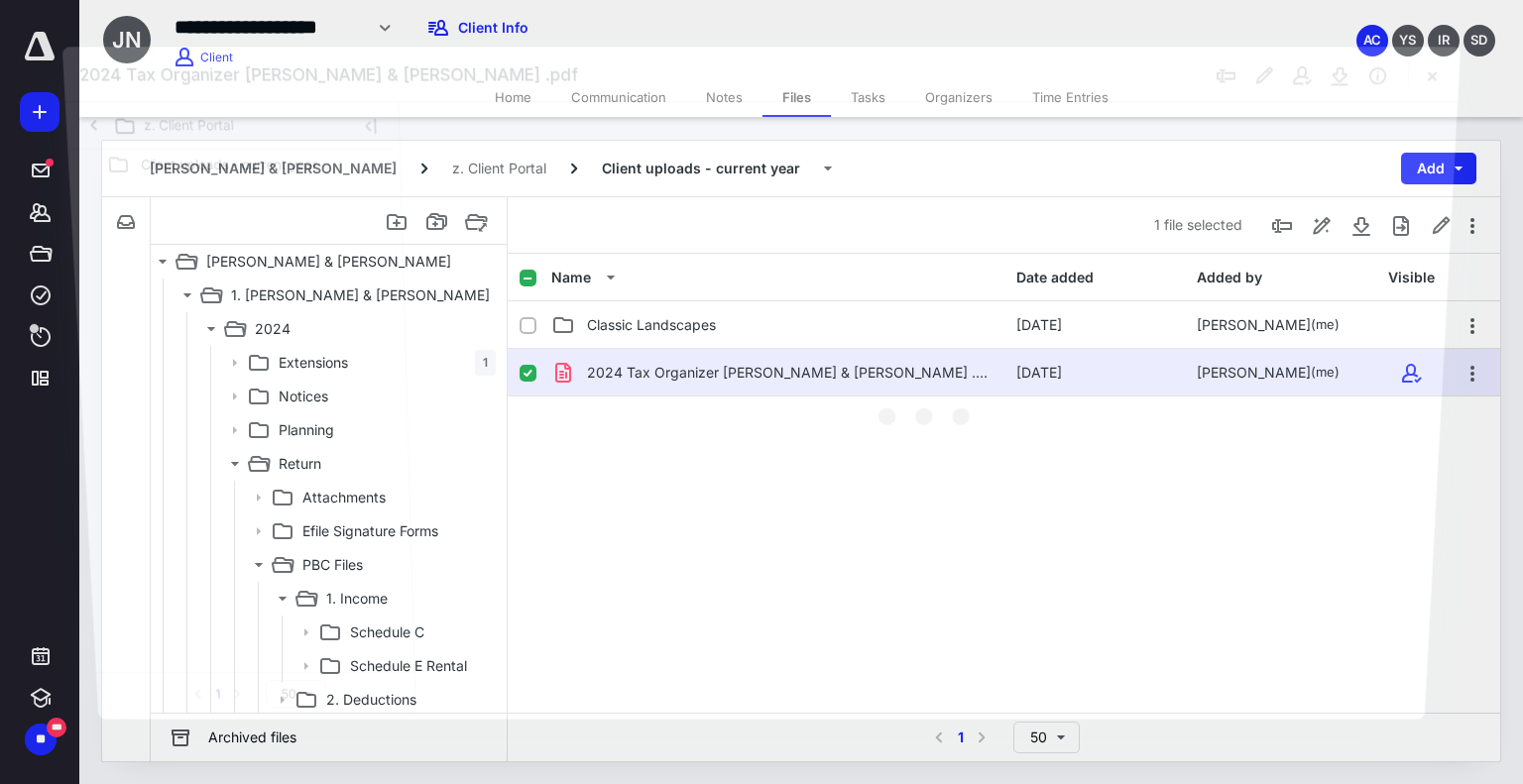 scroll, scrollTop: 3507, scrollLeft: 0, axis: vertical 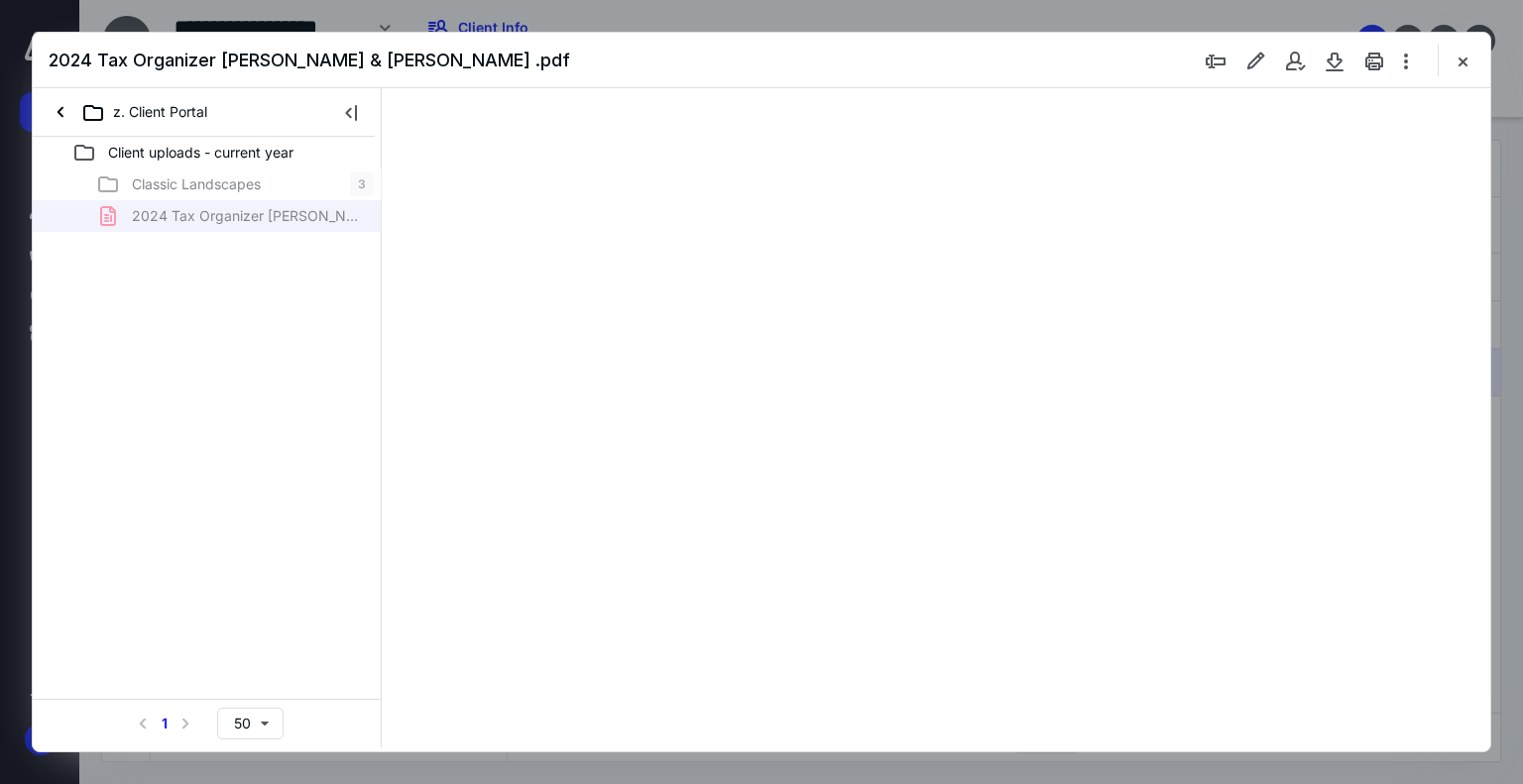type on "179" 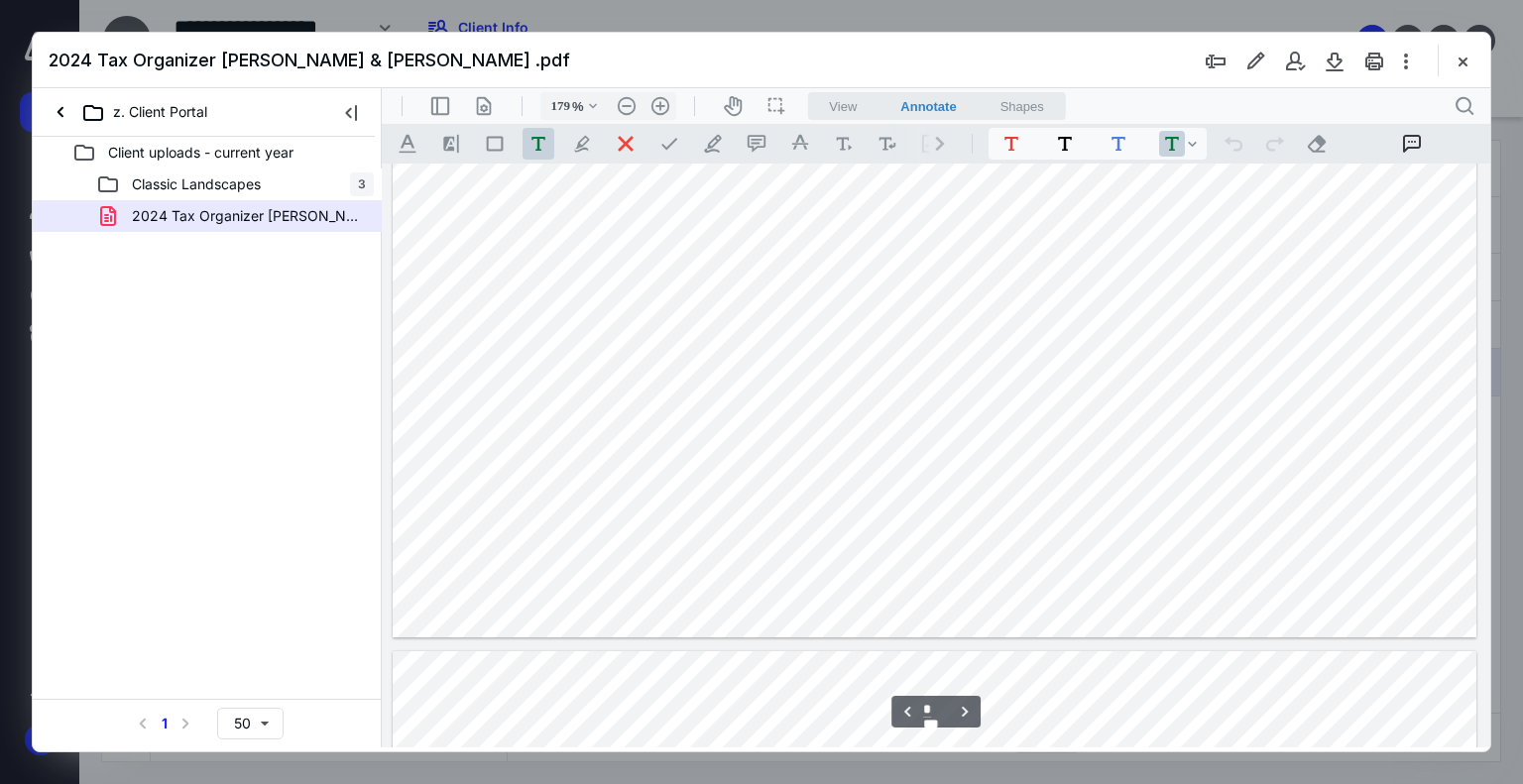 type on "*" 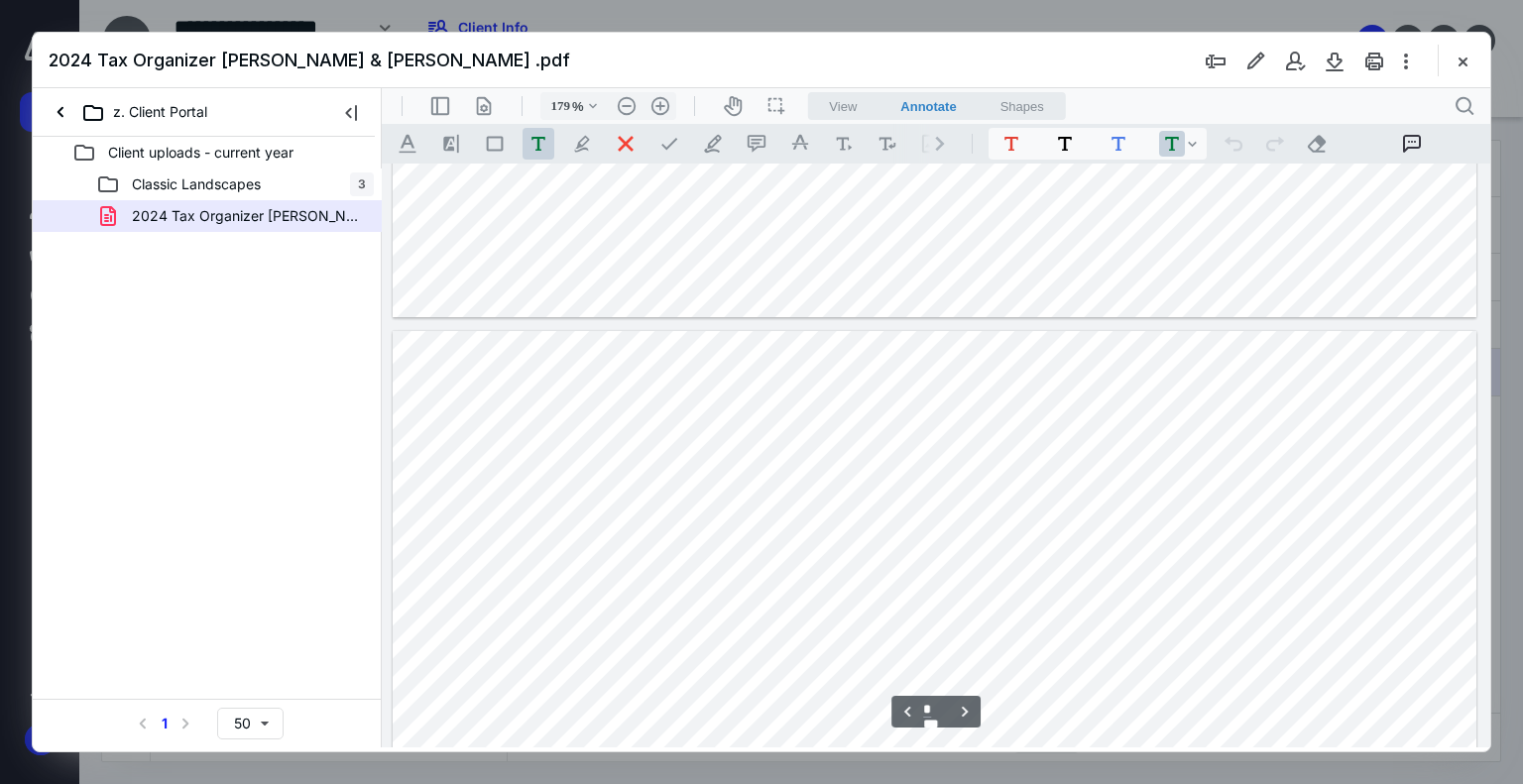 click on "View" at bounding box center [843, 106] 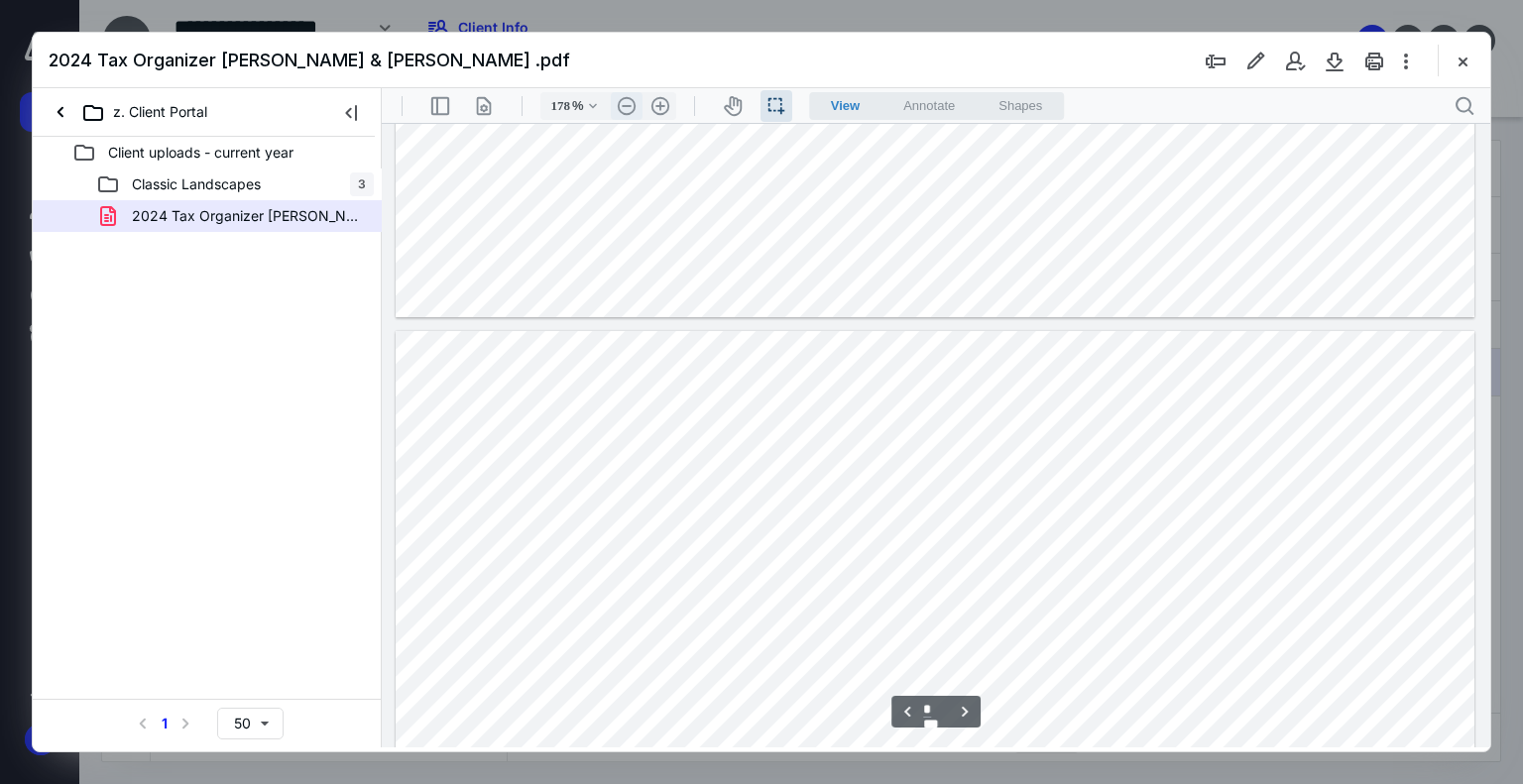 click on ".cls-1{fill:#abb0c4;} icon - header - zoom - out - line" at bounding box center [627, 106] 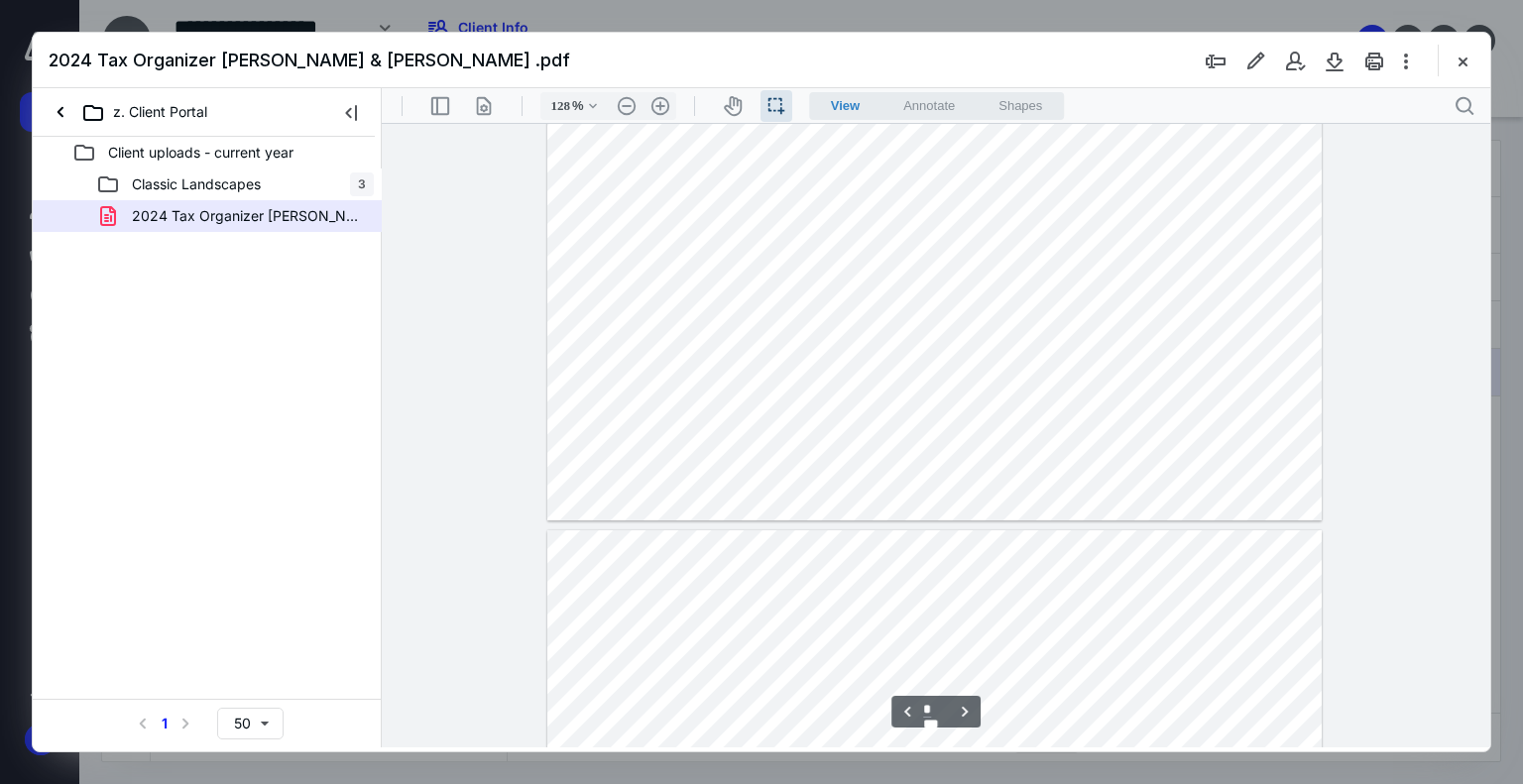 type on "*" 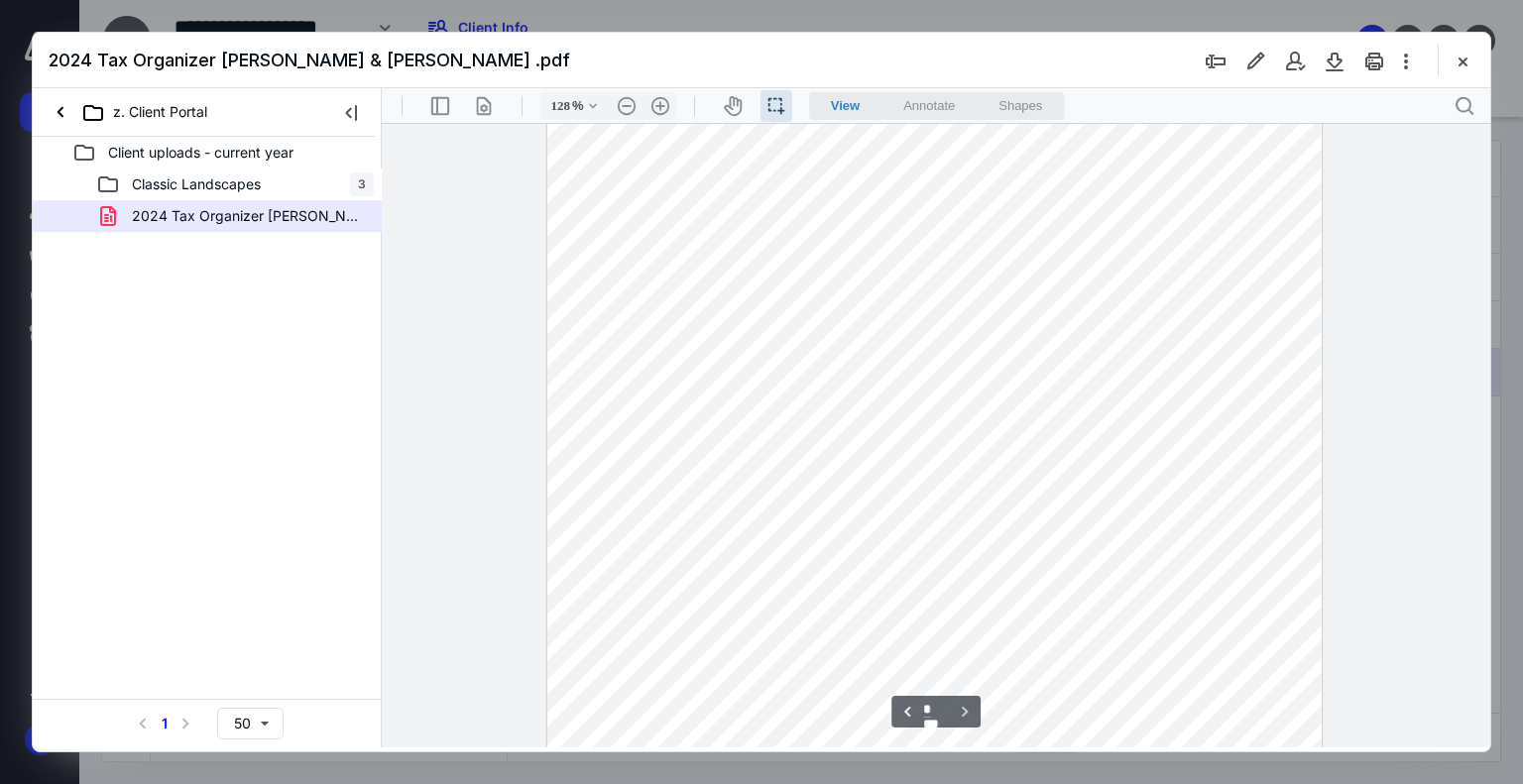 scroll, scrollTop: 8483, scrollLeft: 0, axis: vertical 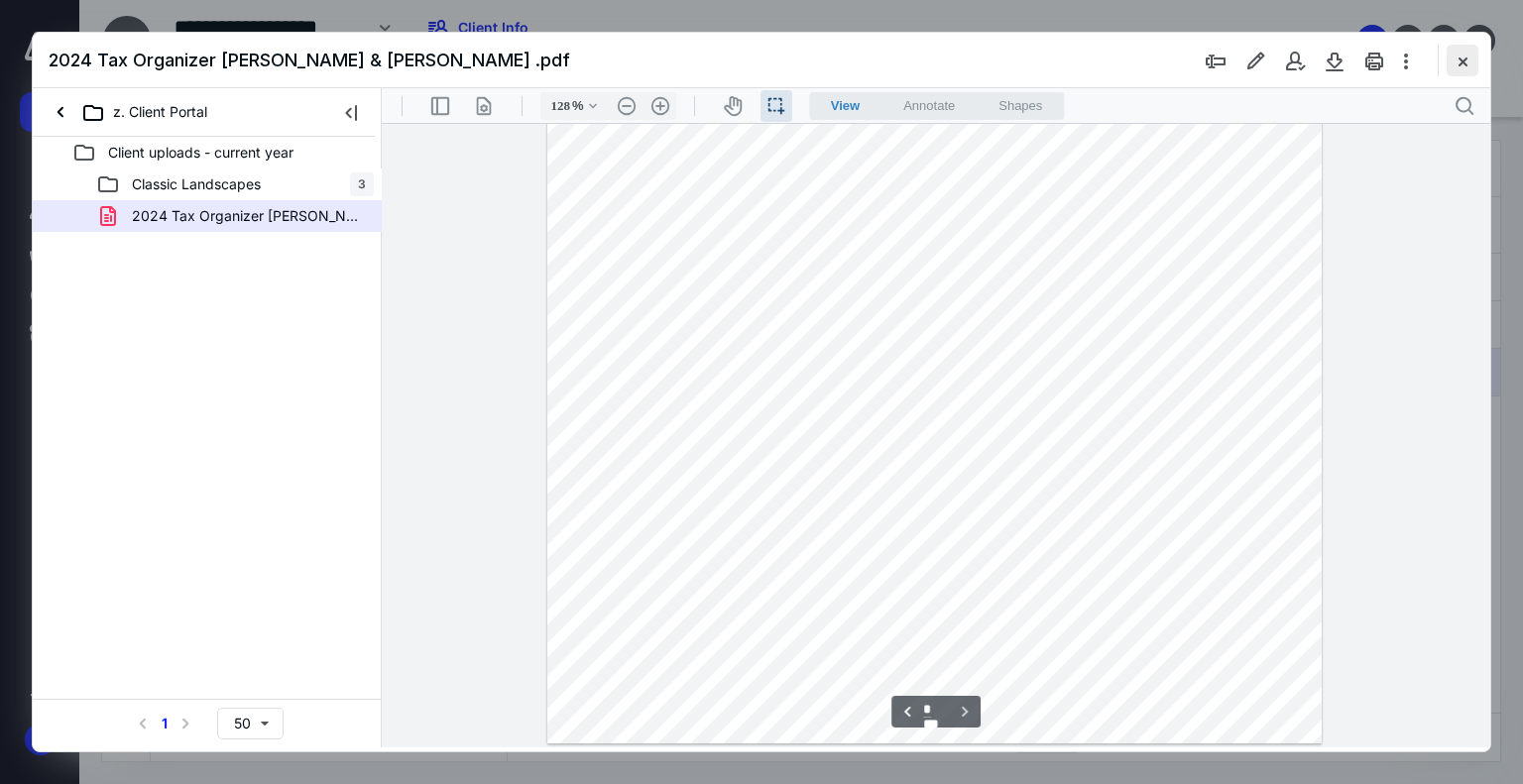 click at bounding box center [1463, 60] 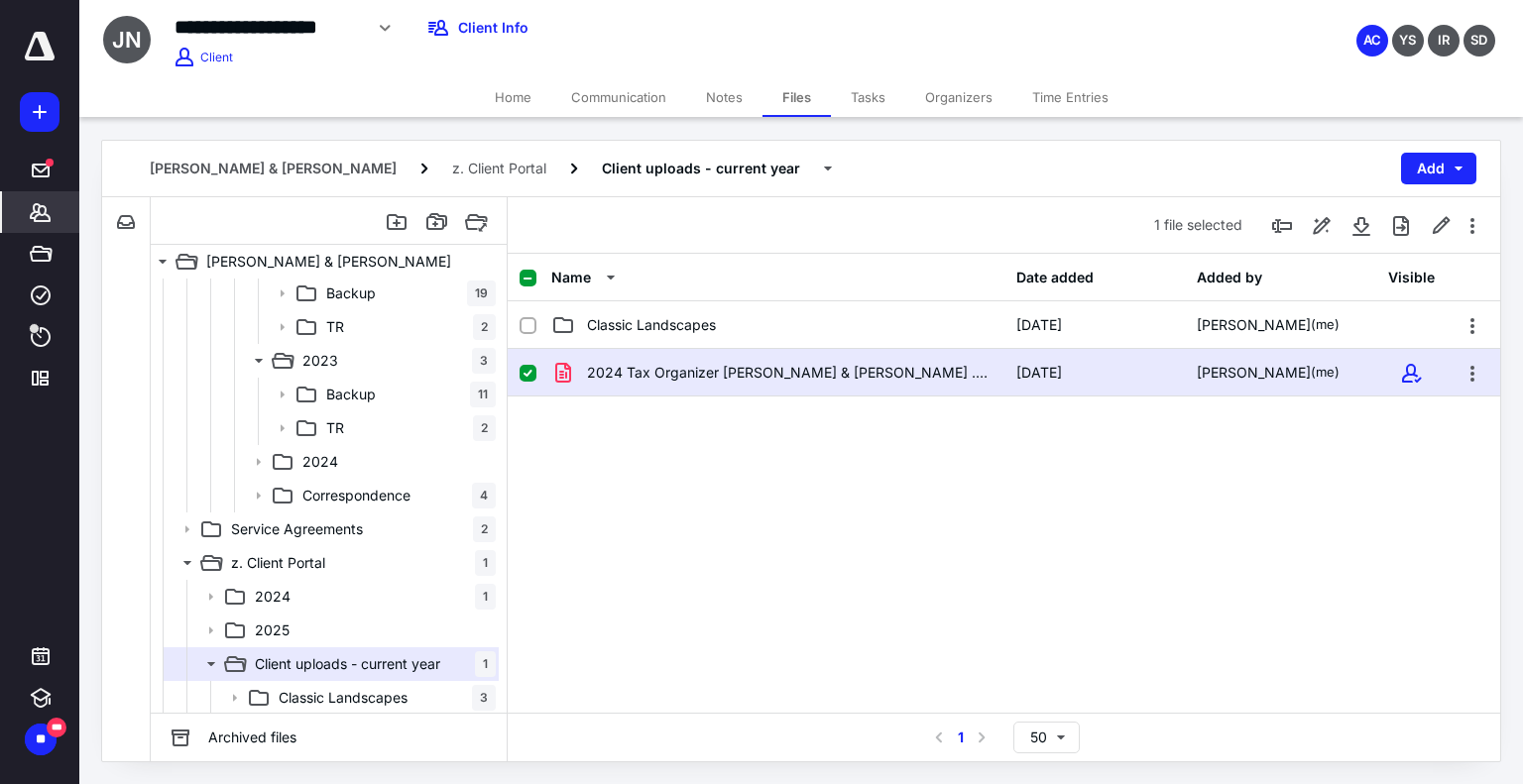 click 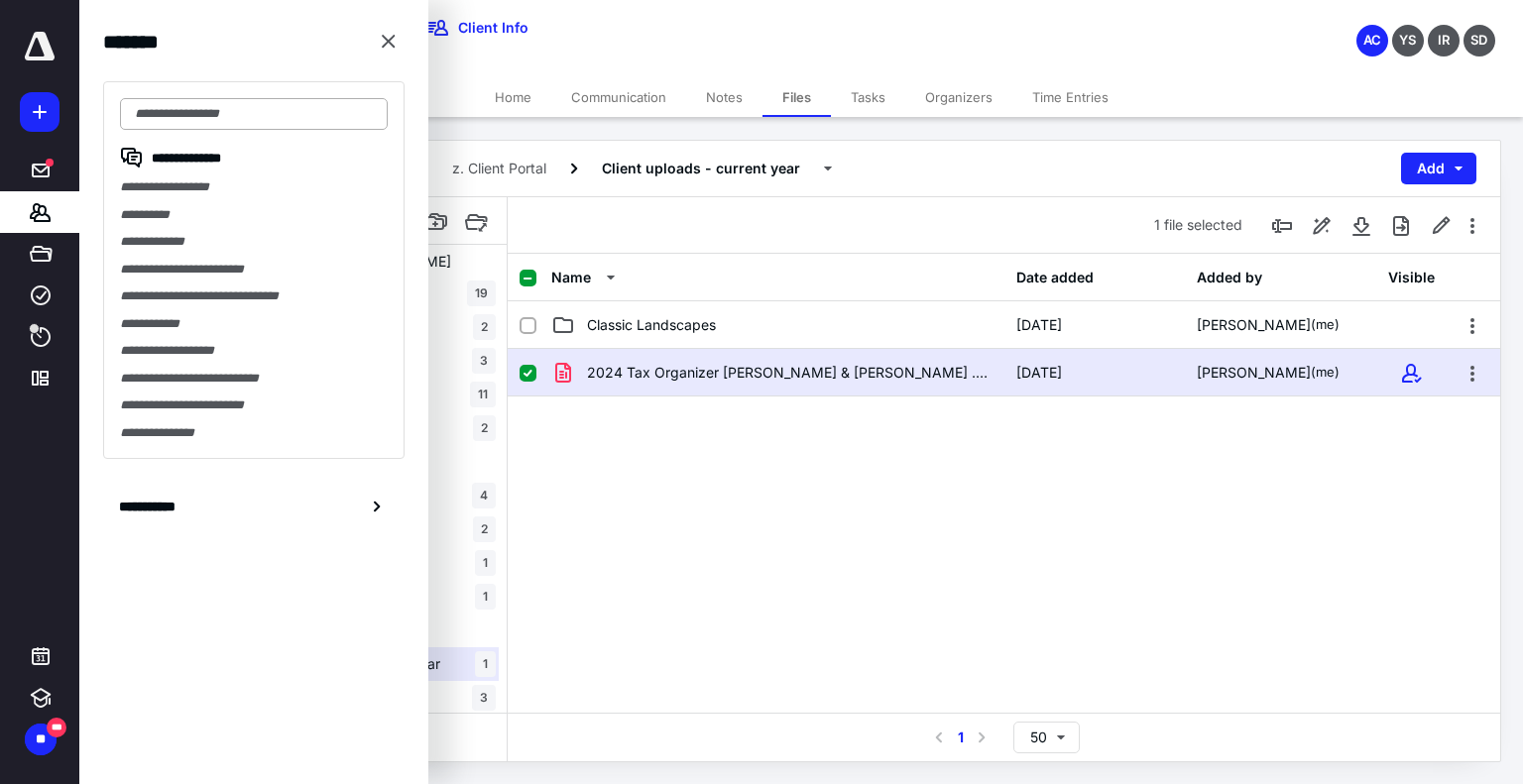 click at bounding box center [254, 114] 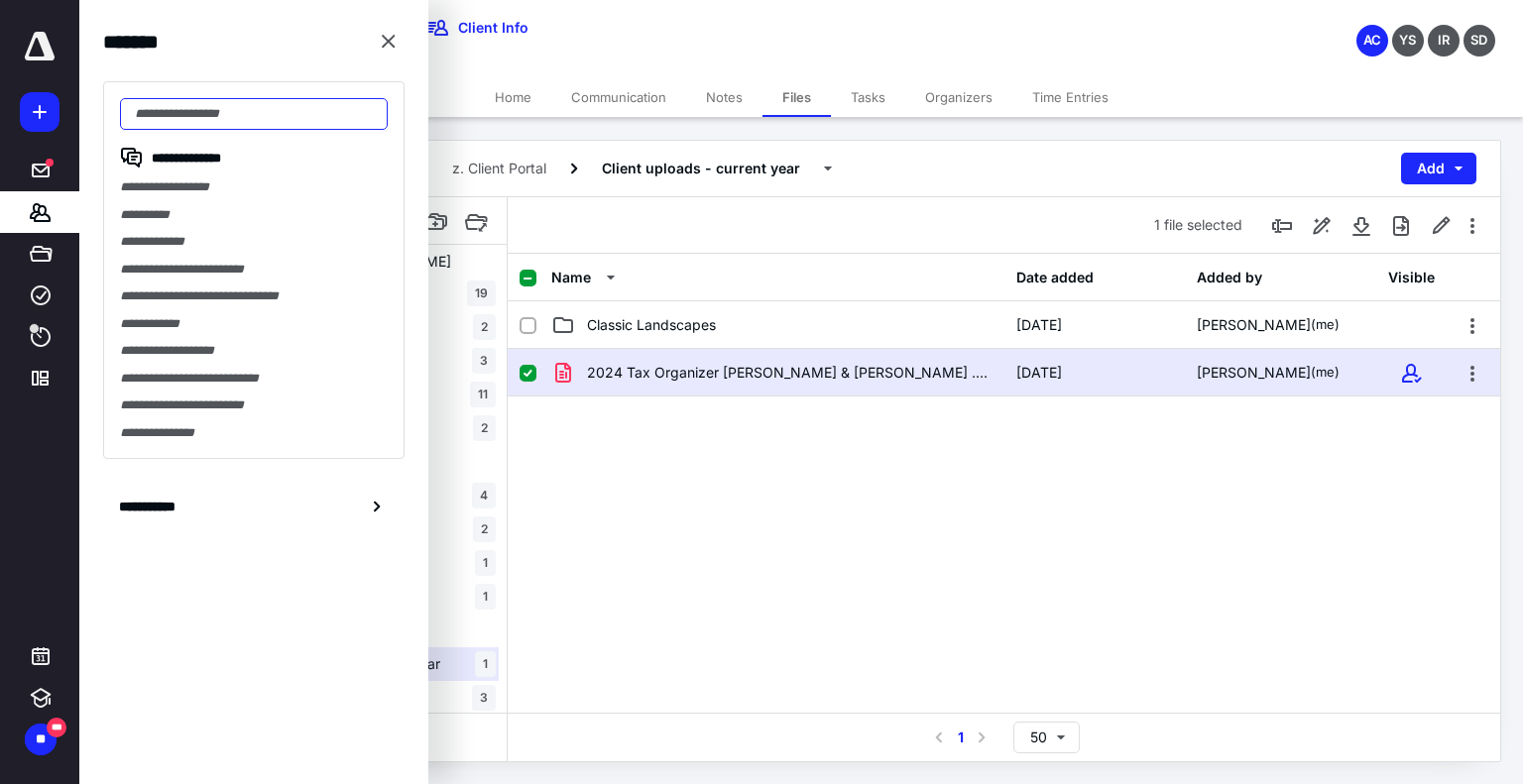 click at bounding box center (254, 114) 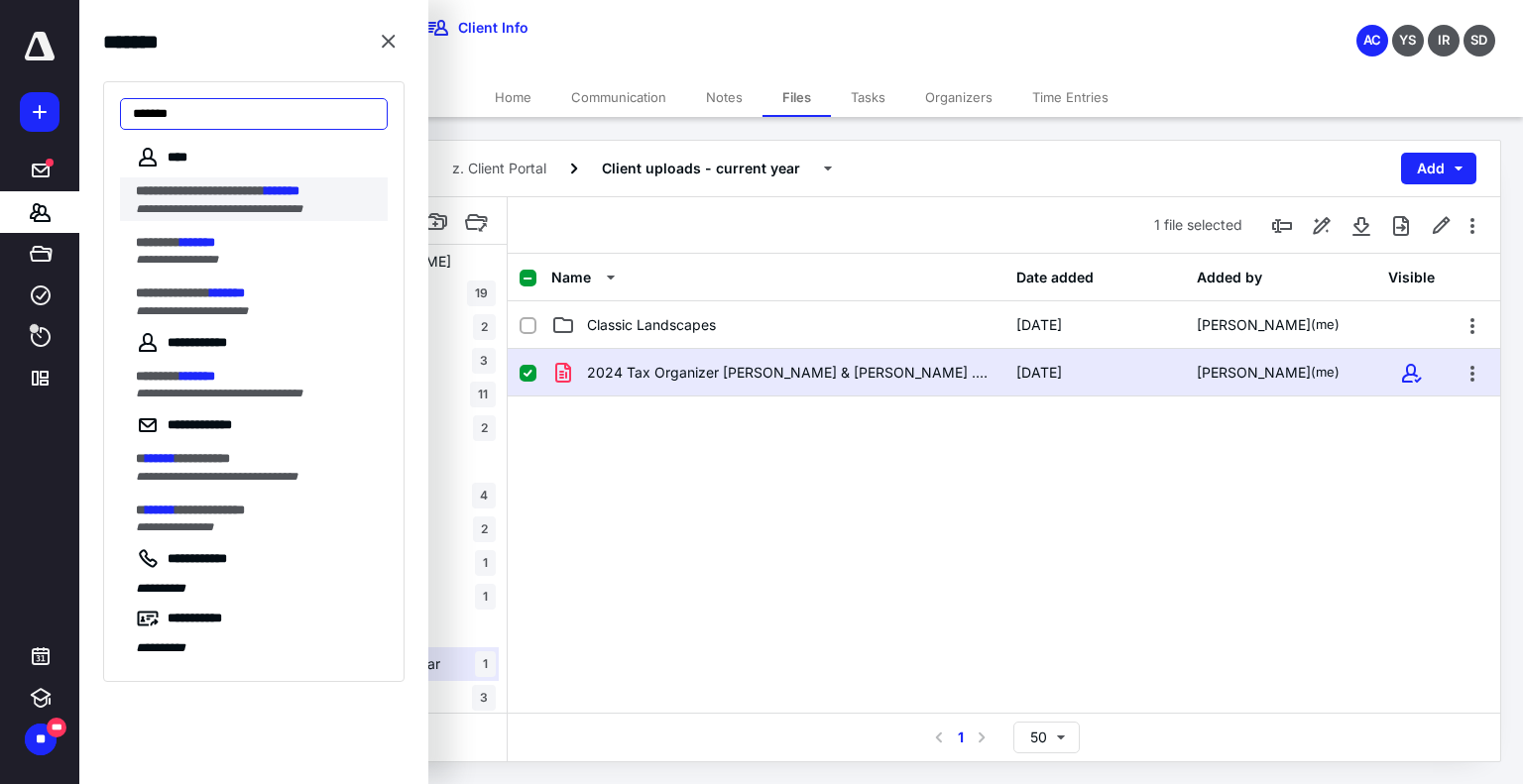 type on "*******" 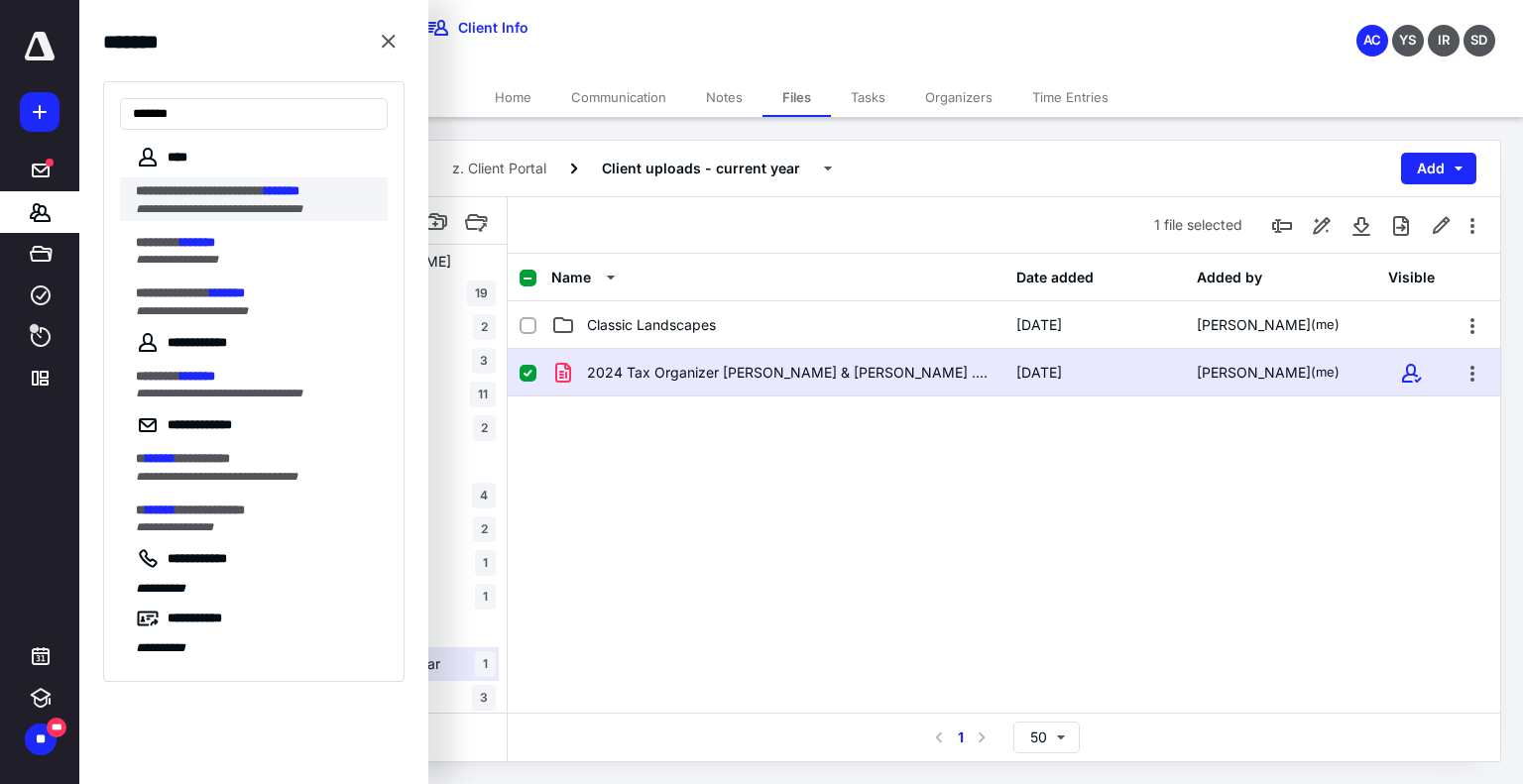 click on "**********" at bounding box center [200, 190] 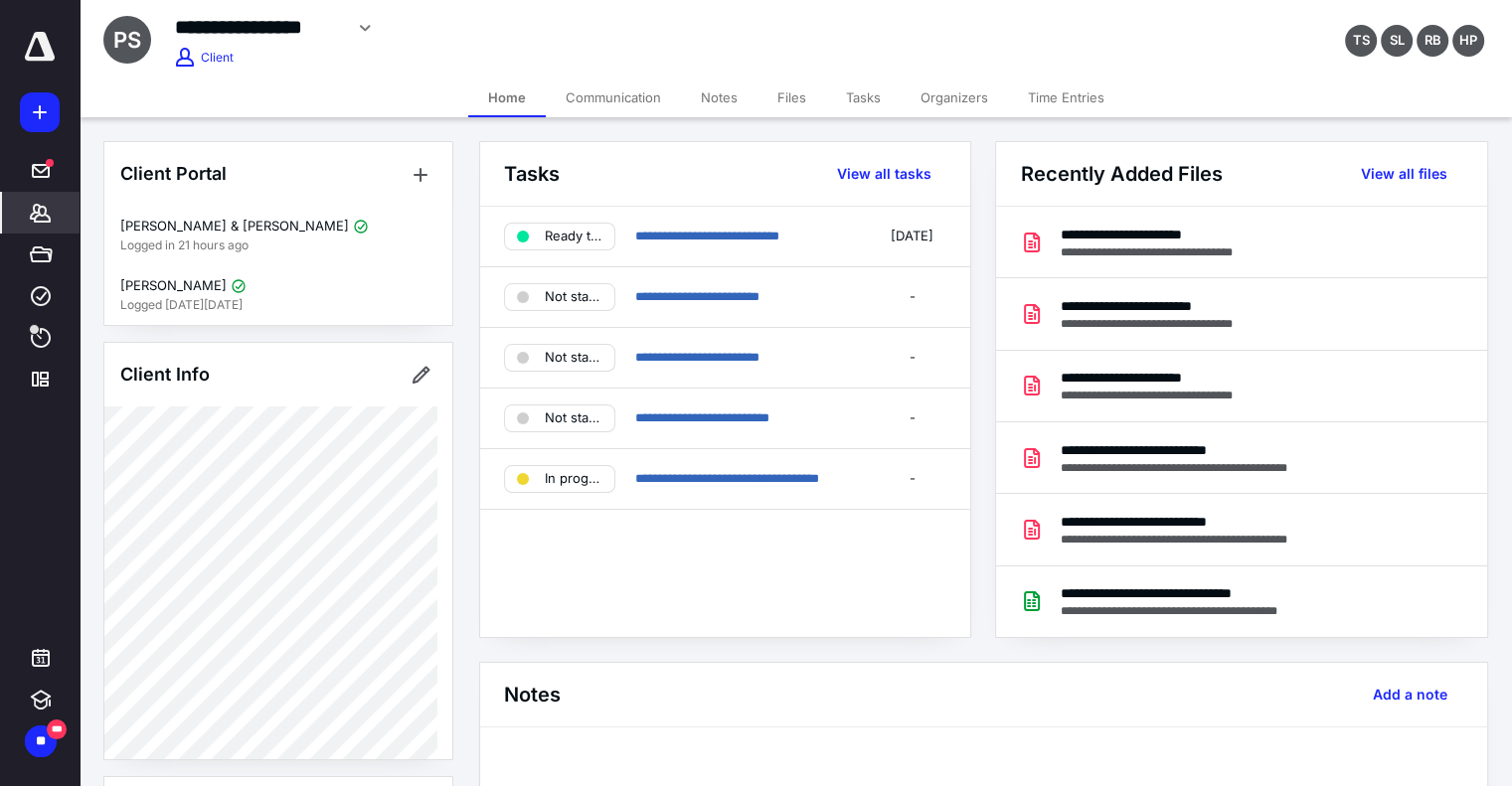 click on "Files" at bounding box center (791, 97) 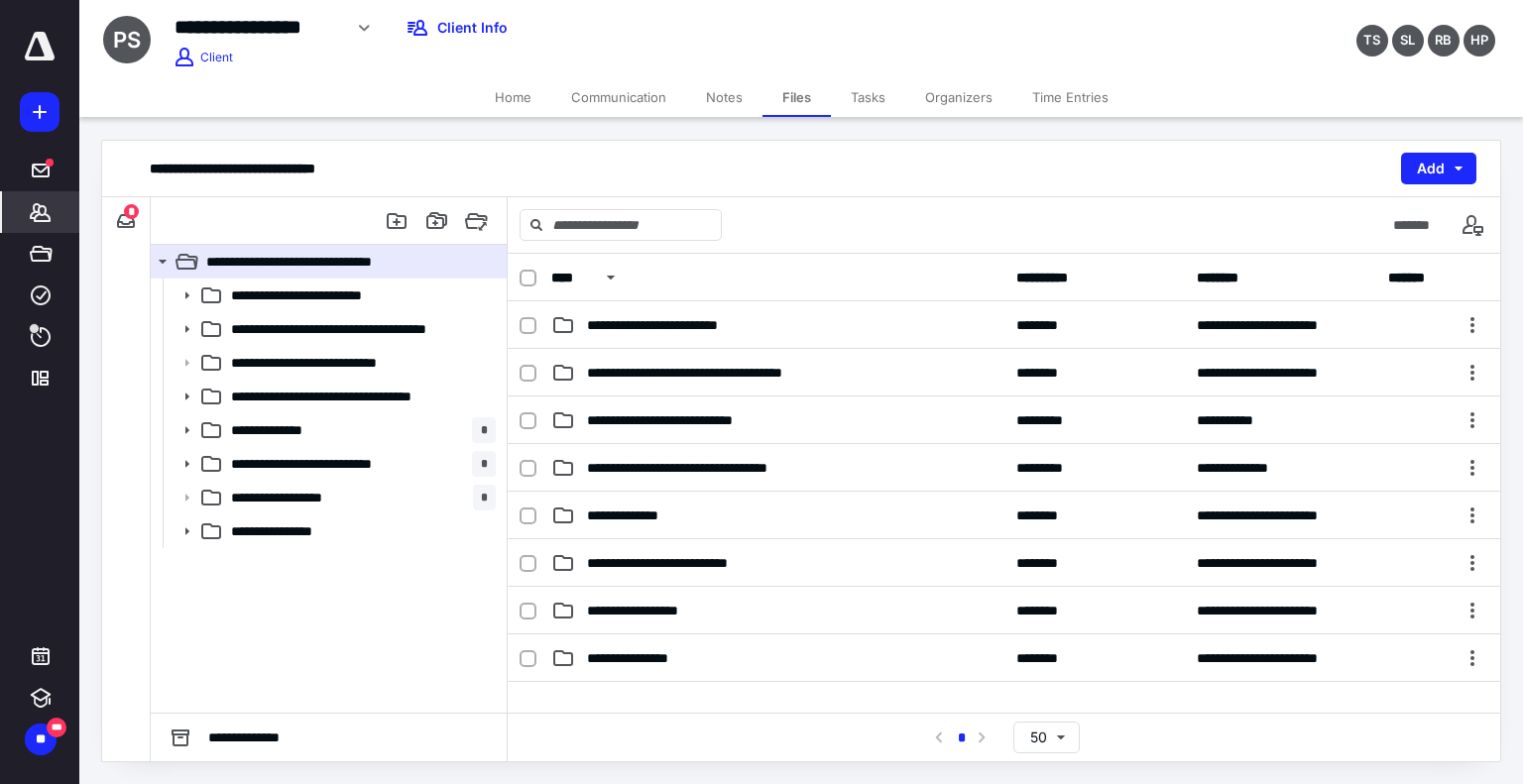 click on "*******" at bounding box center (41, 212) 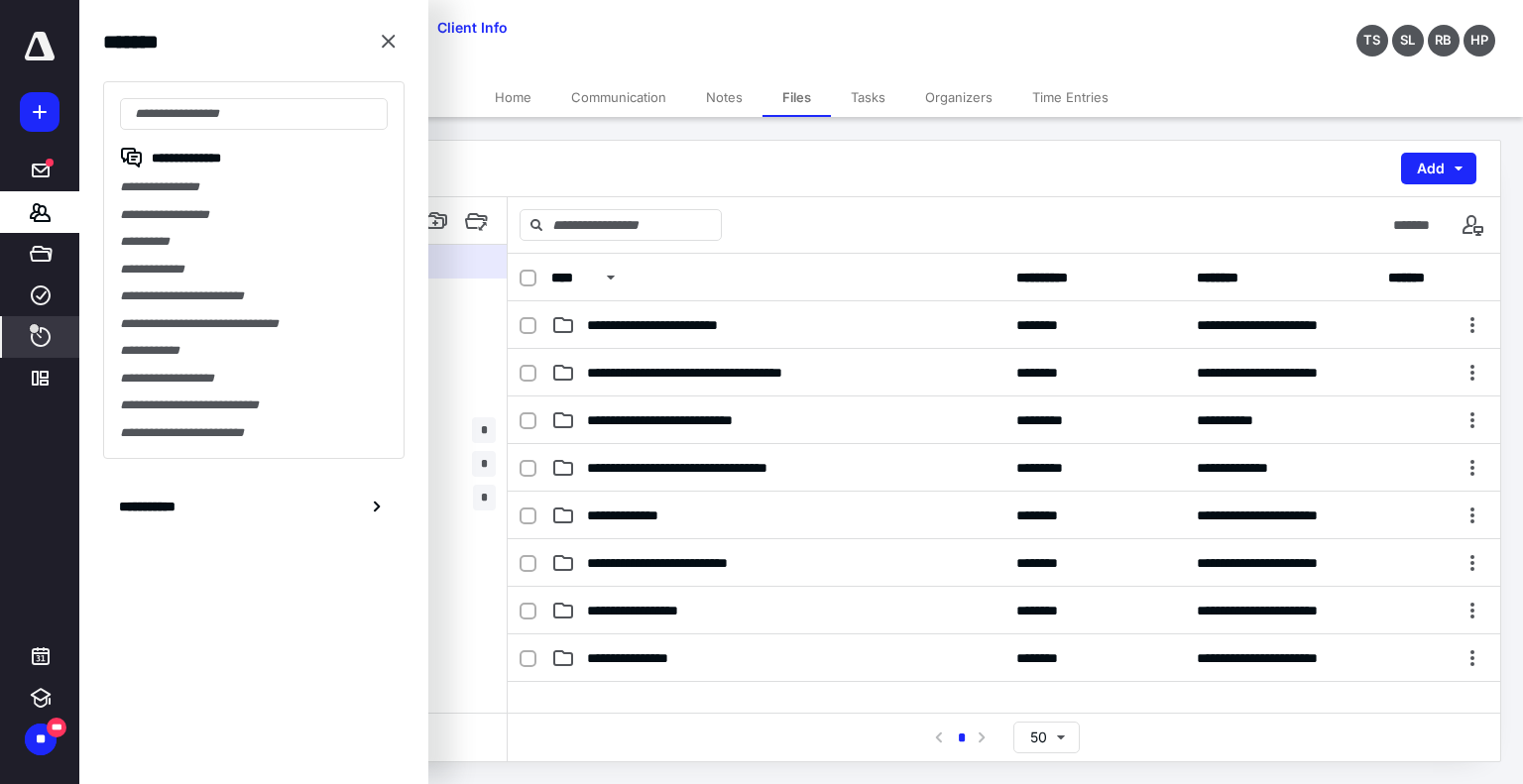 click 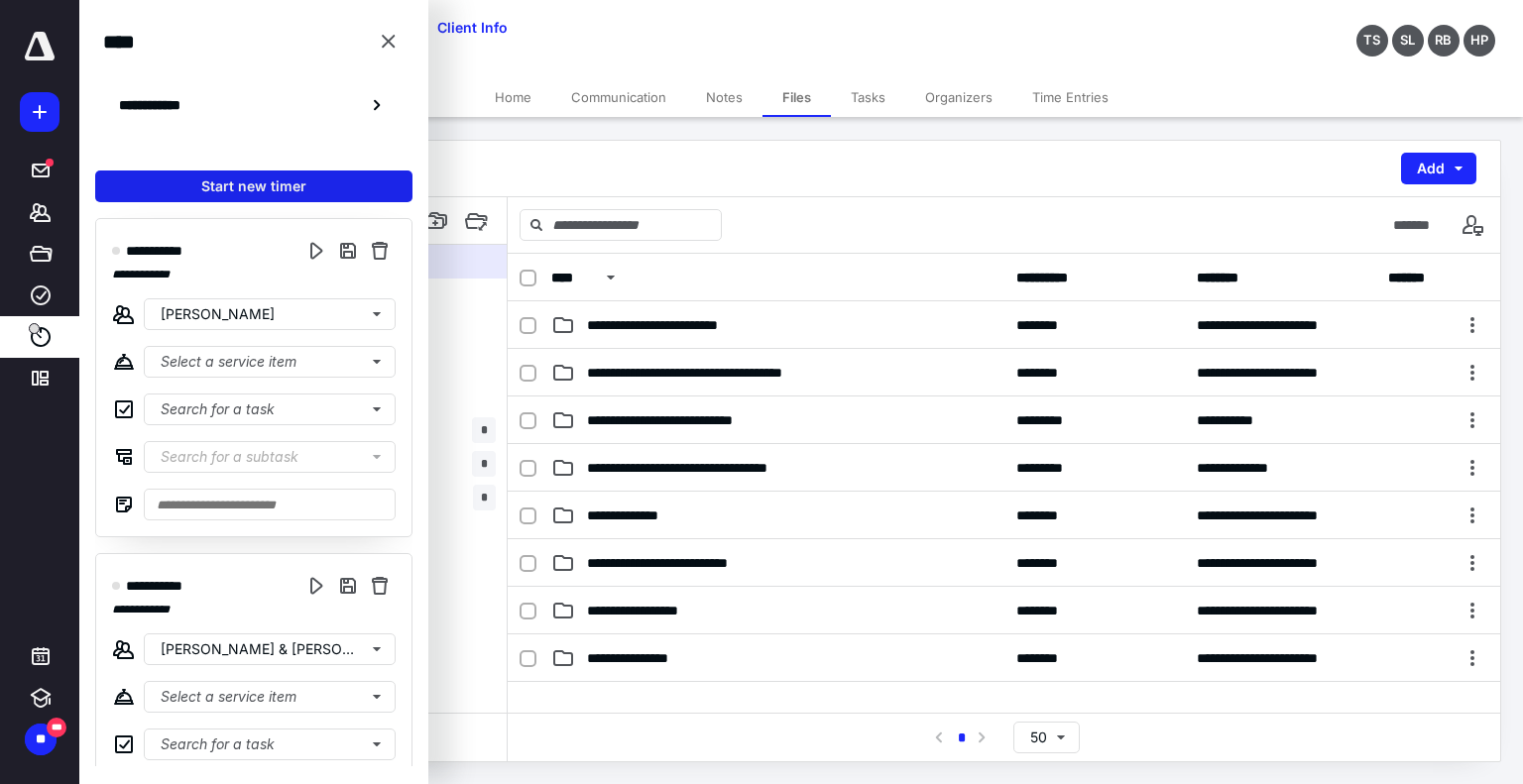 click on "Start new timer" at bounding box center (254, 186) 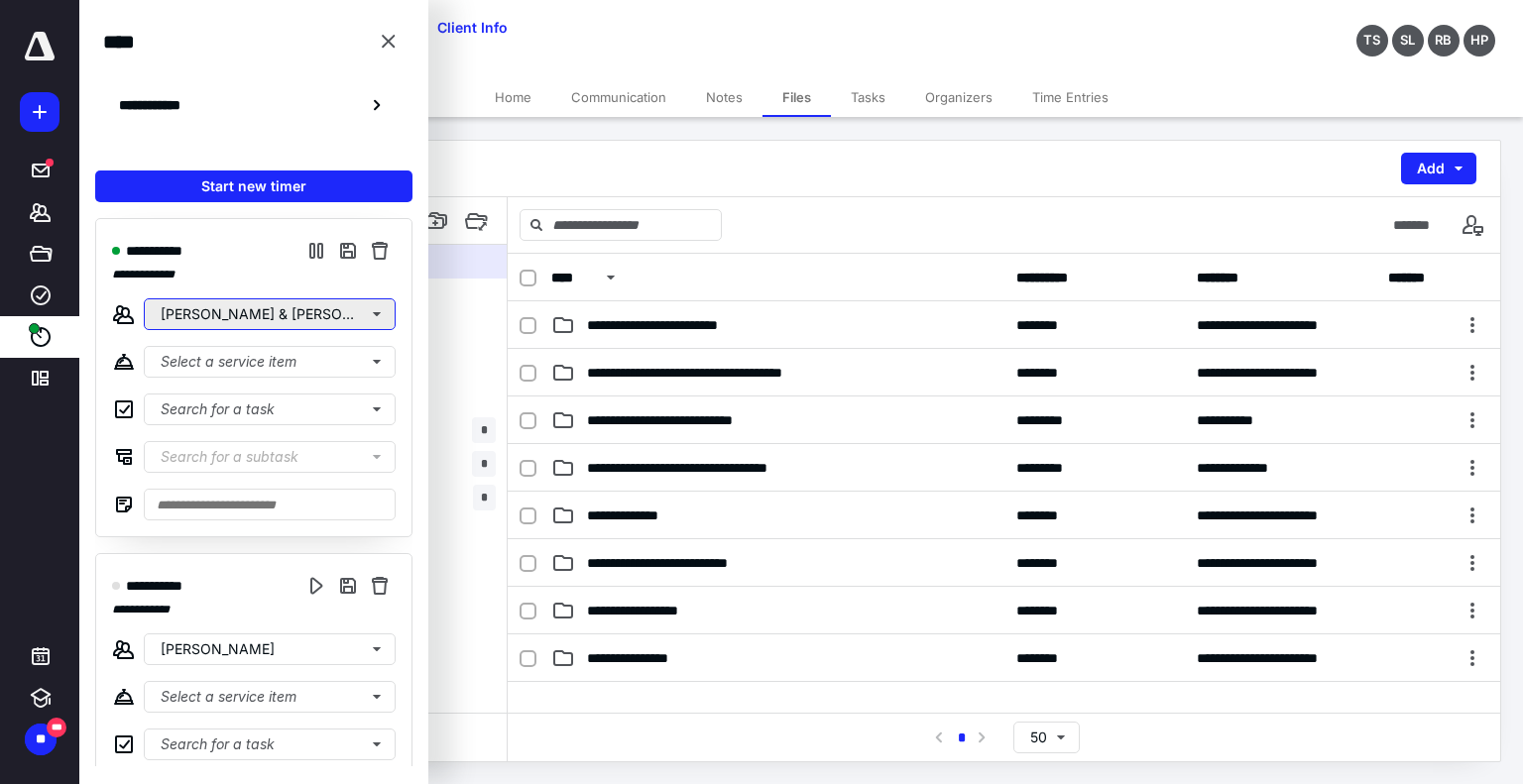 click on "[PERSON_NAME] & [PERSON_NAME] ([PERSON_NAME]) [PERSON_NAME]" at bounding box center (270, 314) 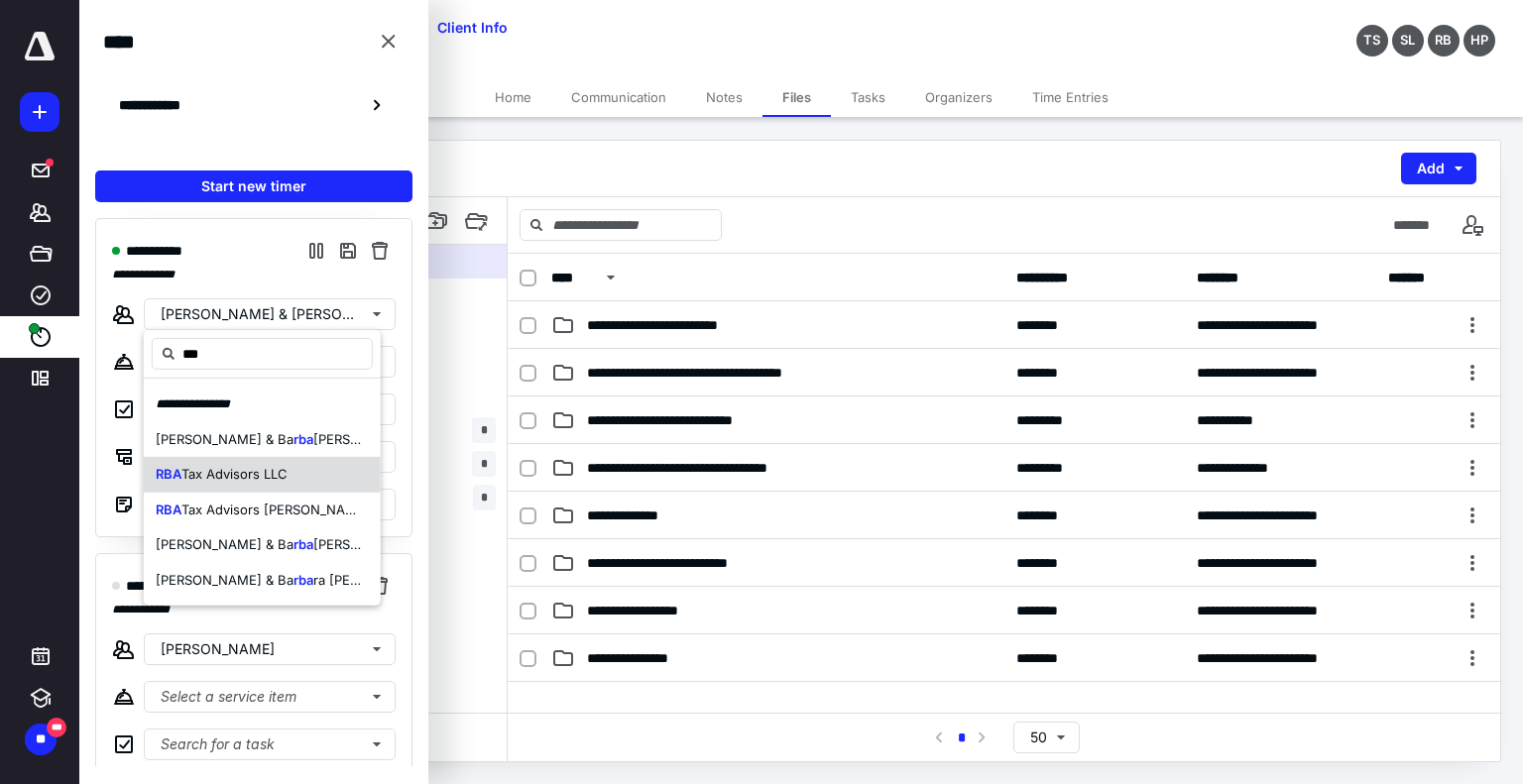 click on "Tax Advisors LLC" at bounding box center [234, 474] 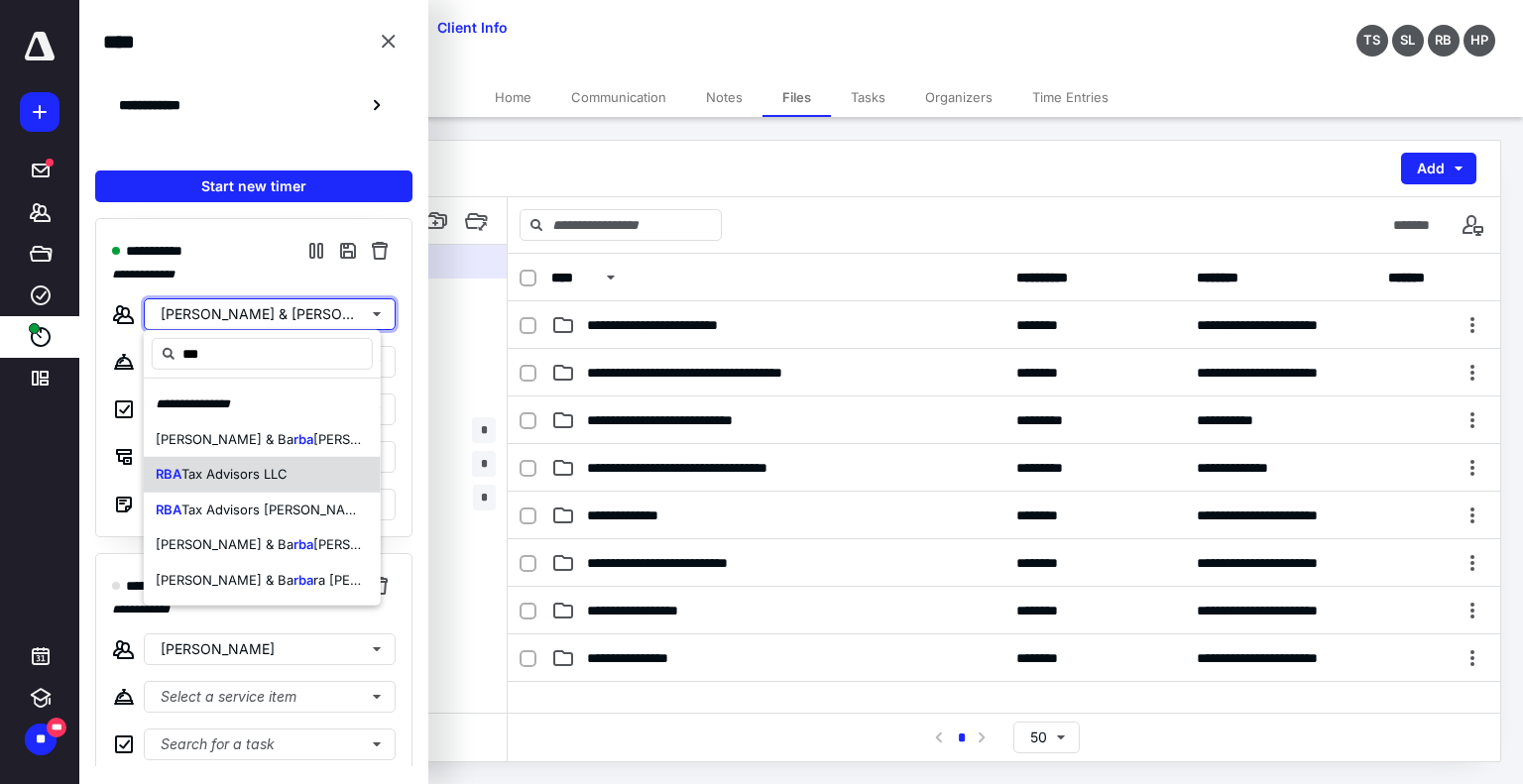type 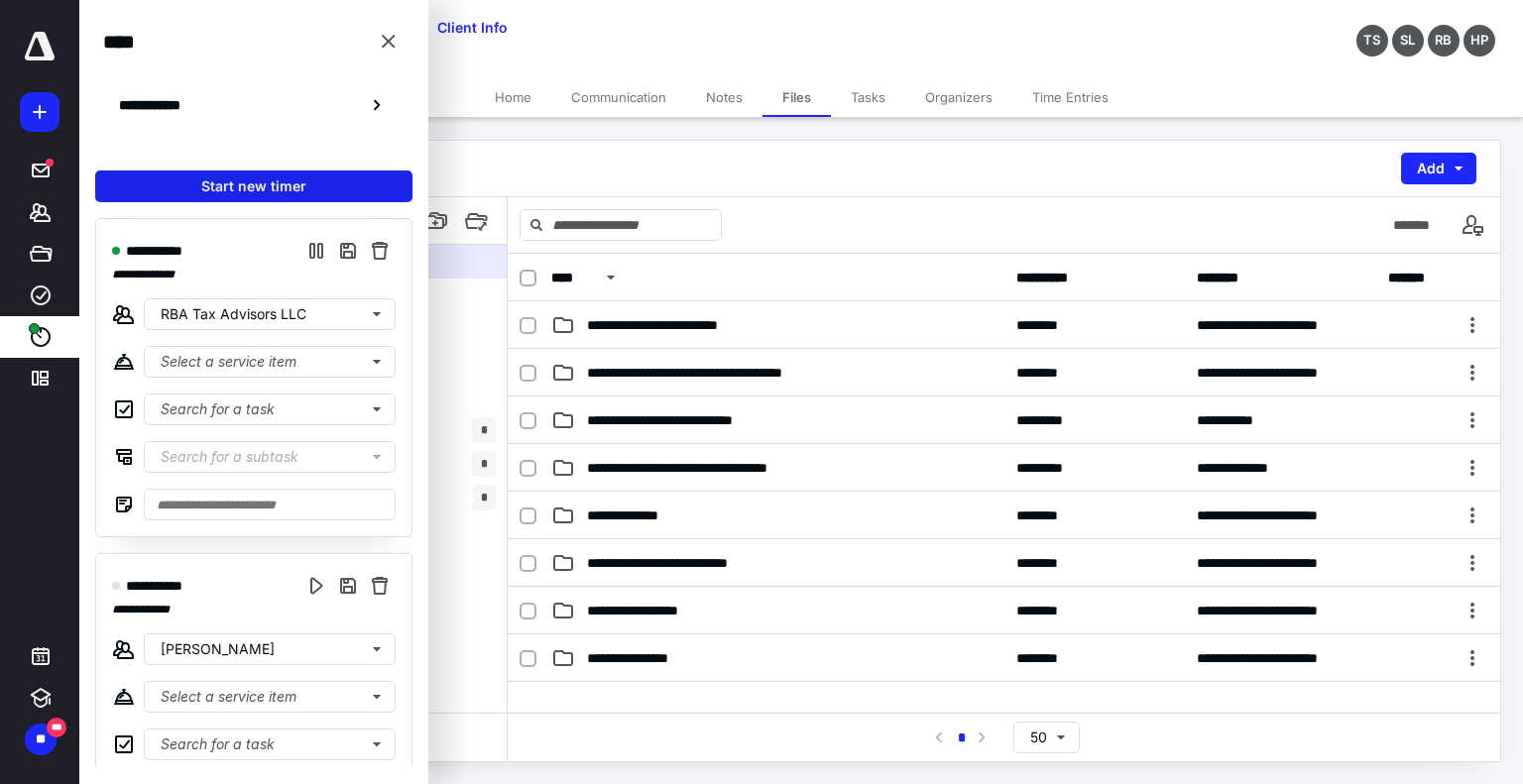 click on "Start new timer" at bounding box center [254, 186] 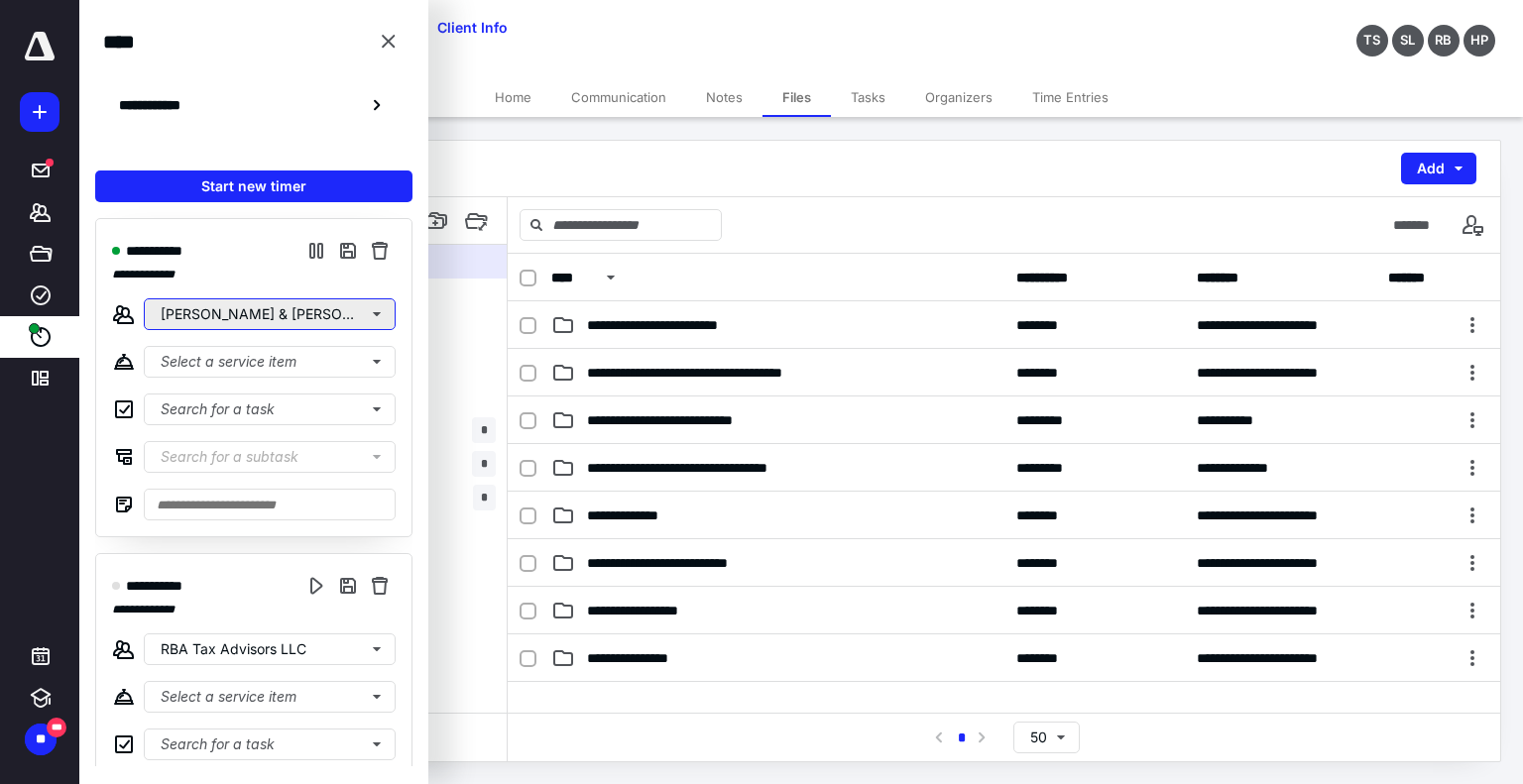 click on "[PERSON_NAME] & [PERSON_NAME] ([PERSON_NAME]) [PERSON_NAME]" at bounding box center [270, 314] 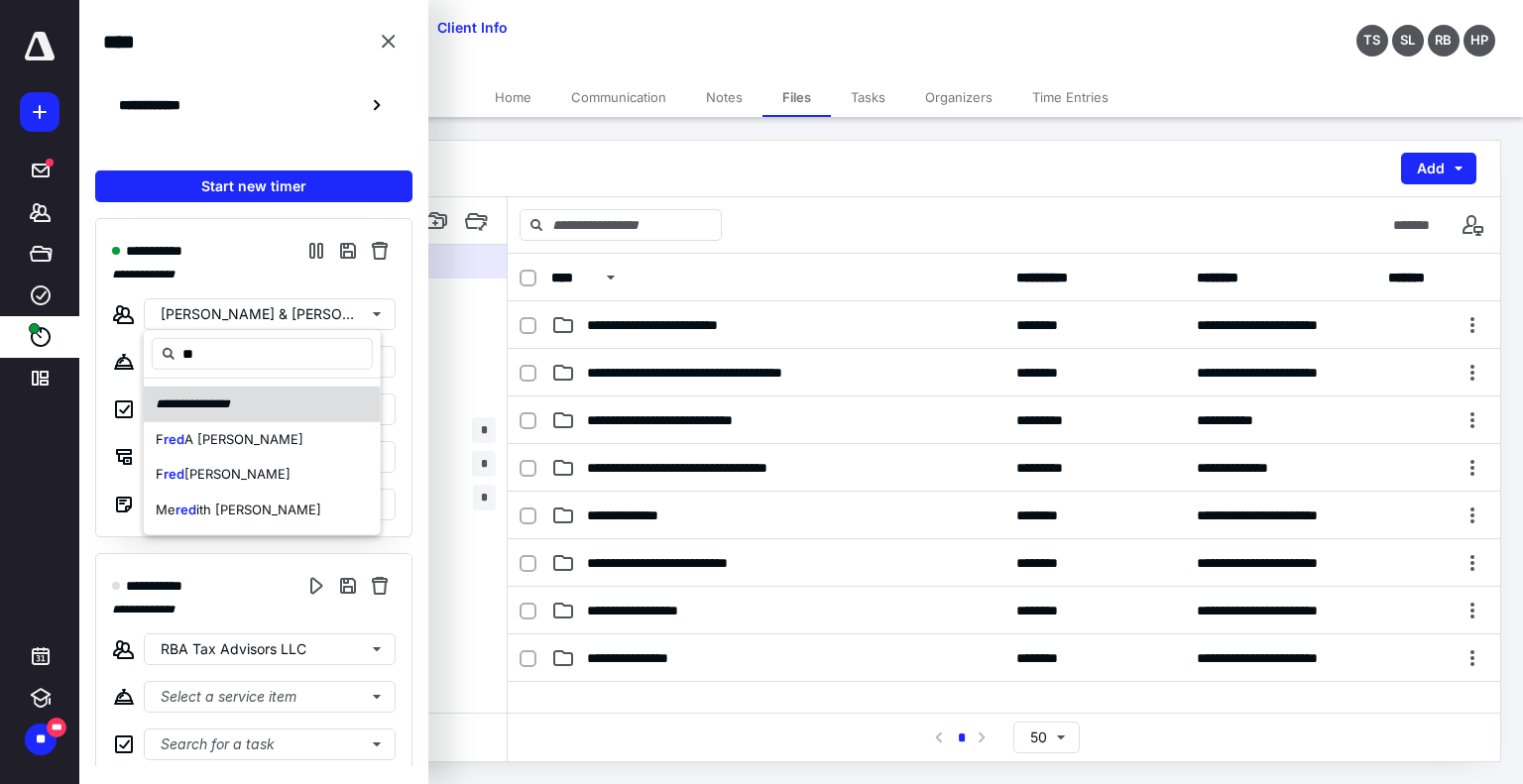 type on "*" 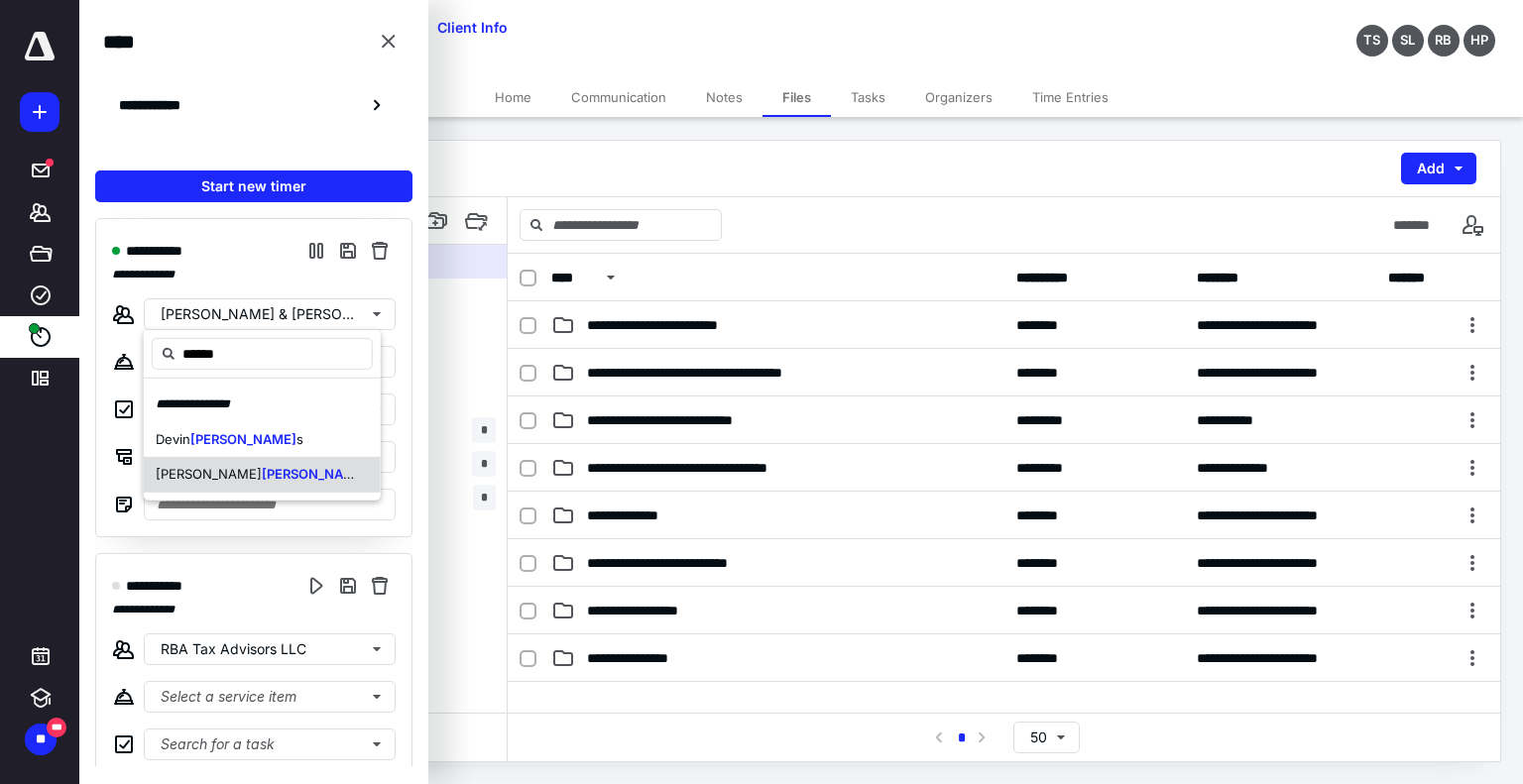 click on "Tyler  Jenkin s" at bounding box center (262, 475) 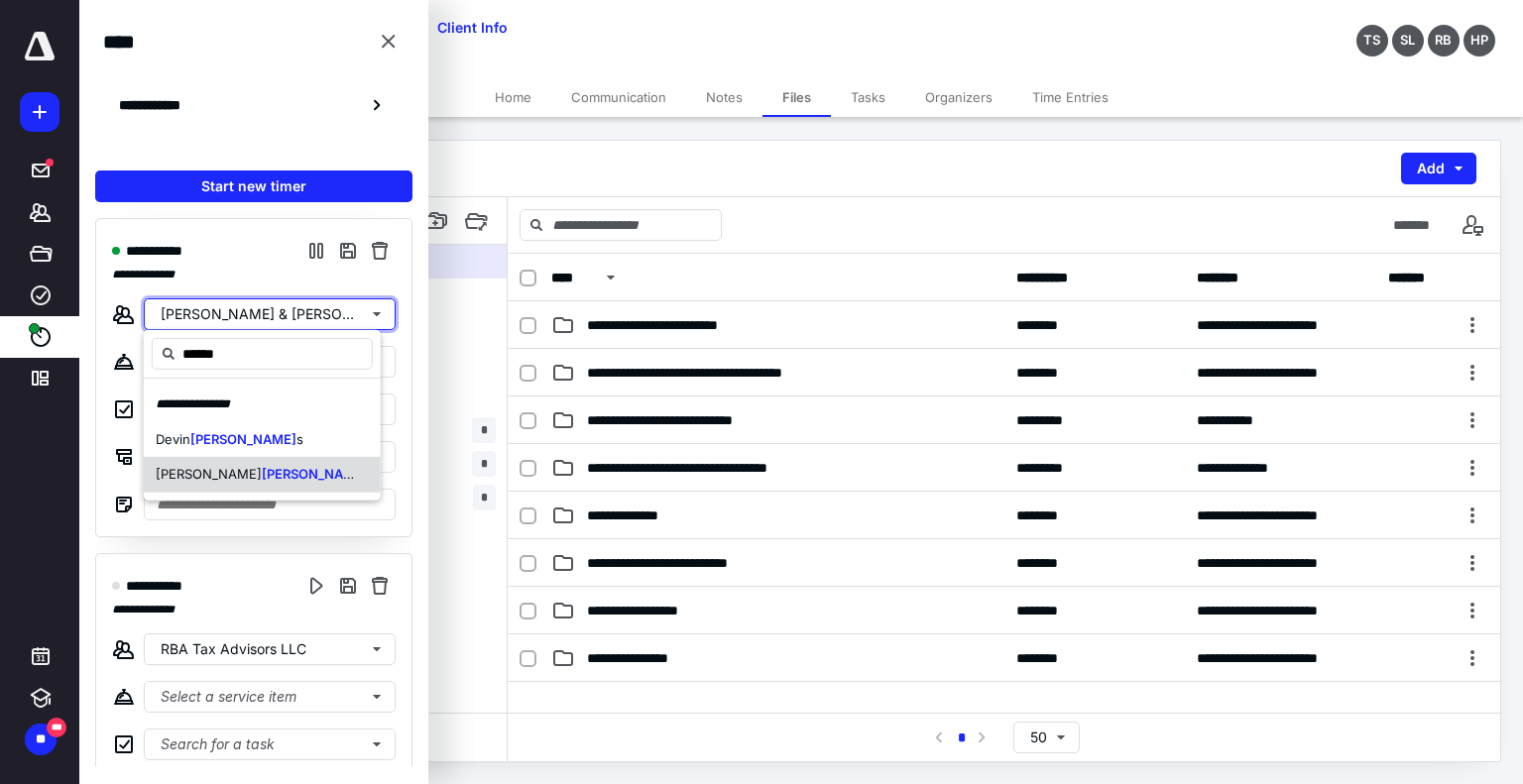 type 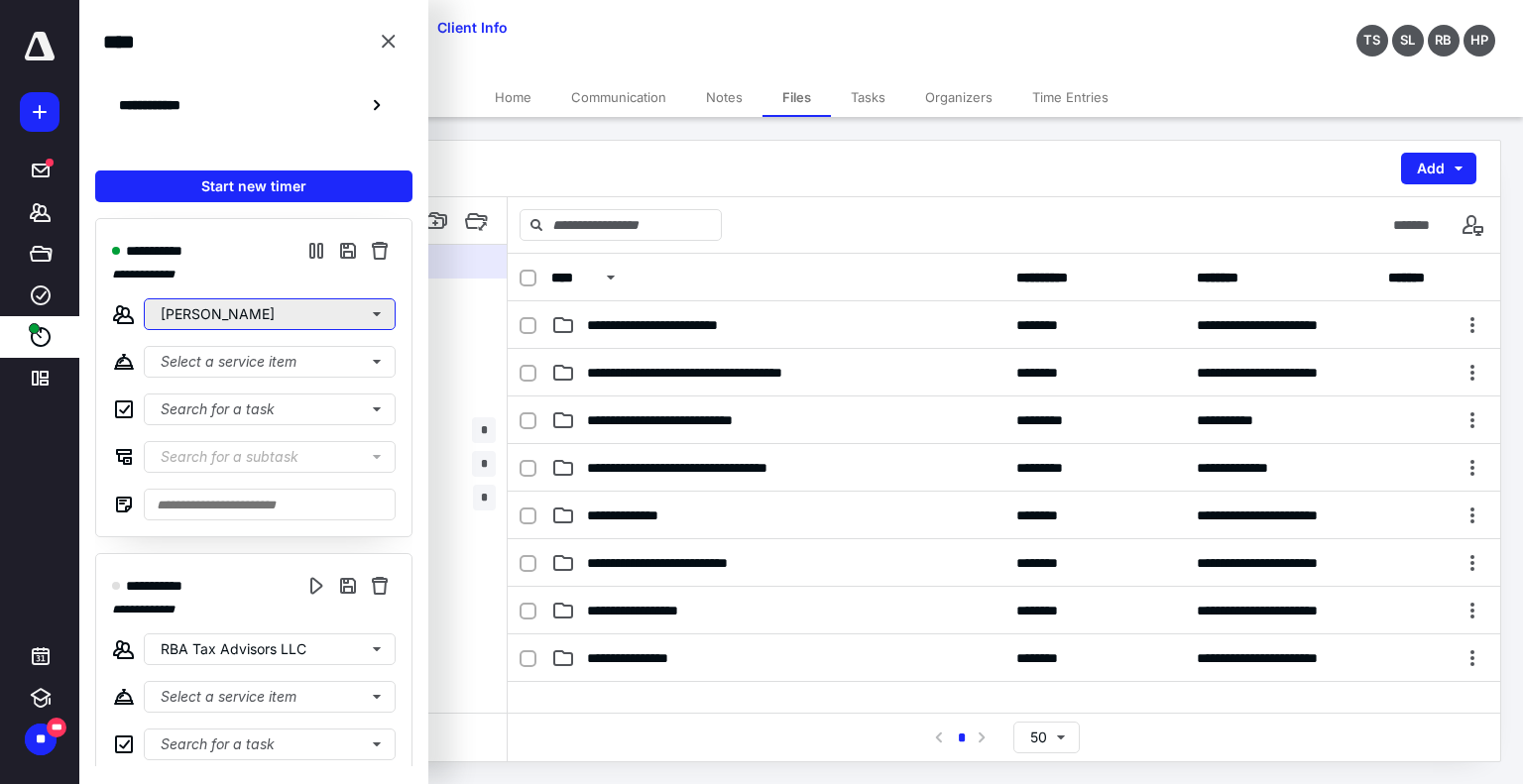 click on "[PERSON_NAME]" at bounding box center [270, 314] 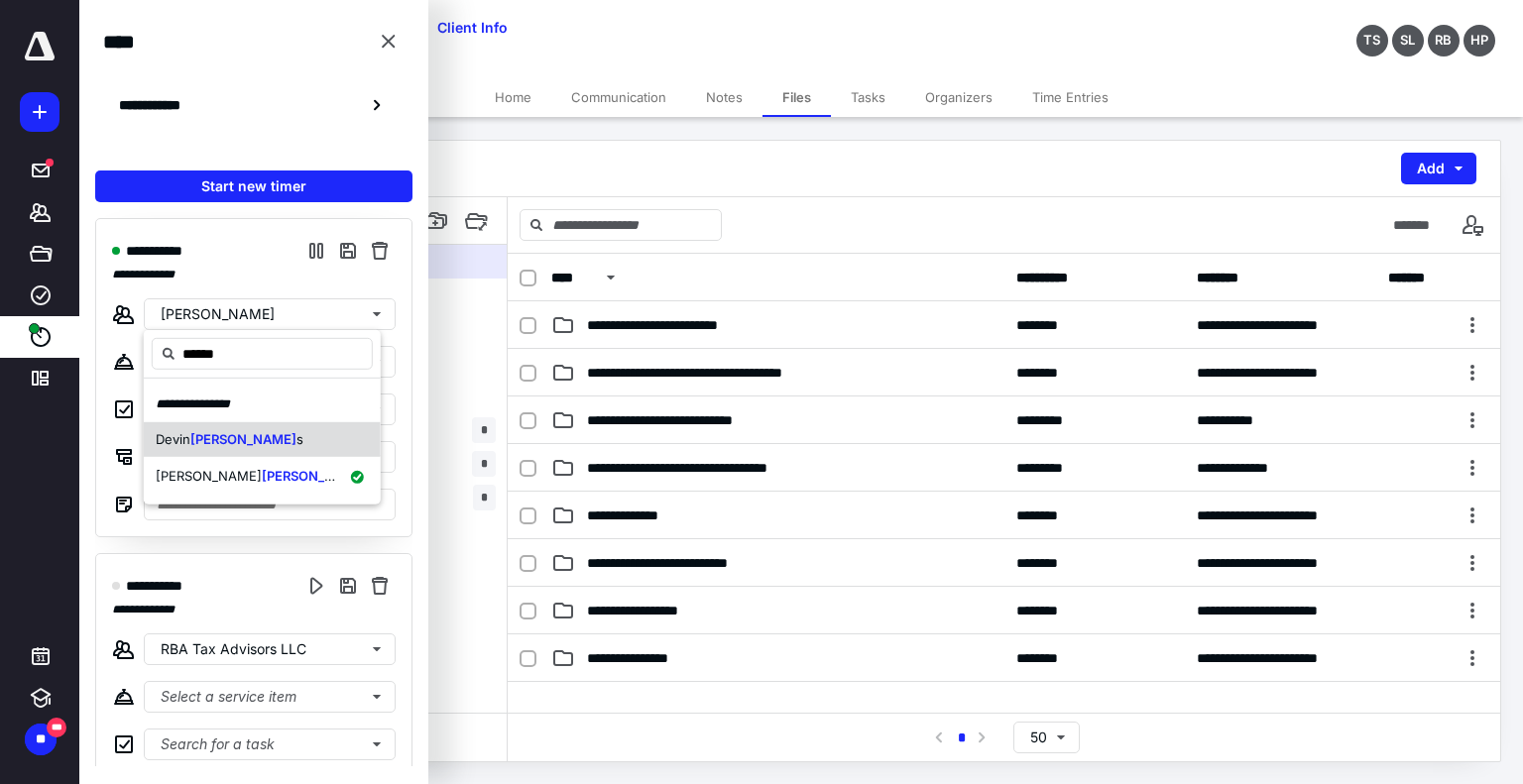 click on "Devin  Jenkin s" at bounding box center (262, 439) 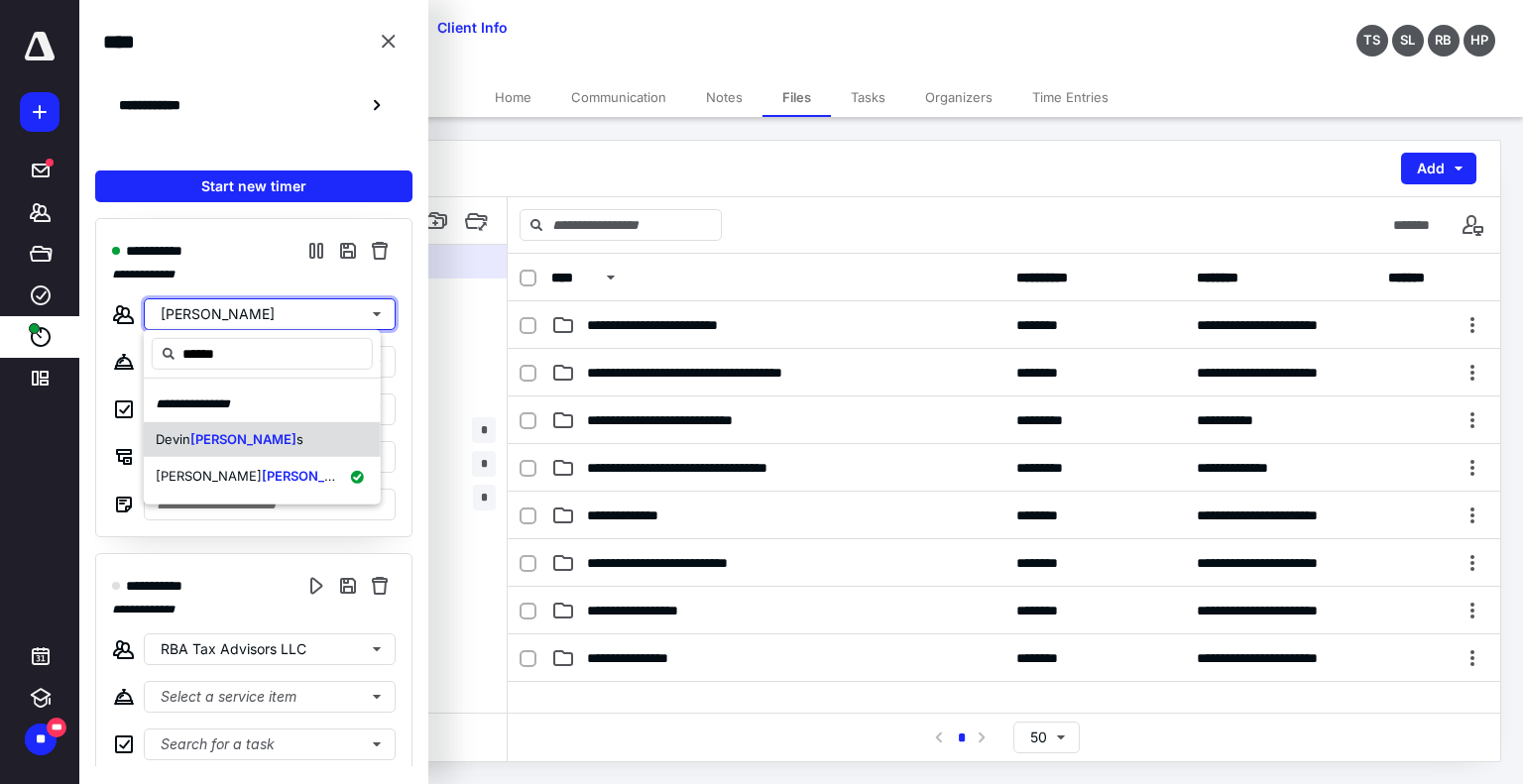 type 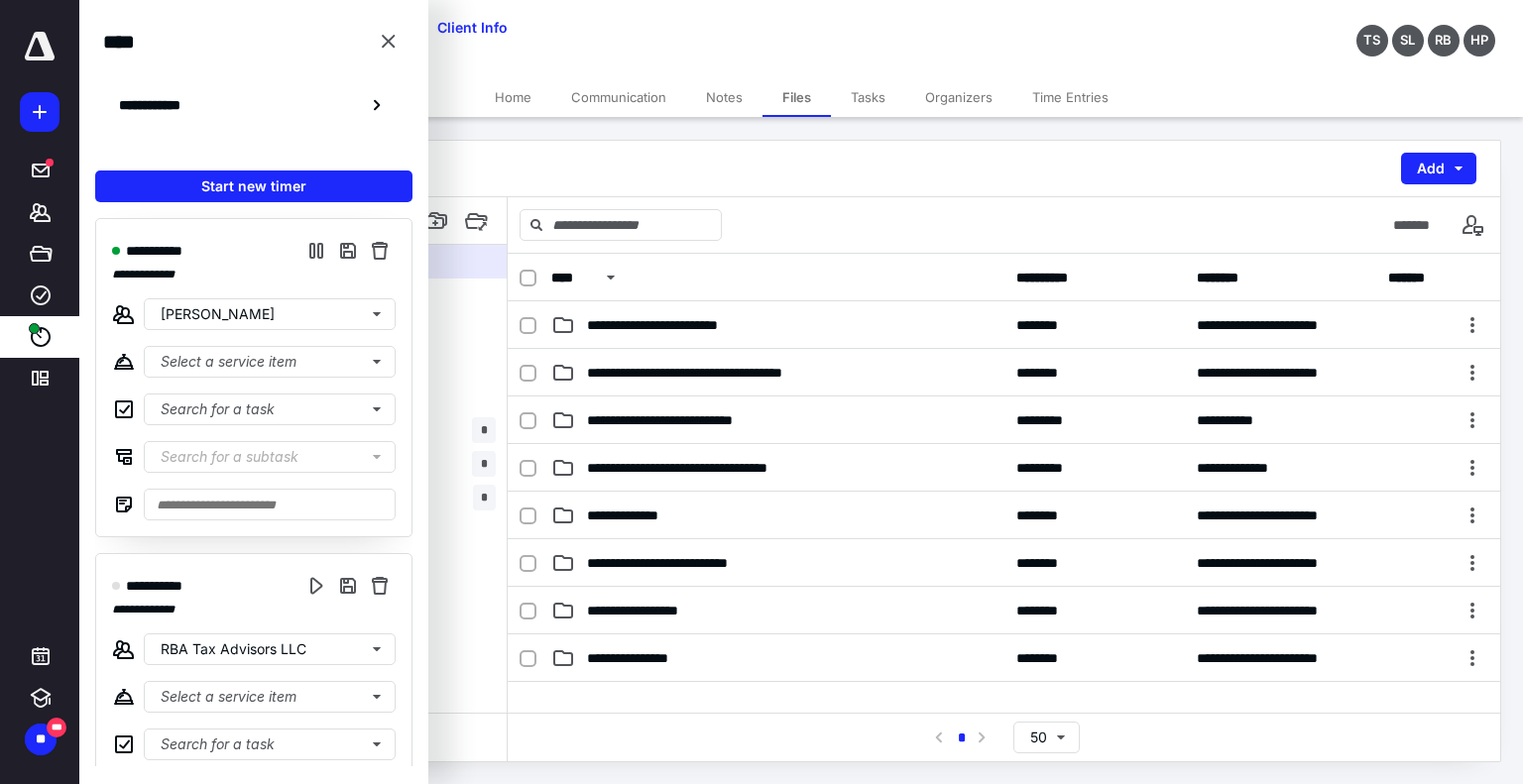 click on "**********" at bounding box center (254, 378) 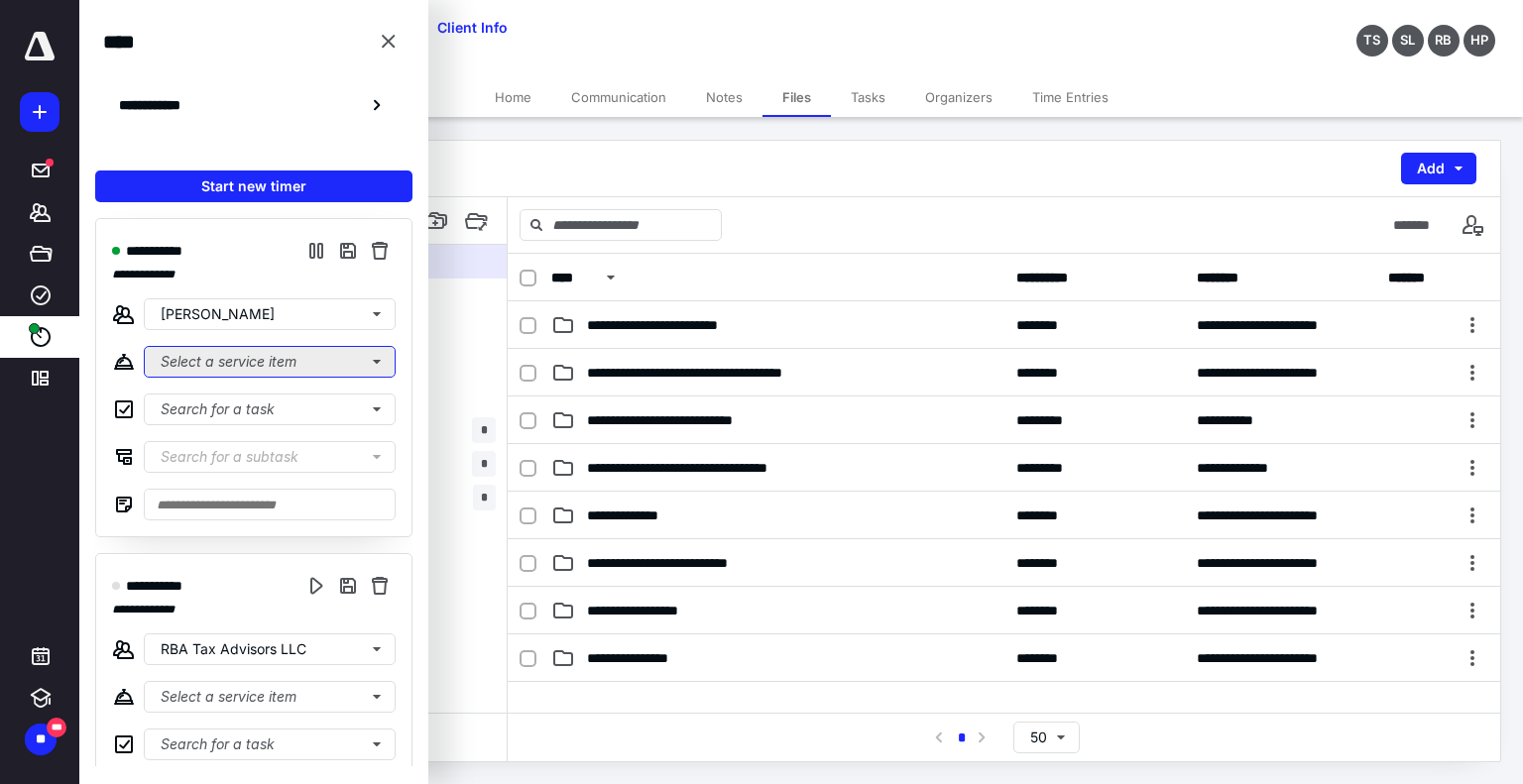 click on "Select a service item" at bounding box center (270, 362) 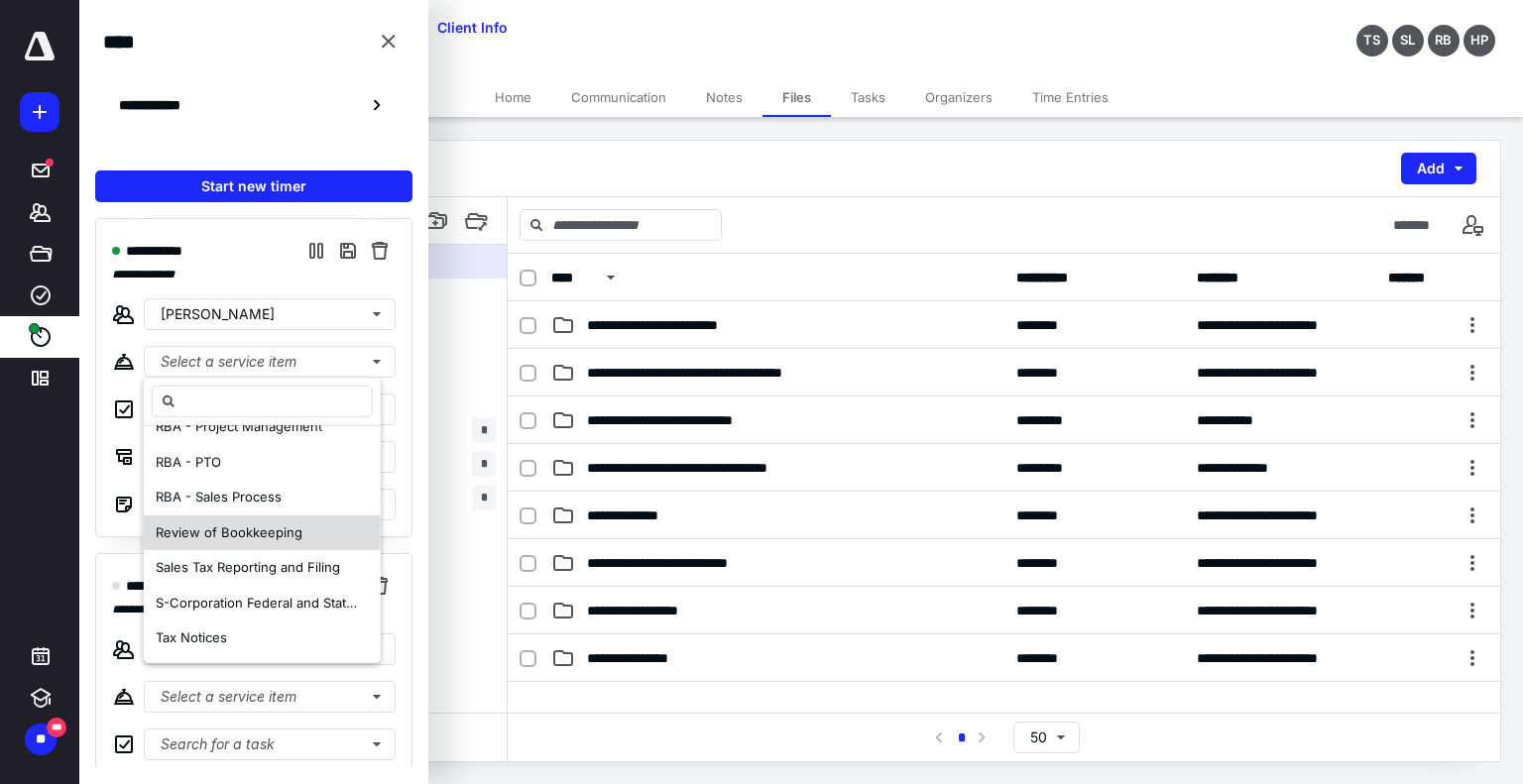 scroll, scrollTop: 892, scrollLeft: 0, axis: vertical 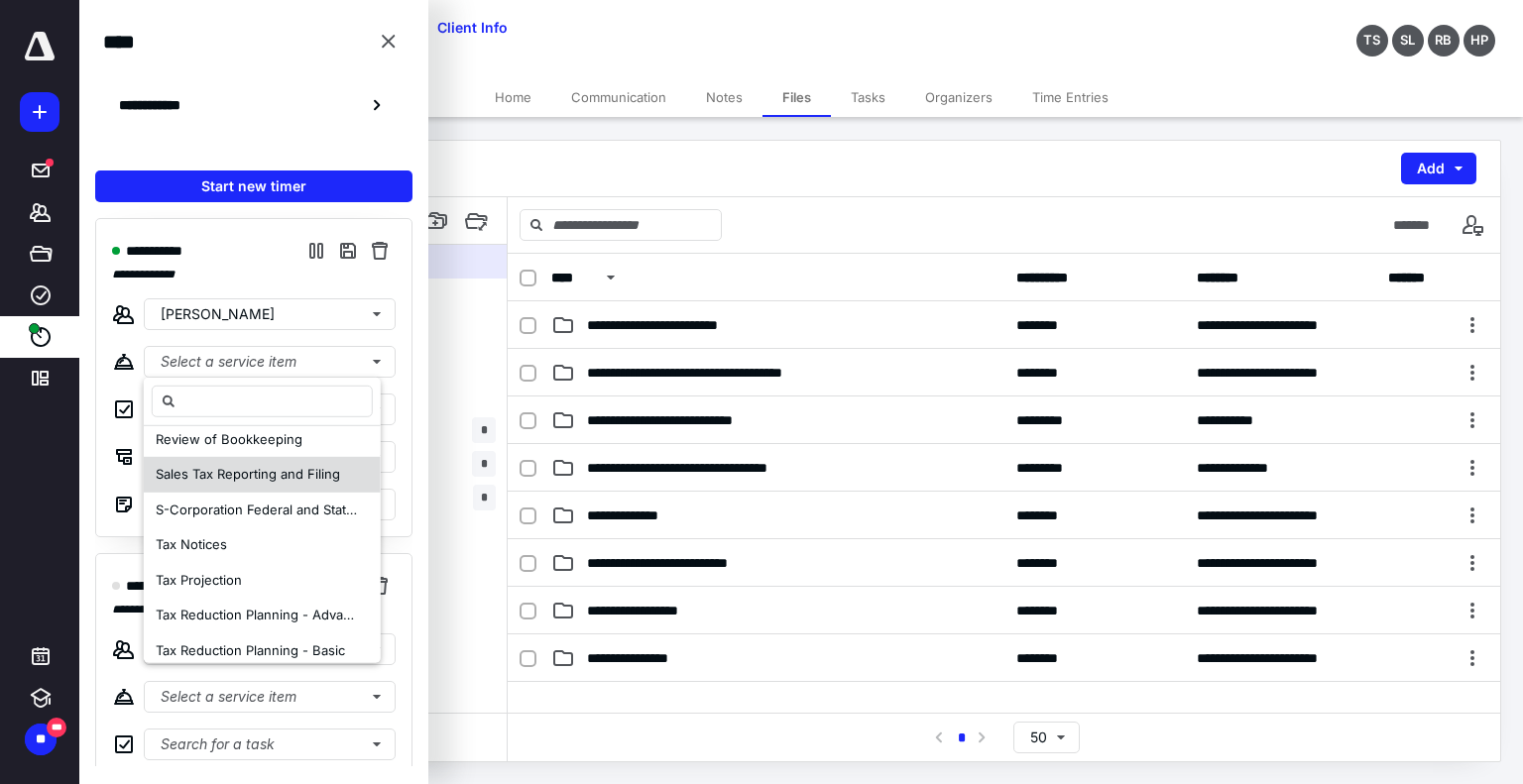 click on "Sales Tax Reporting and Filing" at bounding box center [248, 474] 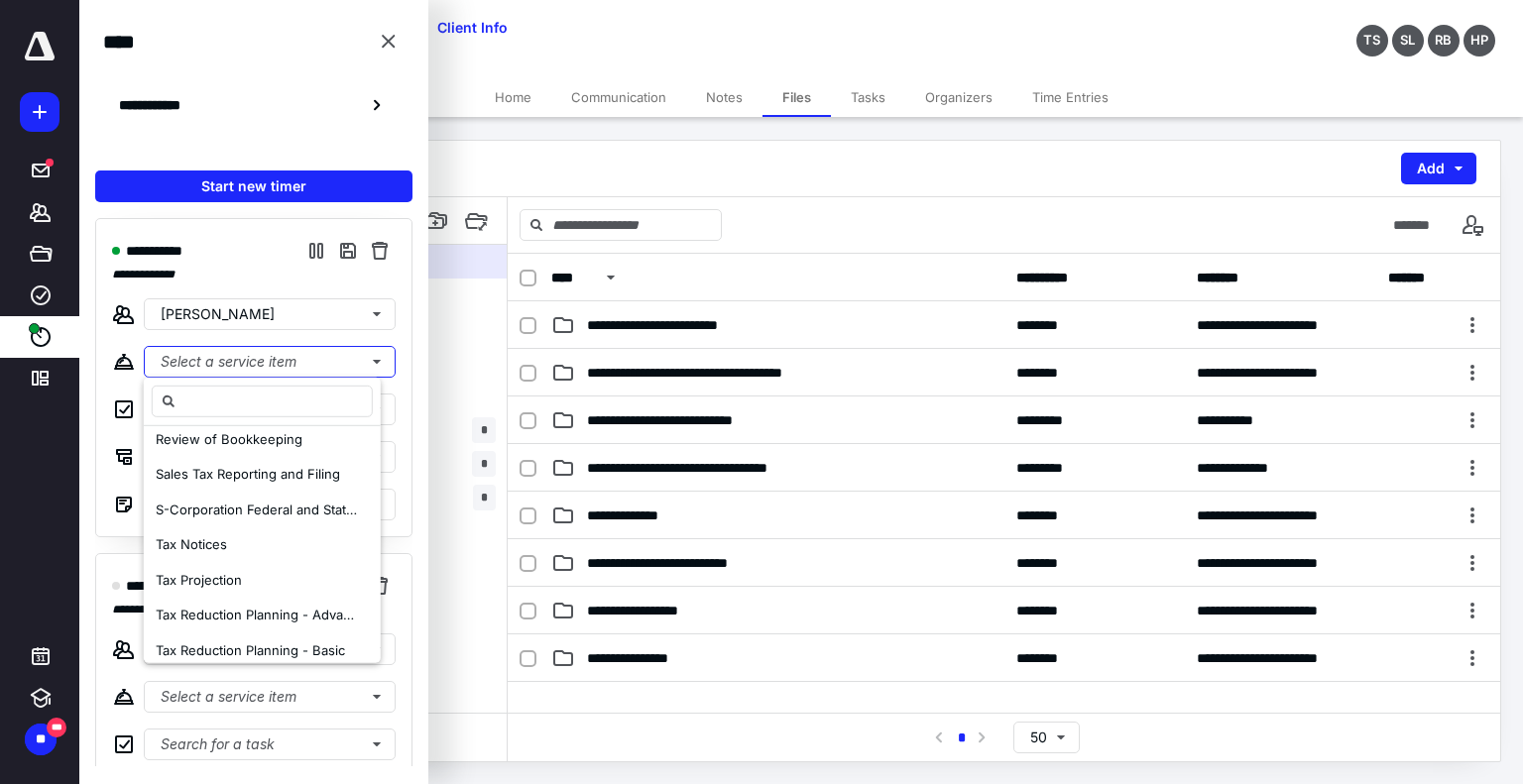 scroll, scrollTop: 0, scrollLeft: 0, axis: both 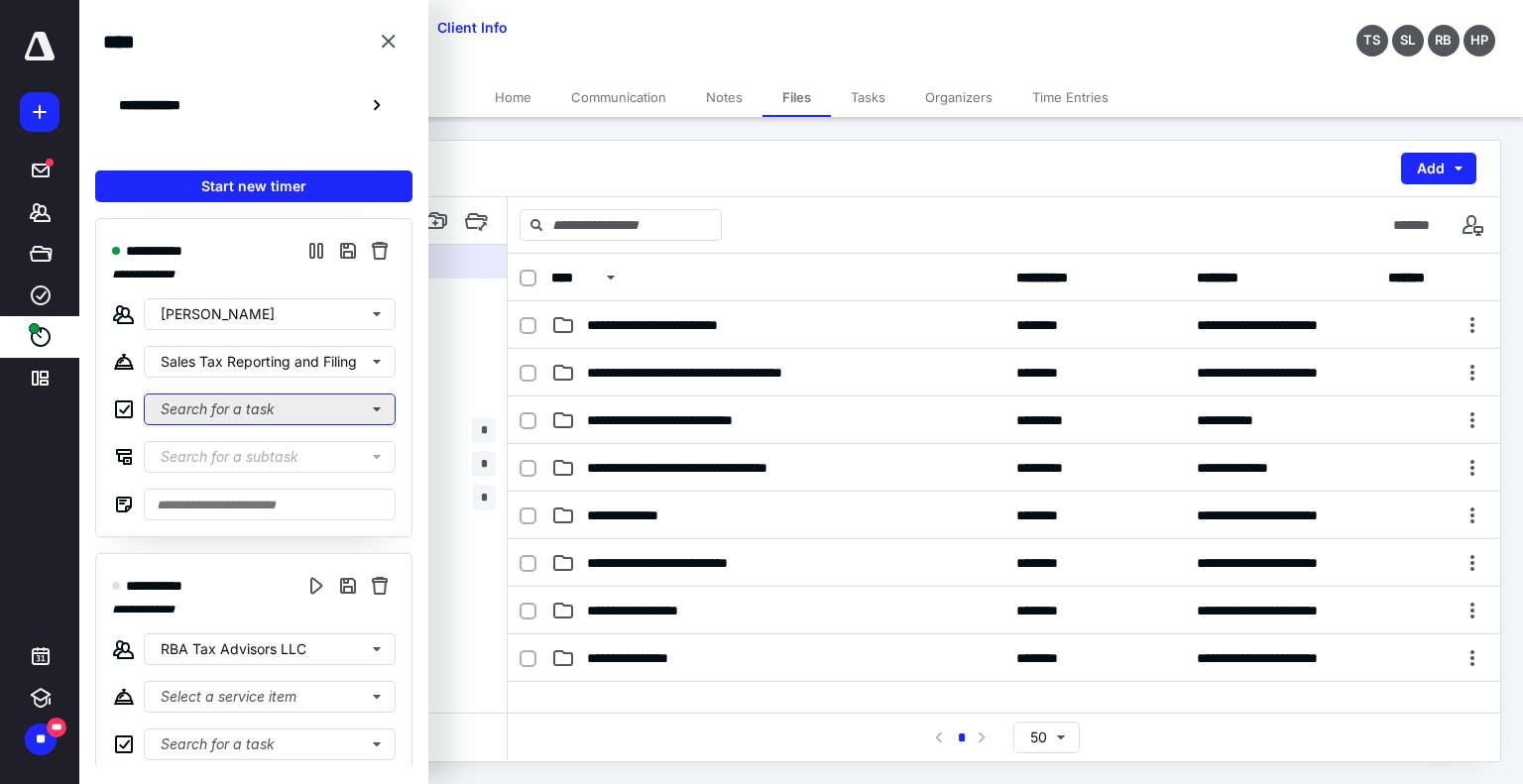 click on "Search for a task" at bounding box center (270, 409) 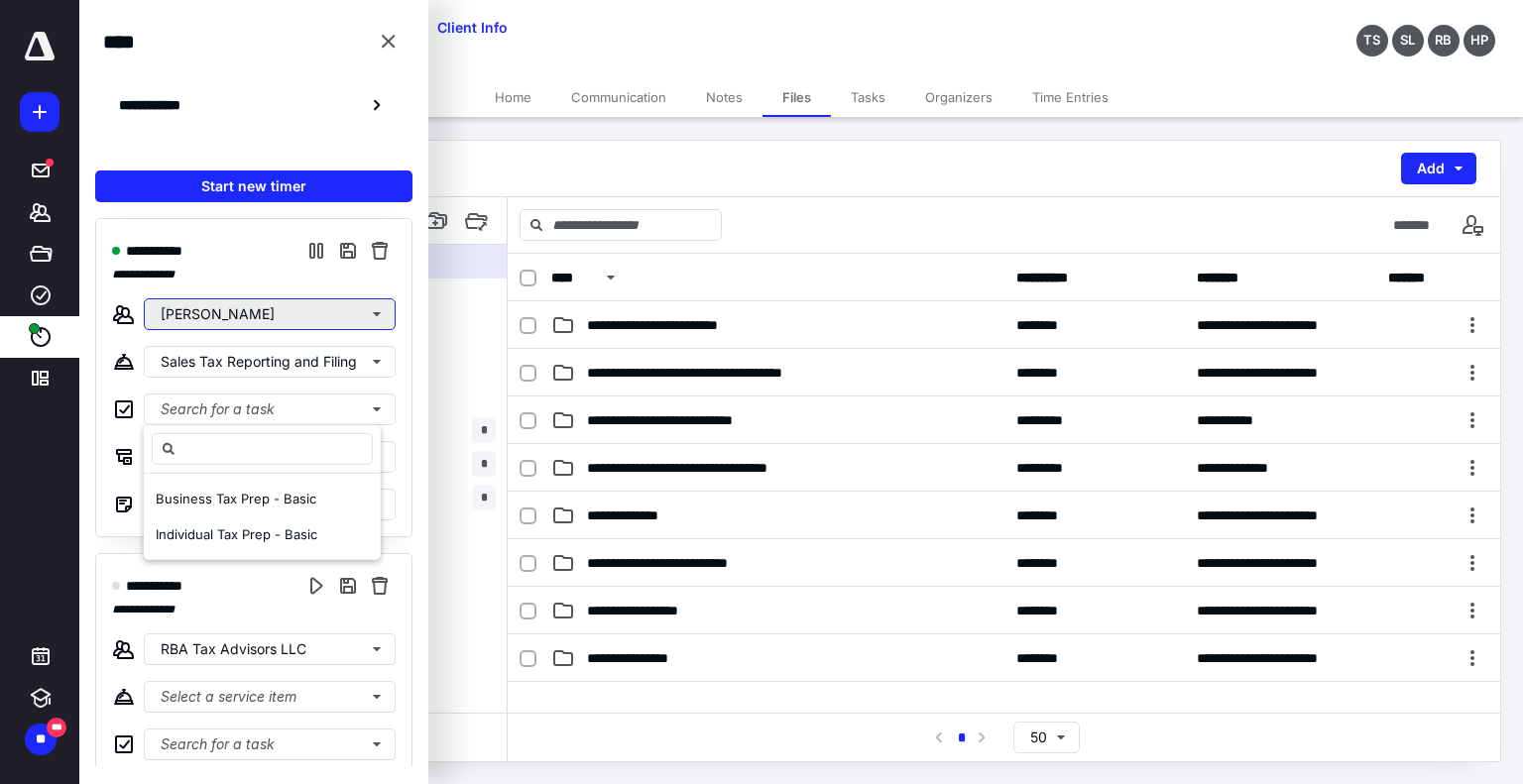 click on "[PERSON_NAME]" at bounding box center [270, 314] 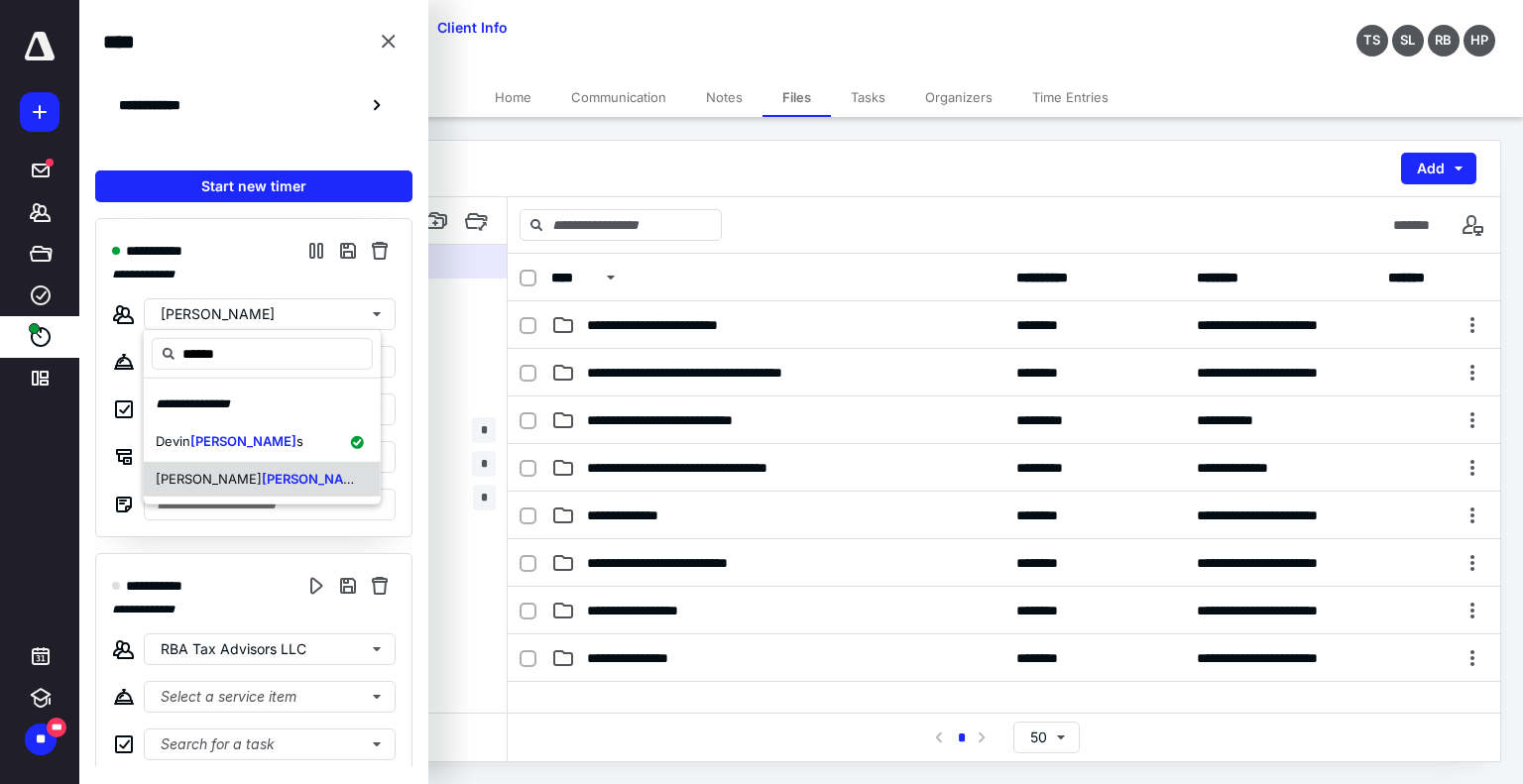 click on "Jenkin" at bounding box center (314, 478) 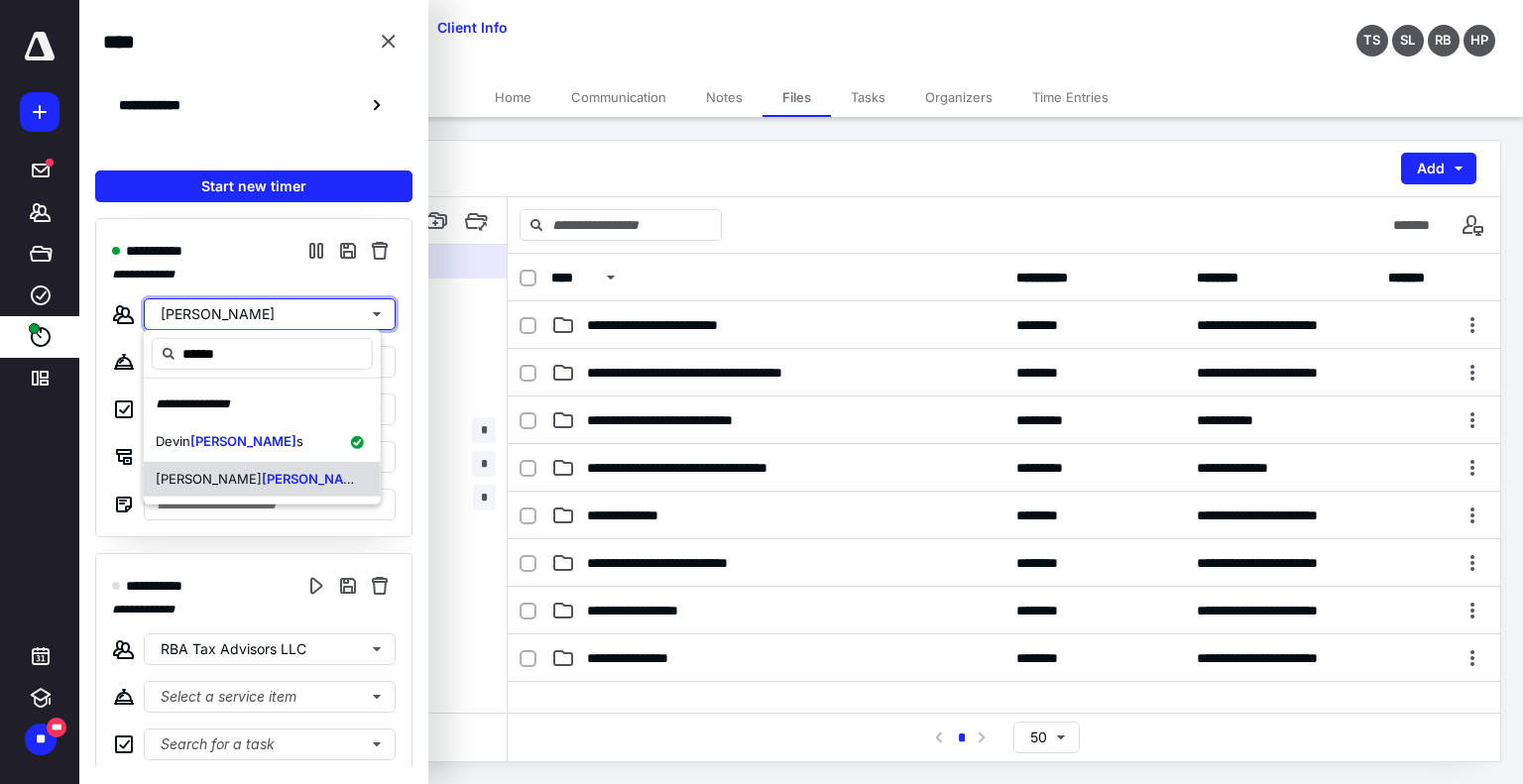 type 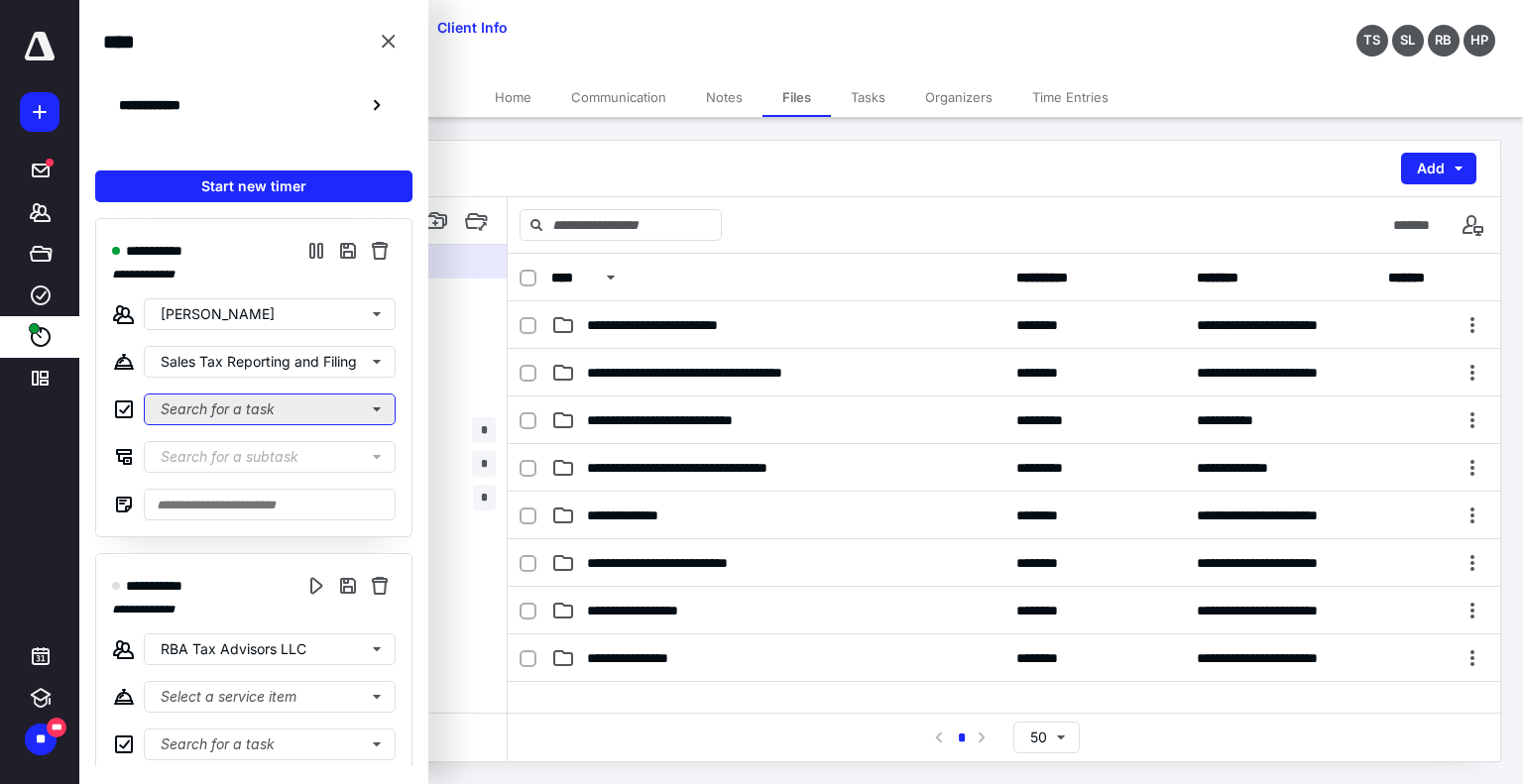 click on "Search for a task" at bounding box center [270, 409] 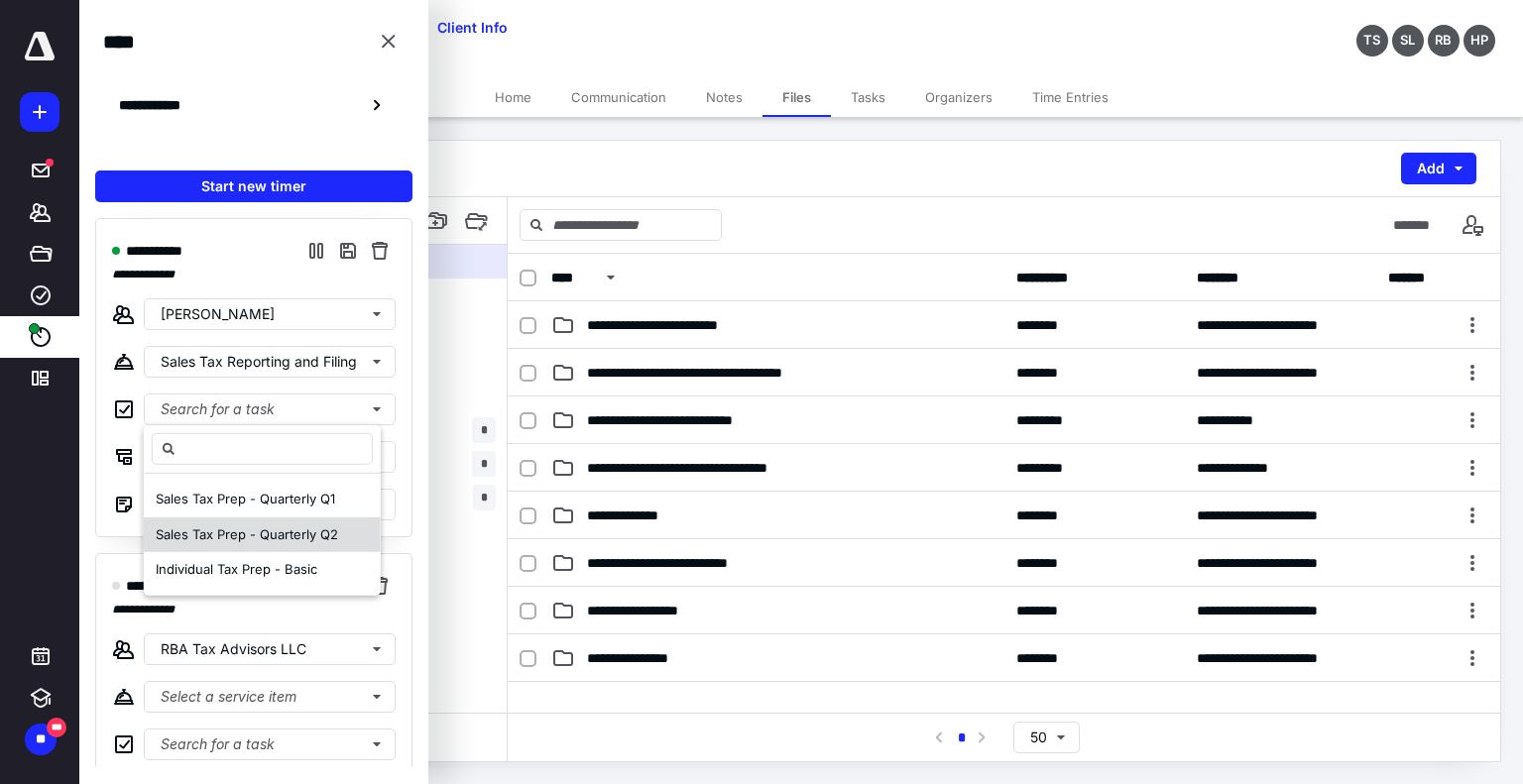 click on "Sales Tax Prep - Quarterly Q2" at bounding box center [247, 533] 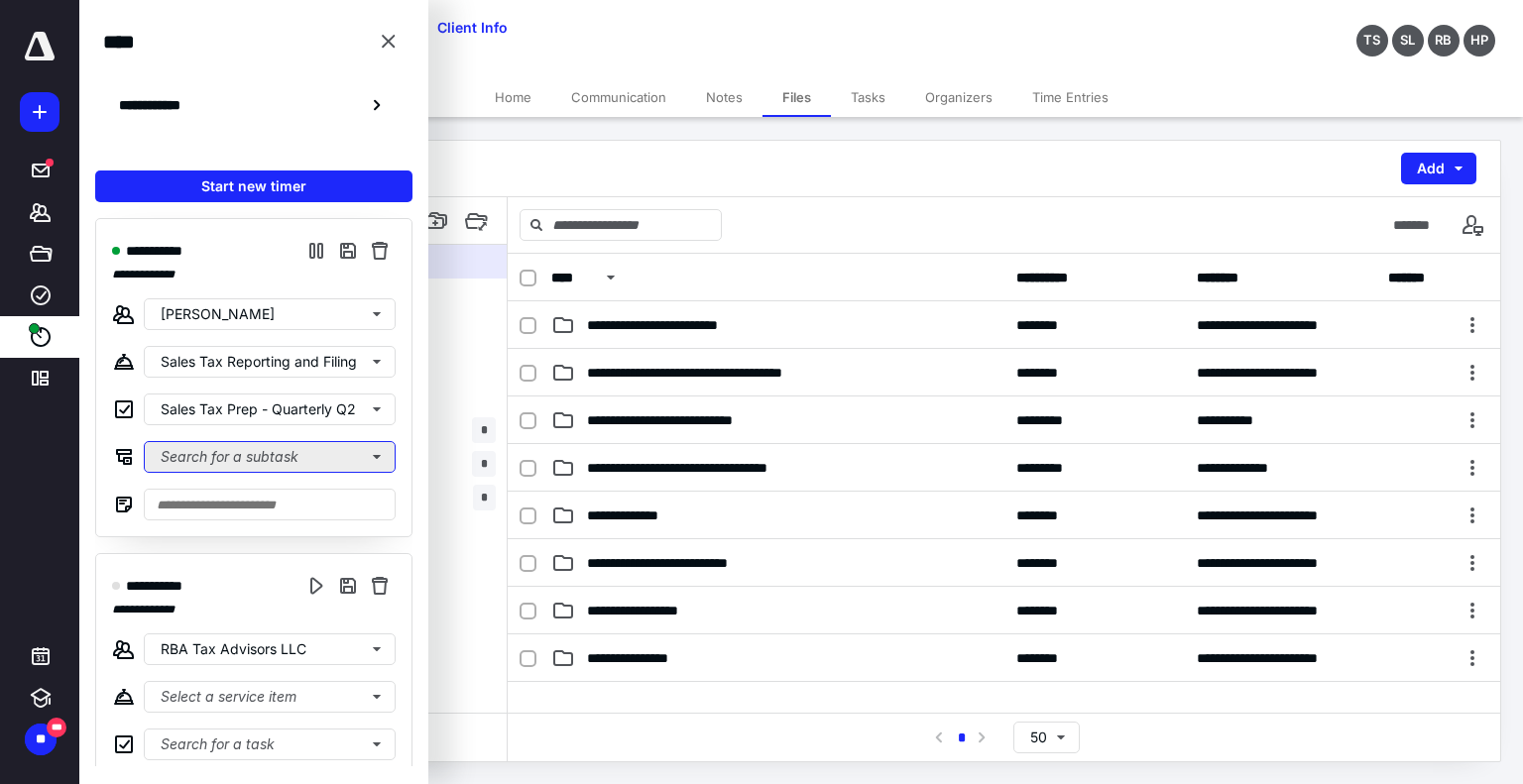 click on "Search for a subtask" at bounding box center [270, 457] 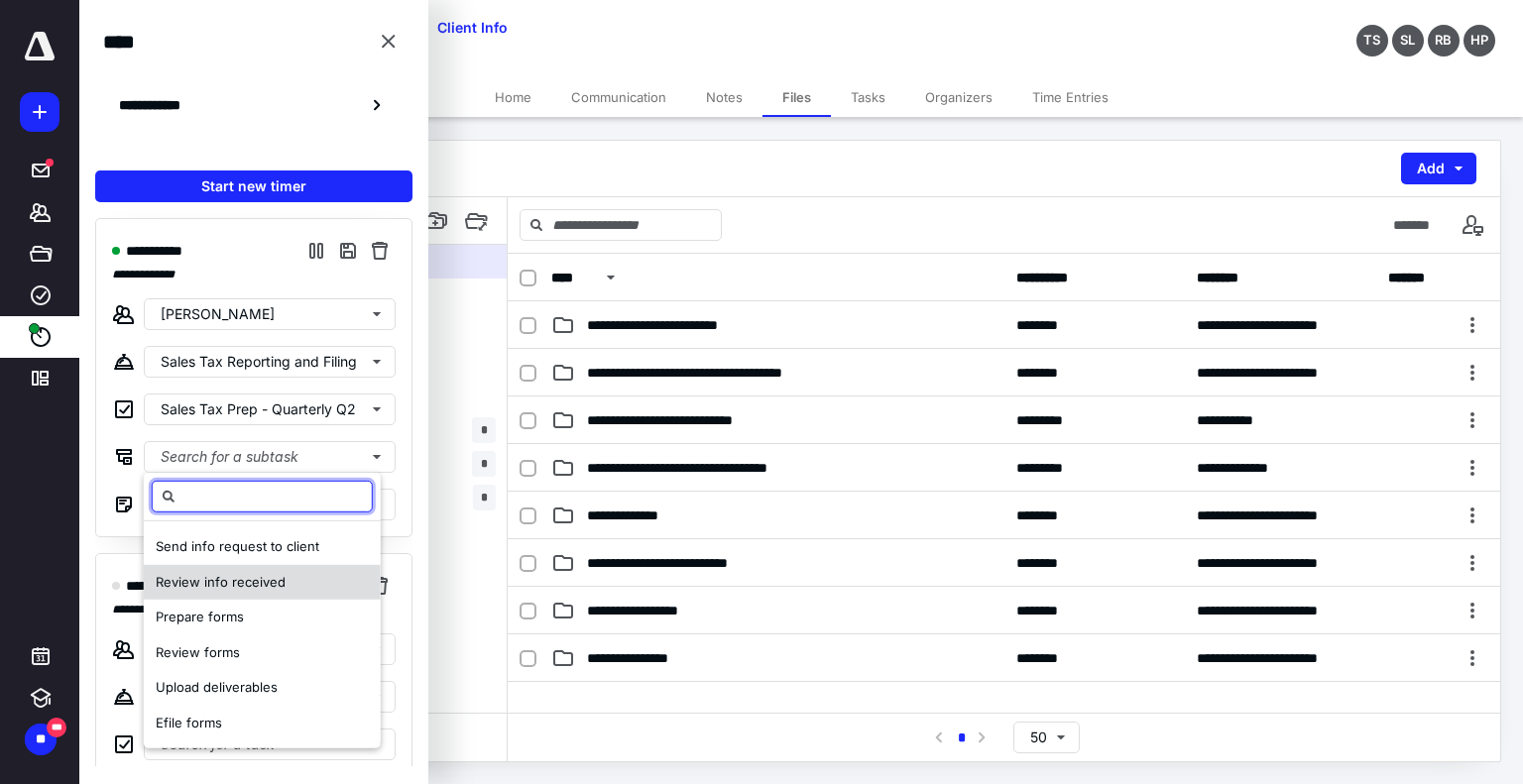 click on "Review info received" at bounding box center (220, 581) 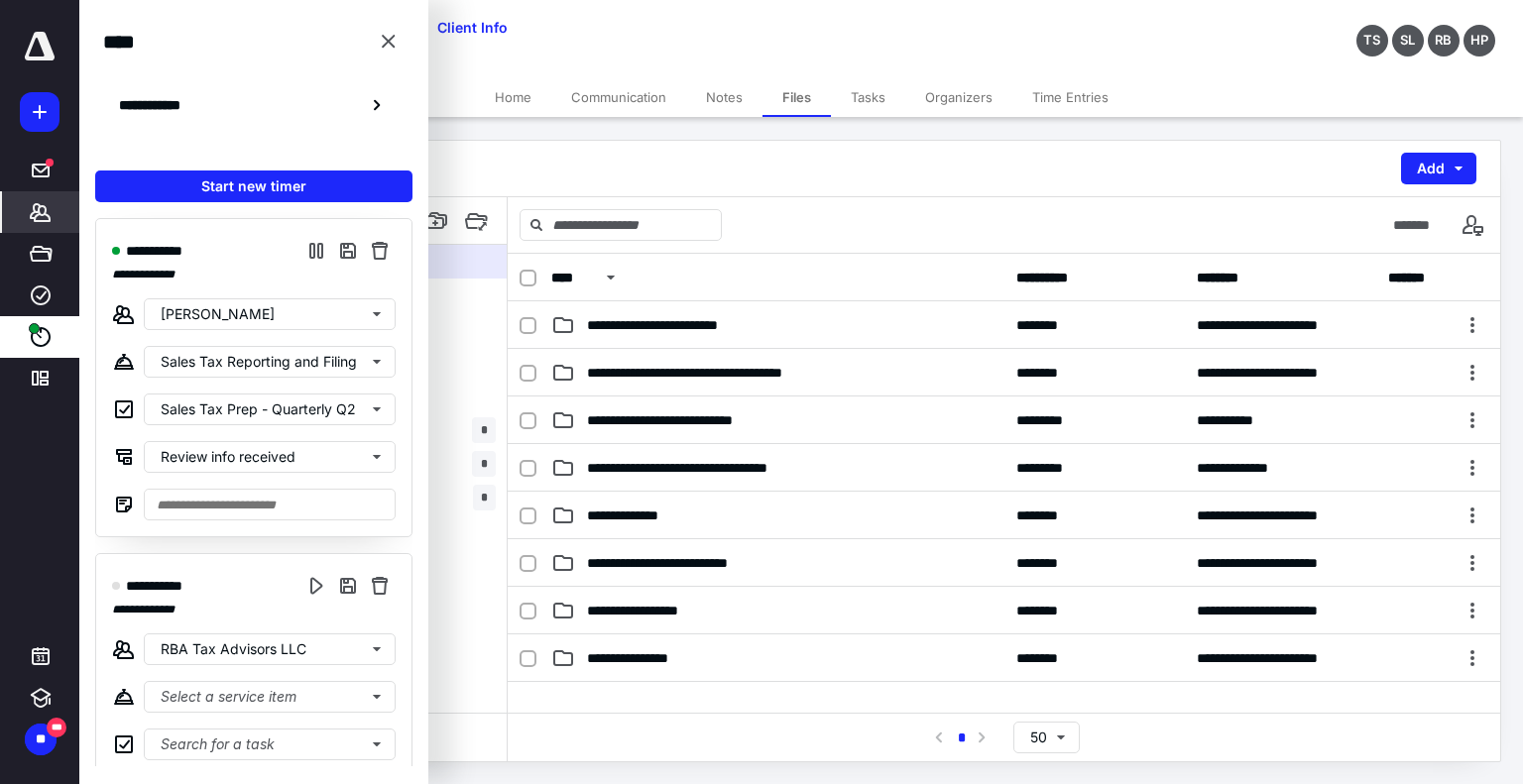 click on "*******" at bounding box center (41, 212) 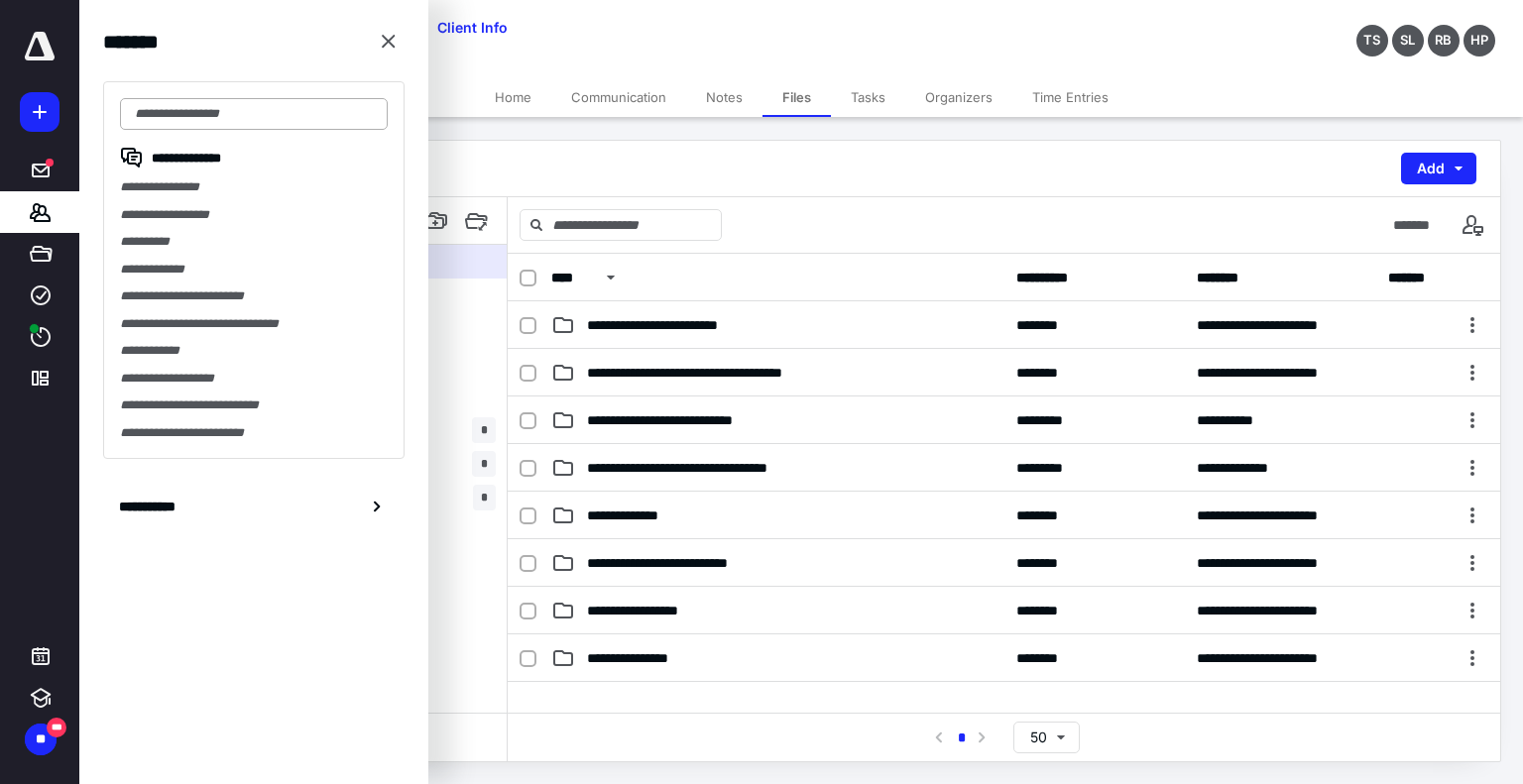 click at bounding box center (254, 114) 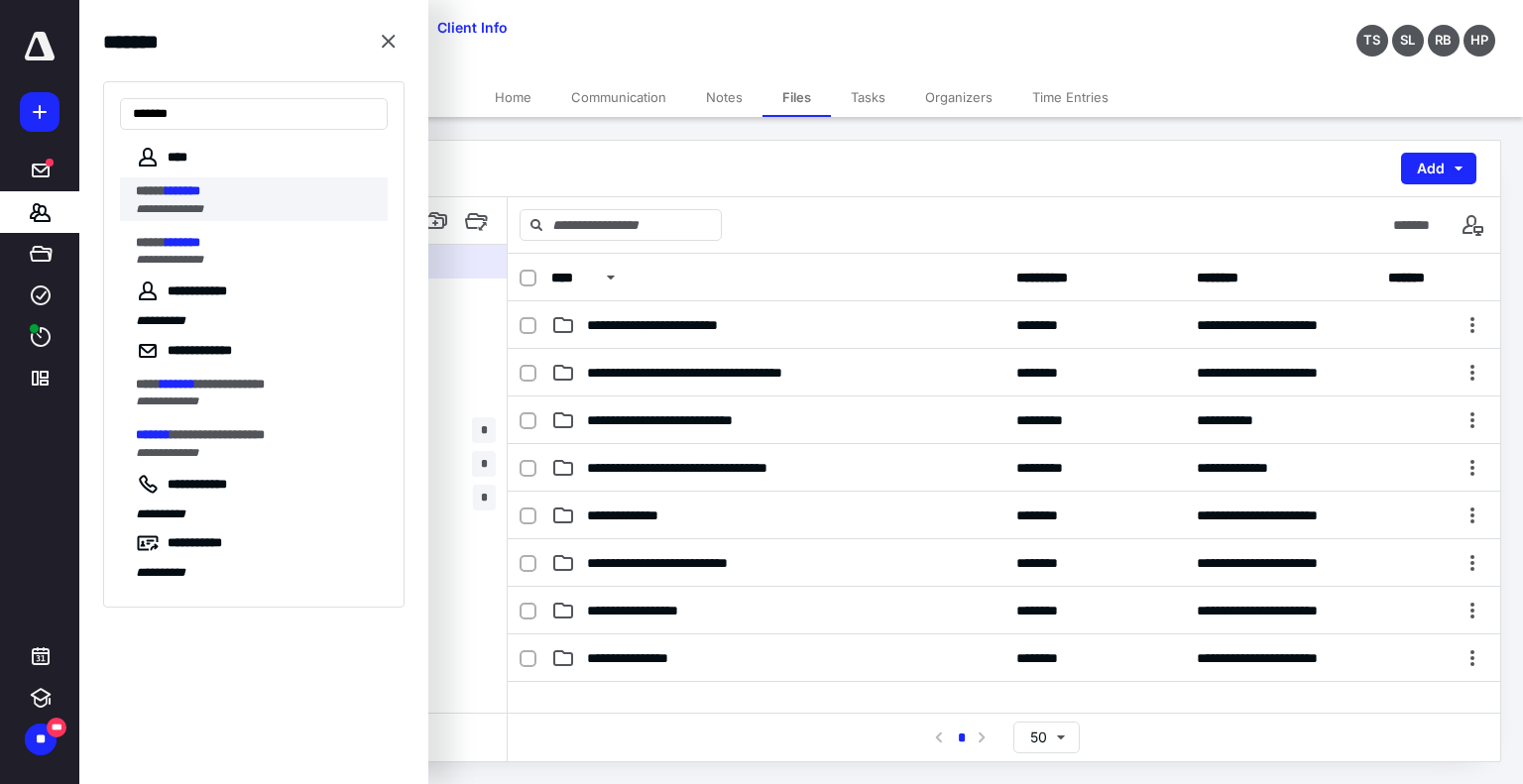 type on "*******" 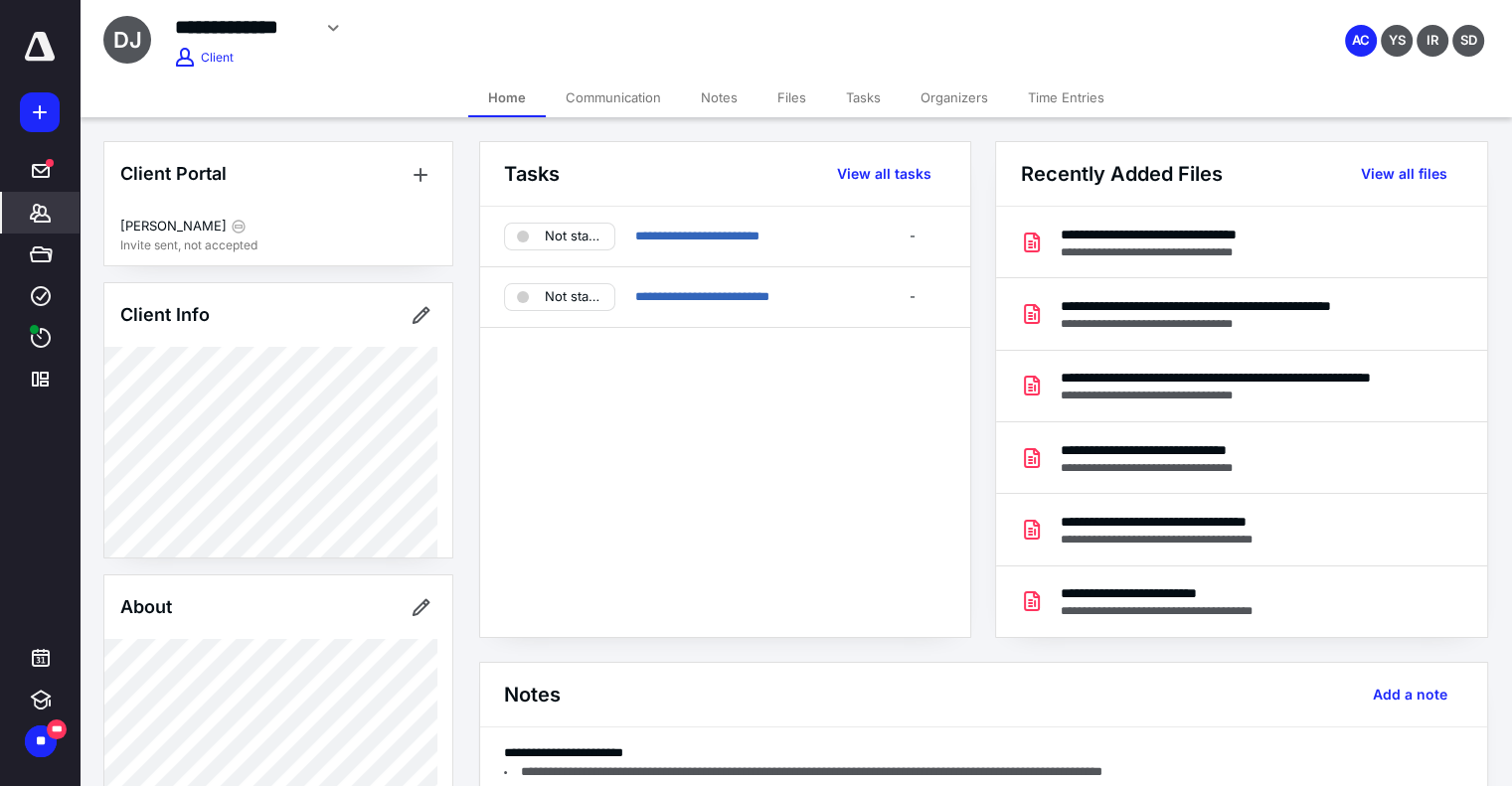 click on "Files" at bounding box center [791, 97] 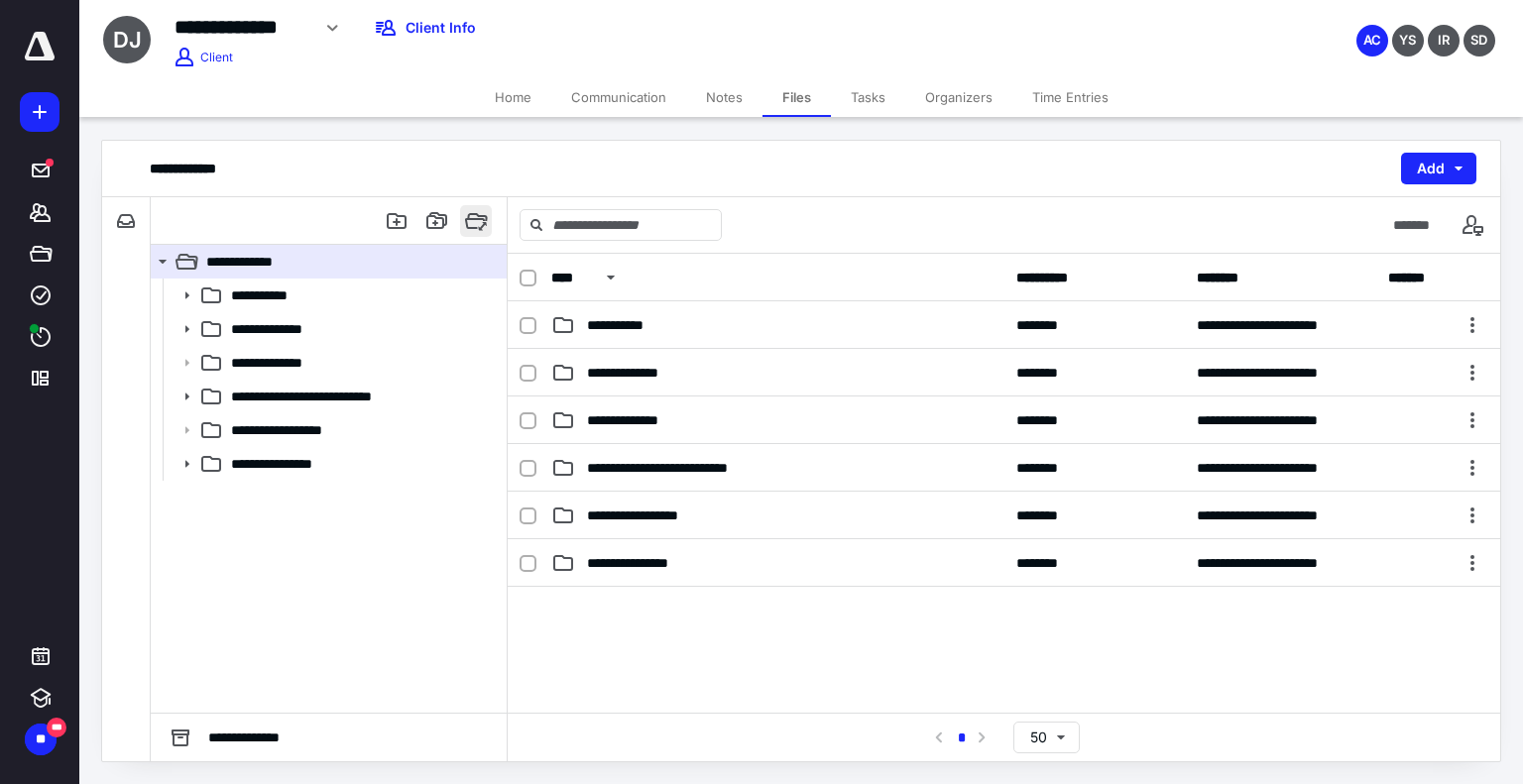 click at bounding box center [476, 221] 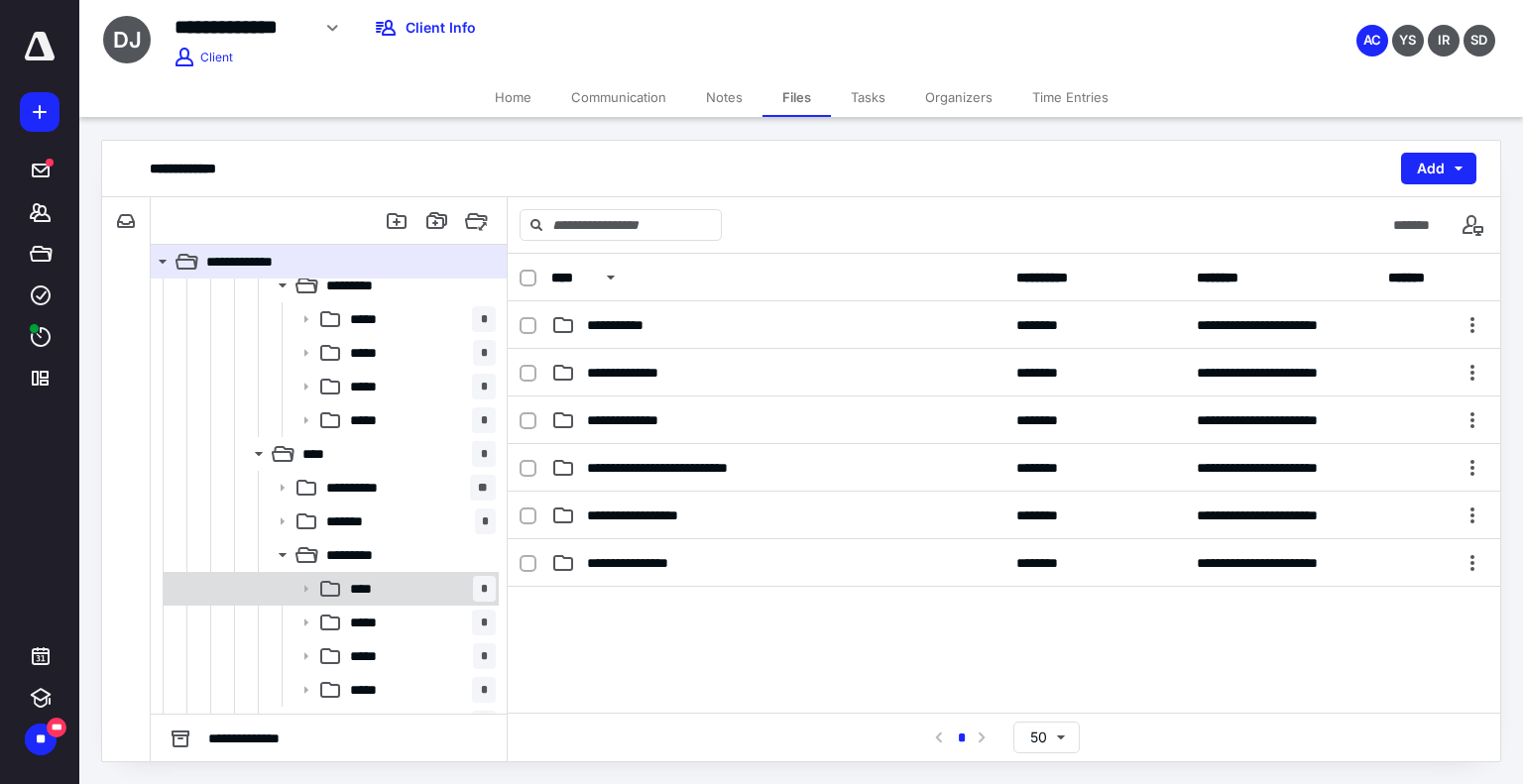 scroll, scrollTop: 3271, scrollLeft: 0, axis: vertical 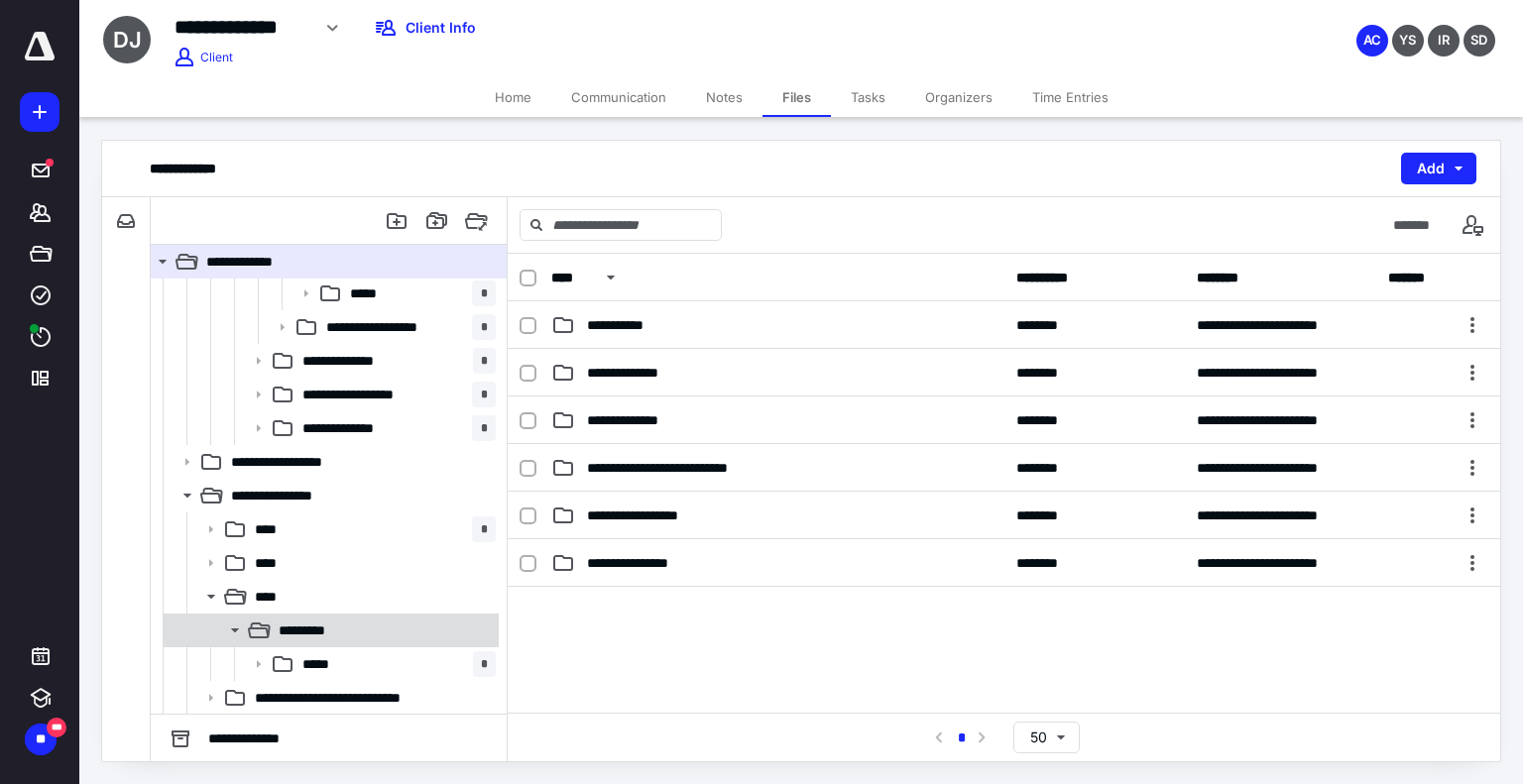 click on "*********" at bounding box center [383, 630] 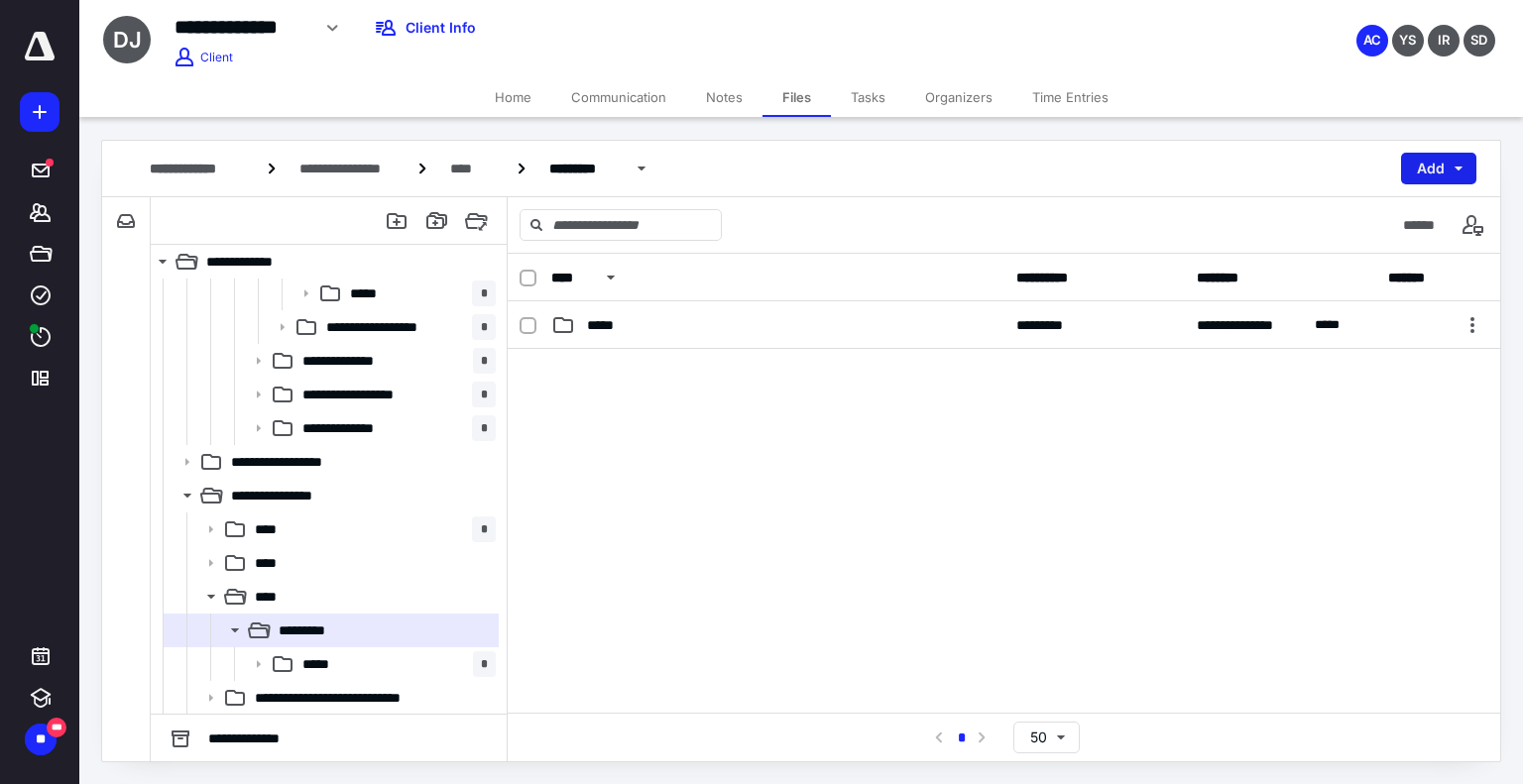 click on "Add" at bounding box center (1439, 168) 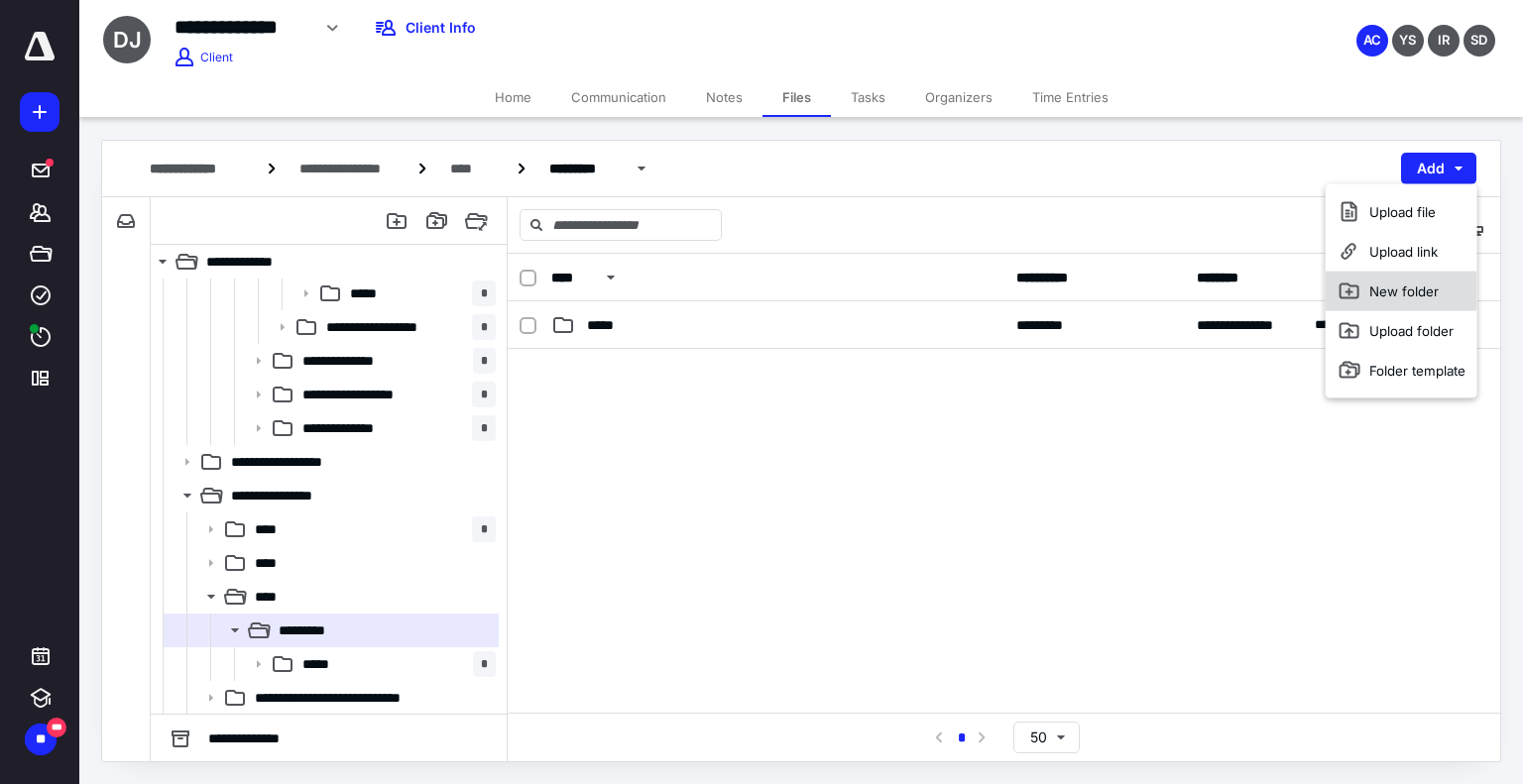 click on "New folder" at bounding box center (1401, 291) 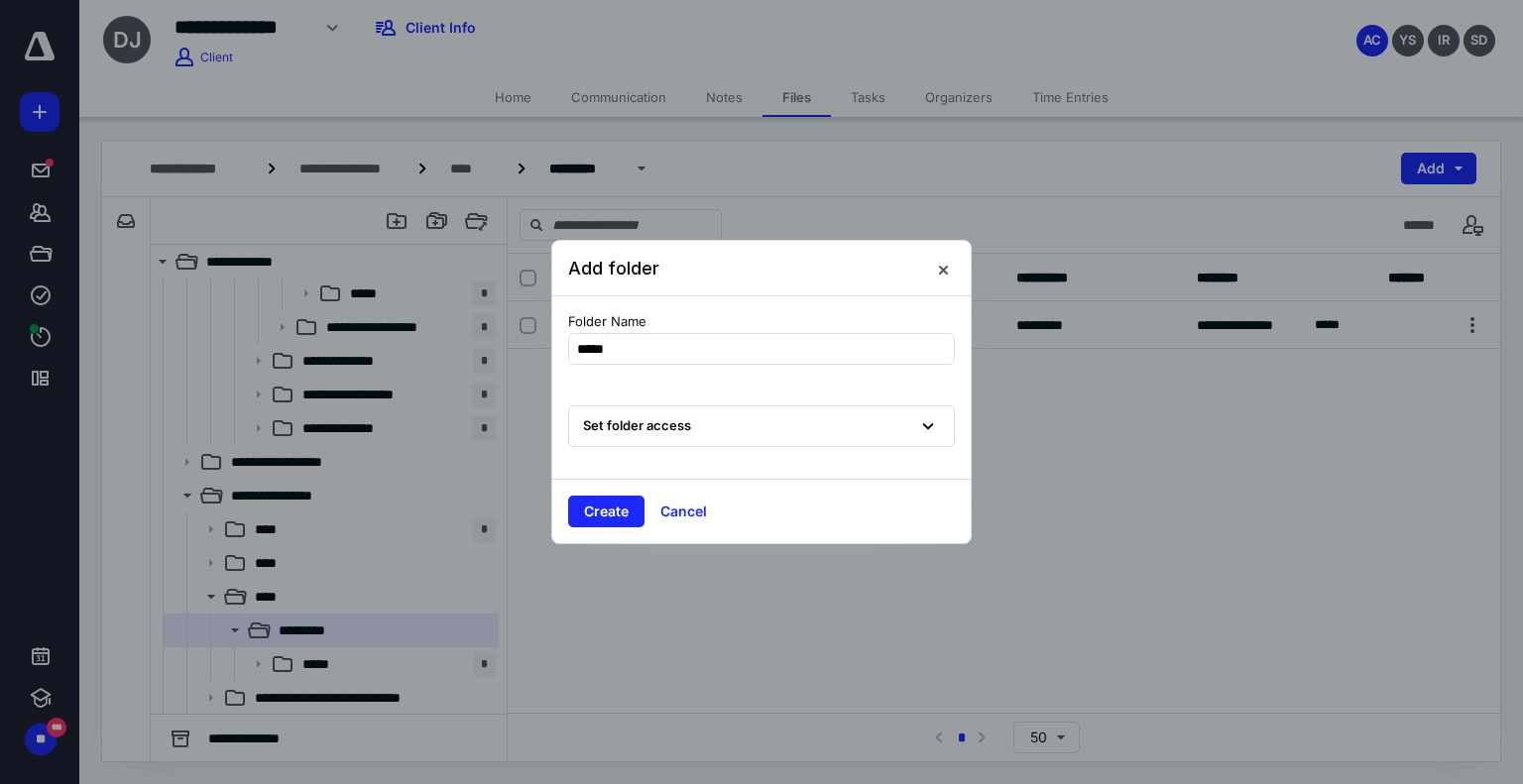 type on "*****" 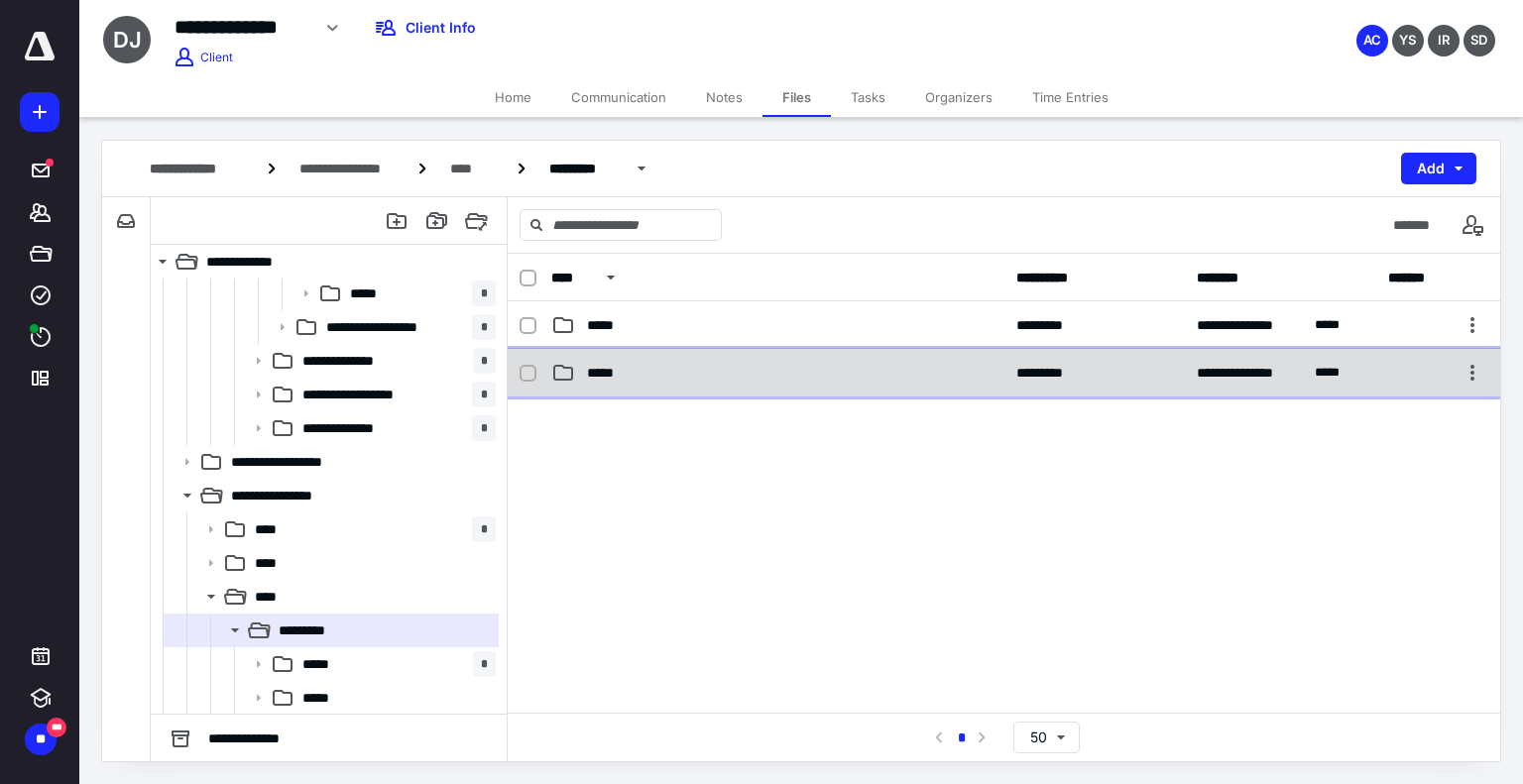 click on "*****" at bounding box center [777, 373] 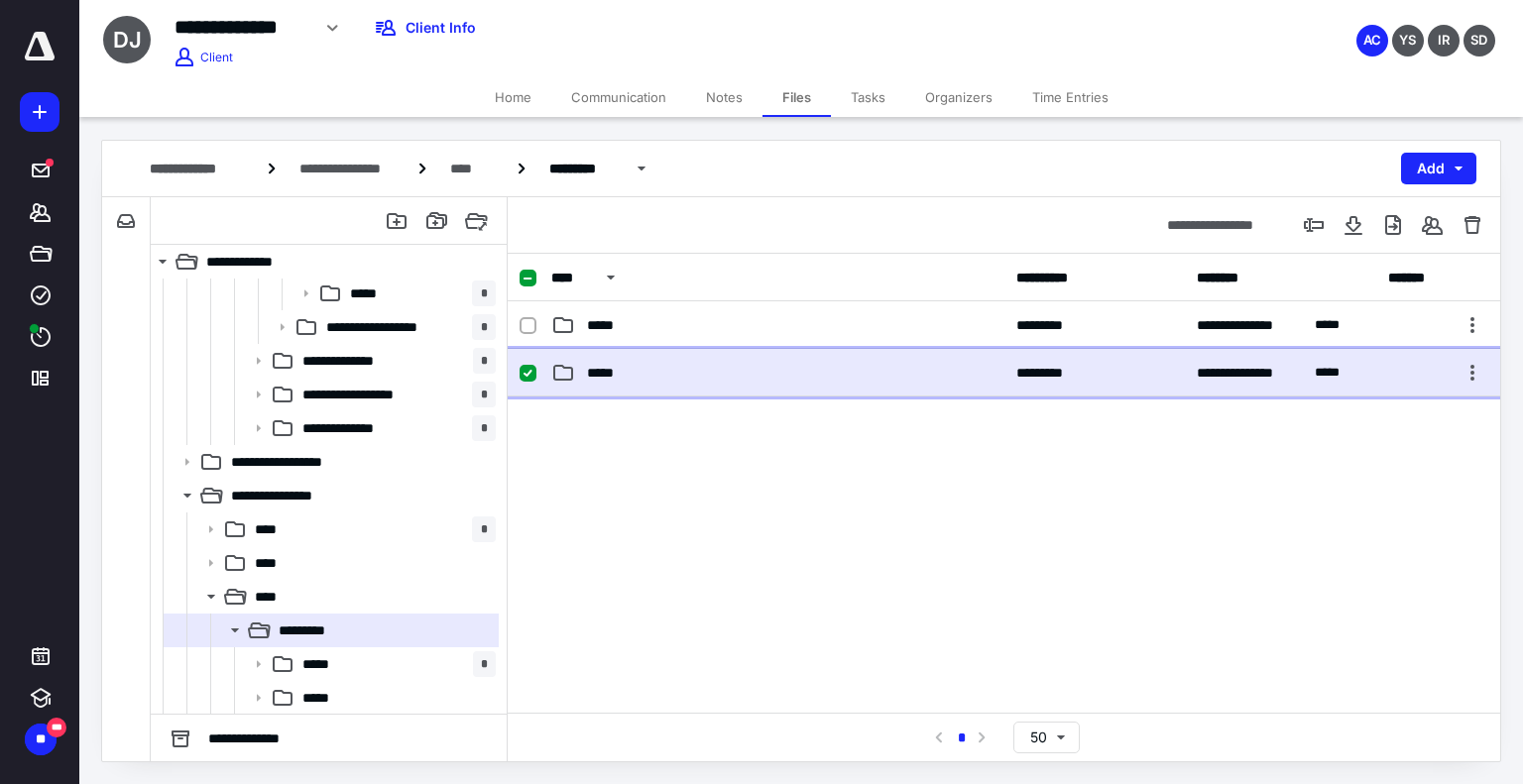 click on "*****" at bounding box center (777, 373) 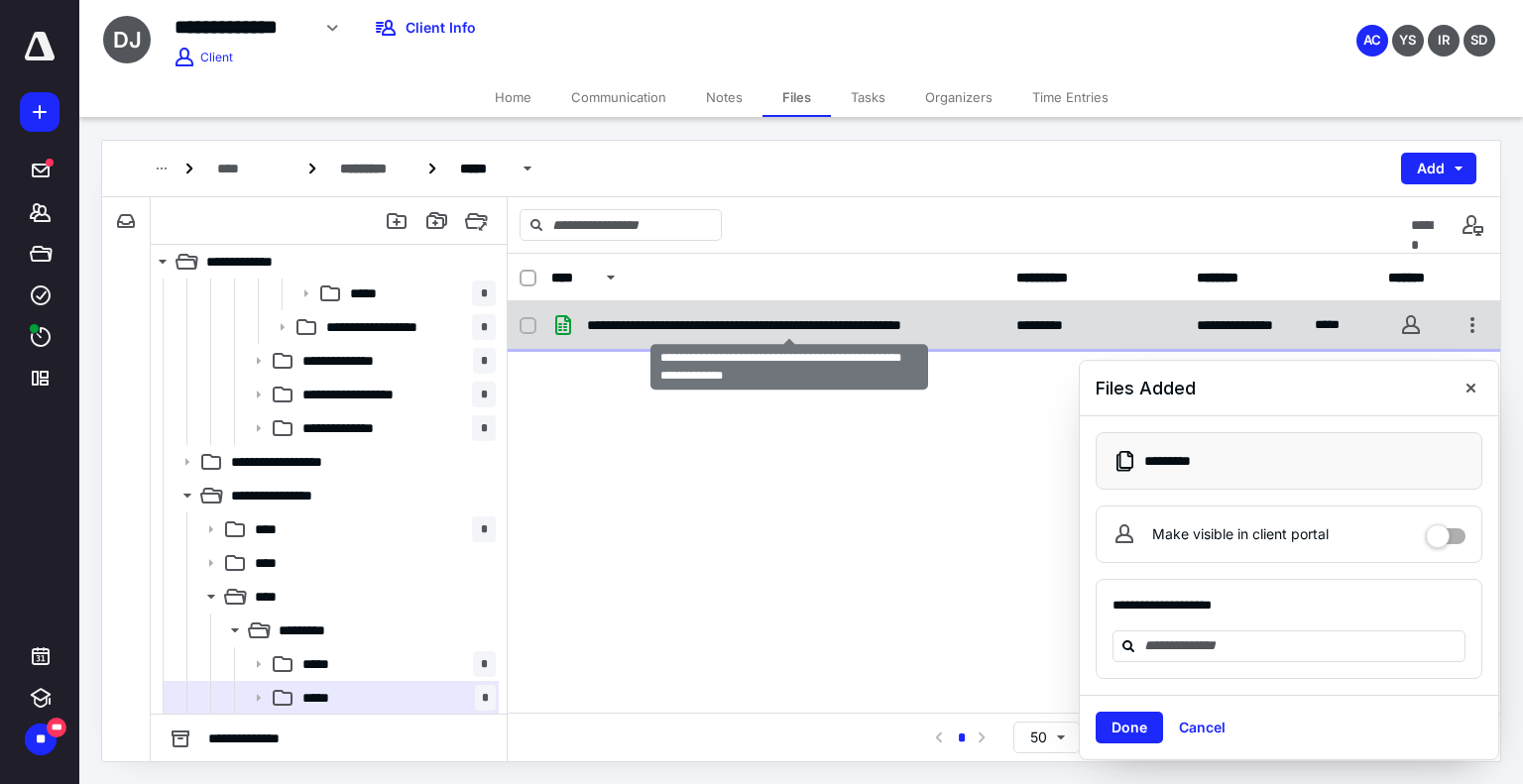 checkbox on "true" 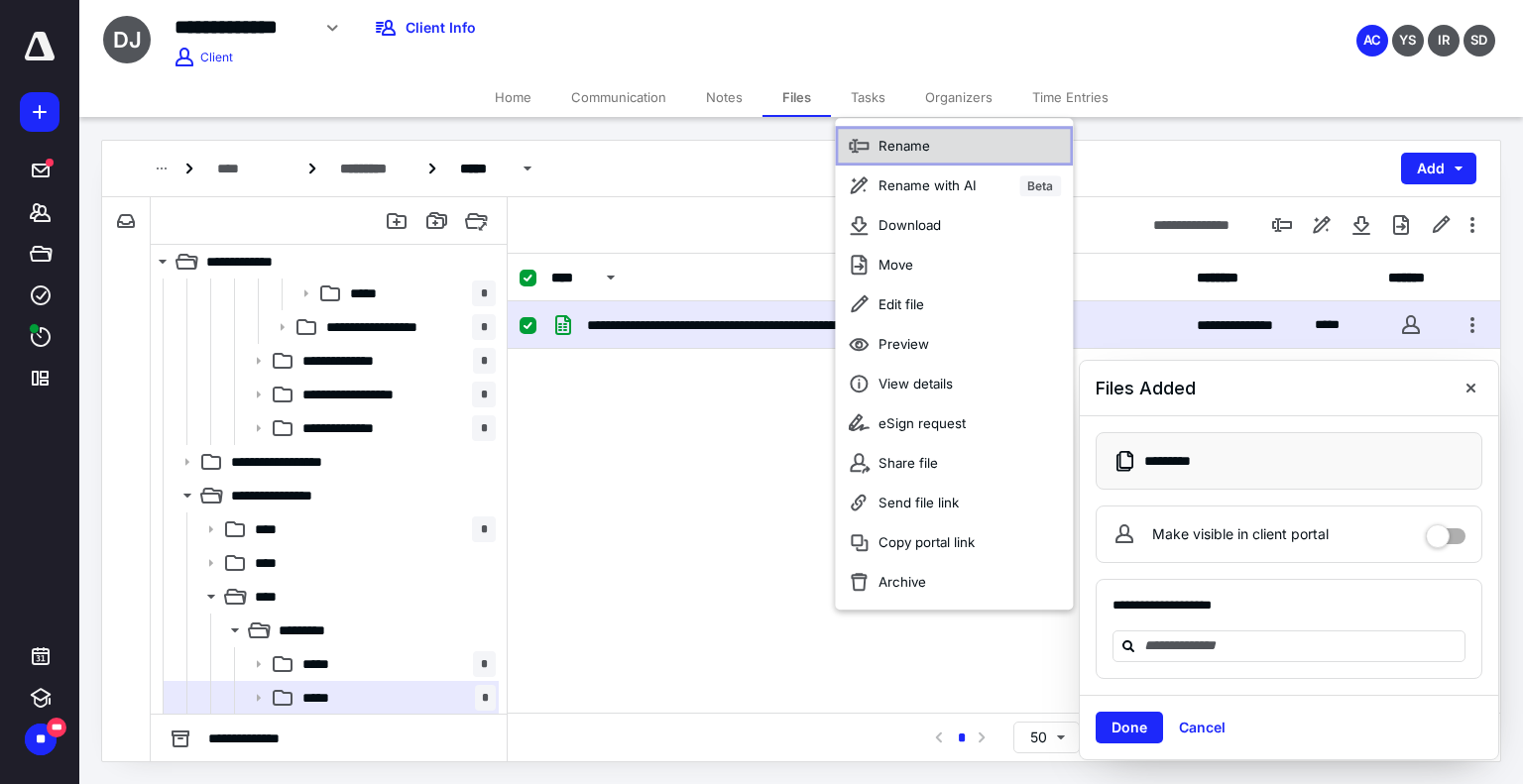 click on "Rename" at bounding box center [954, 146] 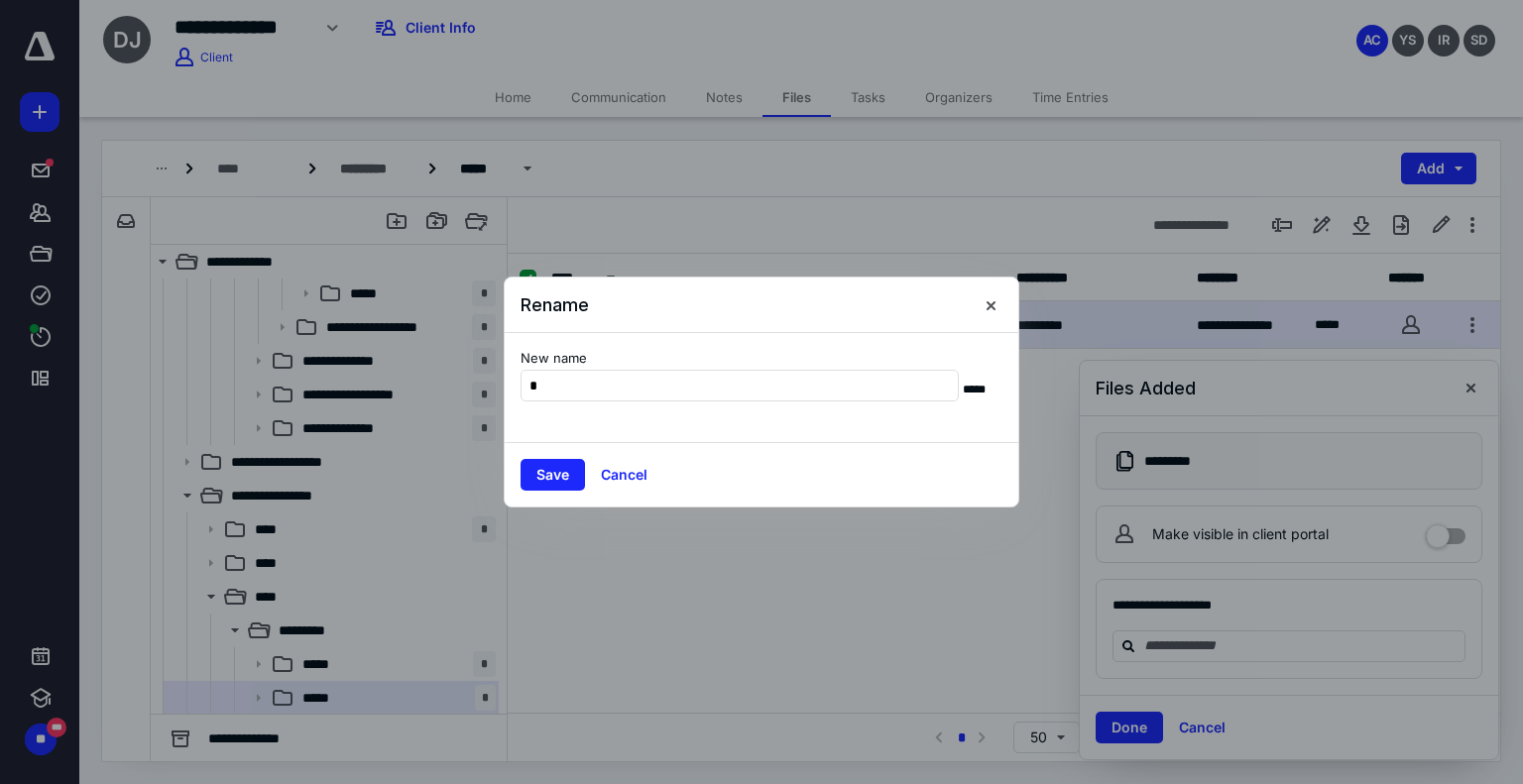 scroll, scrollTop: 0, scrollLeft: 0, axis: both 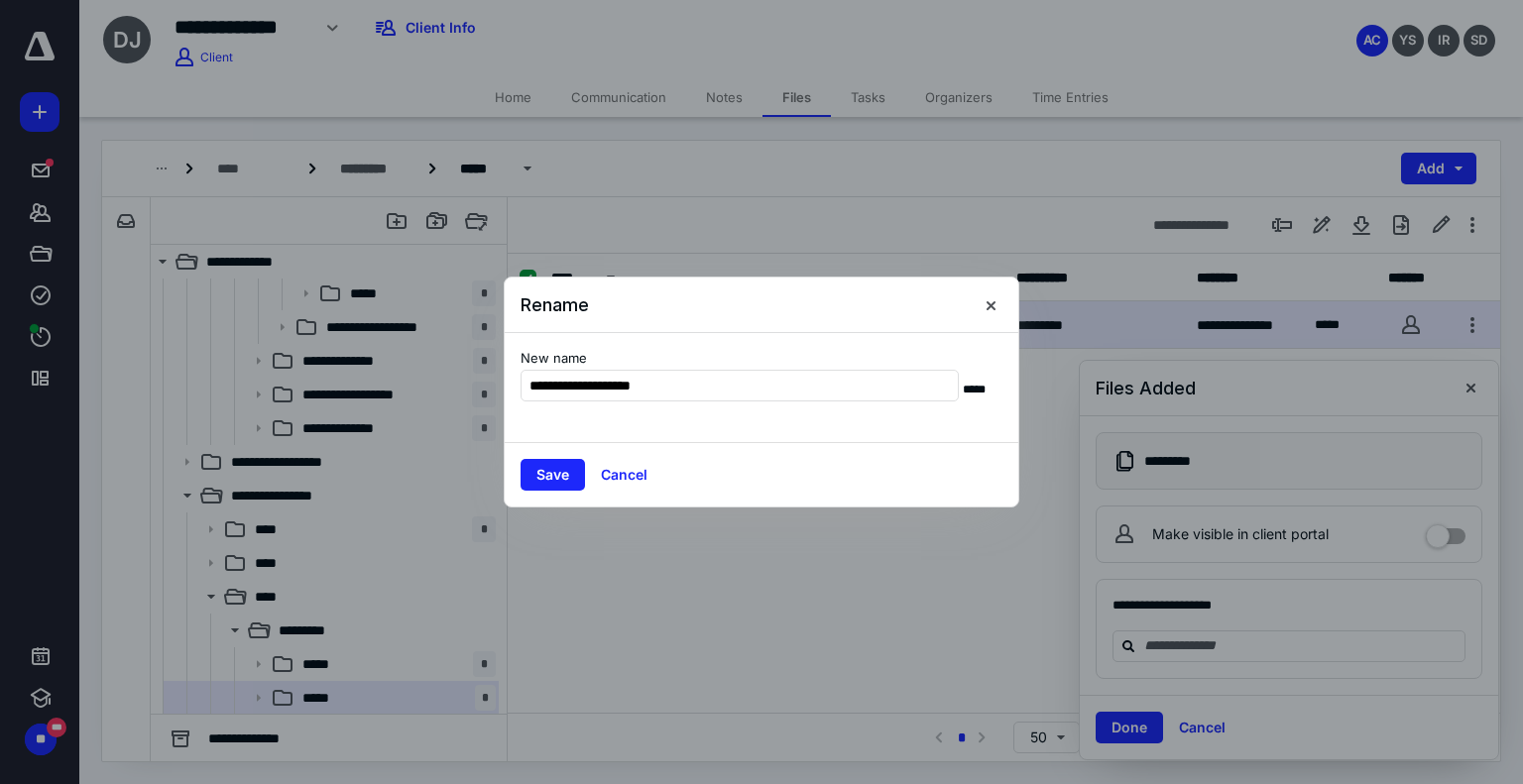 type on "**********" 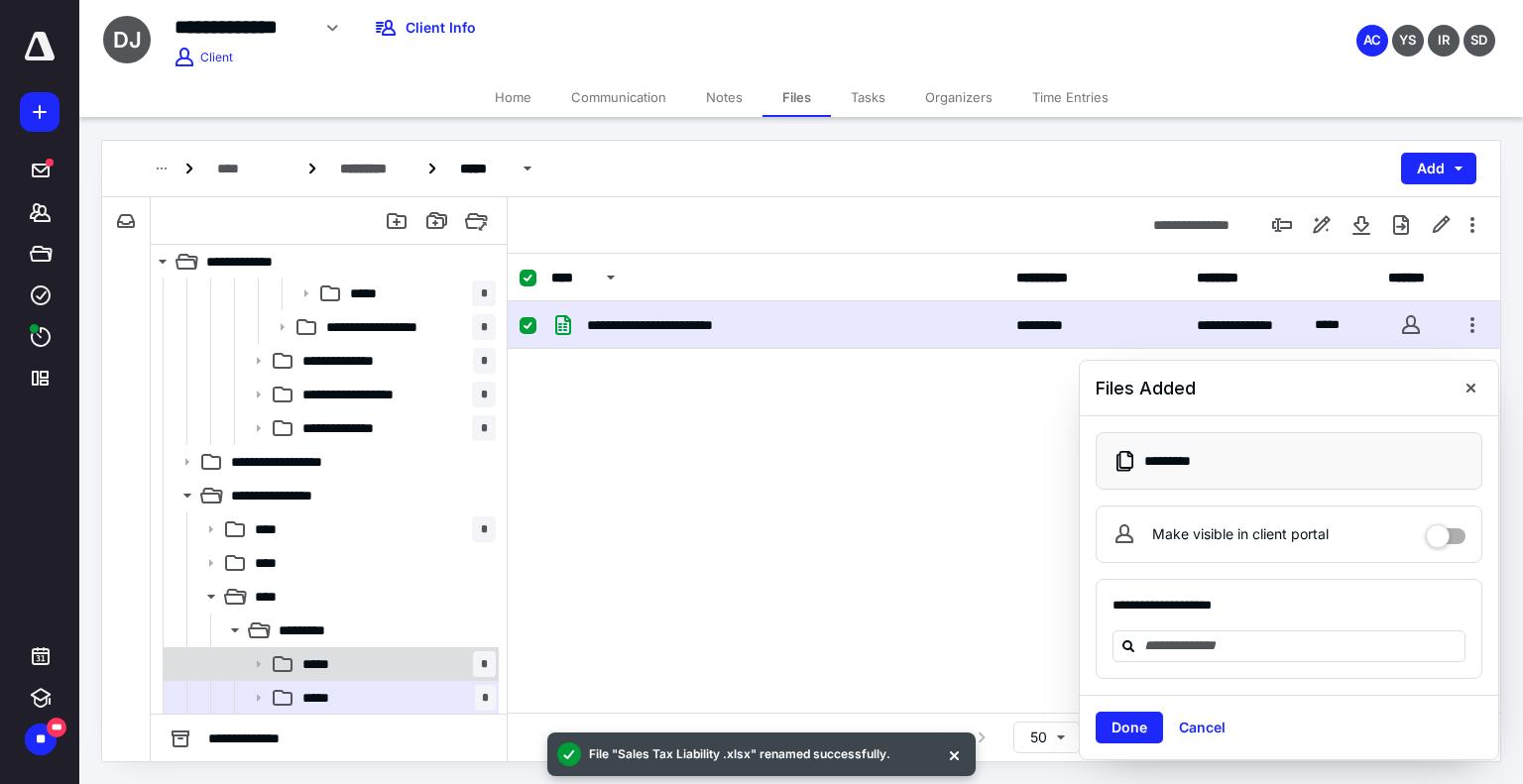 click on "***** *" at bounding box center [395, 664] 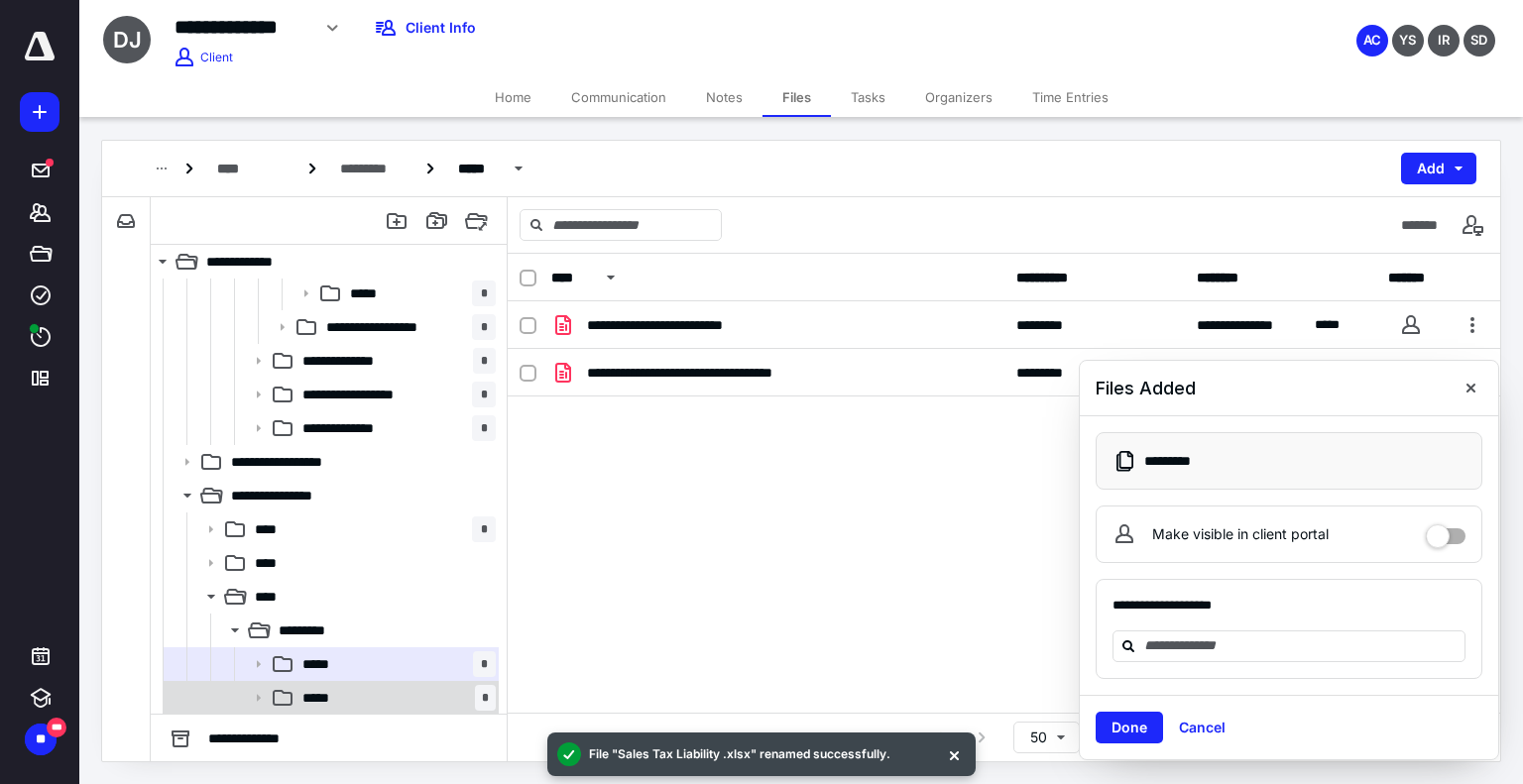 click on "***** *" at bounding box center [395, 698] 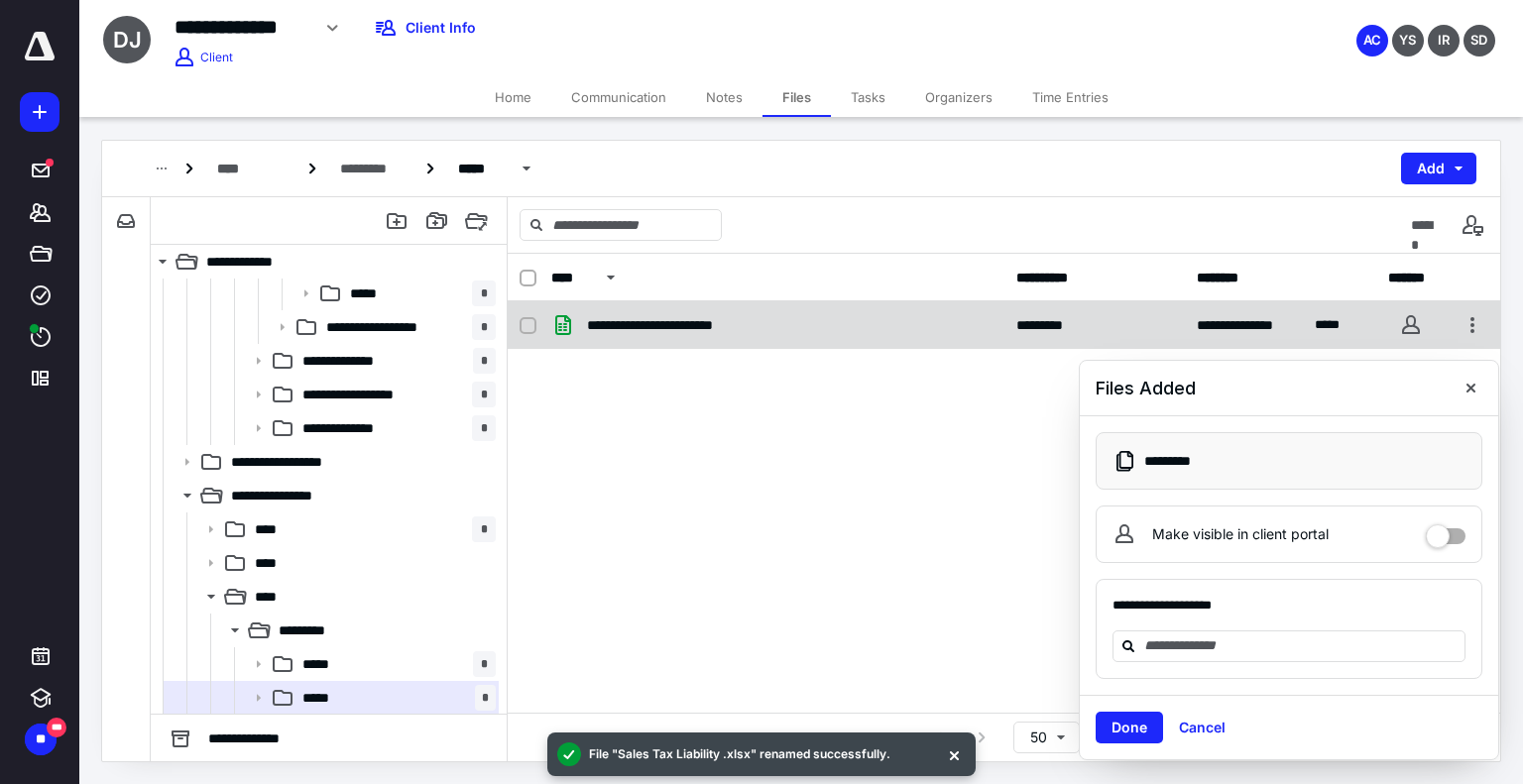 checkbox on "true" 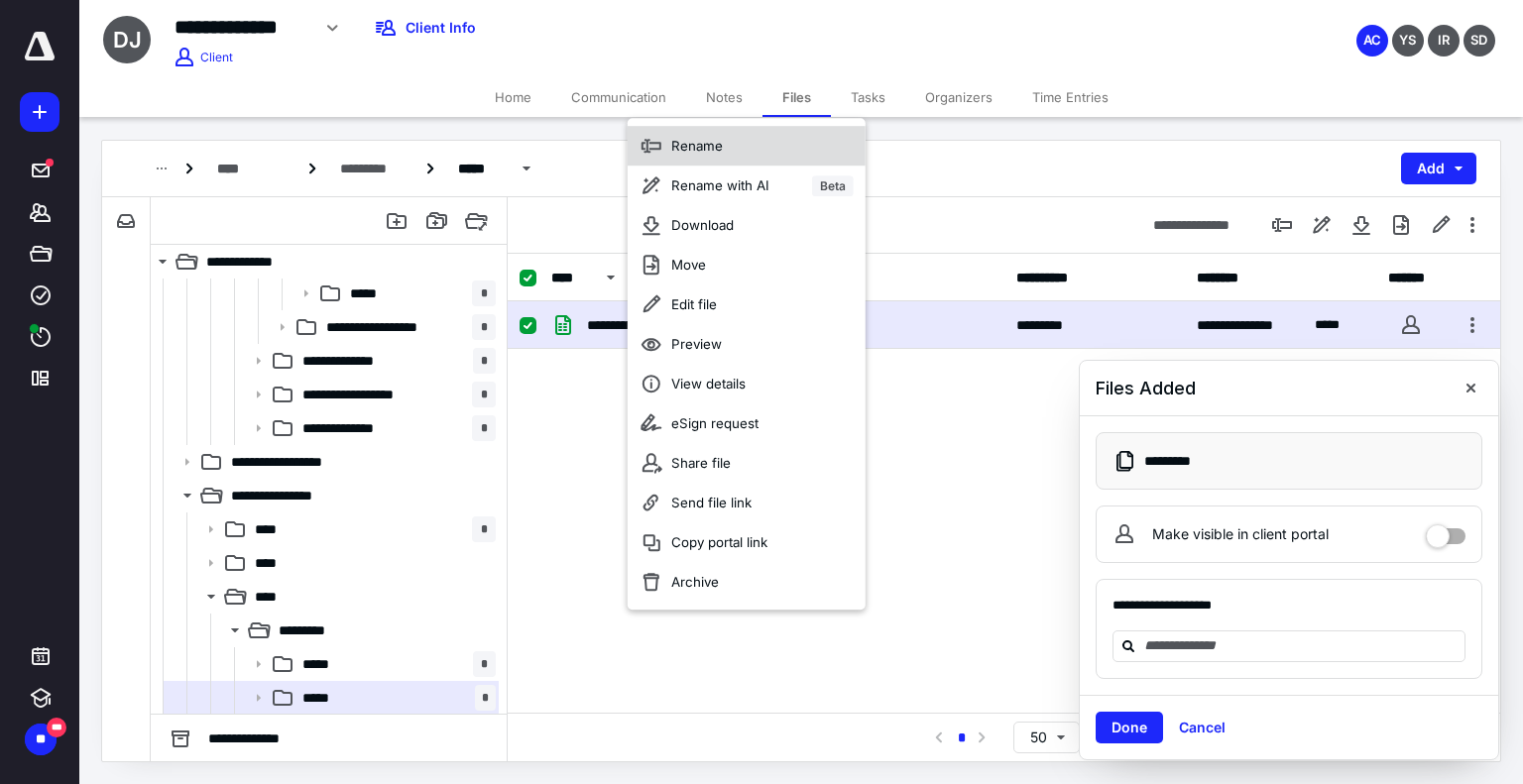click on "Rename" at bounding box center (747, 146) 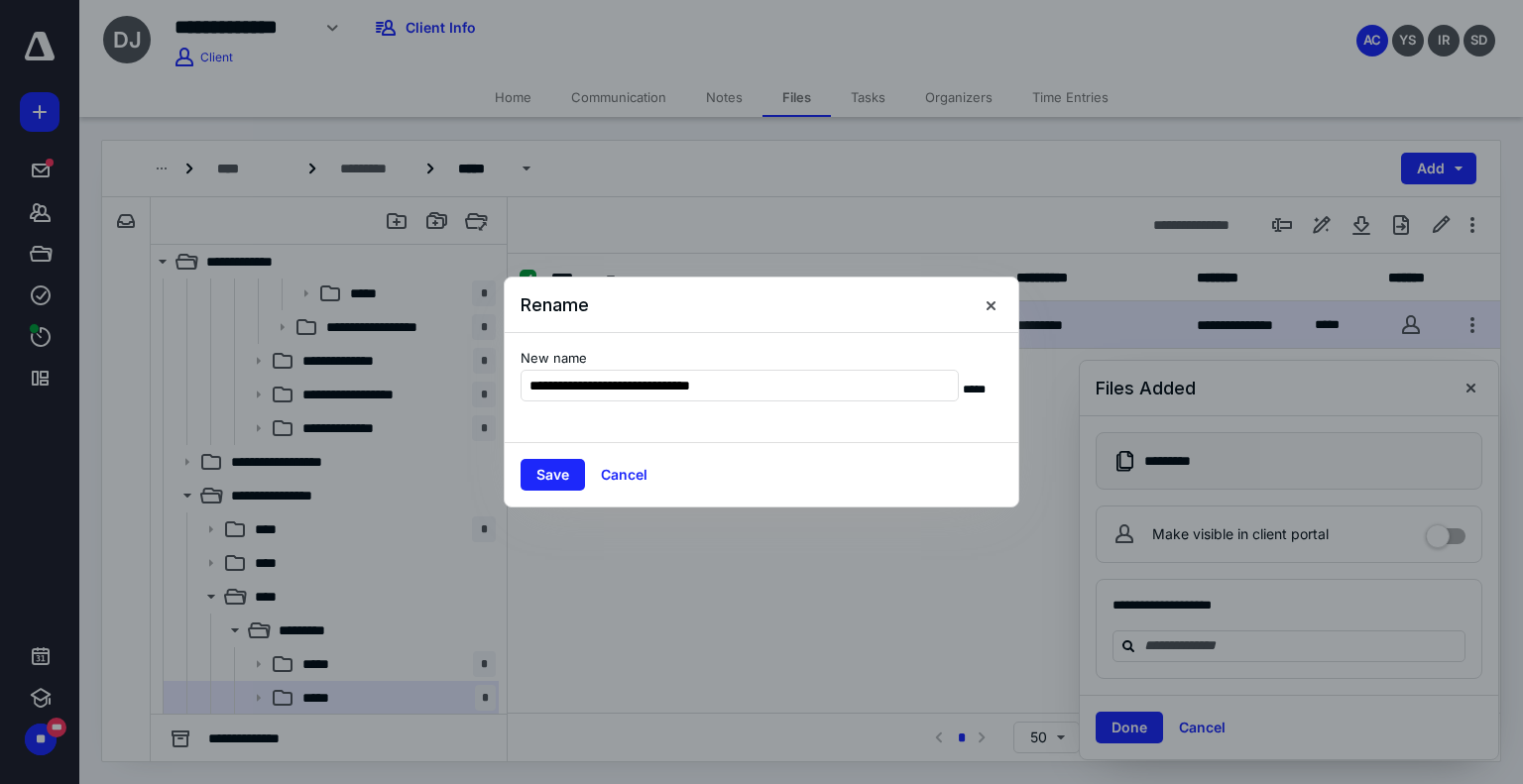 type on "**********" 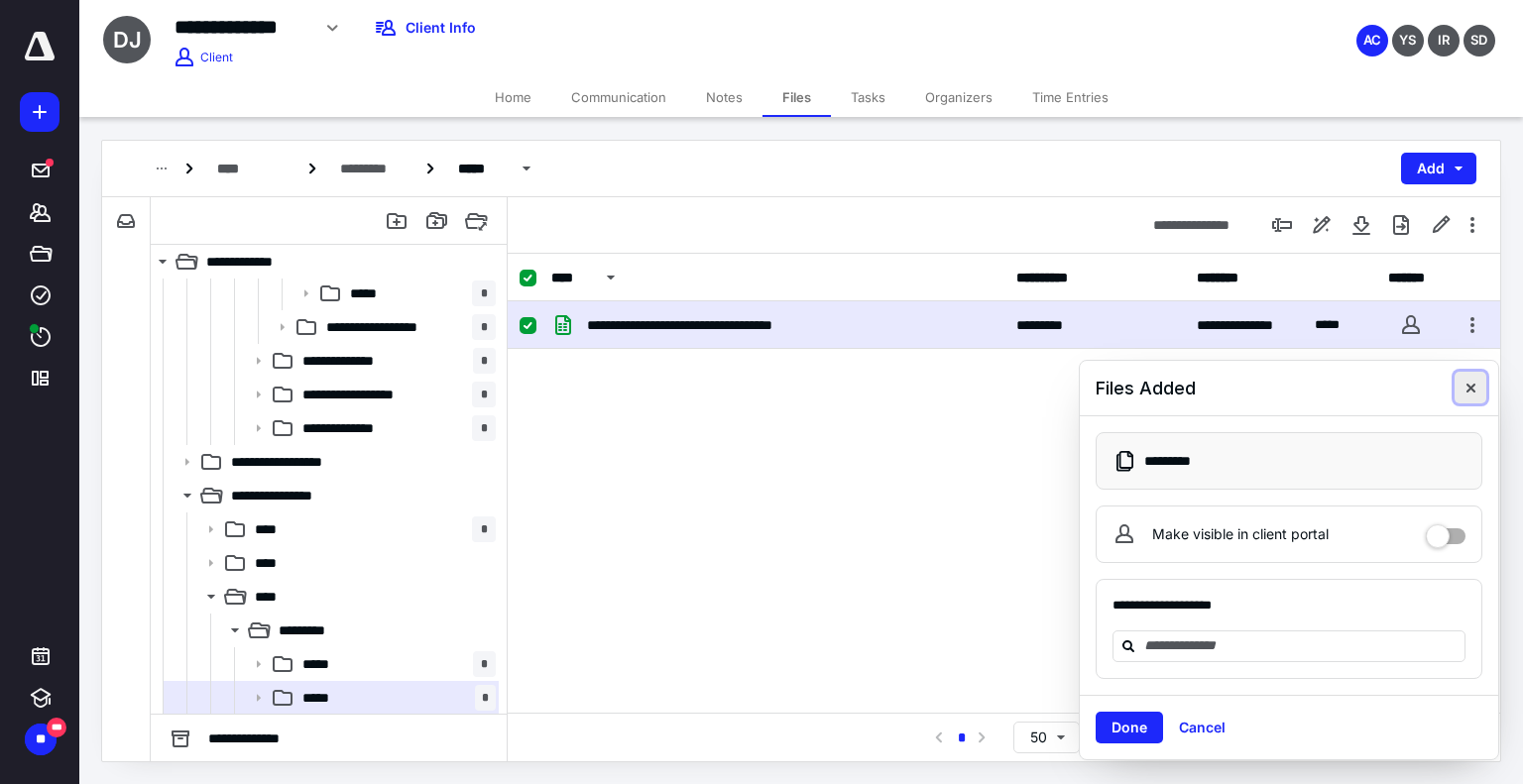 click at bounding box center [1470, 388] 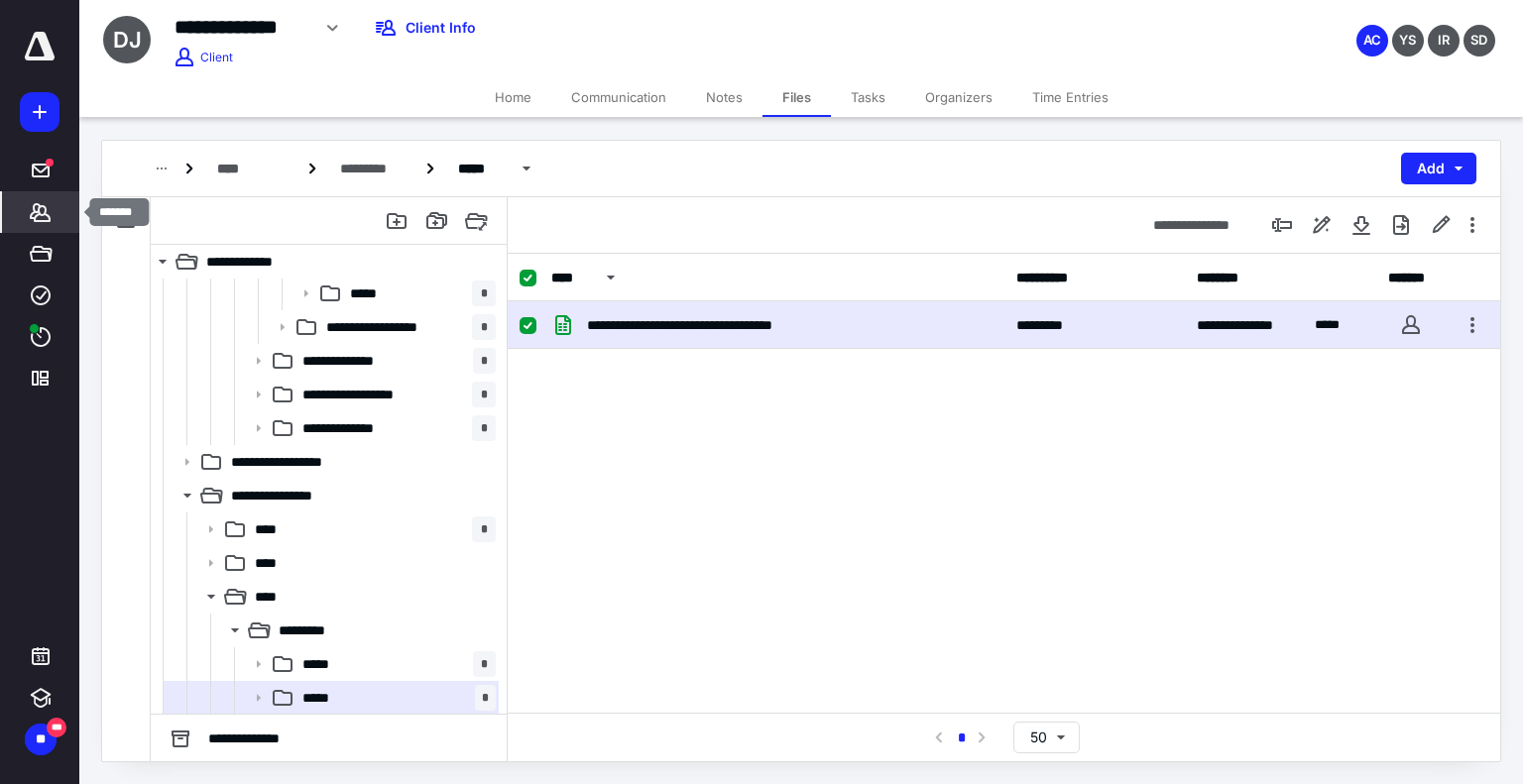 click on "*******" at bounding box center [41, 212] 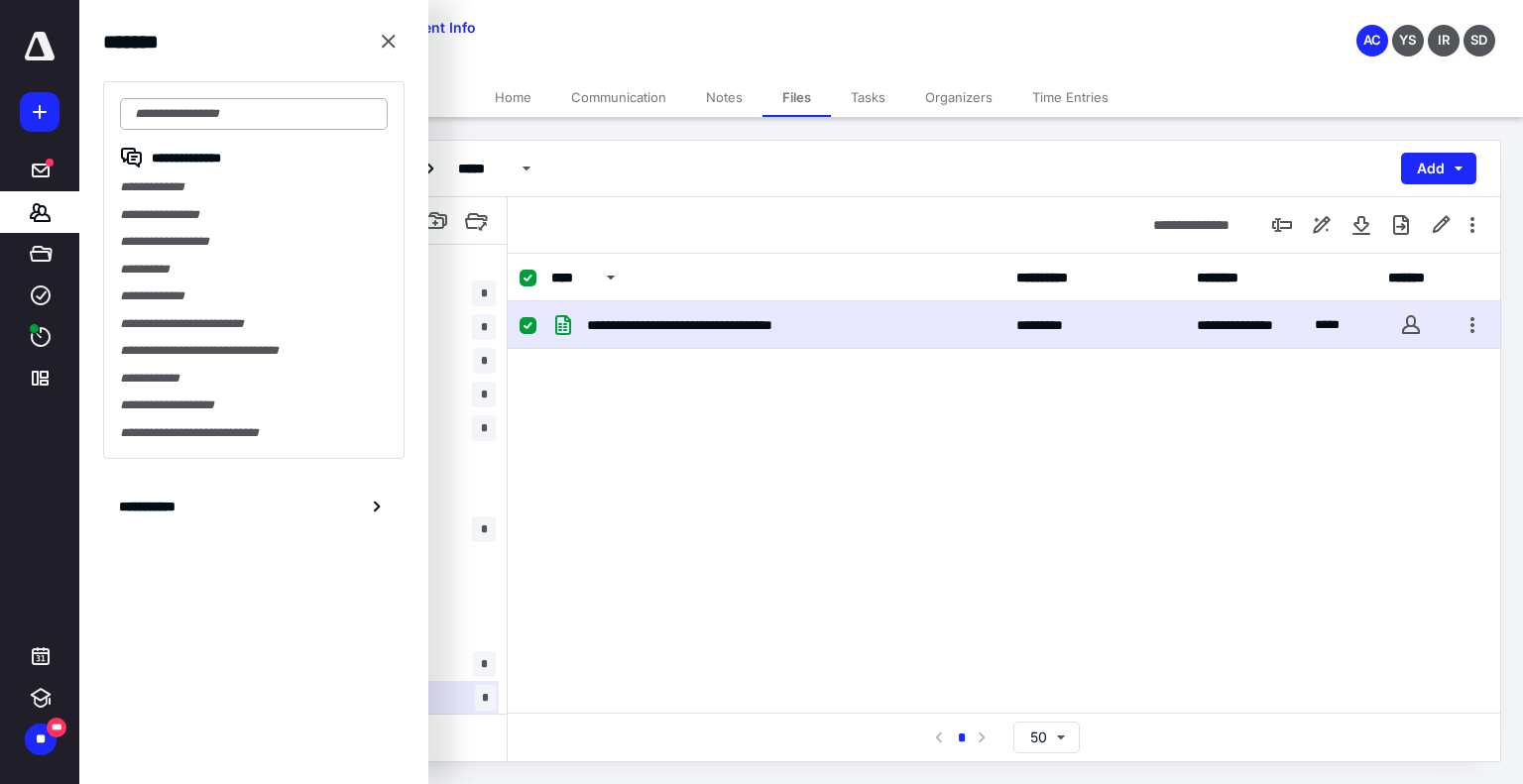 click at bounding box center [254, 114] 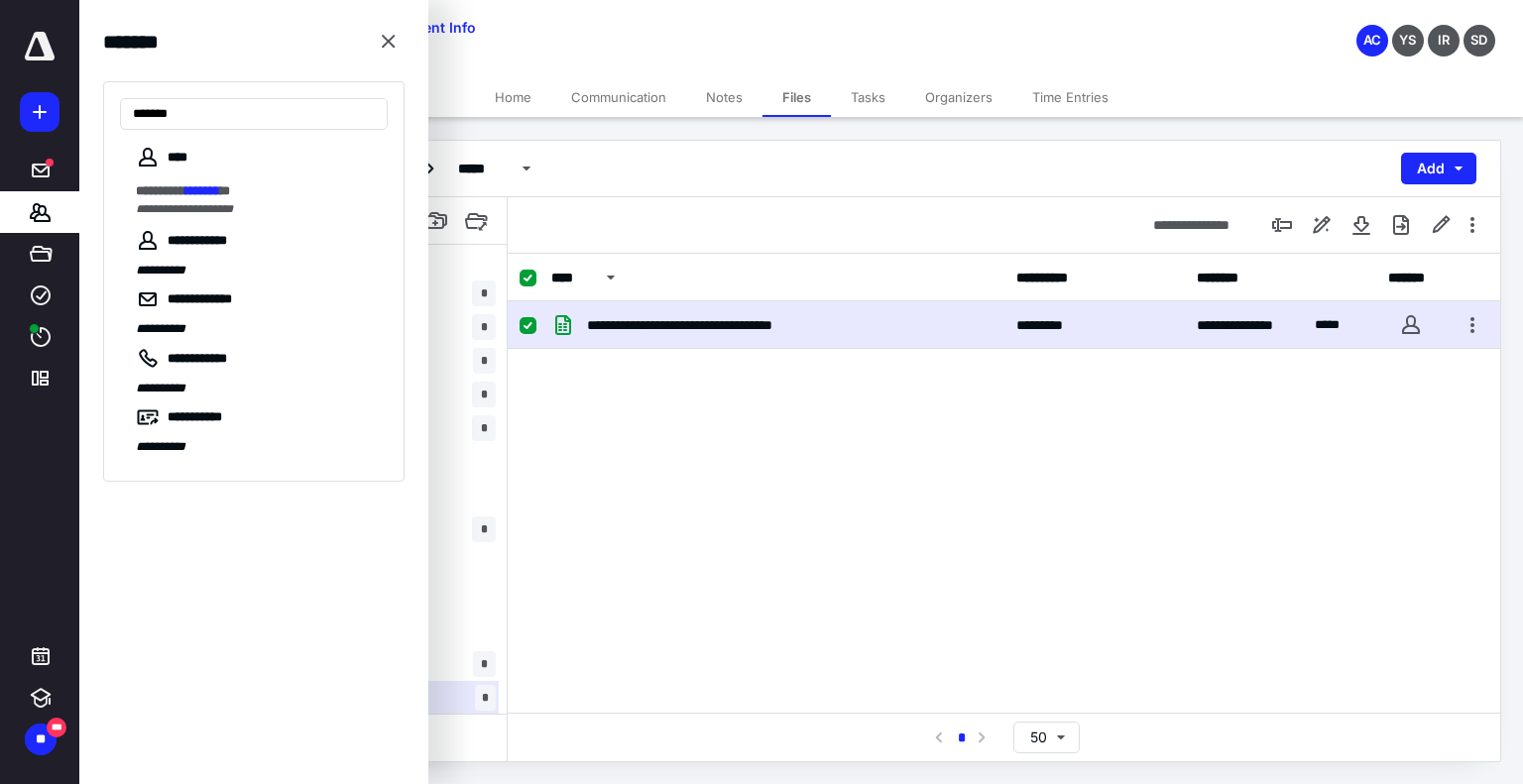 type on "*******" 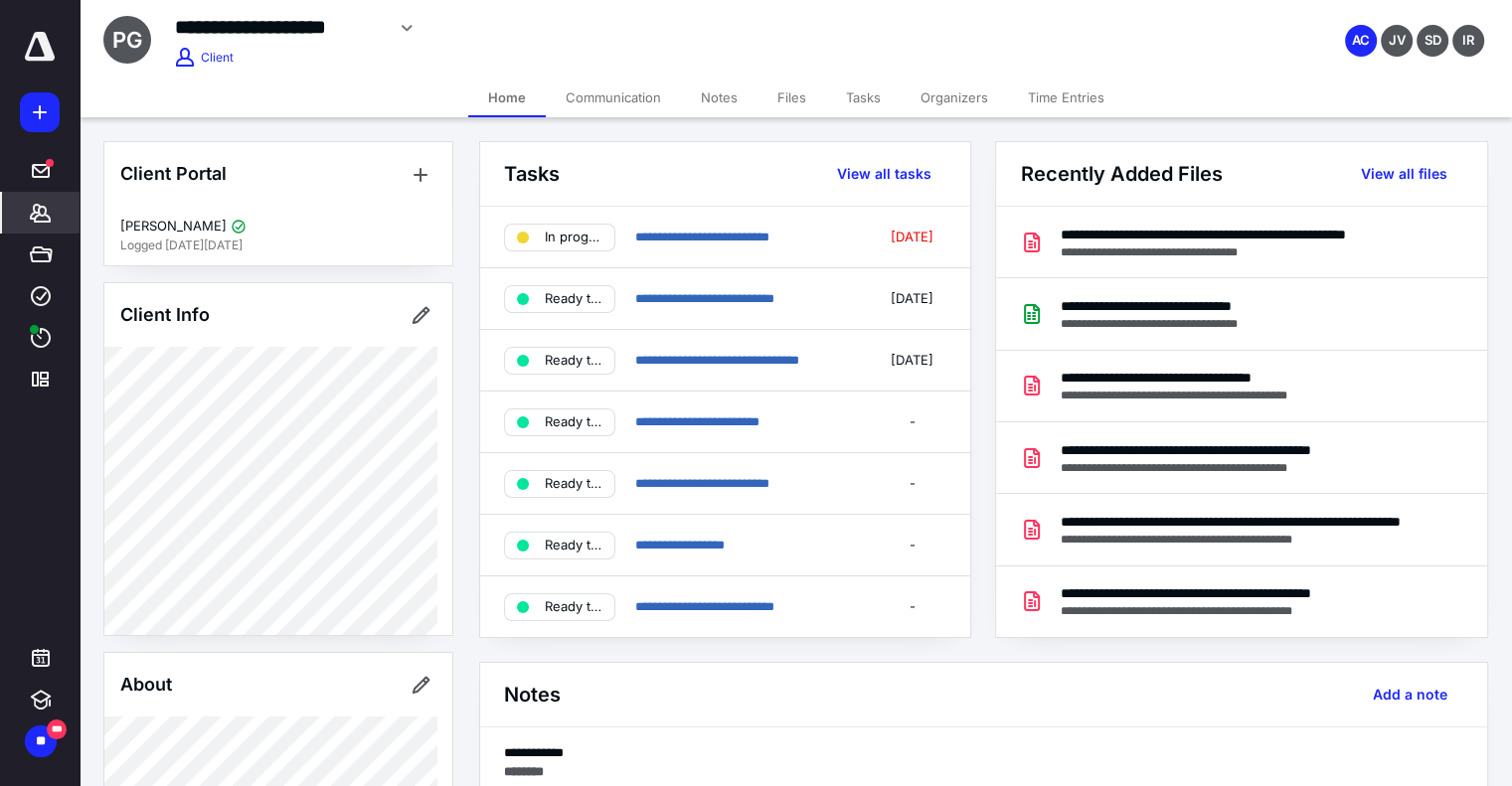 drag, startPoint x: 256, startPoint y: 208, endPoint x: 519, endPoint y: 47, distance: 308.36666 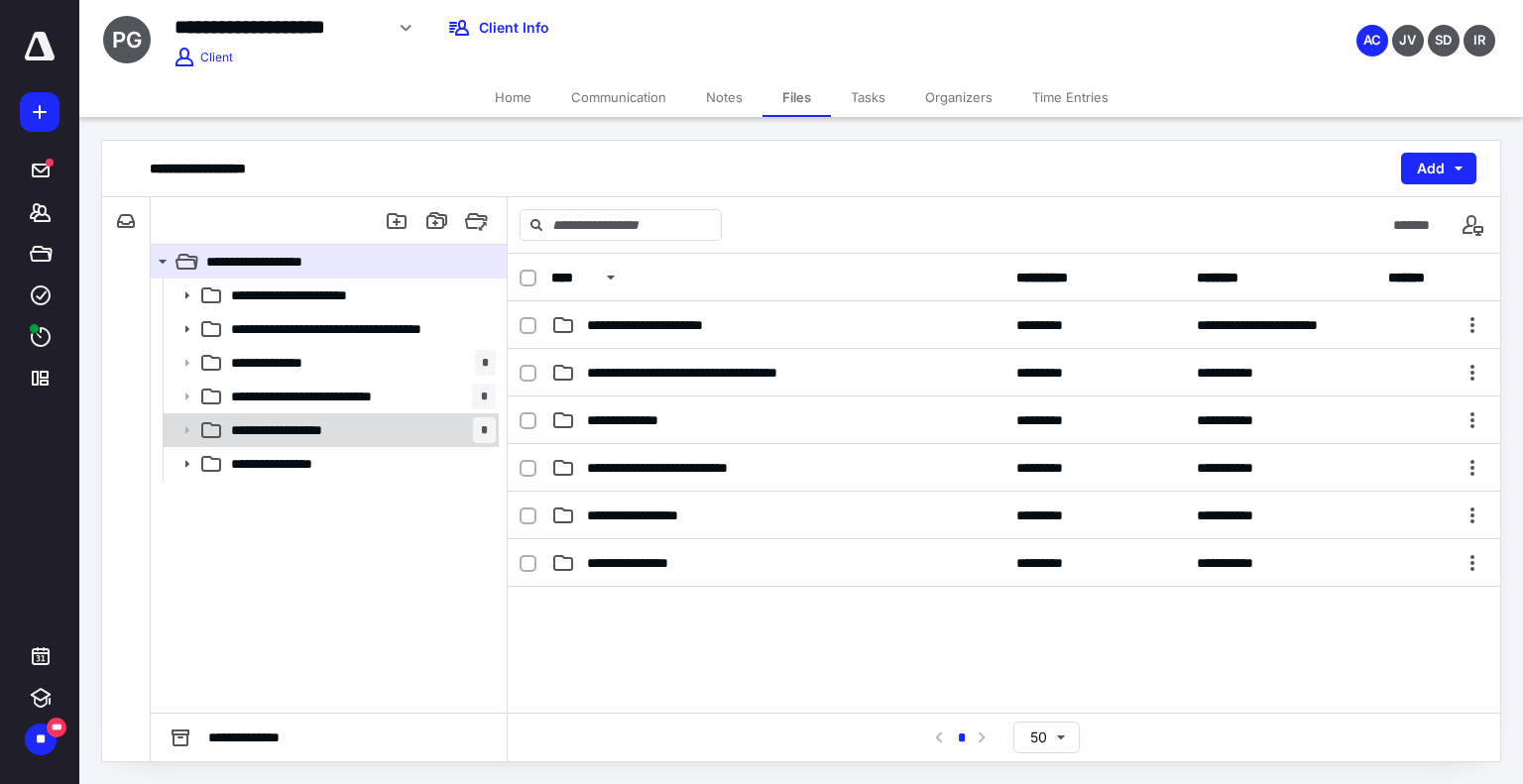 click on "**********" at bounding box center [297, 430] 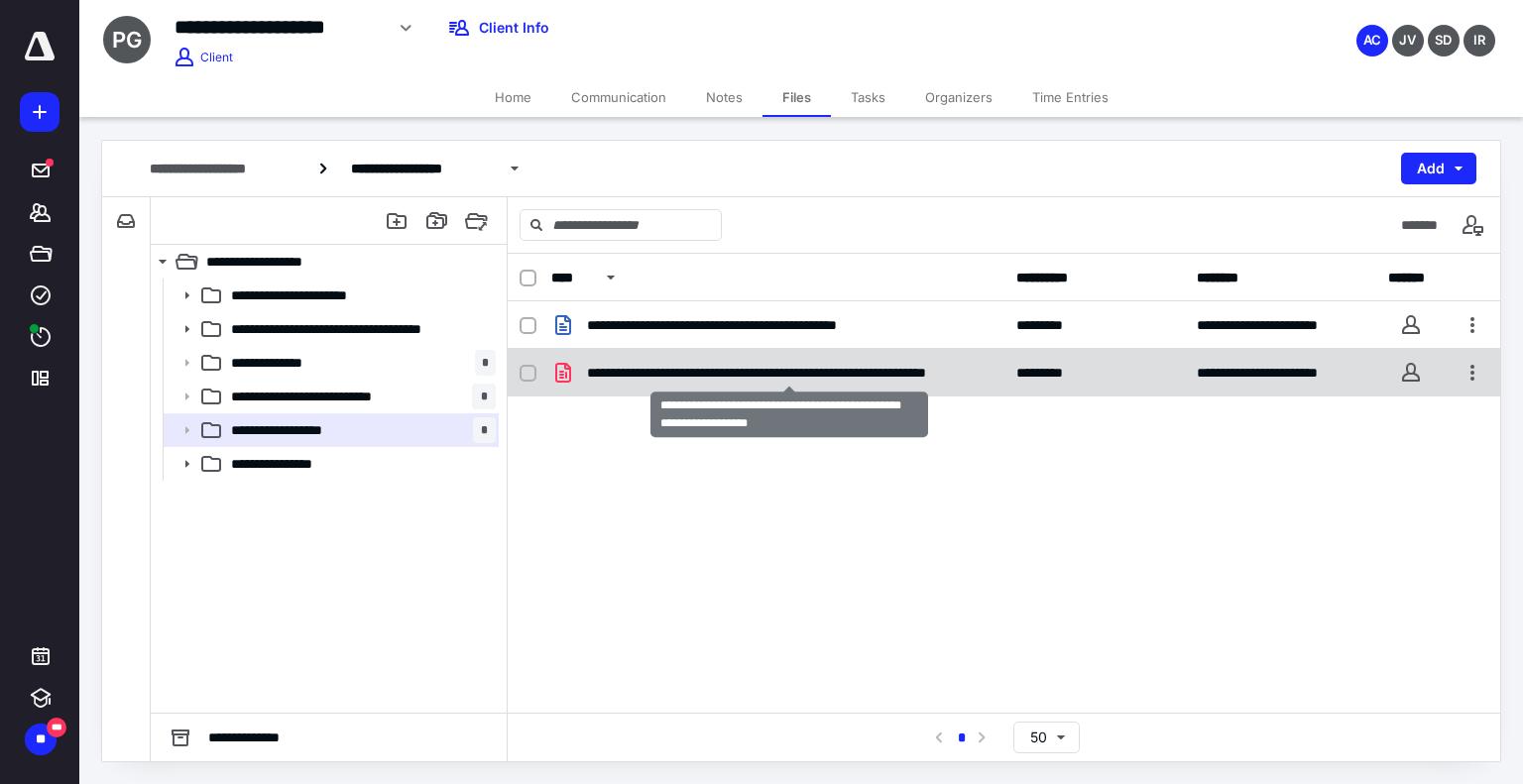 click on "**********" at bounding box center (789, 373) 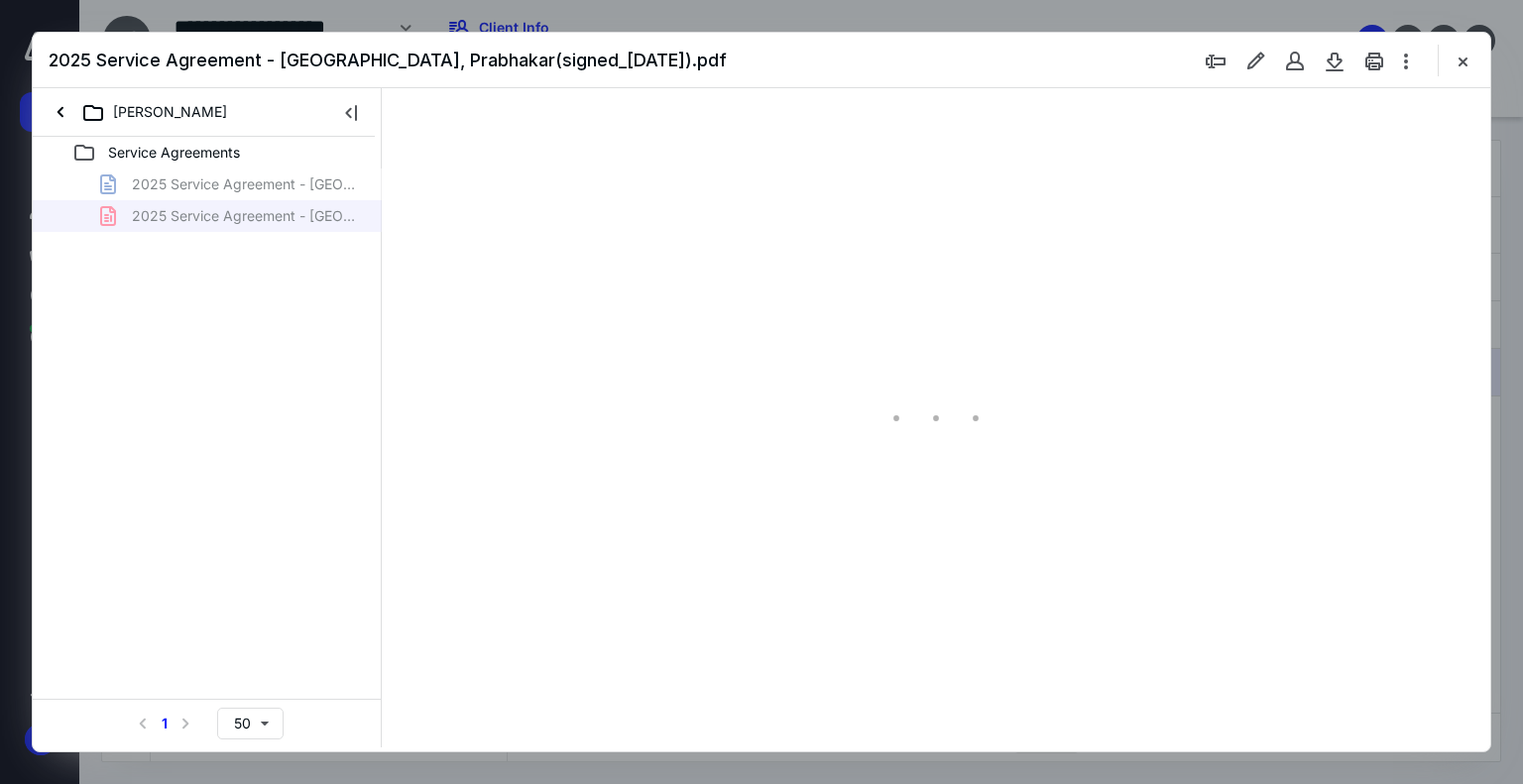 scroll, scrollTop: 0, scrollLeft: 0, axis: both 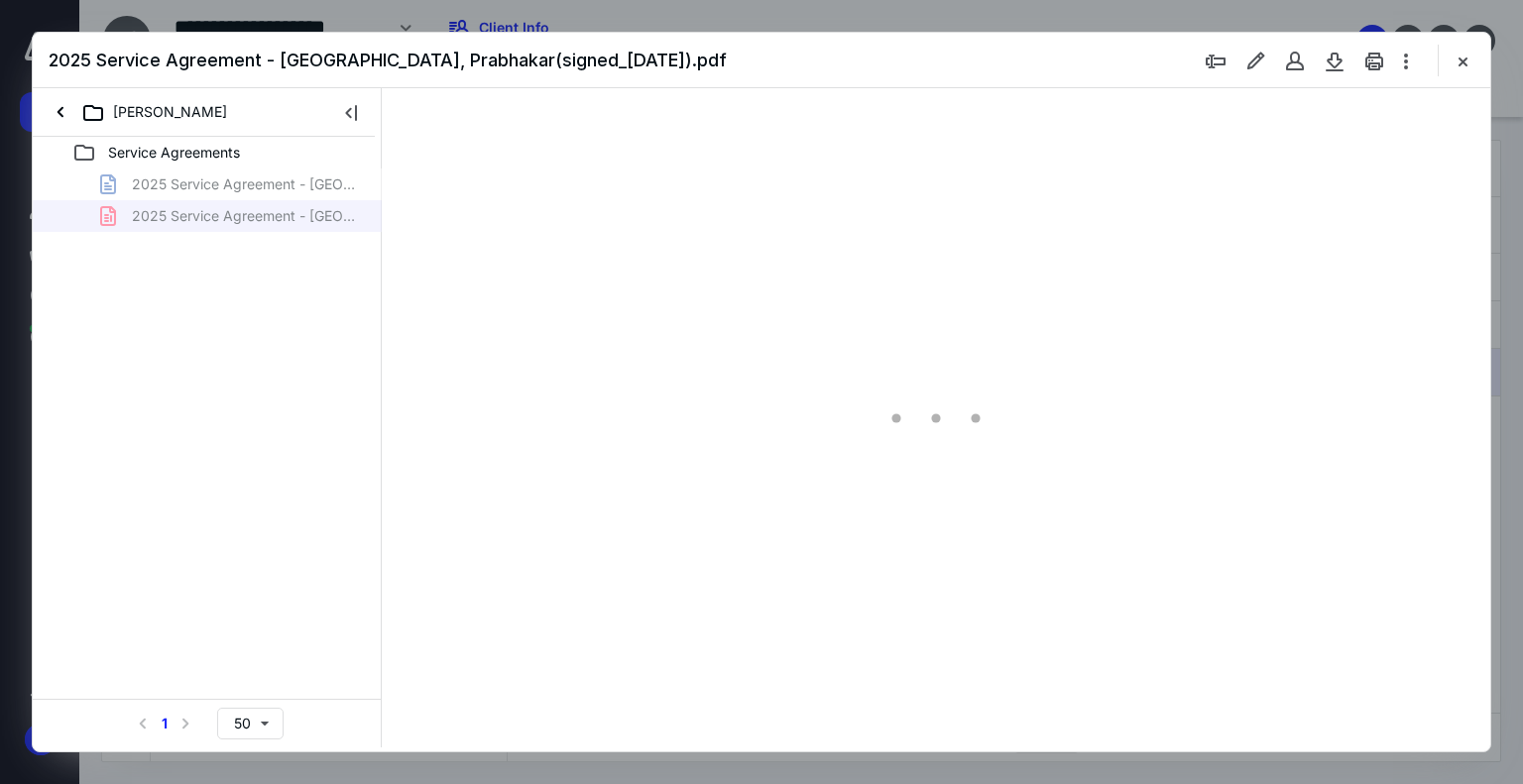type on "179" 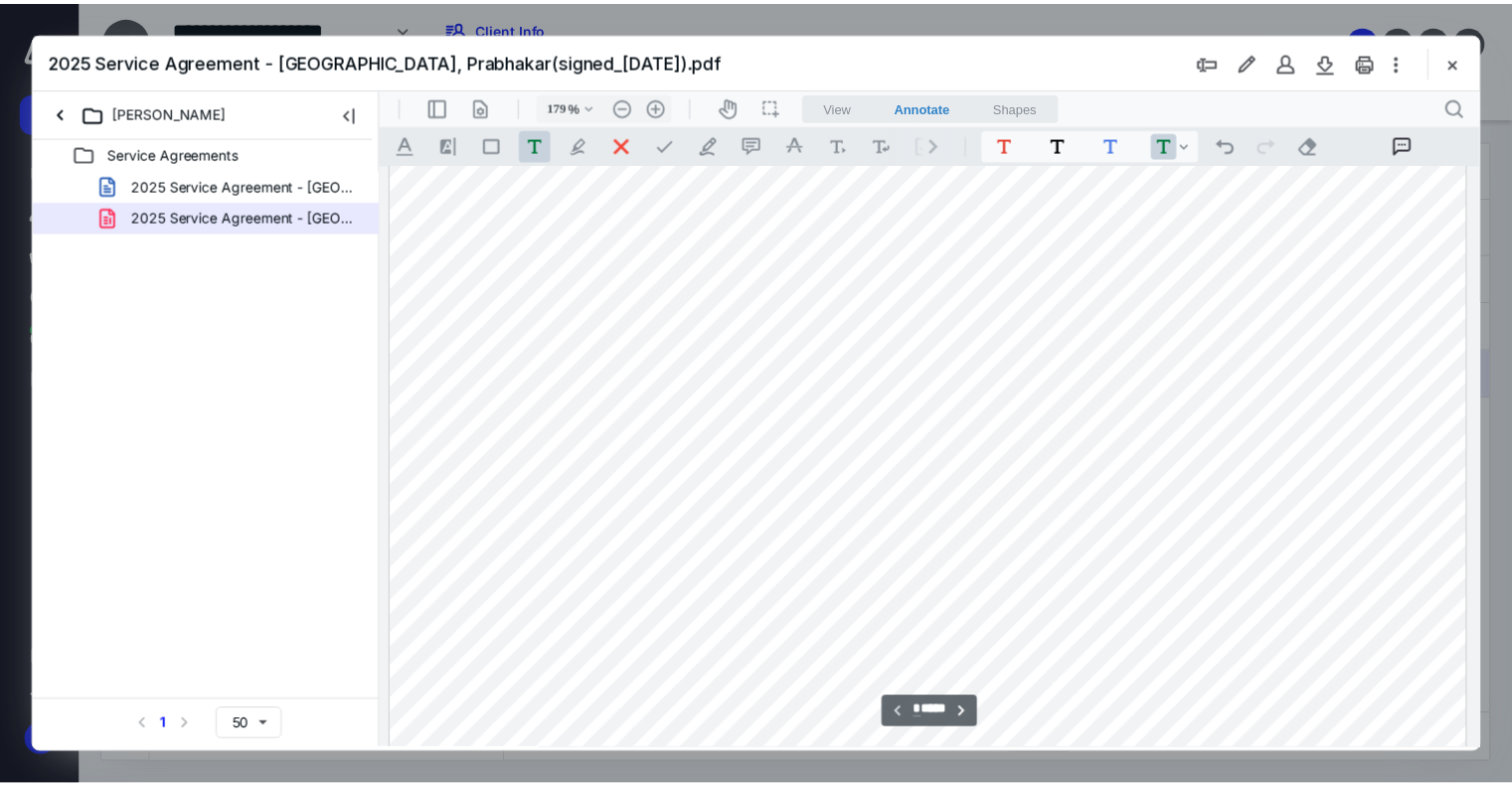 scroll, scrollTop: 579, scrollLeft: 0, axis: vertical 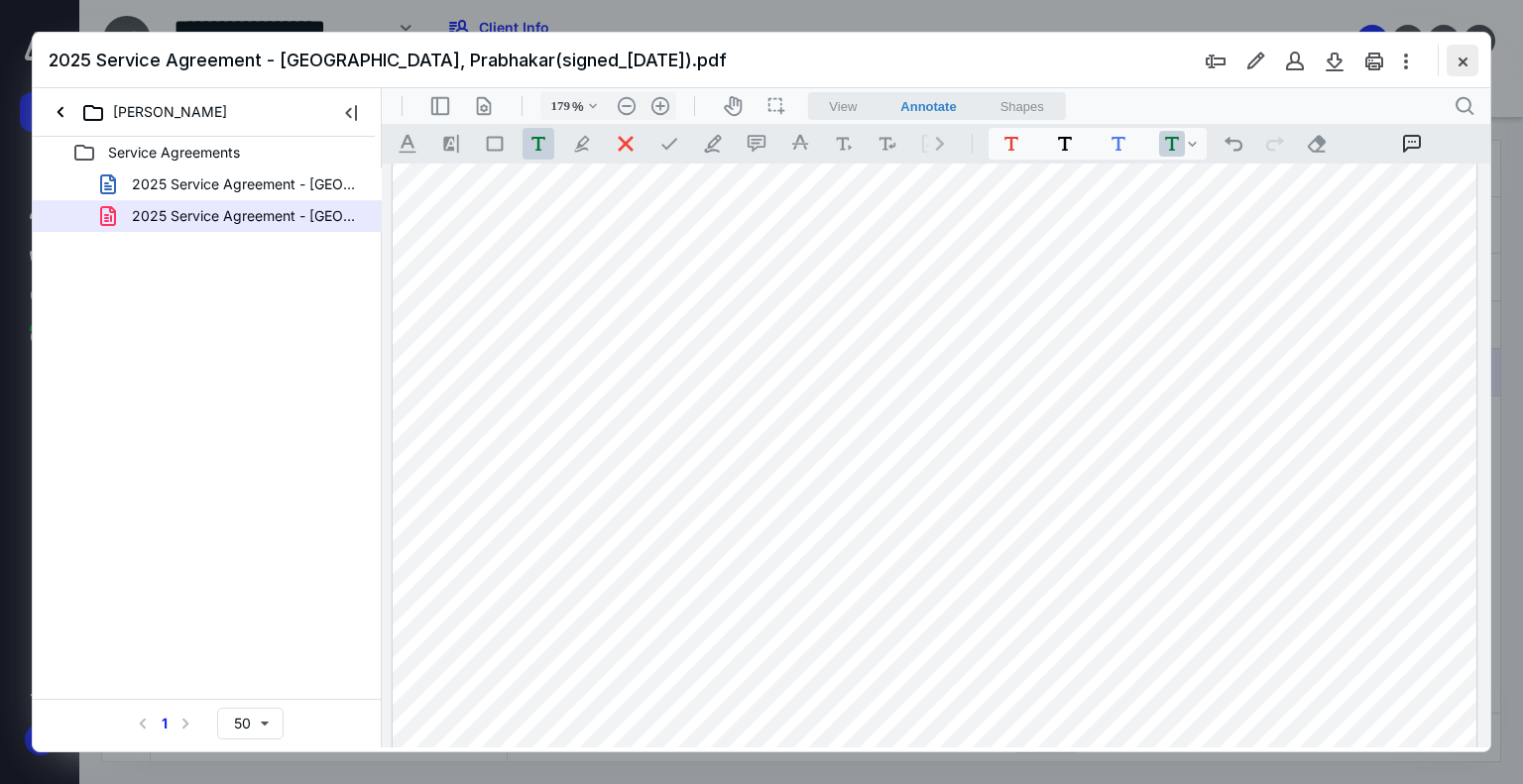 click at bounding box center (1463, 60) 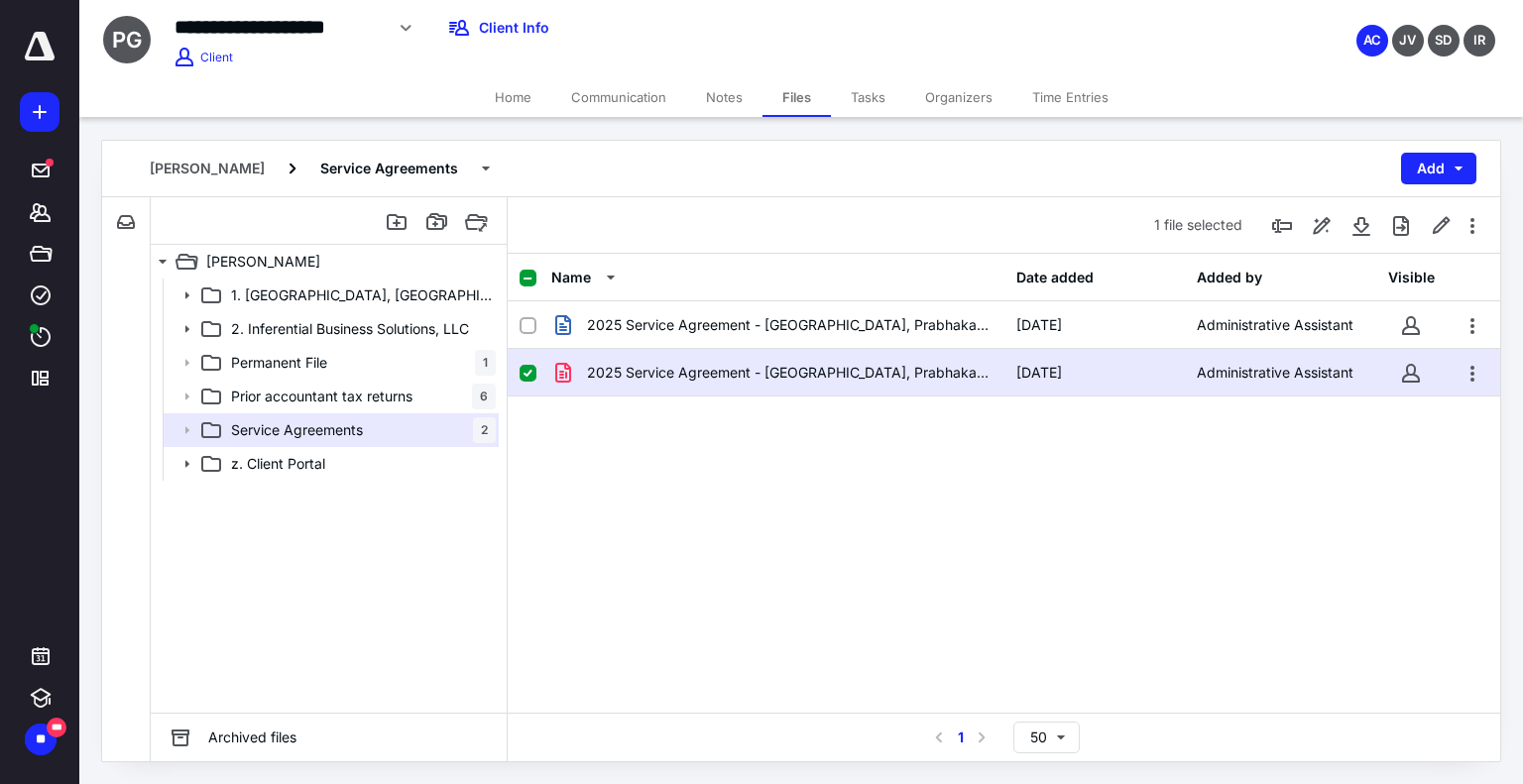 click on "Notes" at bounding box center [724, 97] 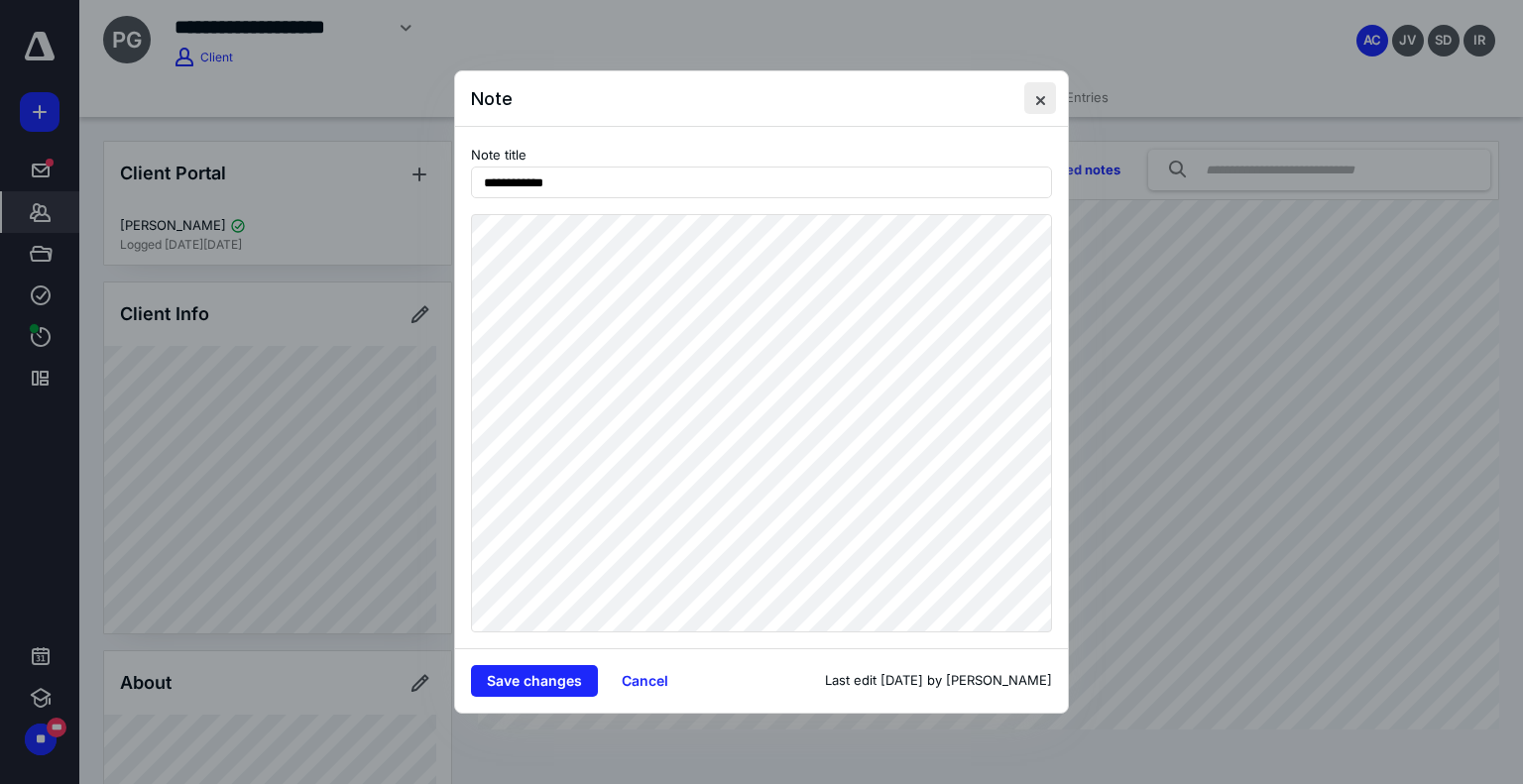 click at bounding box center [1040, 98] 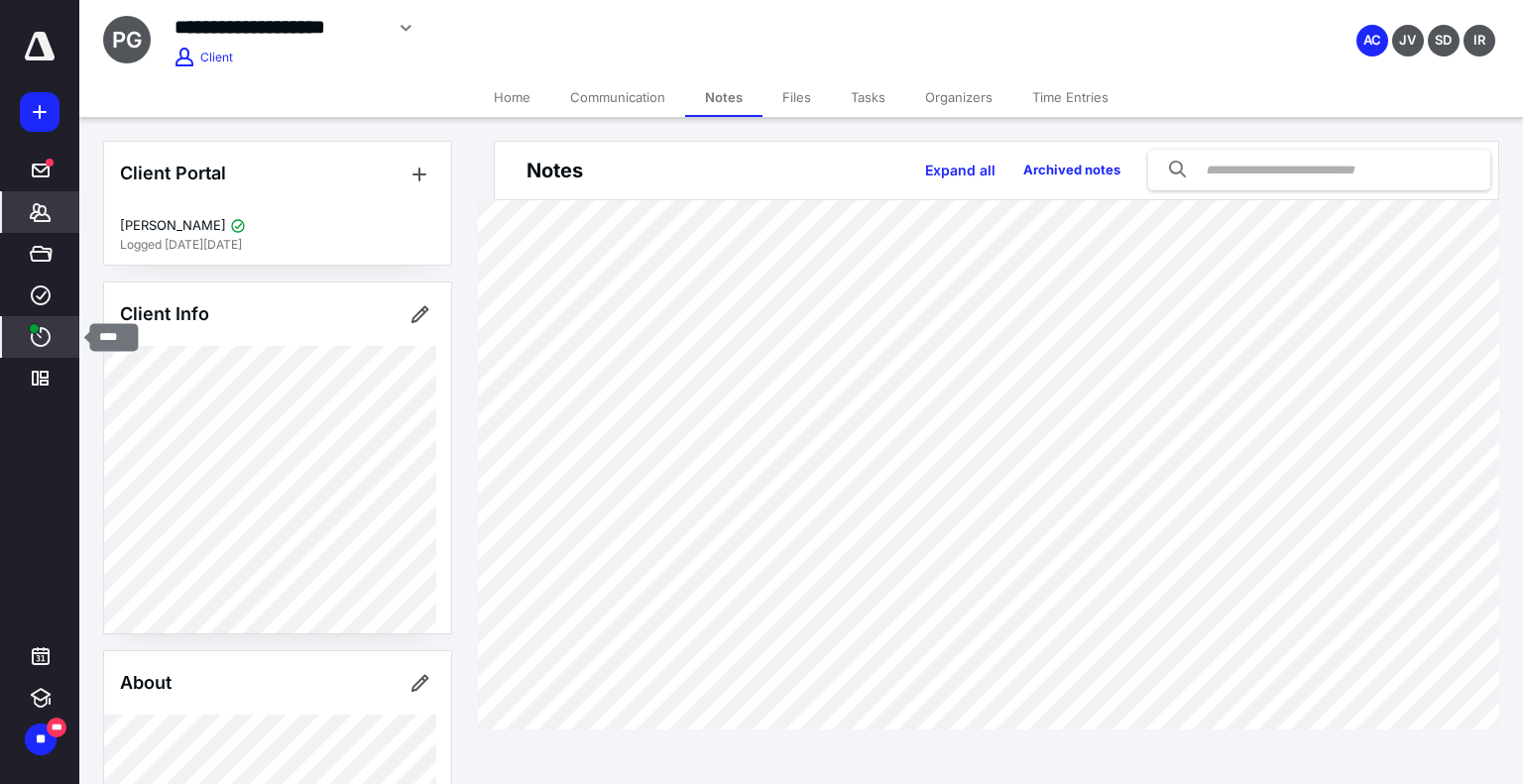 click on "****" at bounding box center [41, 337] 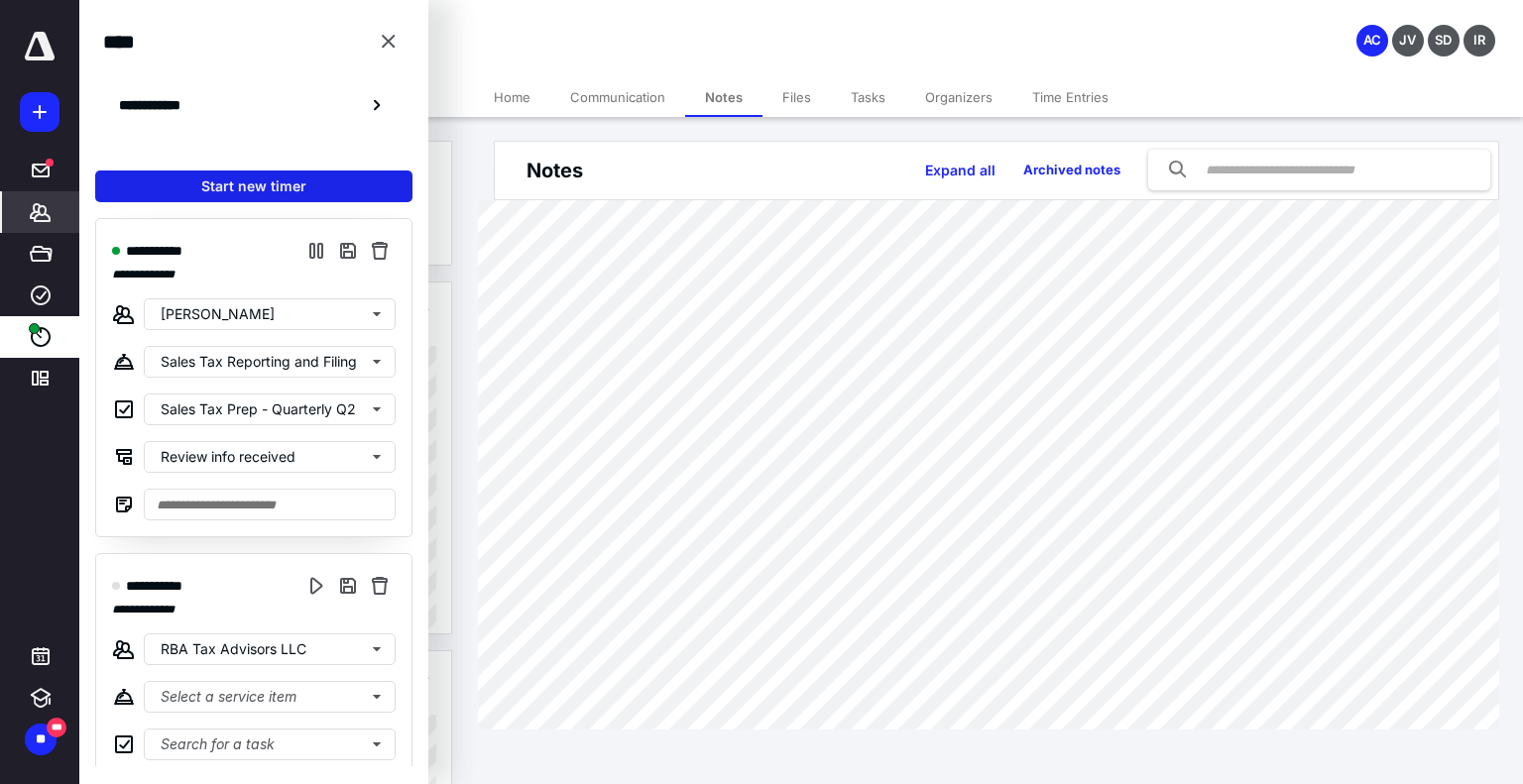 click on "Start new timer" at bounding box center [254, 186] 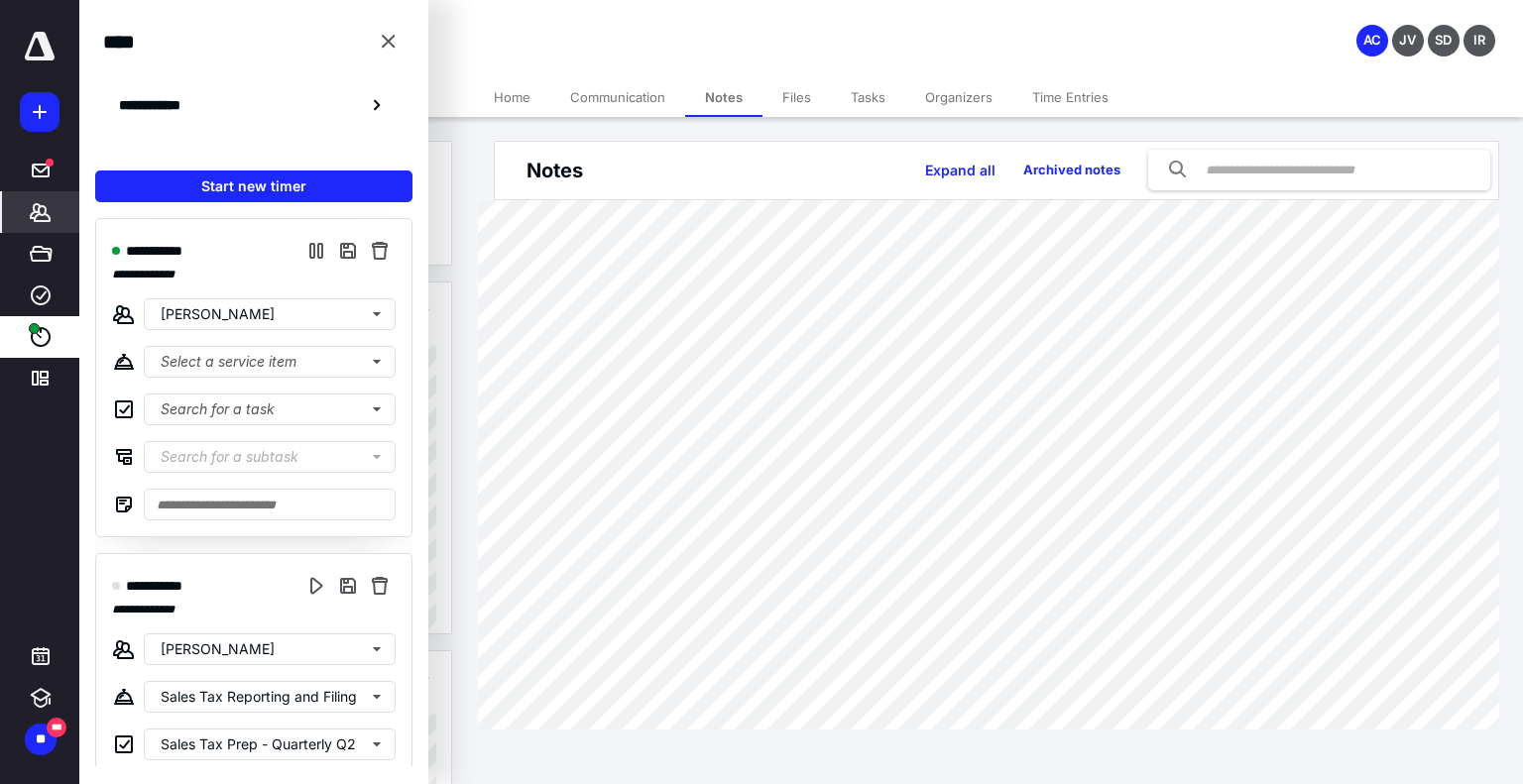 click on "**********" at bounding box center (601, 28) 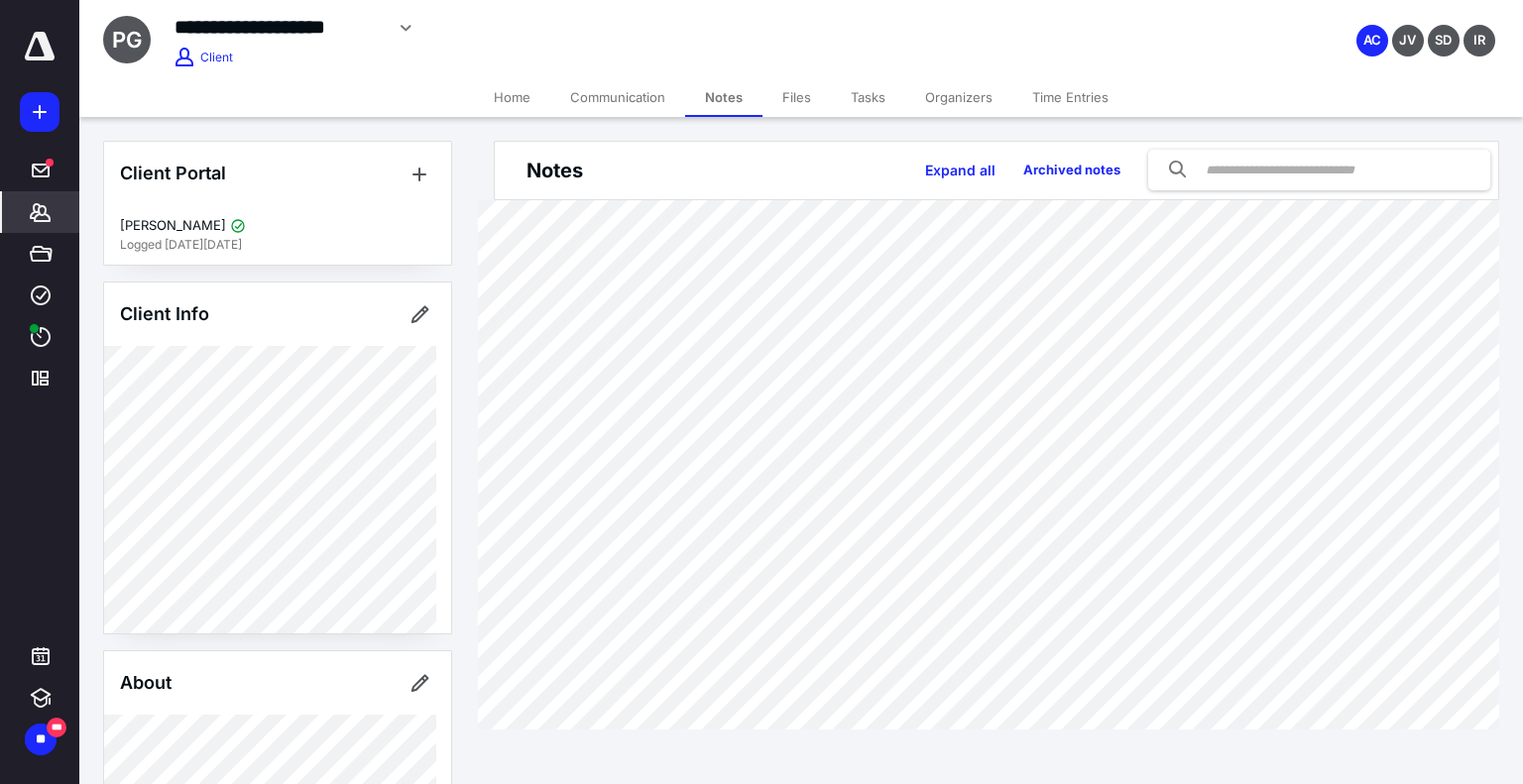 click on "Communication" at bounding box center (618, 97) 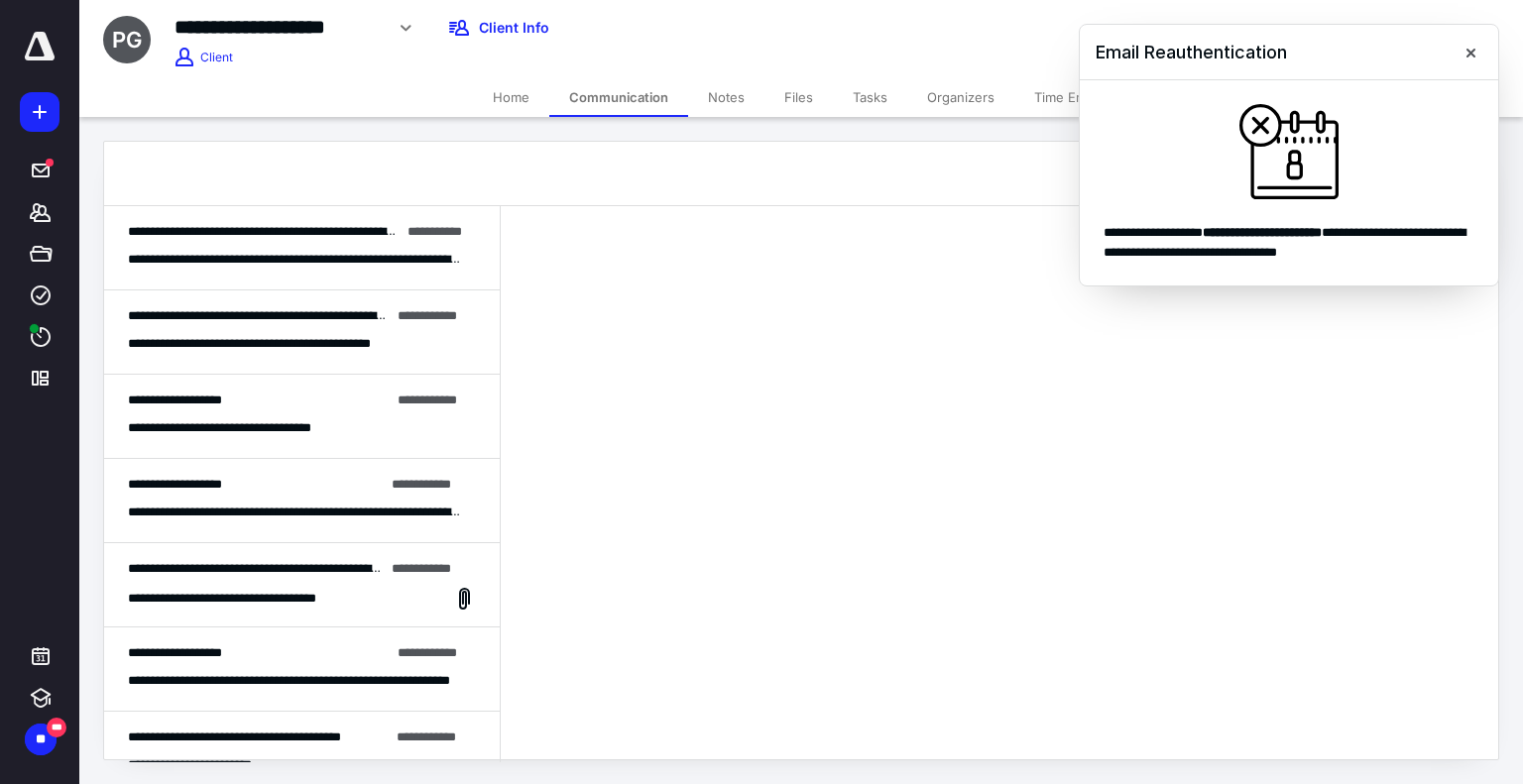 click on "Tasks" at bounding box center (870, 97) 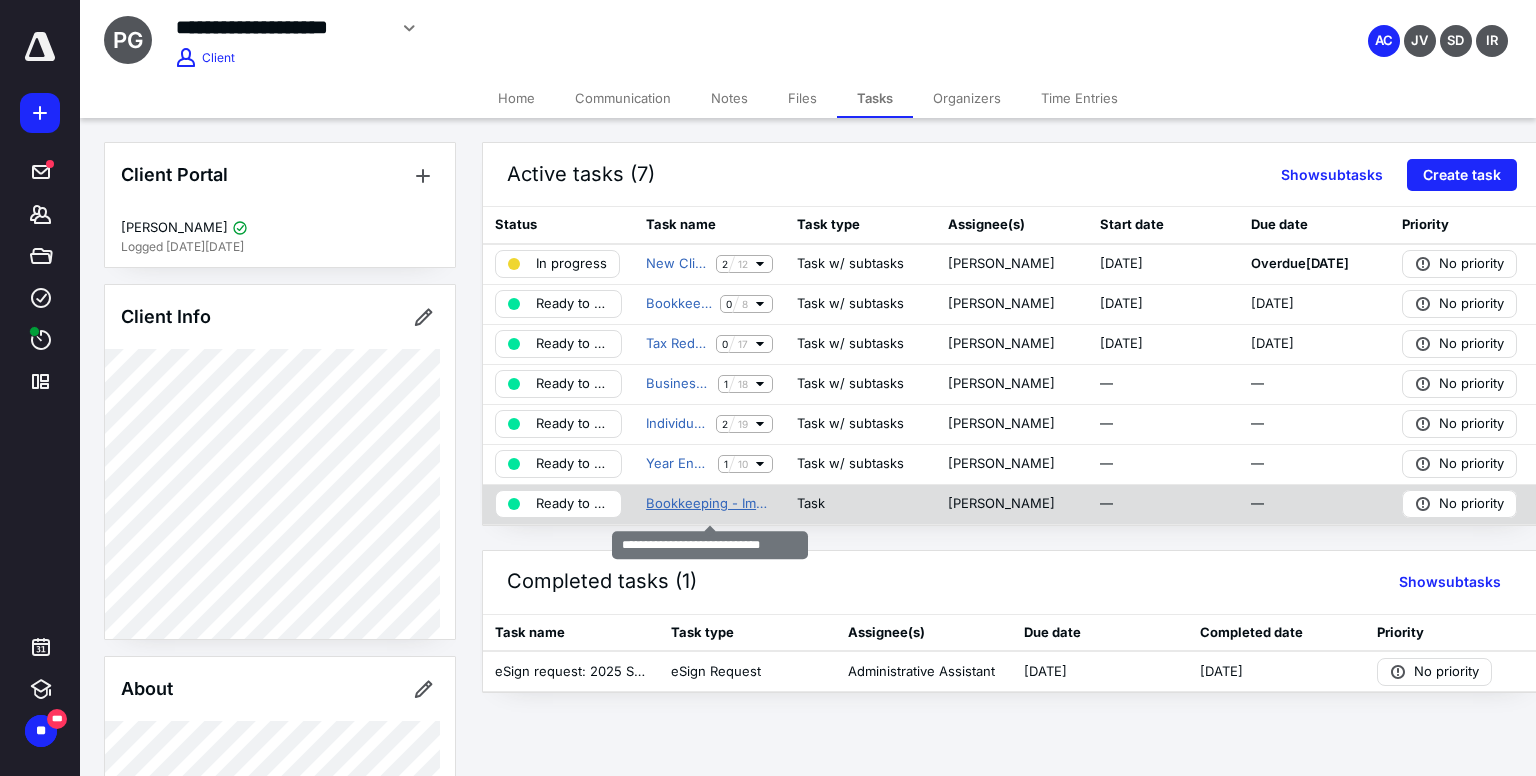 click on "Bookkeeping - Implementation" at bounding box center (709, 504) 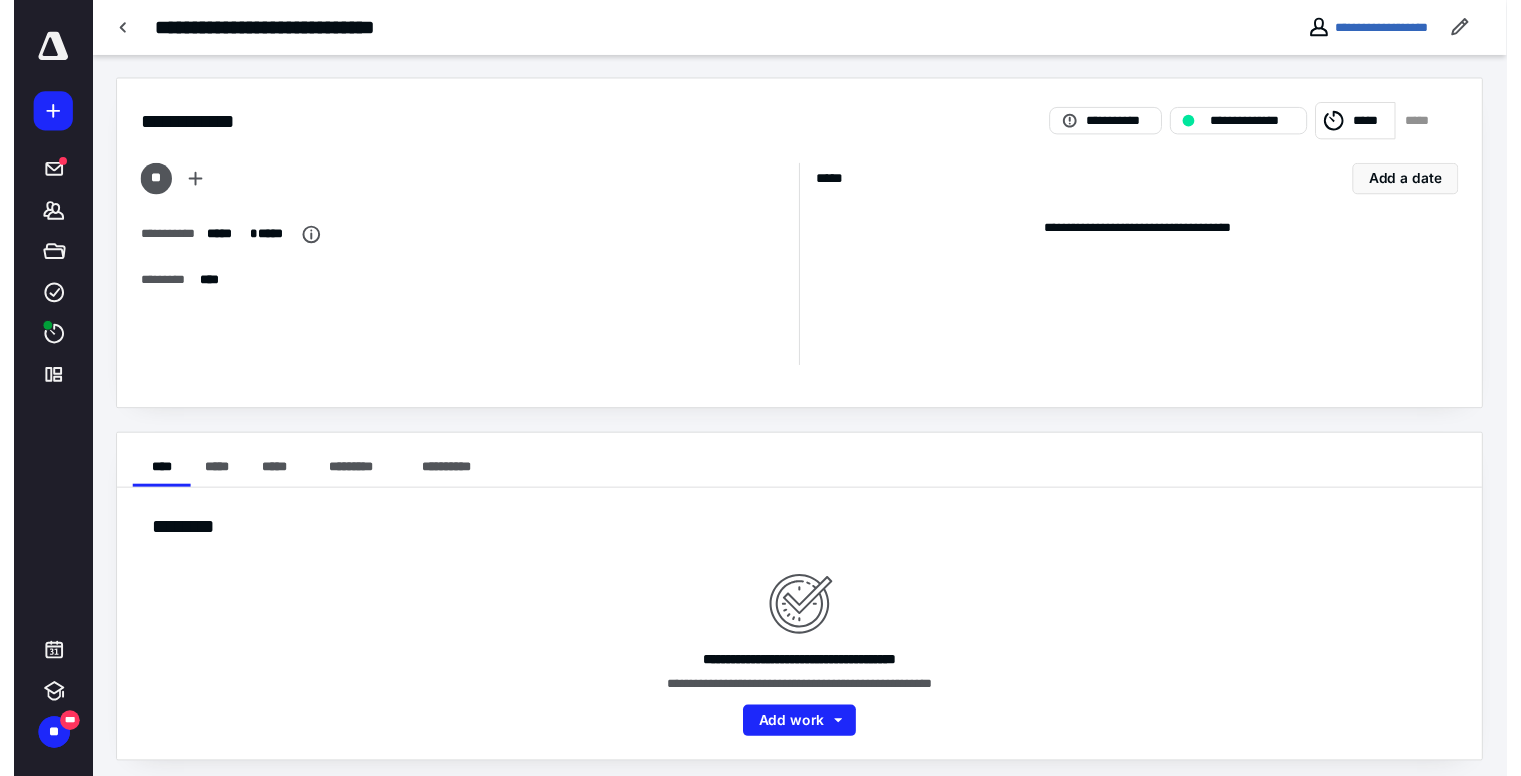 scroll, scrollTop: 0, scrollLeft: 0, axis: both 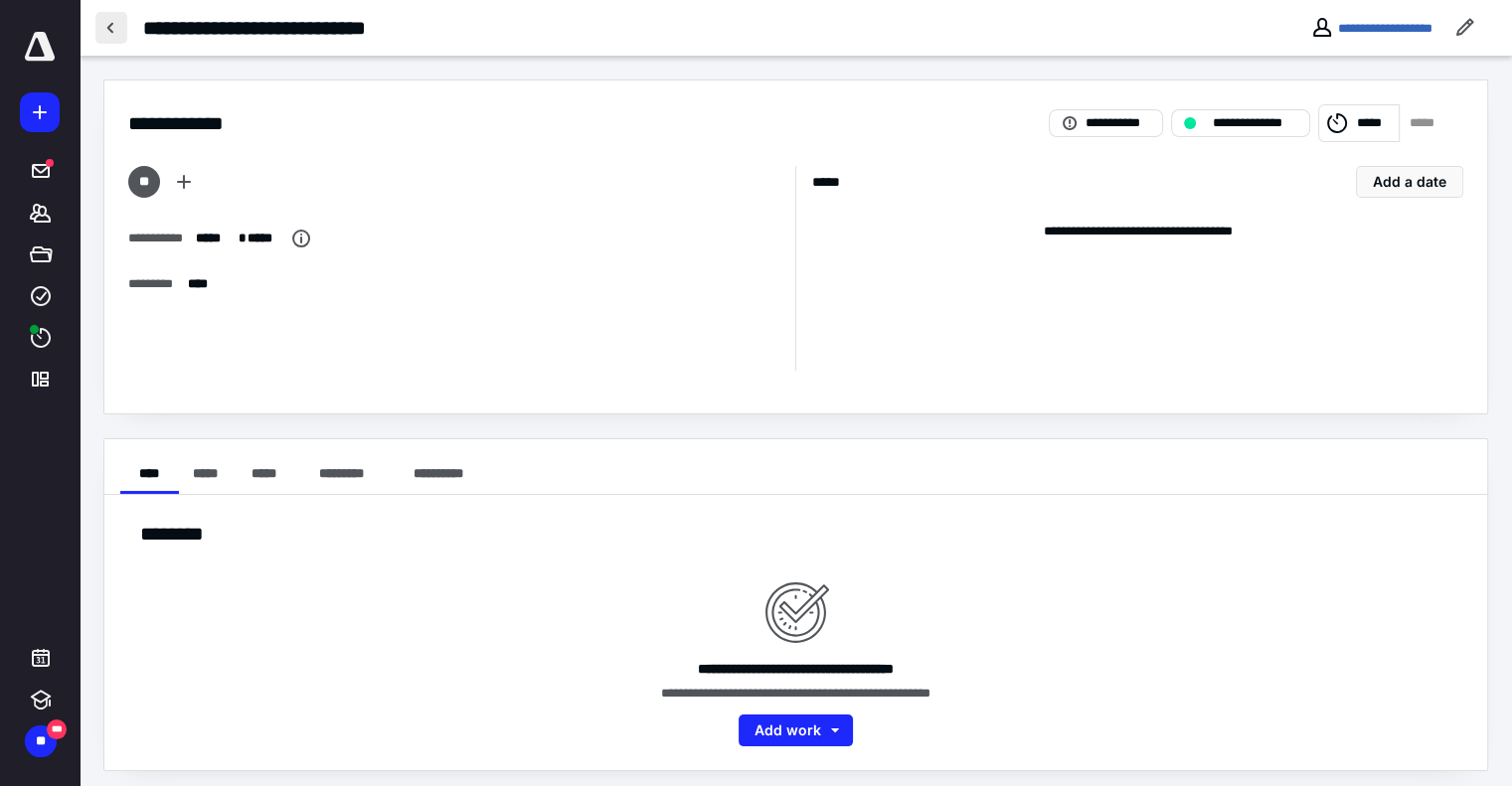 click at bounding box center (111, 28) 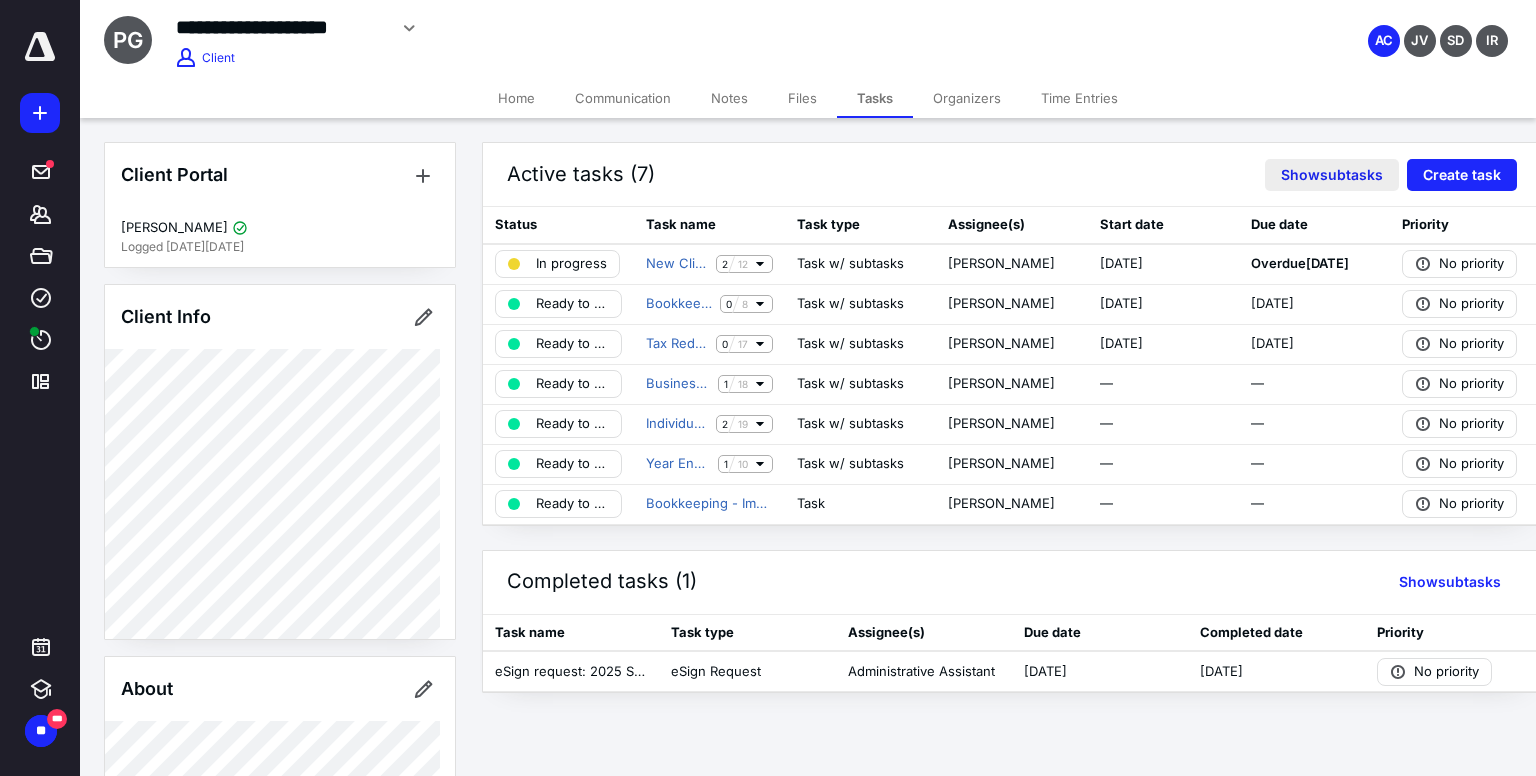 click on "Show  subtasks" at bounding box center [1332, 175] 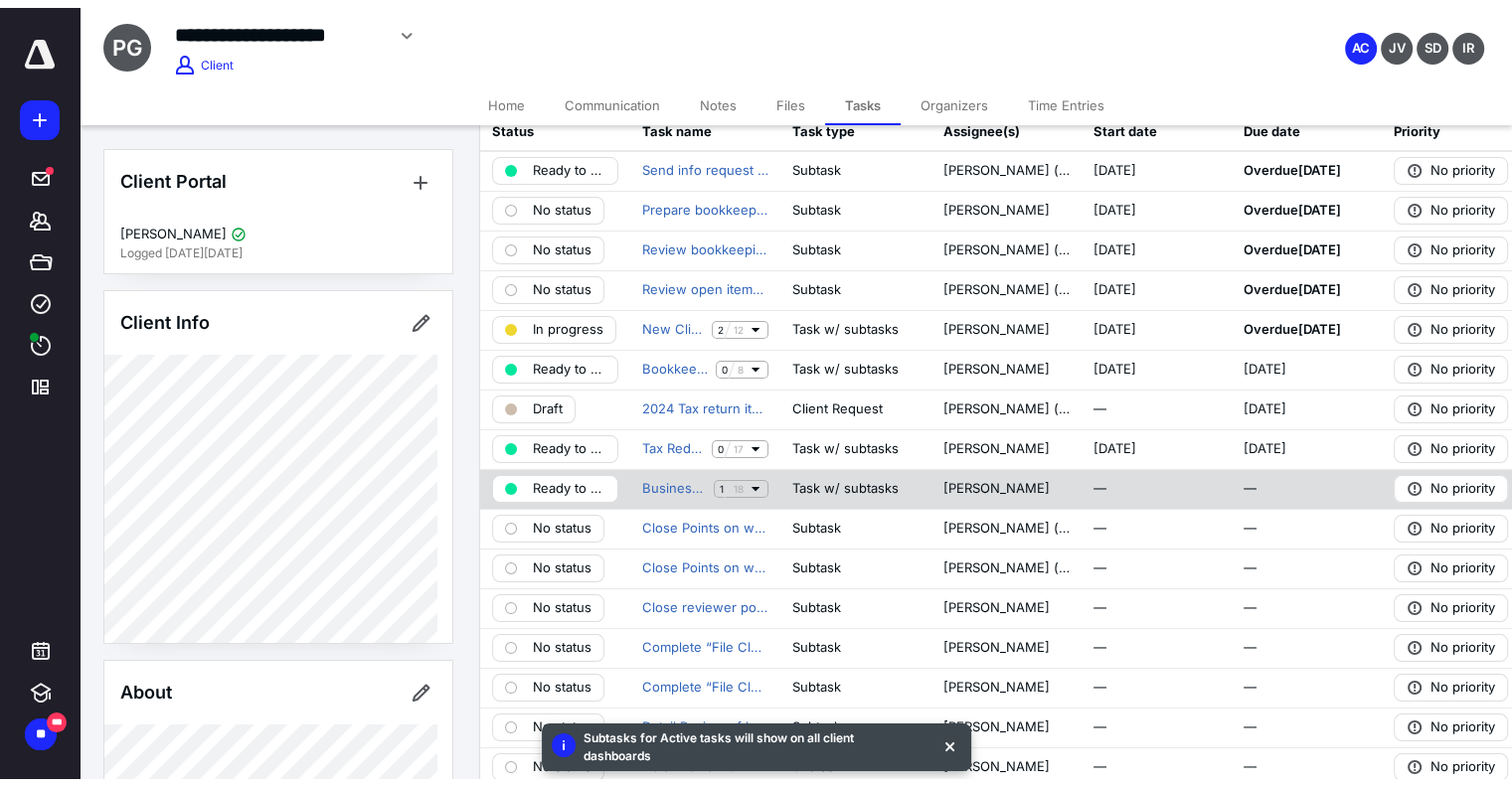 scroll, scrollTop: 0, scrollLeft: 0, axis: both 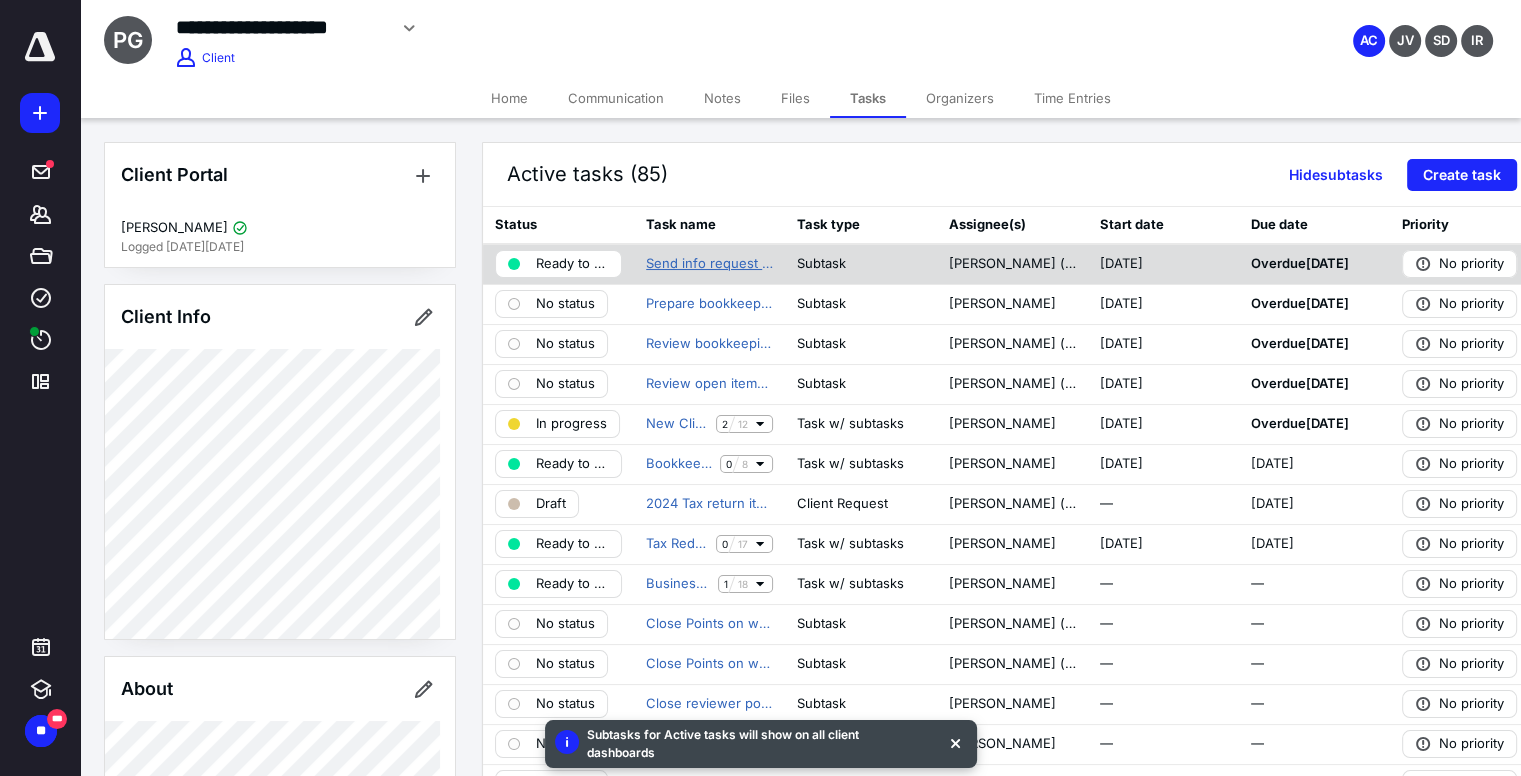 click on "Send info request to client" at bounding box center (709, 264) 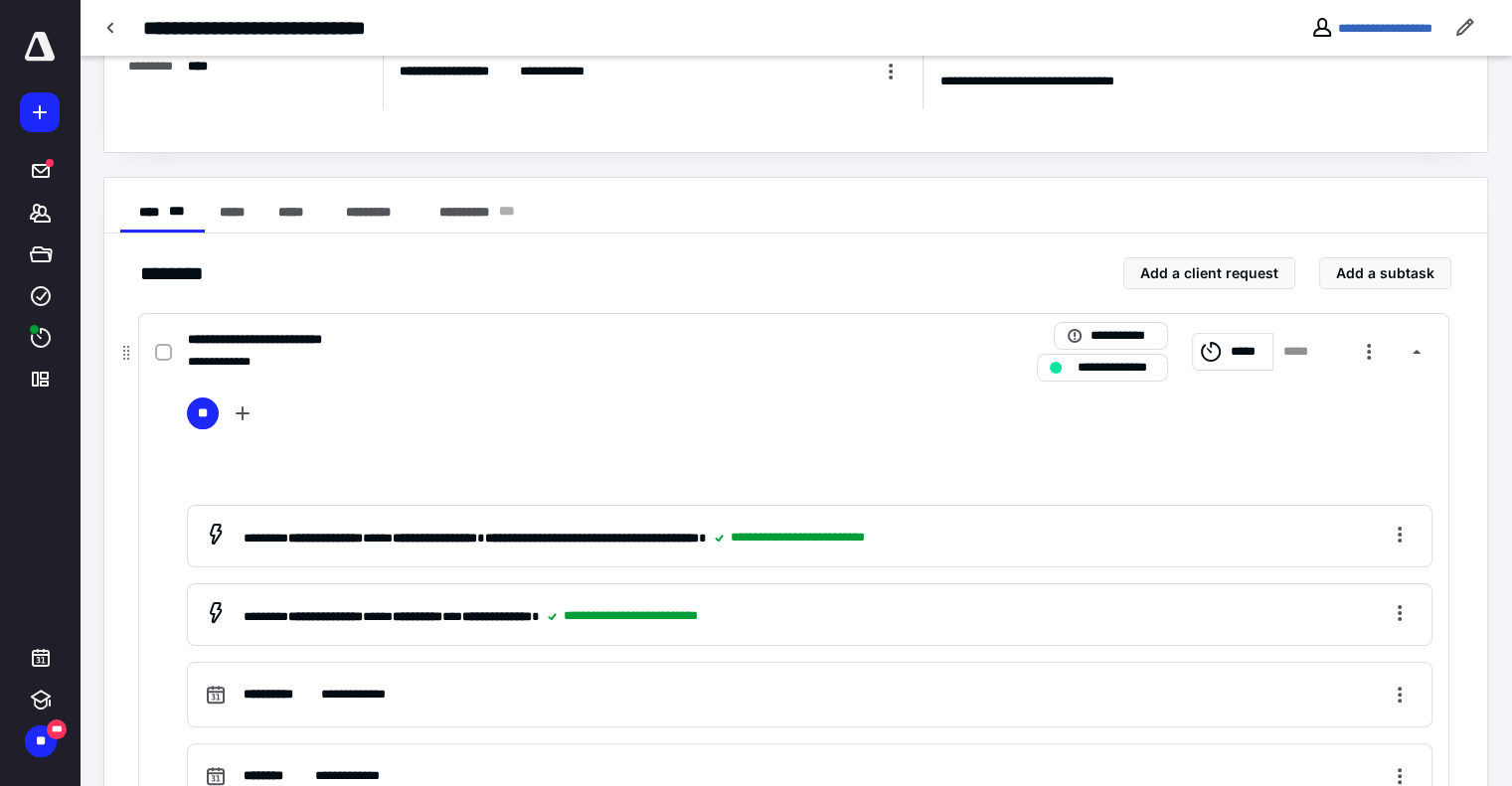 scroll, scrollTop: 0, scrollLeft: 0, axis: both 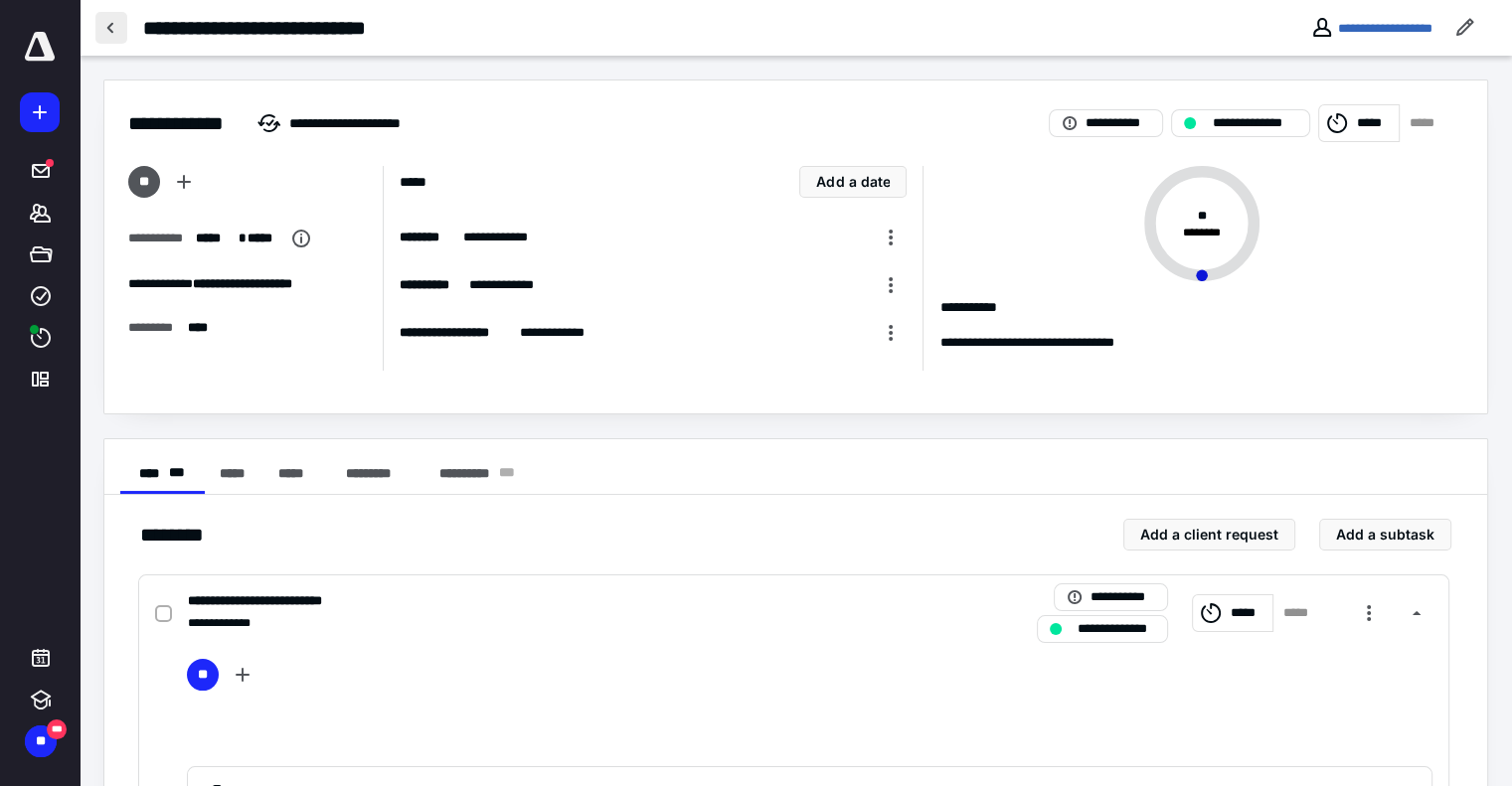 click at bounding box center (111, 28) 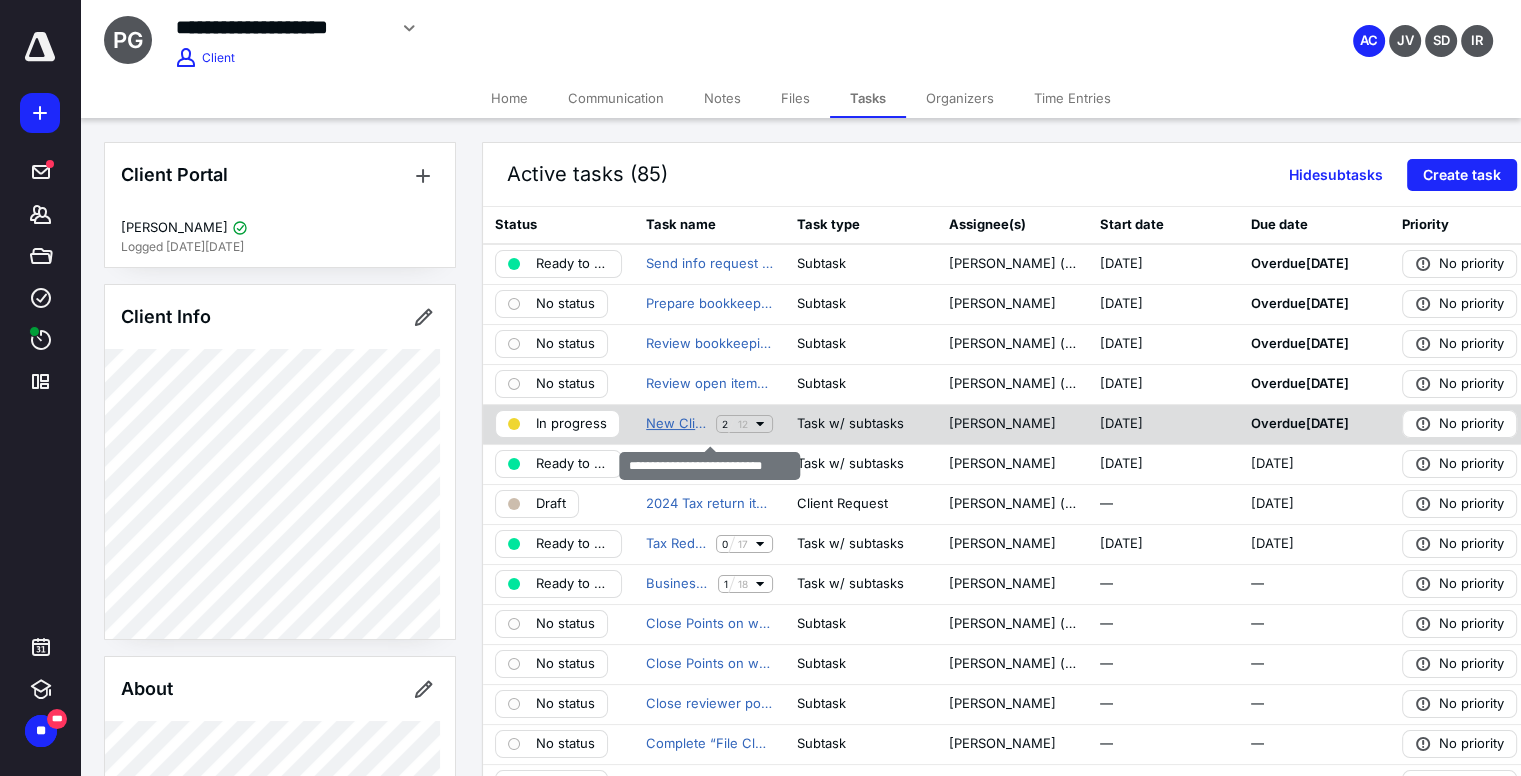 click on "New Client Kick-off Meeting" at bounding box center [677, 424] 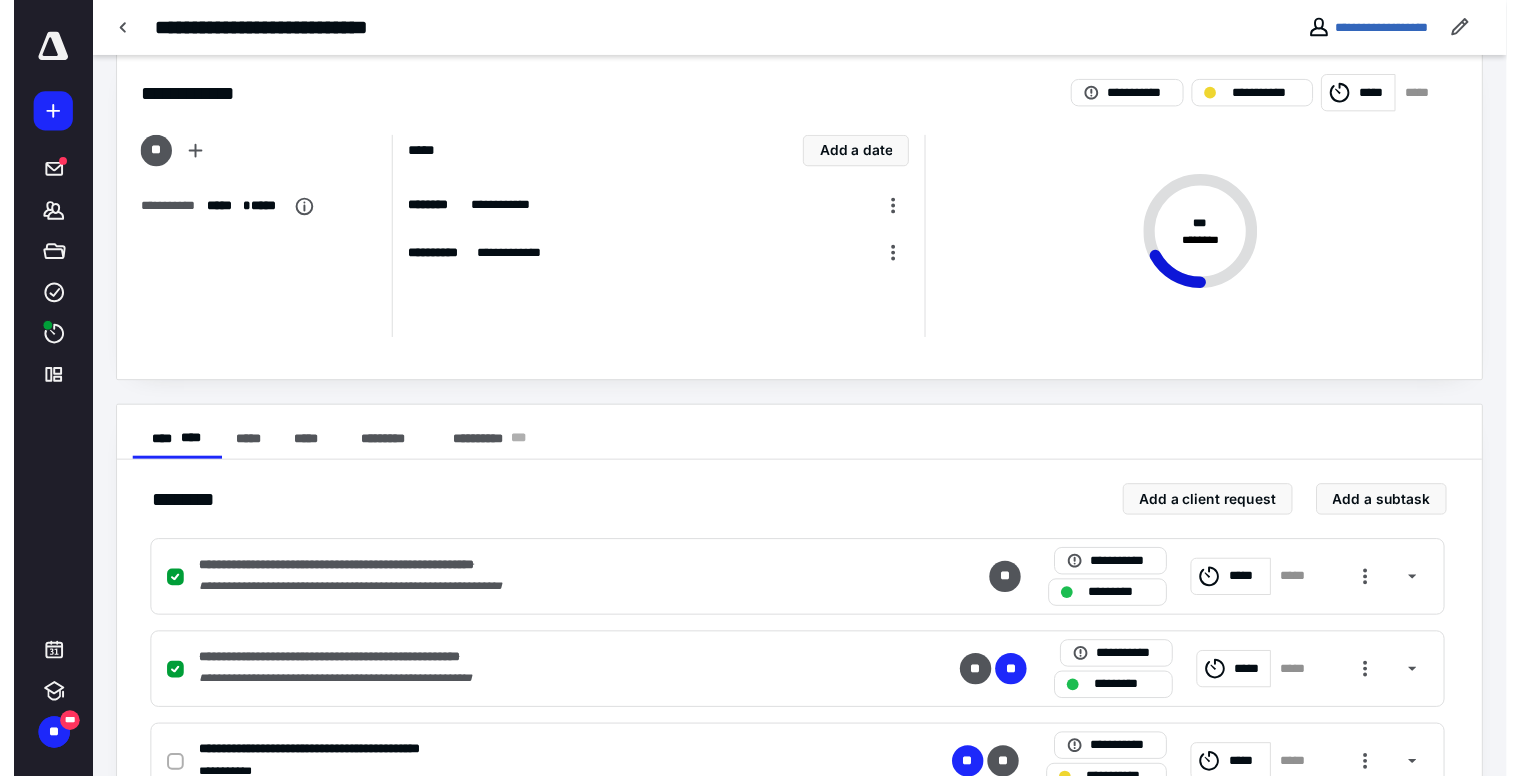 scroll, scrollTop: 0, scrollLeft: 0, axis: both 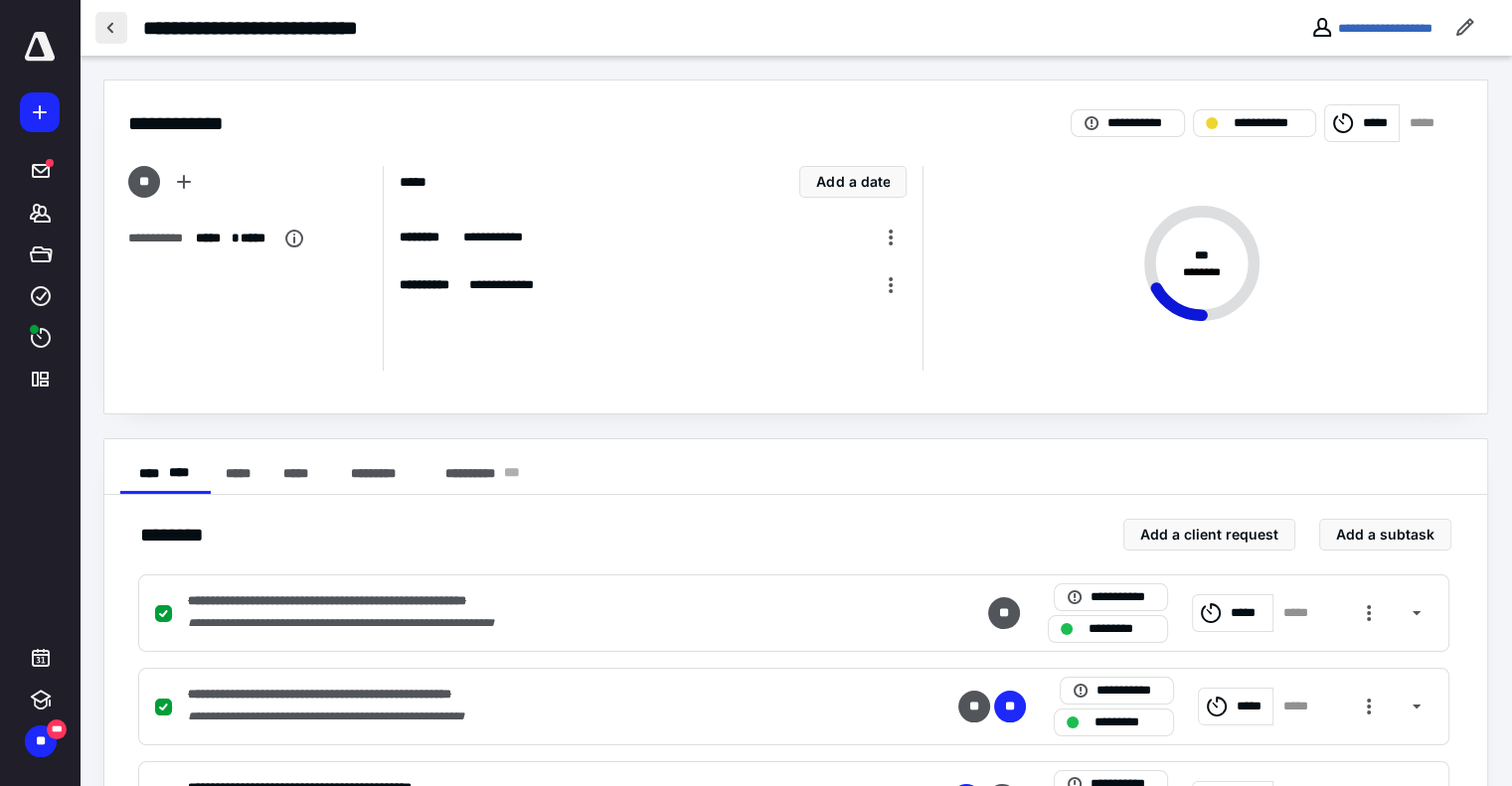 click at bounding box center (111, 28) 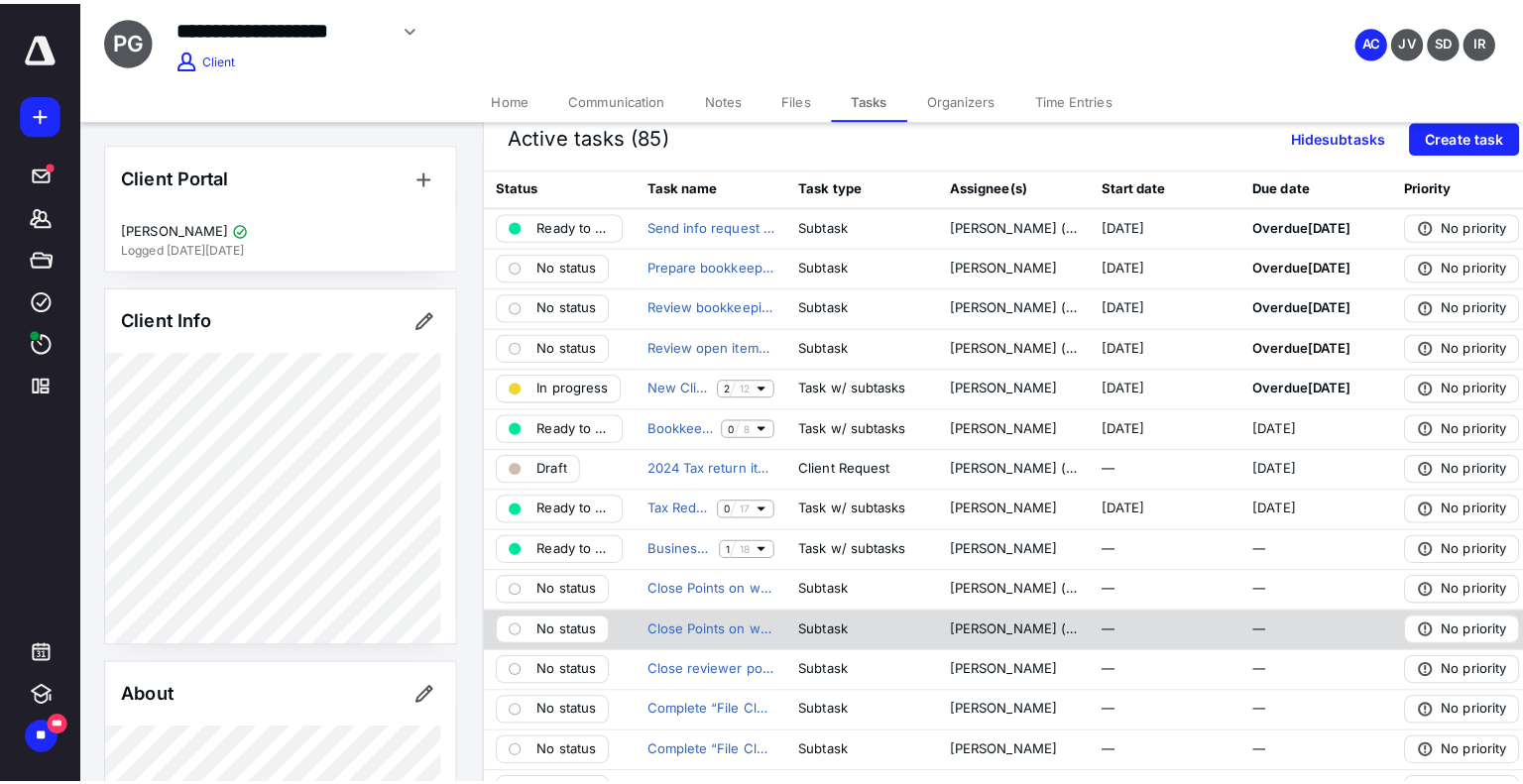 scroll, scrollTop: 0, scrollLeft: 0, axis: both 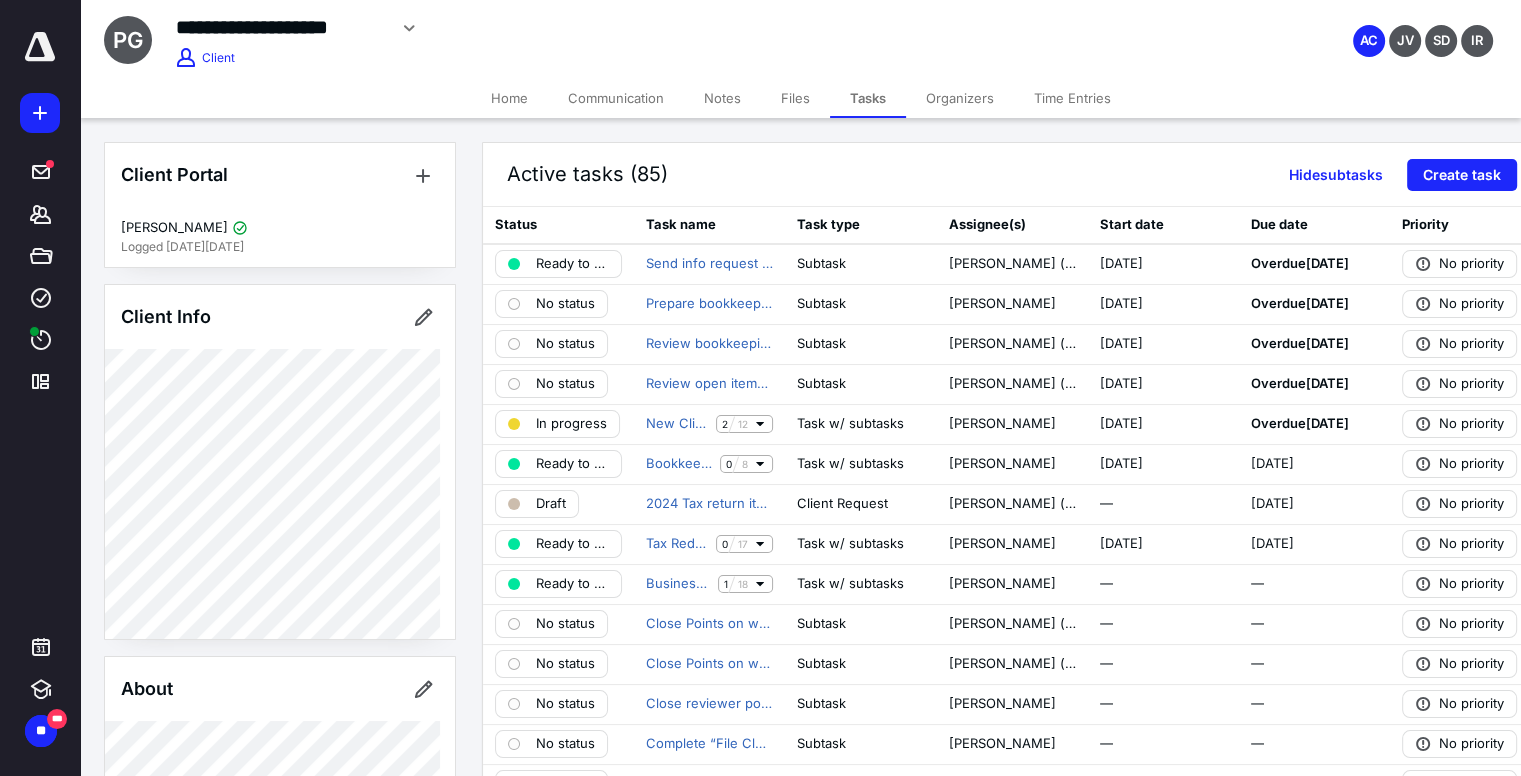 click on "Files" at bounding box center (795, 98) 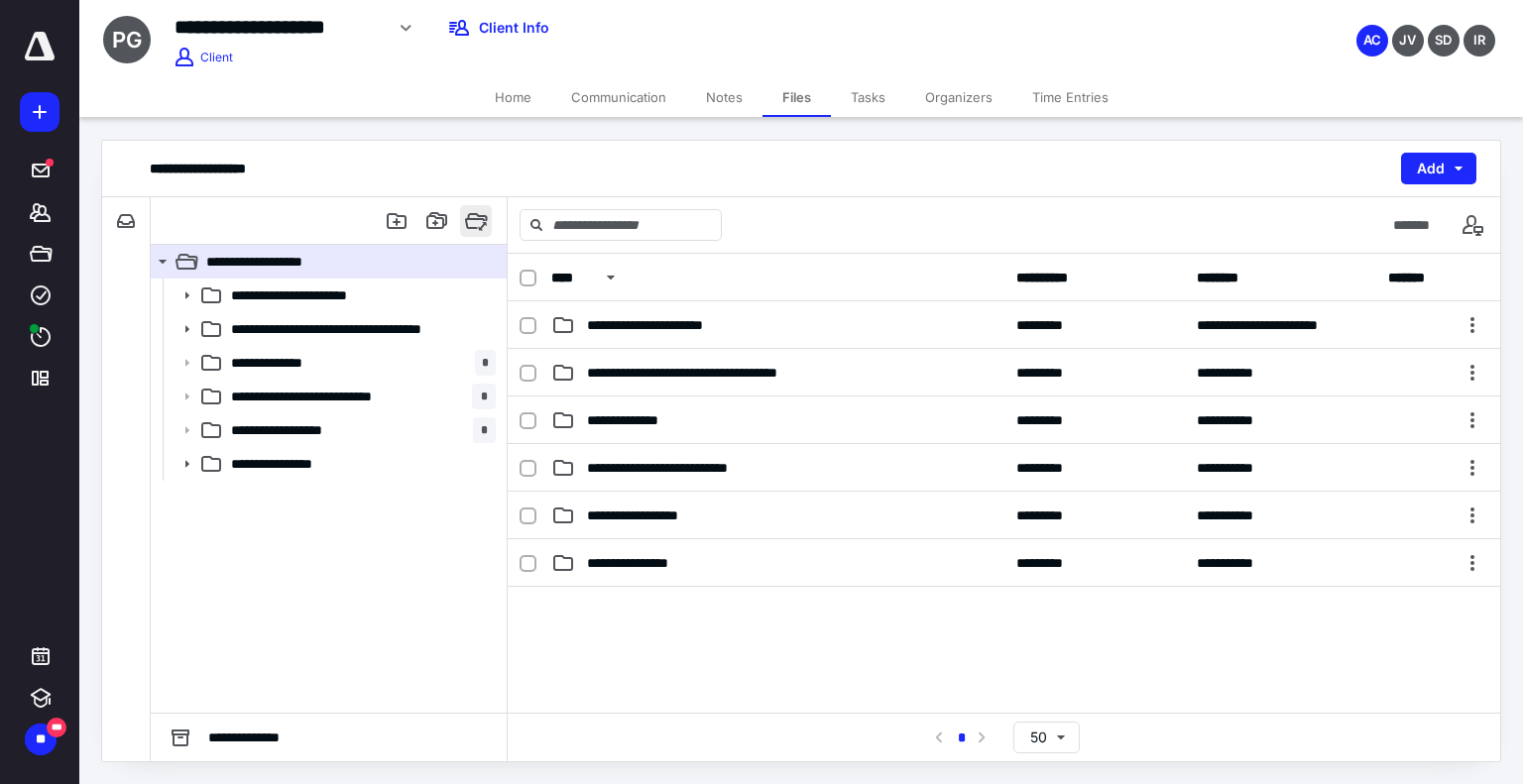 click at bounding box center [476, 221] 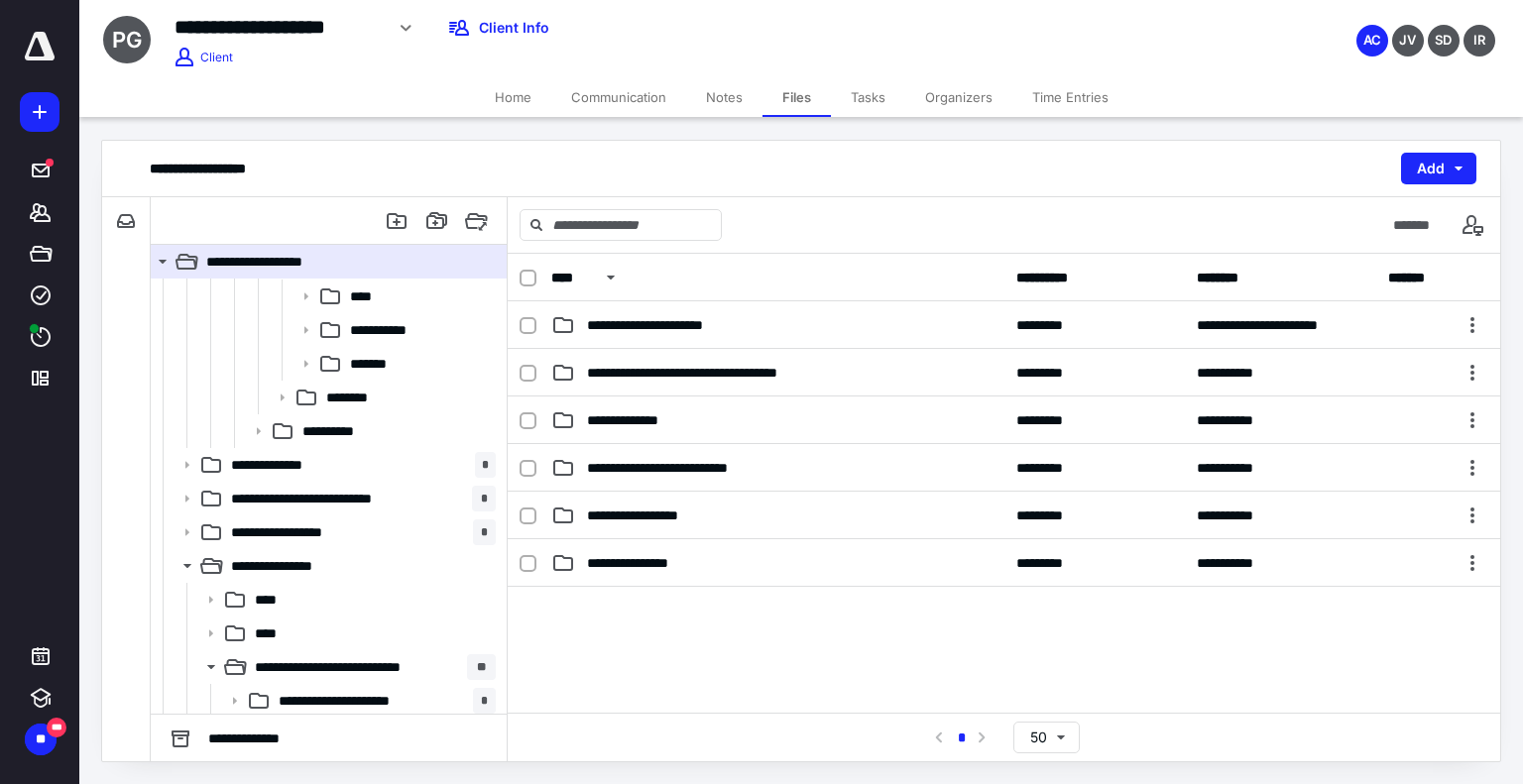 scroll, scrollTop: 1350, scrollLeft: 0, axis: vertical 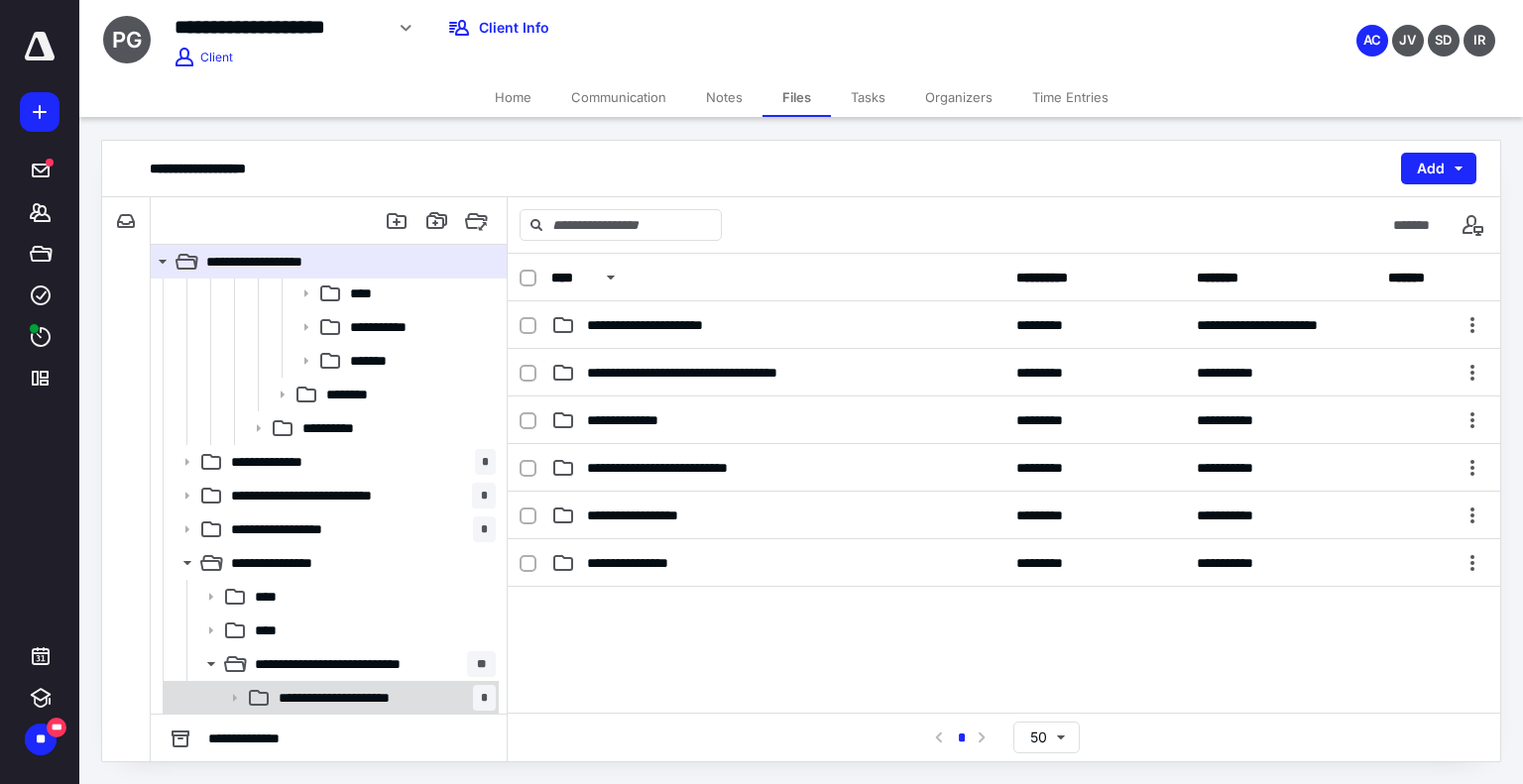 click on "**********" at bounding box center (356, 698) 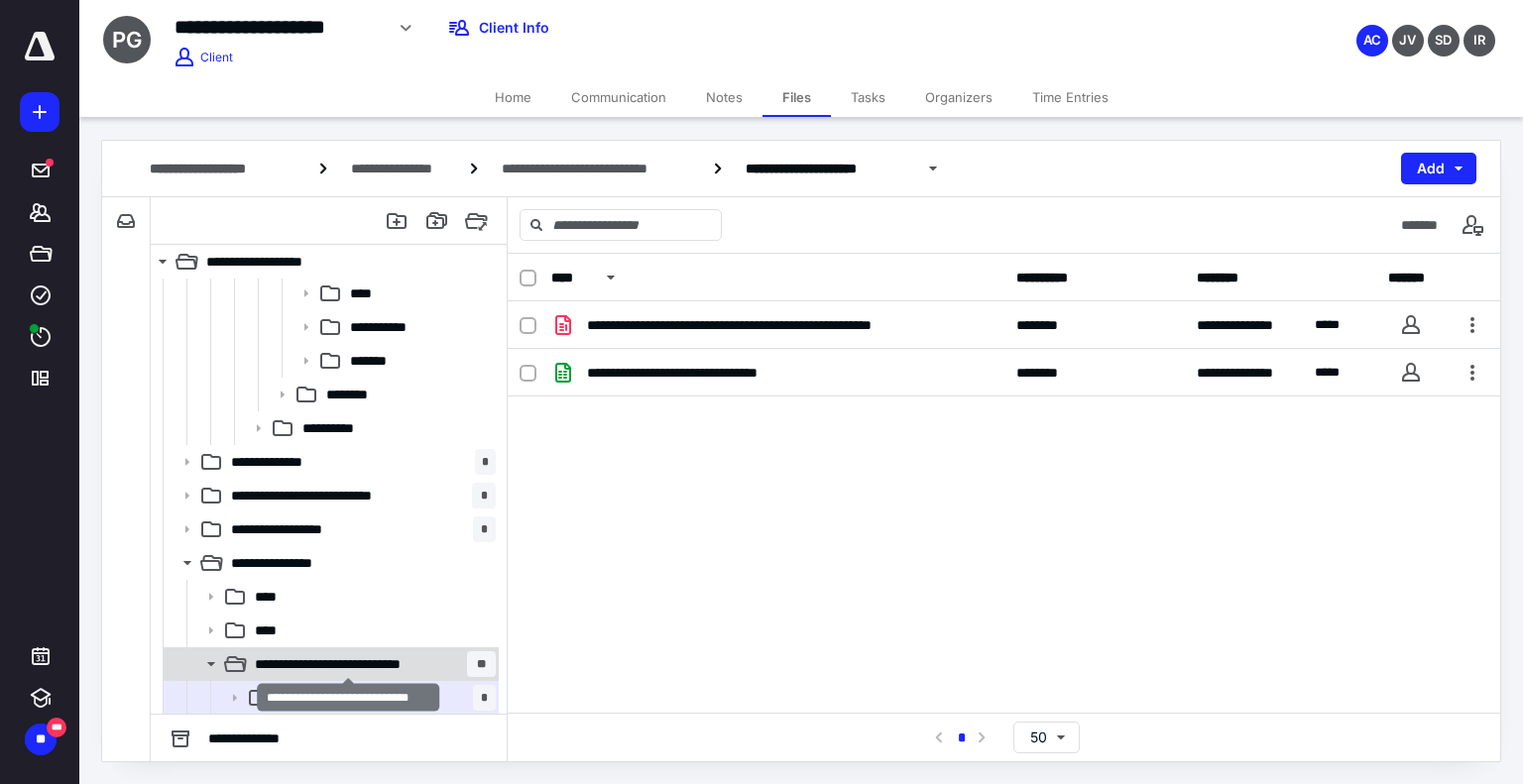 click on "**********" at bounding box center [349, 664] 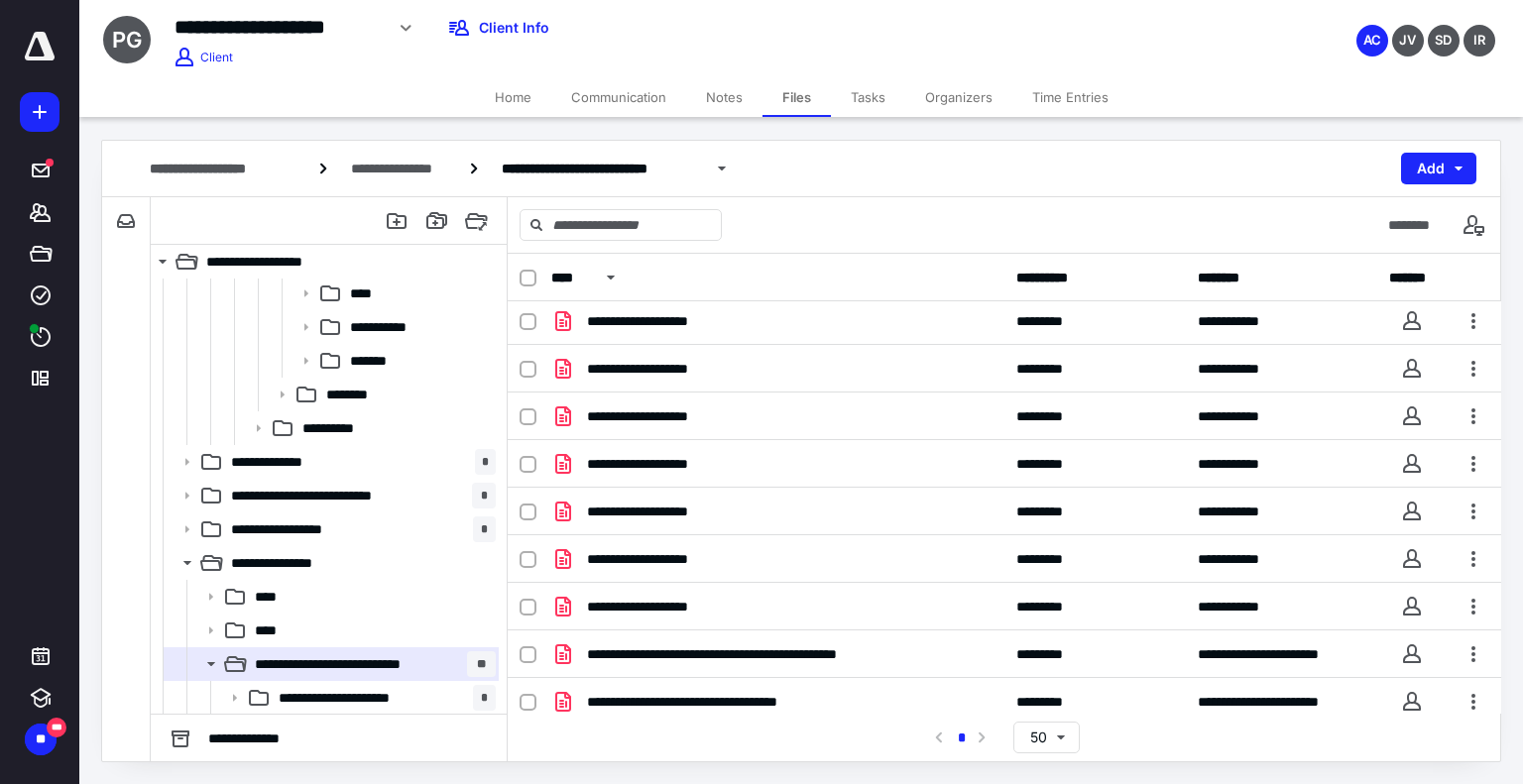 scroll, scrollTop: 297, scrollLeft: 0, axis: vertical 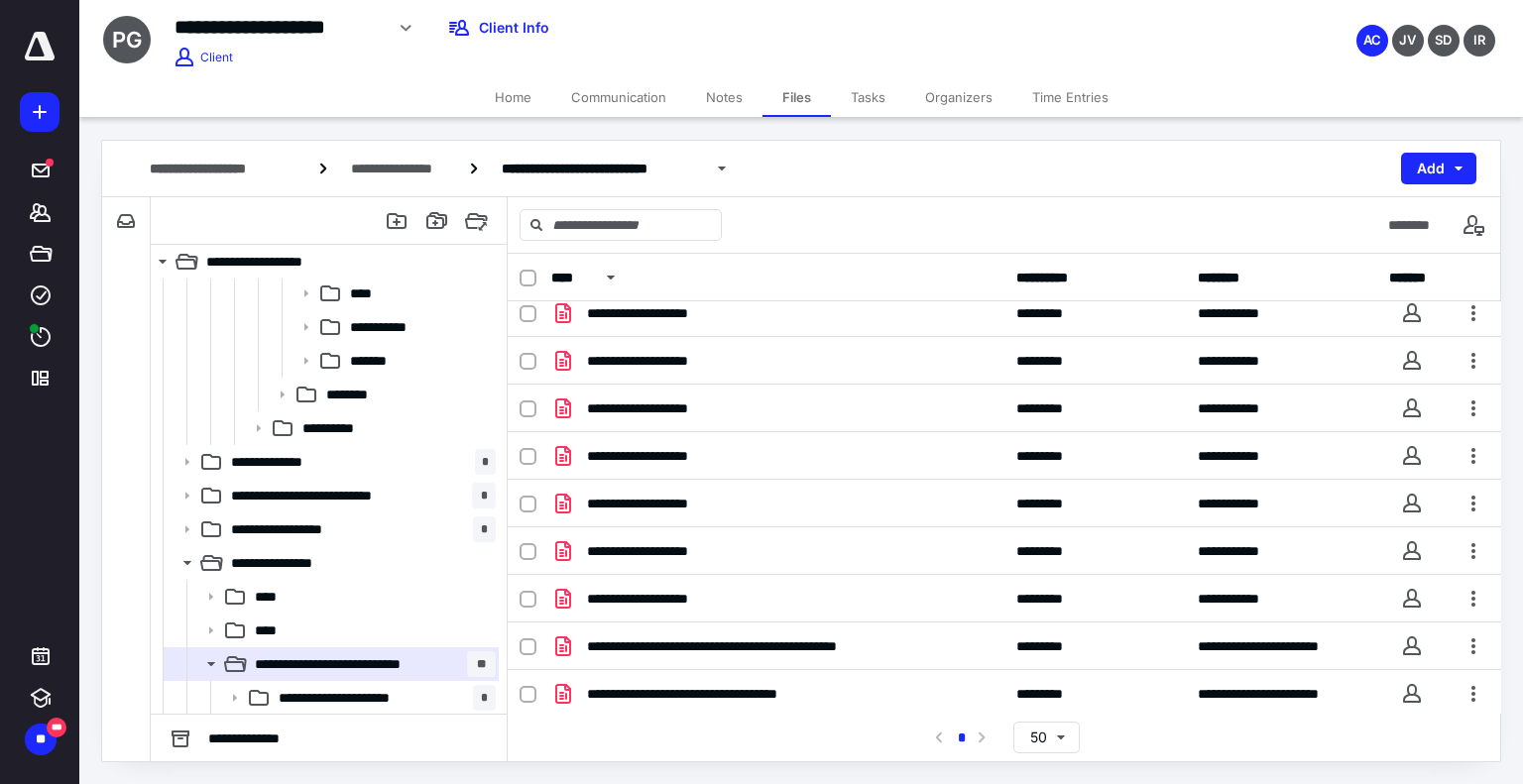click on "Notes" at bounding box center [724, 97] 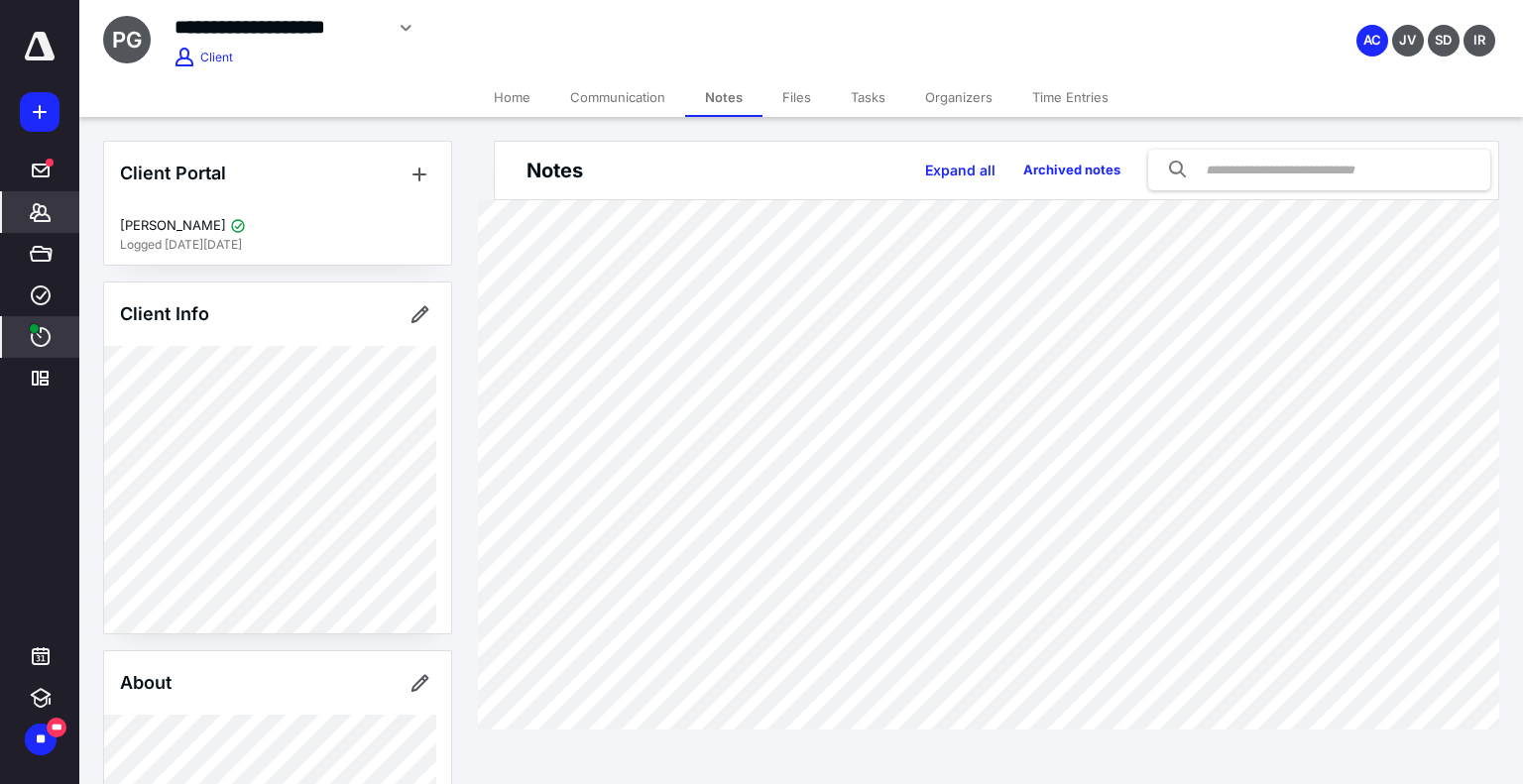 click on "****" at bounding box center [41, 337] 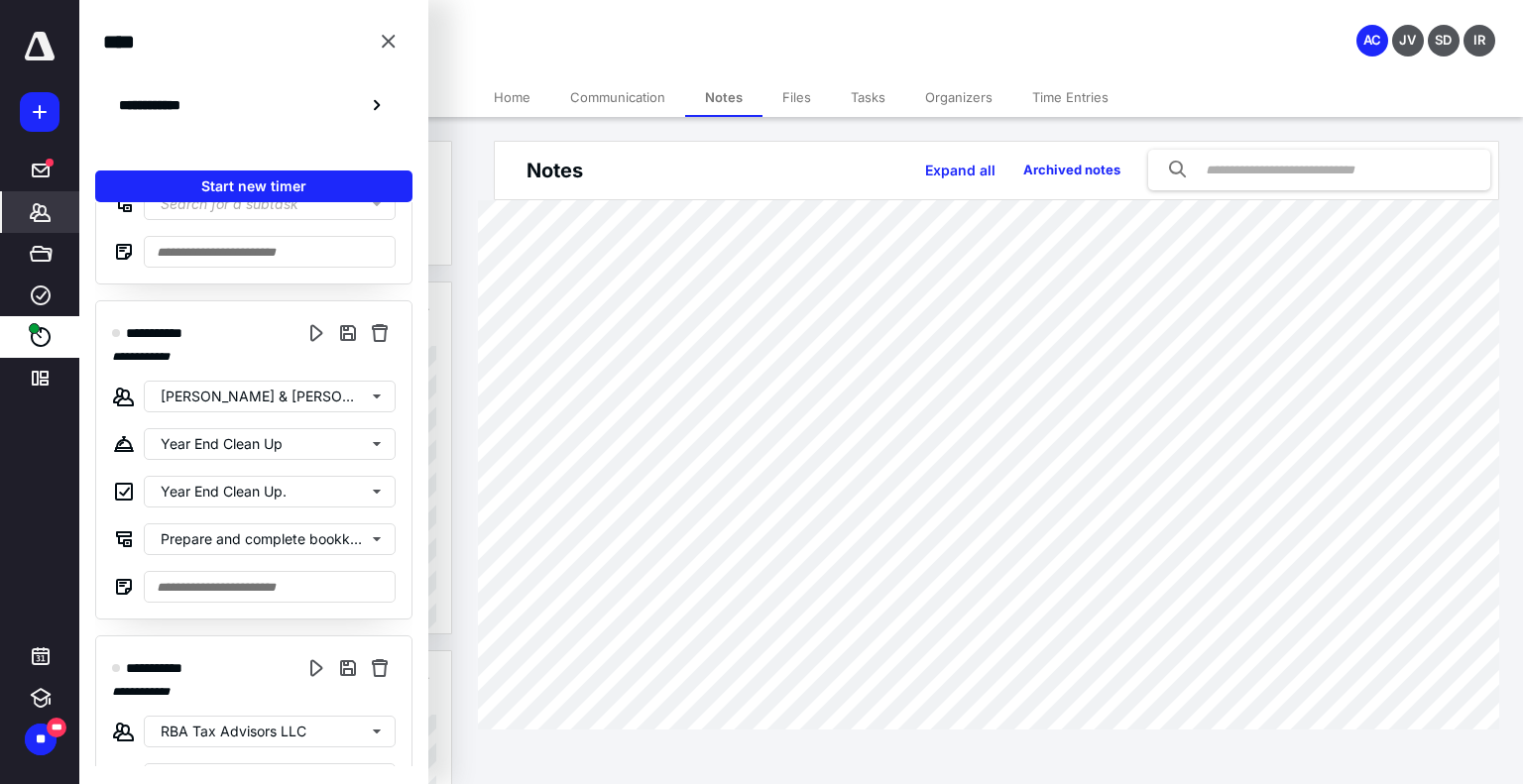 scroll, scrollTop: 4789, scrollLeft: 0, axis: vertical 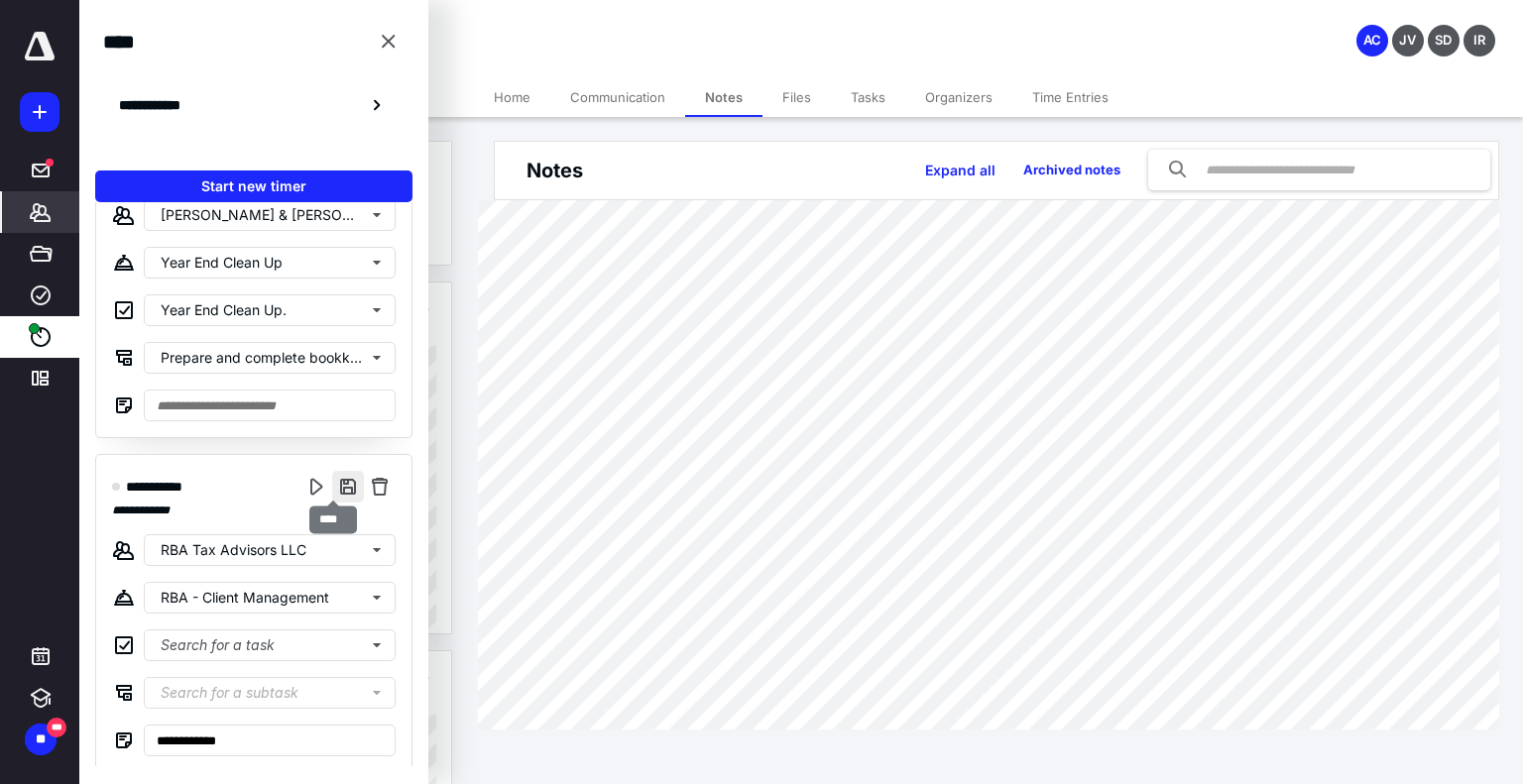 click at bounding box center (348, 487) 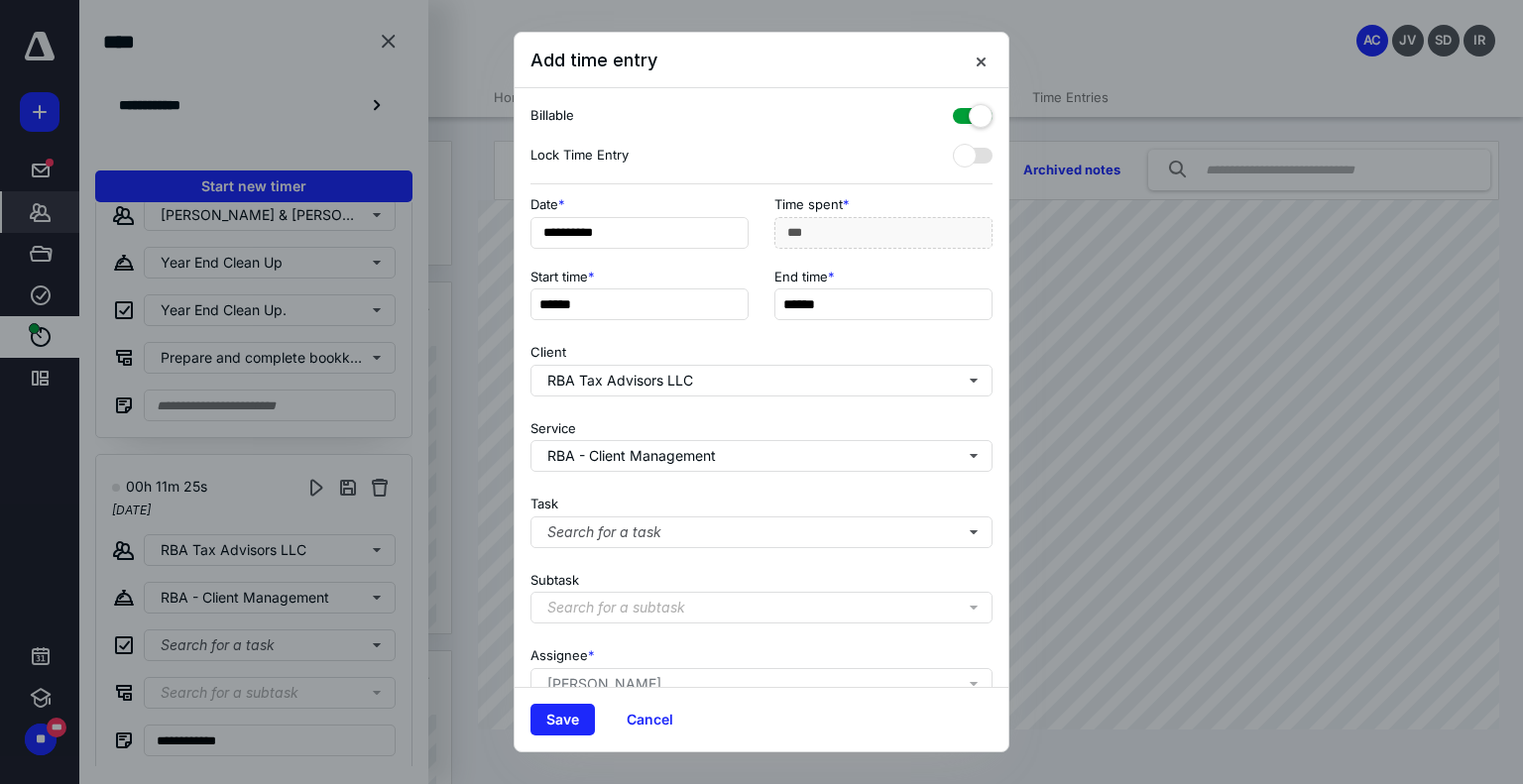 click at bounding box center [973, 112] 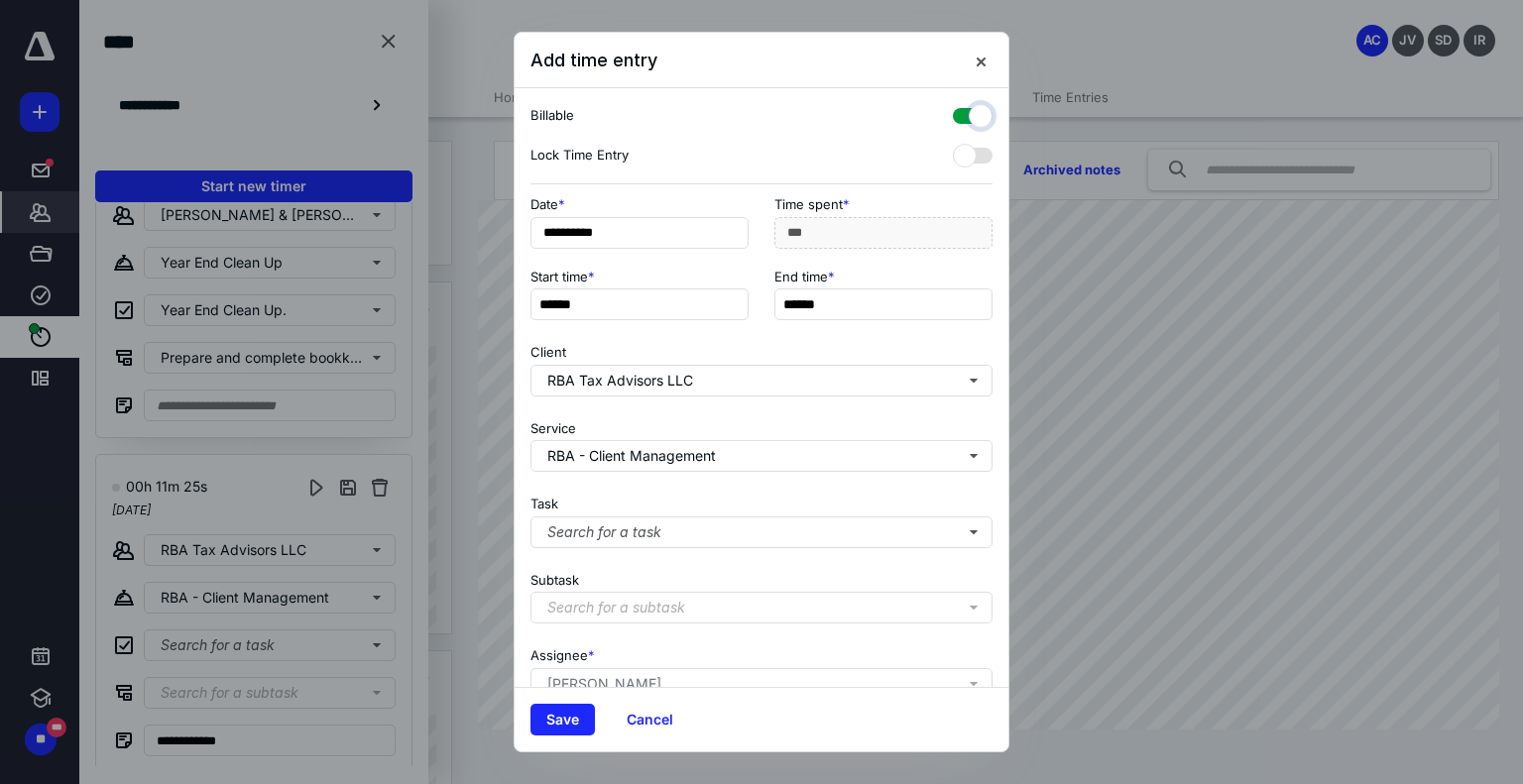 click at bounding box center (963, 113) 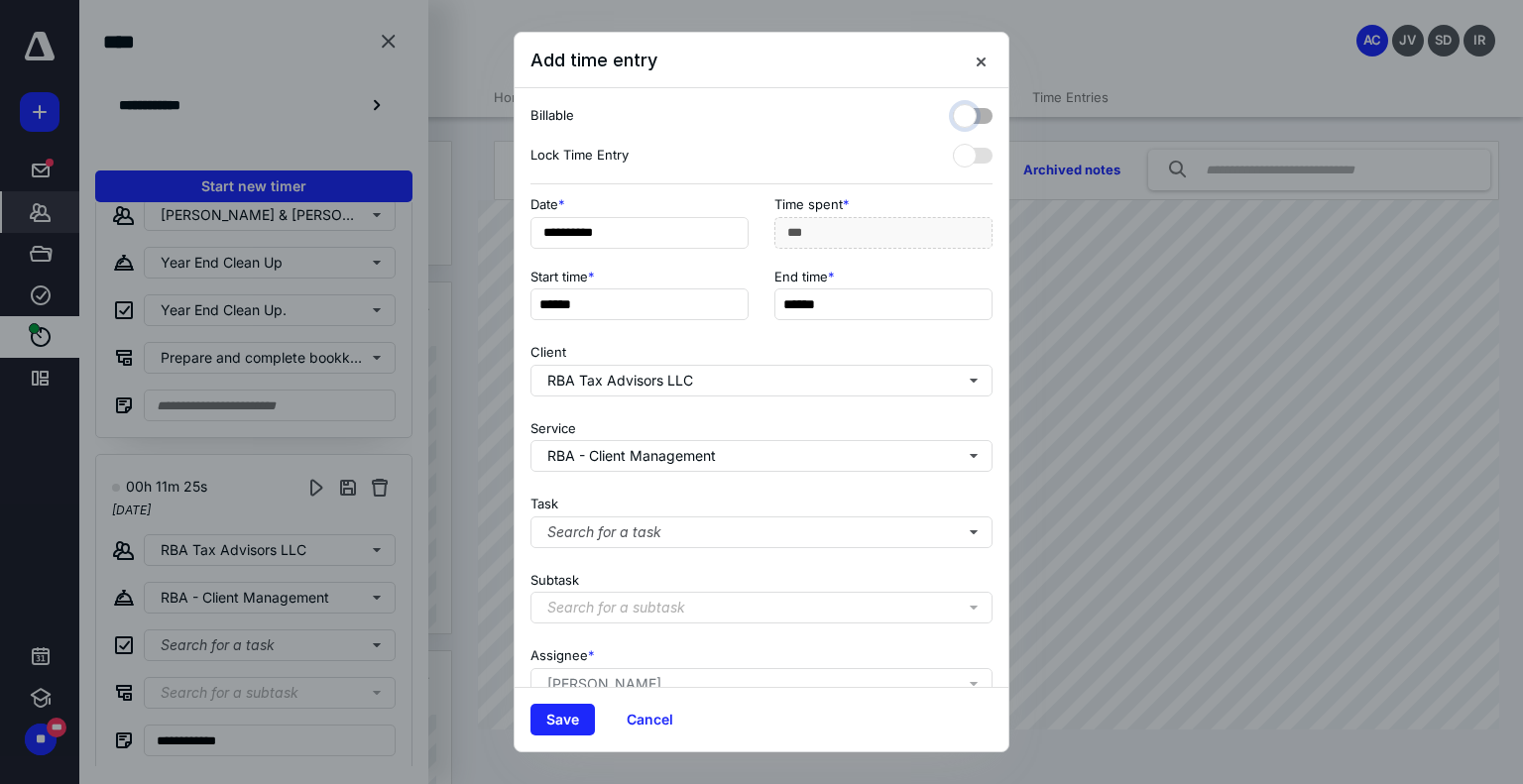 checkbox on "false" 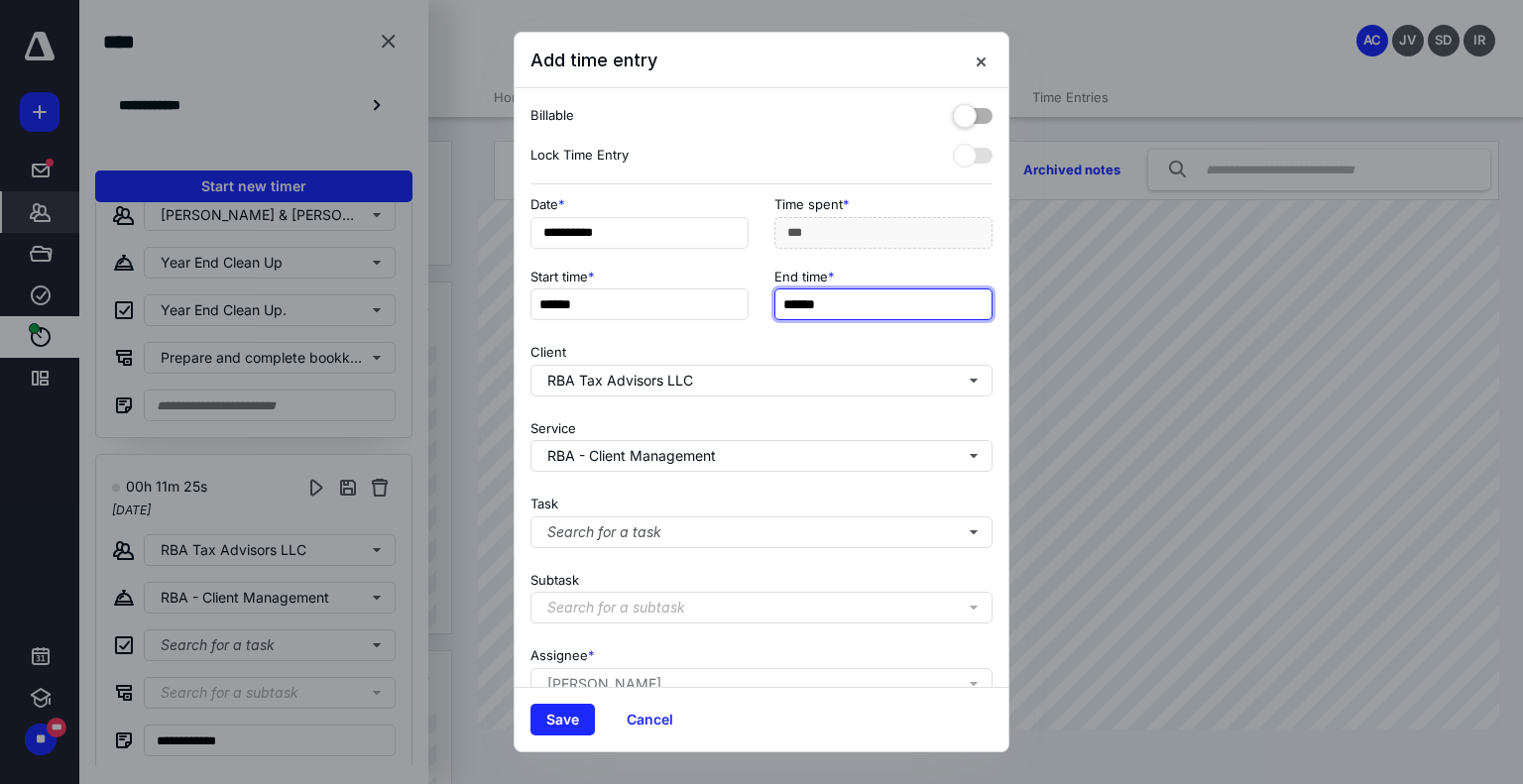 click on "******" at bounding box center [883, 304] 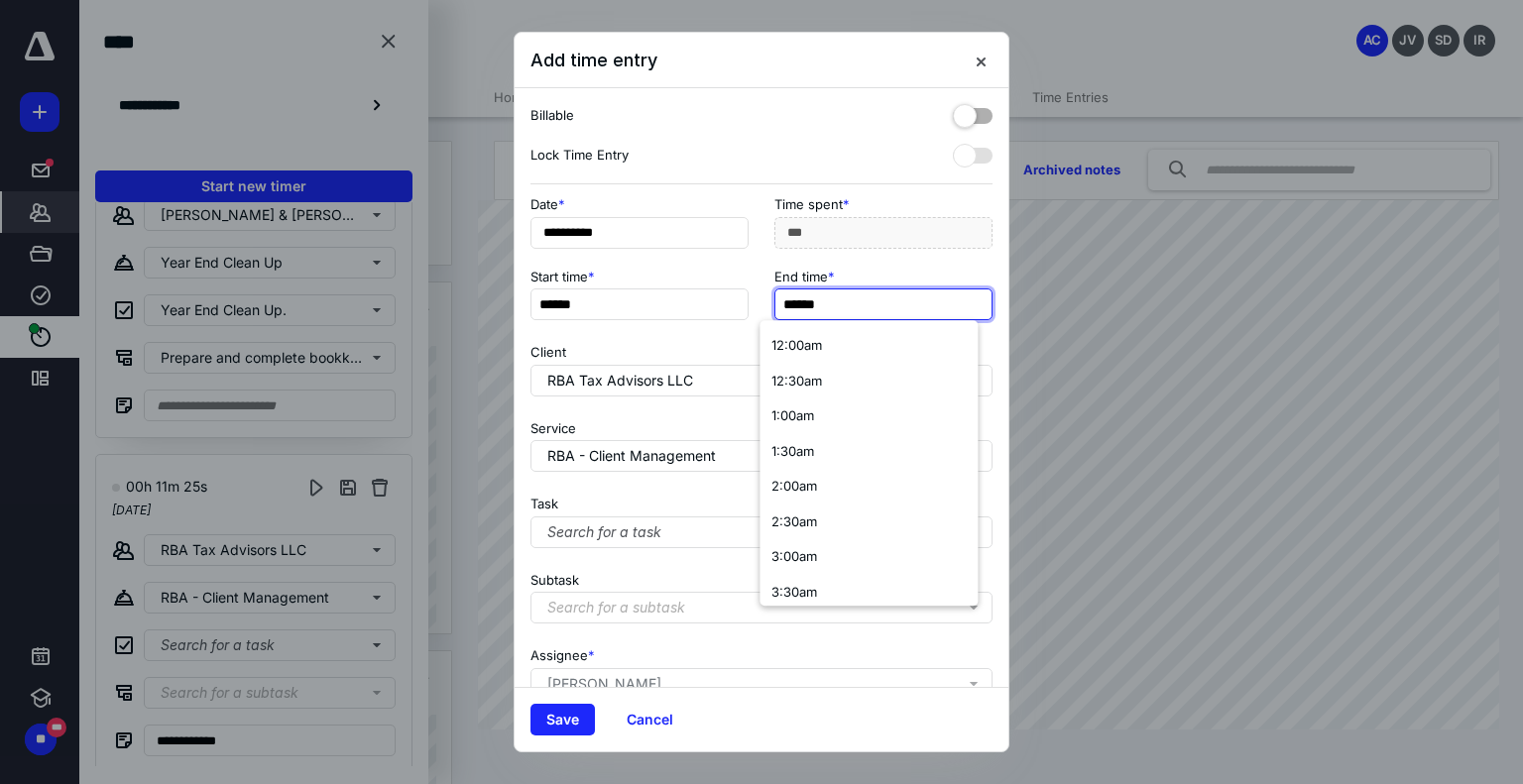 click on "******" at bounding box center [883, 304] 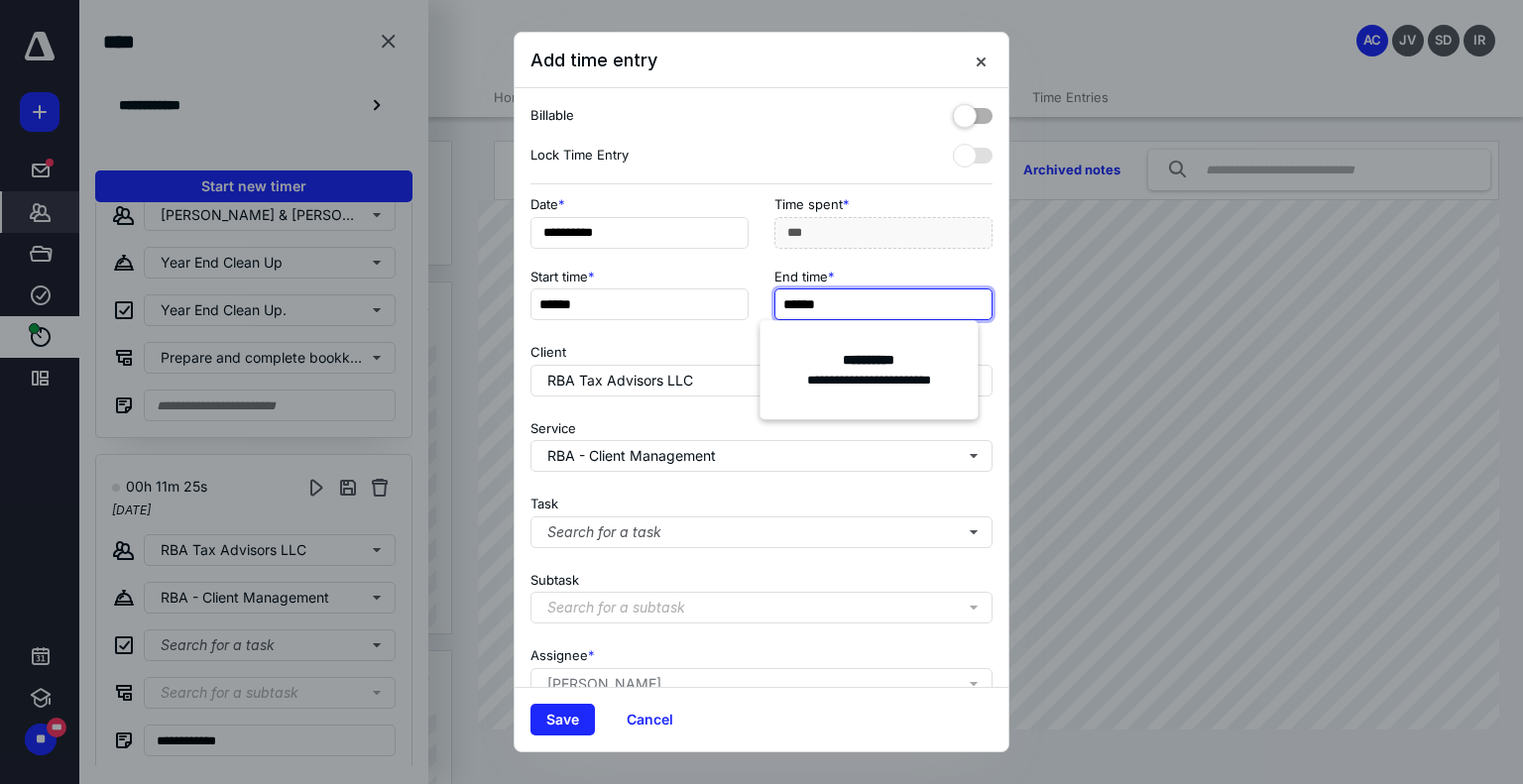 type on "******" 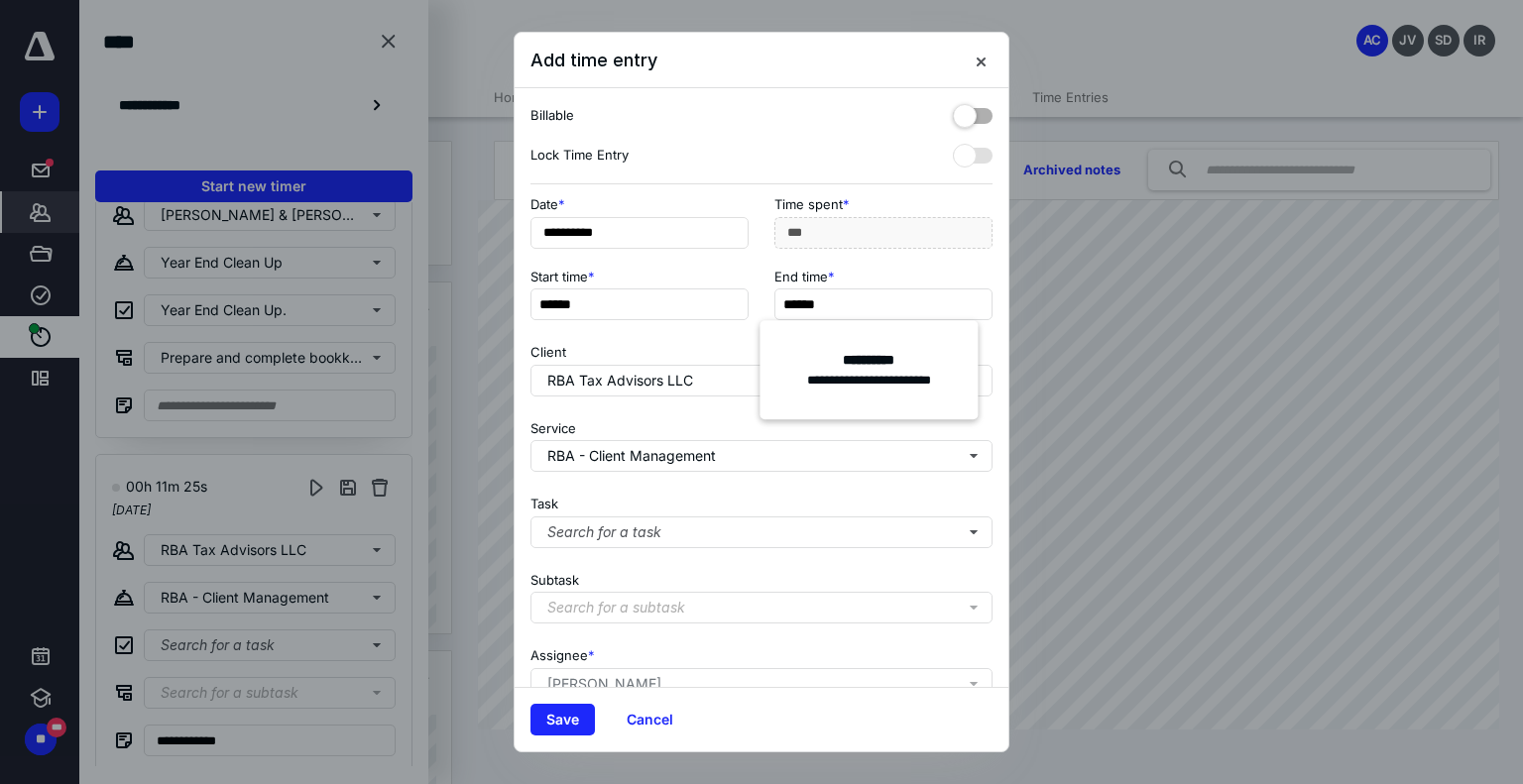 type on "***" 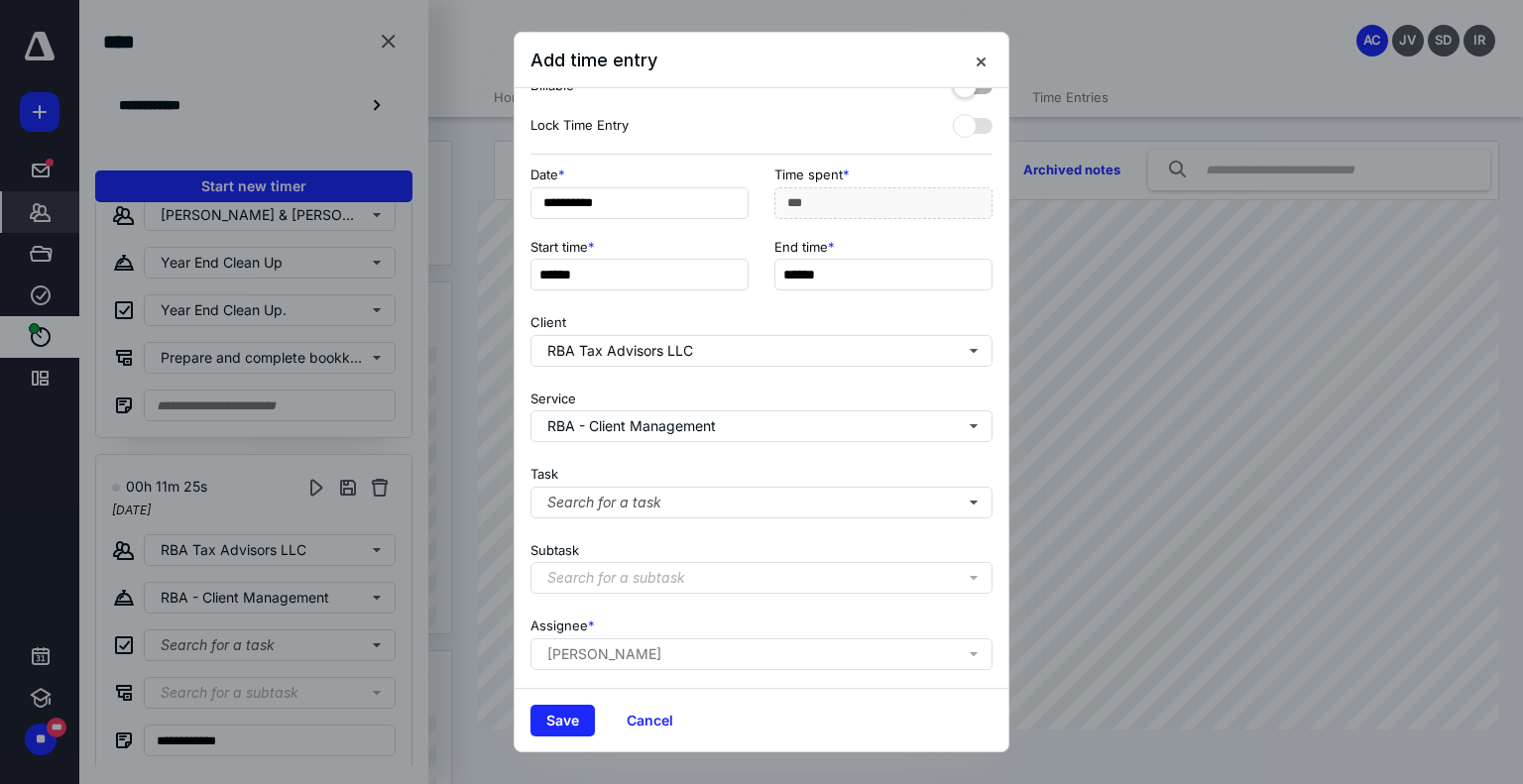 scroll, scrollTop: 0, scrollLeft: 0, axis: both 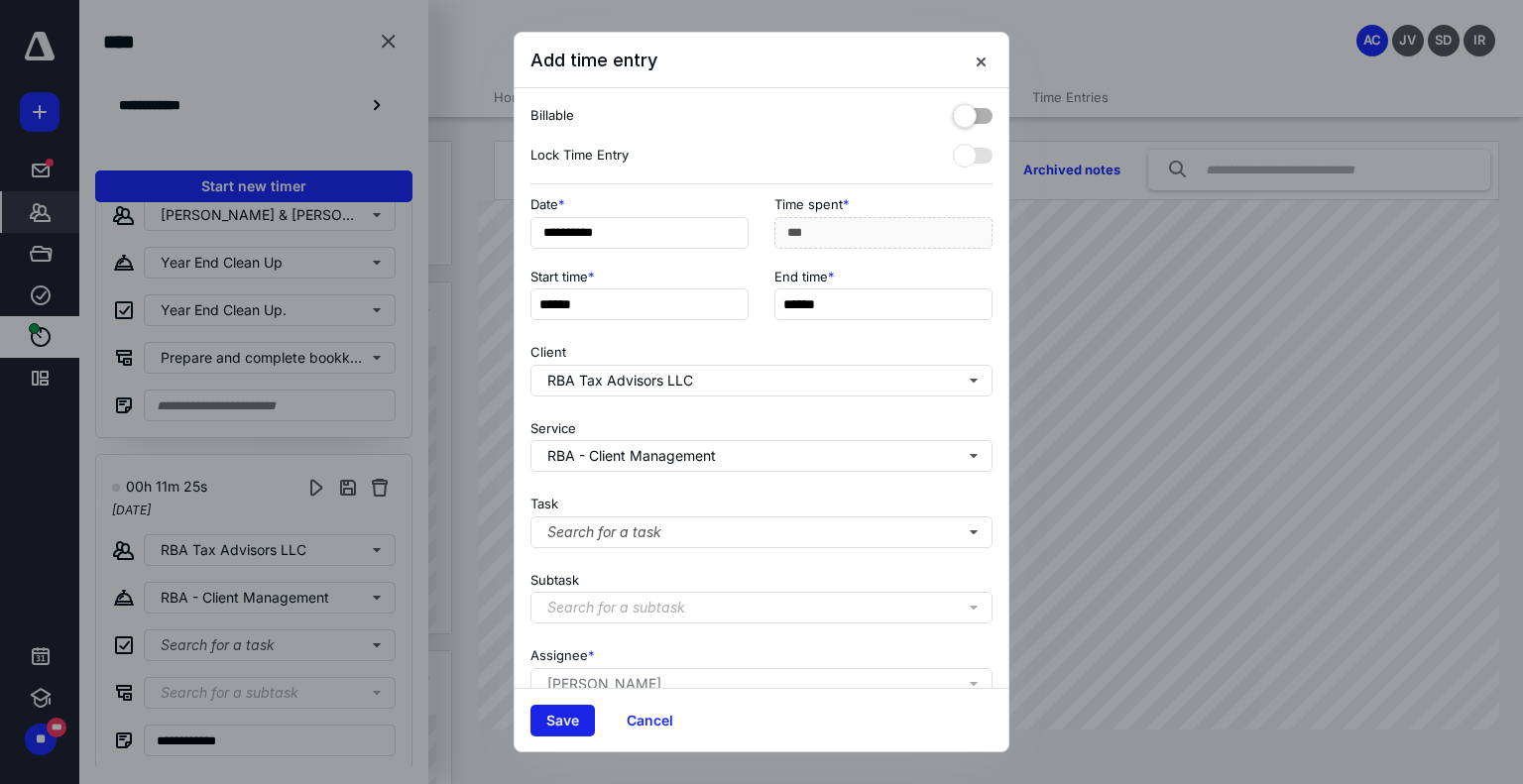 click on "Save" at bounding box center (562, 721) 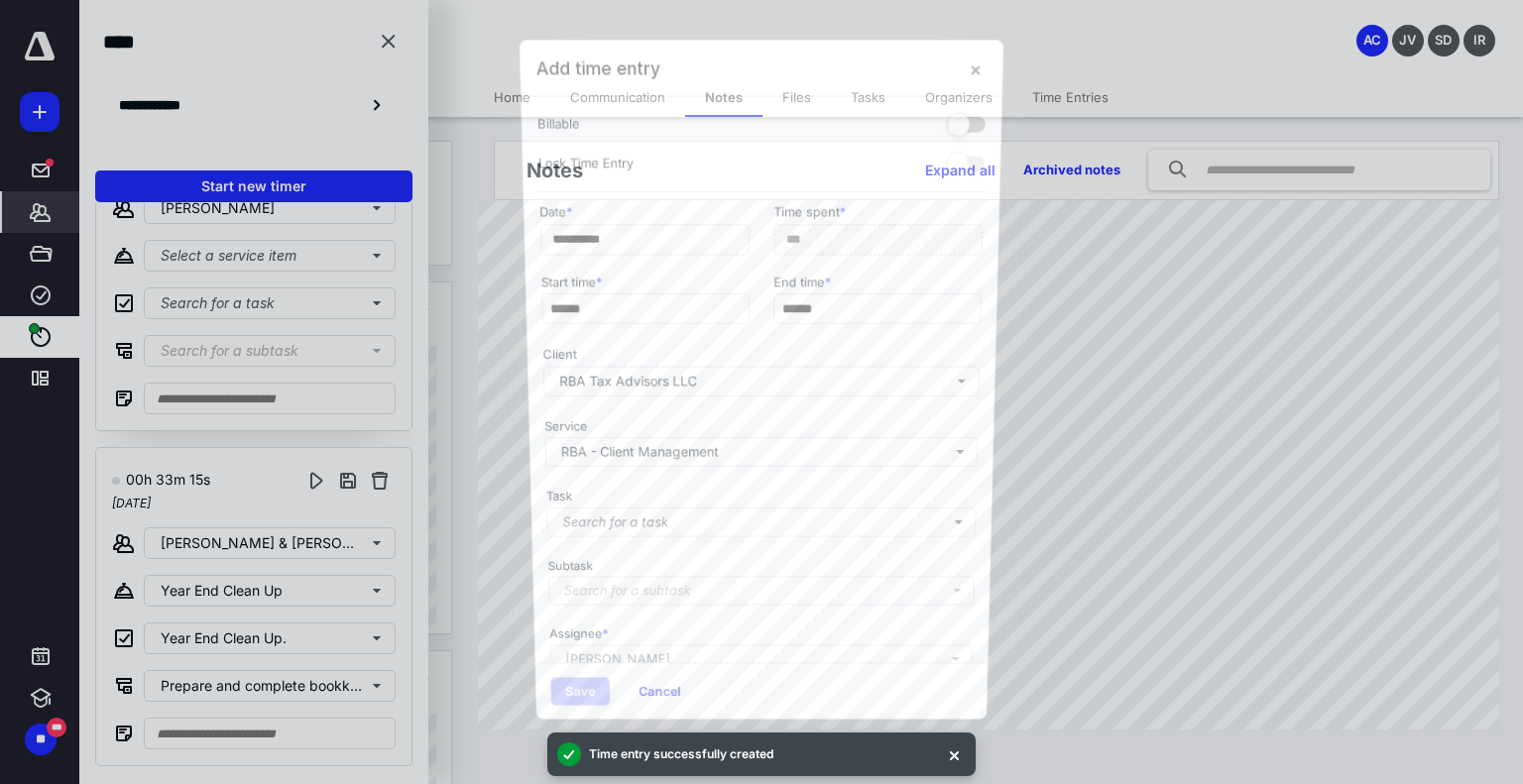 scroll, scrollTop: 4455, scrollLeft: 0, axis: vertical 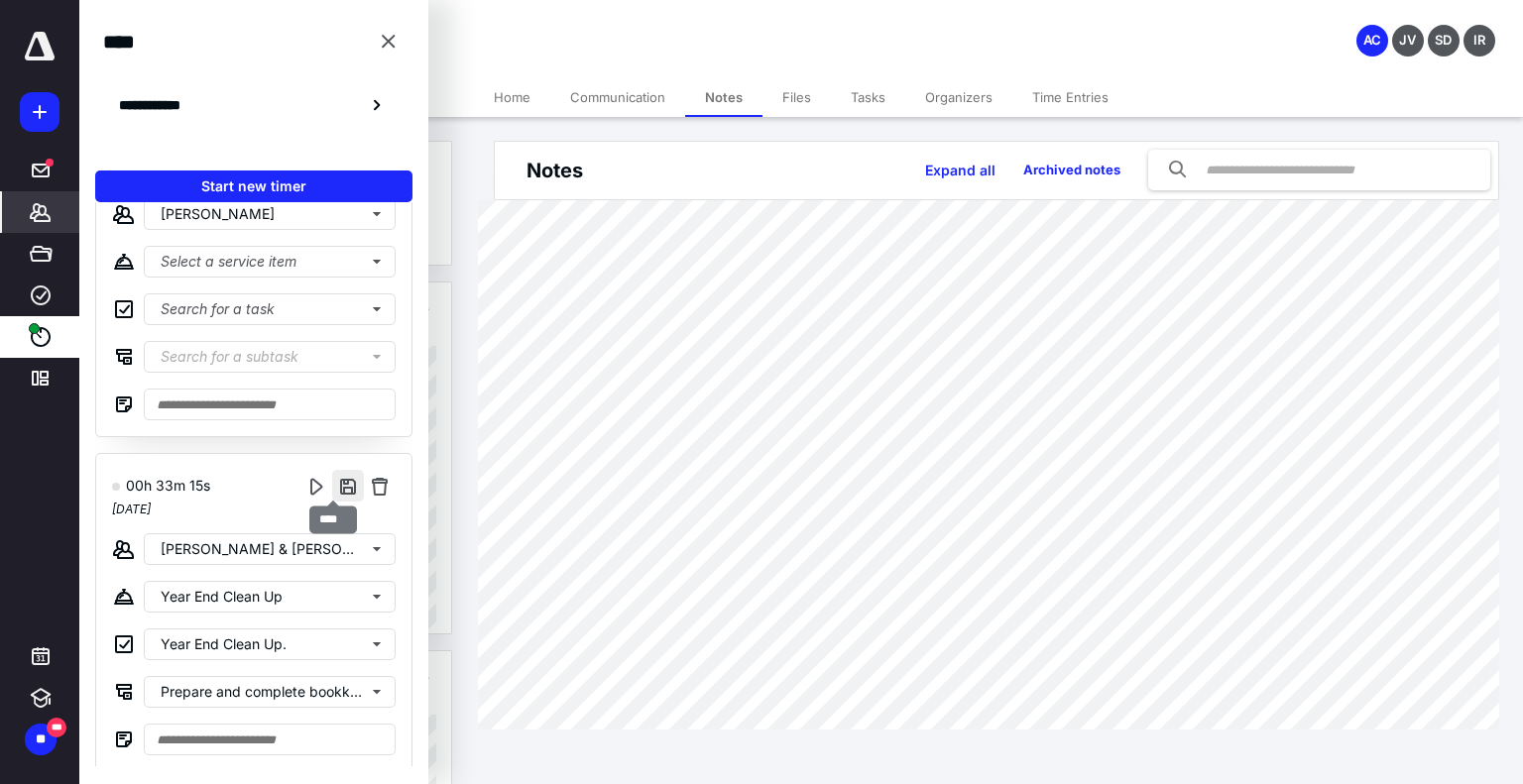 click at bounding box center [348, 486] 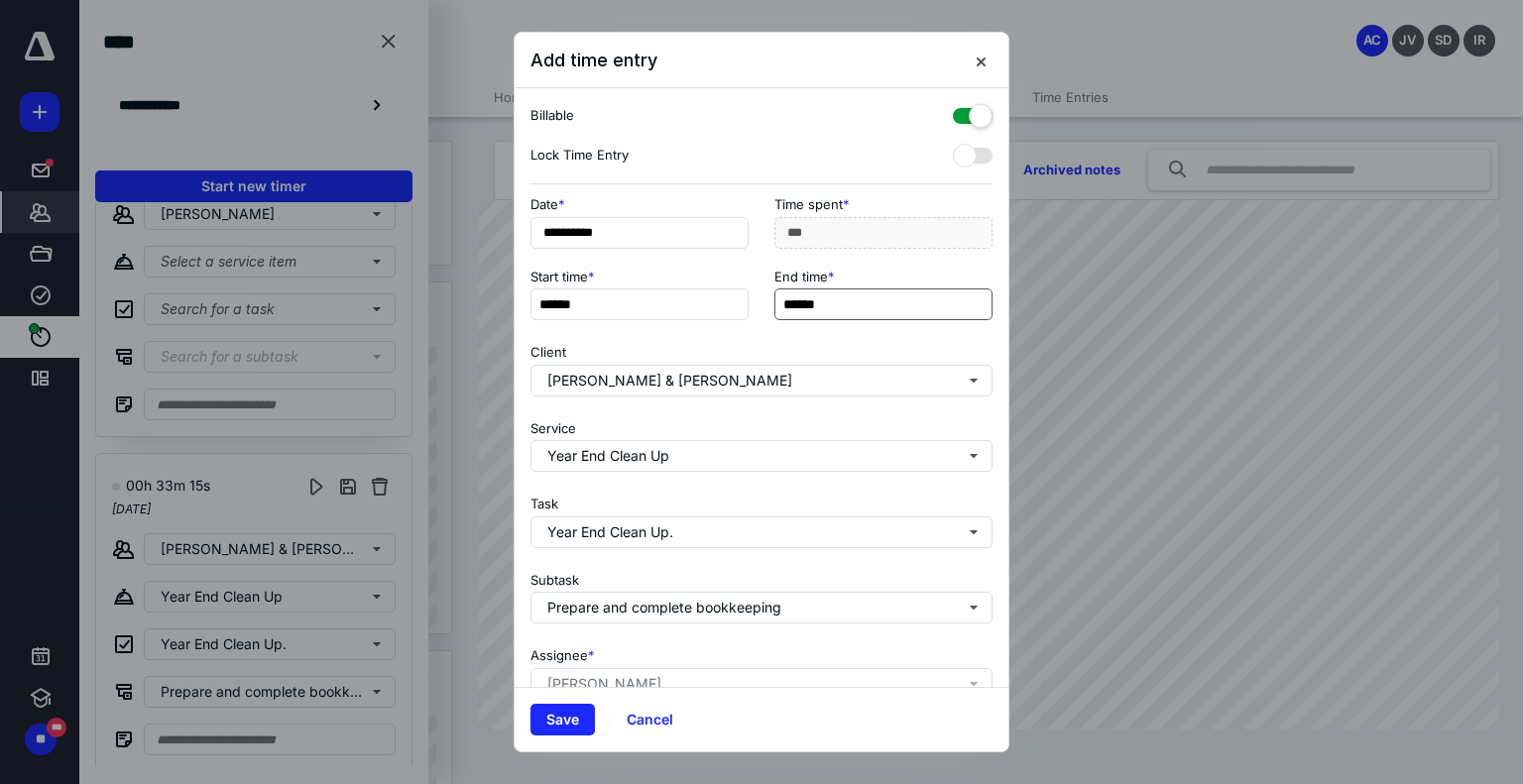 click on "******" at bounding box center (883, 304) 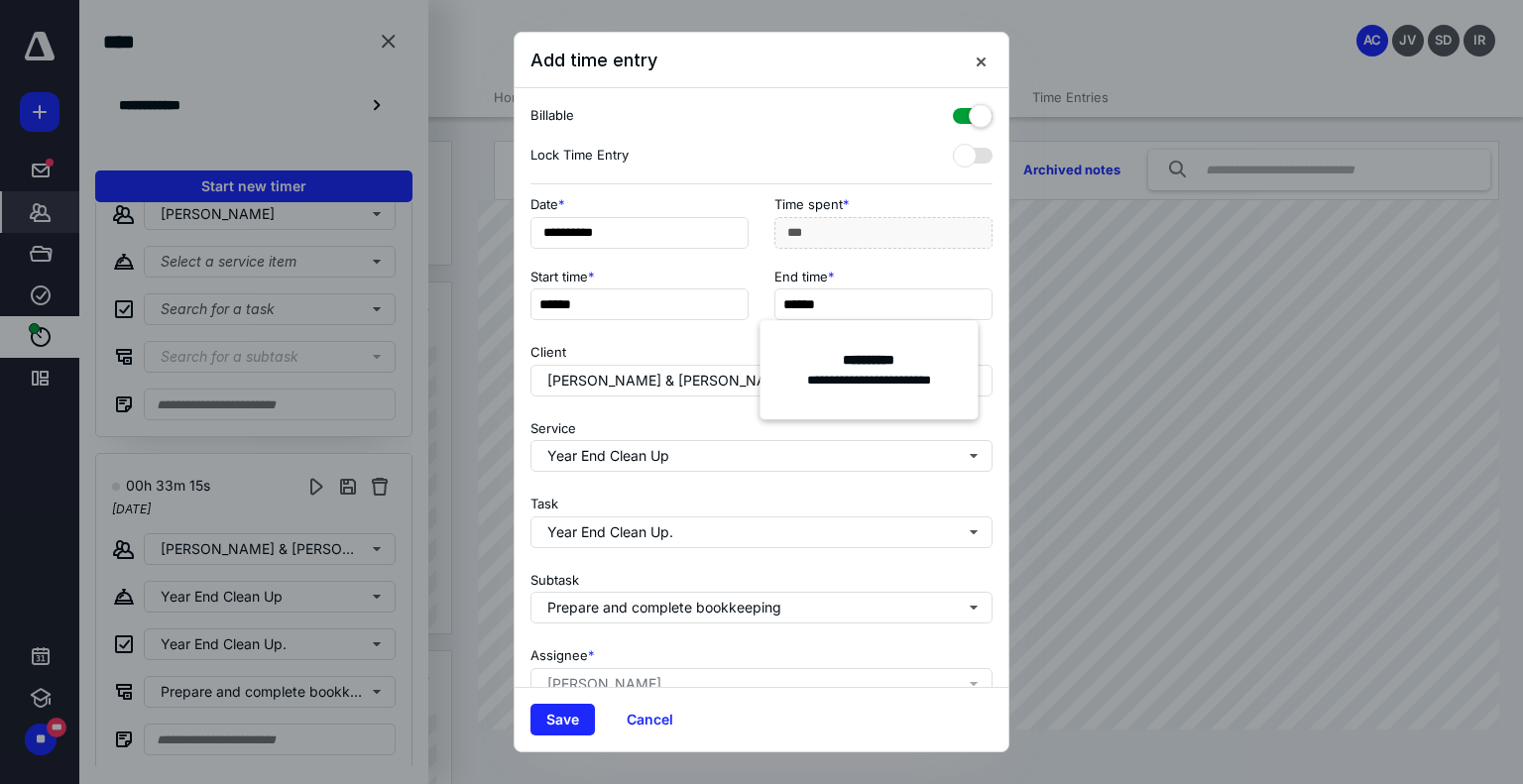 type on "******" 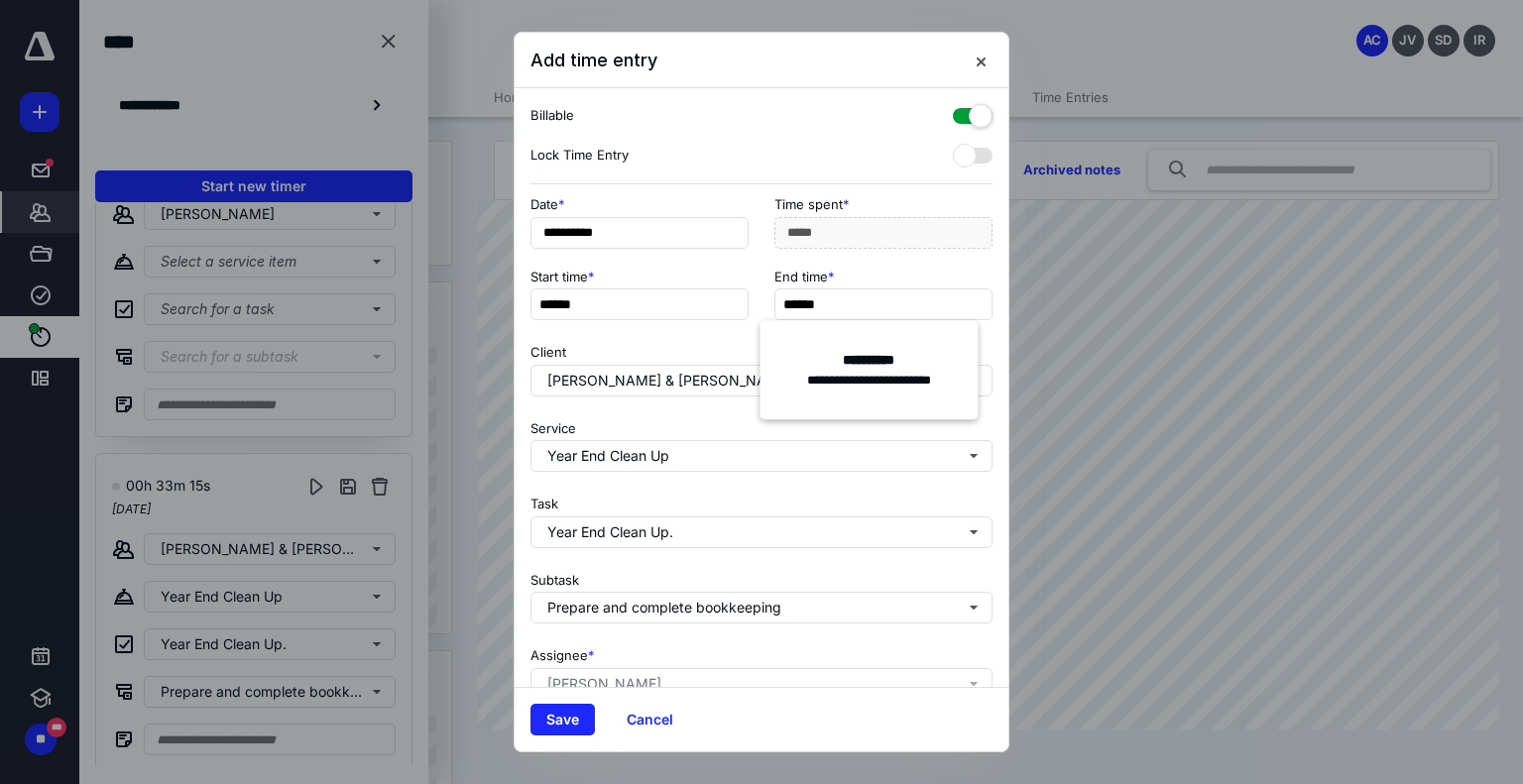 click on "Client Benjamin & Christine Clarke" at bounding box center (762, 366) 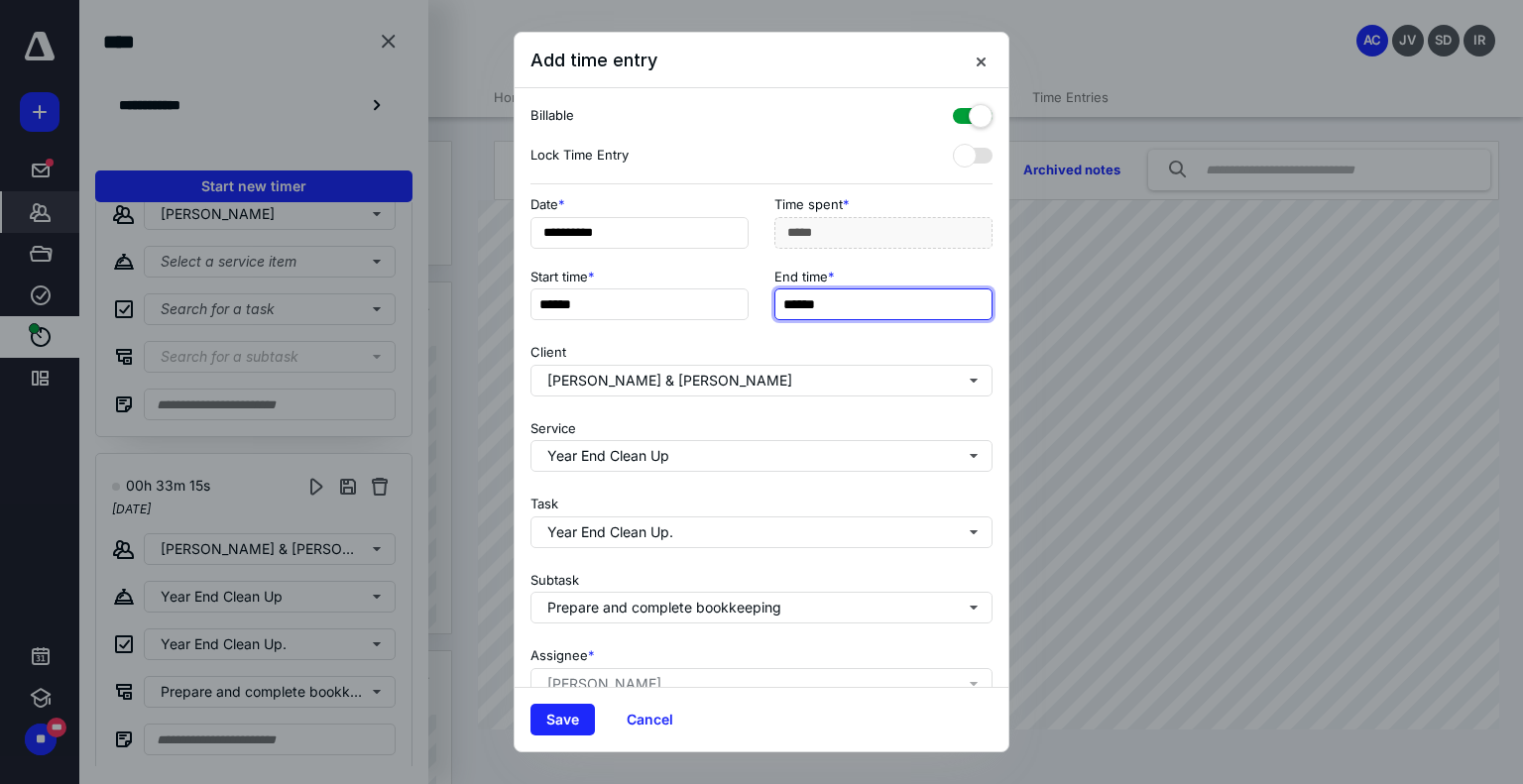 click on "******" at bounding box center [883, 304] 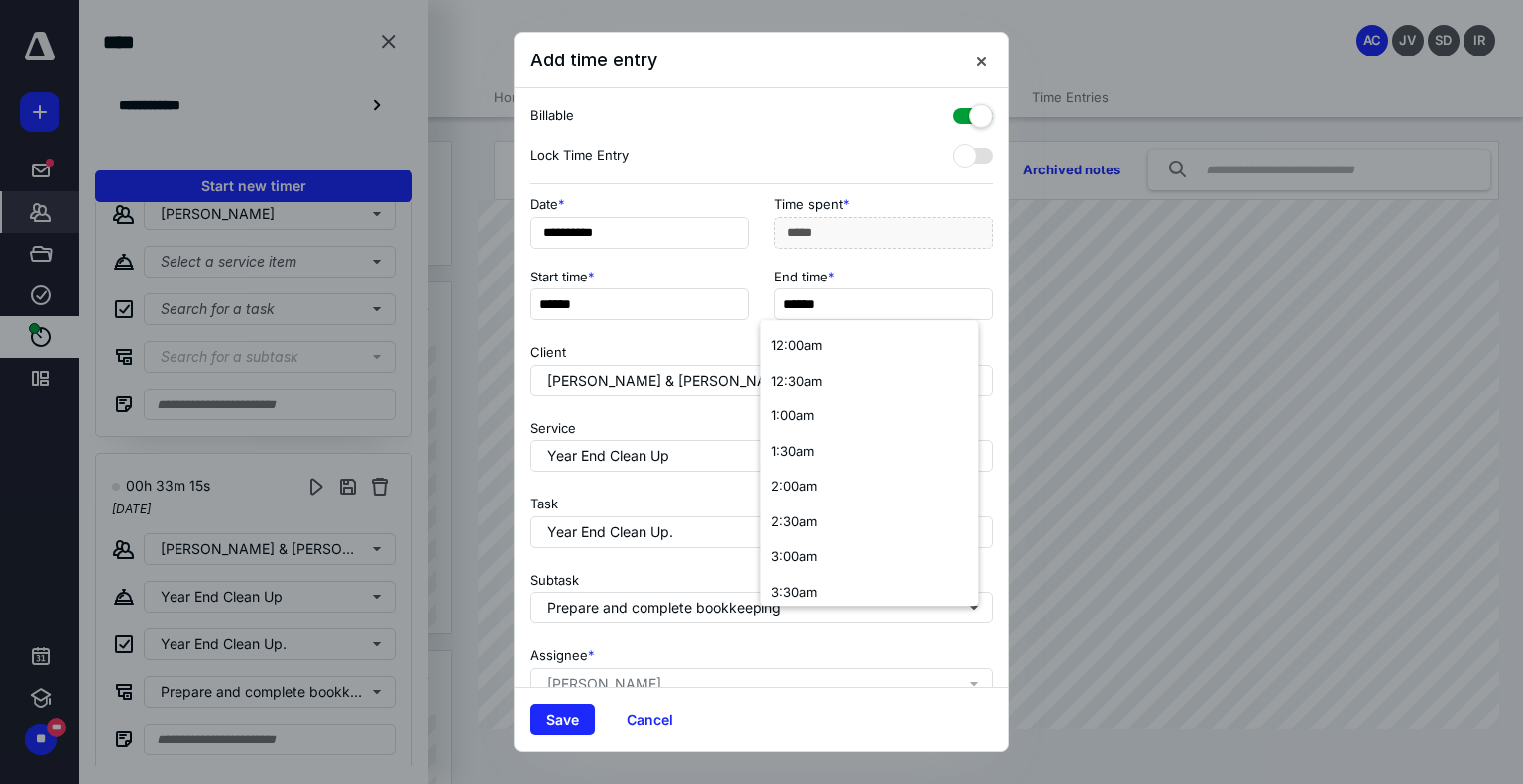 click on "Client Benjamin & Christine Clarke" at bounding box center (762, 366) 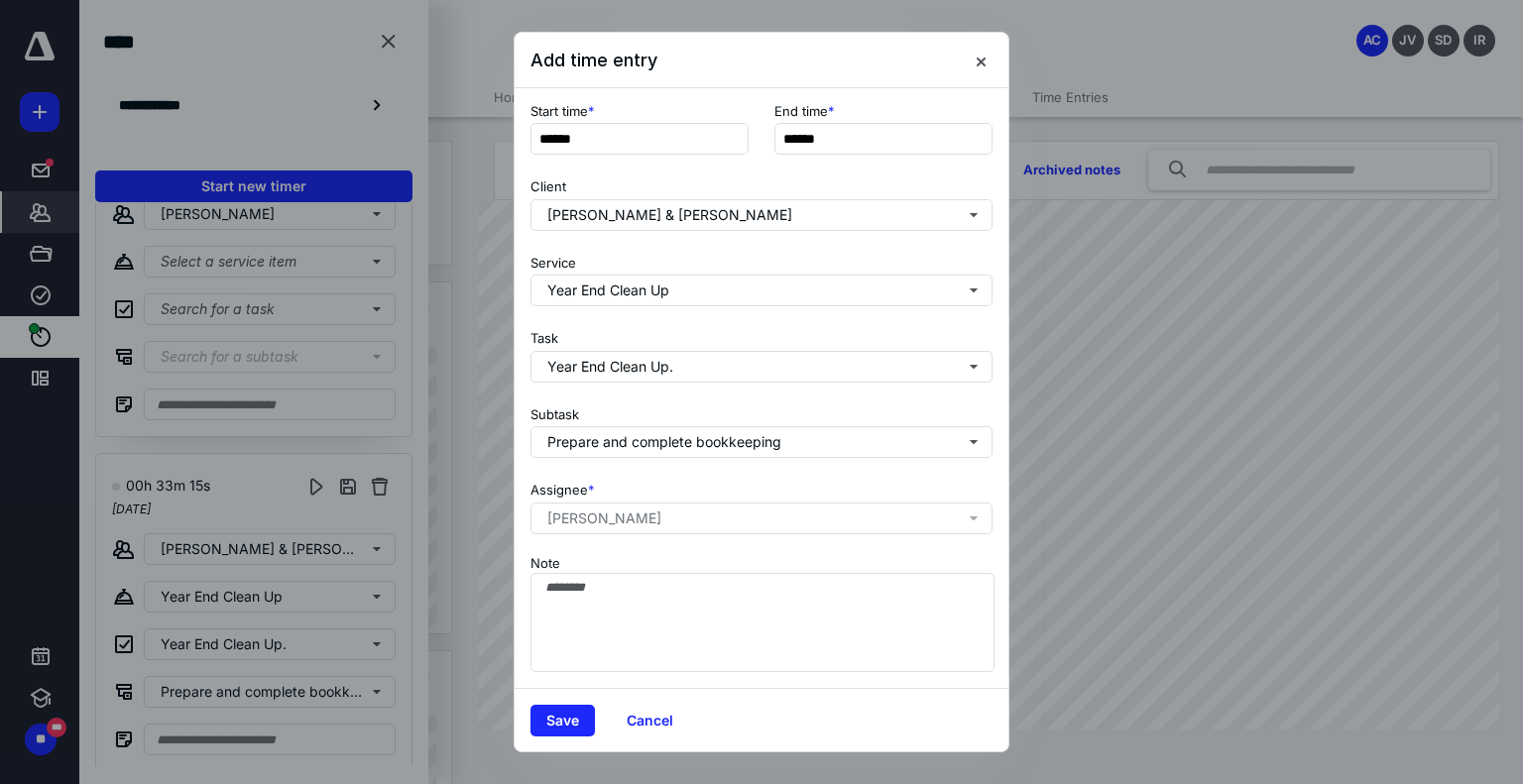 scroll, scrollTop: 180, scrollLeft: 0, axis: vertical 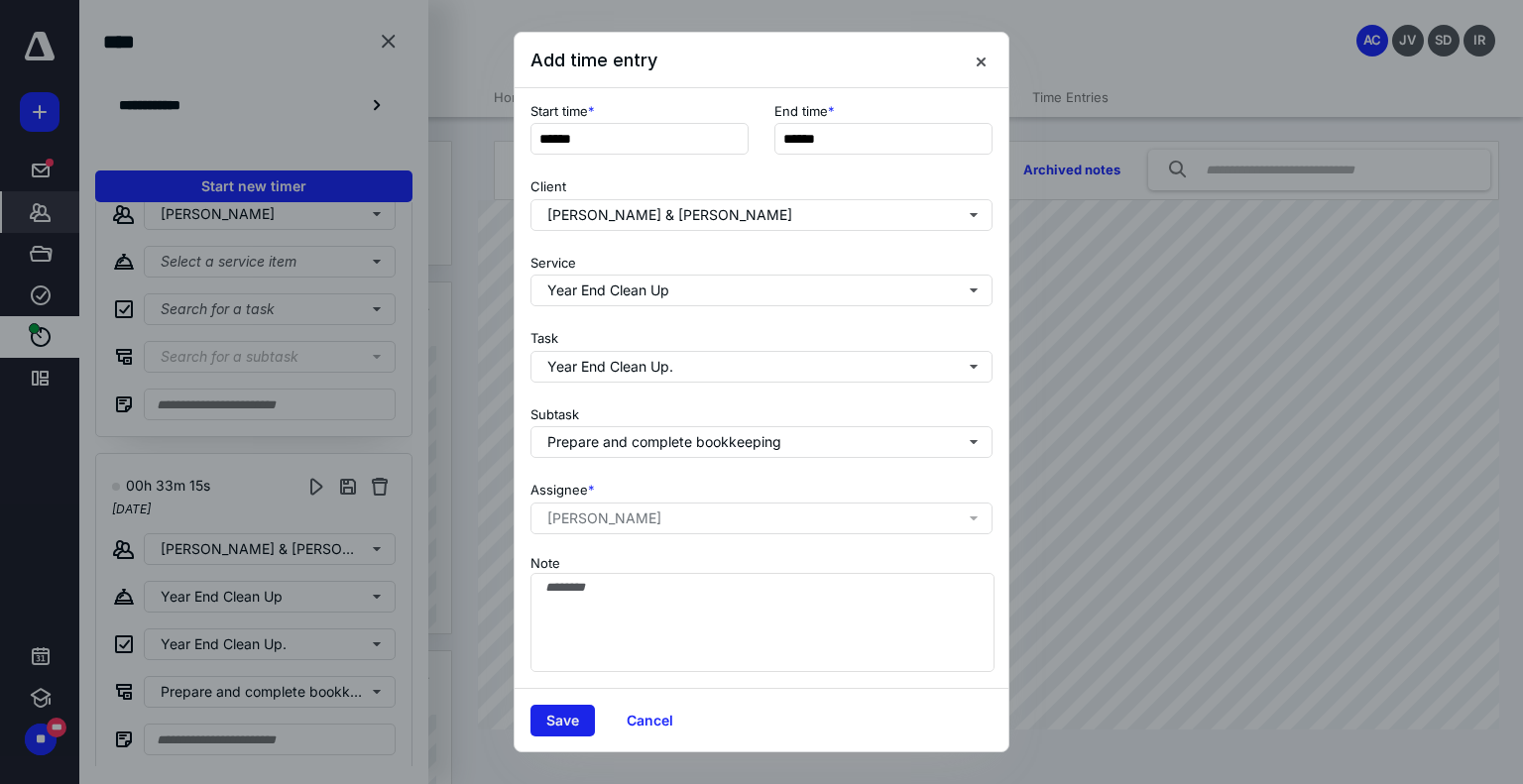 click on "Save" at bounding box center [562, 721] 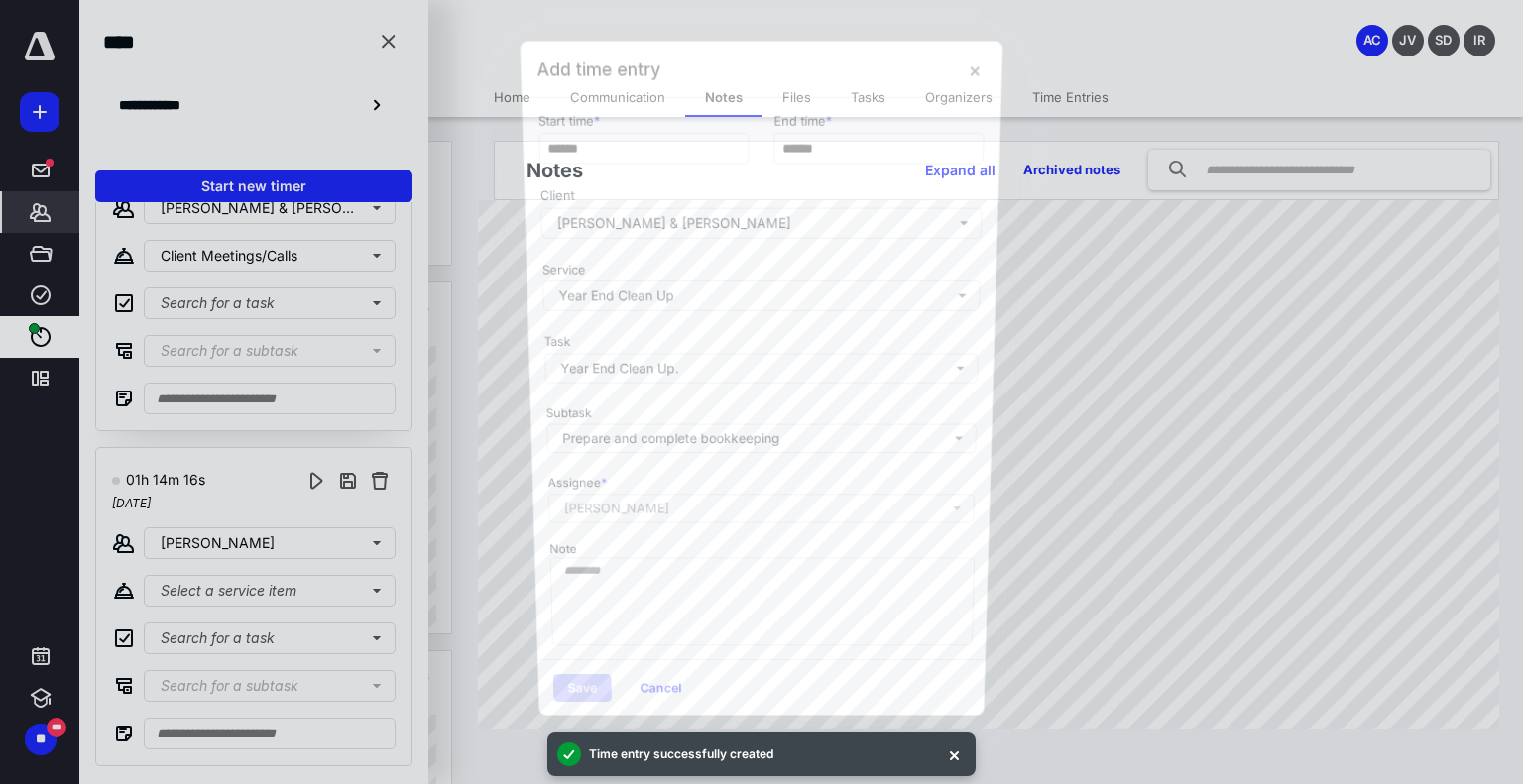 scroll, scrollTop: 4120, scrollLeft: 0, axis: vertical 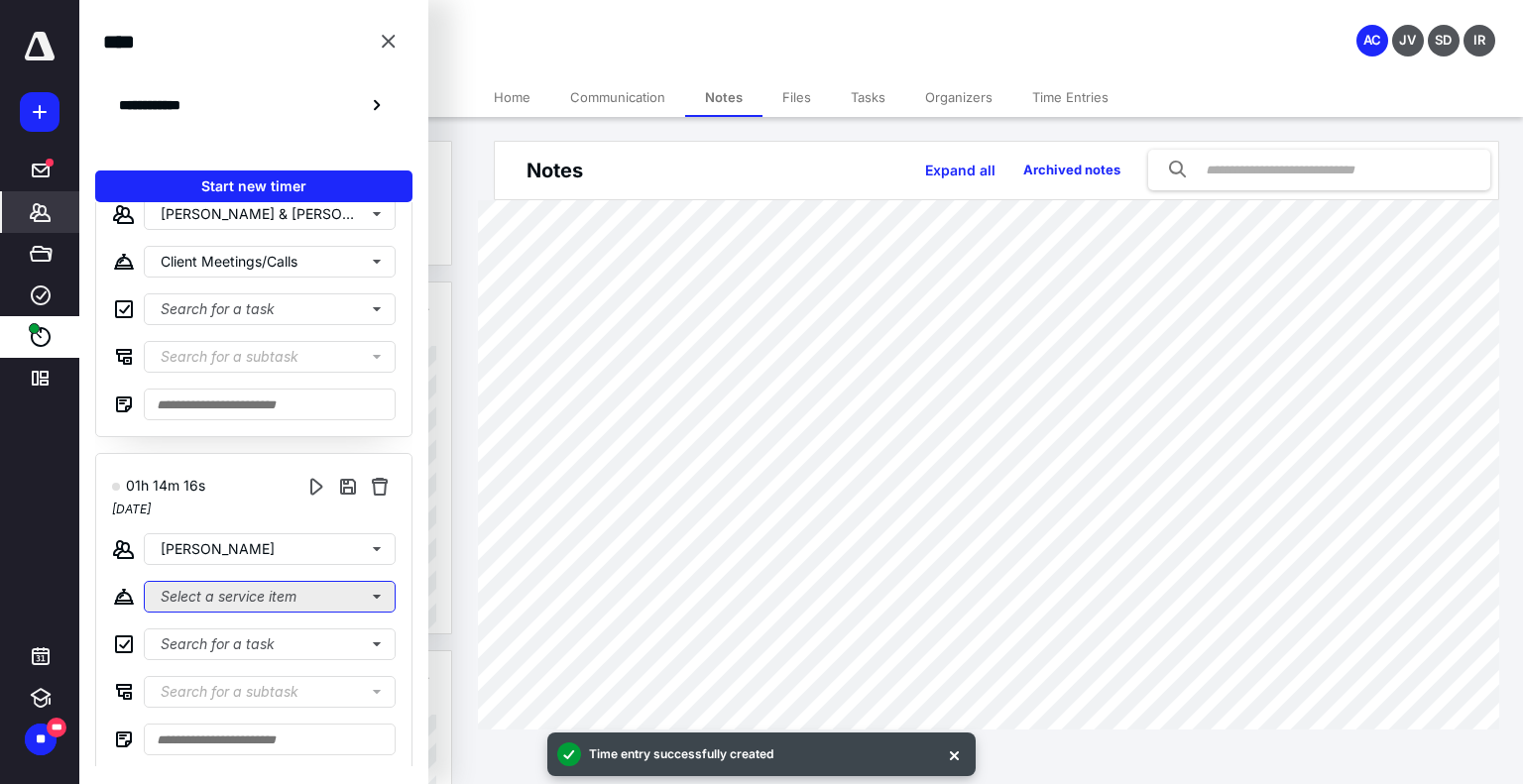 click on "Select a service item" at bounding box center [270, -3758] 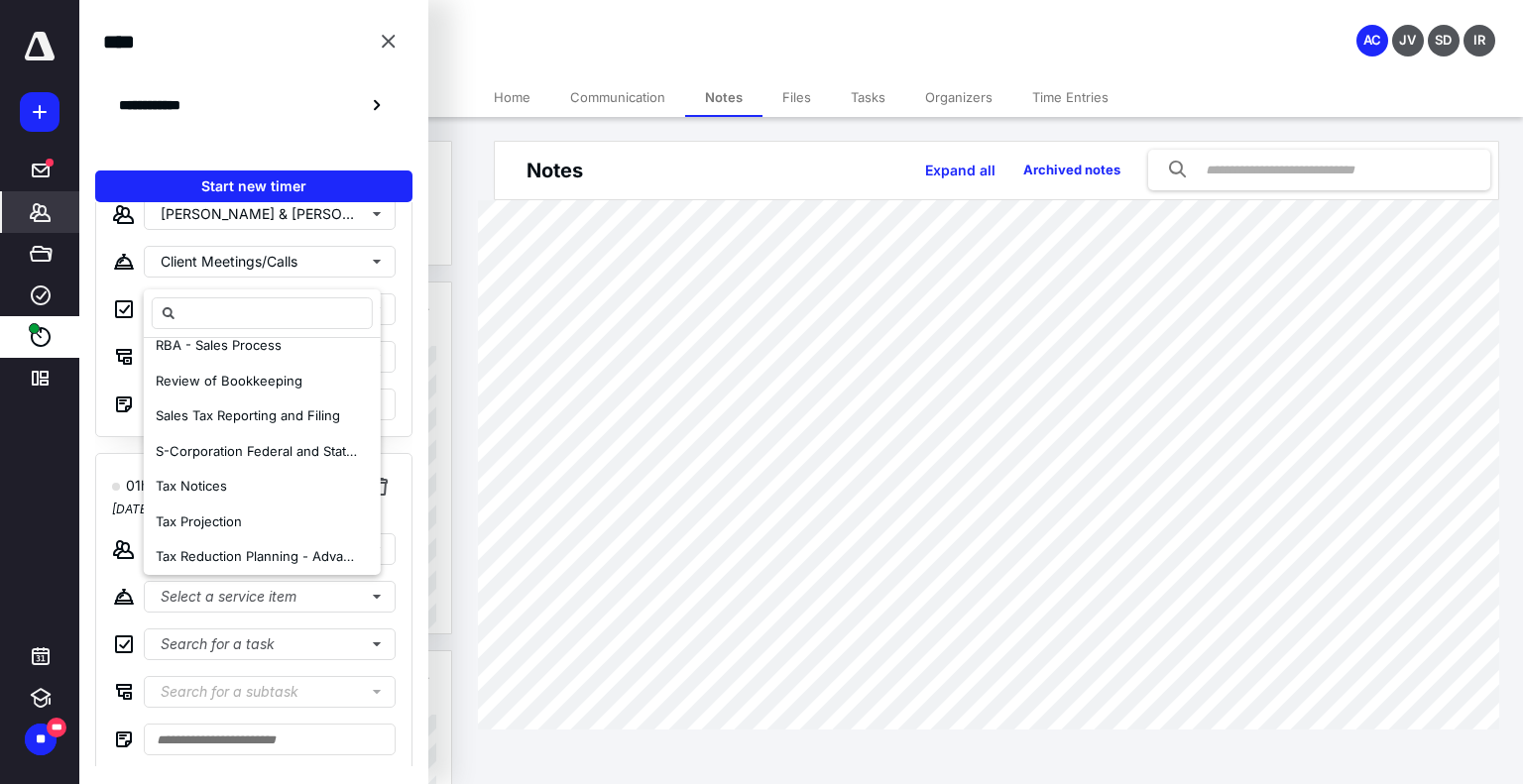 scroll, scrollTop: 892, scrollLeft: 0, axis: vertical 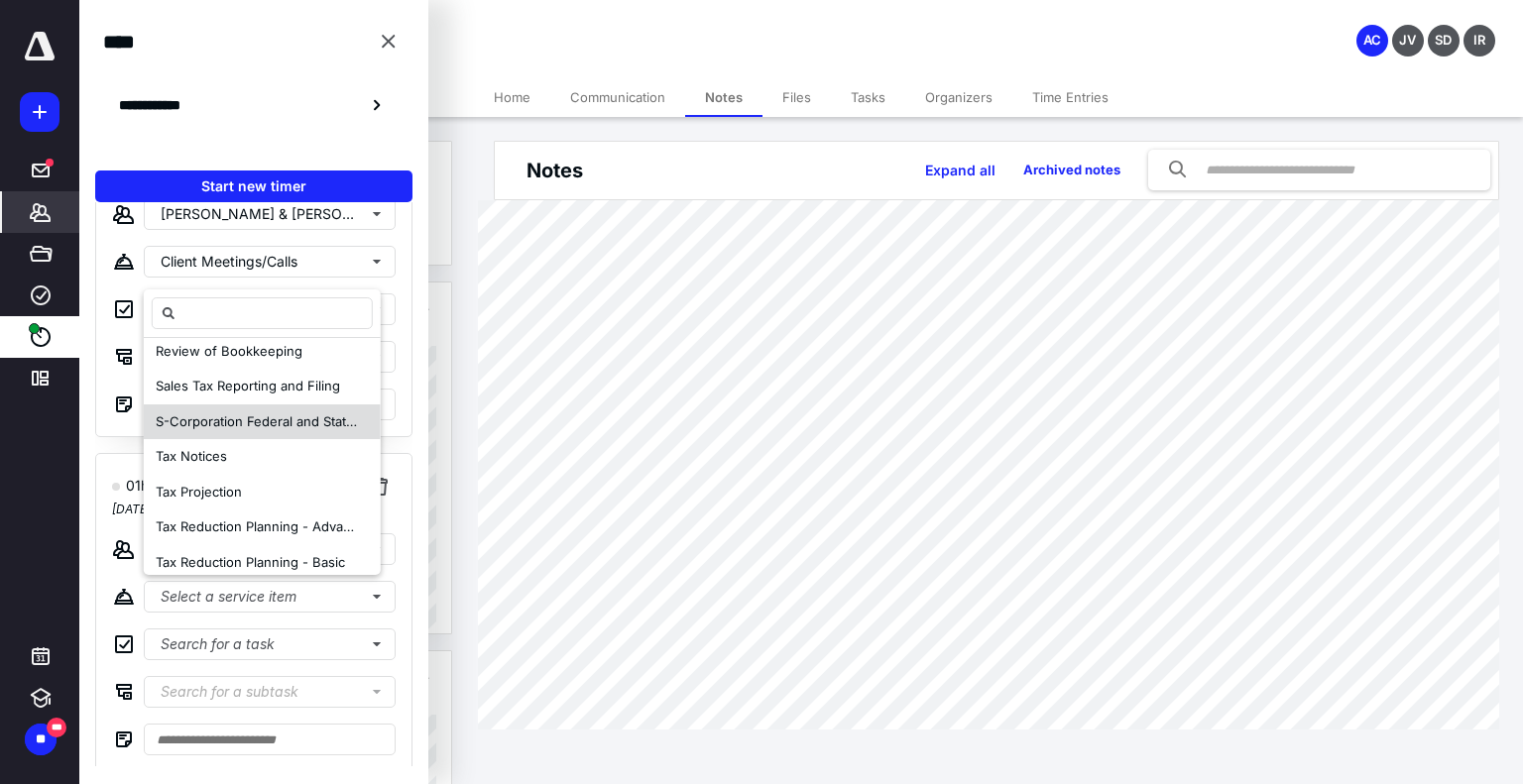click on "S-Corporation Federal and State Tax Returns (Form 1120-S)" at bounding box center [258, 422] 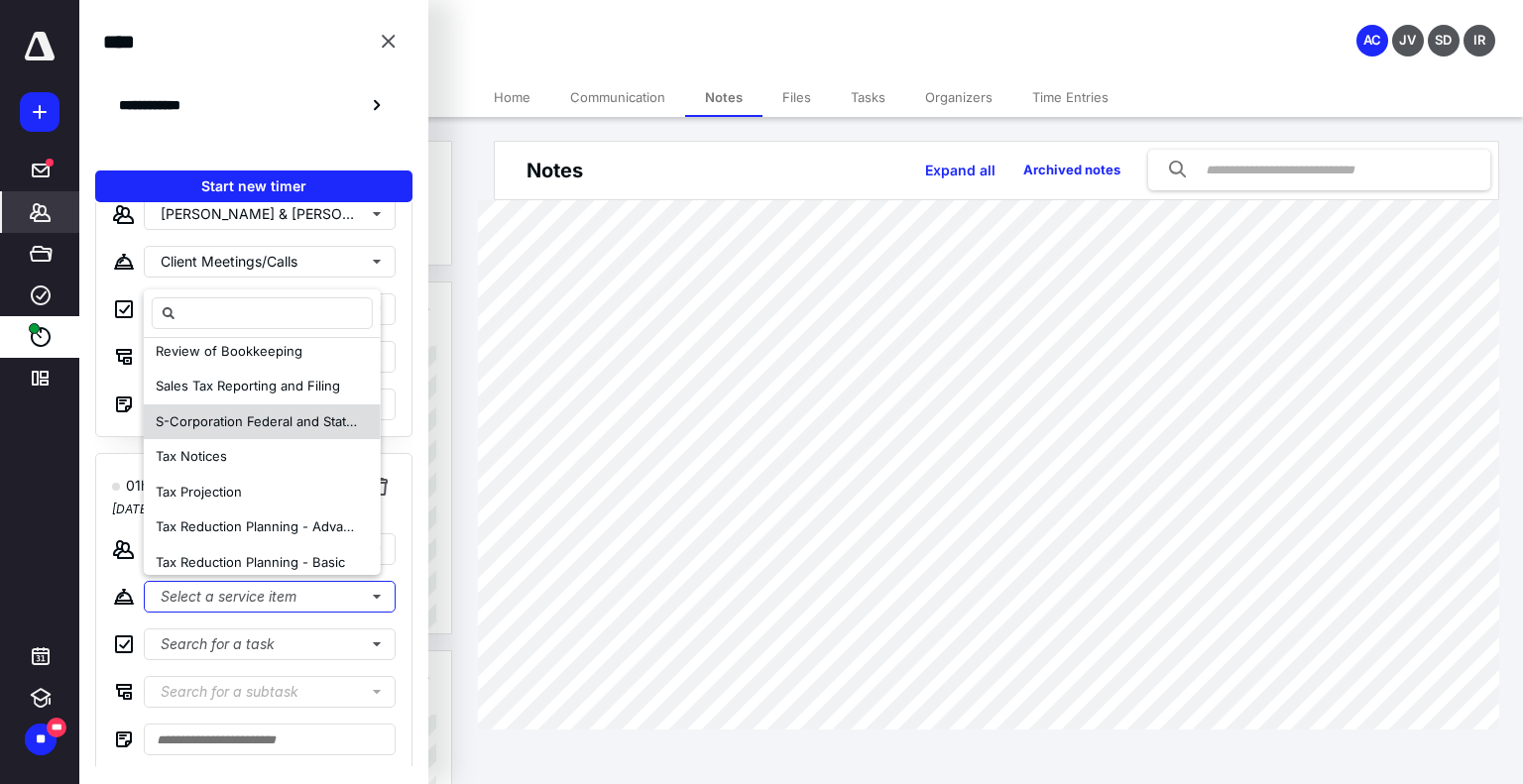 scroll, scrollTop: 0, scrollLeft: 0, axis: both 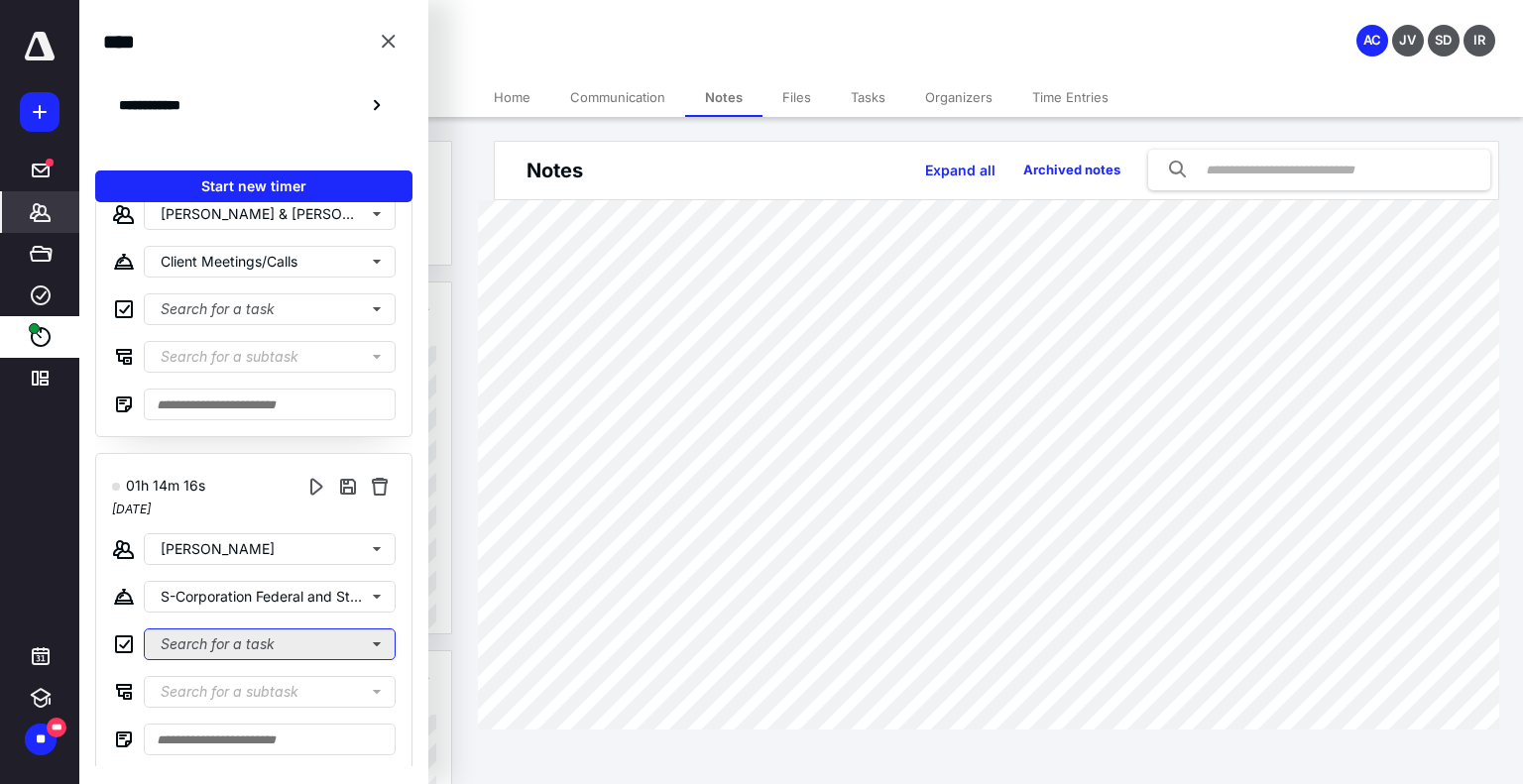 click on "Search for a task" at bounding box center (270, 644) 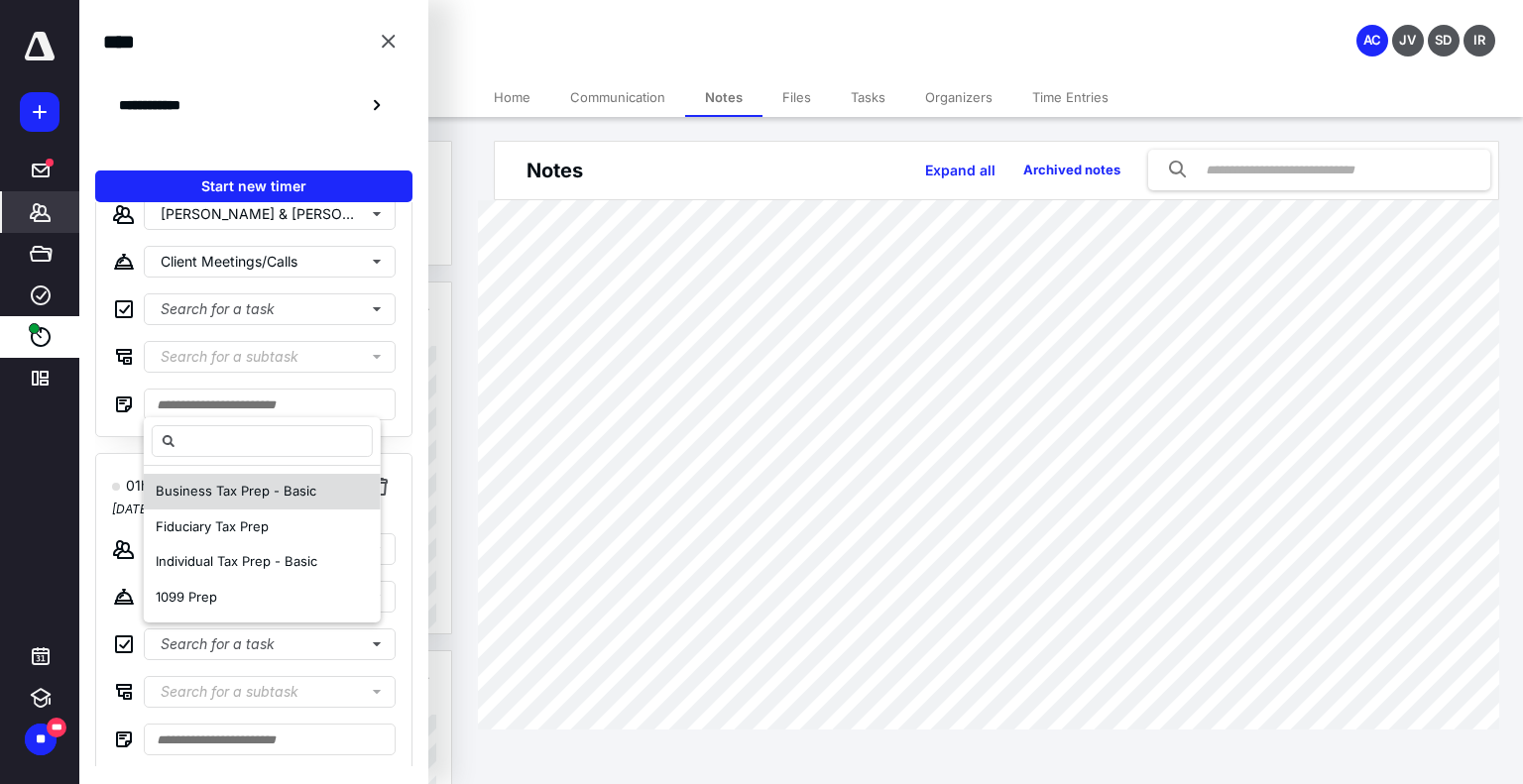 click on "Business Tax Prep - Basic" at bounding box center [236, 491] 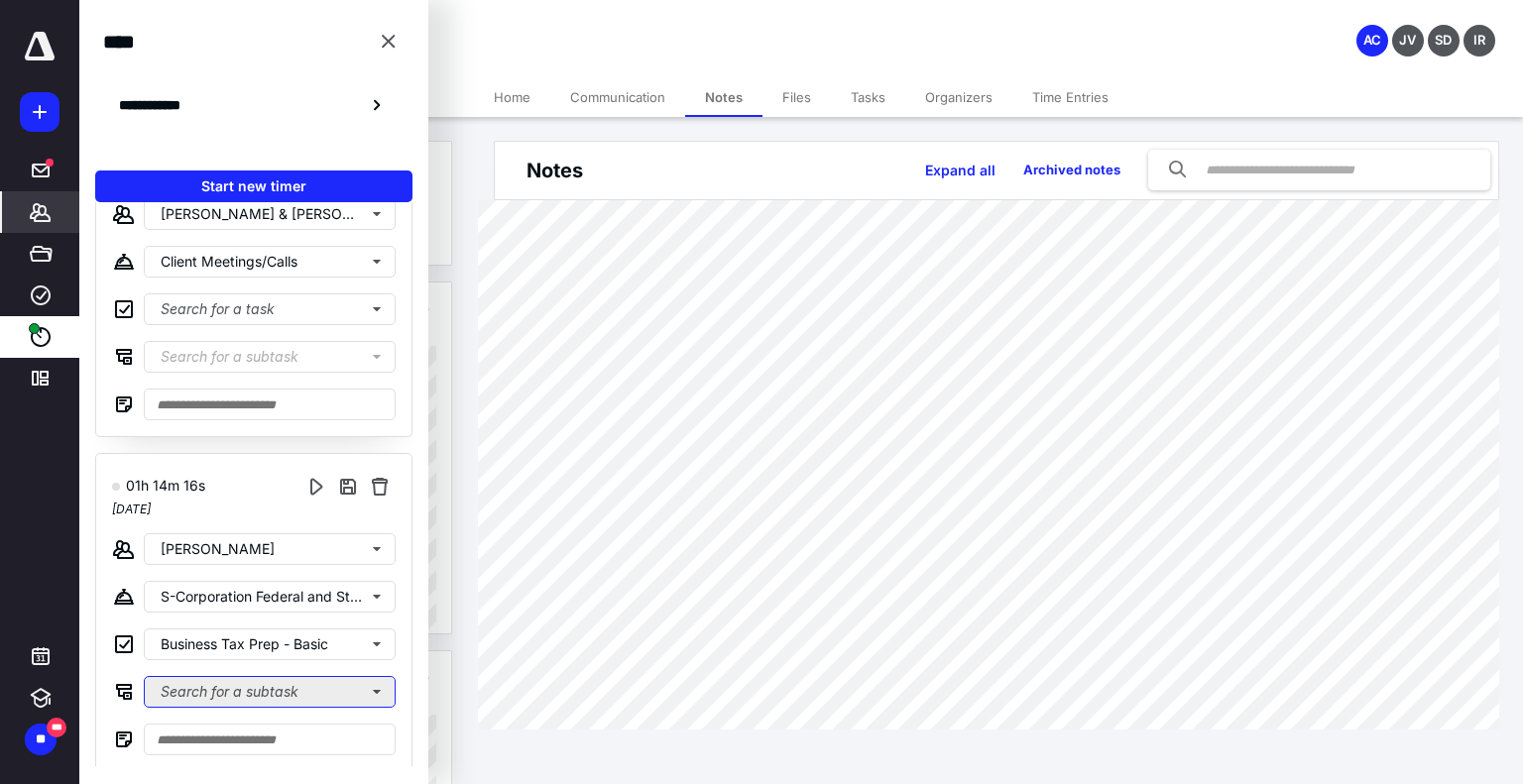 click on "Search for a subtask" at bounding box center (270, 692) 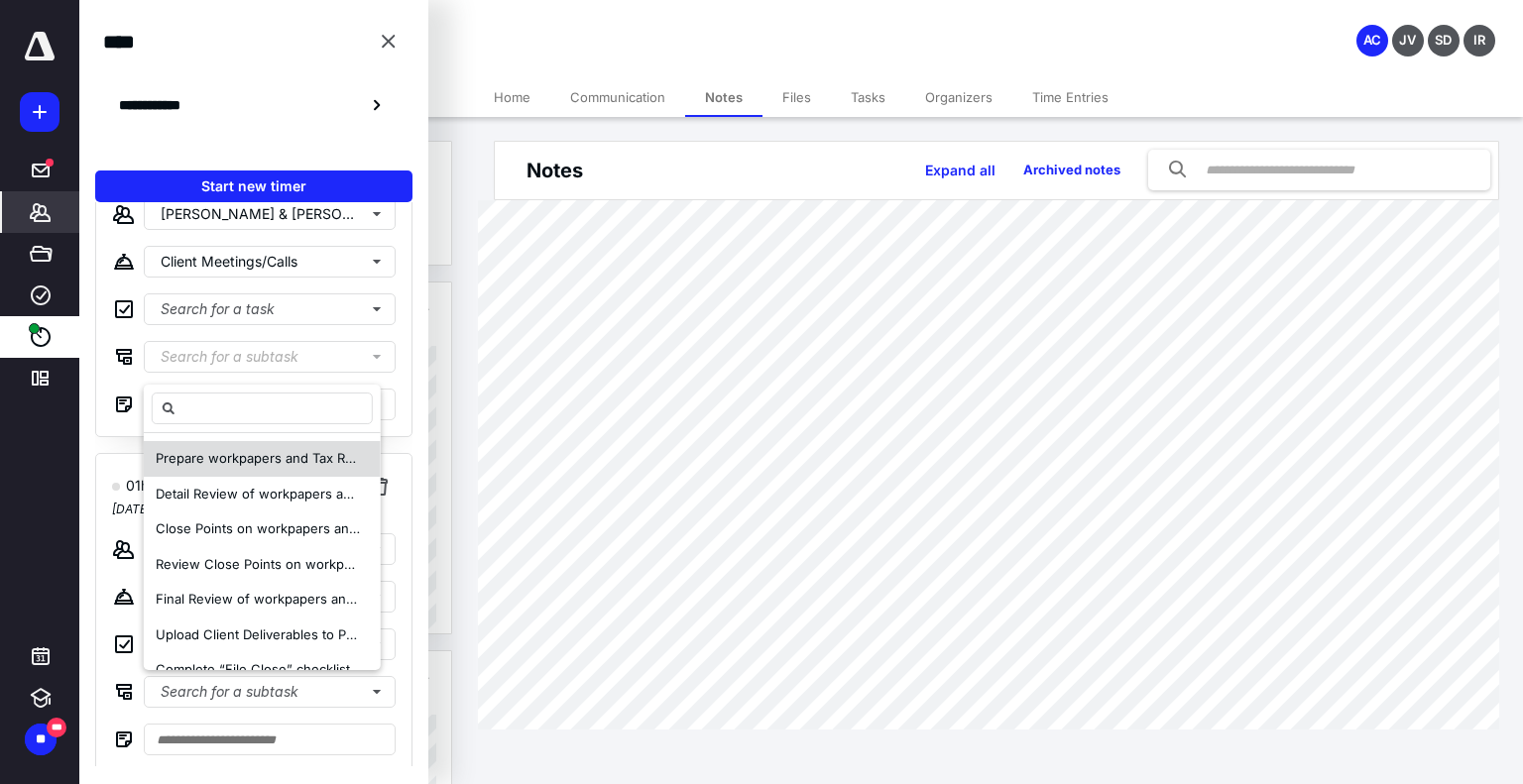 click on "Prepare workpapers and Tax Return" at bounding box center [267, 458] 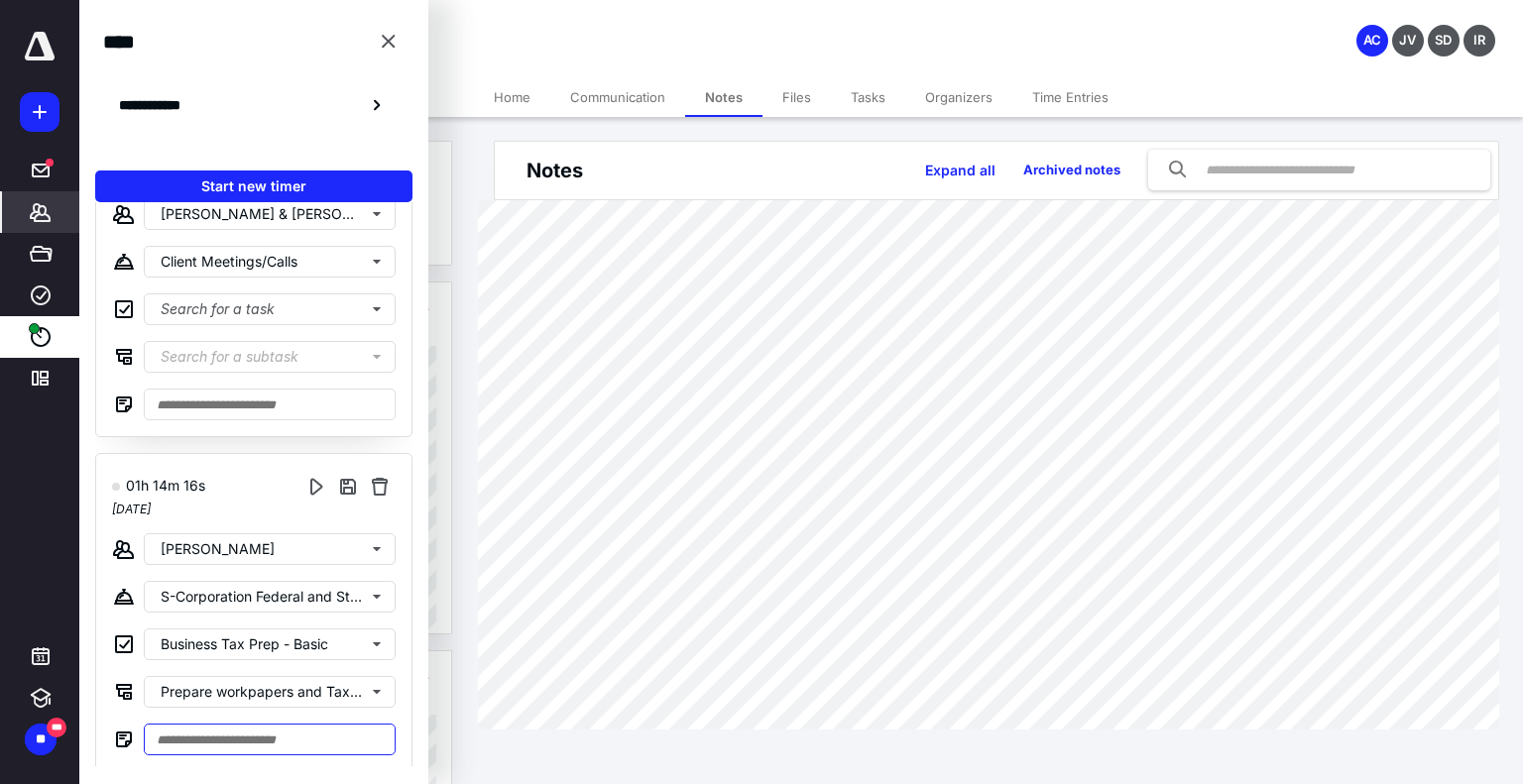 click at bounding box center (270, 739) 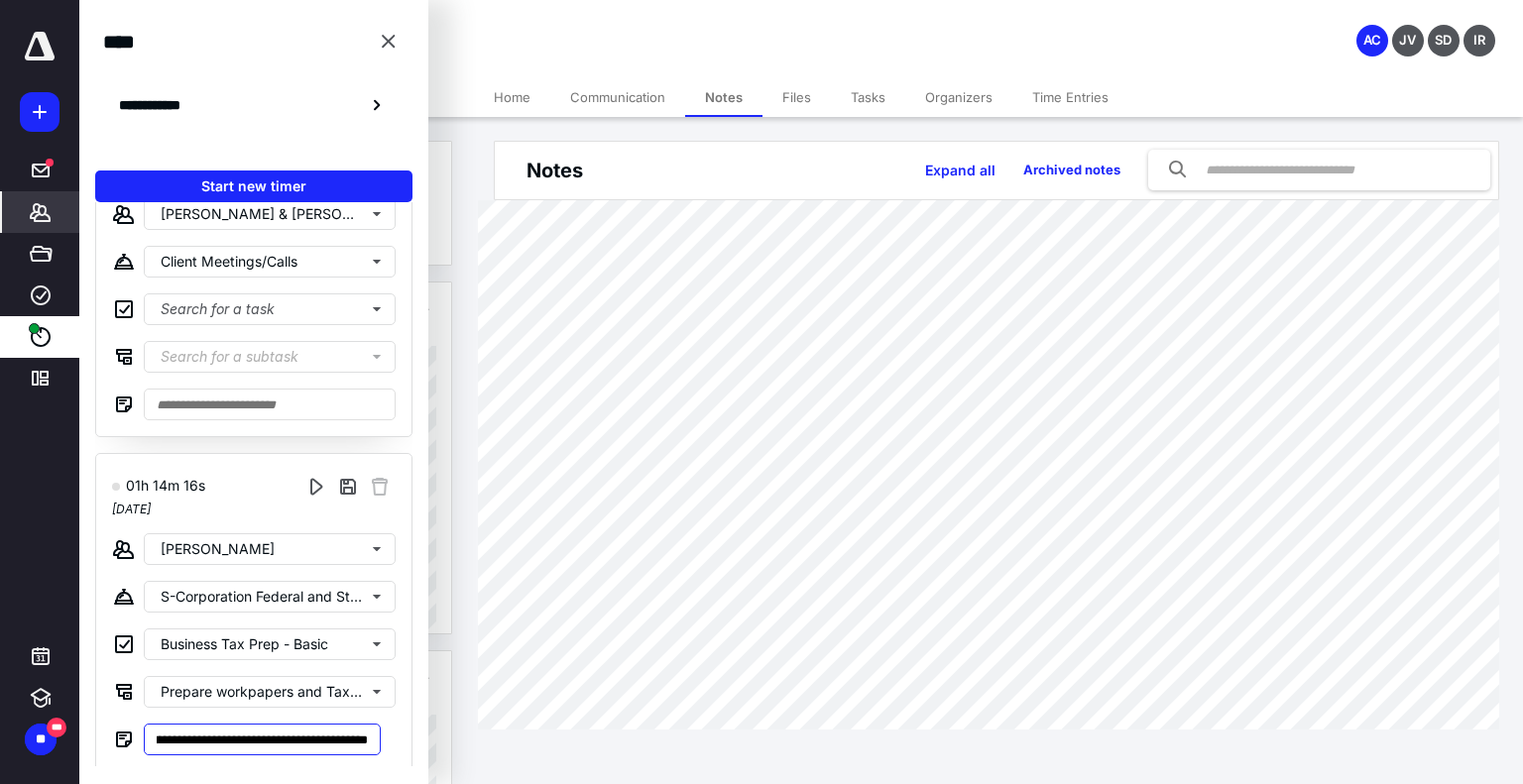 scroll, scrollTop: 0, scrollLeft: 52, axis: horizontal 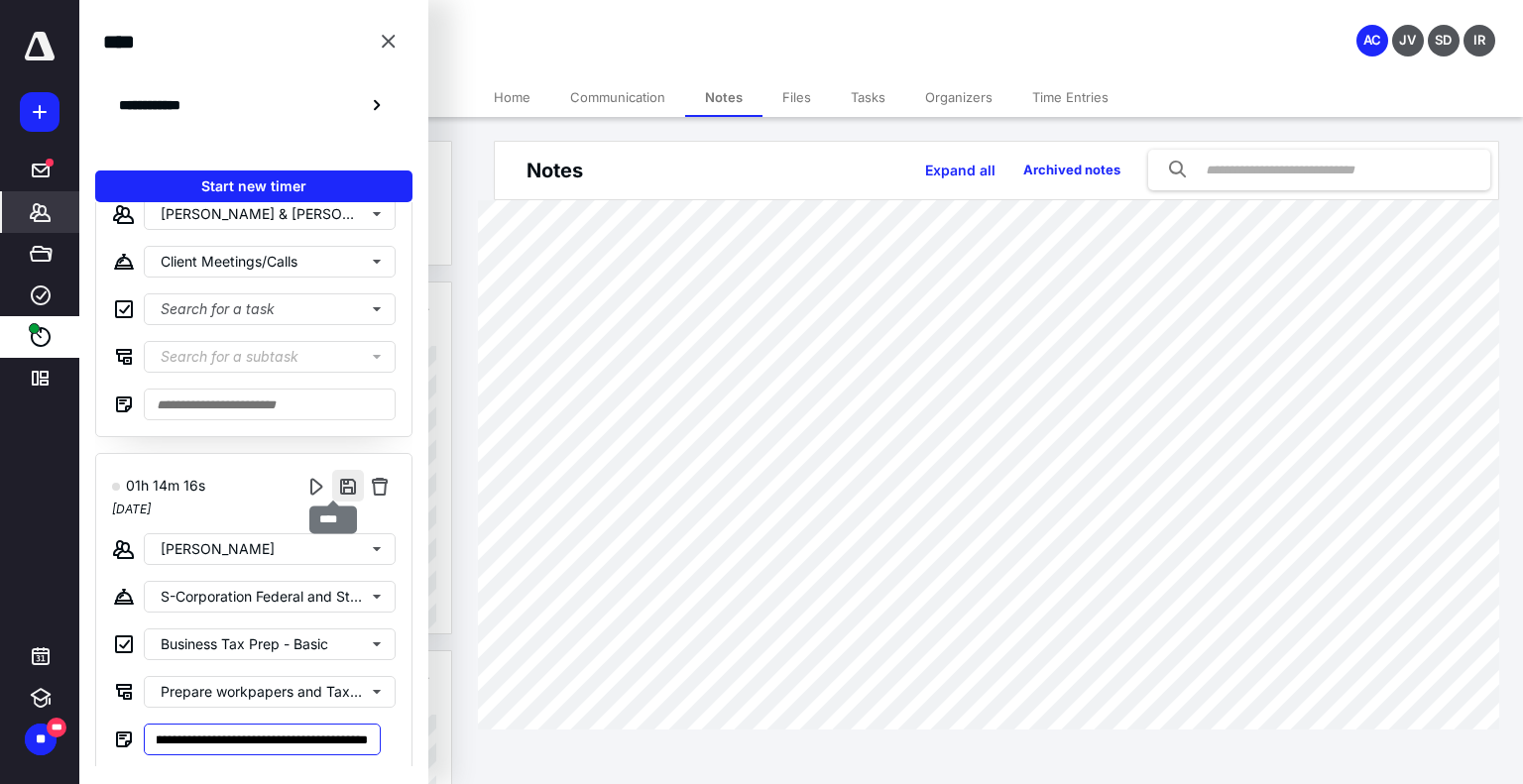 type on "**********" 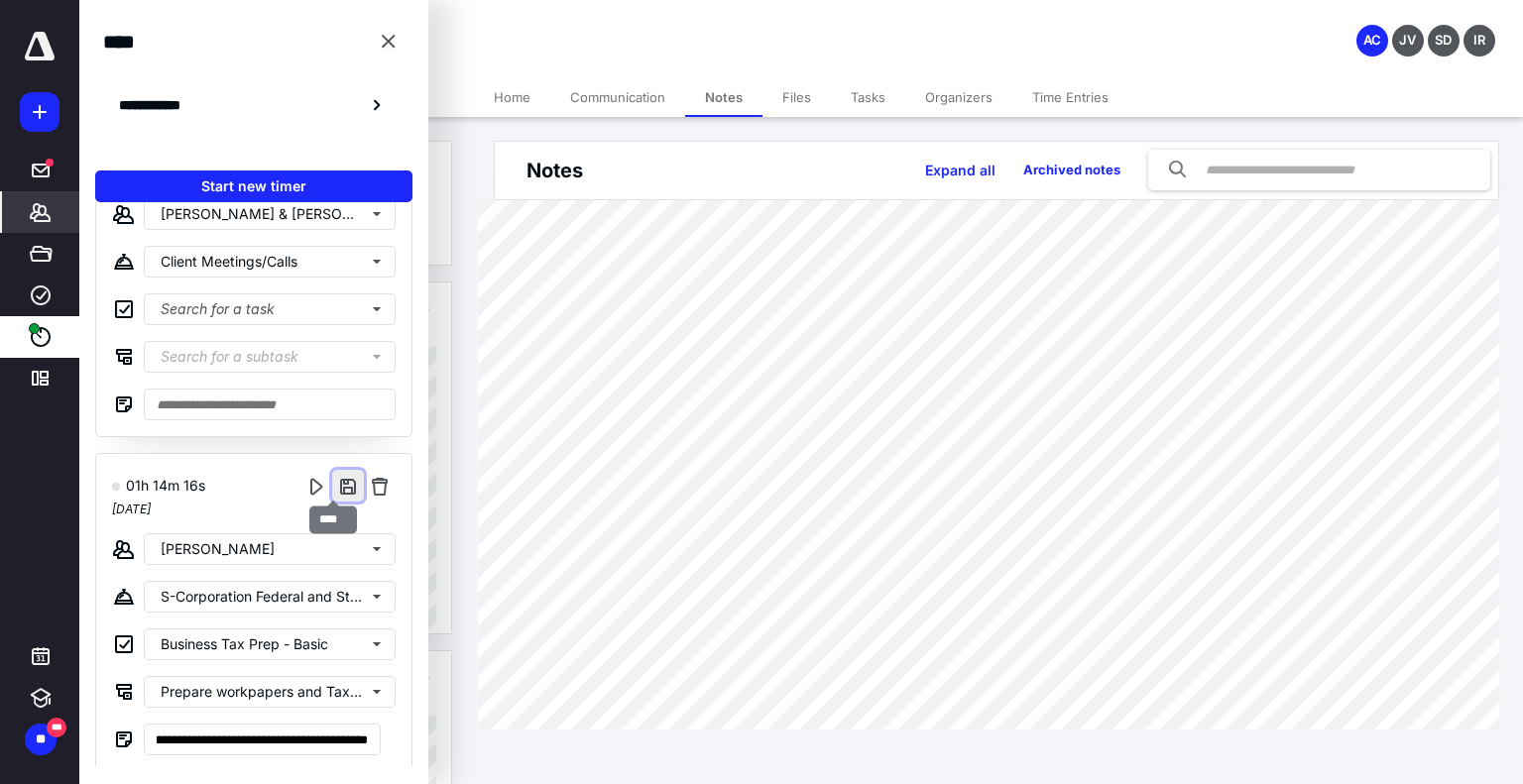 click at bounding box center [348, 486] 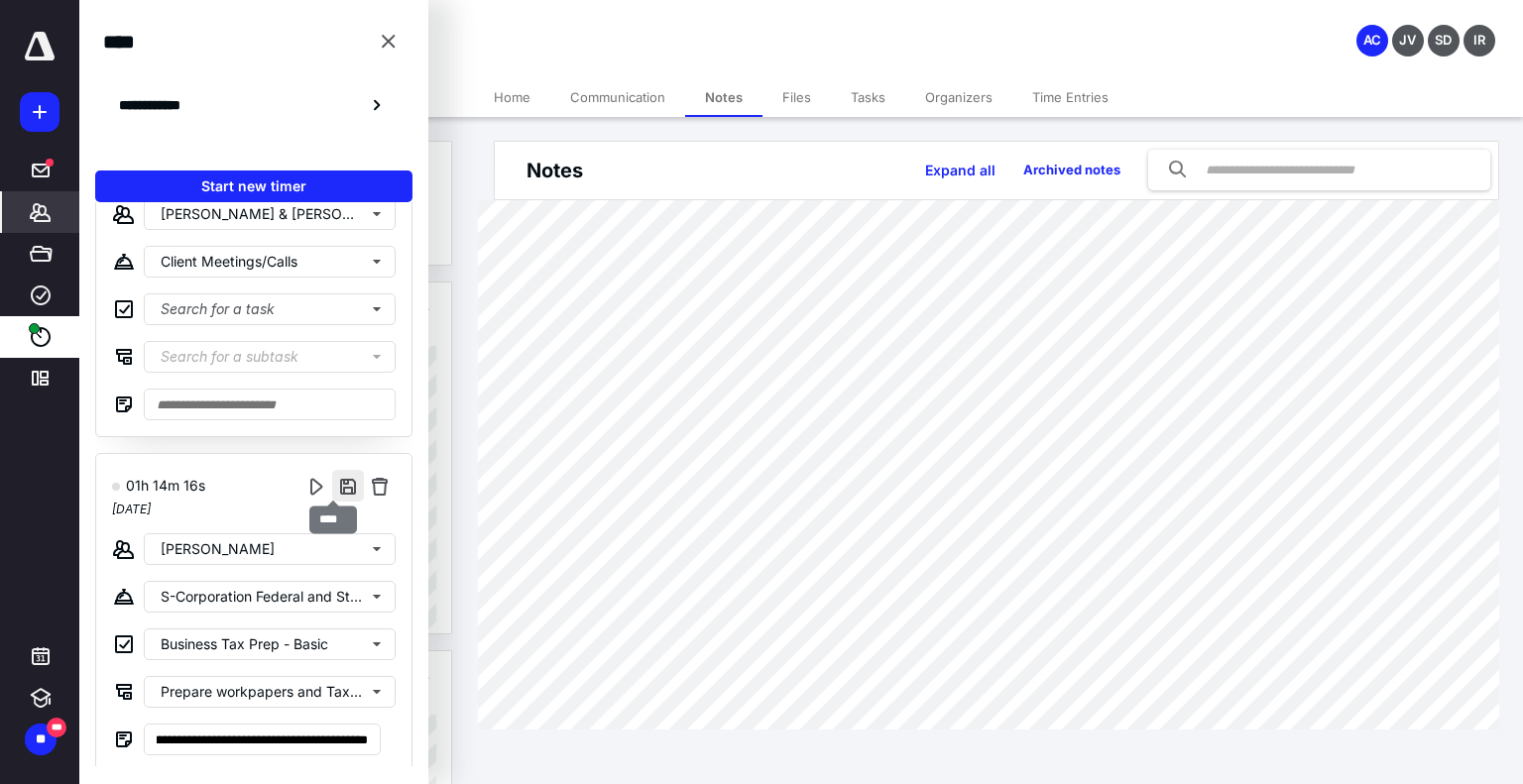 scroll, scrollTop: 0, scrollLeft: 0, axis: both 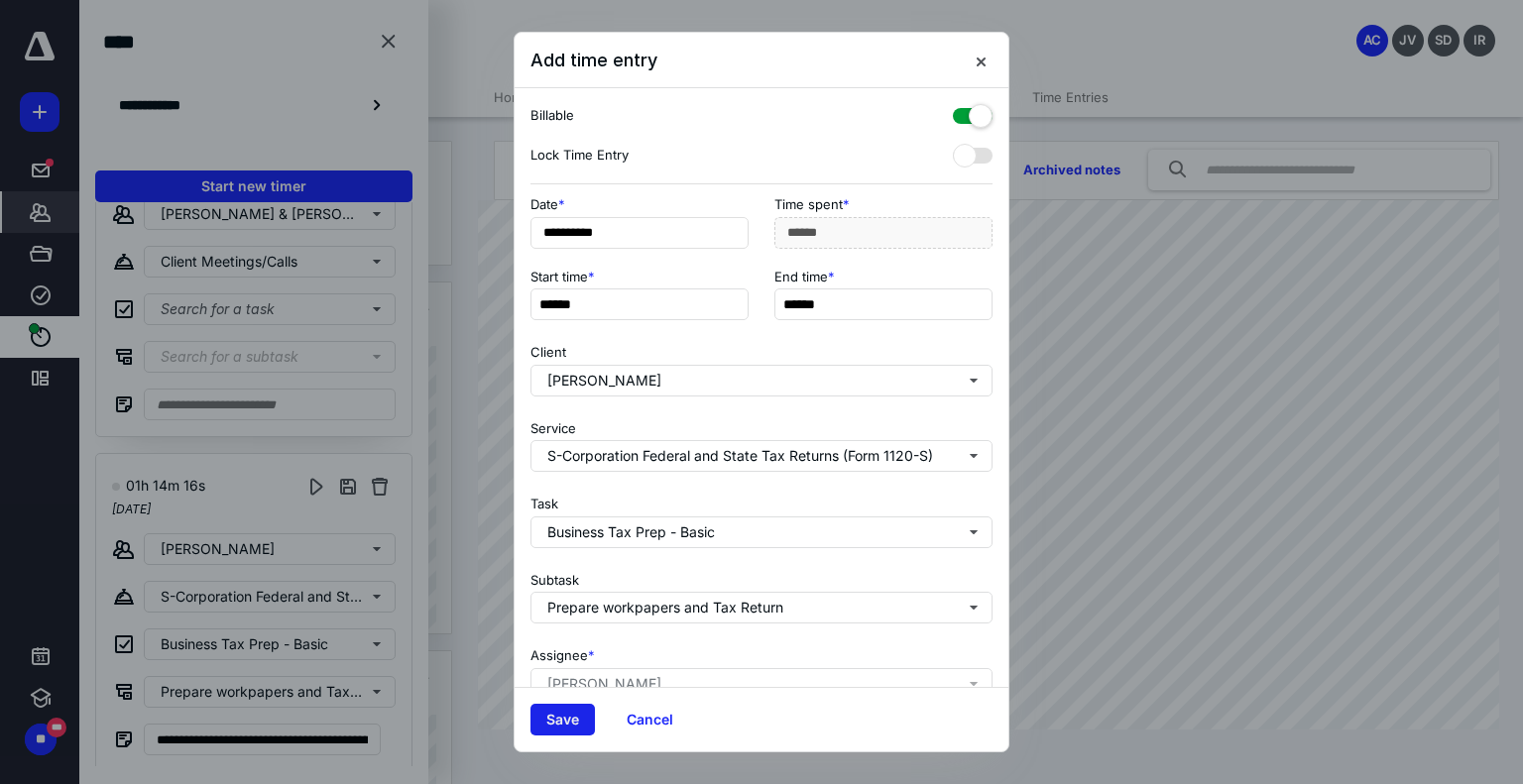 click on "Save" at bounding box center [562, 720] 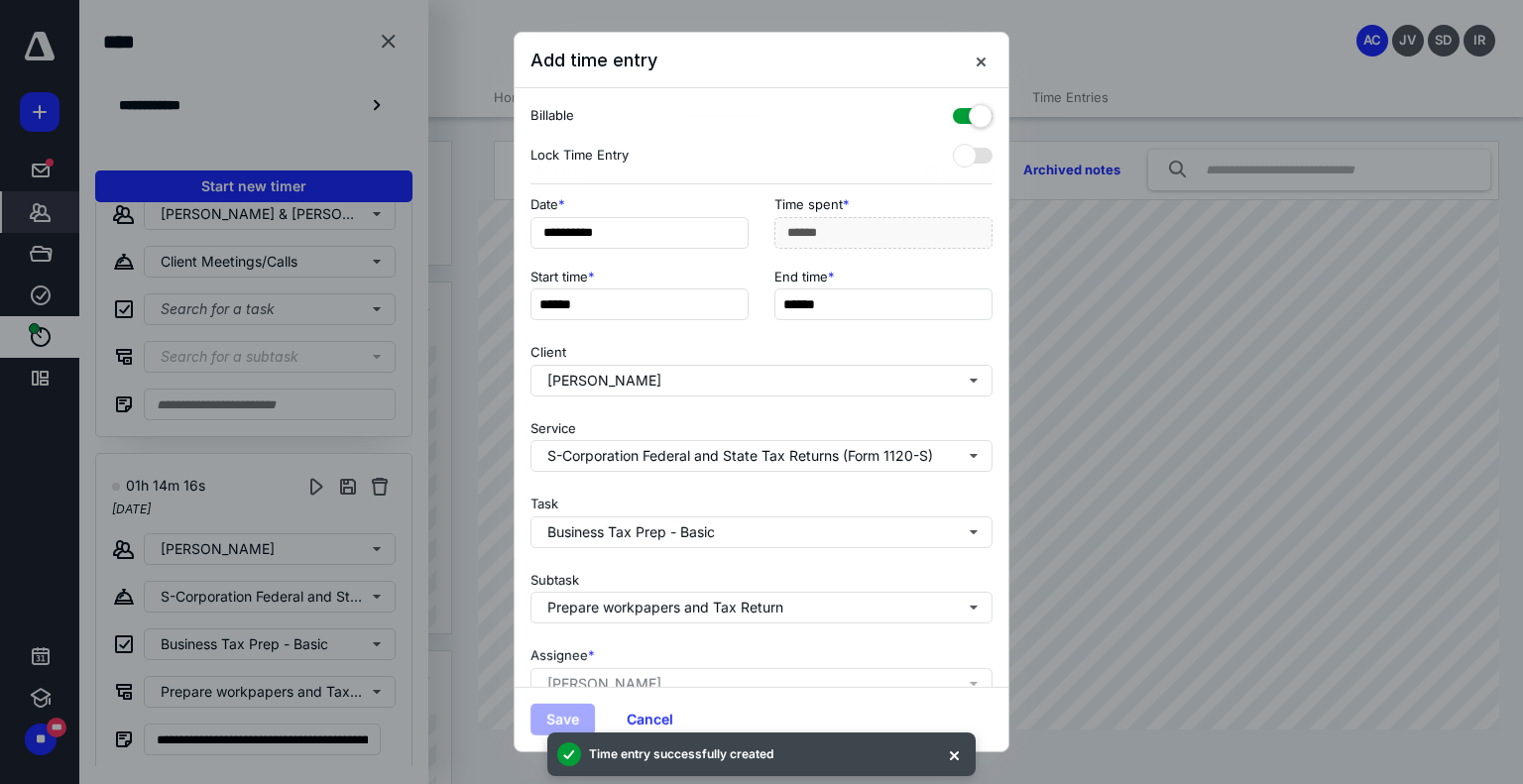 scroll, scrollTop: 3786, scrollLeft: 0, axis: vertical 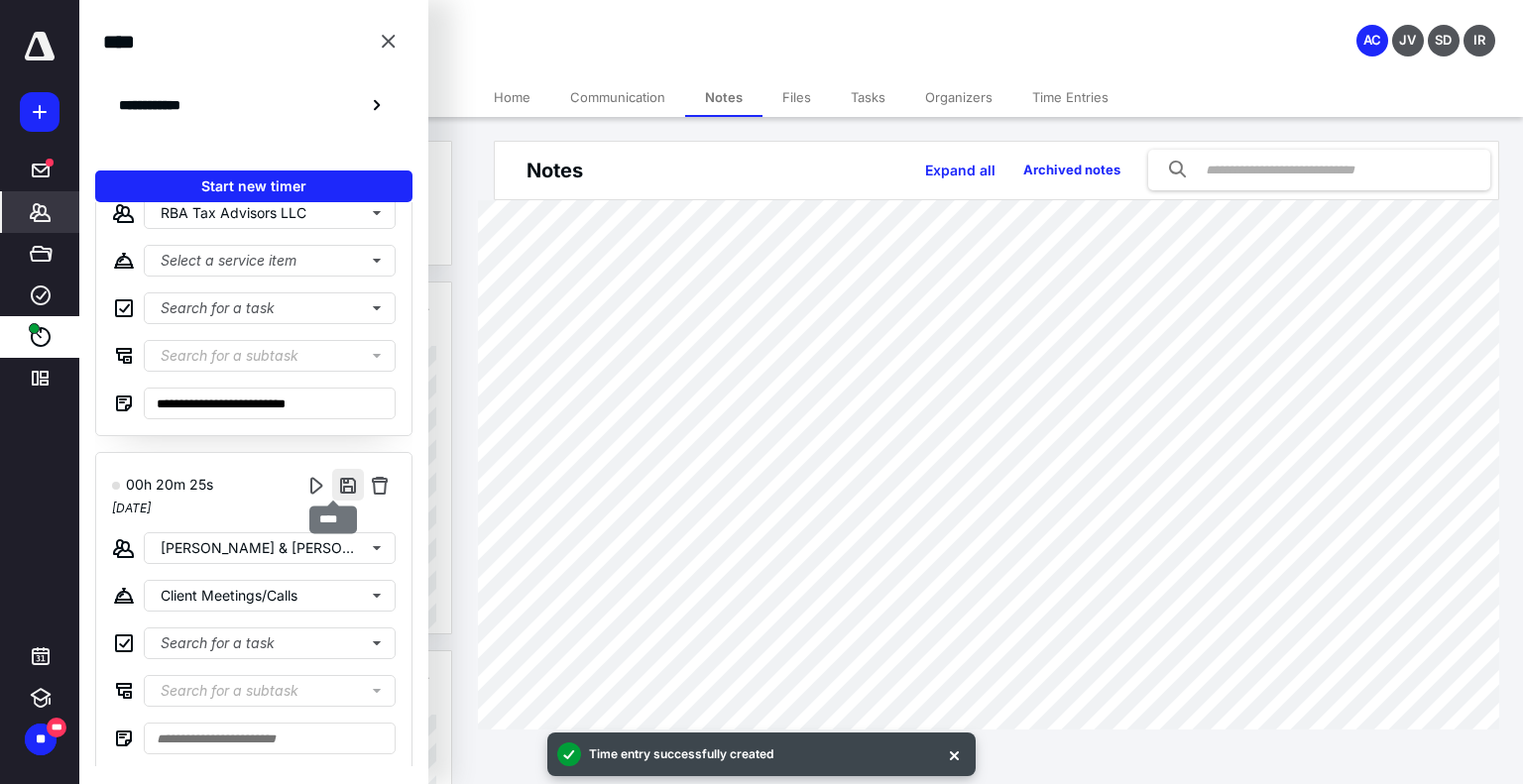 click at bounding box center (348, 485) 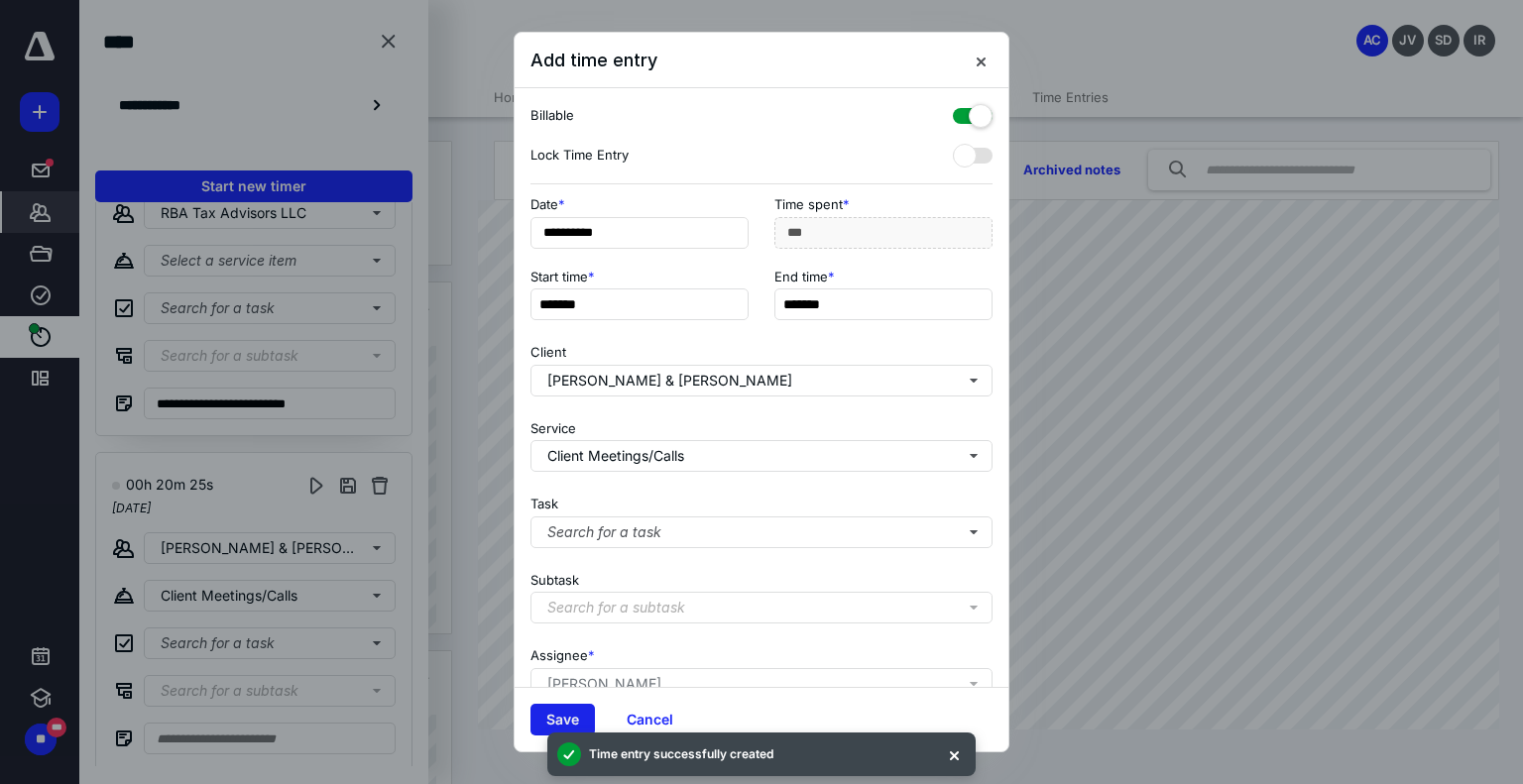 click on "Save" at bounding box center (562, 720) 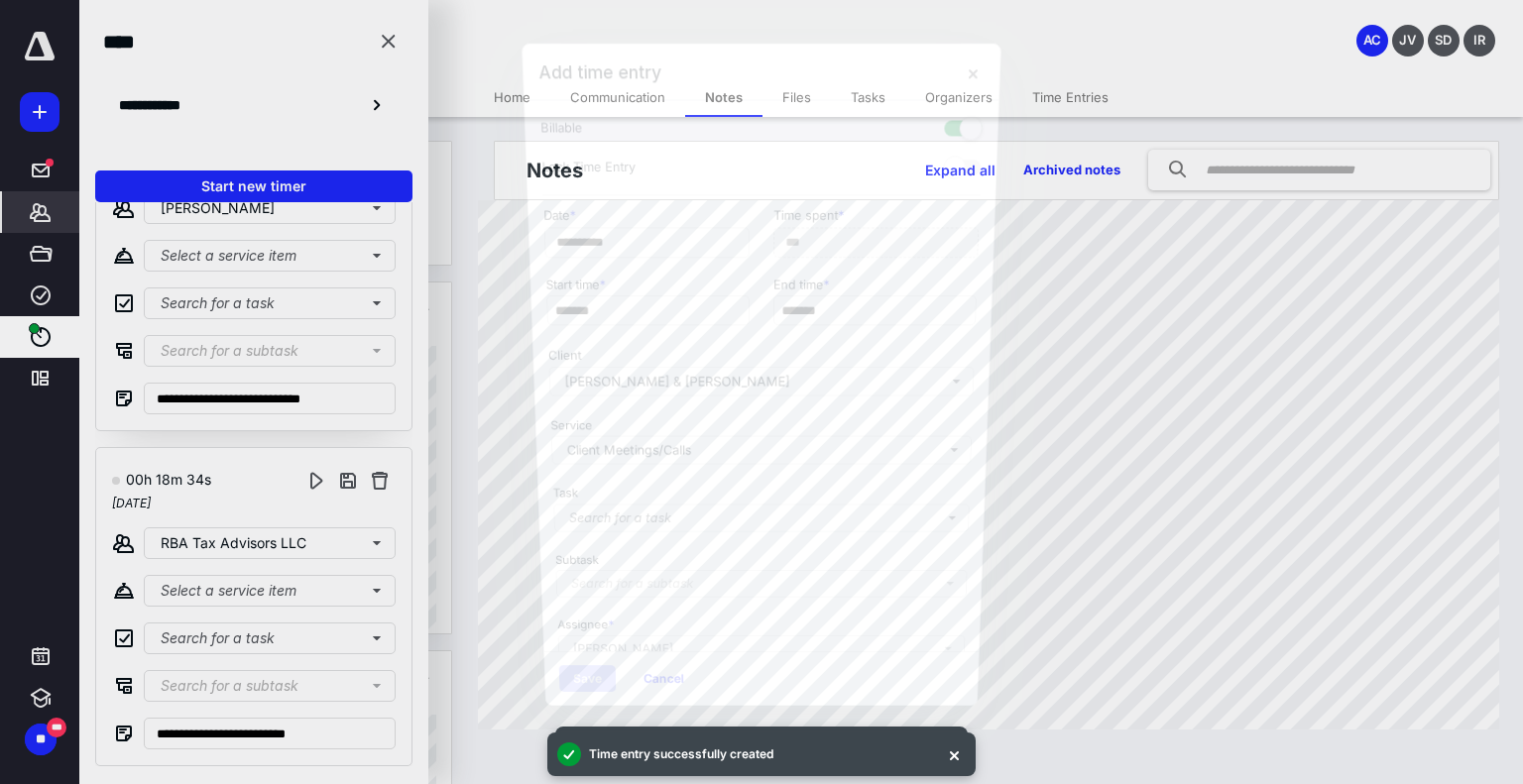 scroll, scrollTop: 3451, scrollLeft: 0, axis: vertical 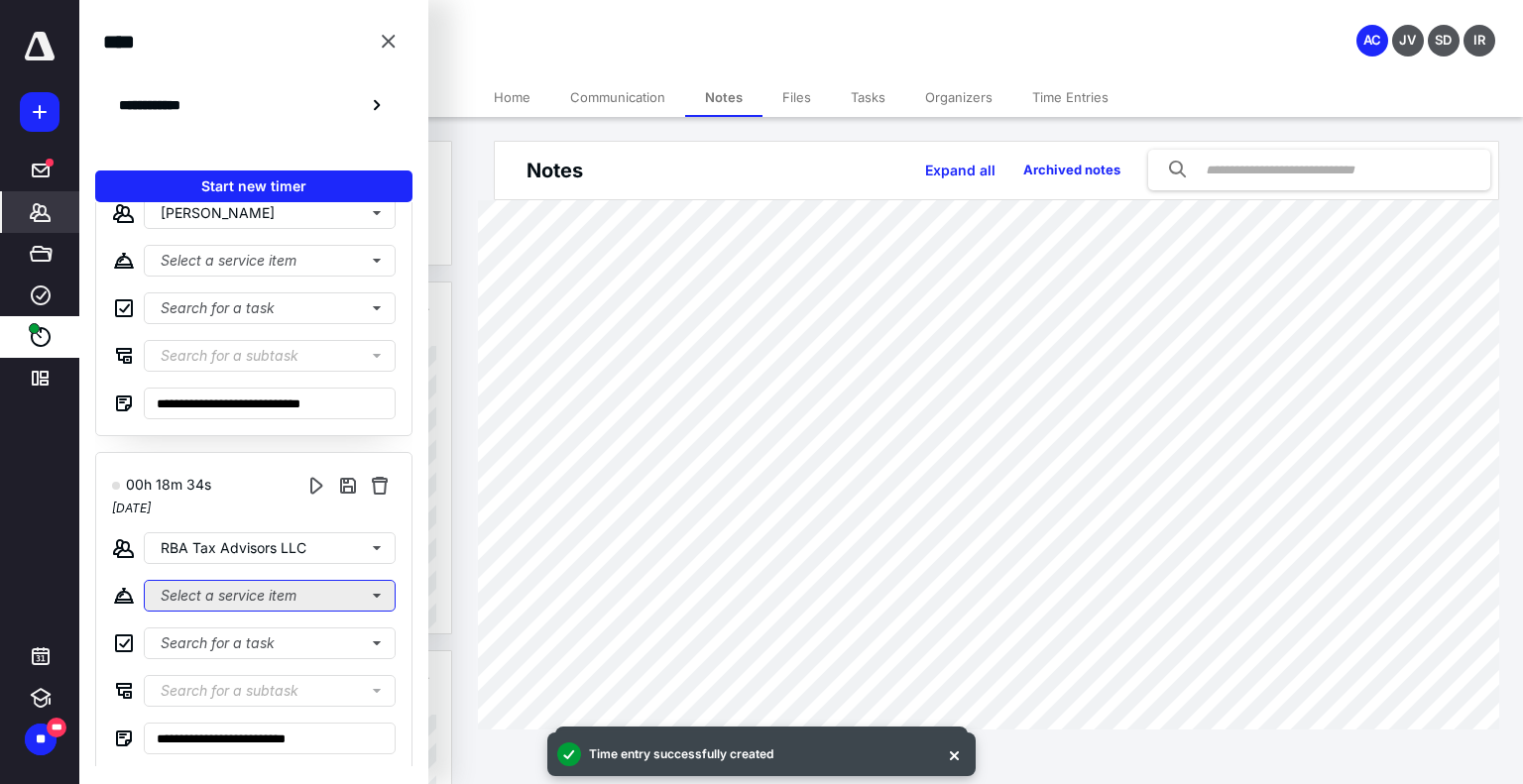 click on "Select a service item" at bounding box center [270, -3089] 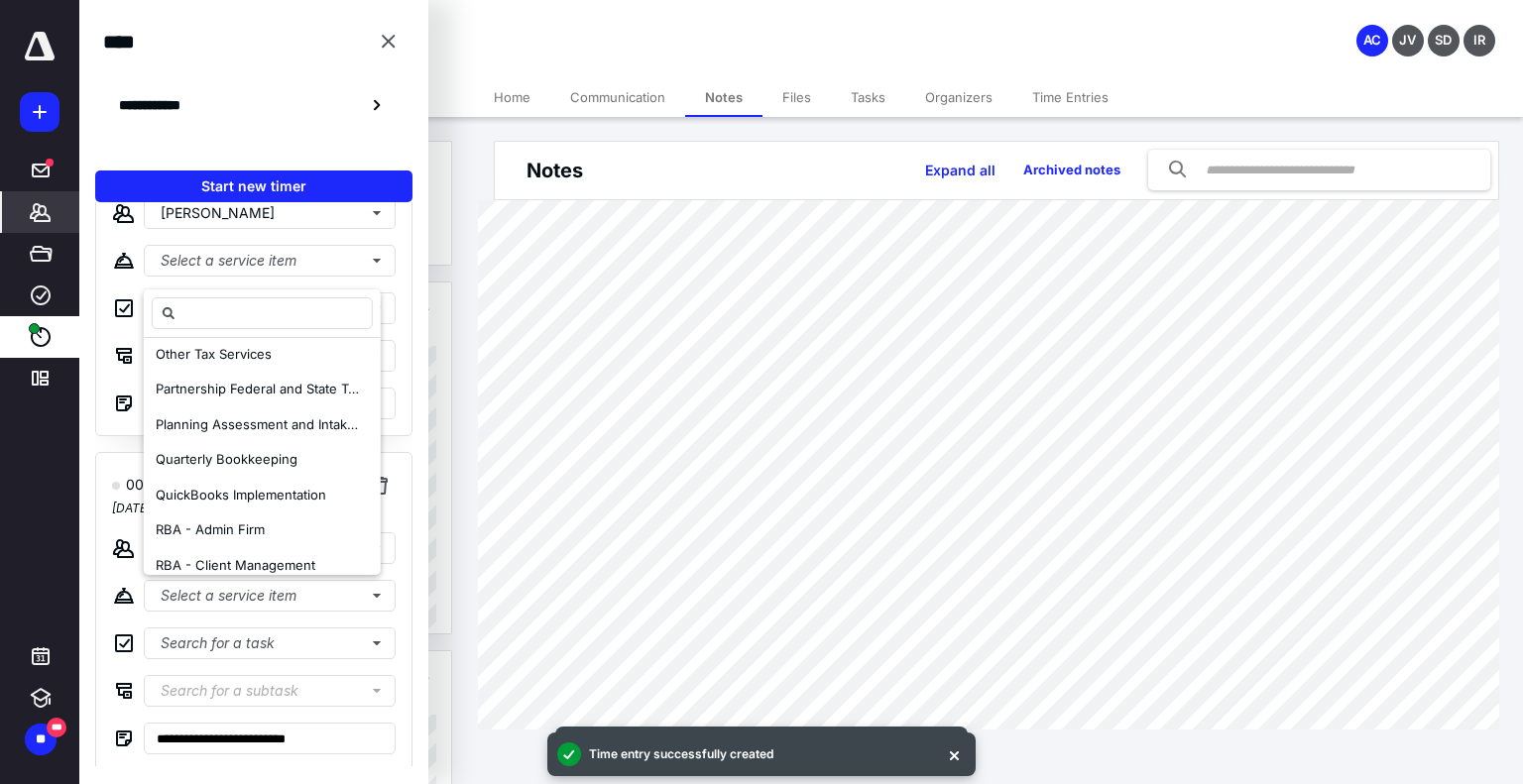 scroll, scrollTop: 496, scrollLeft: 0, axis: vertical 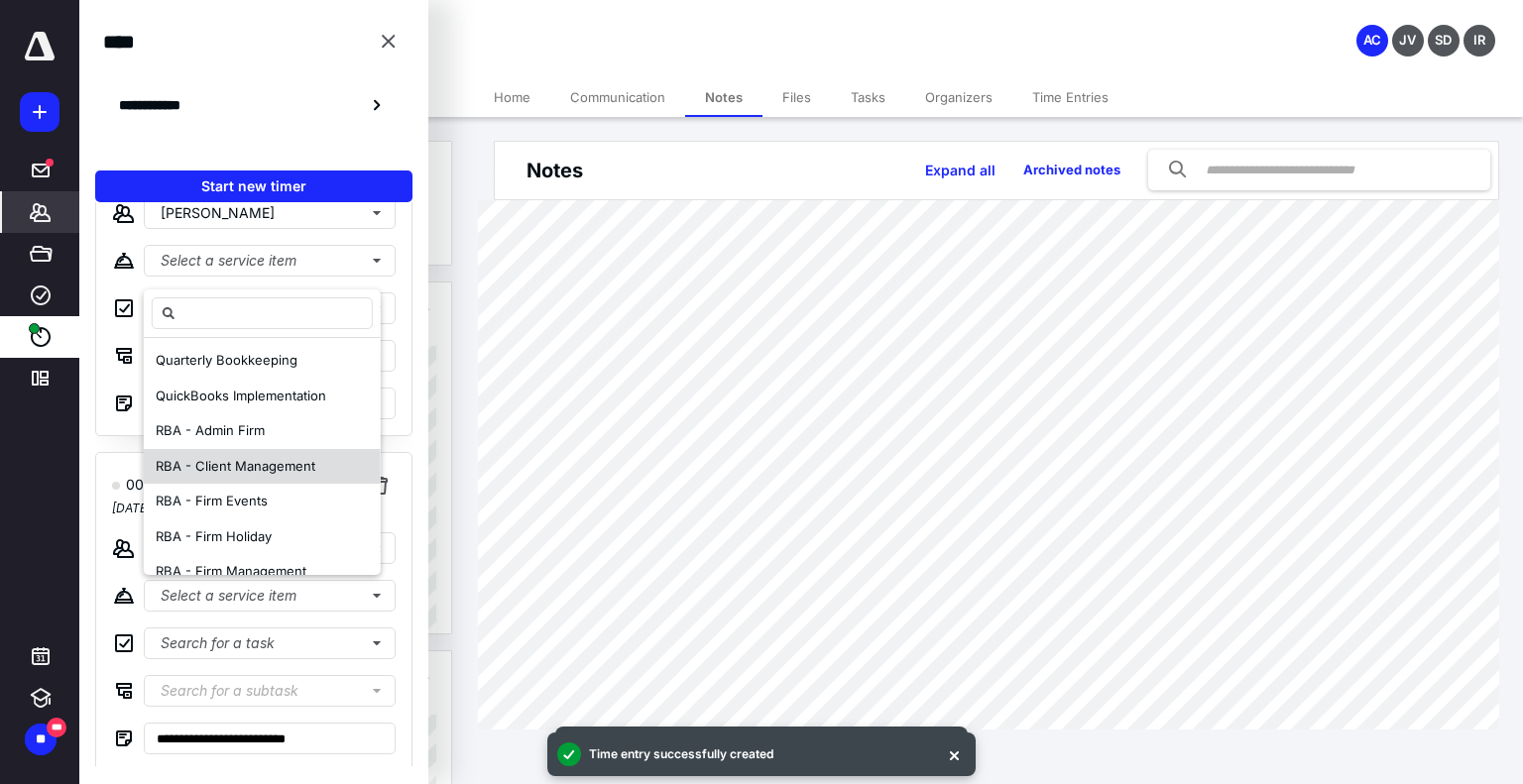 click on "RBA - Client Management" at bounding box center [235, 466] 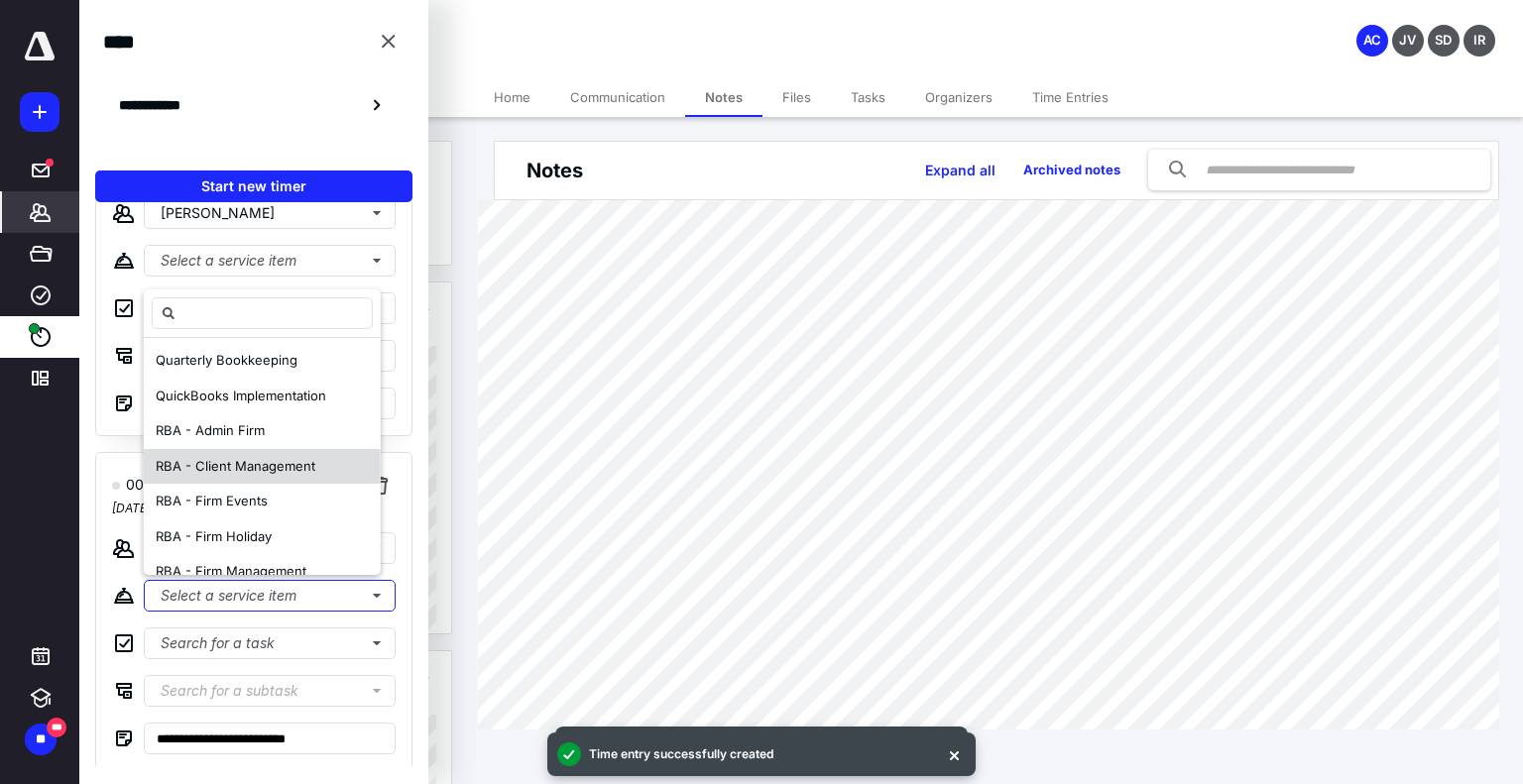 scroll, scrollTop: 0, scrollLeft: 0, axis: both 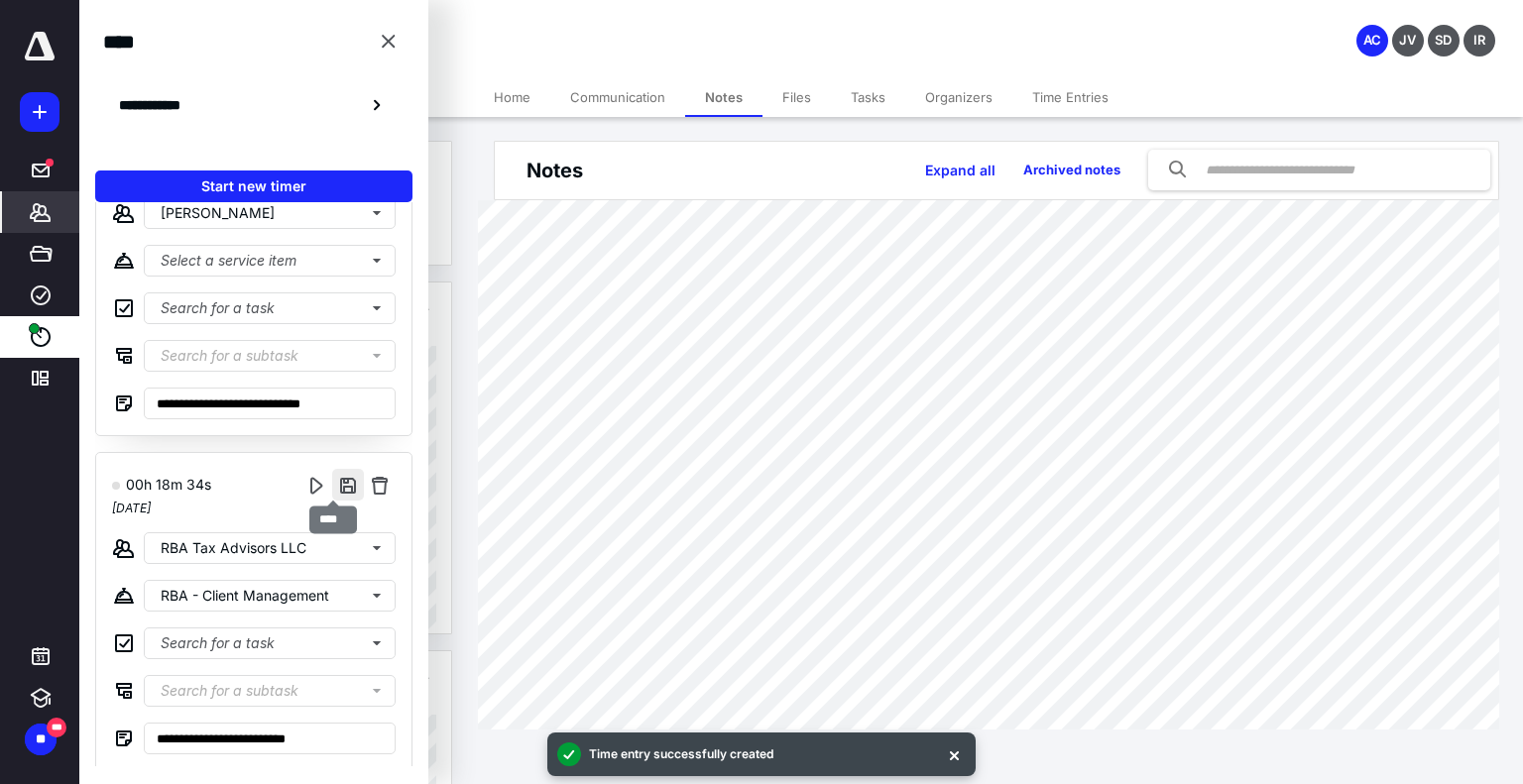 click at bounding box center [348, 485] 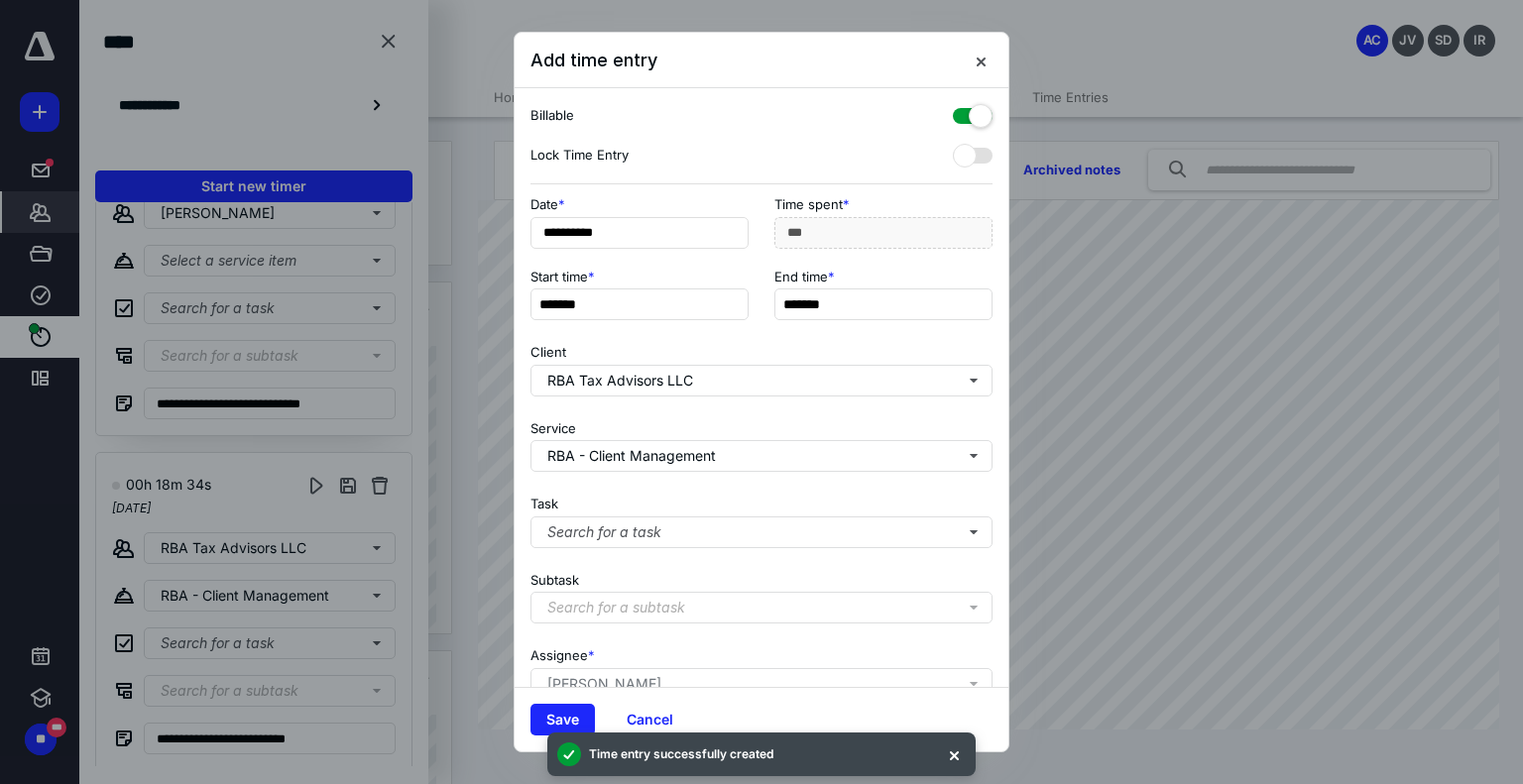 click at bounding box center (973, 112) 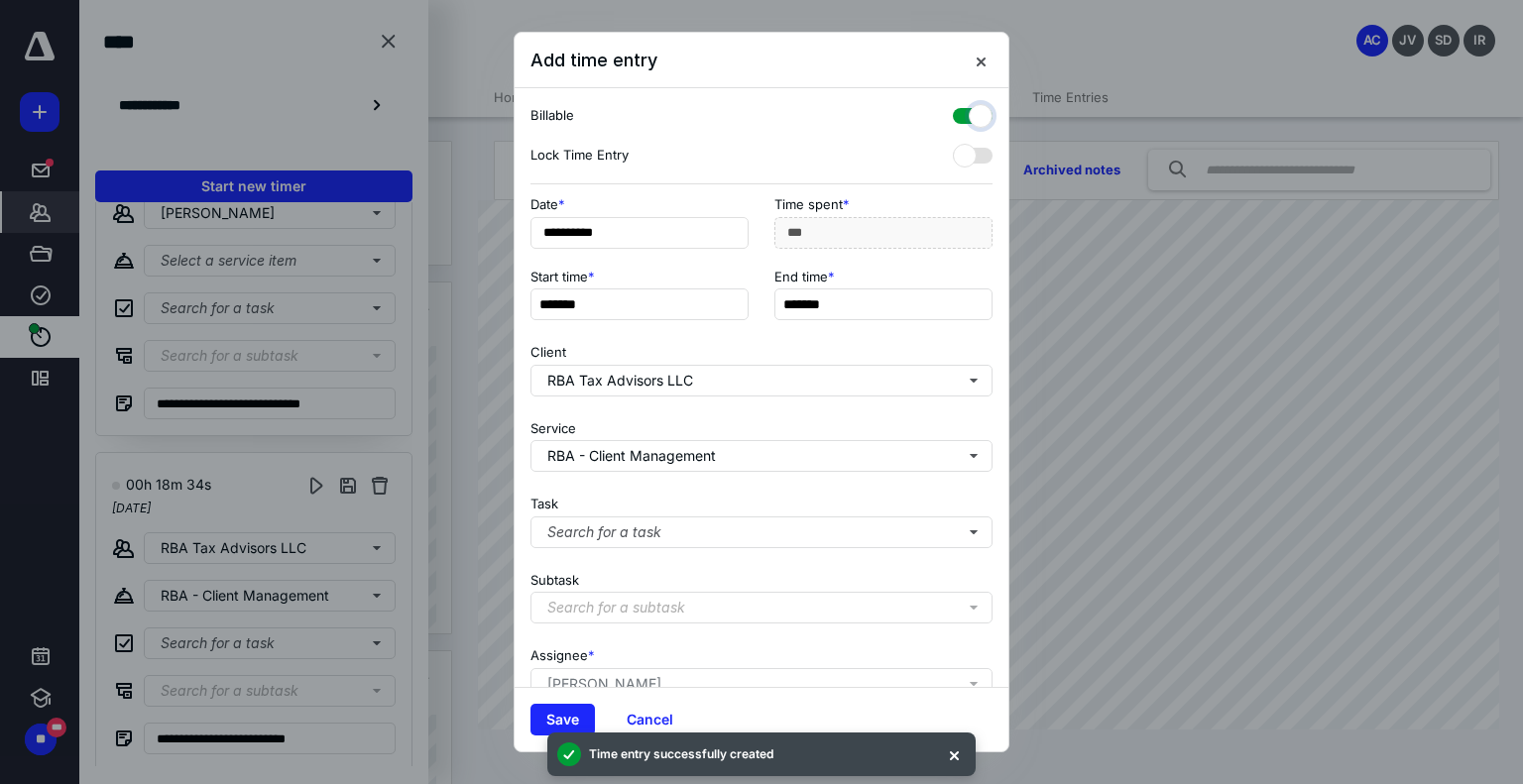 click at bounding box center (963, 113) 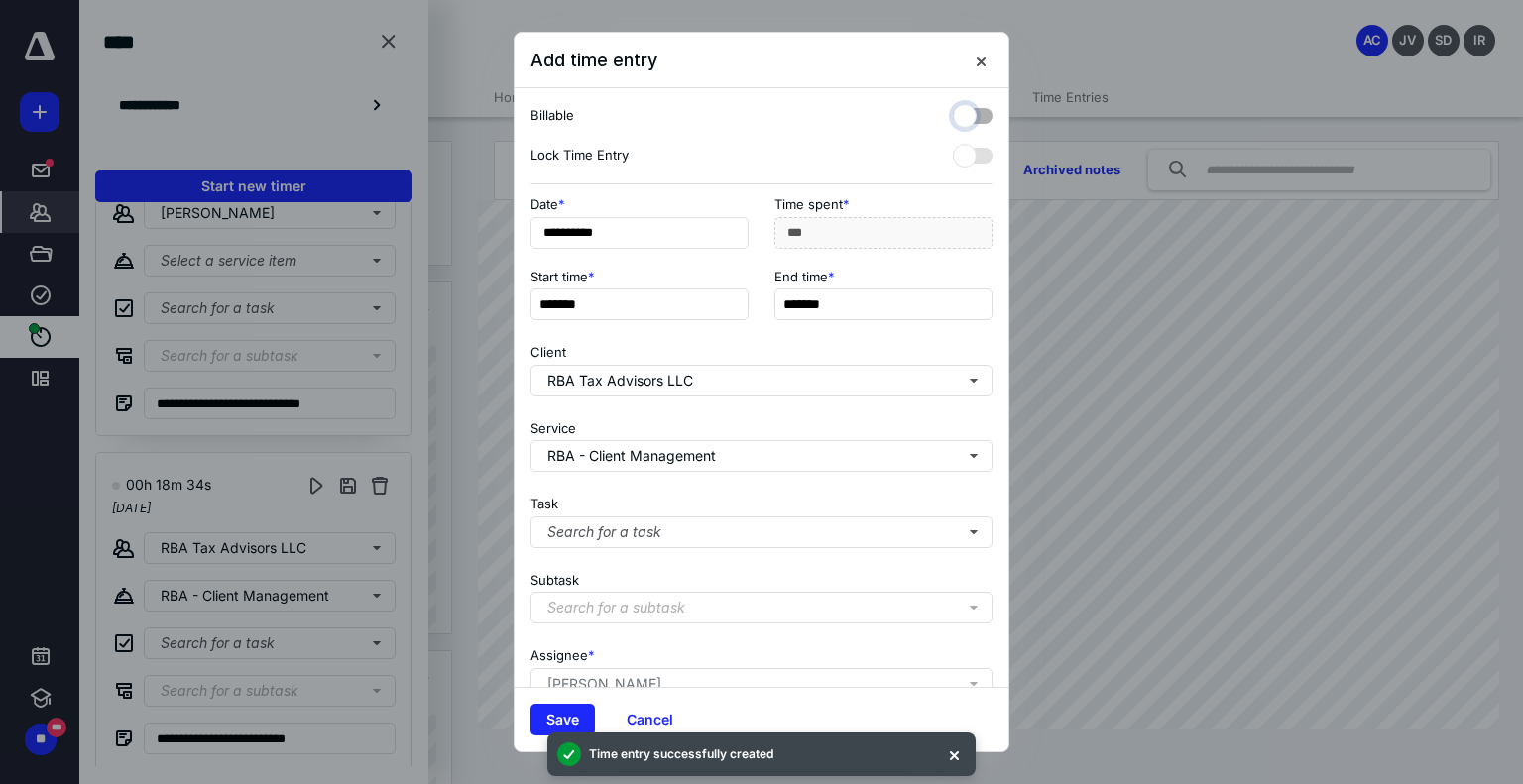 checkbox on "false" 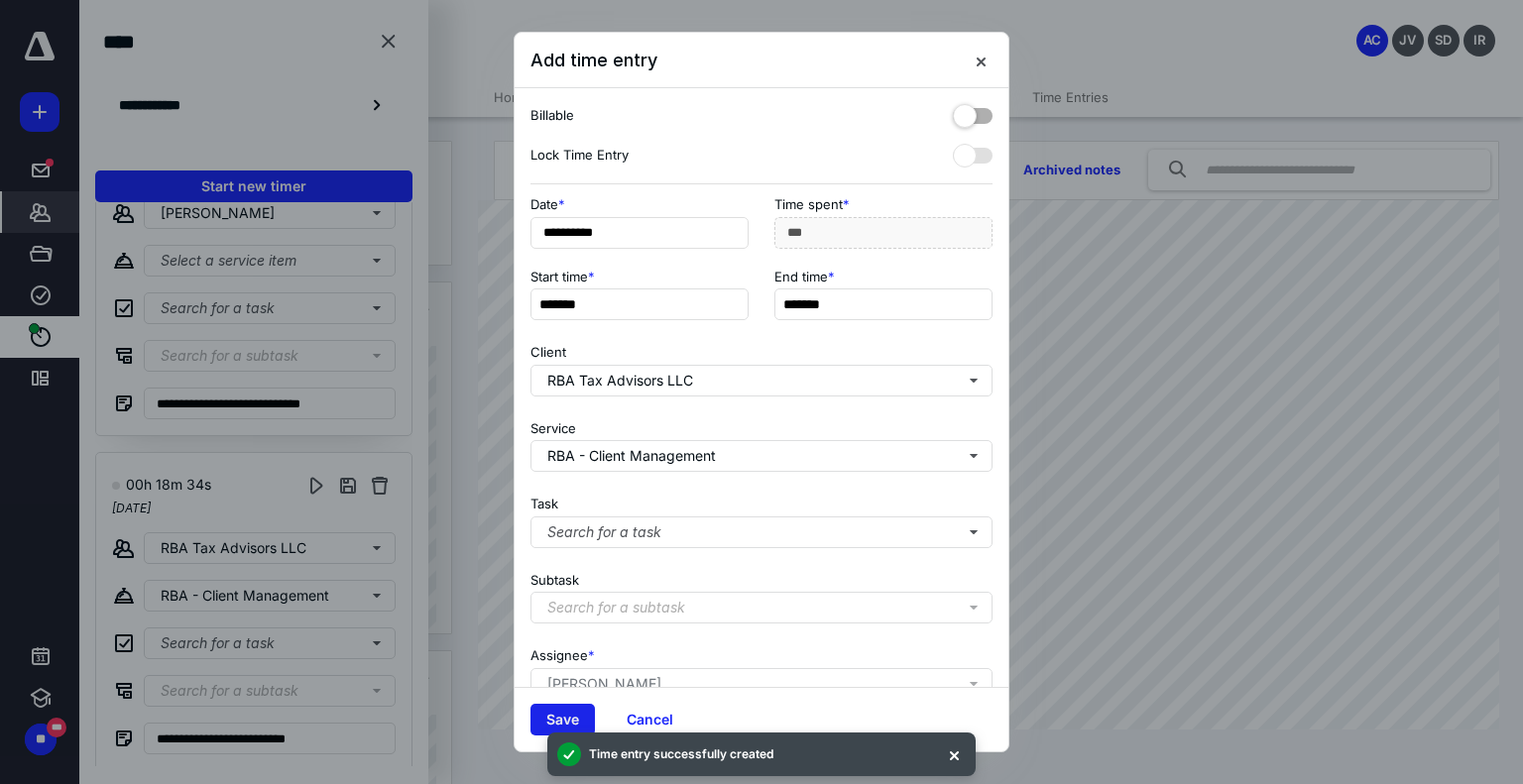 click on "Save" at bounding box center (562, 720) 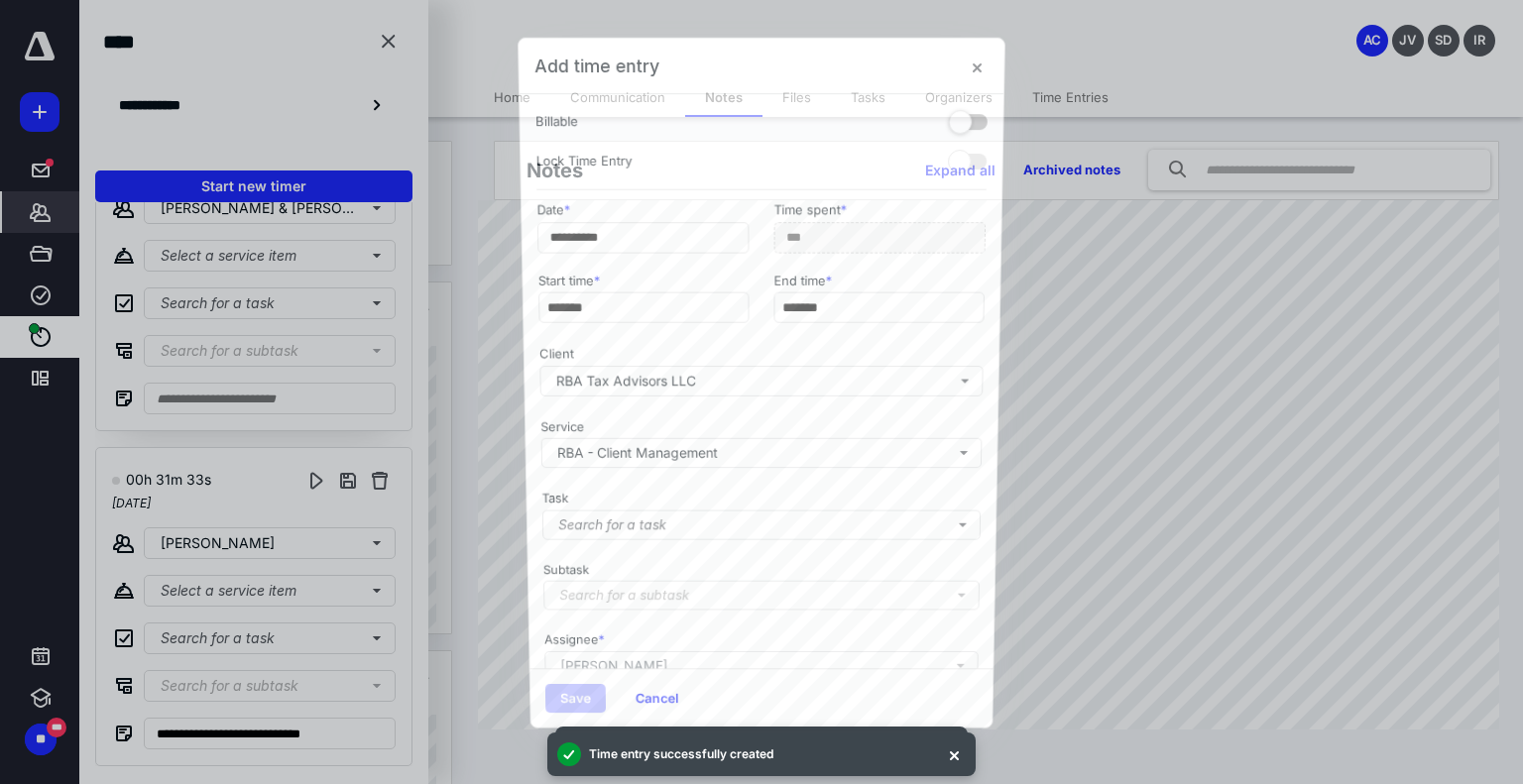 scroll, scrollTop: 3116, scrollLeft: 0, axis: vertical 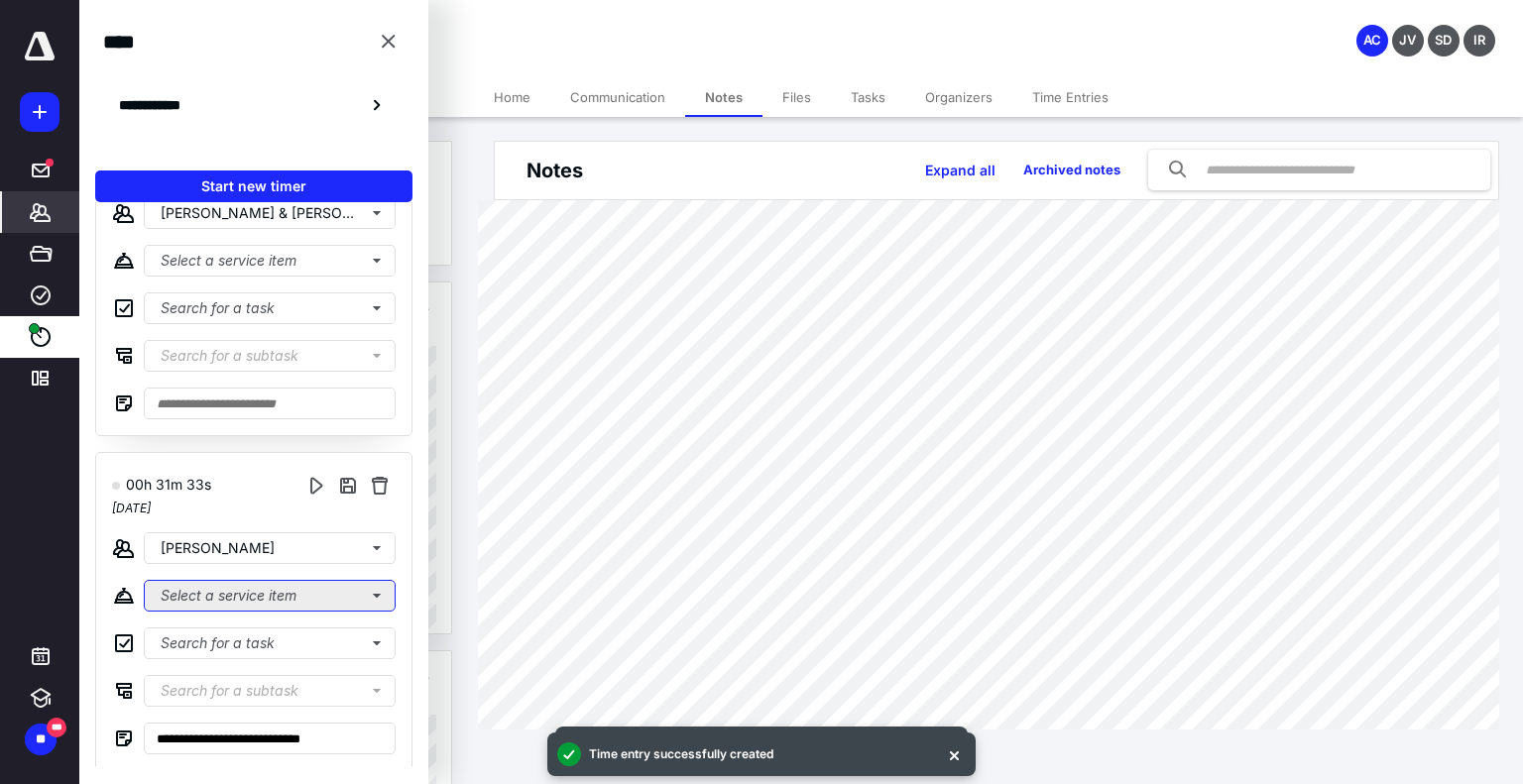 click on "Select a service item" at bounding box center (270, -2754) 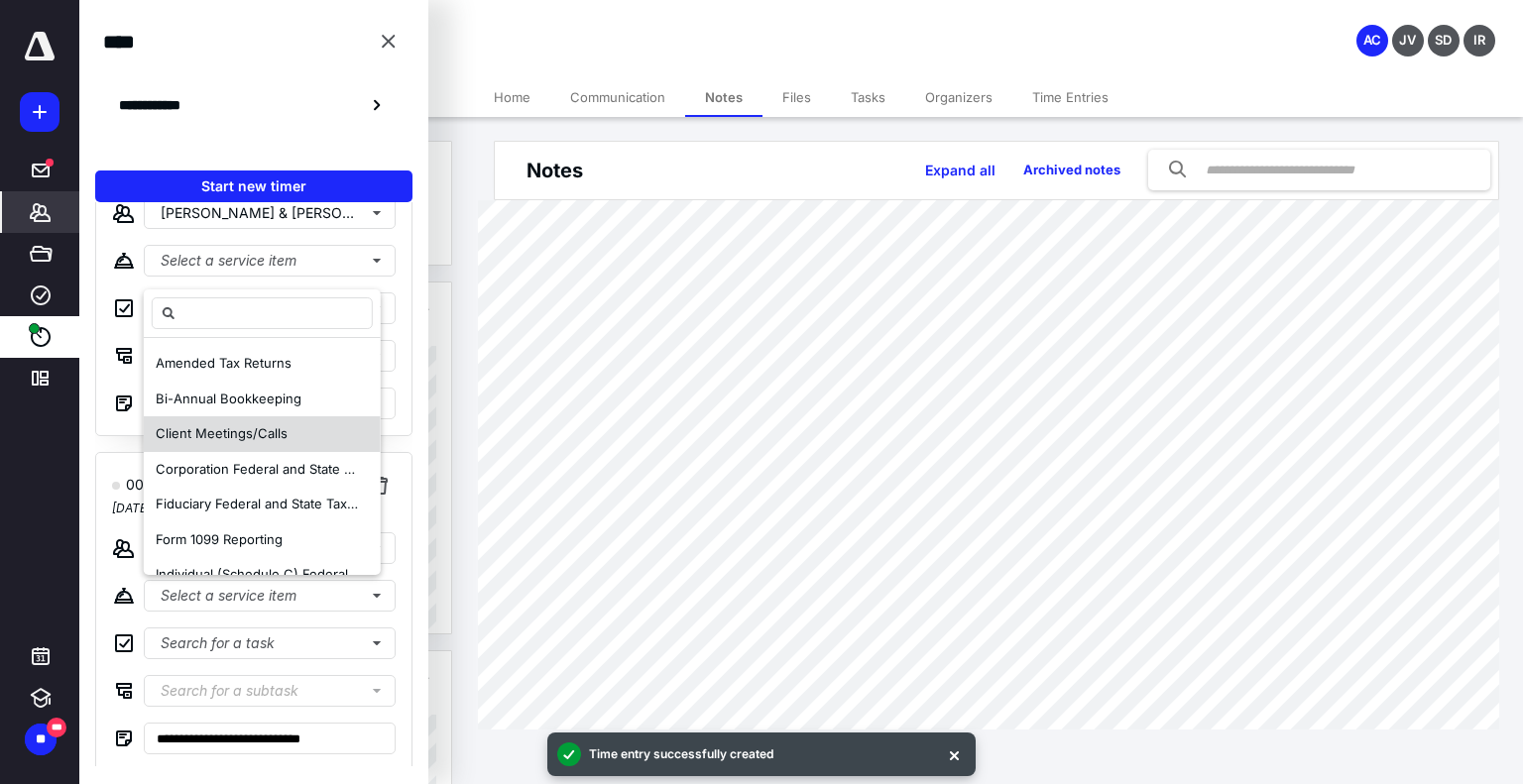 scroll, scrollTop: 99, scrollLeft: 0, axis: vertical 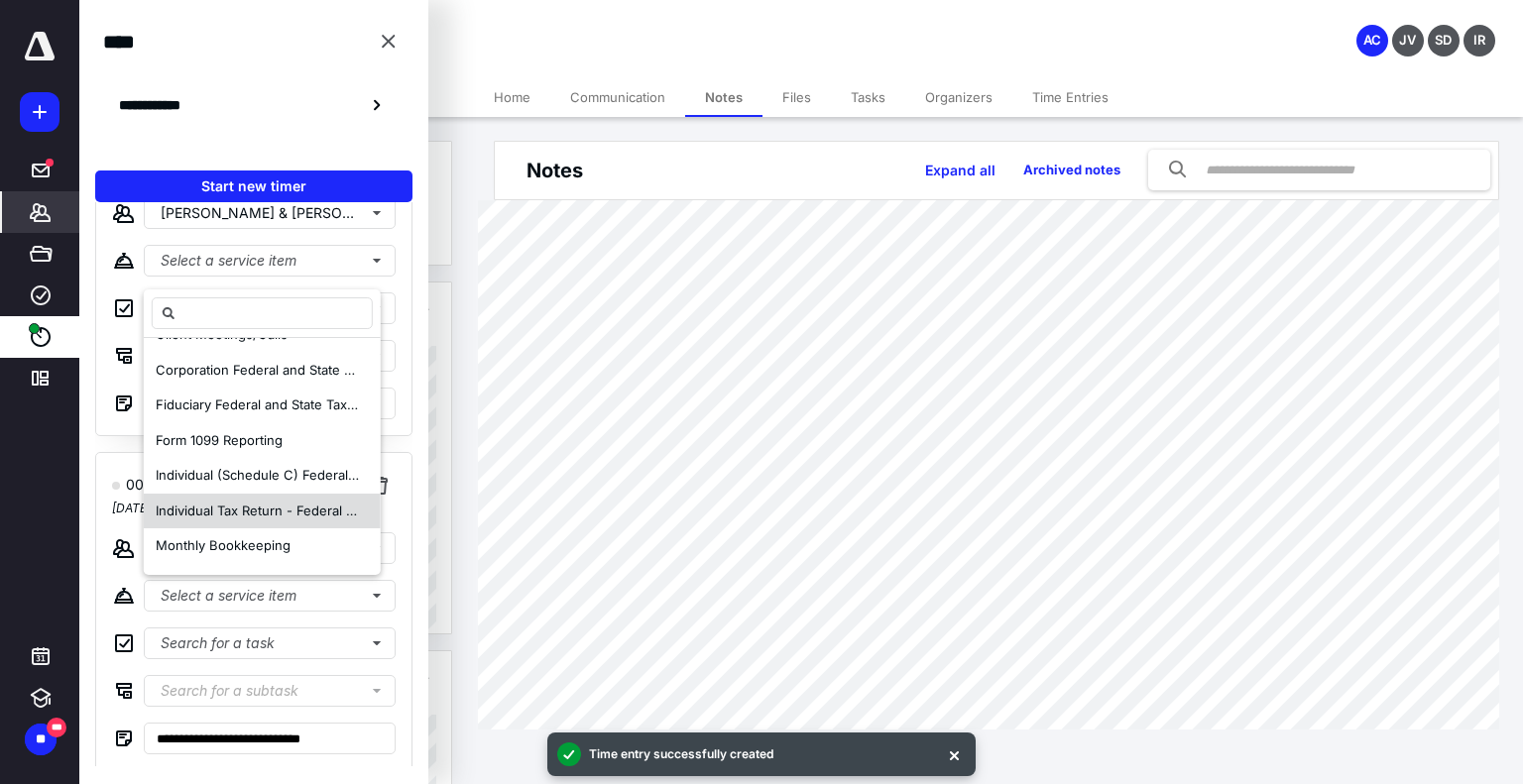 click on "Individual Tax Return - Federal and State" at bounding box center (280, 510) 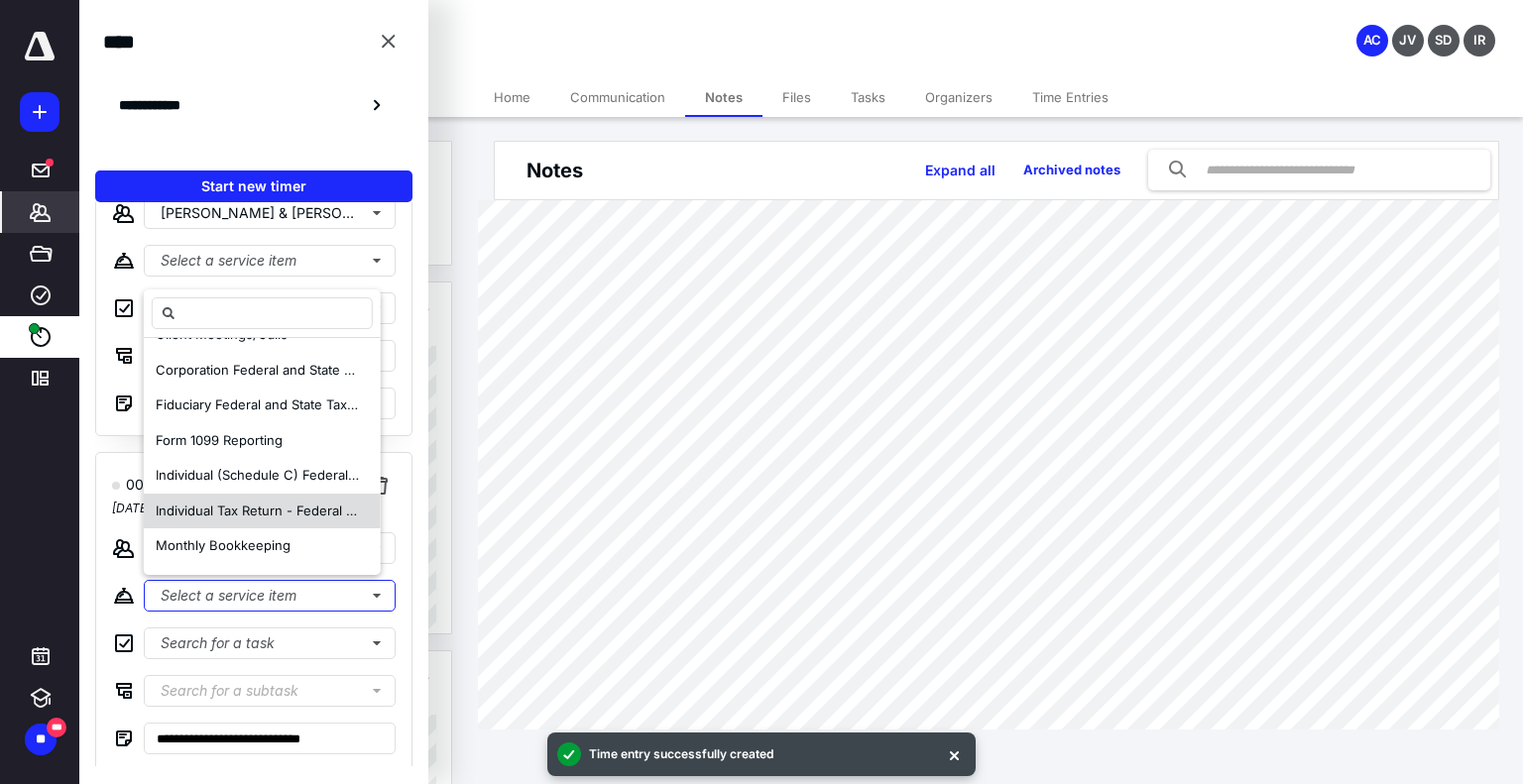 scroll, scrollTop: 0, scrollLeft: 0, axis: both 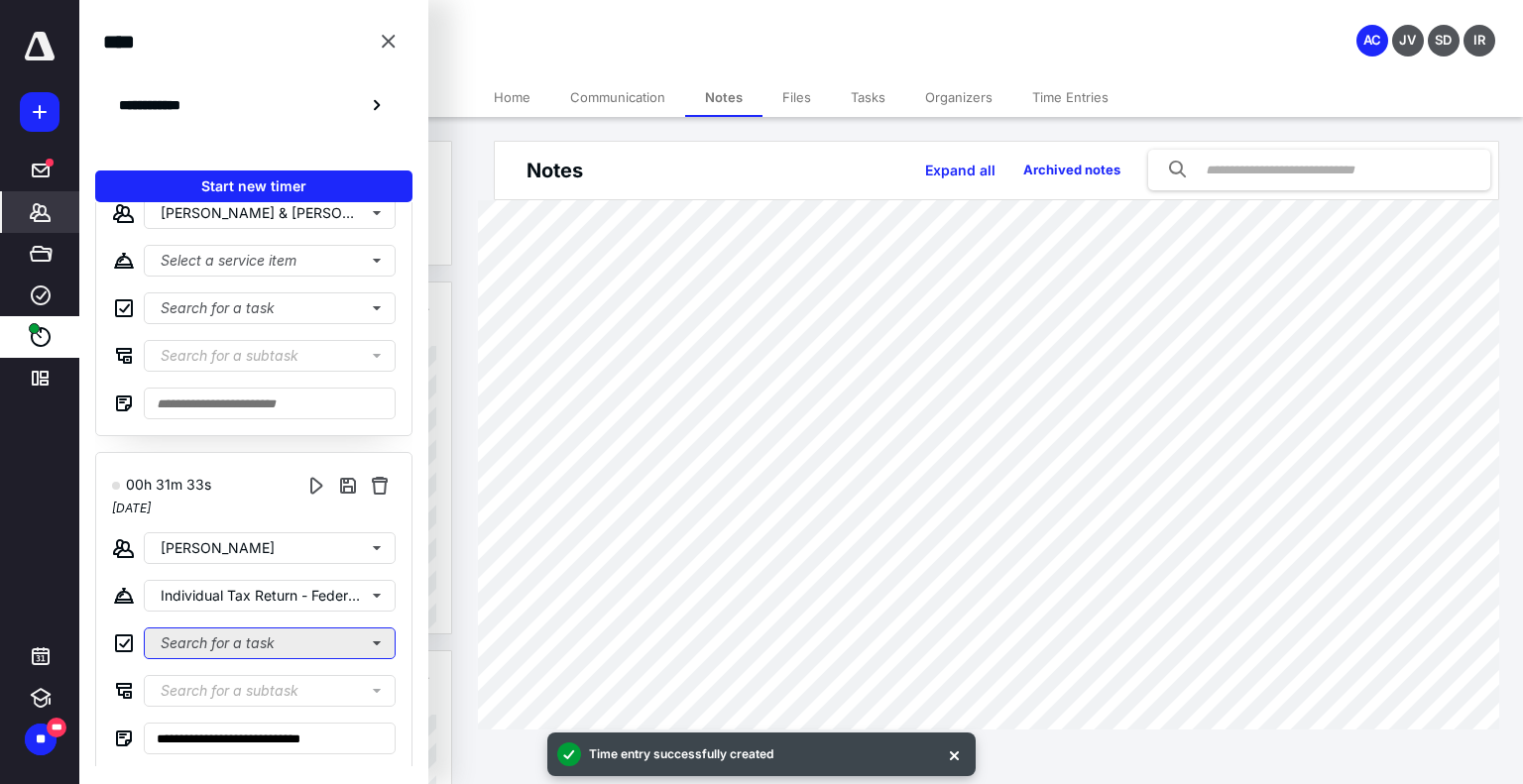 click on "Search for a task" at bounding box center (270, 643) 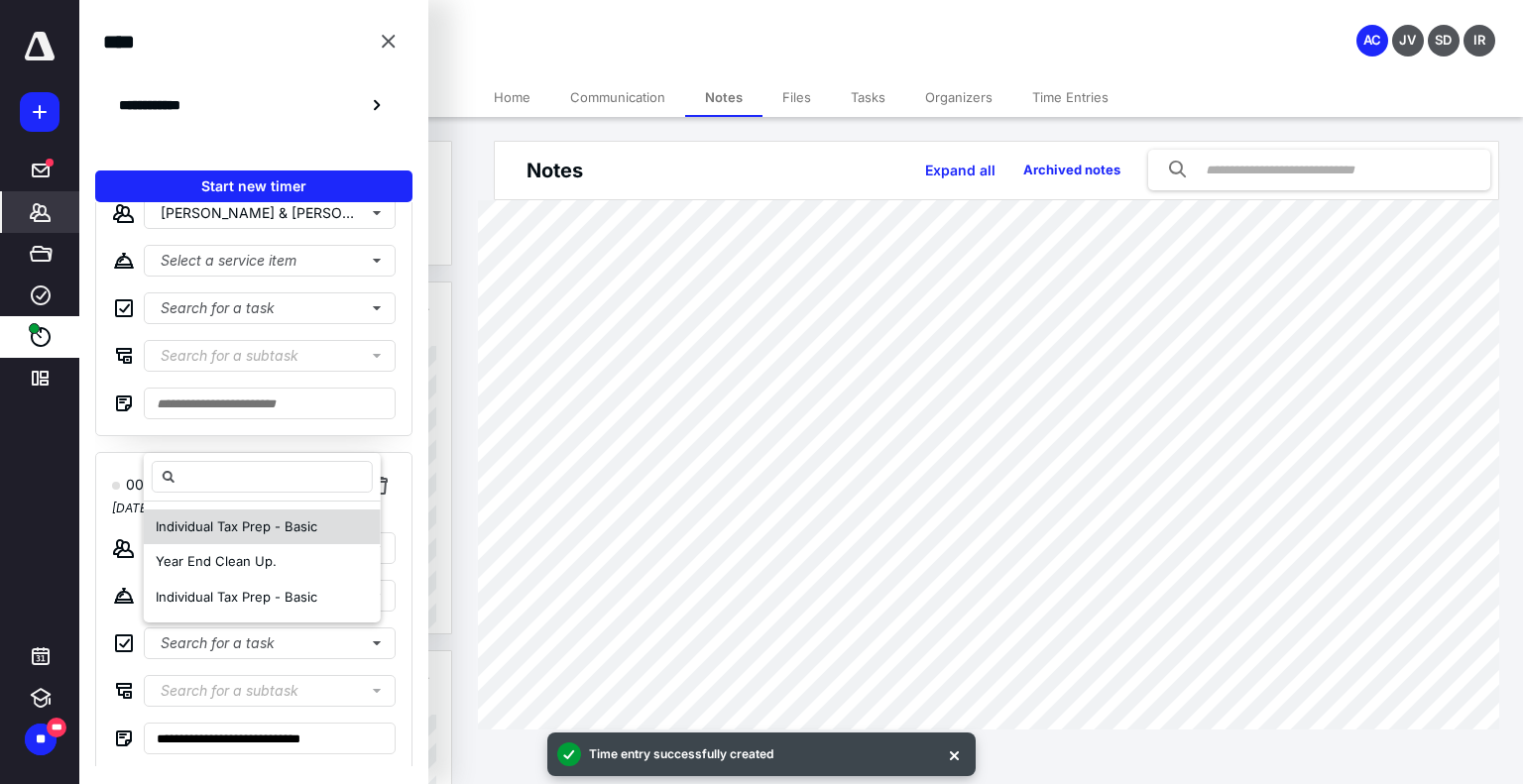 click on "Individual Tax Prep - Basic" at bounding box center [236, 526] 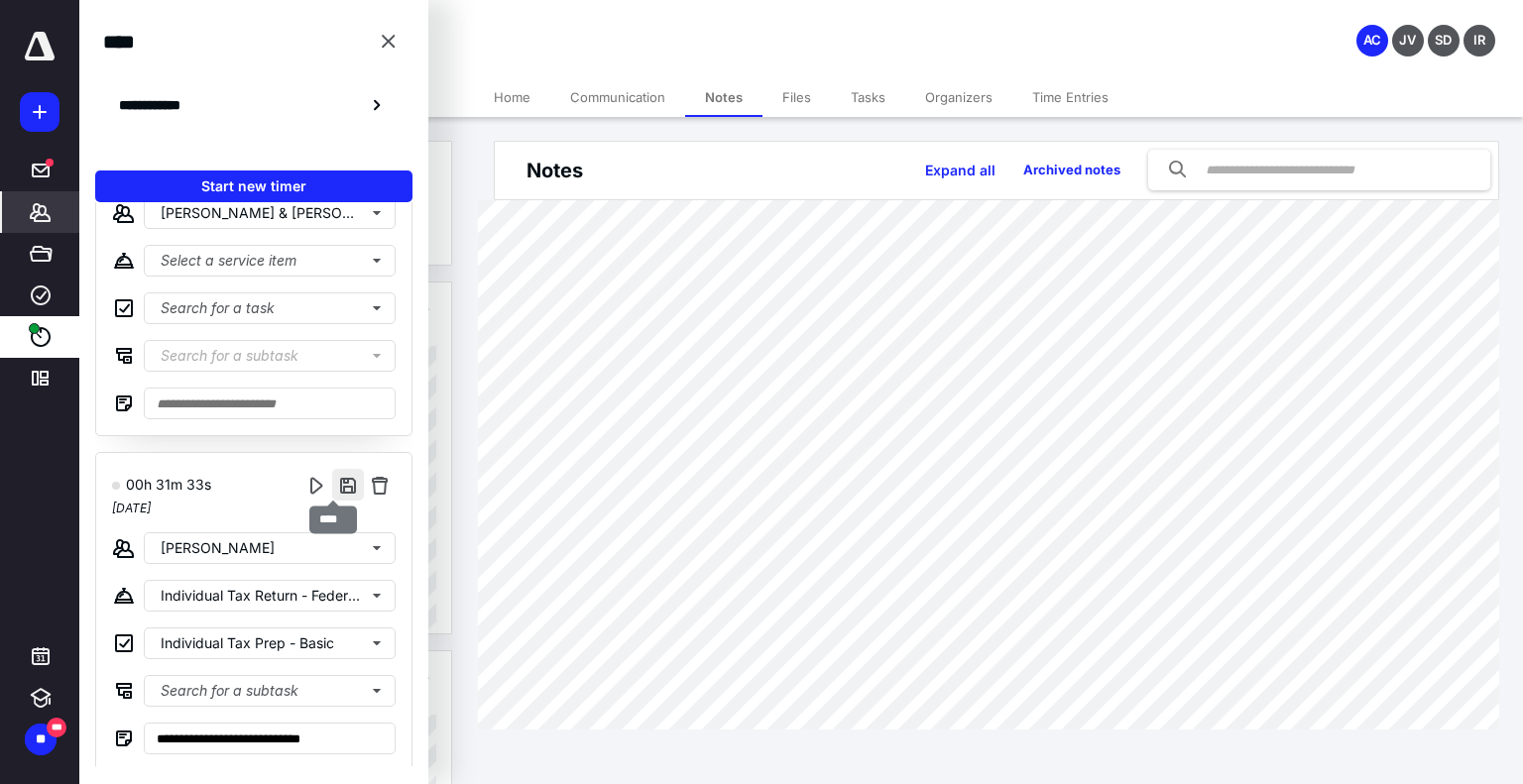 click at bounding box center [348, 485] 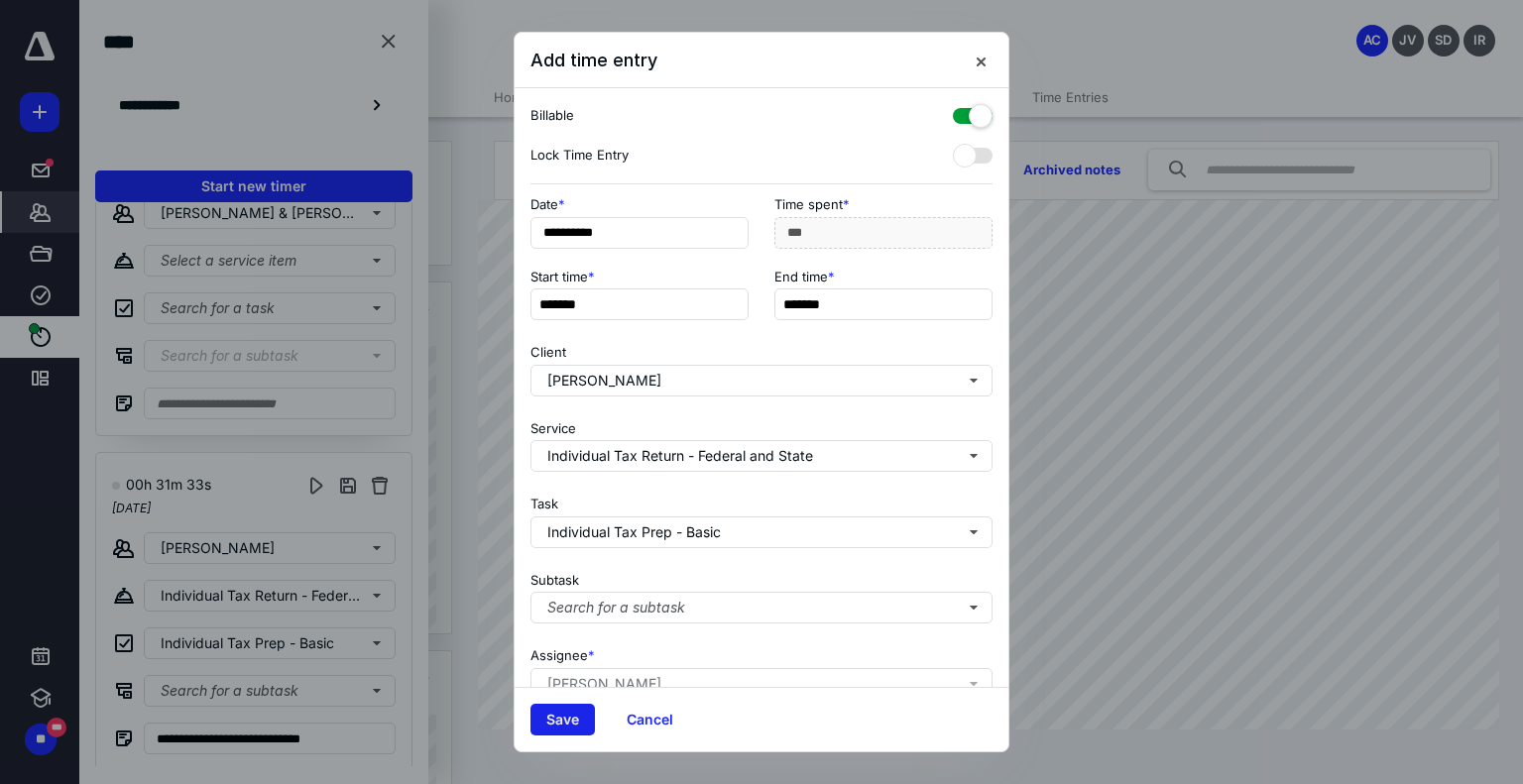 click on "Save" at bounding box center (562, 720) 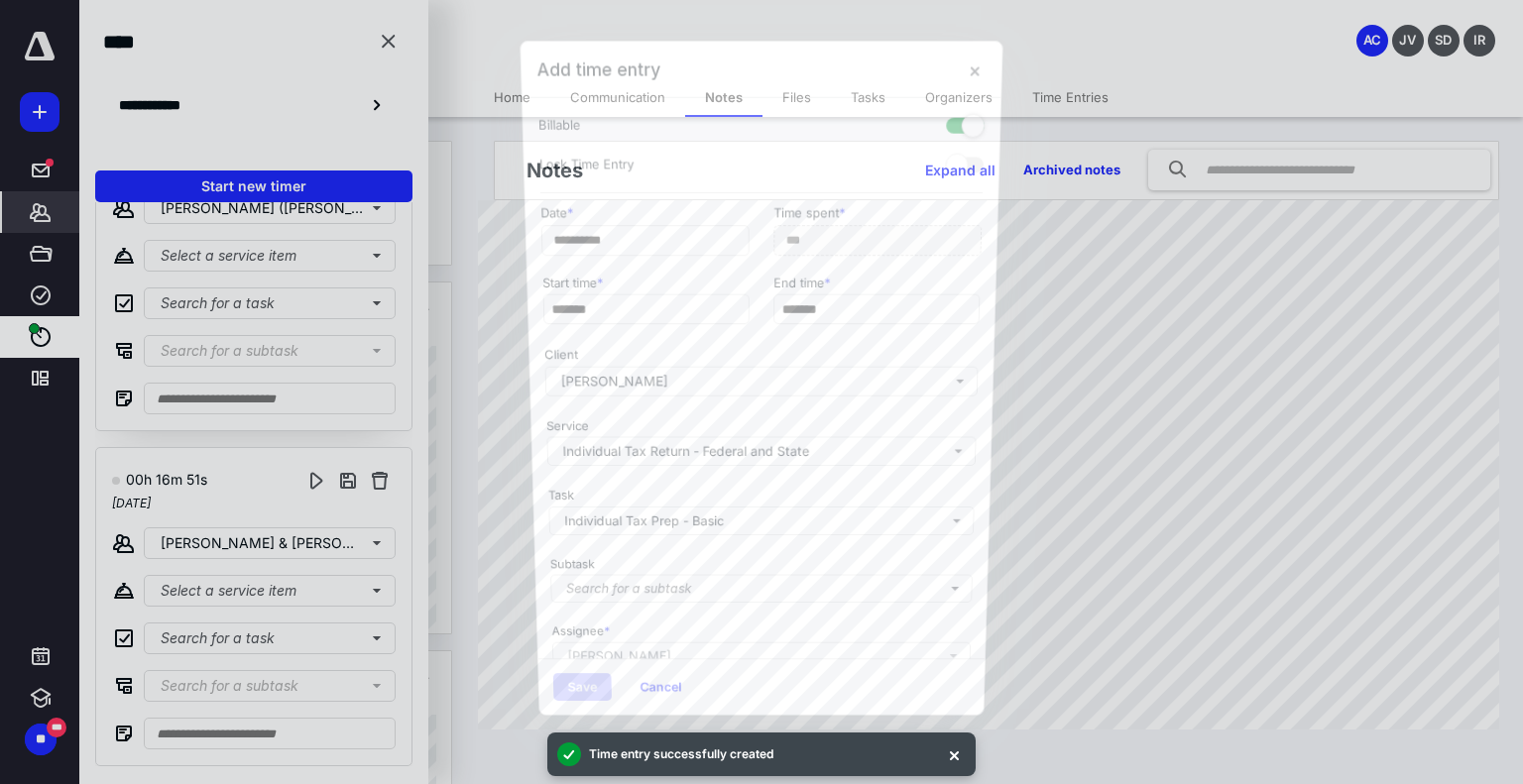scroll, scrollTop: 2782, scrollLeft: 0, axis: vertical 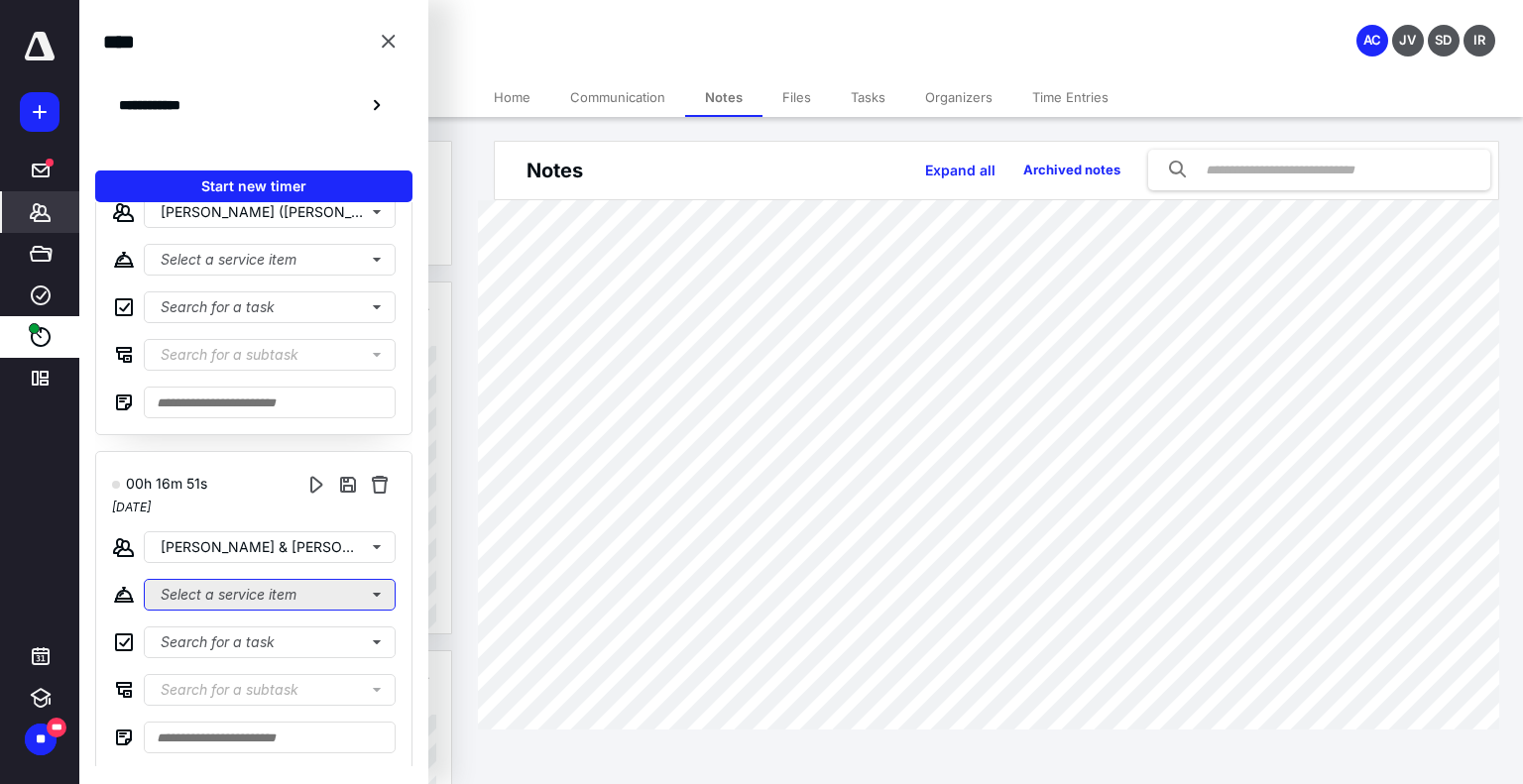 click on "Select a service item" at bounding box center (270, -2420) 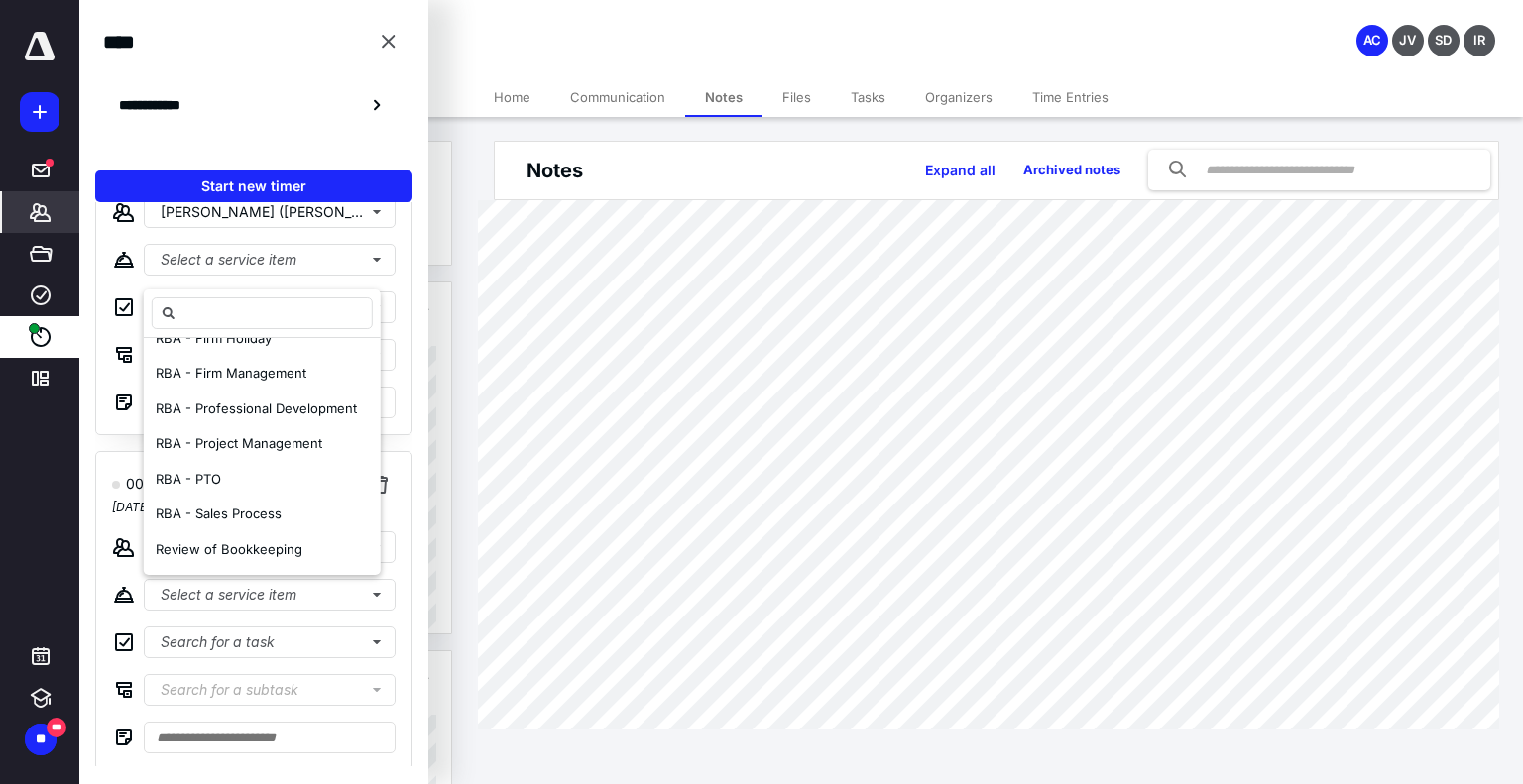 scroll, scrollTop: 793, scrollLeft: 0, axis: vertical 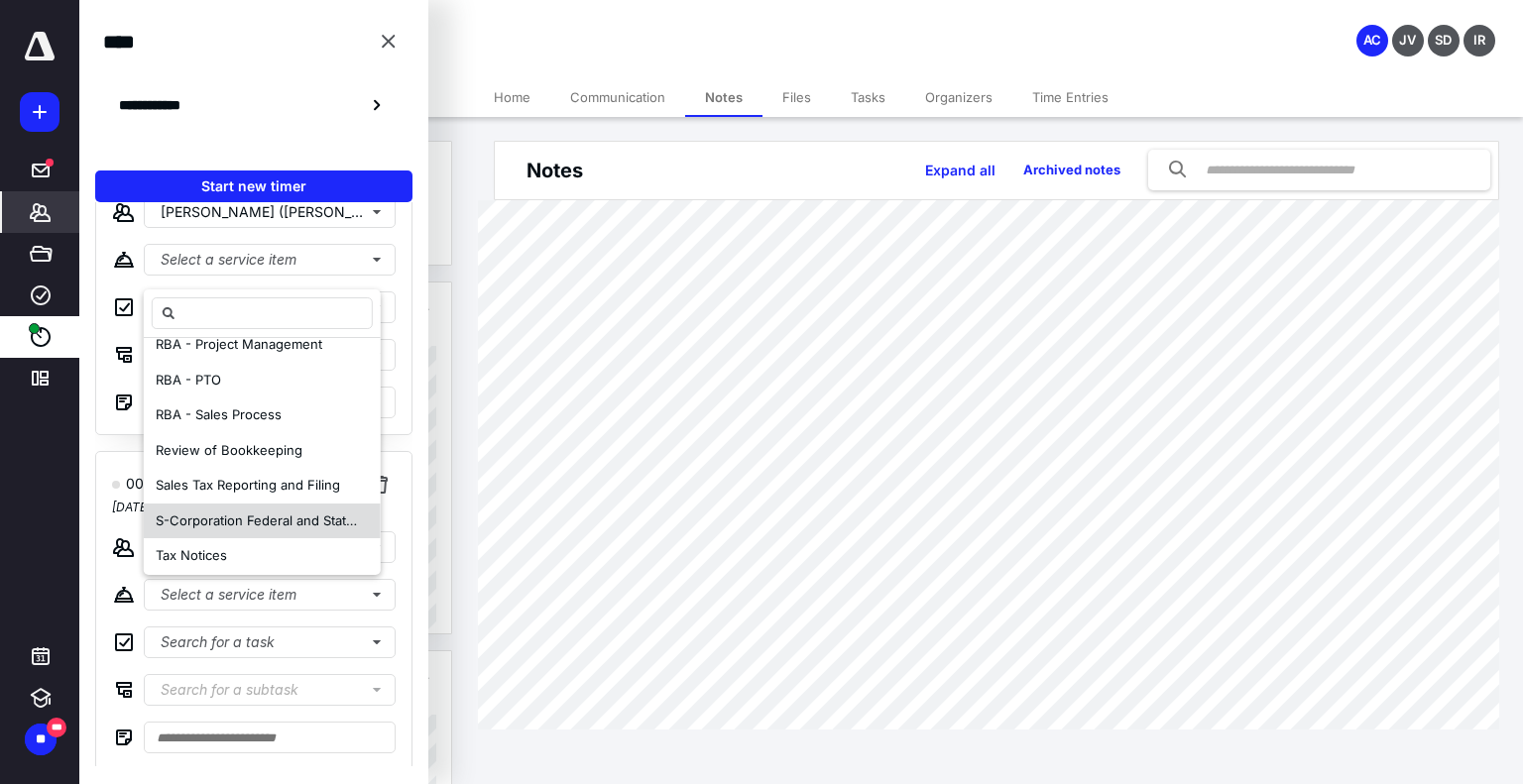 click on "S-Corporation Federal and State Tax Returns (Form 1120-S)" at bounding box center [337, 520] 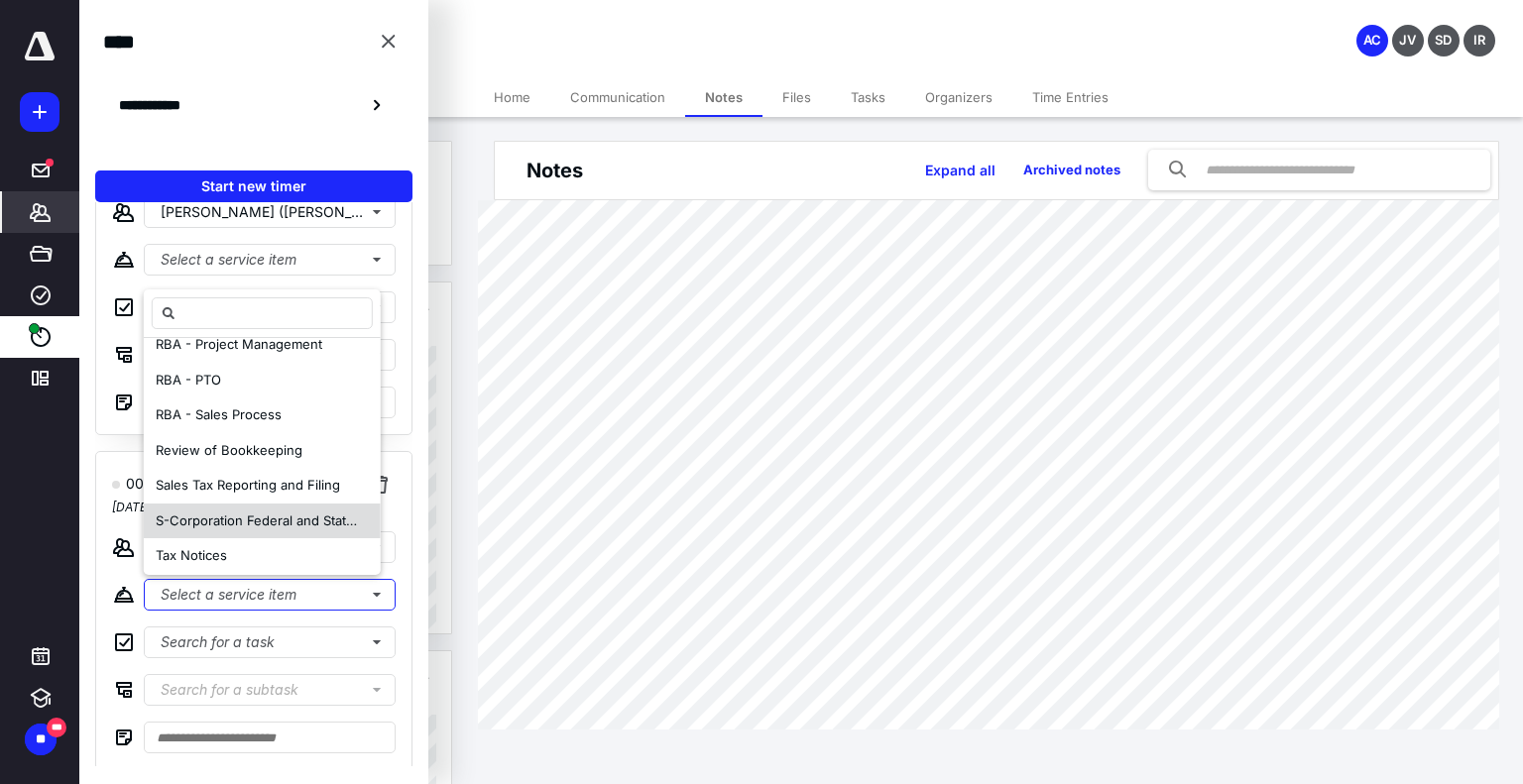 scroll, scrollTop: 0, scrollLeft: 0, axis: both 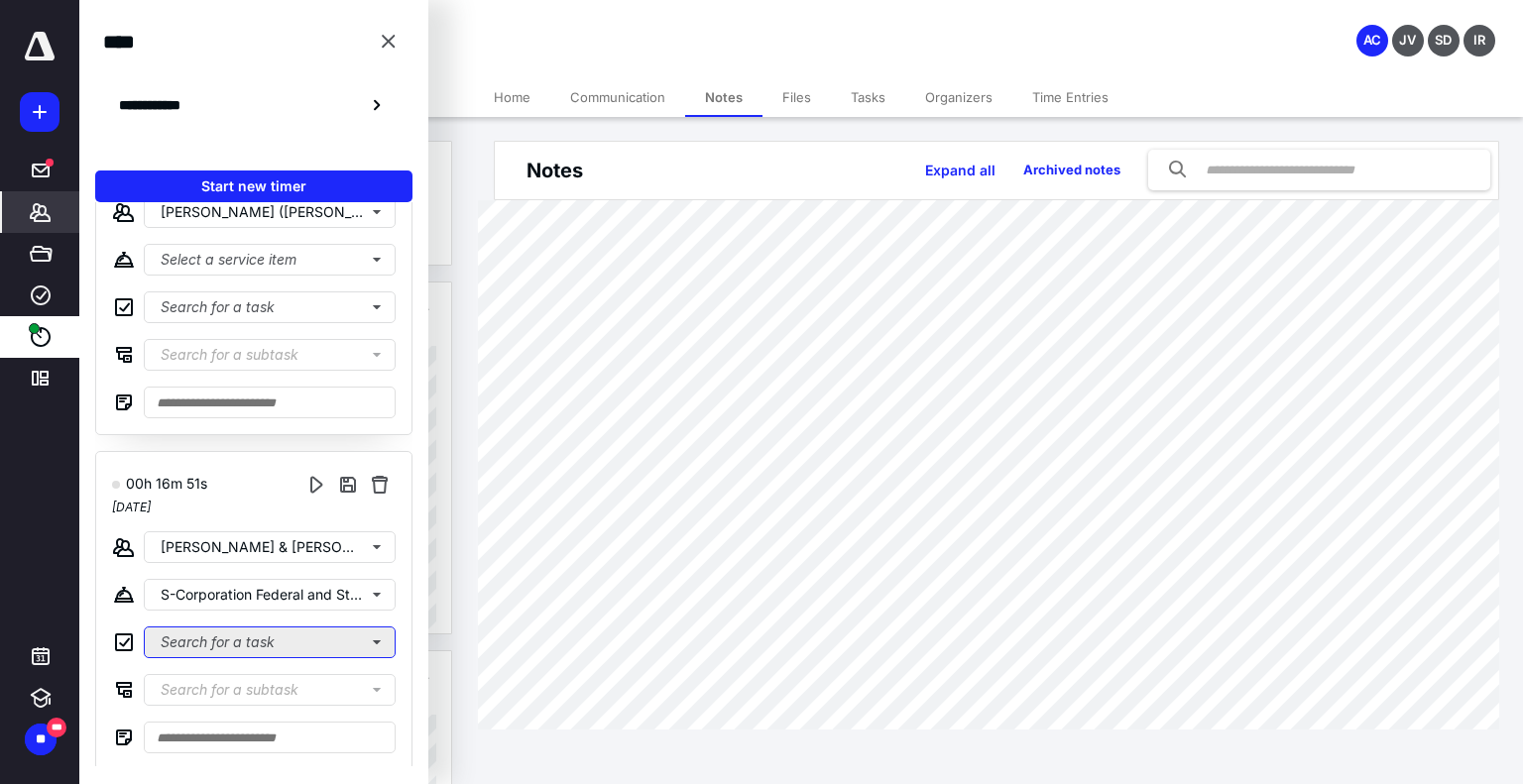 click on "Search for a task" at bounding box center (270, 642) 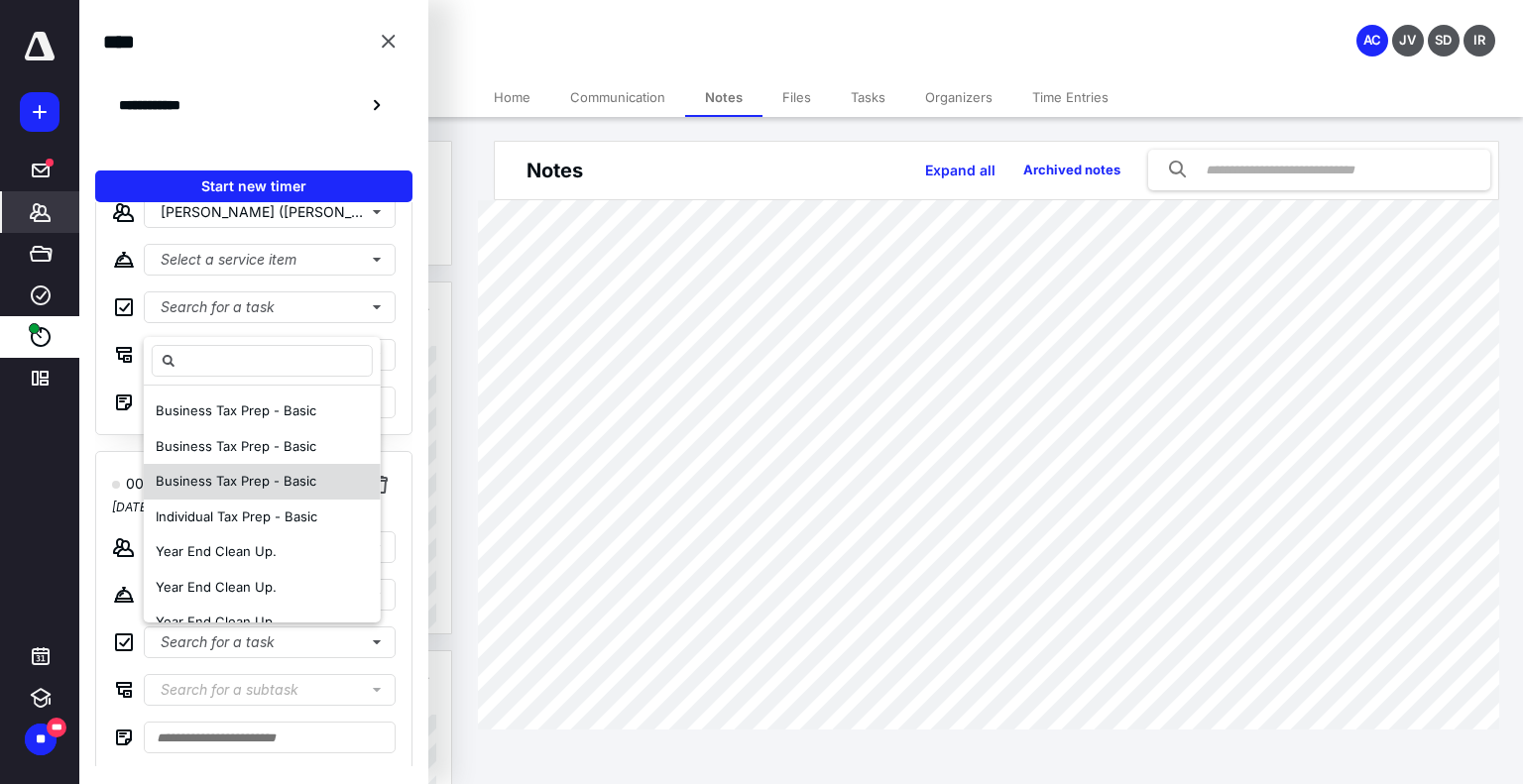 click on "Business Tax Prep - Basic" at bounding box center [236, 481] 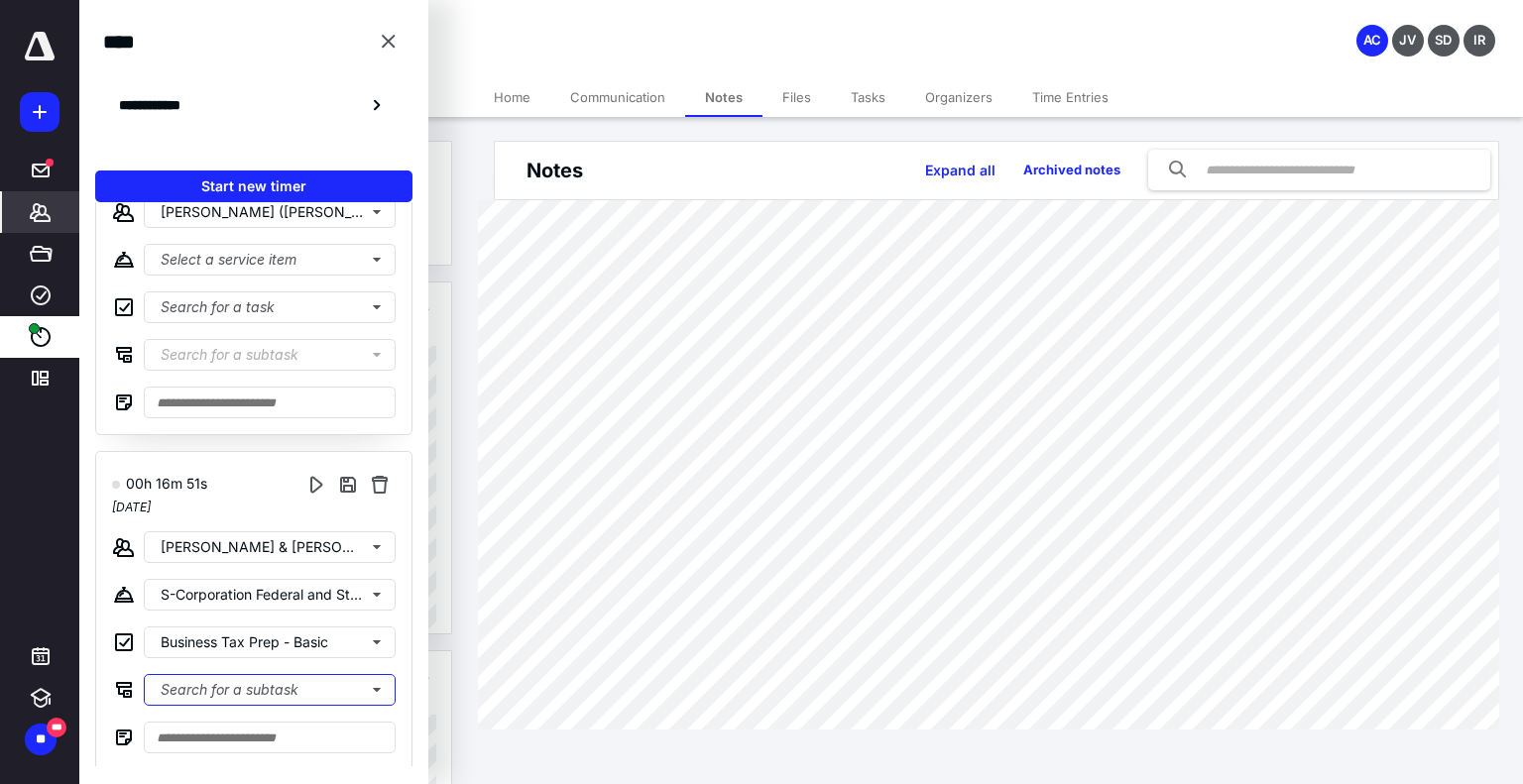 click on "Search for a subtask" at bounding box center (270, 690) 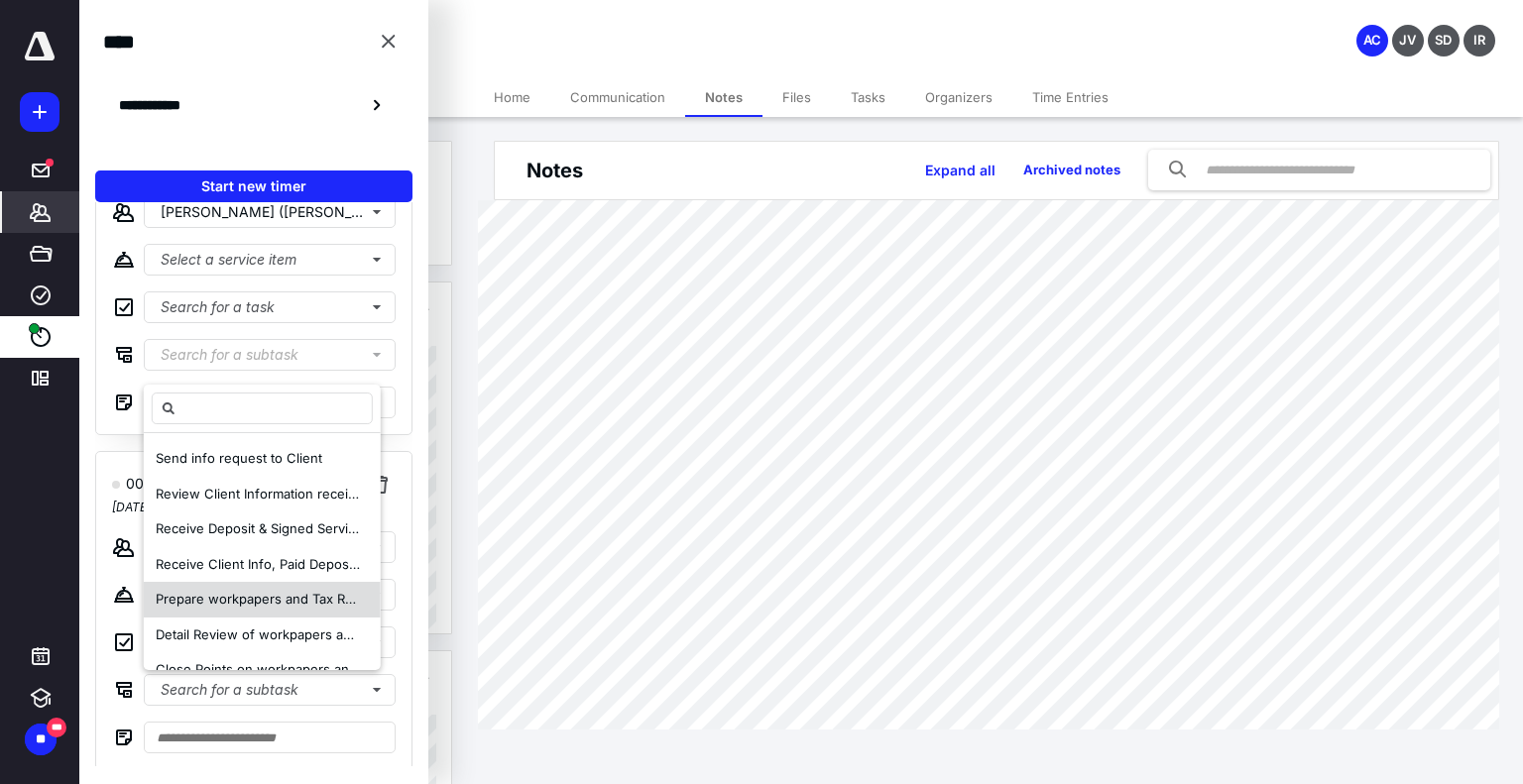 click on "Prepare workpapers and Tax Return" at bounding box center [267, 599] 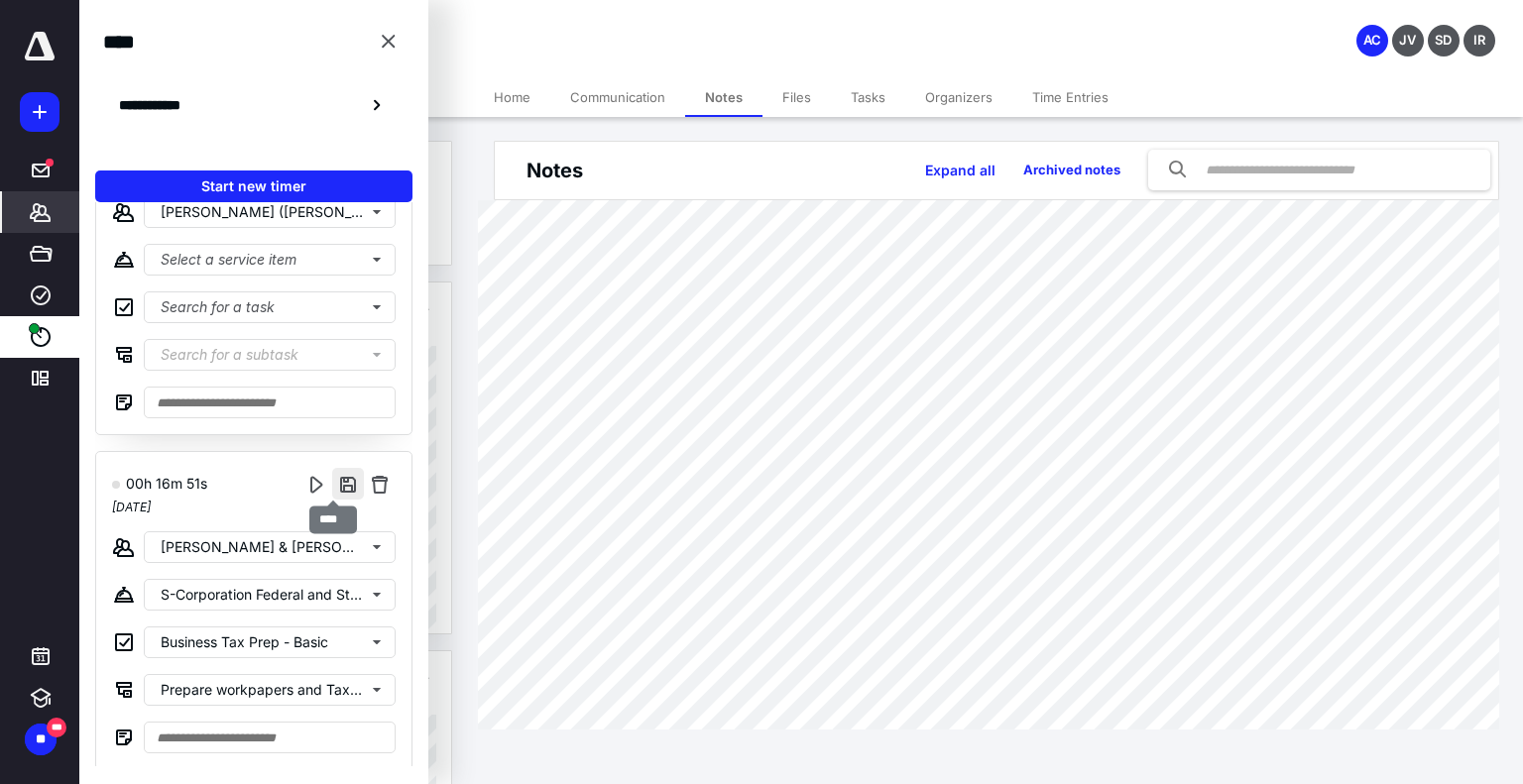 click at bounding box center [348, 484] 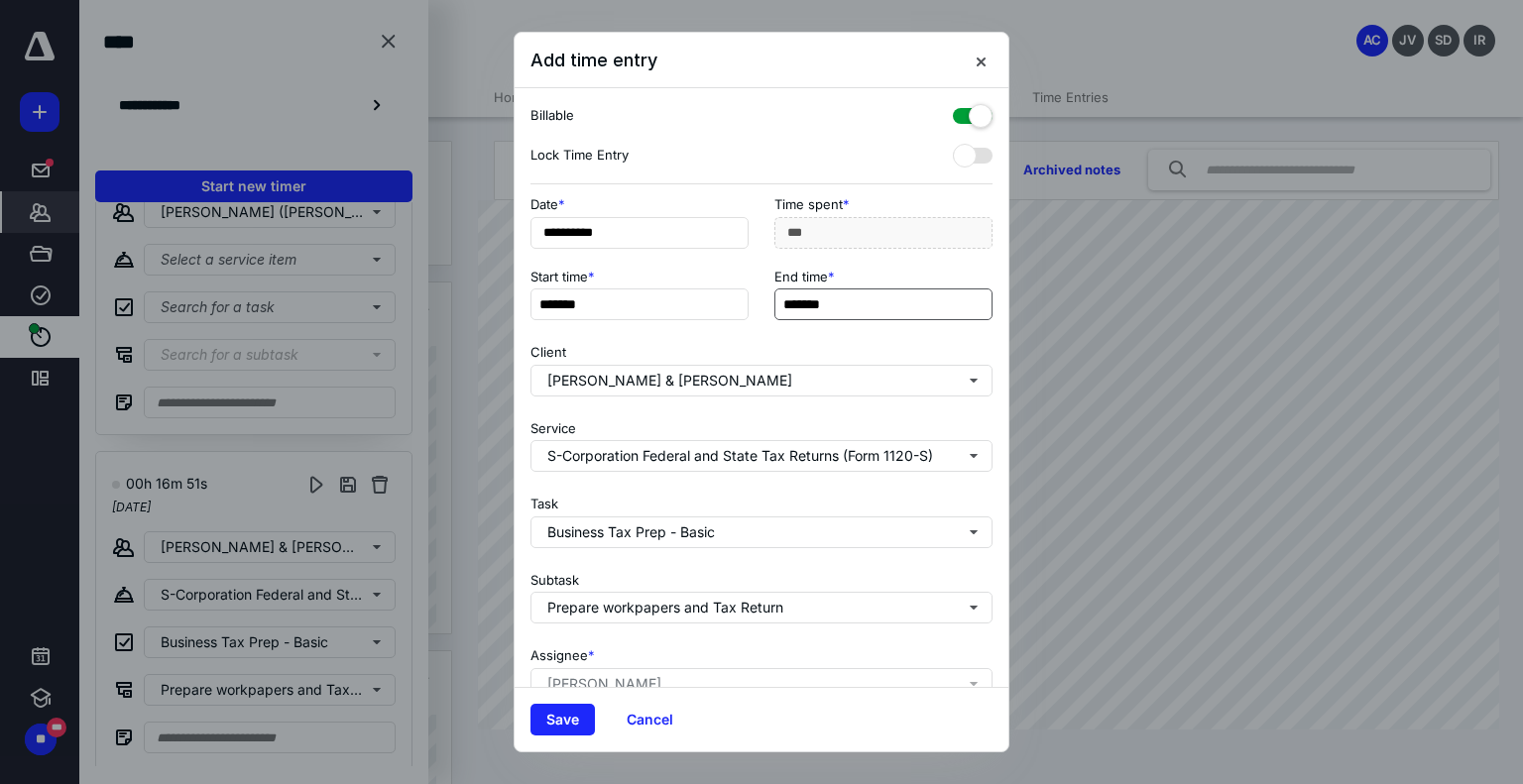 click on "*******" at bounding box center (883, 304) 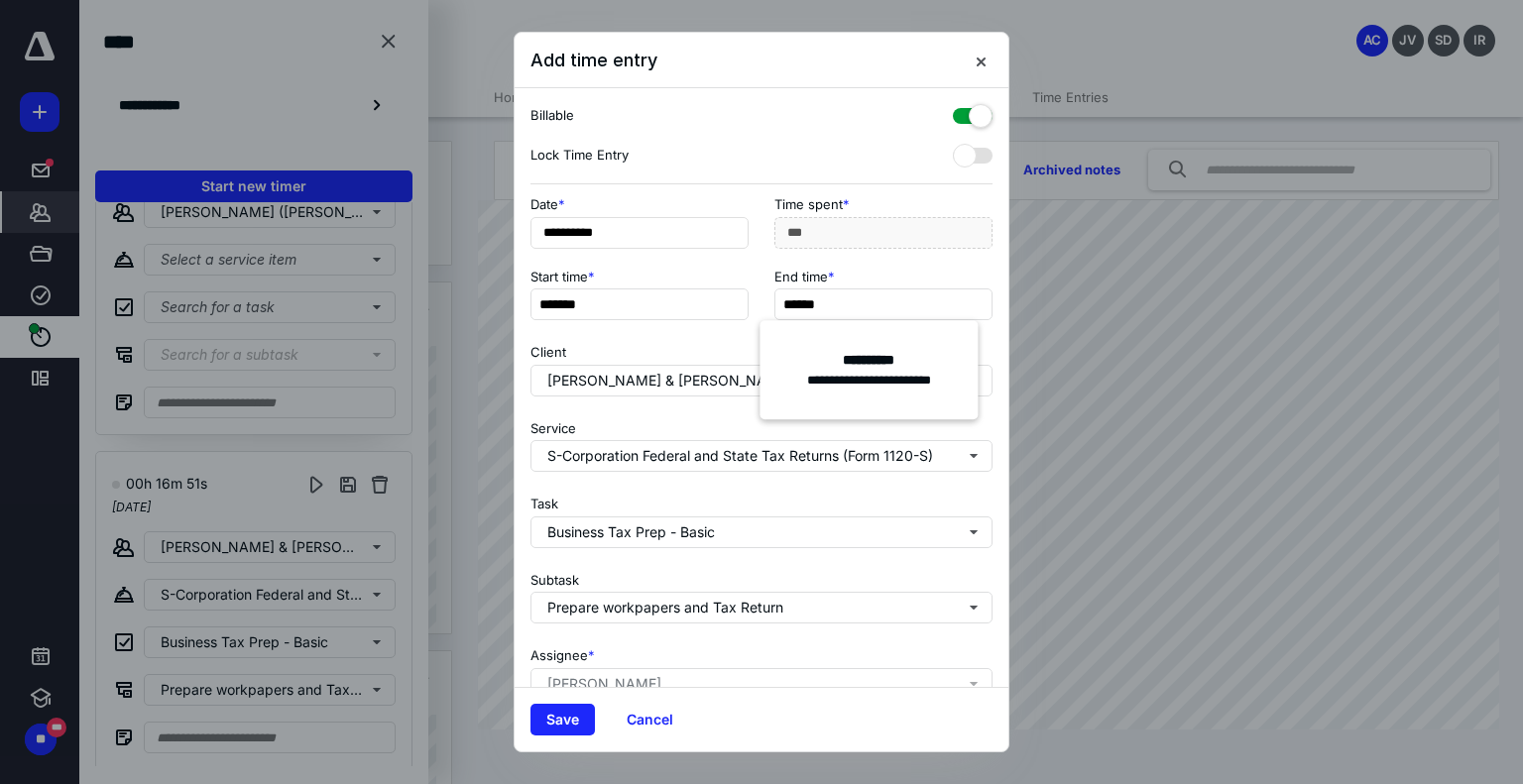 type on "******" 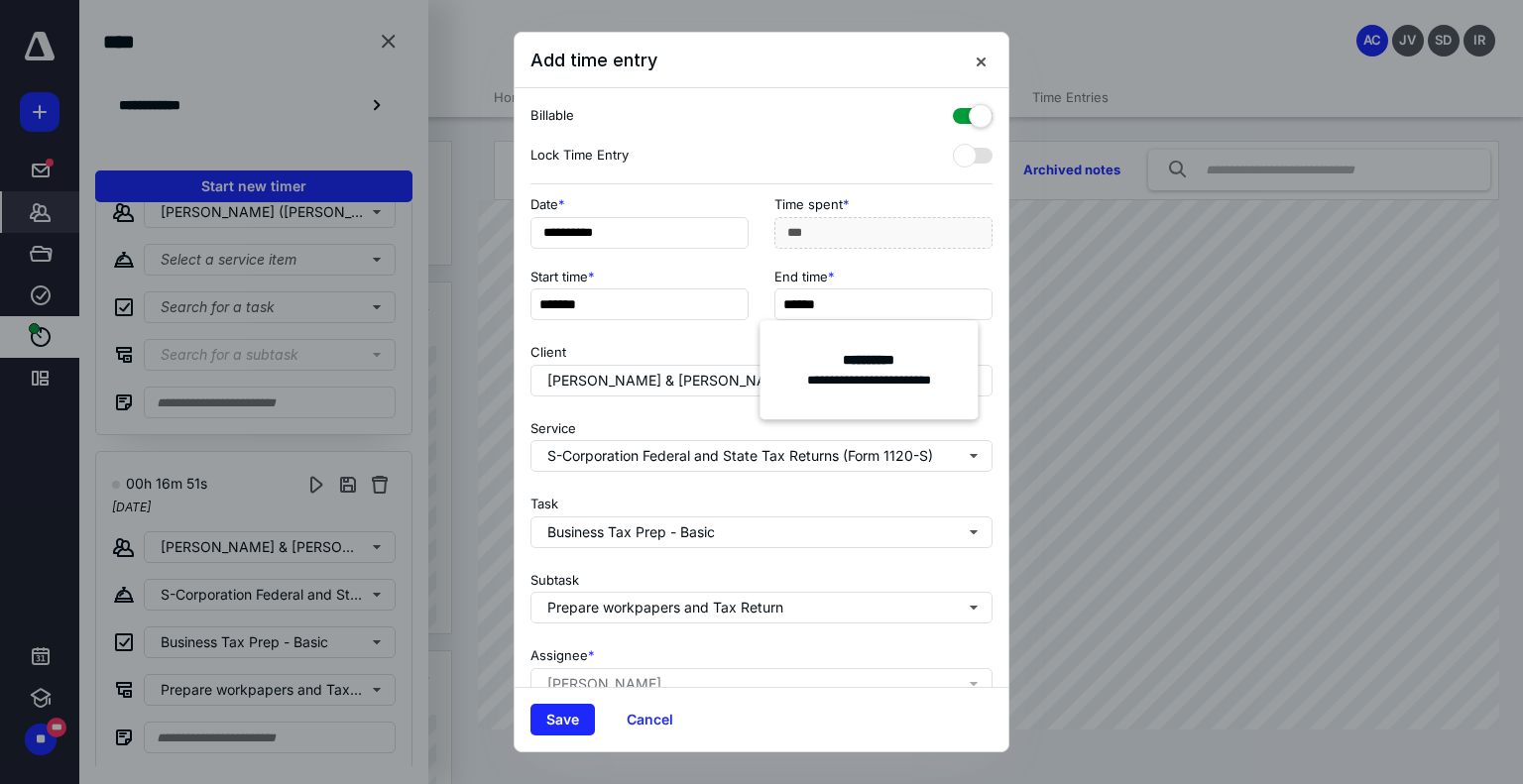type on "***" 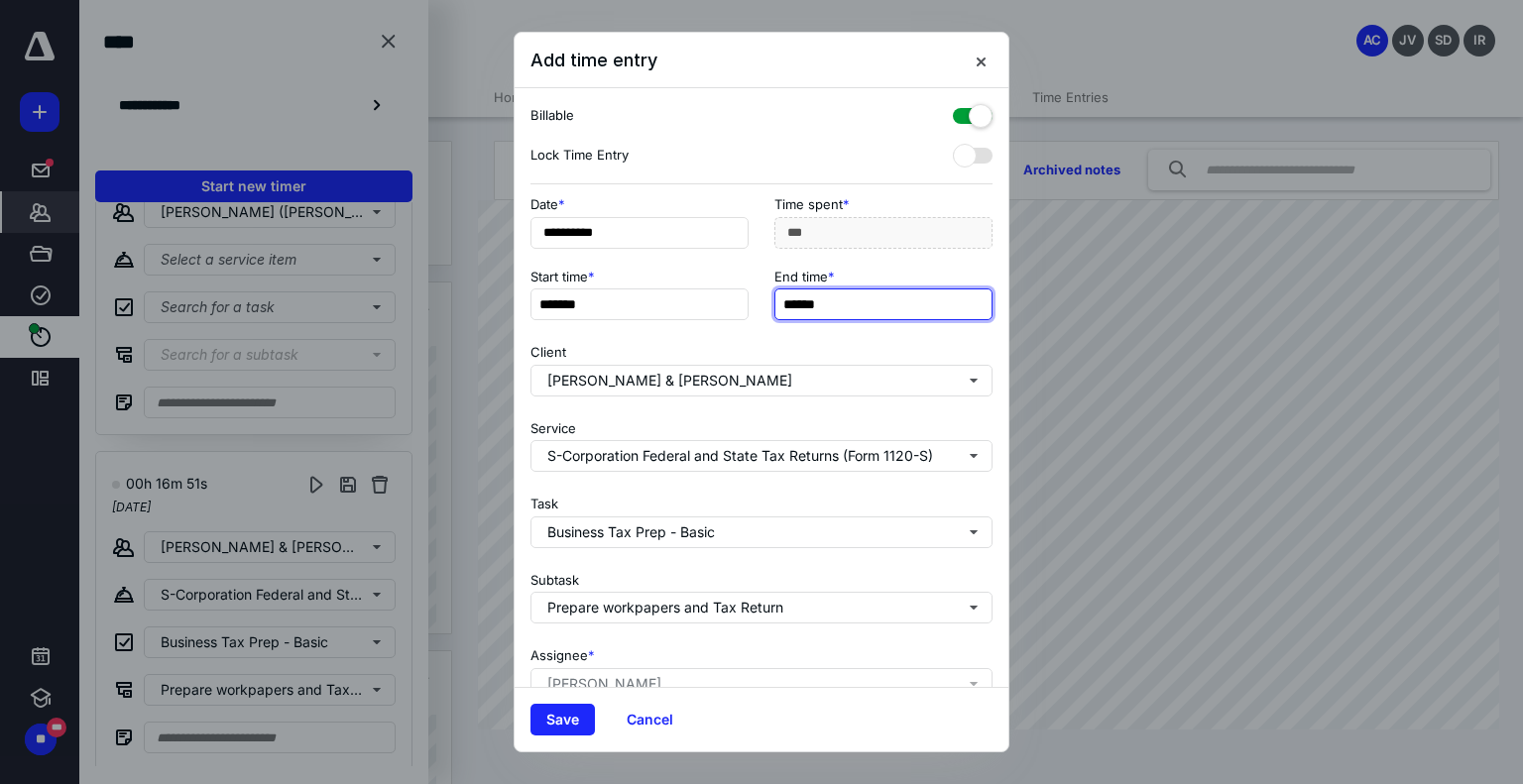 click on "******" at bounding box center [883, 304] 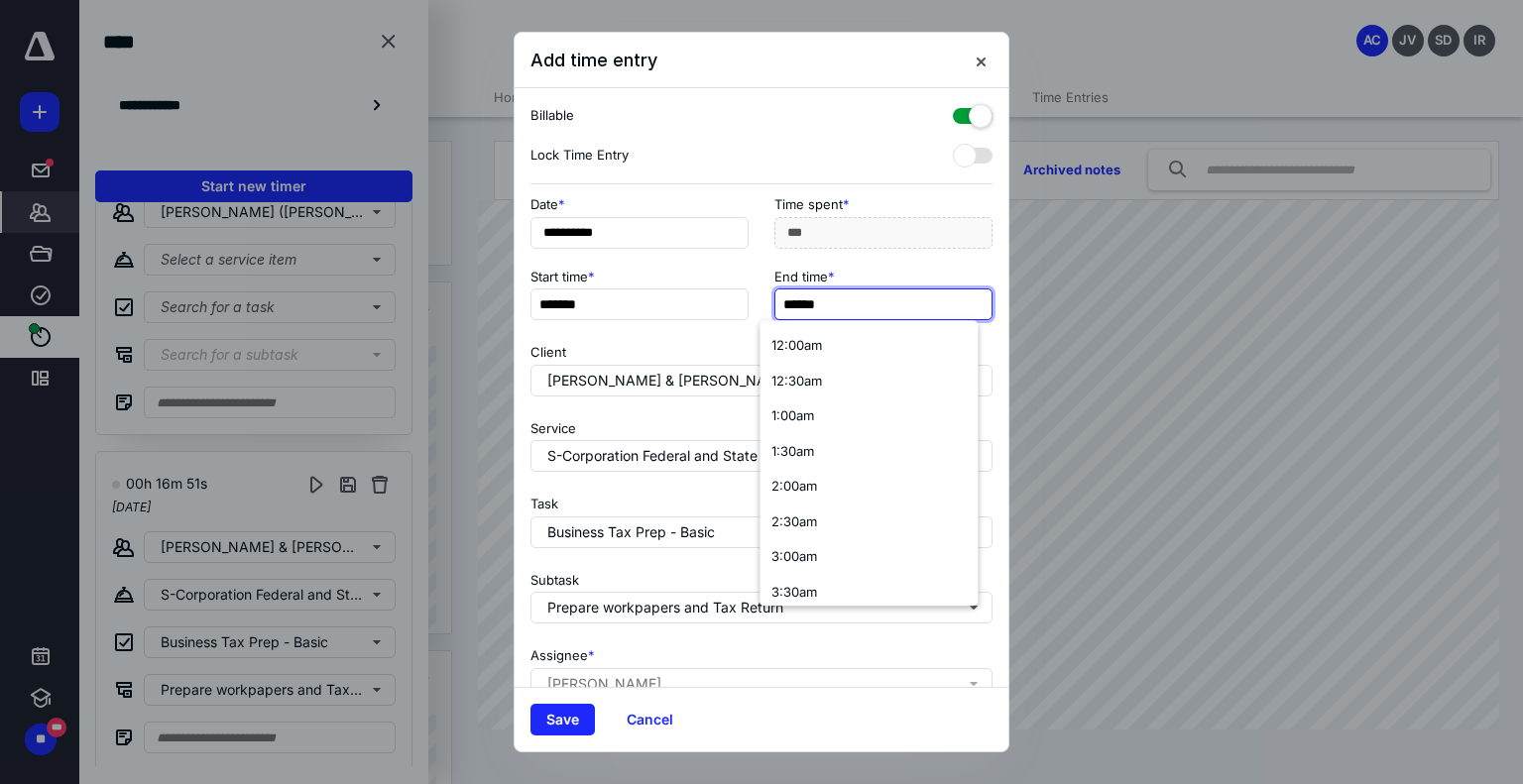 click on "******" at bounding box center (883, 304) 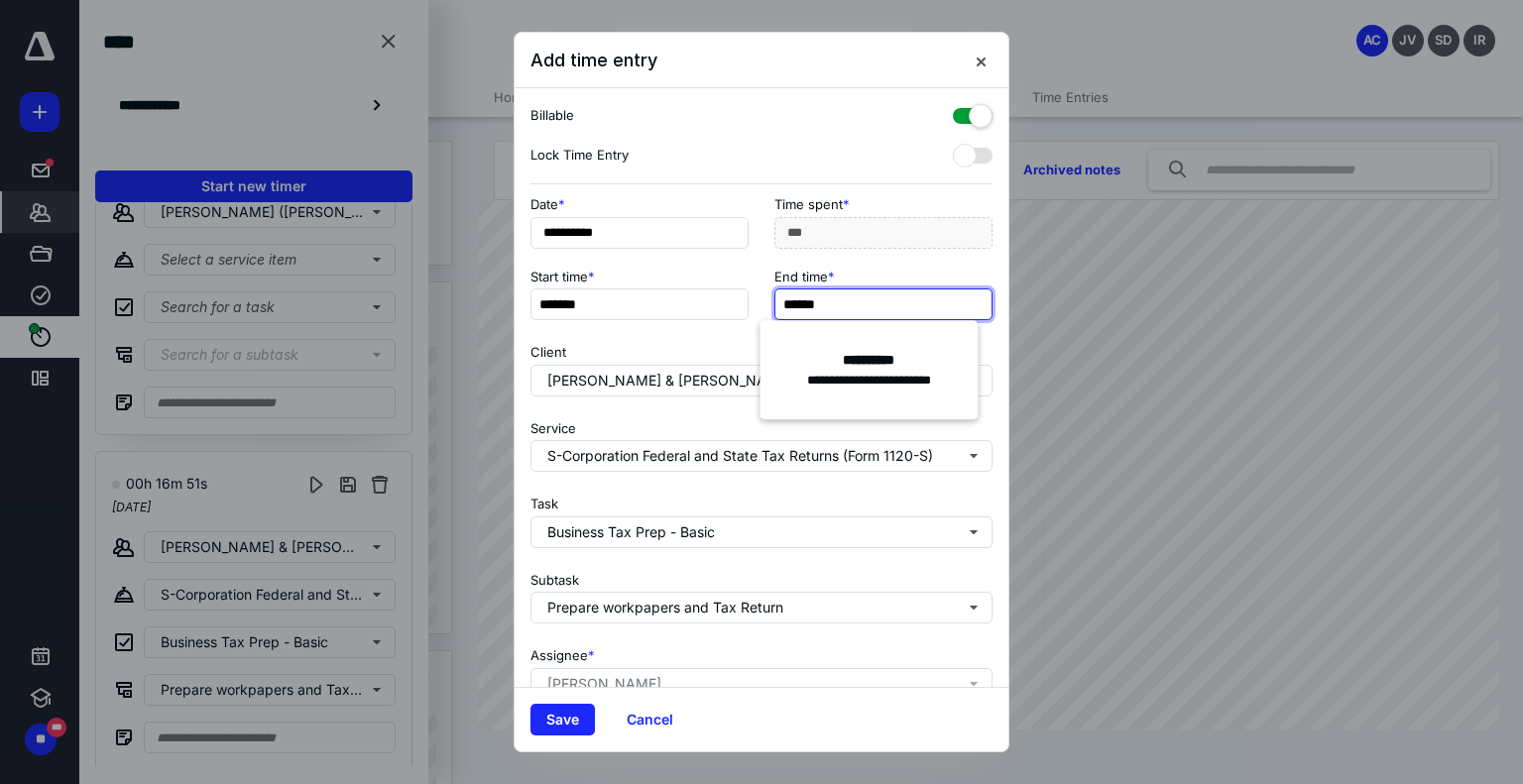 type on "******" 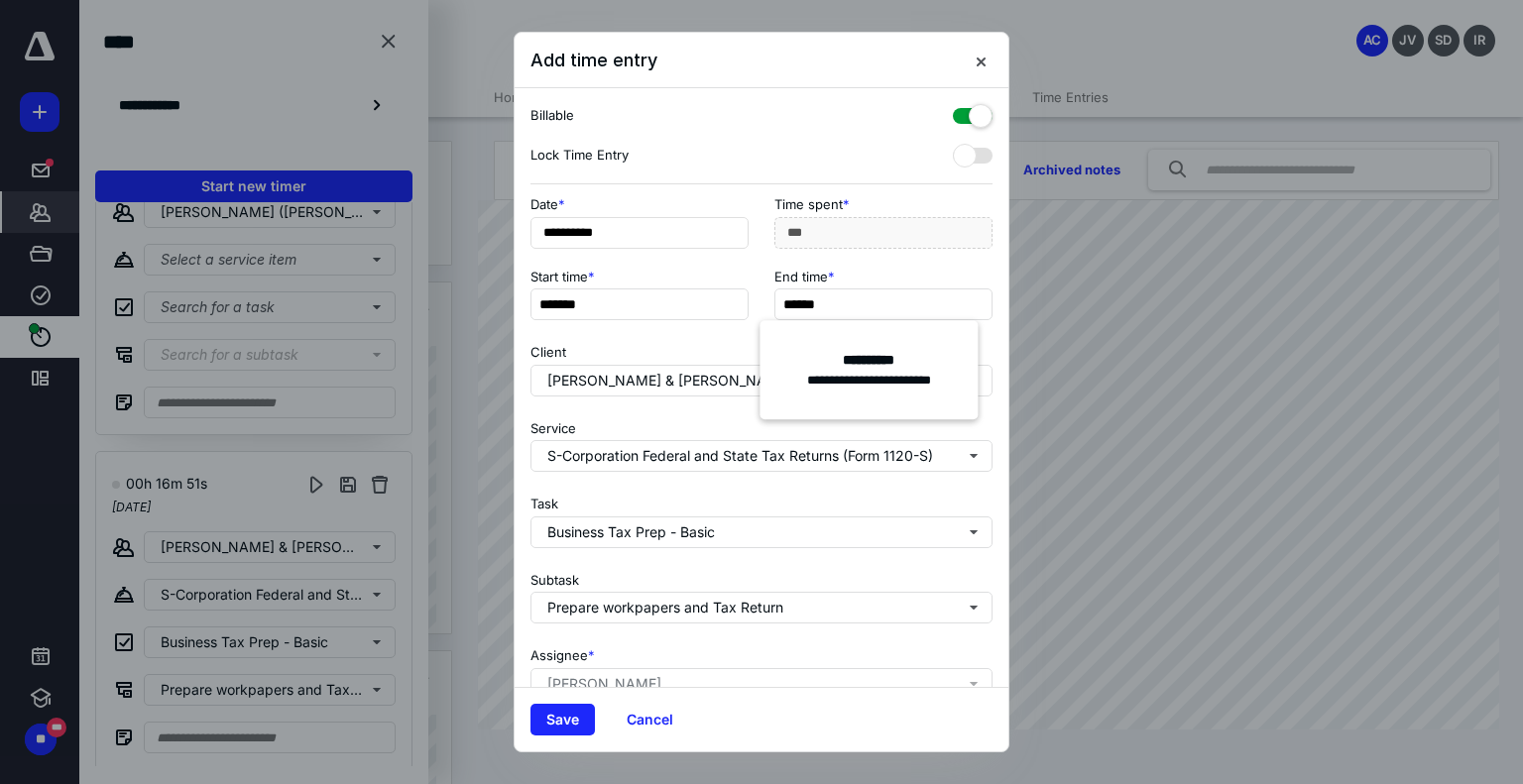 type on "***" 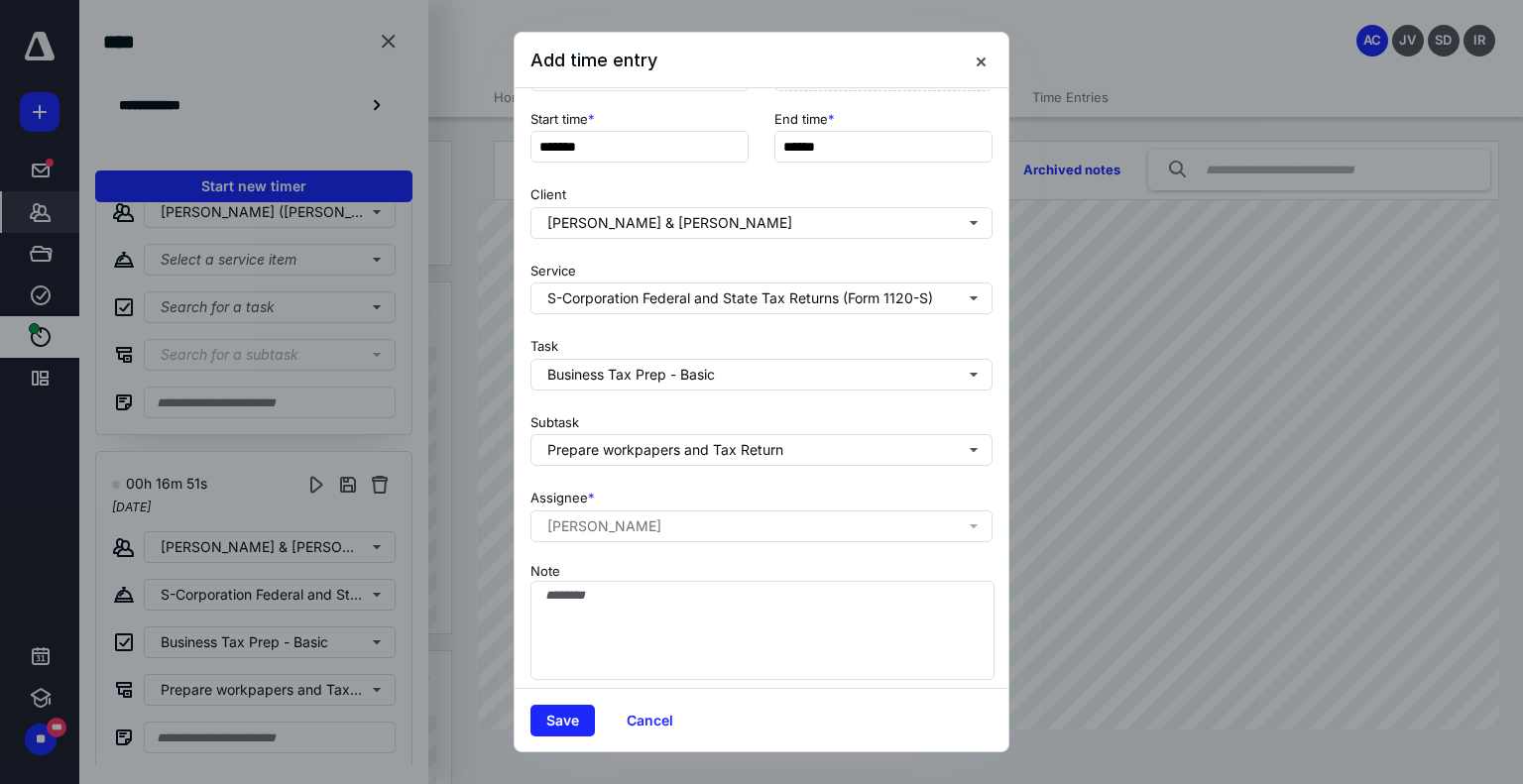 scroll, scrollTop: 180, scrollLeft: 0, axis: vertical 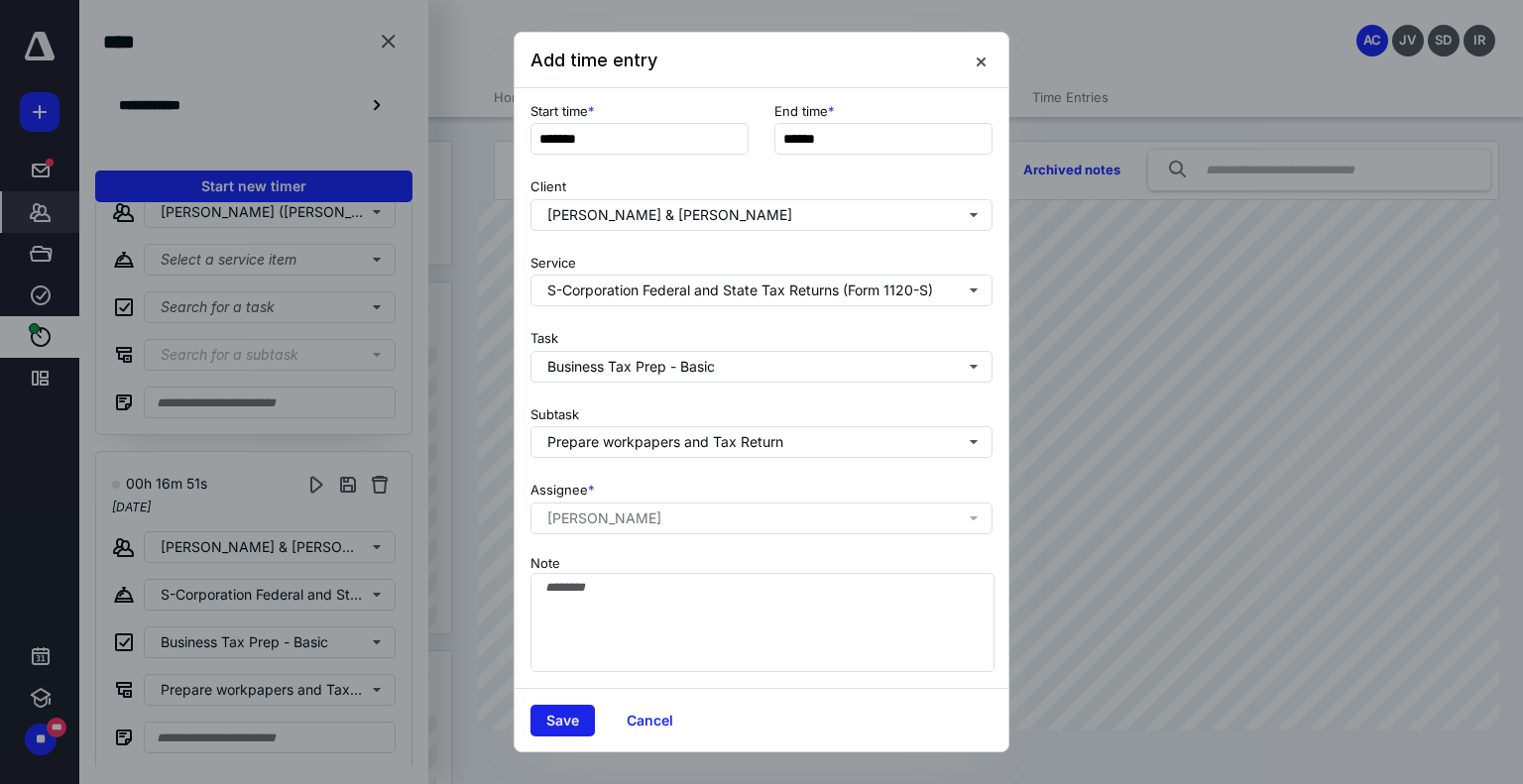 click on "Save" at bounding box center [562, 721] 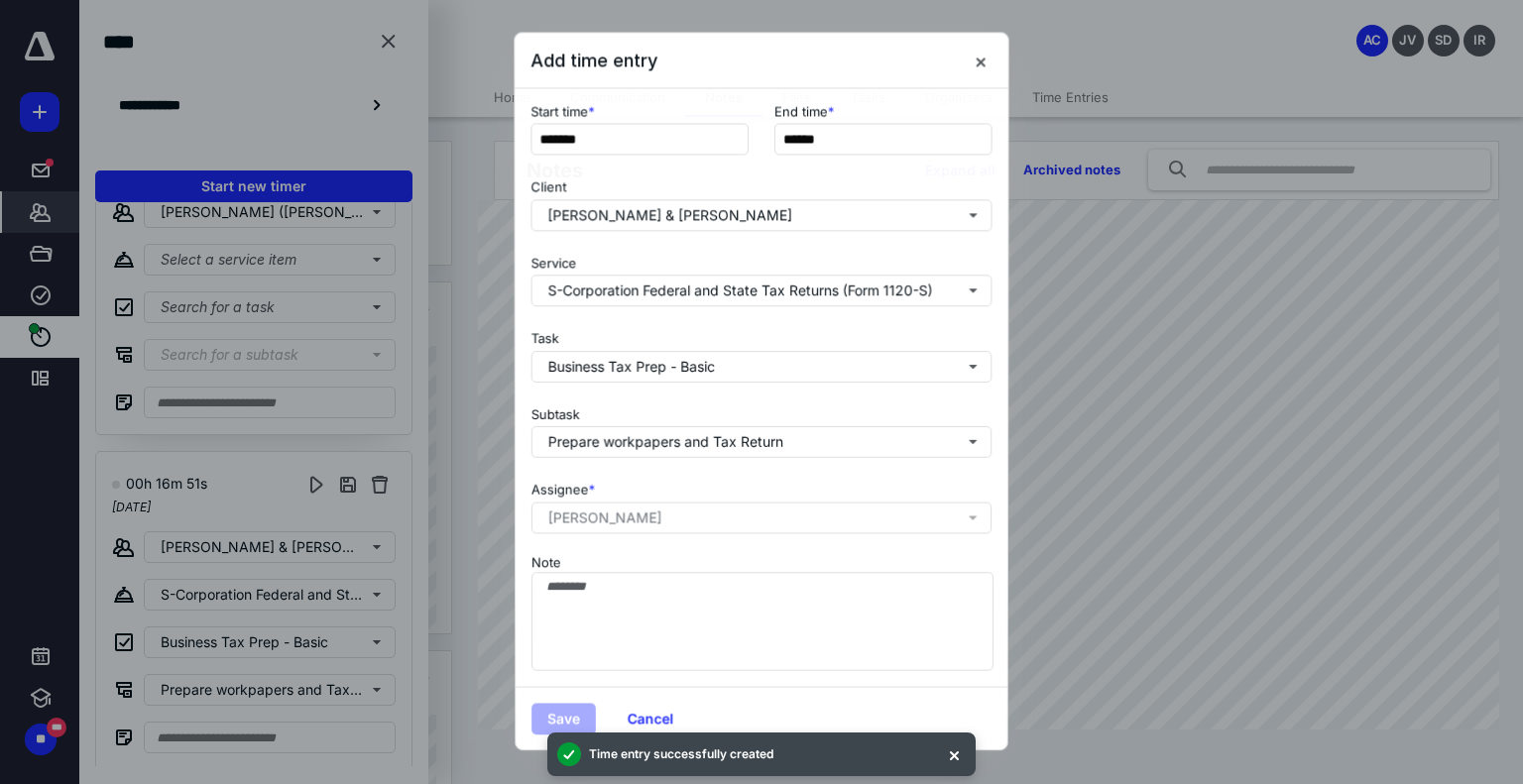 scroll, scrollTop: 2447, scrollLeft: 0, axis: vertical 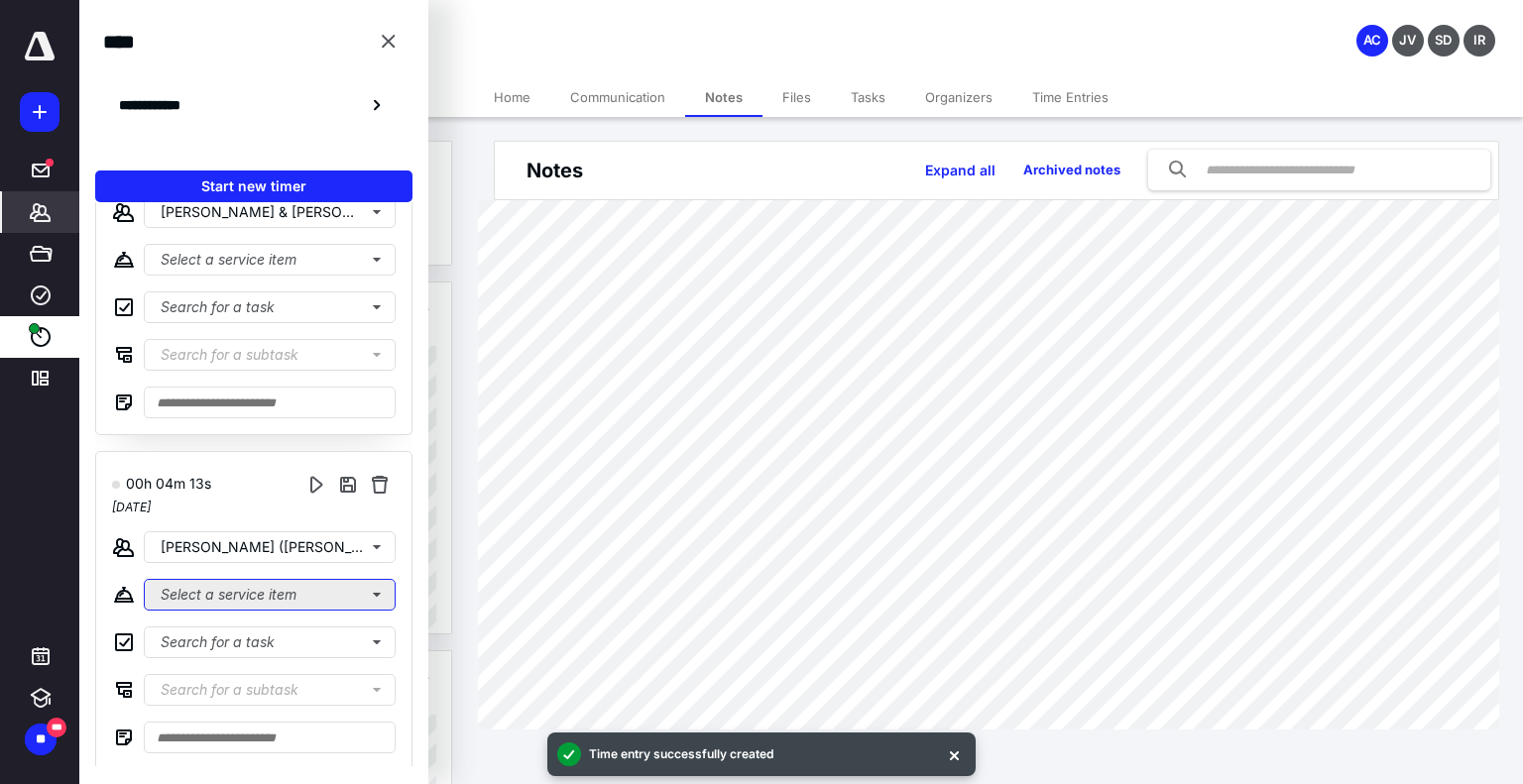 click on "Select a service item" at bounding box center [270, -2085] 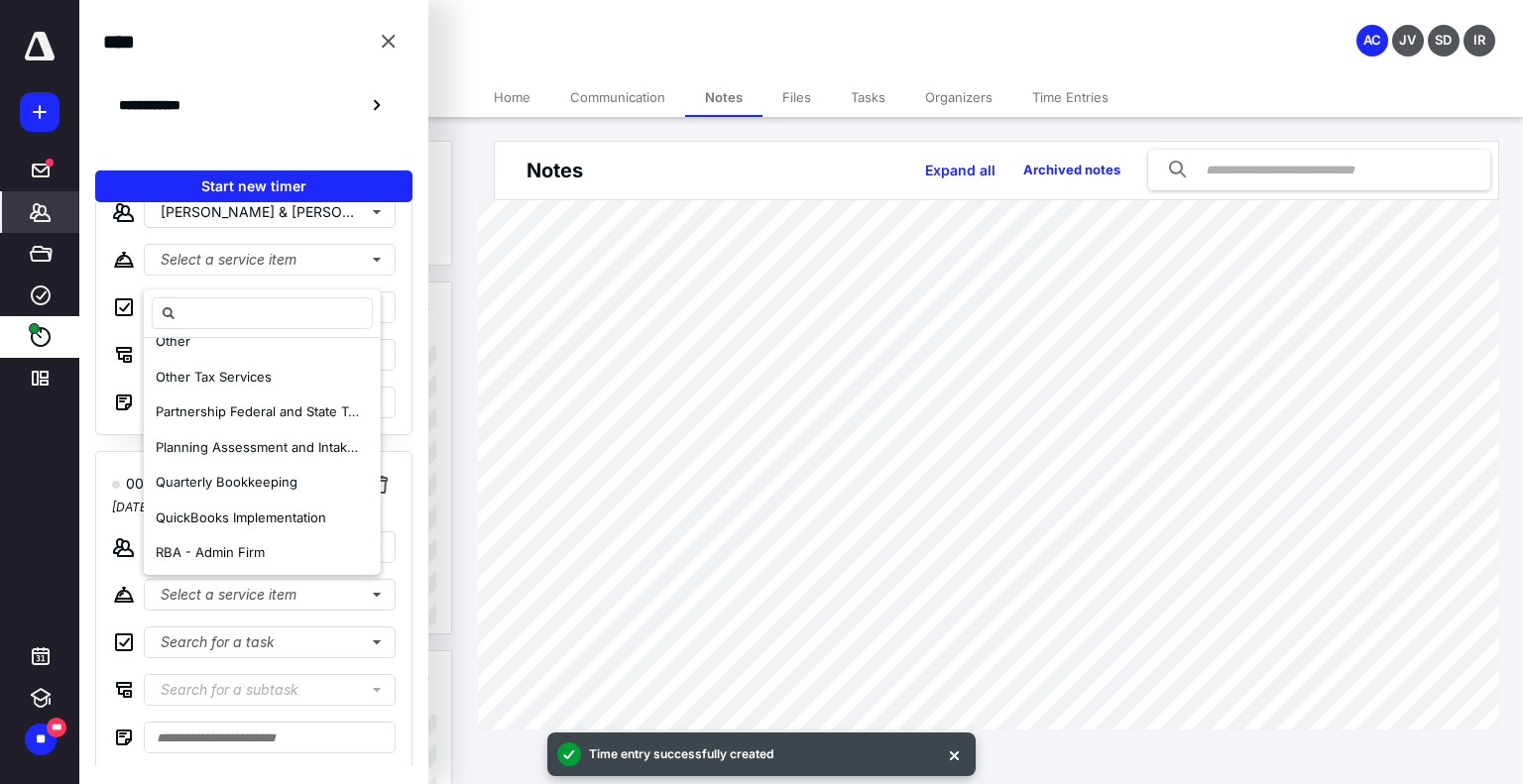 scroll, scrollTop: 396, scrollLeft: 0, axis: vertical 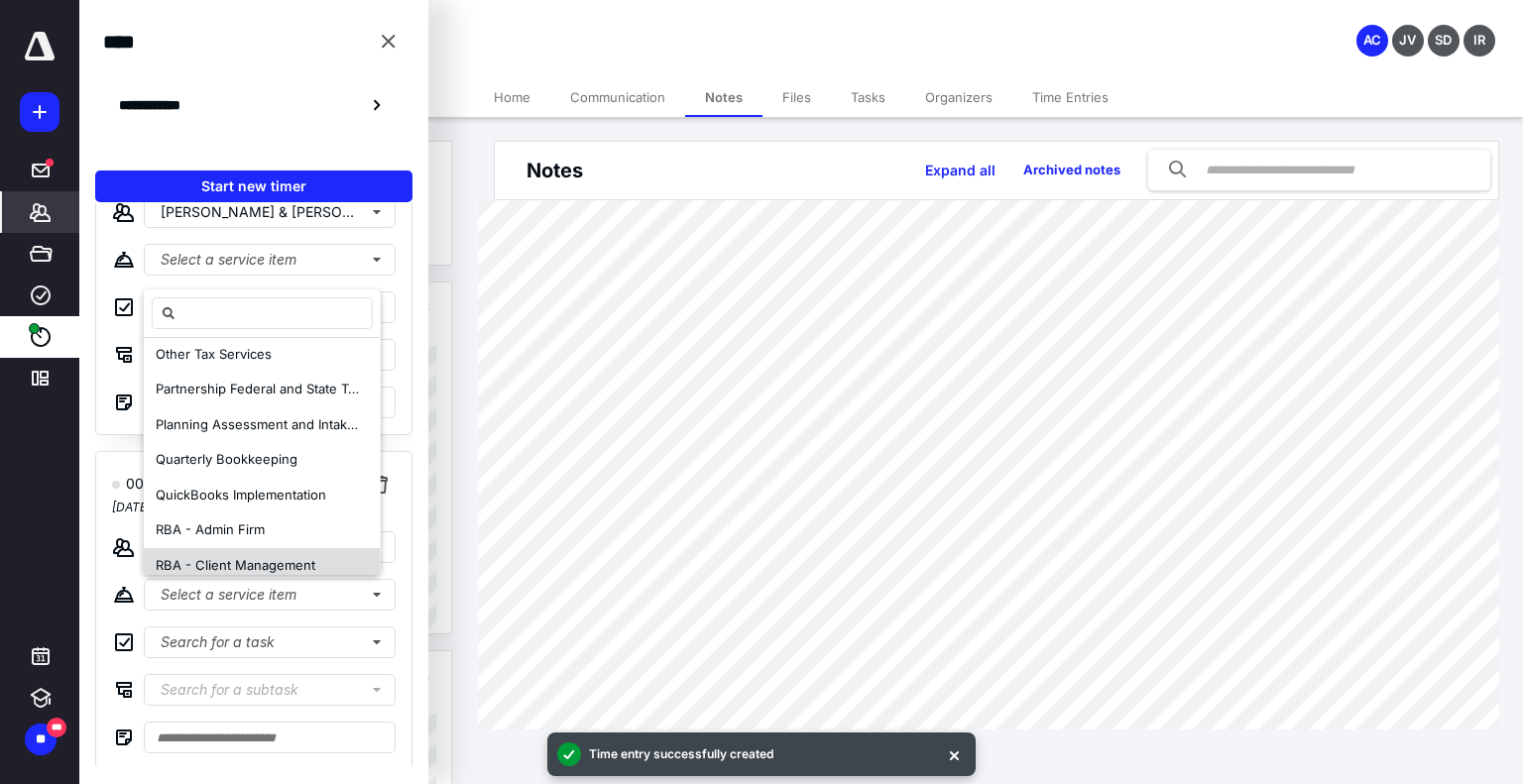 click on "RBA - Client Management" at bounding box center (262, 566) 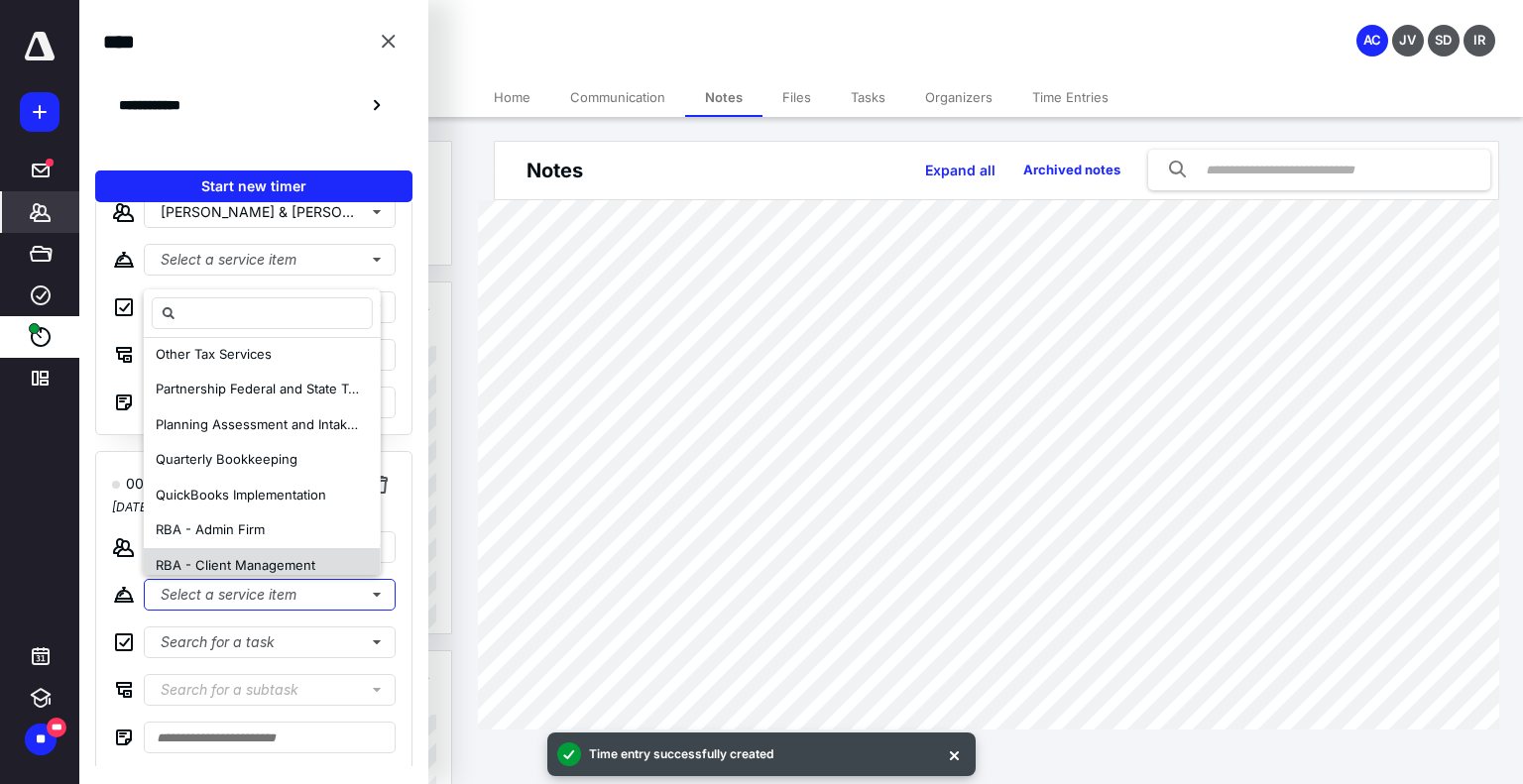 scroll, scrollTop: 0, scrollLeft: 0, axis: both 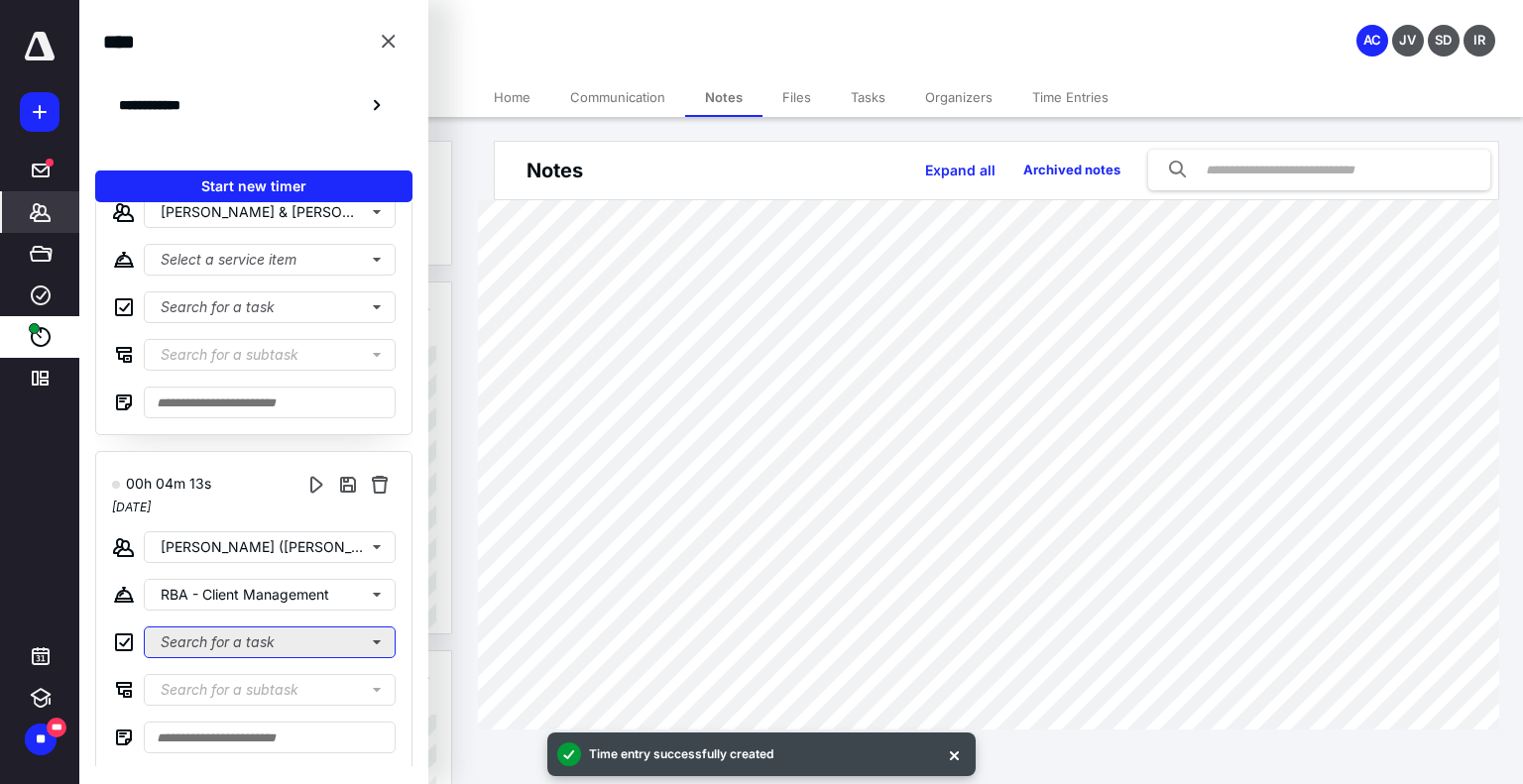 click on "Search for a task" at bounding box center [270, 642] 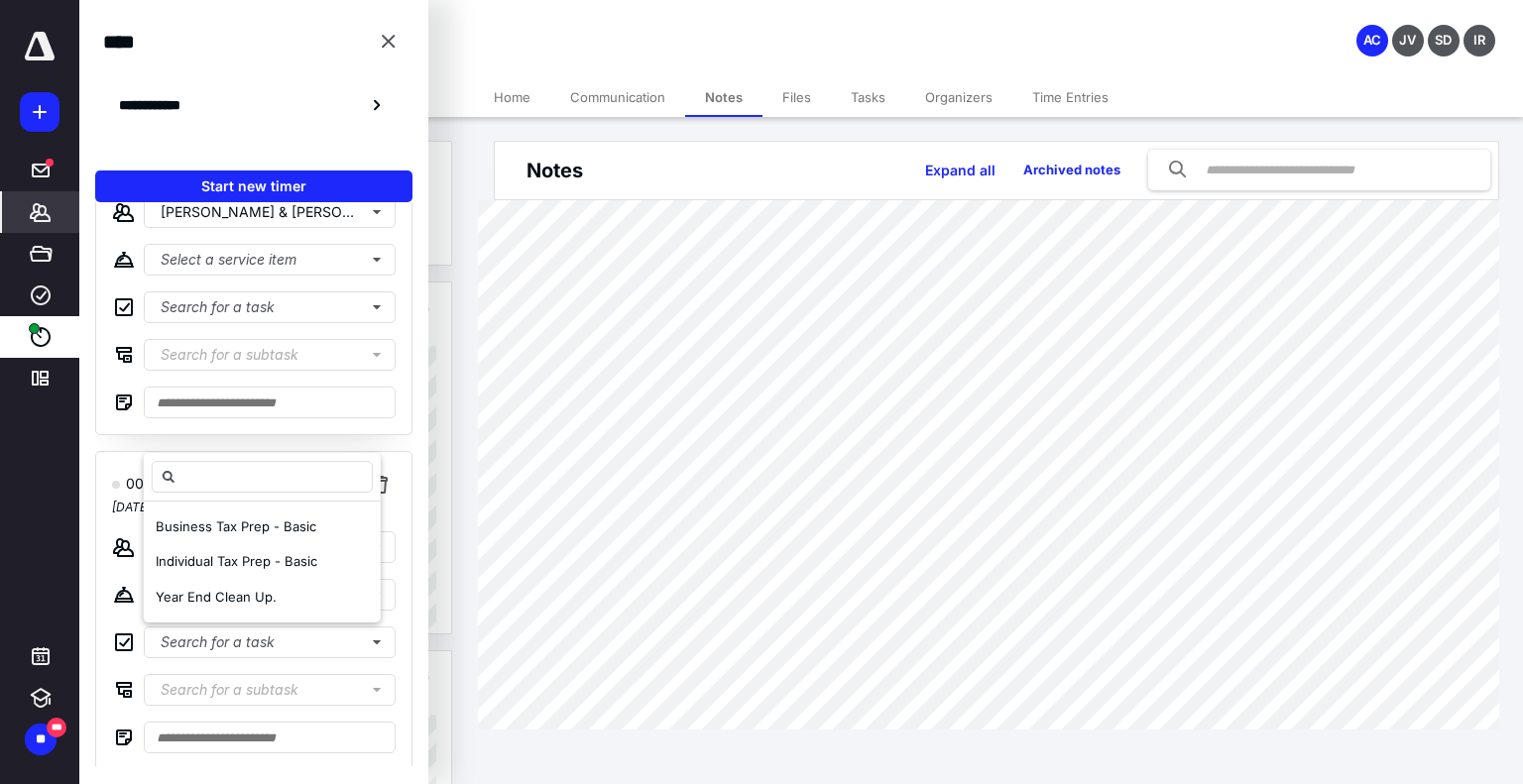 click on "**********" at bounding box center (254, 484) 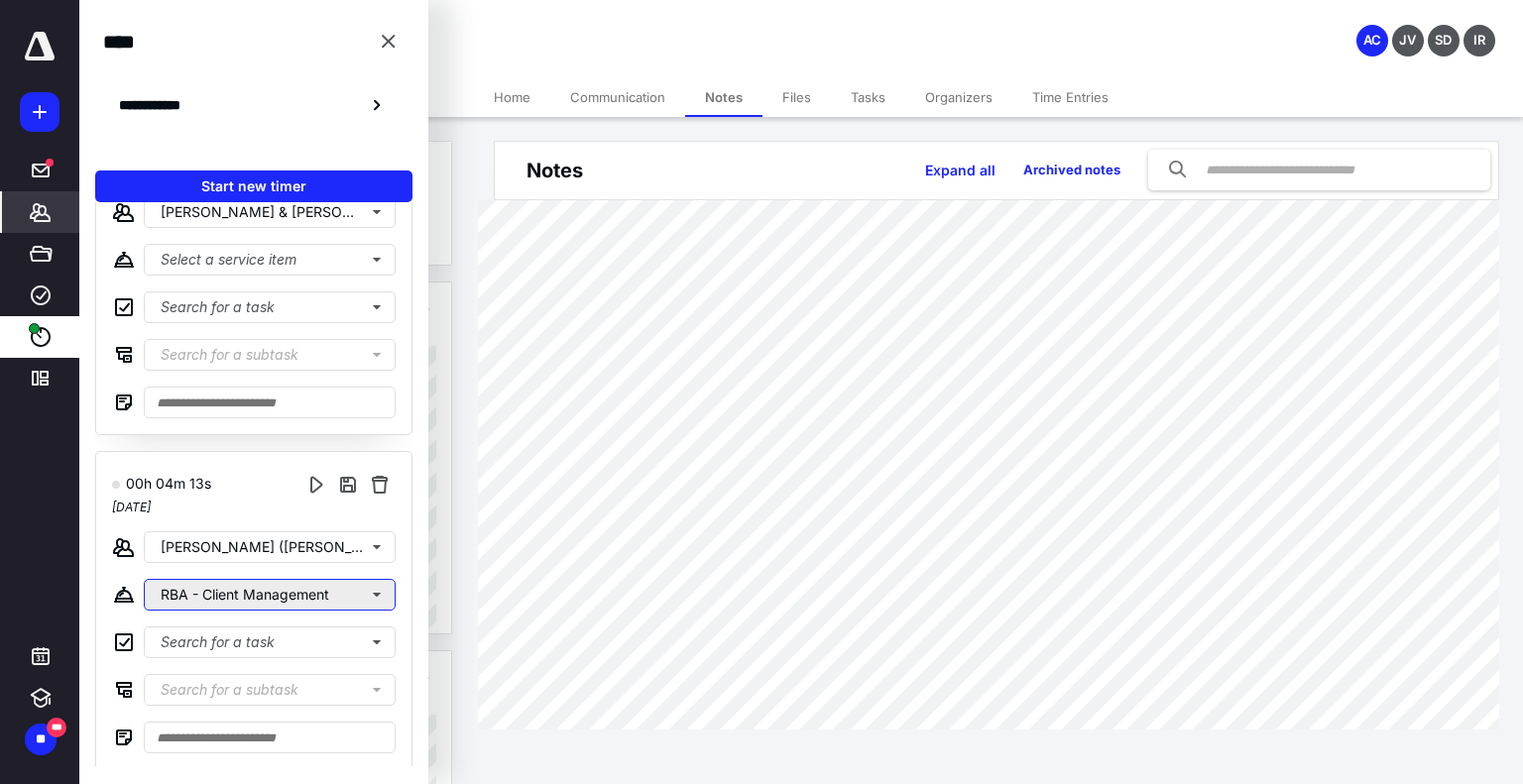 click on "RBA - Client Management" at bounding box center [270, -2085] 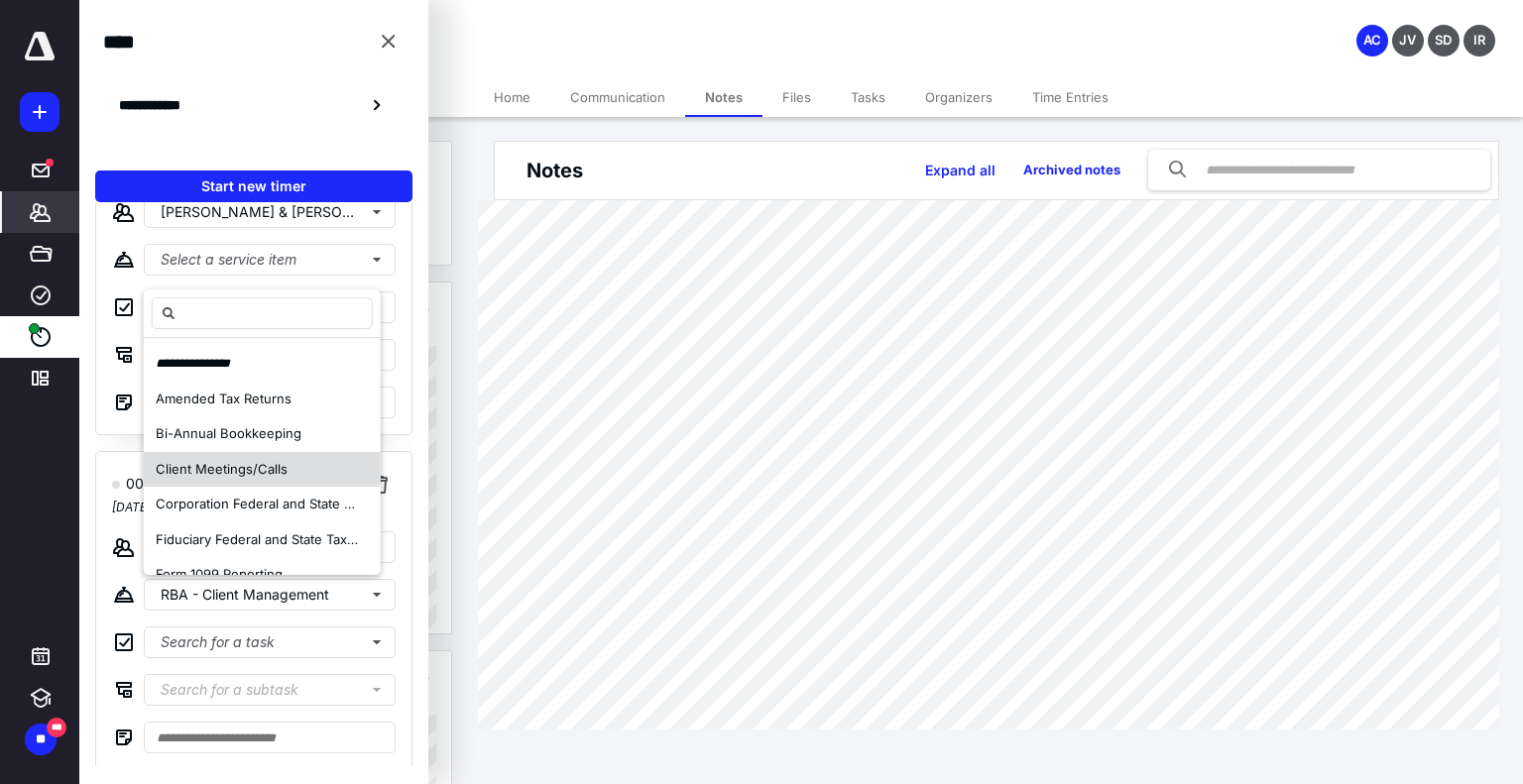 click on "Client Meetings/Calls" at bounding box center [221, 469] 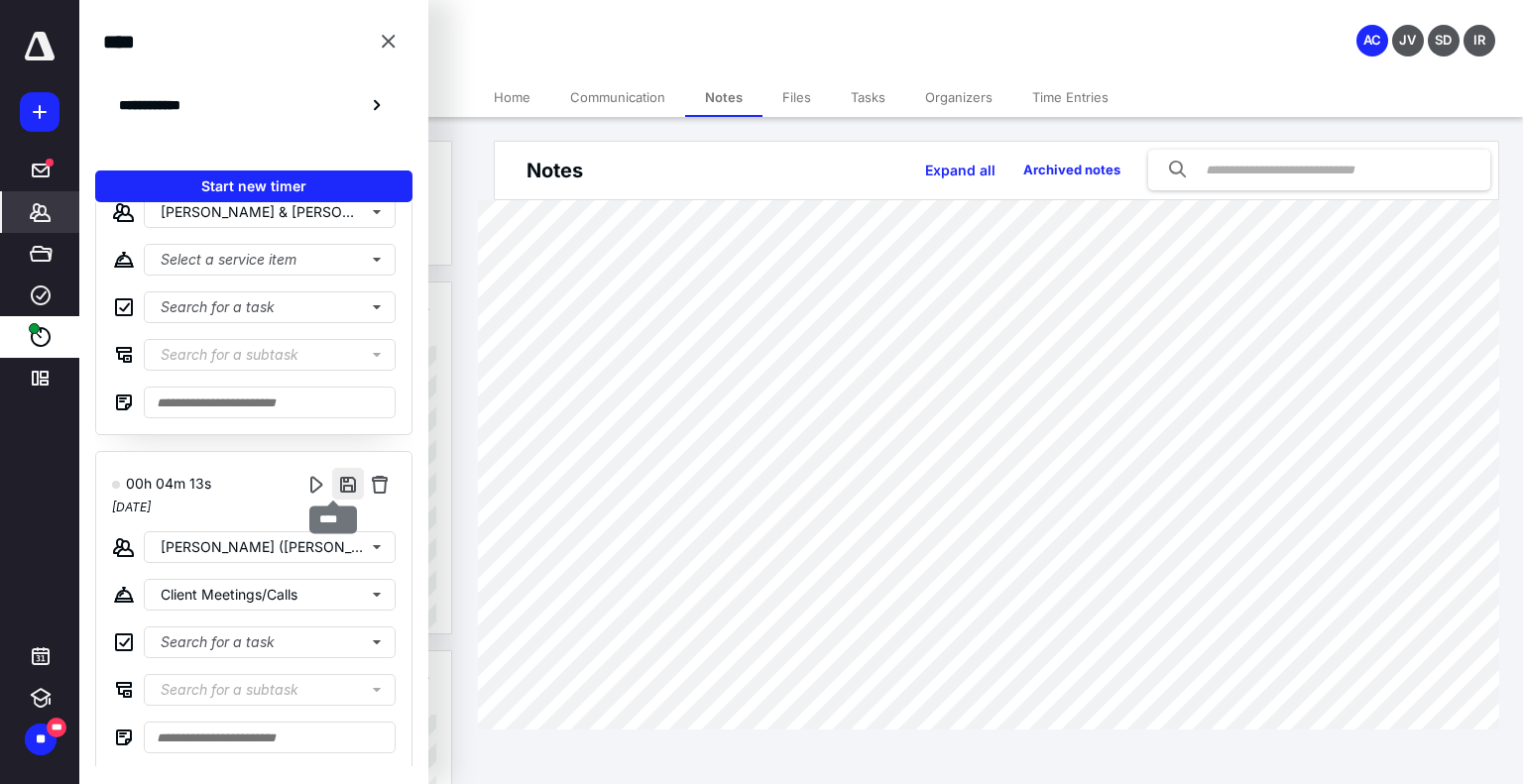 click at bounding box center [348, 484] 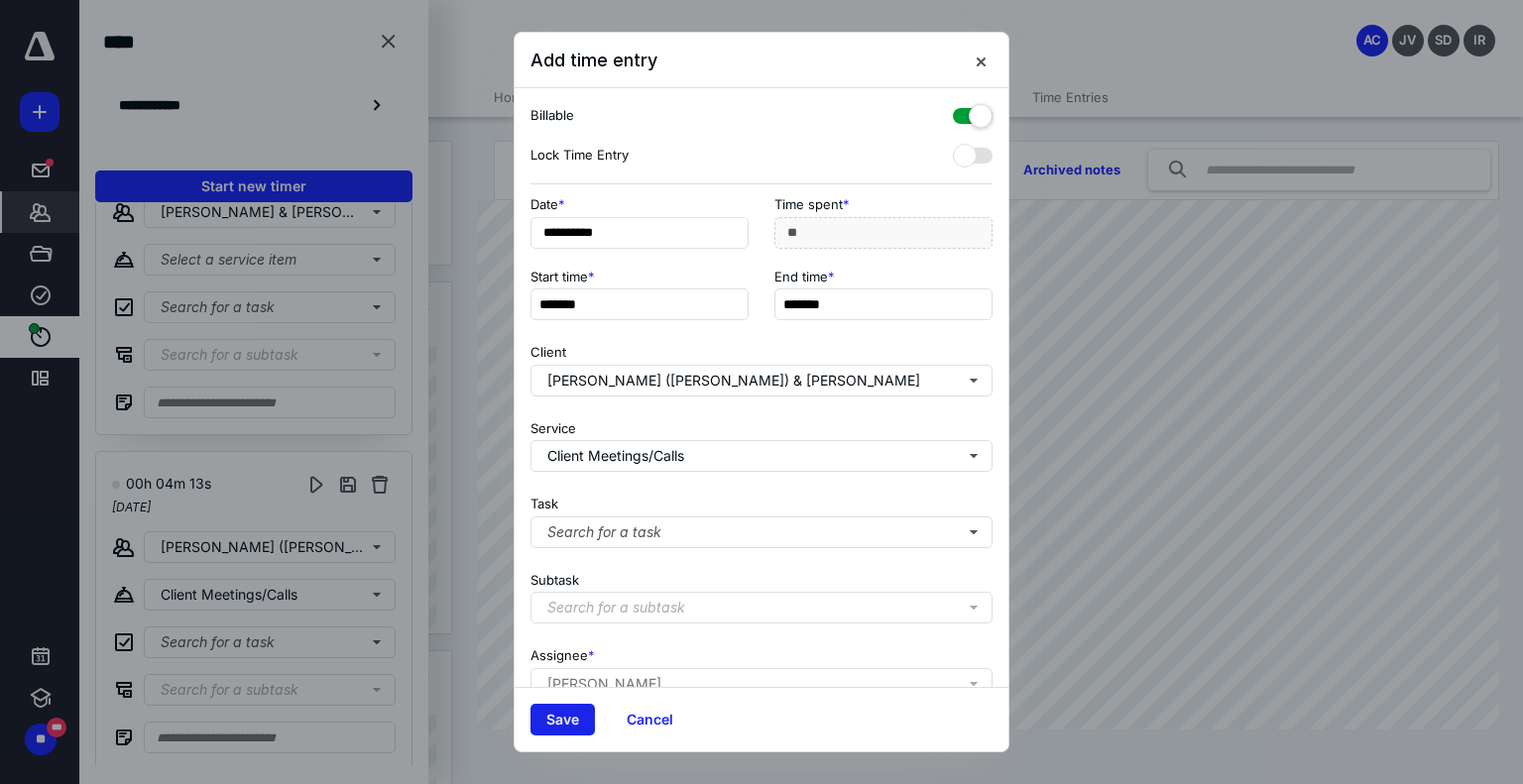 click on "Save" at bounding box center (562, 720) 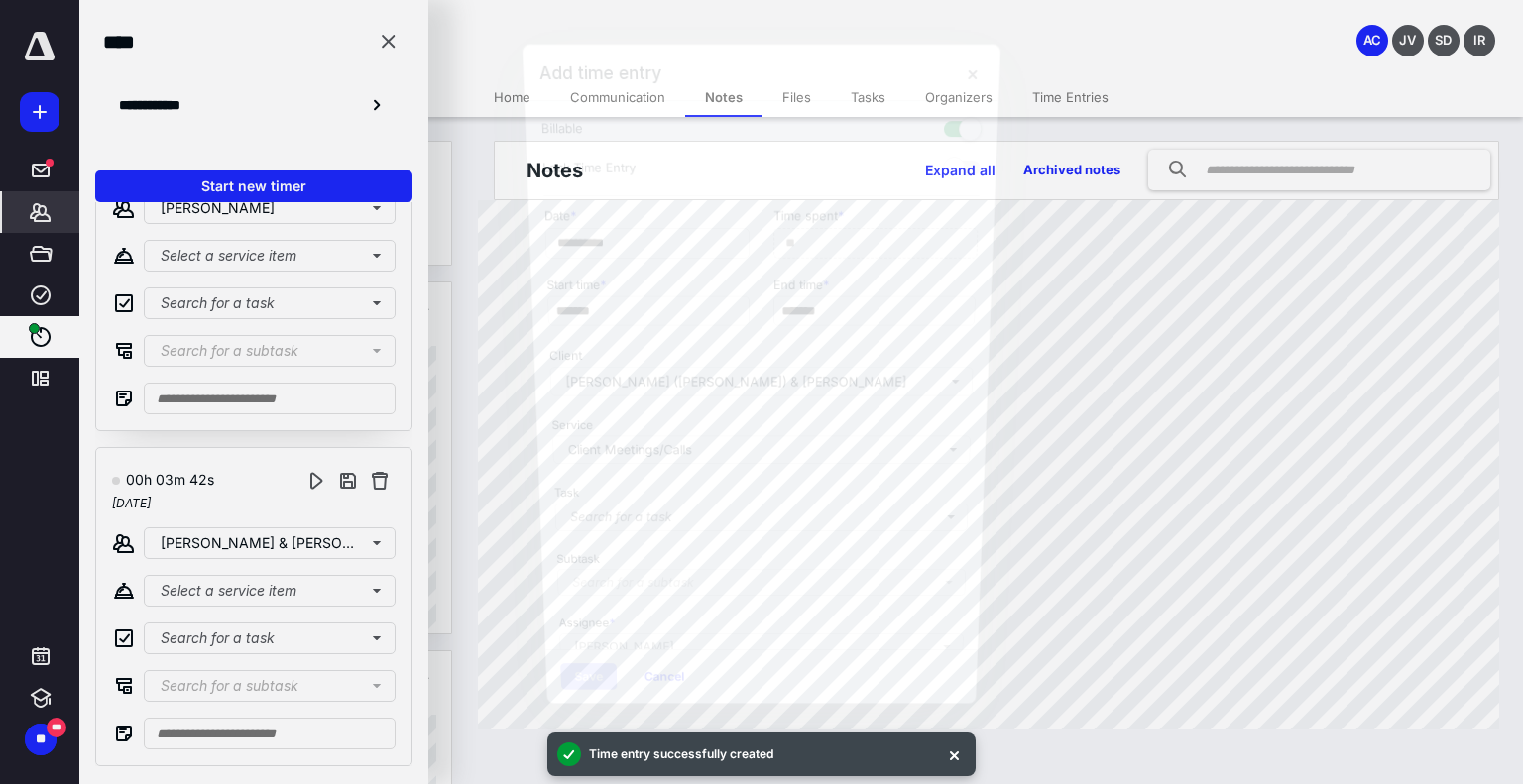 scroll, scrollTop: 2113, scrollLeft: 0, axis: vertical 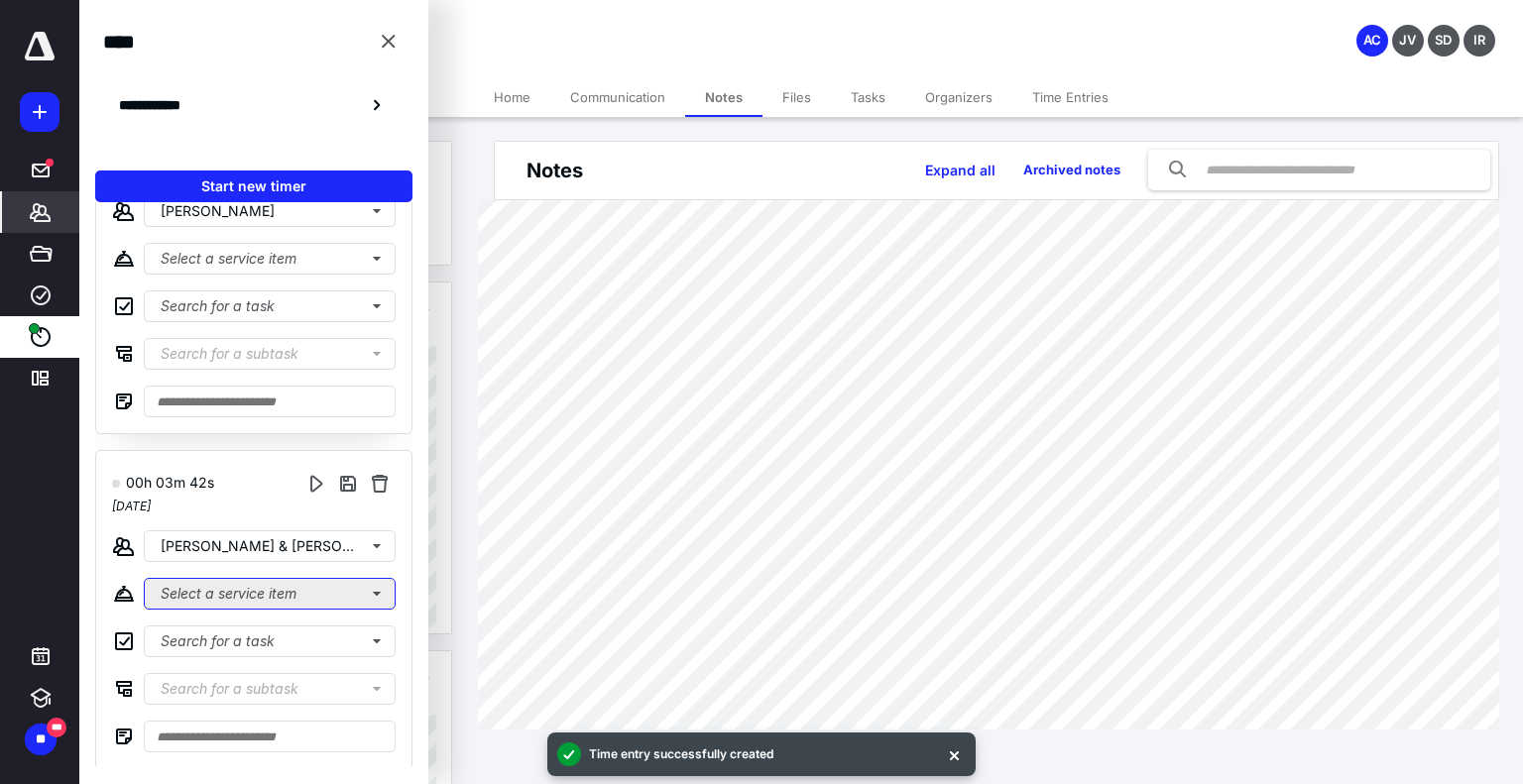 click on "Select a service item" at bounding box center [270, -1751] 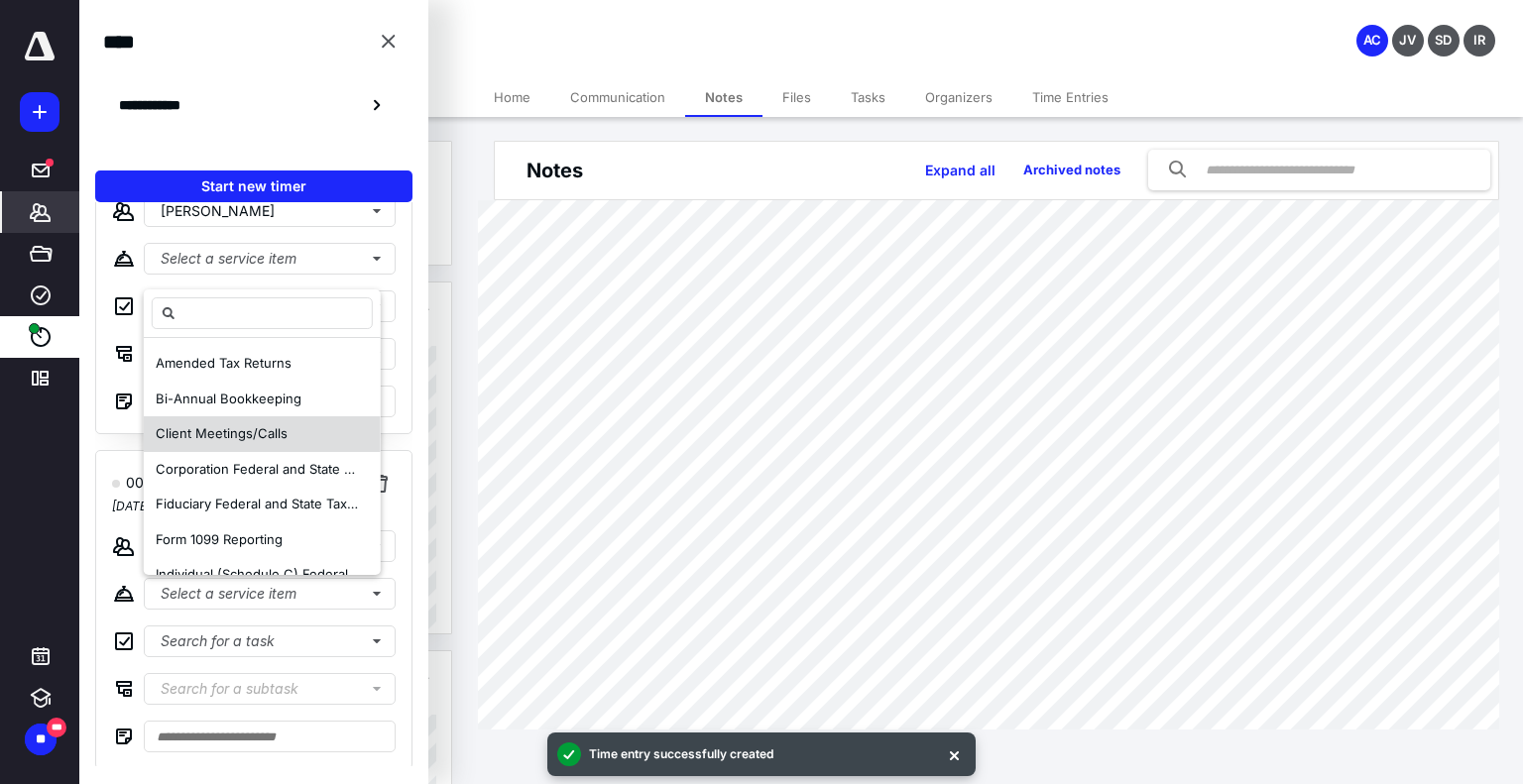 click on "Client Meetings/Calls" at bounding box center (262, 434) 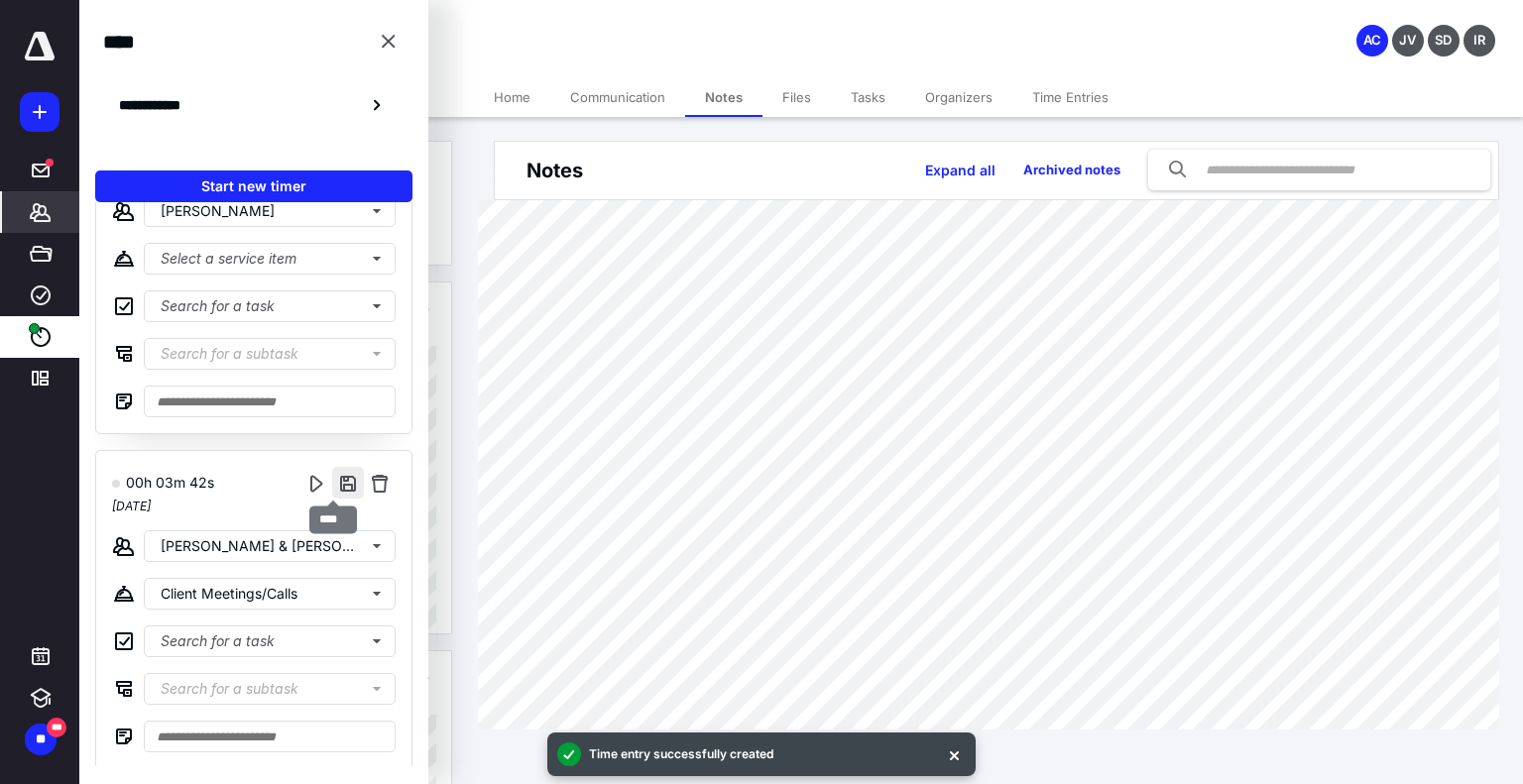 click at bounding box center (348, 483) 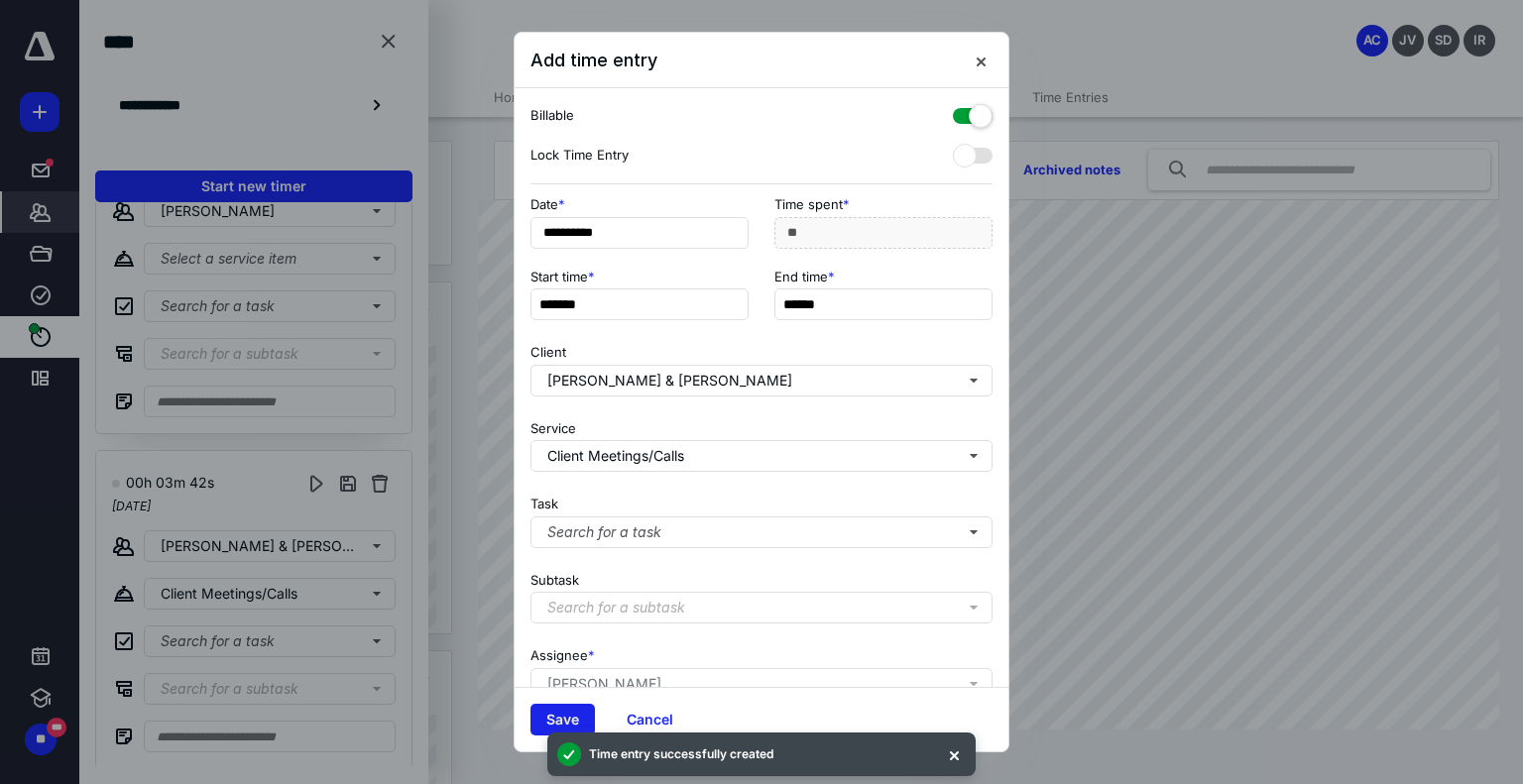 click on "Save" at bounding box center (562, 720) 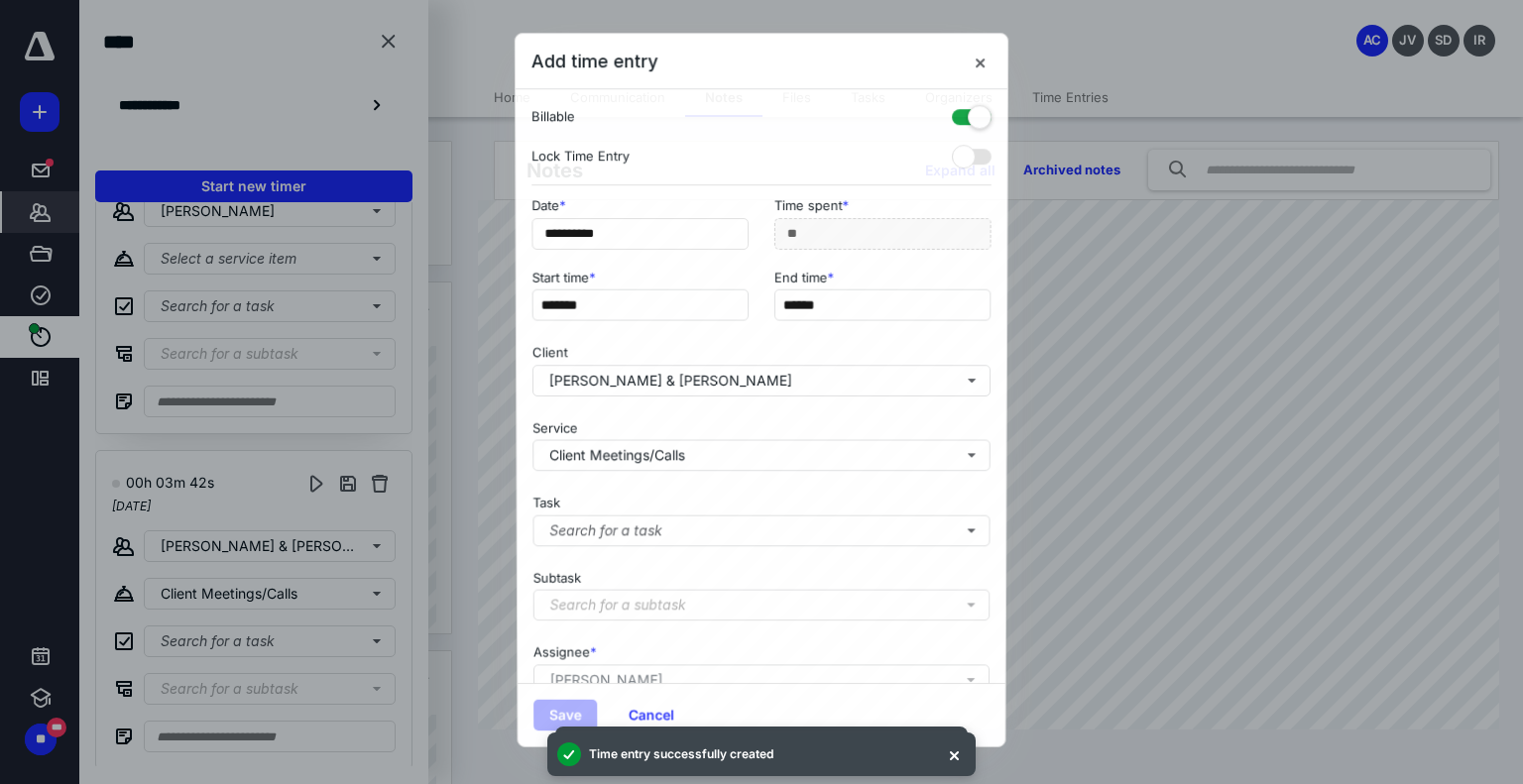 scroll, scrollTop: 1778, scrollLeft: 0, axis: vertical 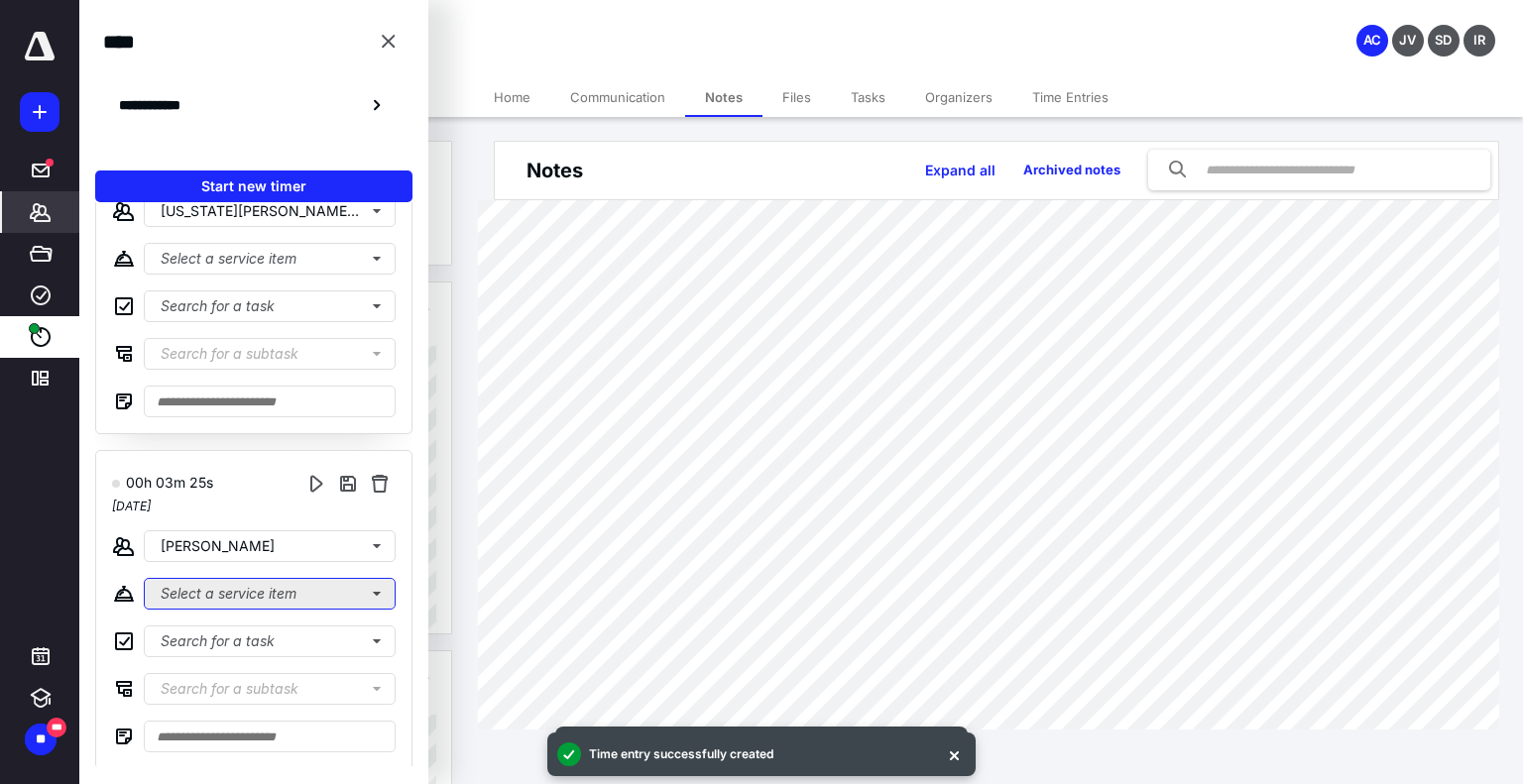 click on "Select a service item" at bounding box center (270, -1416) 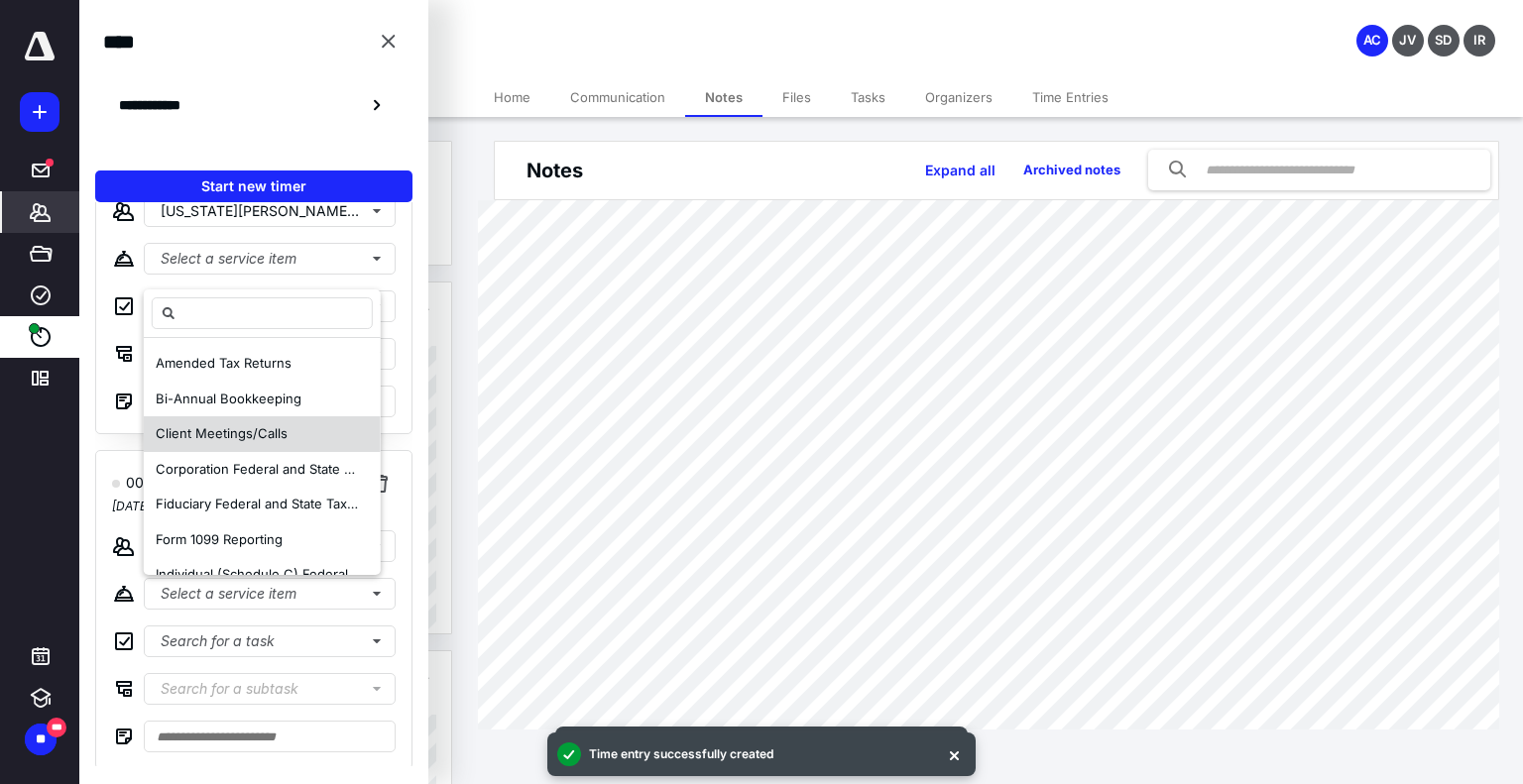 click on "Client Meetings/Calls" at bounding box center (221, 433) 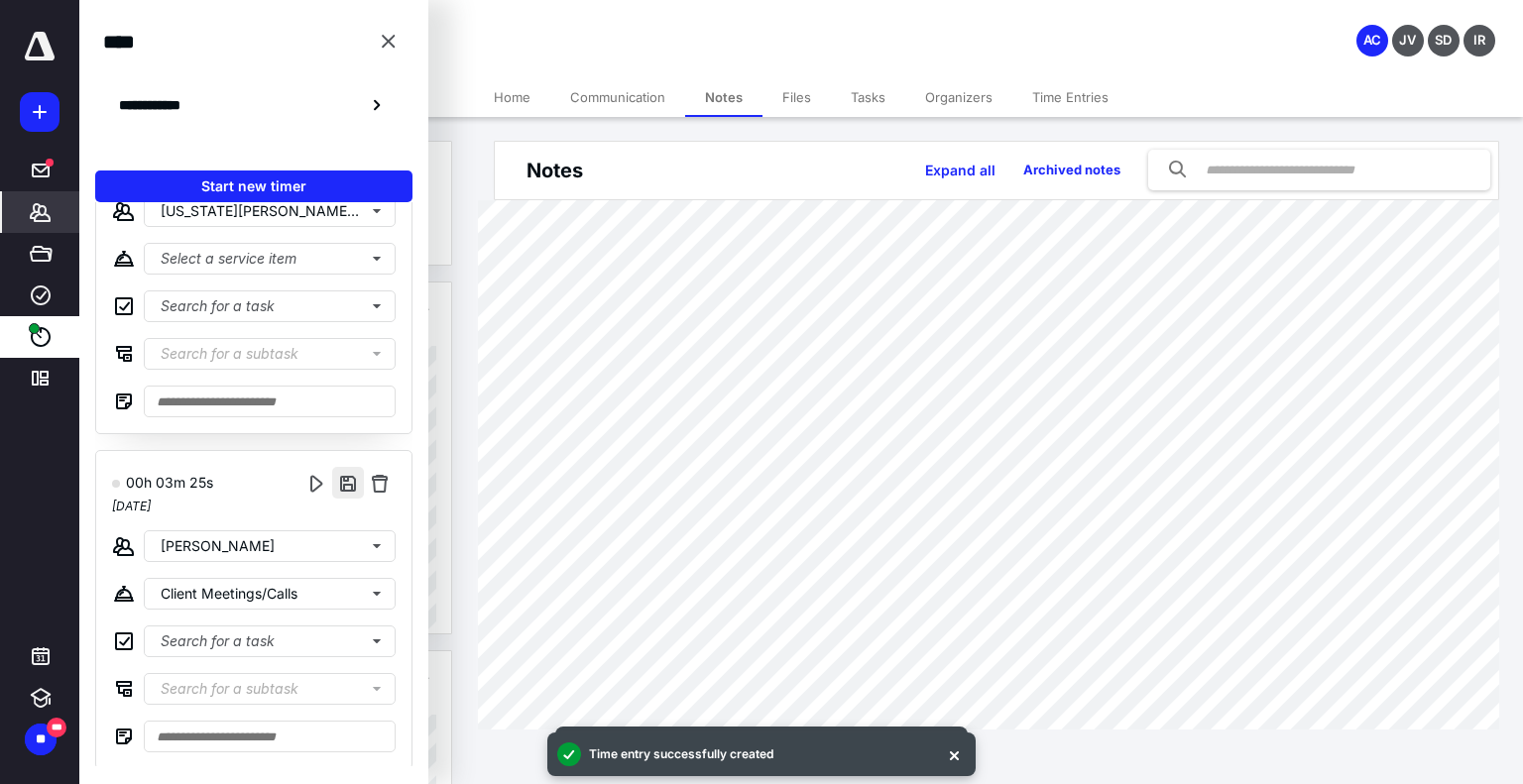 click at bounding box center [348, 483] 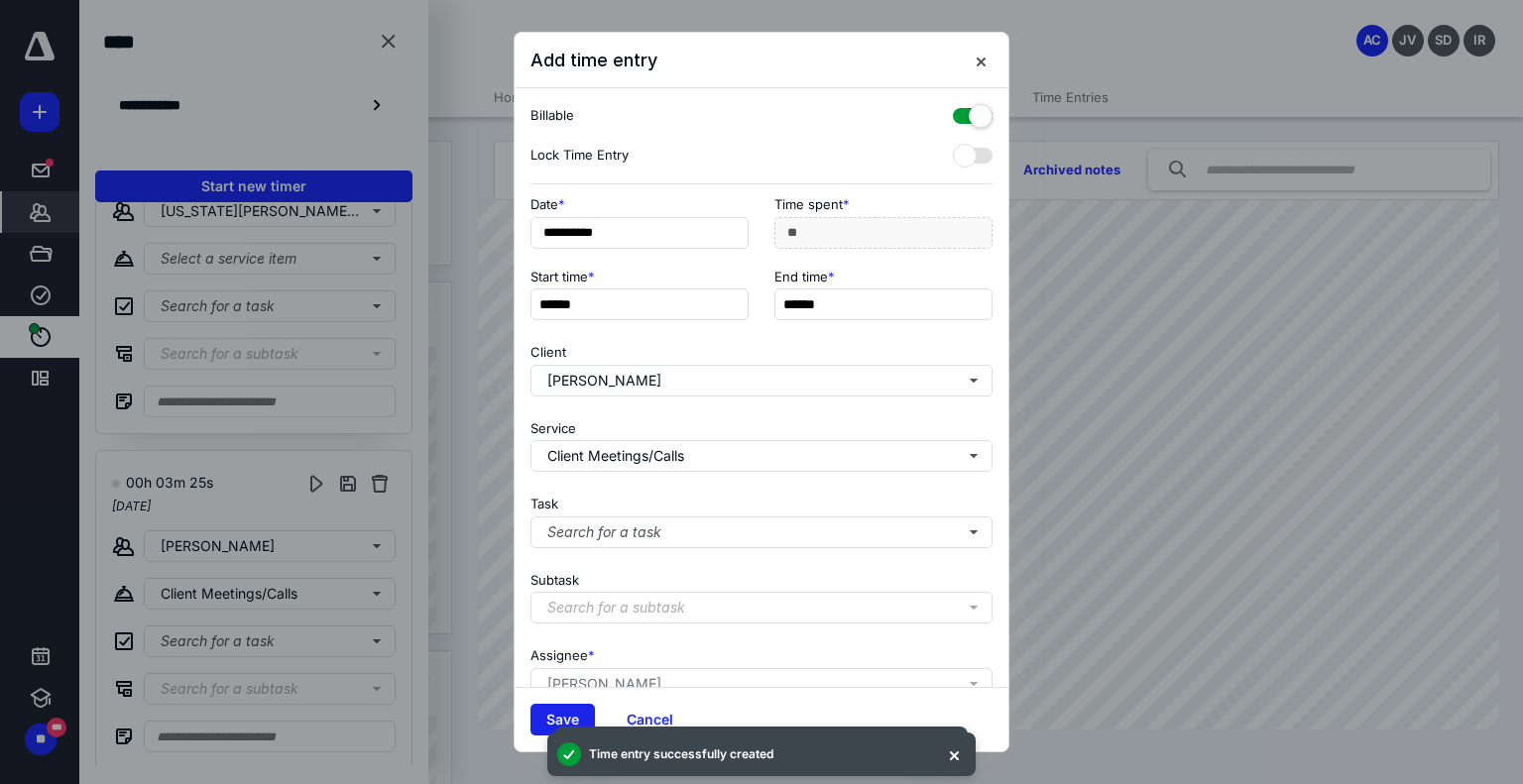 click on "Save" at bounding box center [562, 720] 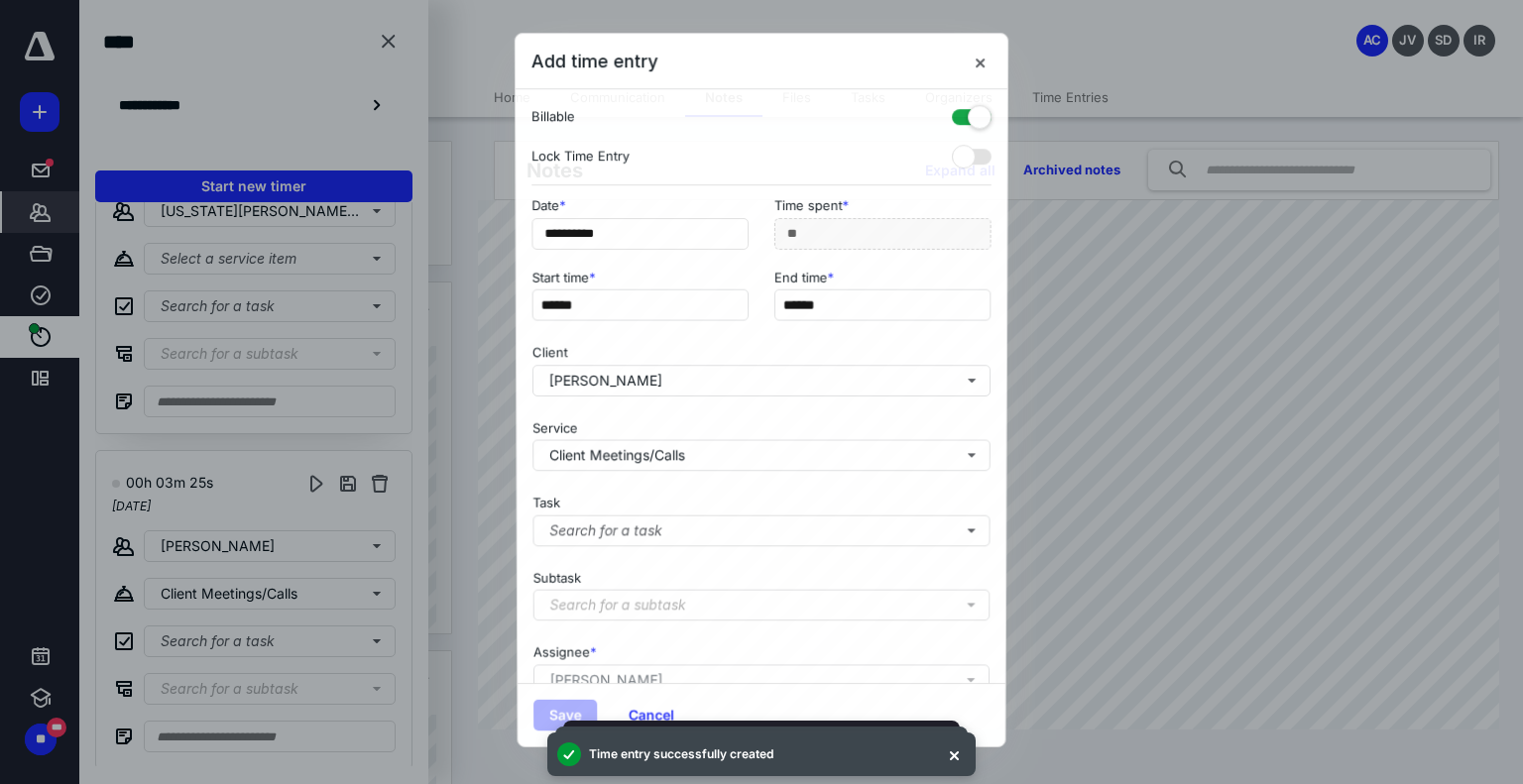 scroll, scrollTop: 1443, scrollLeft: 0, axis: vertical 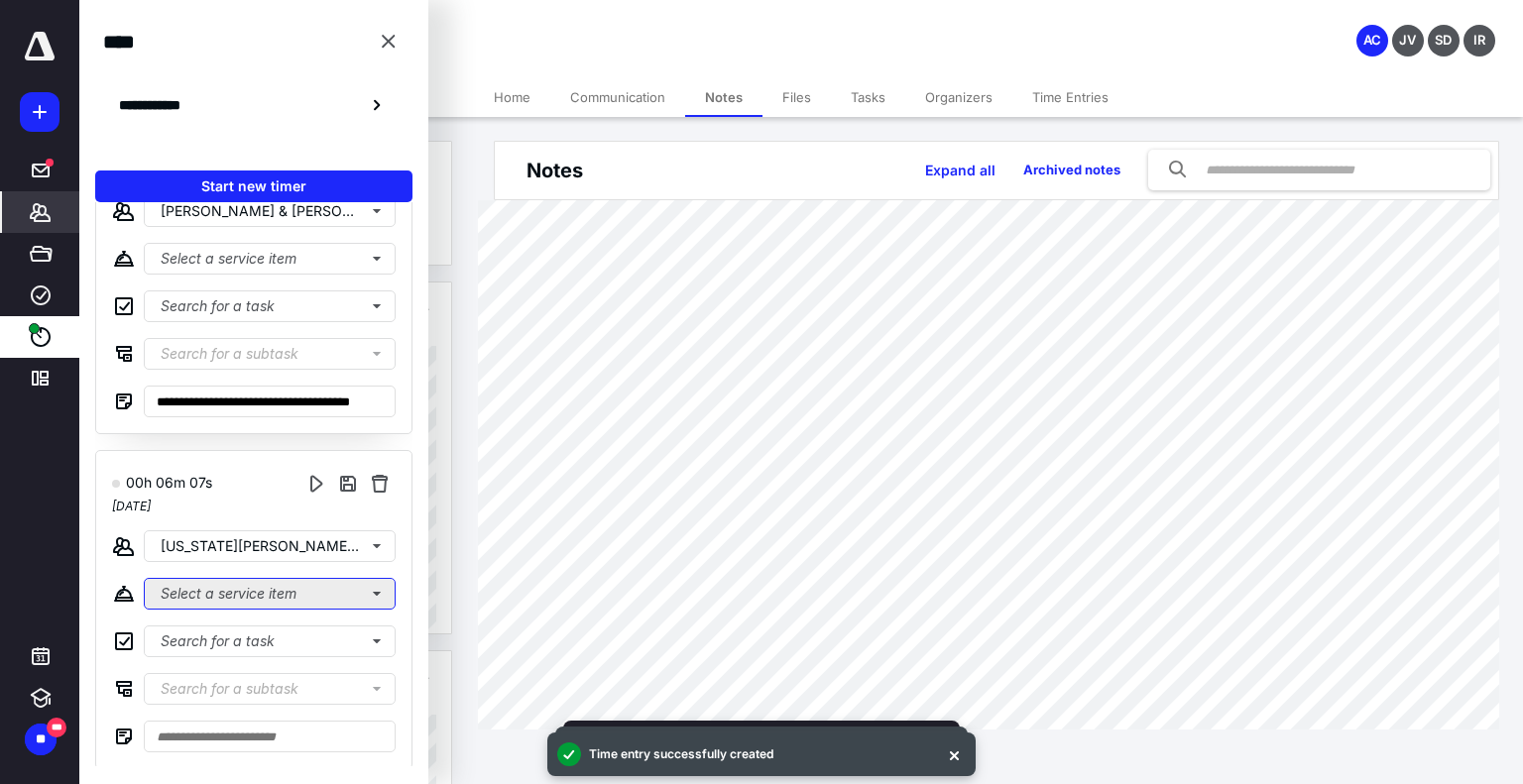 click on "Select a service item" at bounding box center (270, -1081) 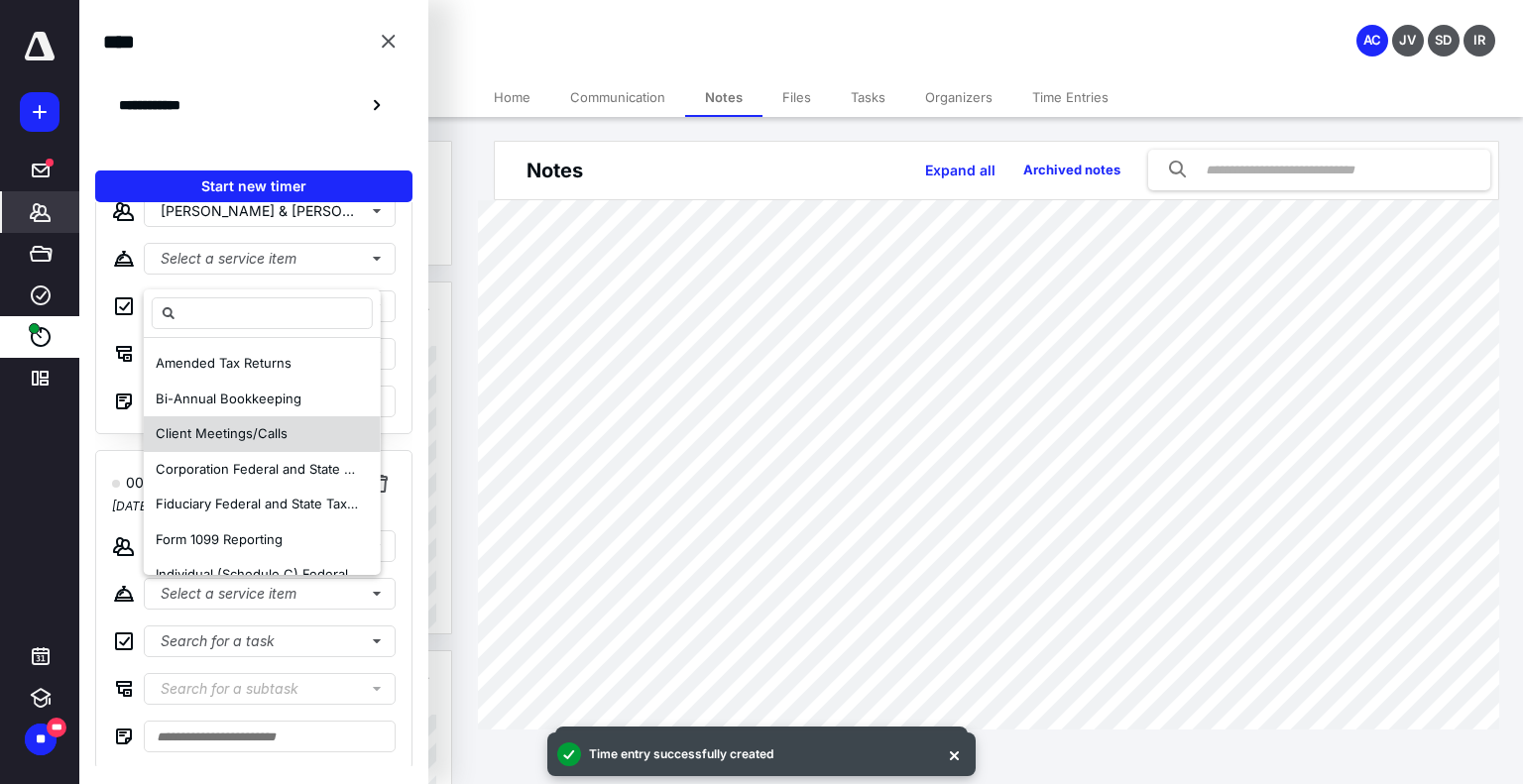 click on "Client Meetings/Calls" at bounding box center (221, 433) 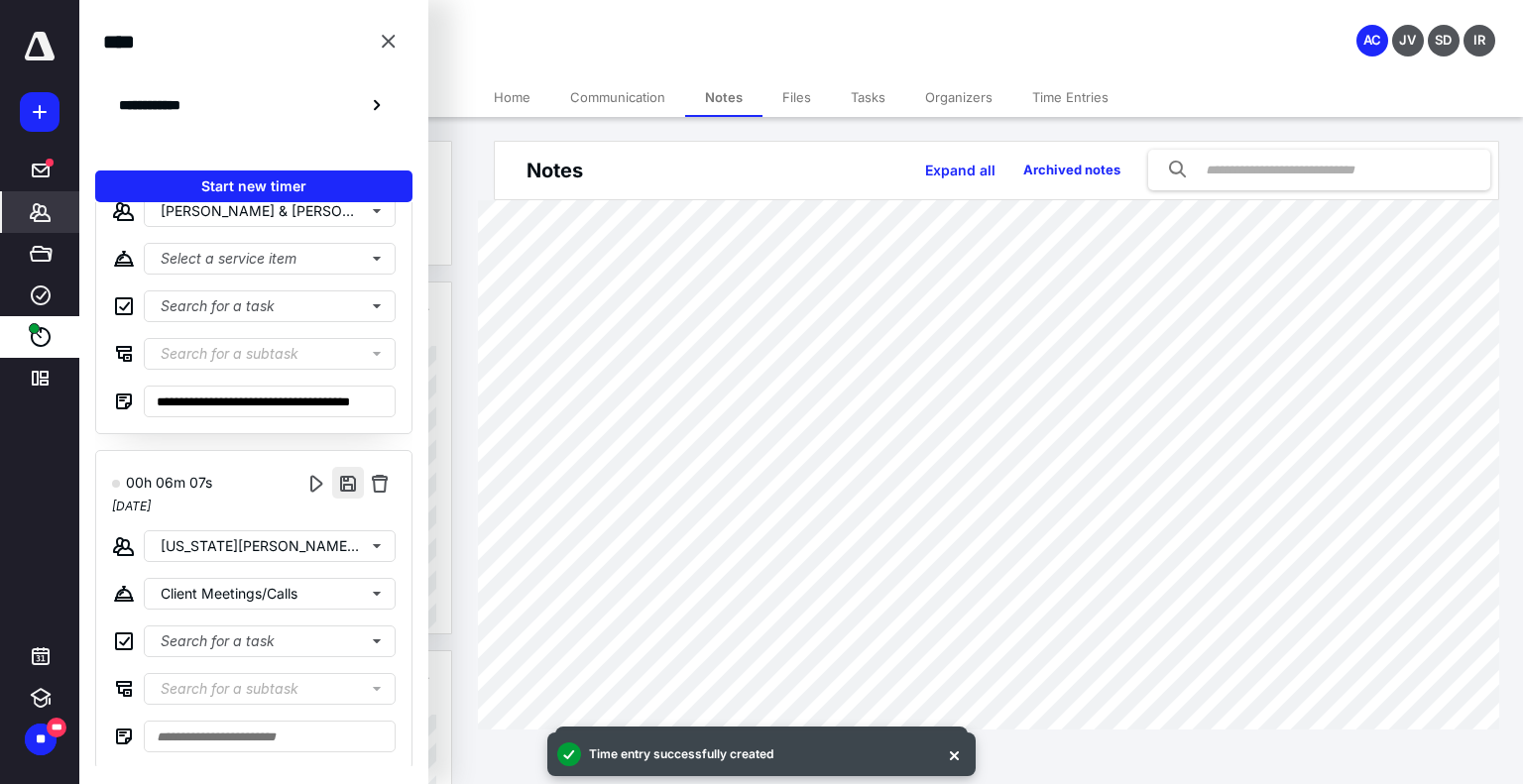 click at bounding box center (348, 483) 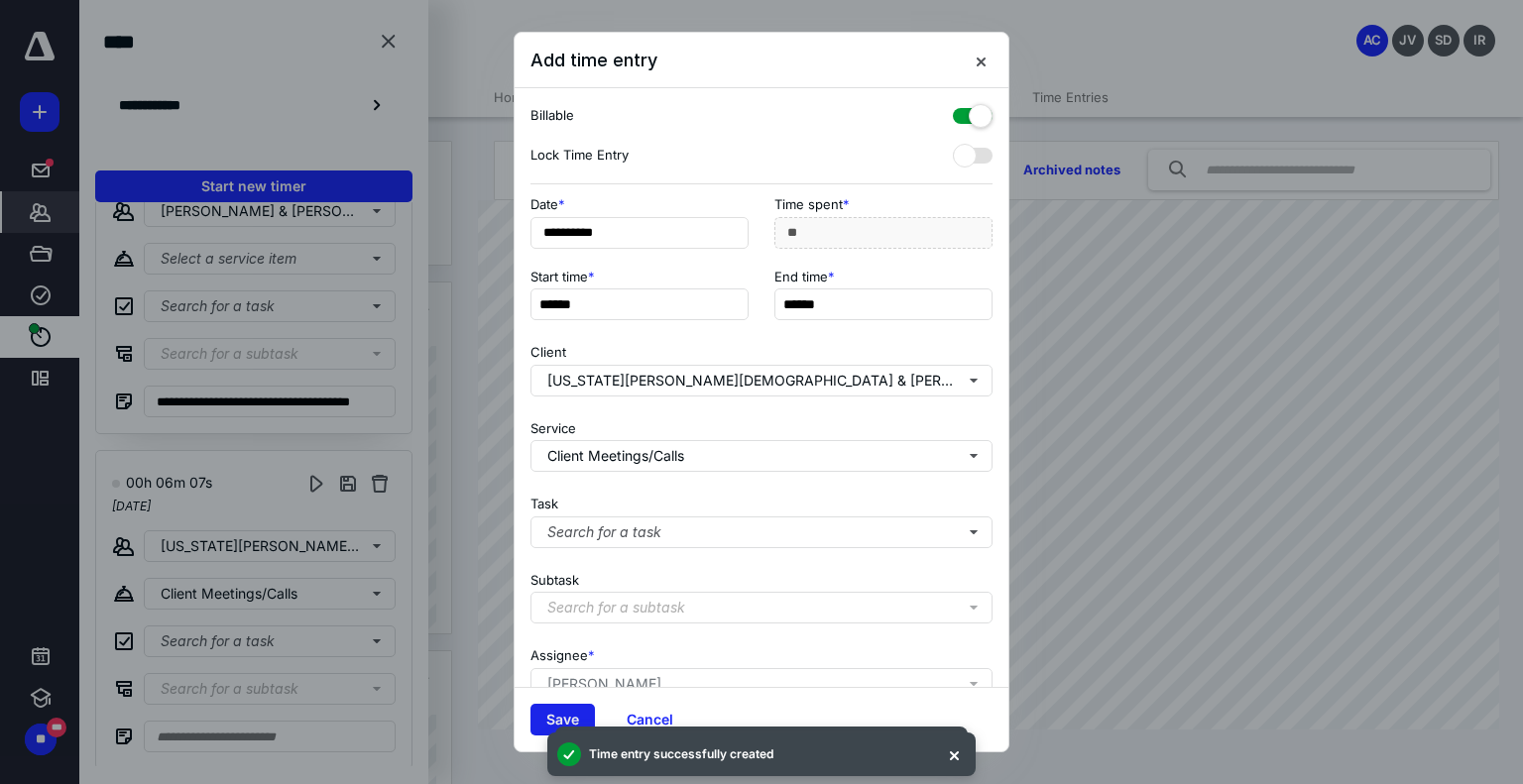 click on "Save" at bounding box center (562, 720) 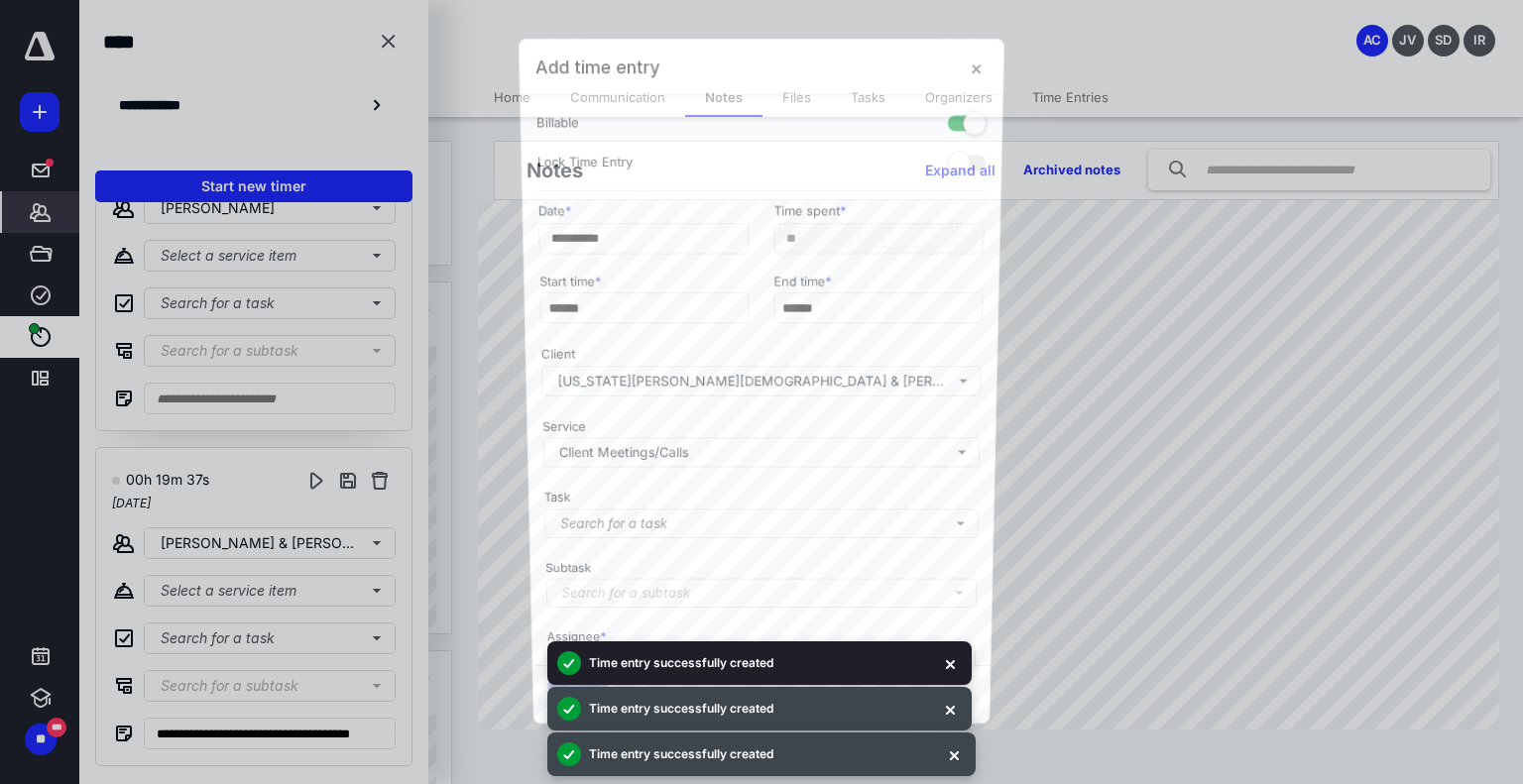 scroll, scrollTop: 1109, scrollLeft: 0, axis: vertical 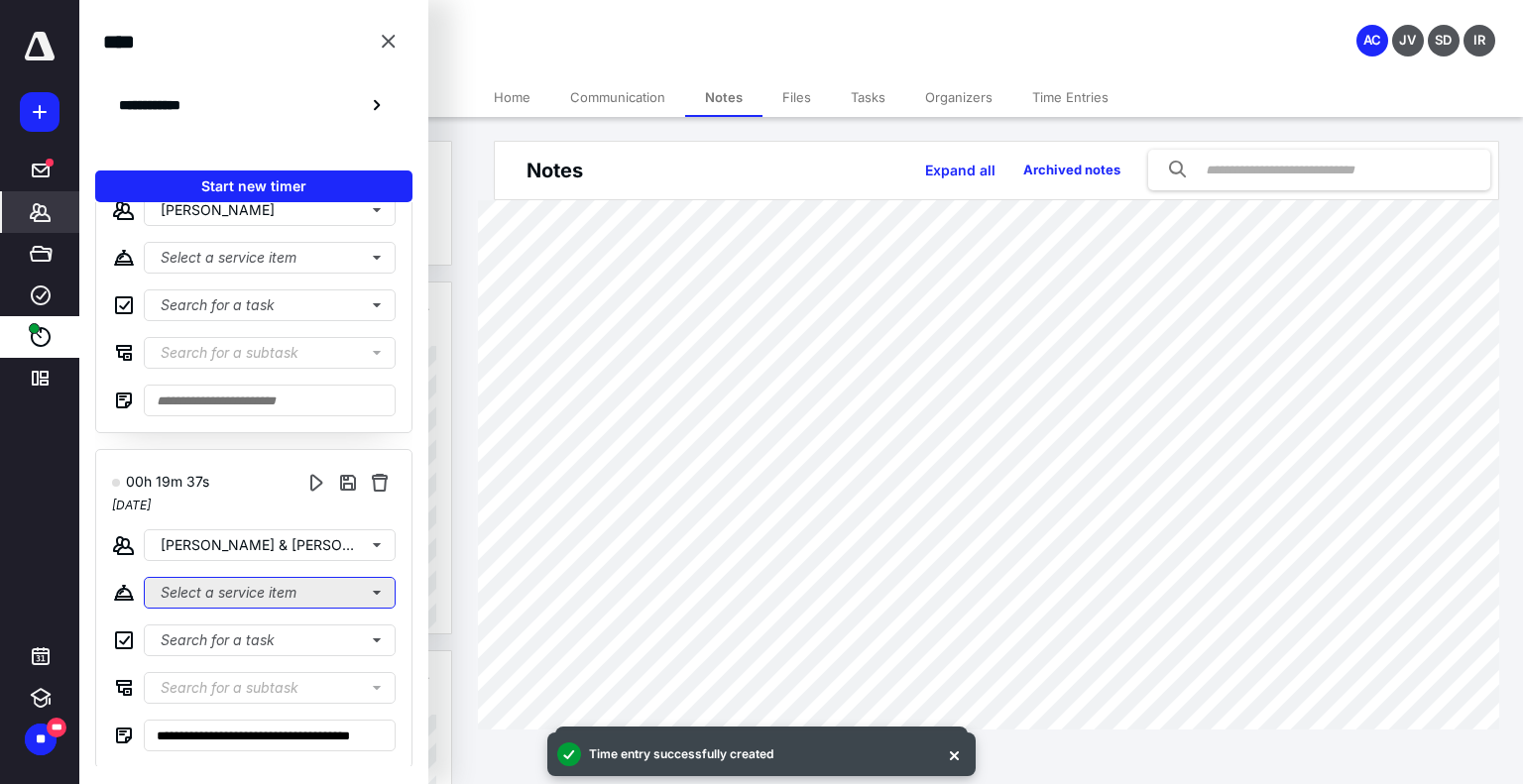 click on "Select a service item" at bounding box center (270, -747) 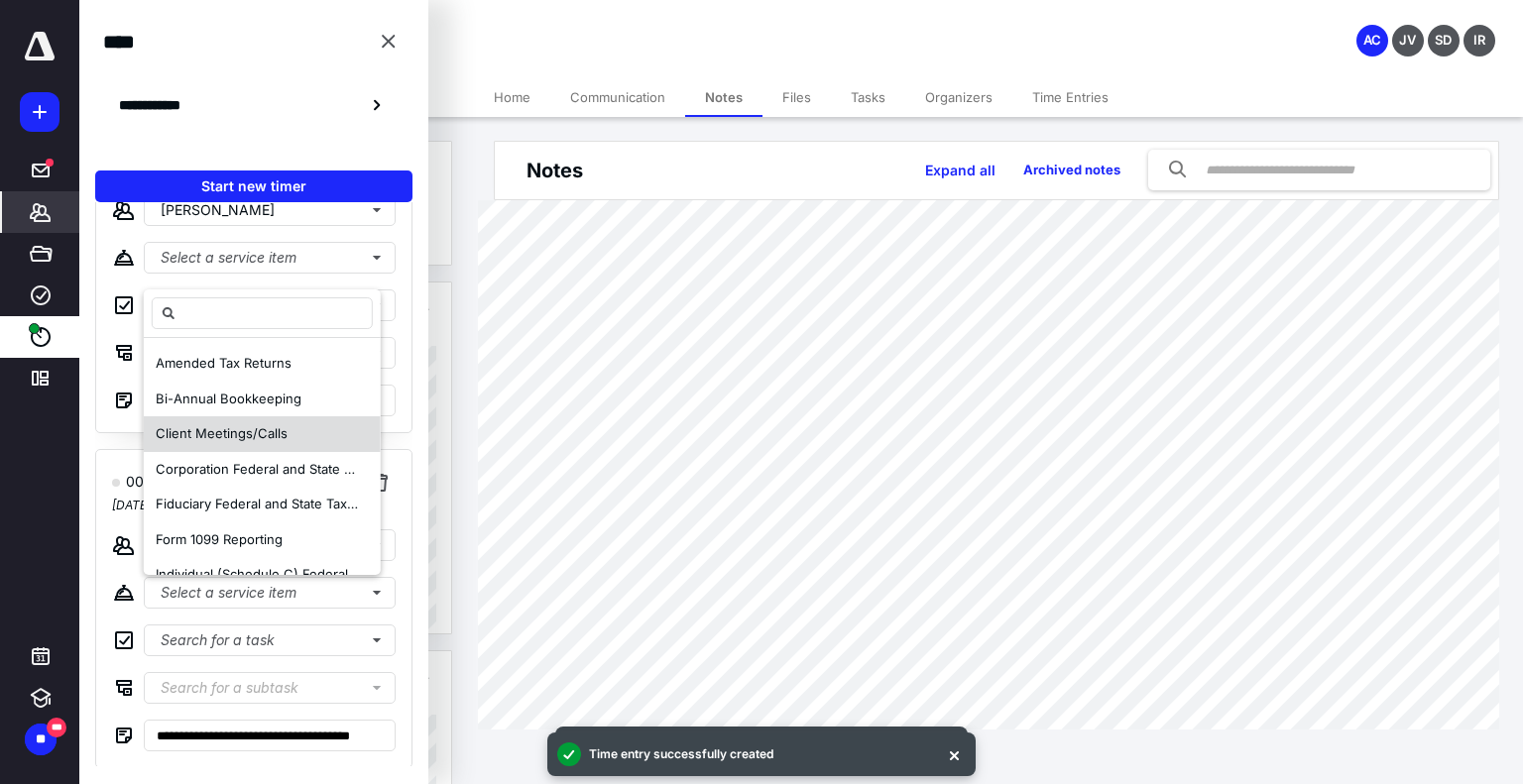 click on "Client Meetings/Calls" at bounding box center (262, 434) 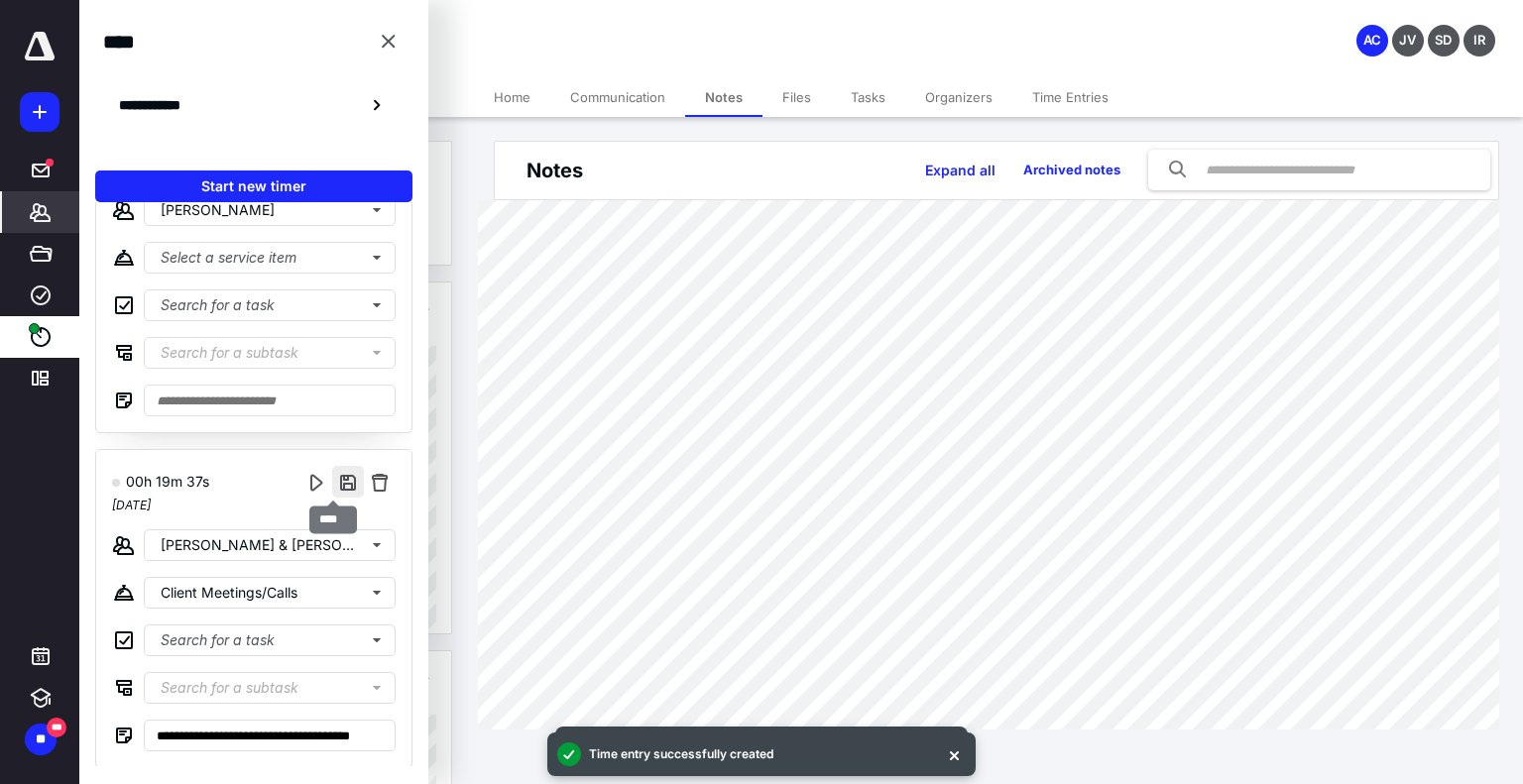 click at bounding box center (348, 482) 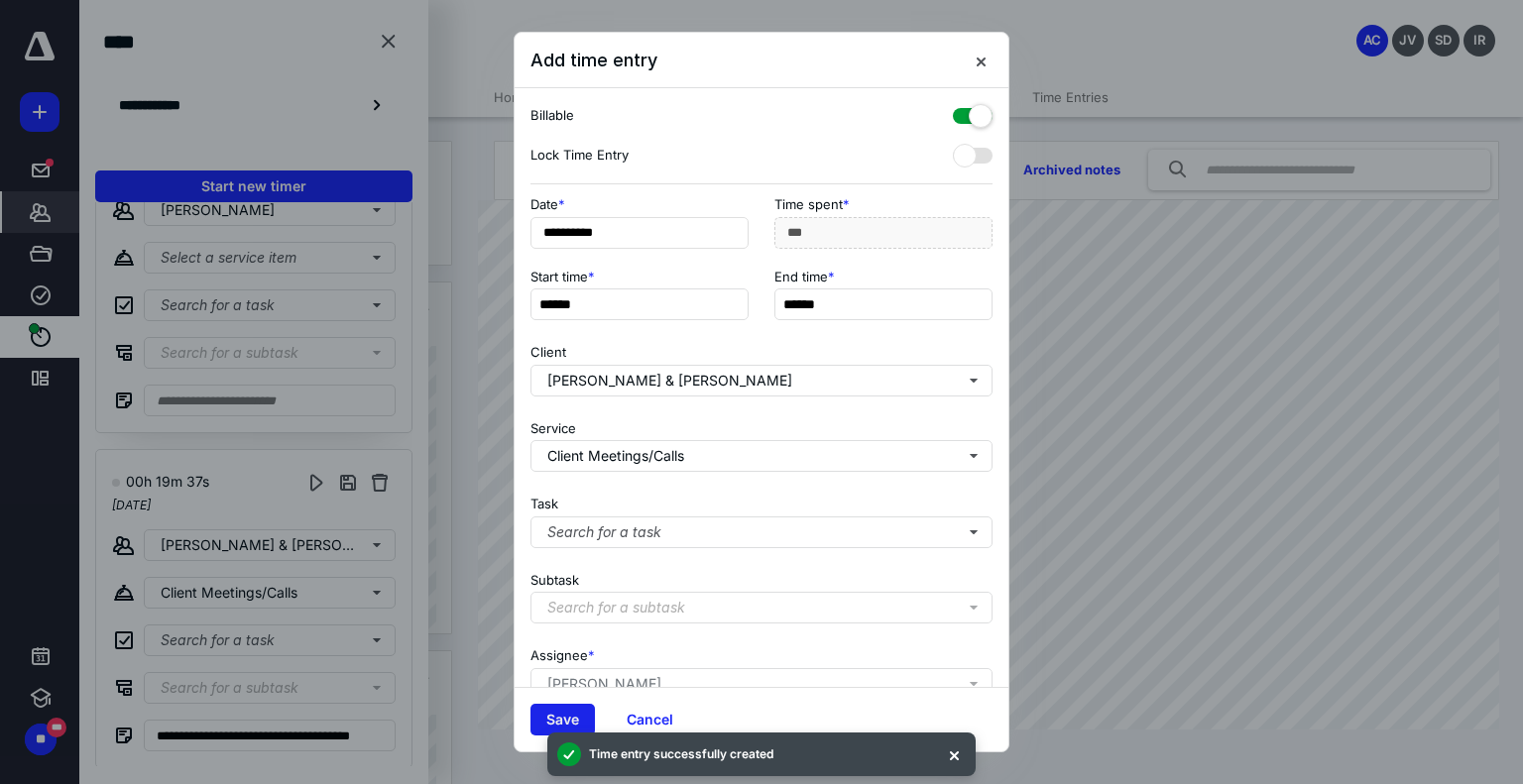 click on "Save" at bounding box center [562, 720] 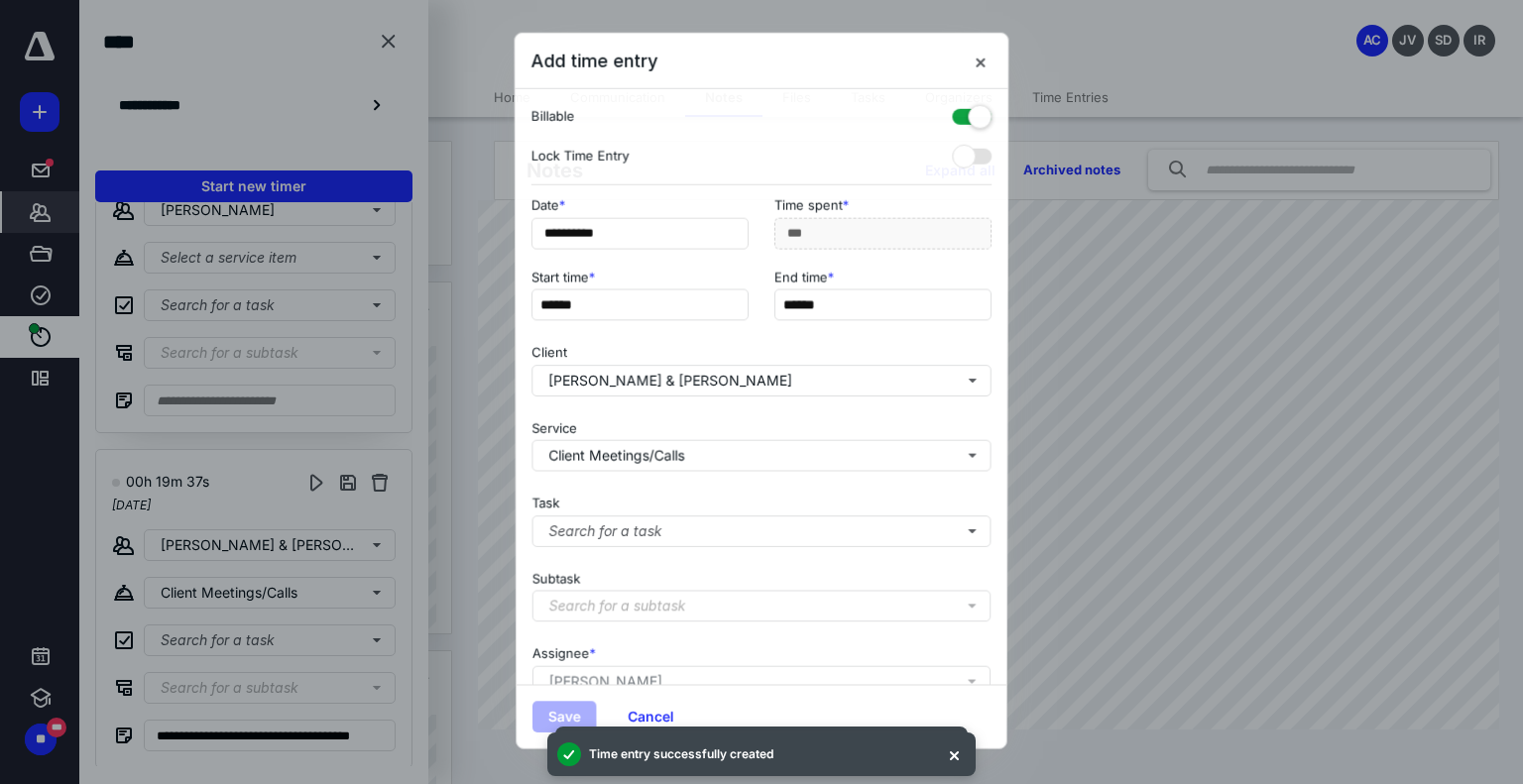 scroll, scrollTop: 774, scrollLeft: 0, axis: vertical 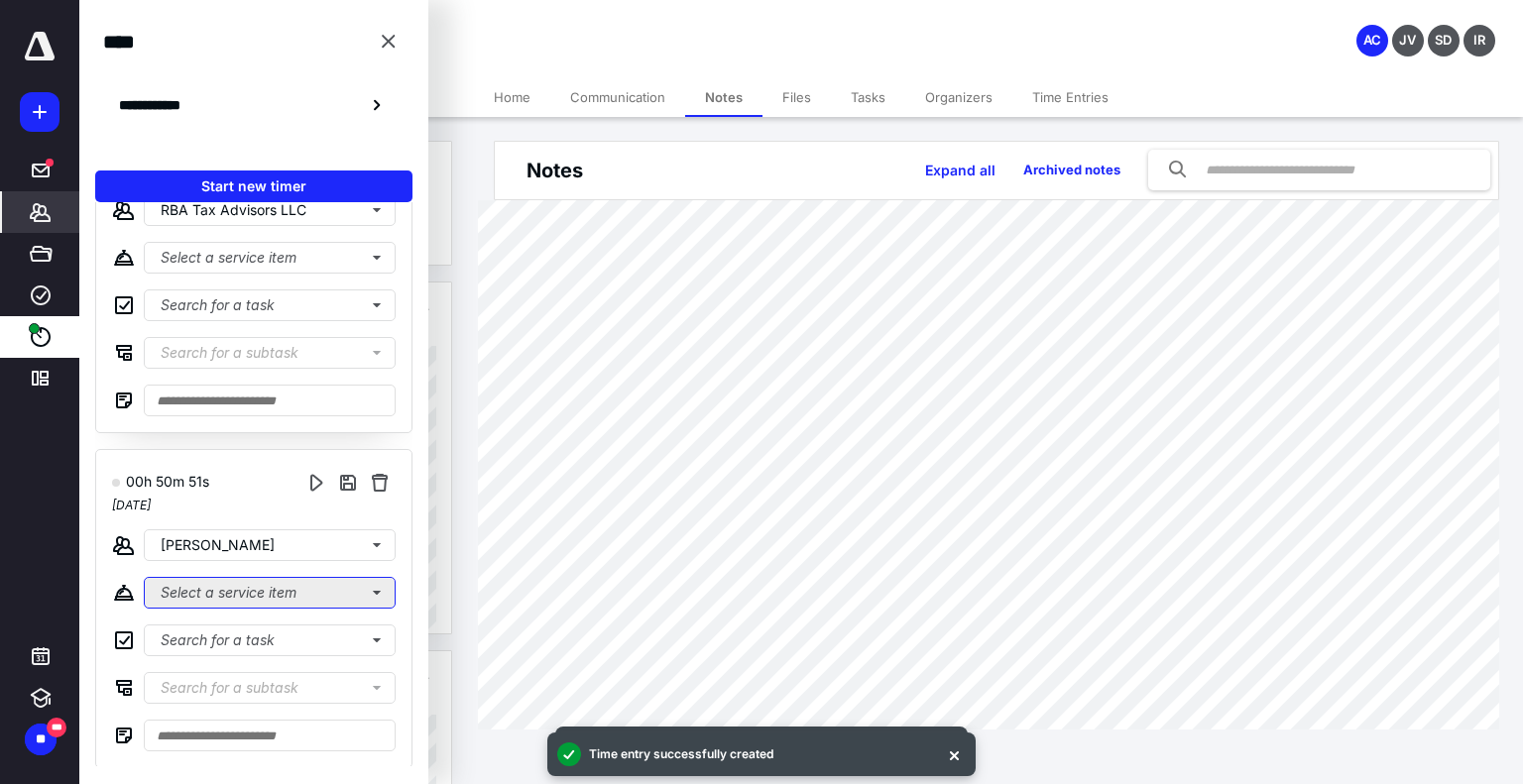 click on "Select a service item" at bounding box center (270, -412) 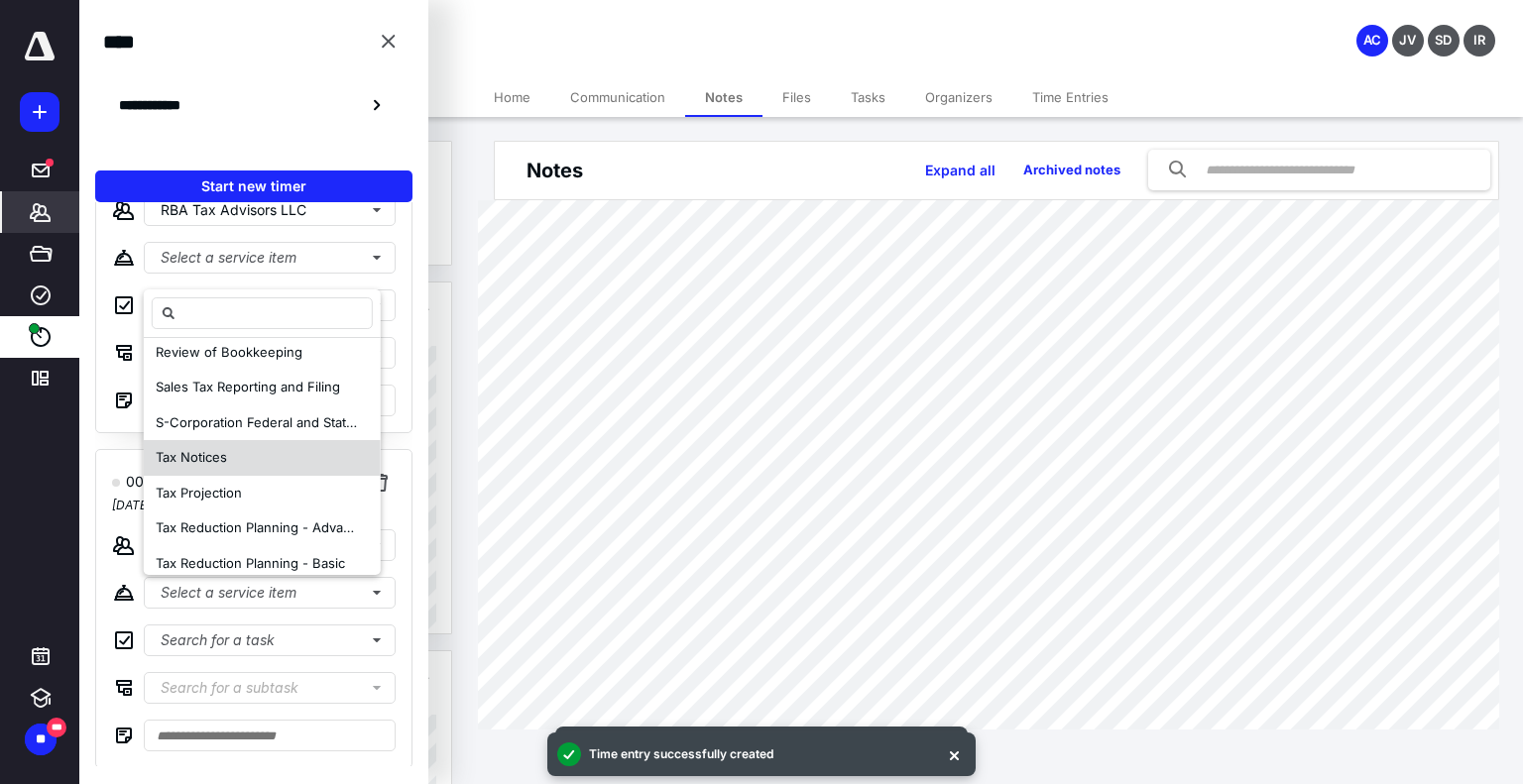 scroll, scrollTop: 892, scrollLeft: 0, axis: vertical 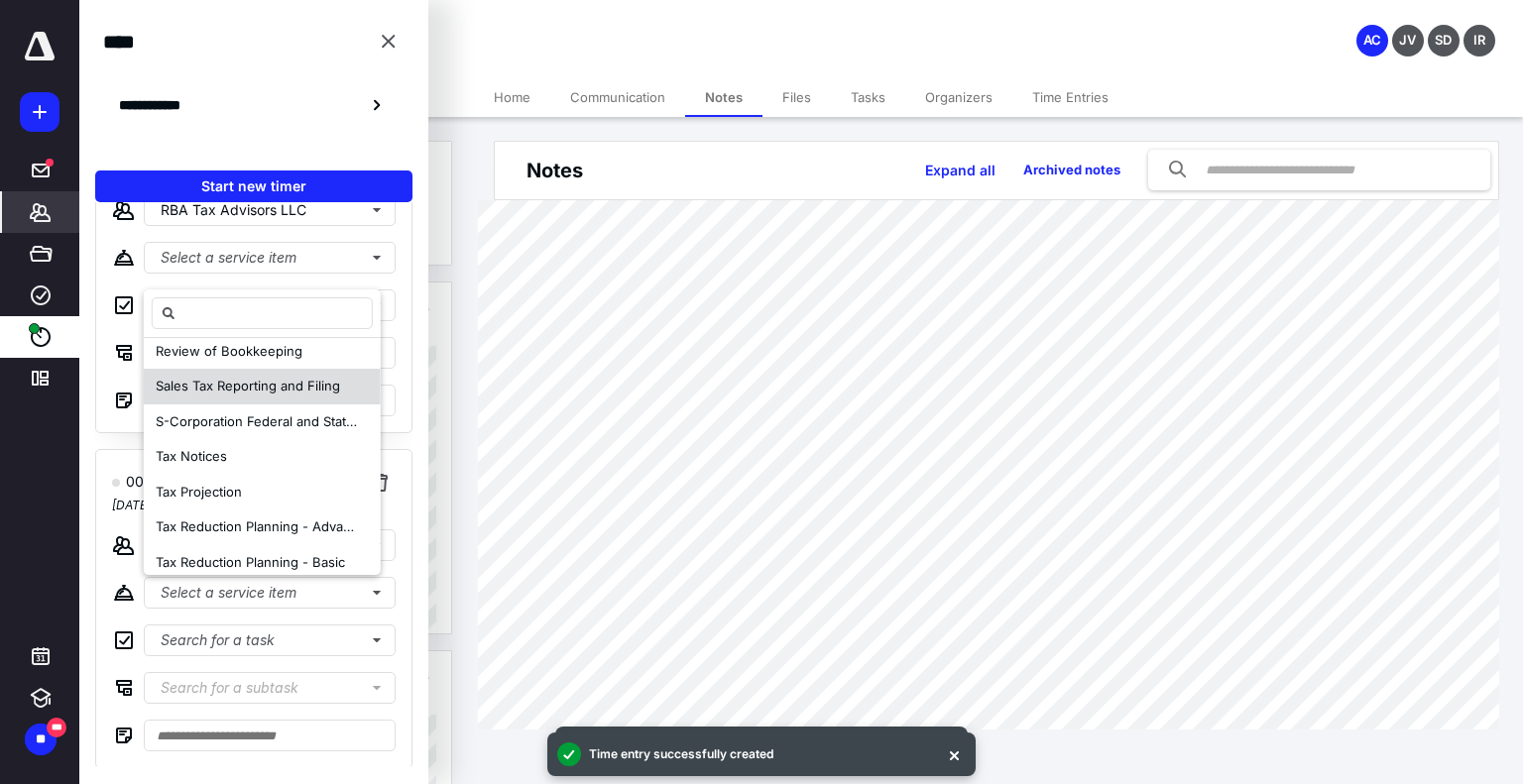 click on "Sales Tax Reporting and Filing" at bounding box center (248, 386) 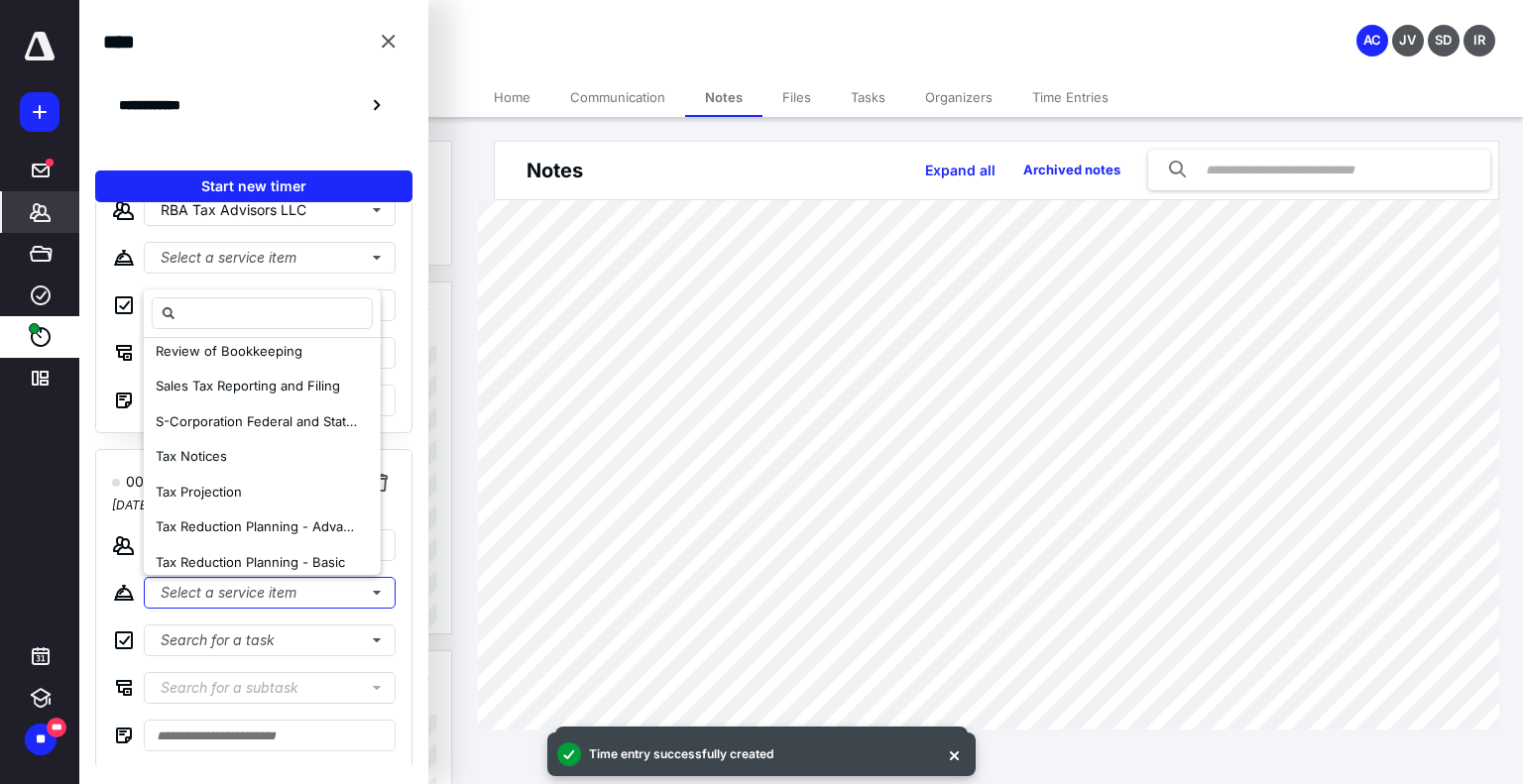 scroll, scrollTop: 0, scrollLeft: 0, axis: both 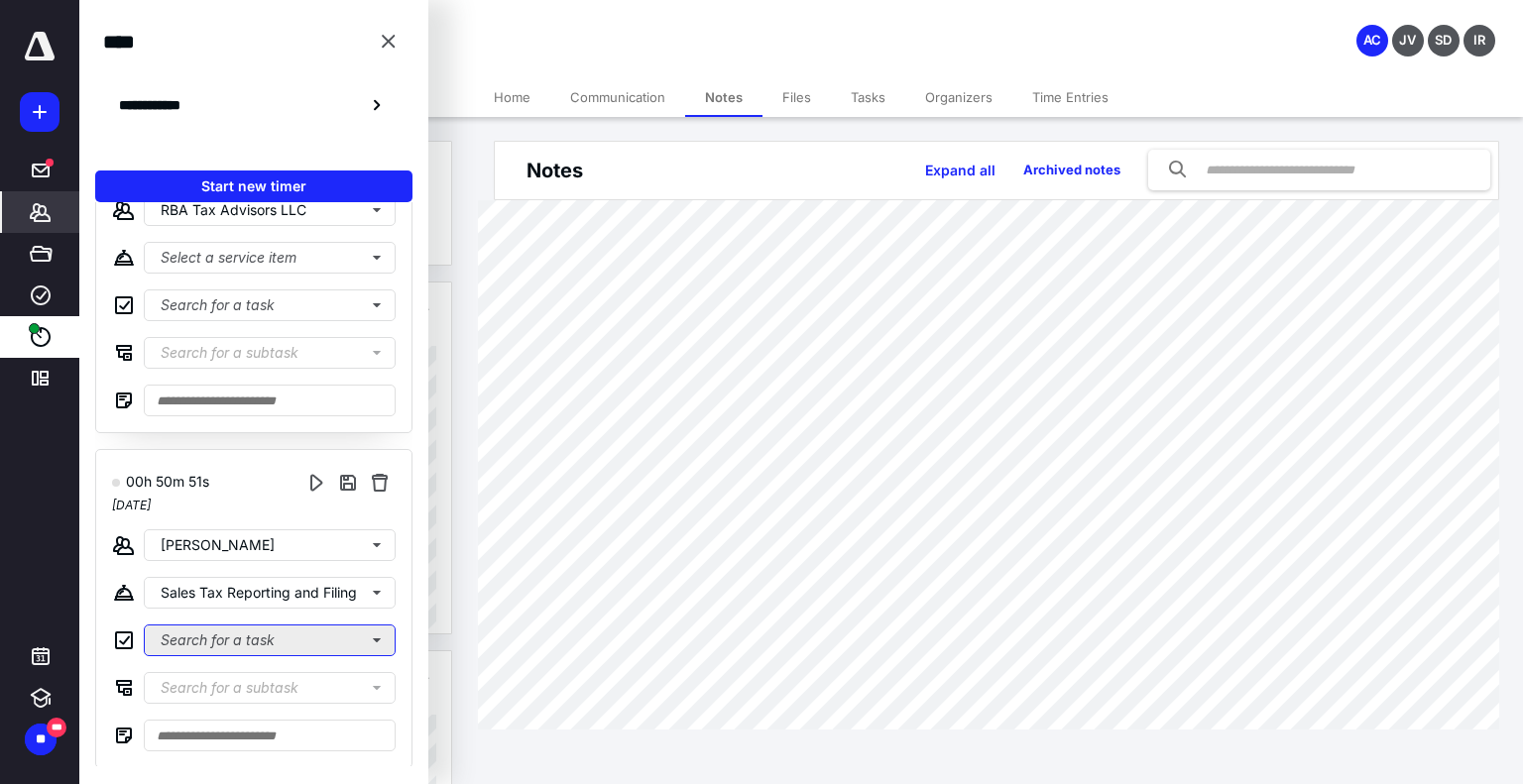 click on "Search for a task" at bounding box center [270, 640] 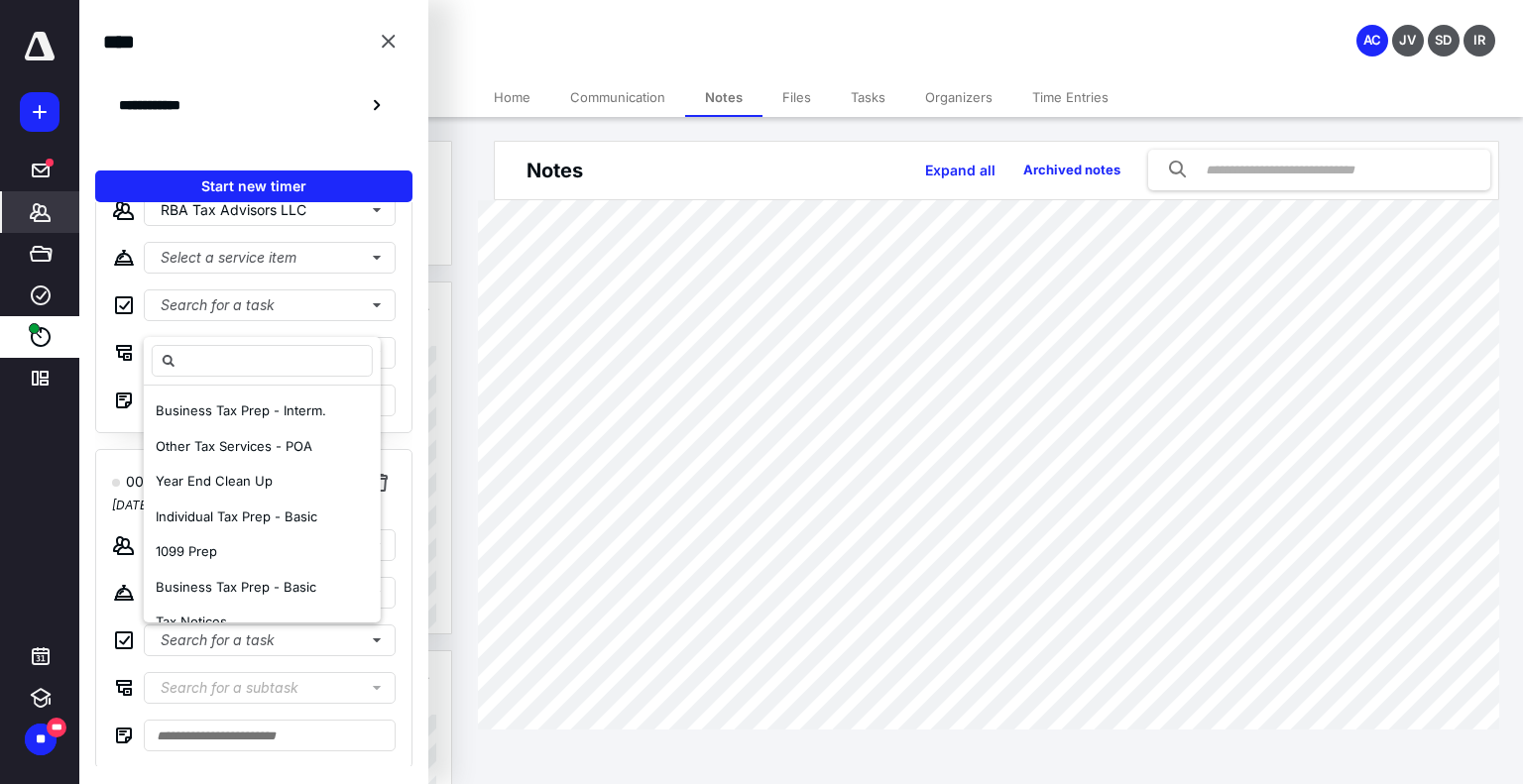 click on "00h 43m 45s July 10, 2025 Prabhakar Gundugola Select a service item Search for a task Search for a subtask 00h 24m 09s July 10, 2025 Tyler Jenkins Sales Tax Reporting and Filing Sales Tax Prep - Quarterly Q2 Review info received 00h 00m 06s July 10, 2025 RBA Tax Advisors LLC Select a service item Search for a task Search for a subtask 00h 50m 51s July 9, 2025 Ronald Walker Sales Tax Reporting and Filing Search for a task Search for a subtask" at bounding box center (254, 484) 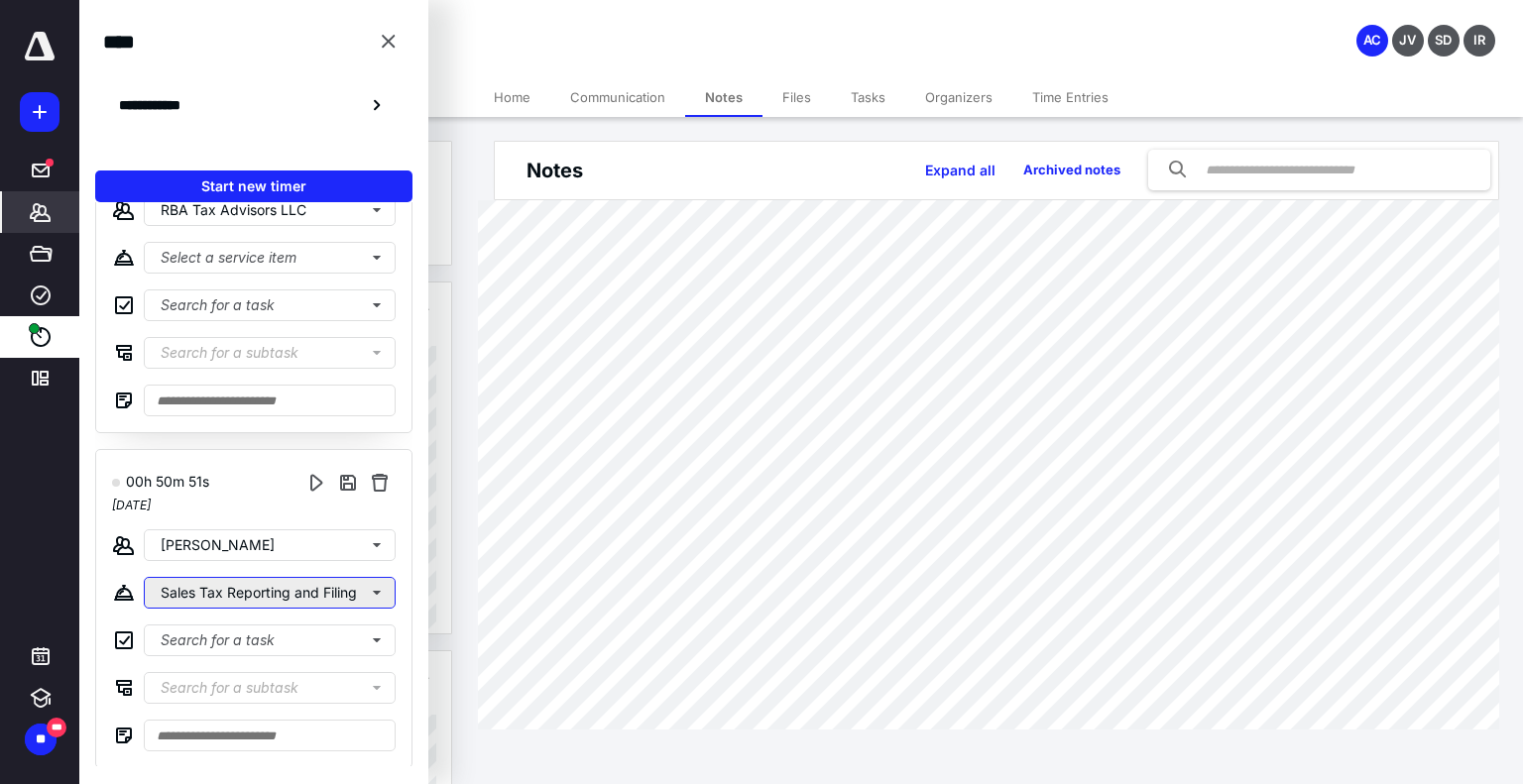 click on "Sales Tax Reporting and Filing" at bounding box center [270, -412] 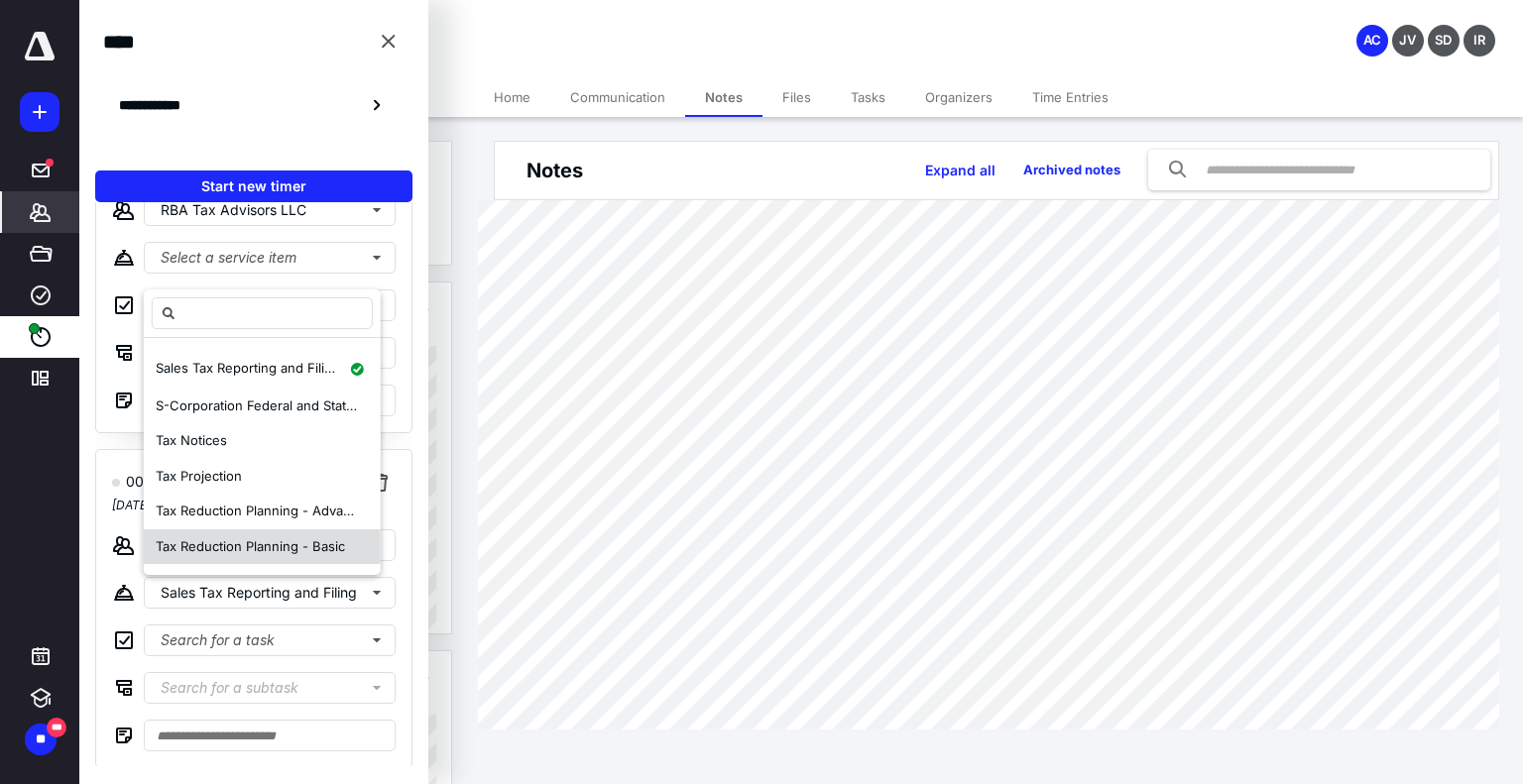 scroll, scrollTop: 916, scrollLeft: 0, axis: vertical 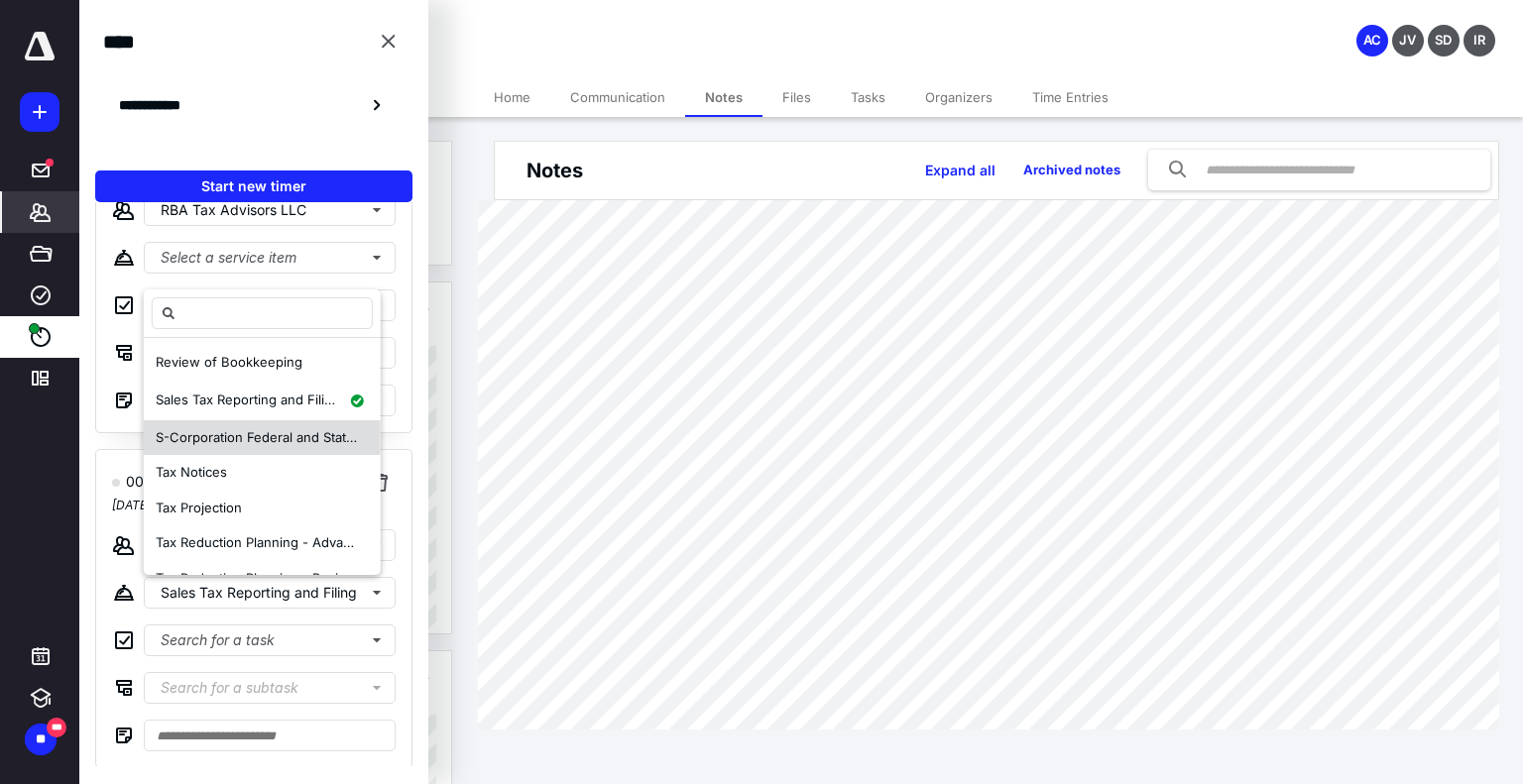 click on "S-Corporation Federal and State Tax Returns (Form 1120-S)" at bounding box center [262, 438] 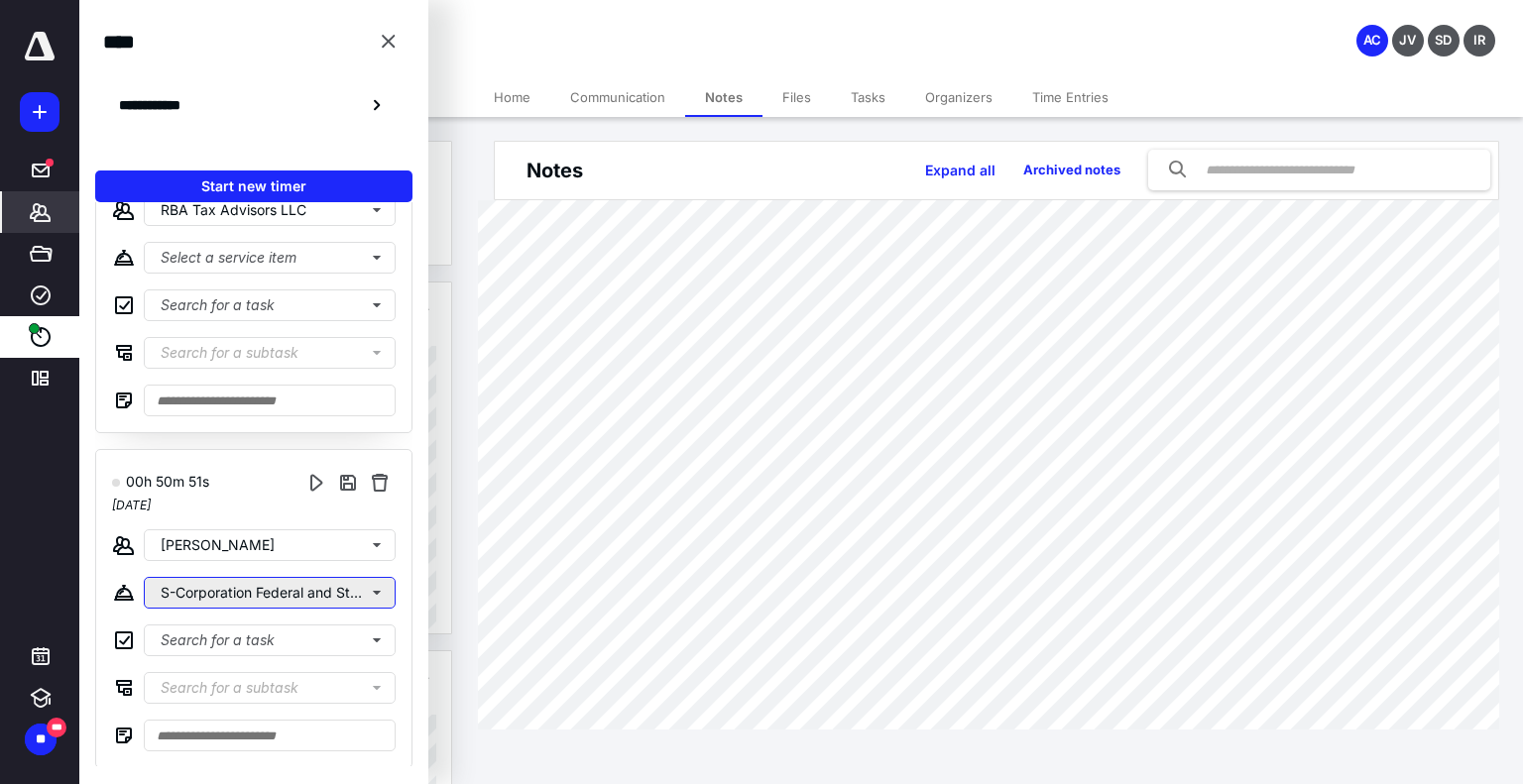 scroll, scrollTop: 0, scrollLeft: 0, axis: both 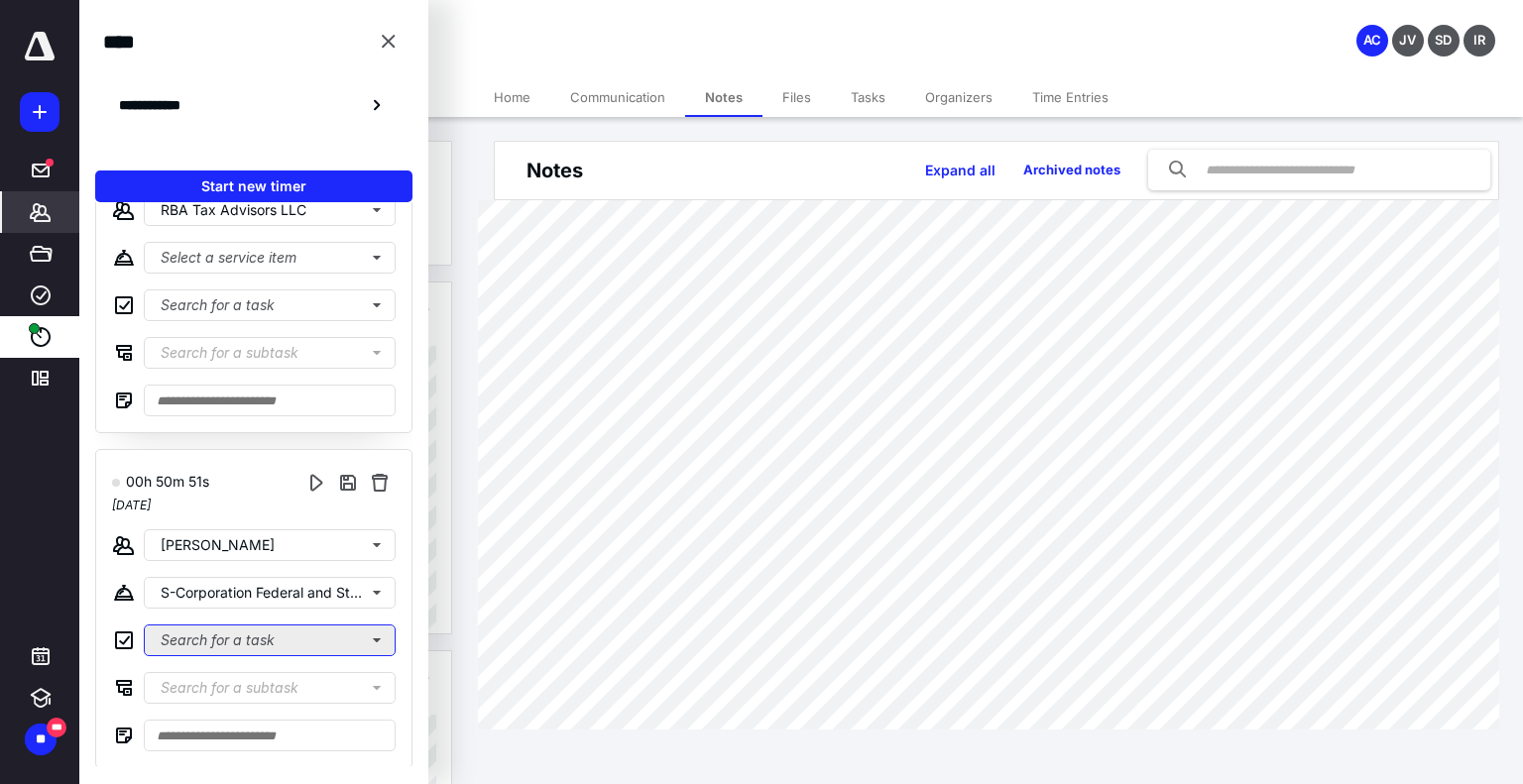 click on "Search for a task" at bounding box center (270, 640) 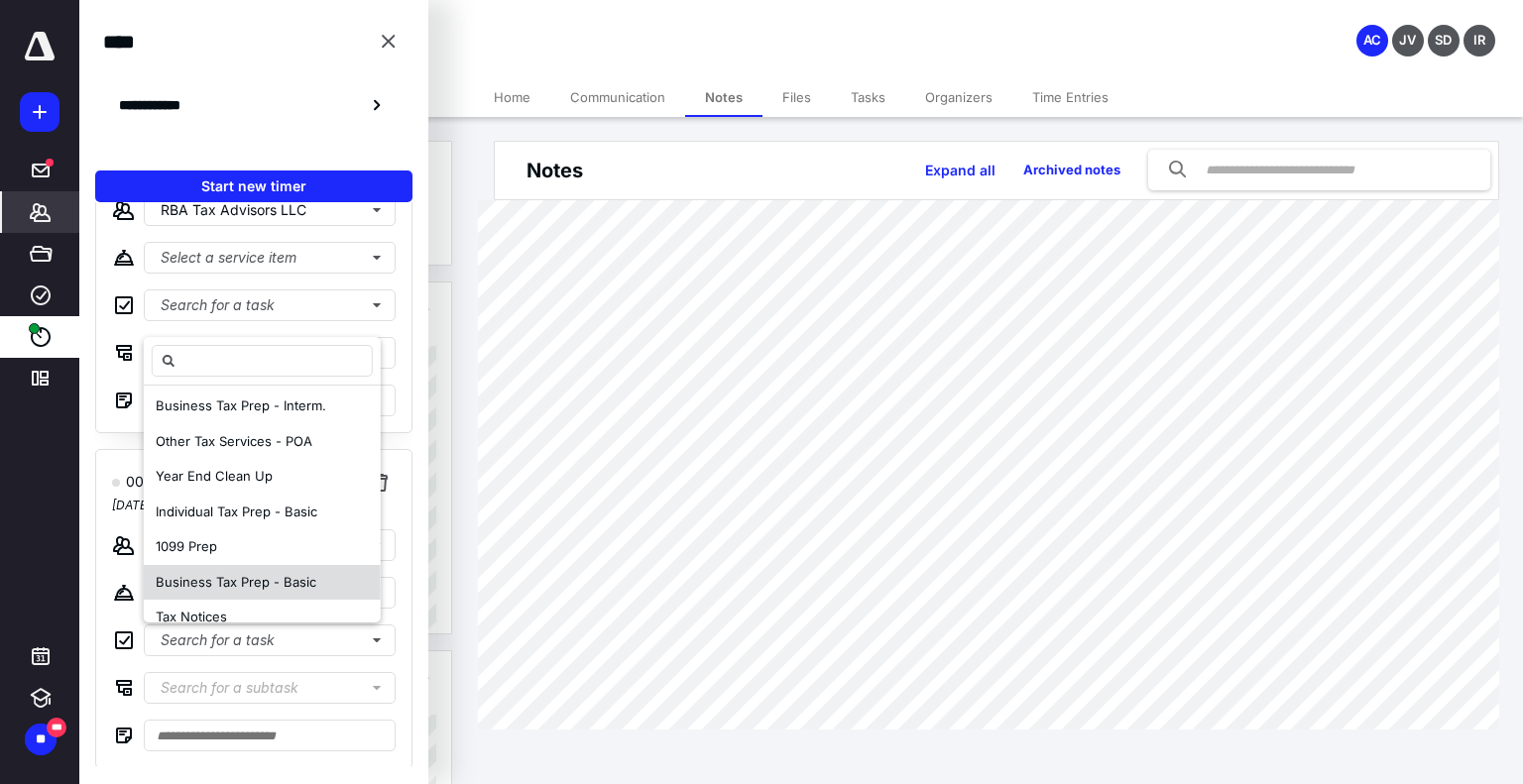 scroll, scrollTop: 0, scrollLeft: 0, axis: both 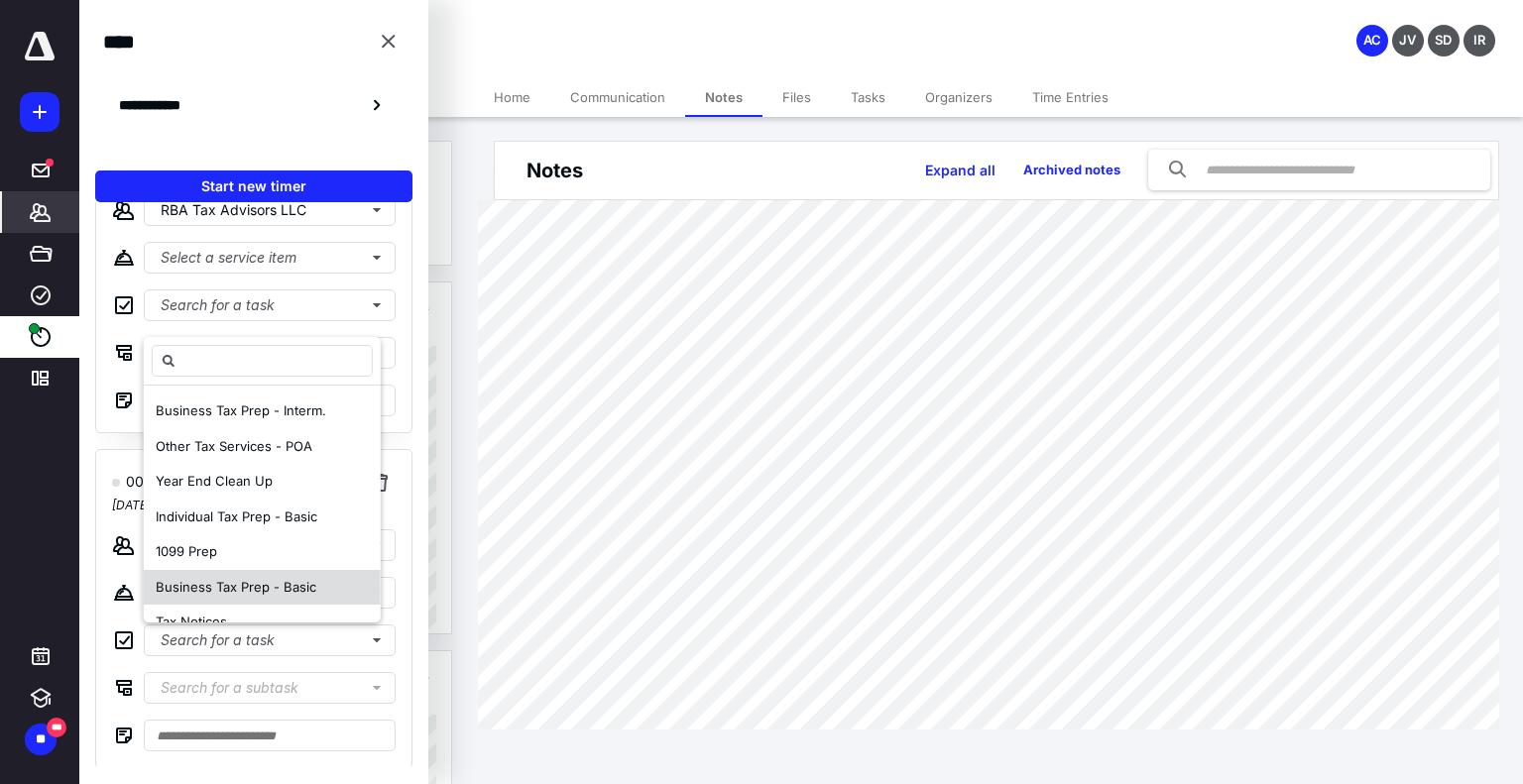 click on "Business Tax Prep - Basic" at bounding box center [236, 587] 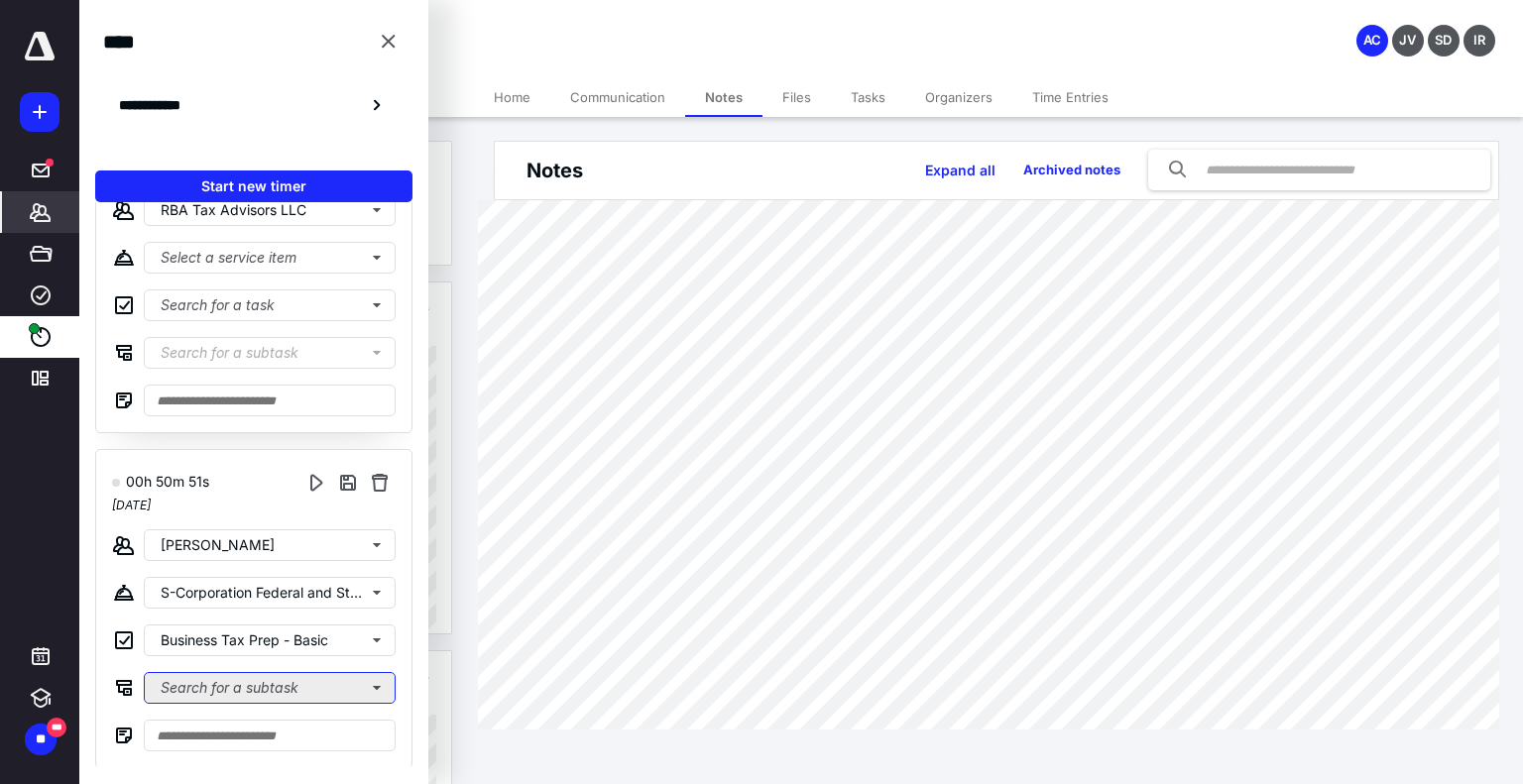 click on "Search for a subtask" at bounding box center (270, 688) 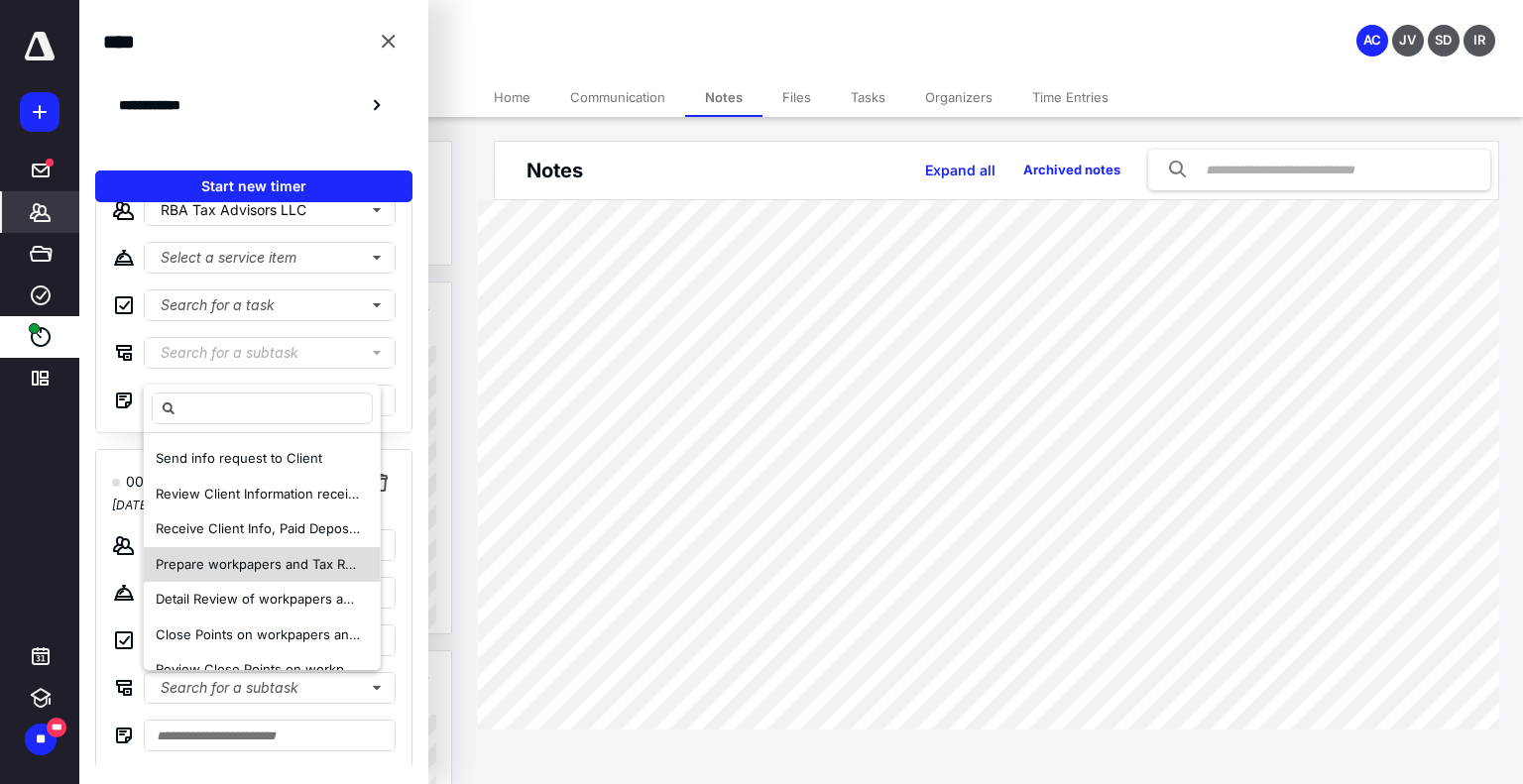 click on "Prepare workpapers and Tax Return" at bounding box center [258, 565] 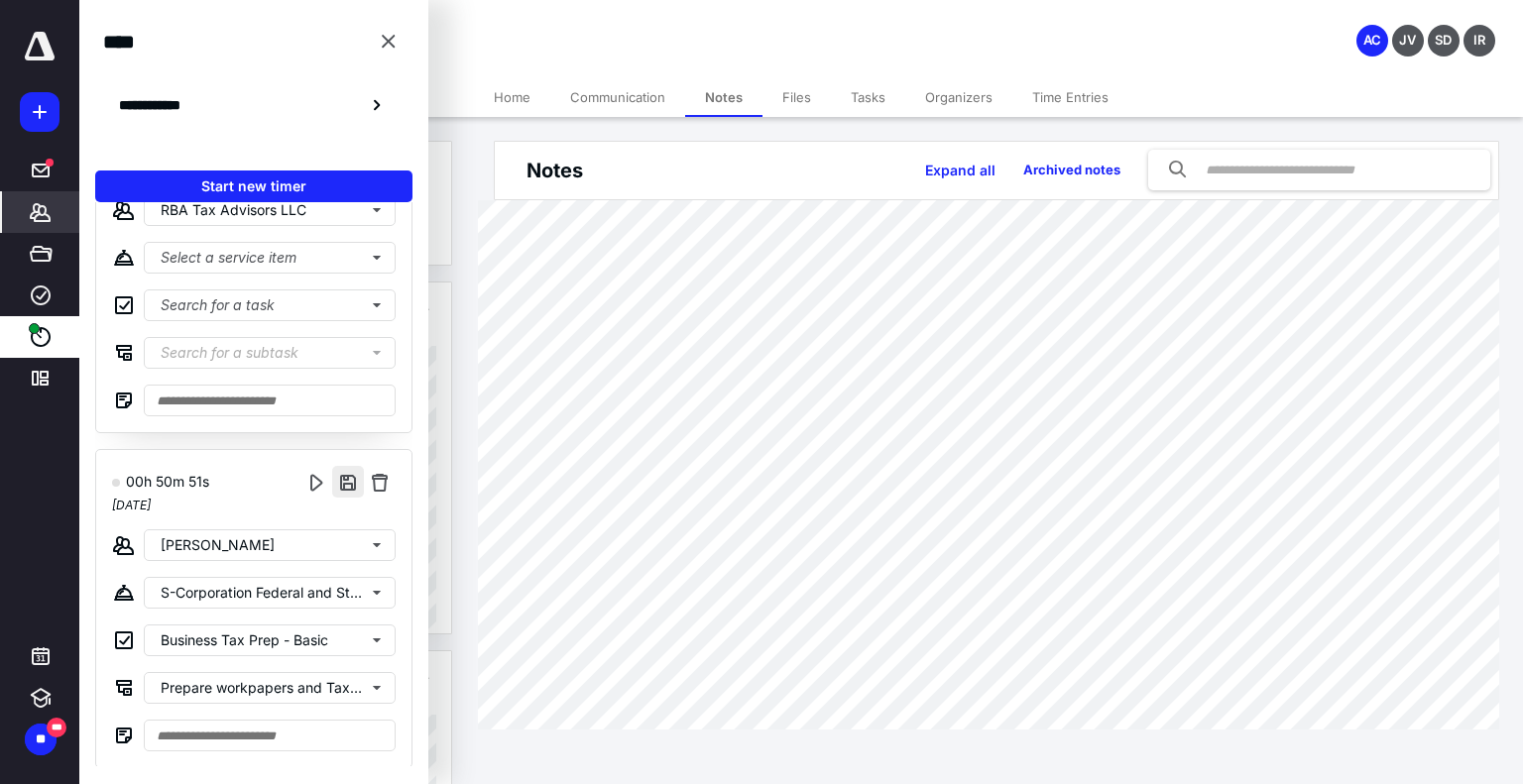 click at bounding box center [348, 482] 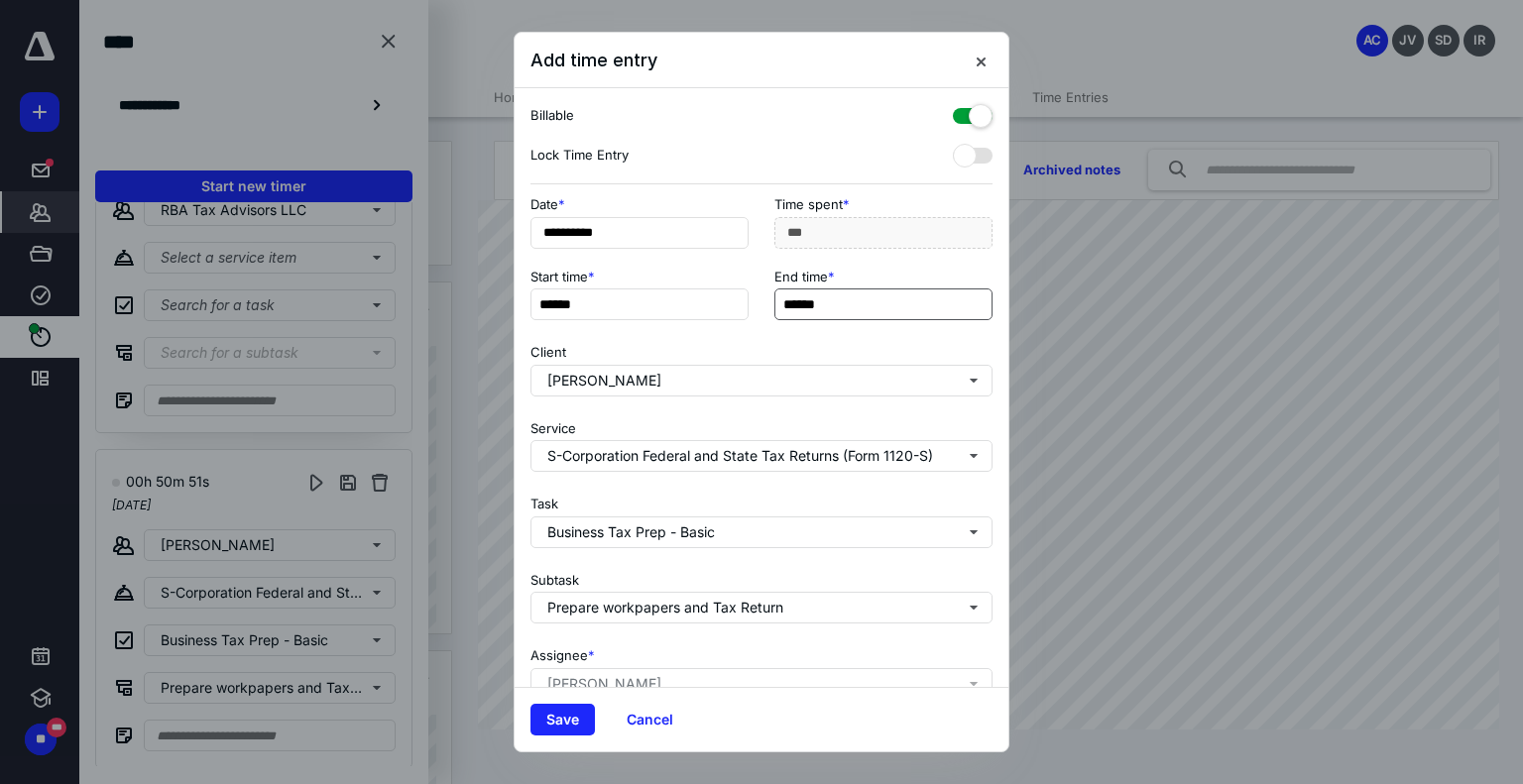click on "******" at bounding box center (883, 304) 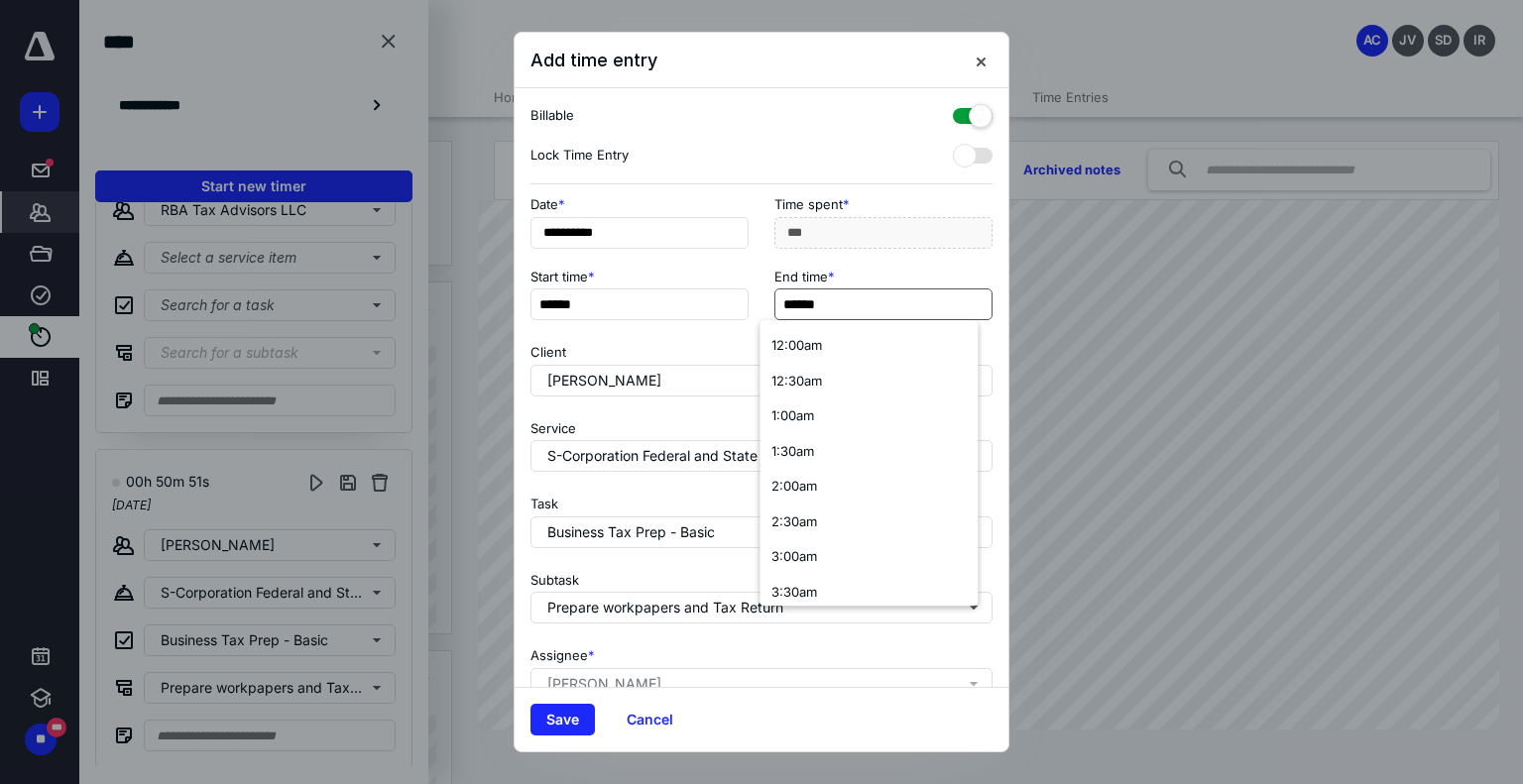 click on "******" at bounding box center (883, 304) 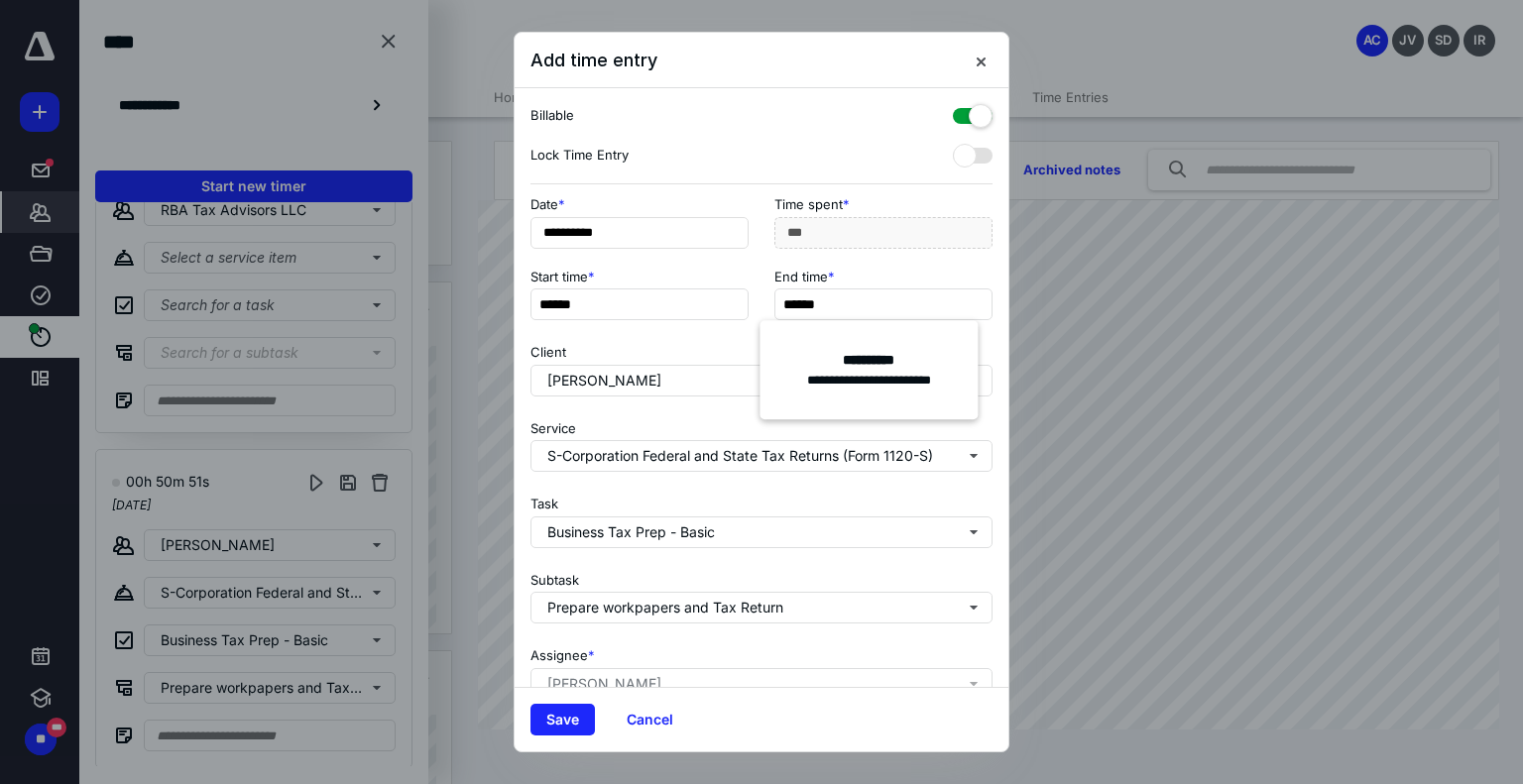 type on "******" 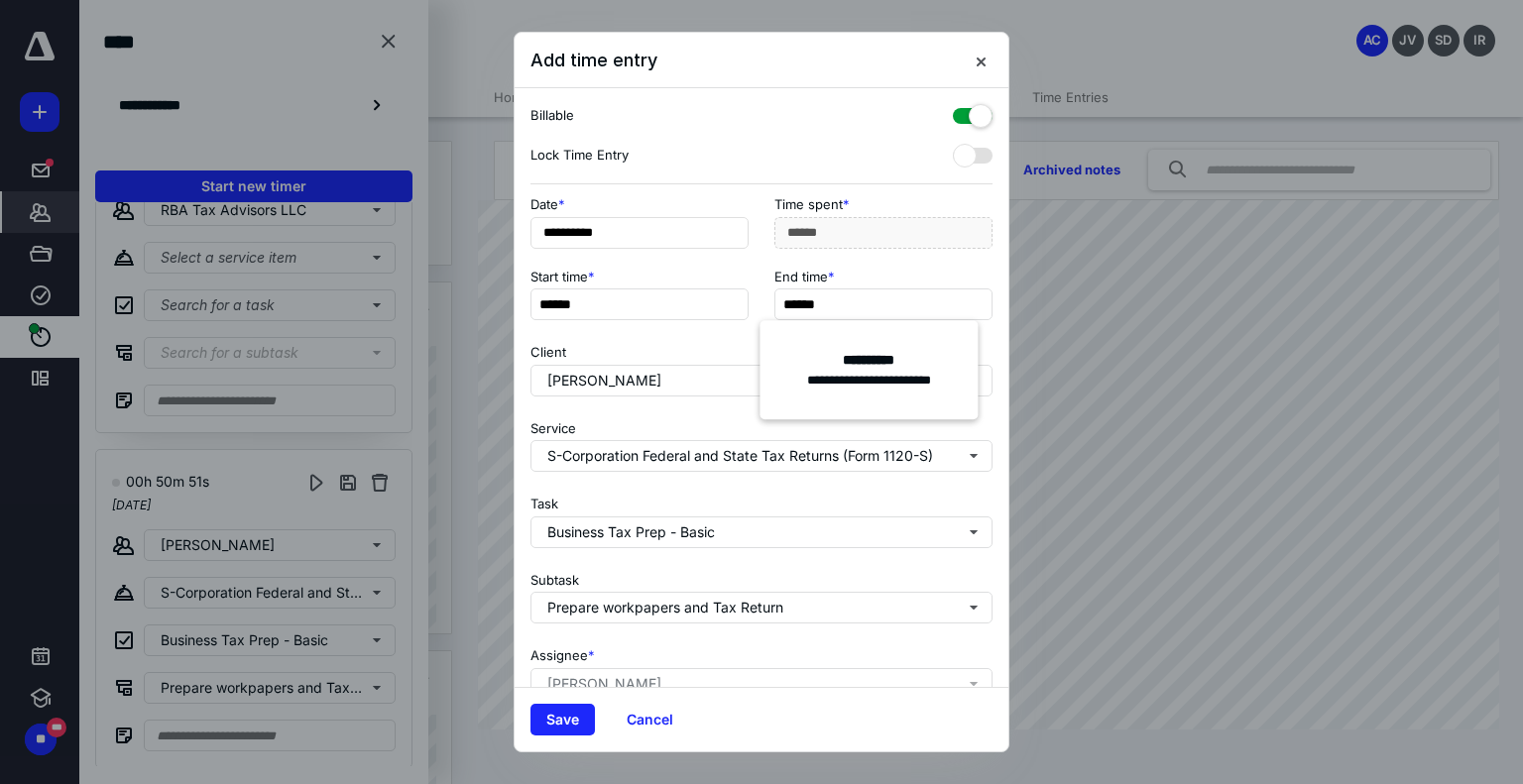 click on "Client Ronald Walker" at bounding box center [762, 366] 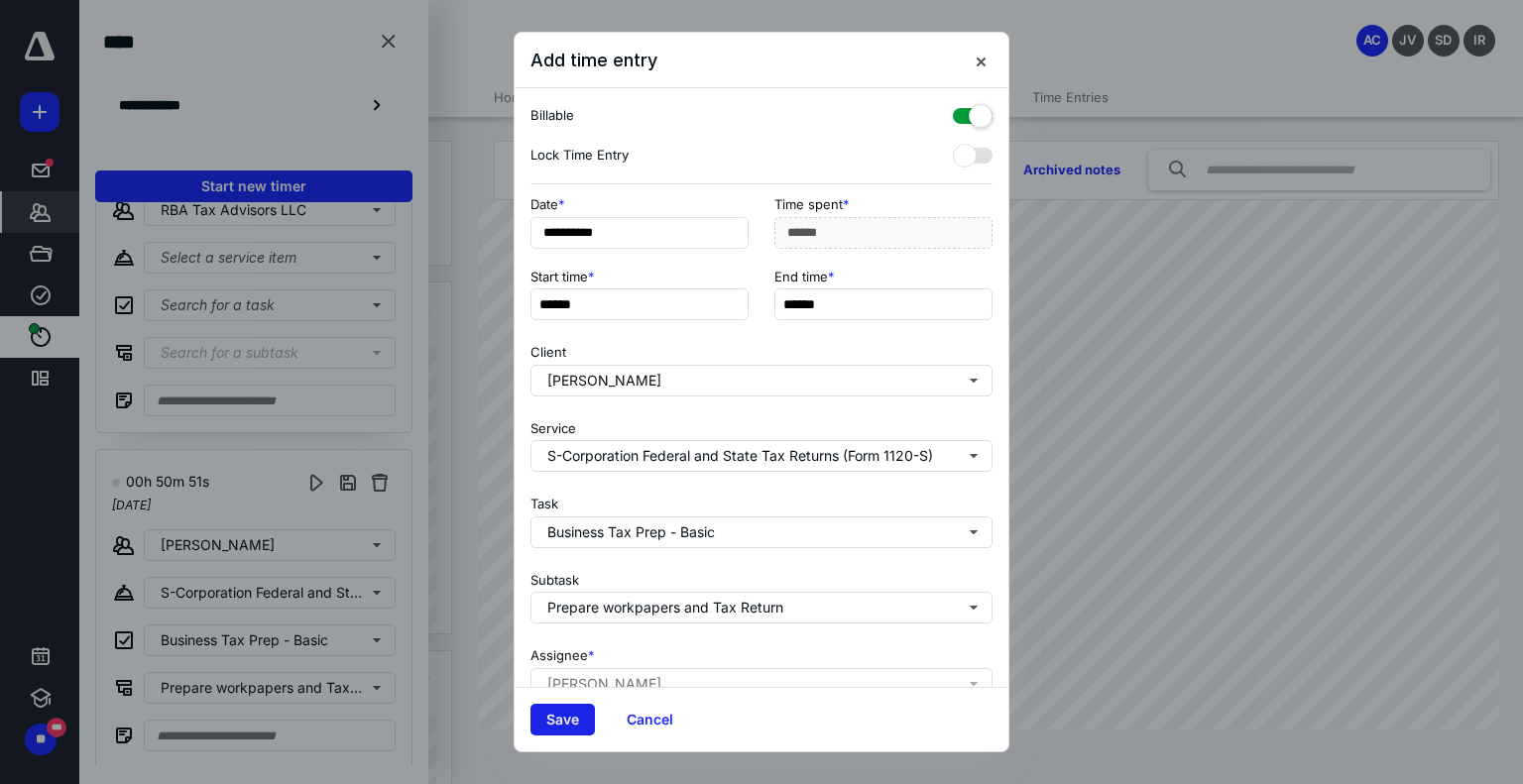click on "Save" at bounding box center (562, 720) 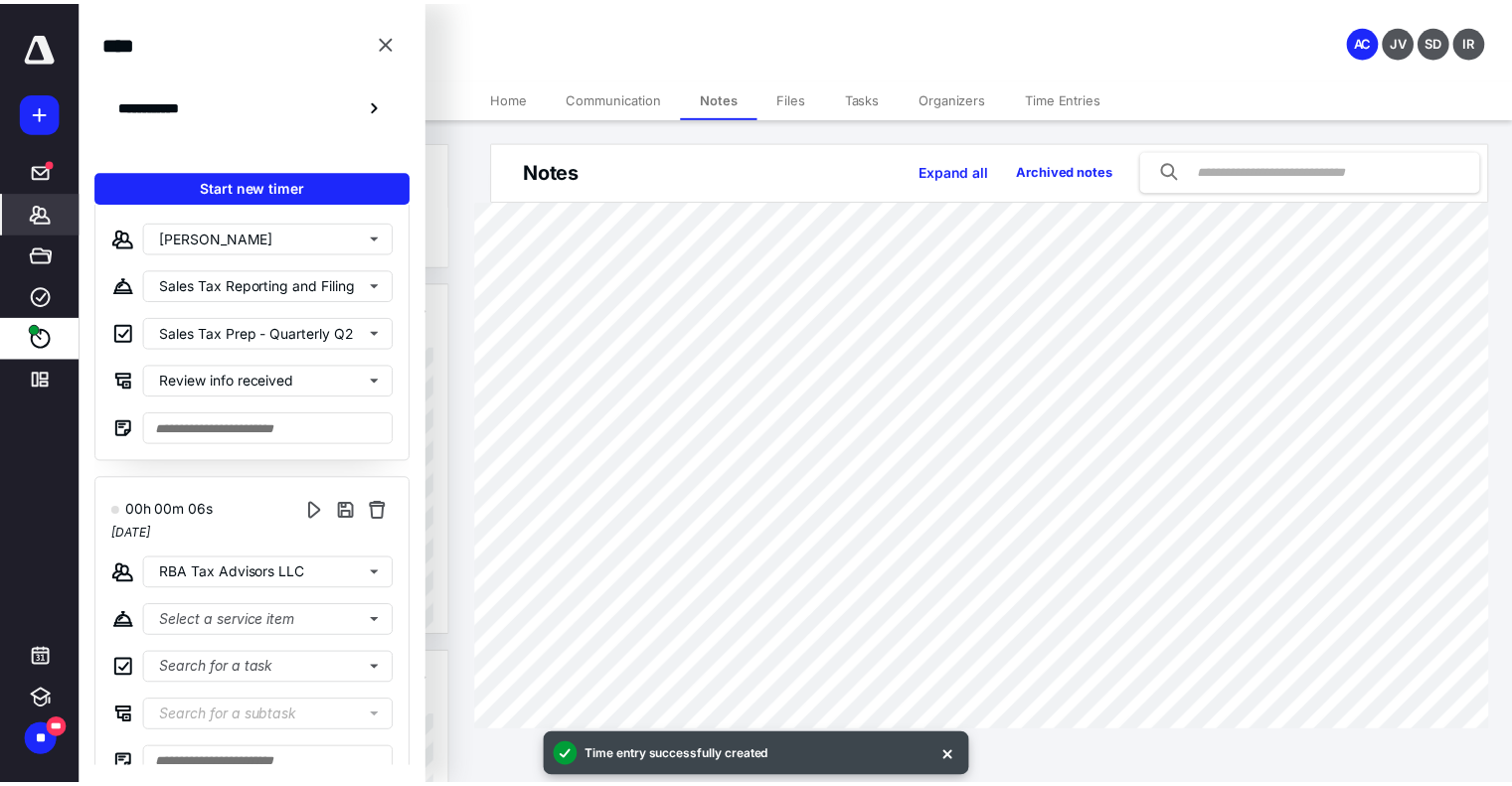 scroll, scrollTop: 441, scrollLeft: 0, axis: vertical 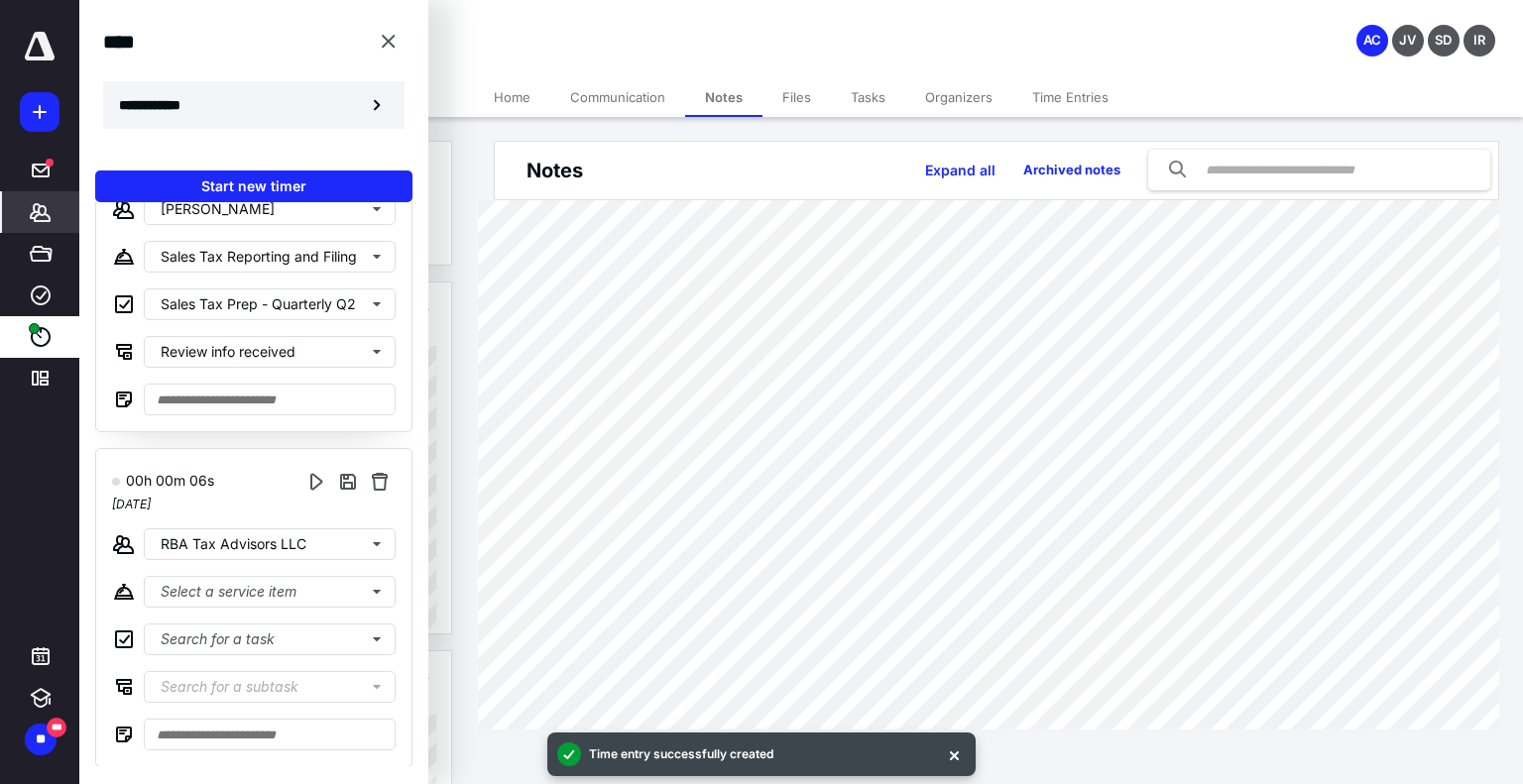 click on "**********" at bounding box center (254, 105) 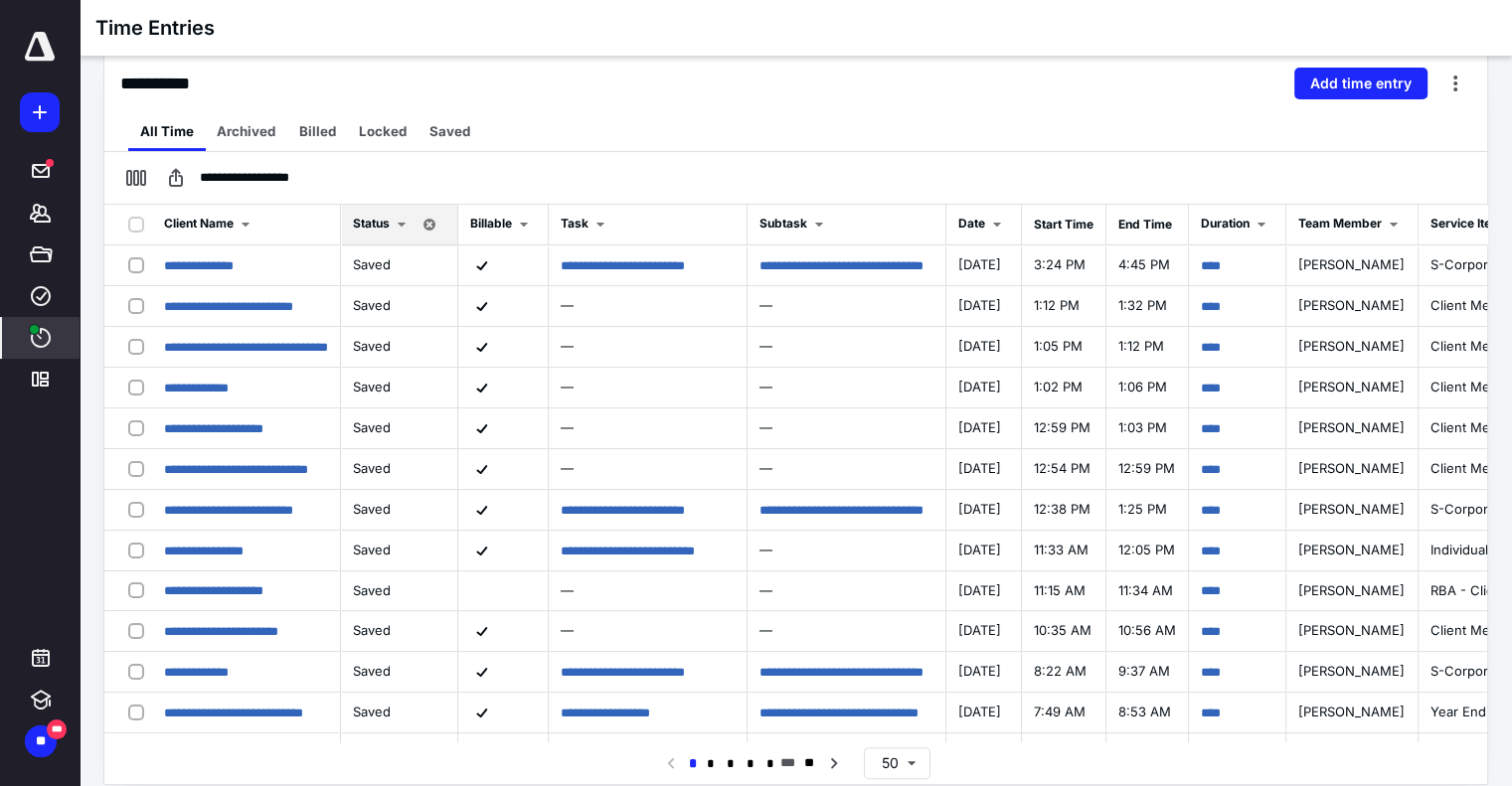 scroll, scrollTop: 421, scrollLeft: 0, axis: vertical 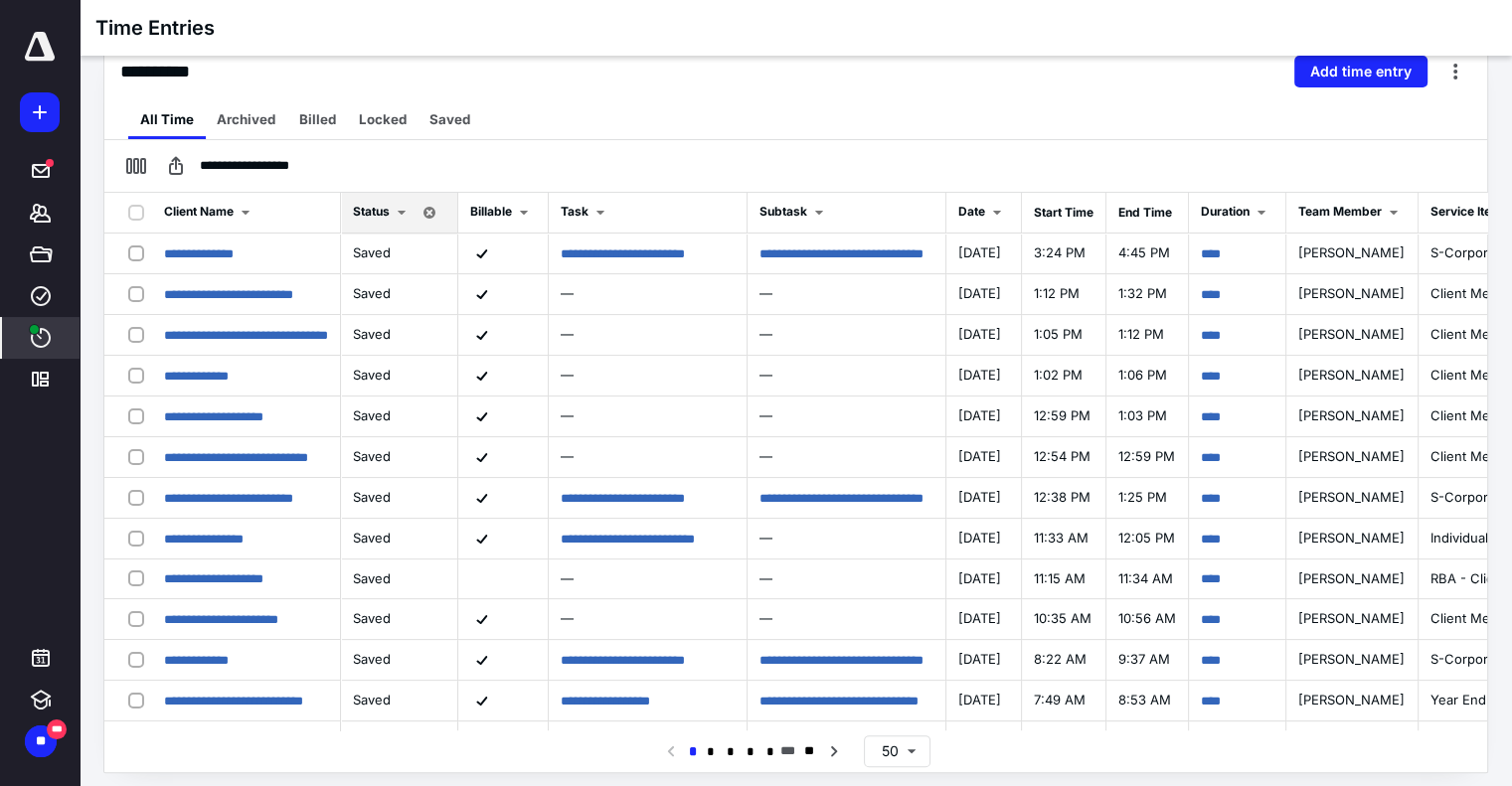 click at bounding box center [34, 329] 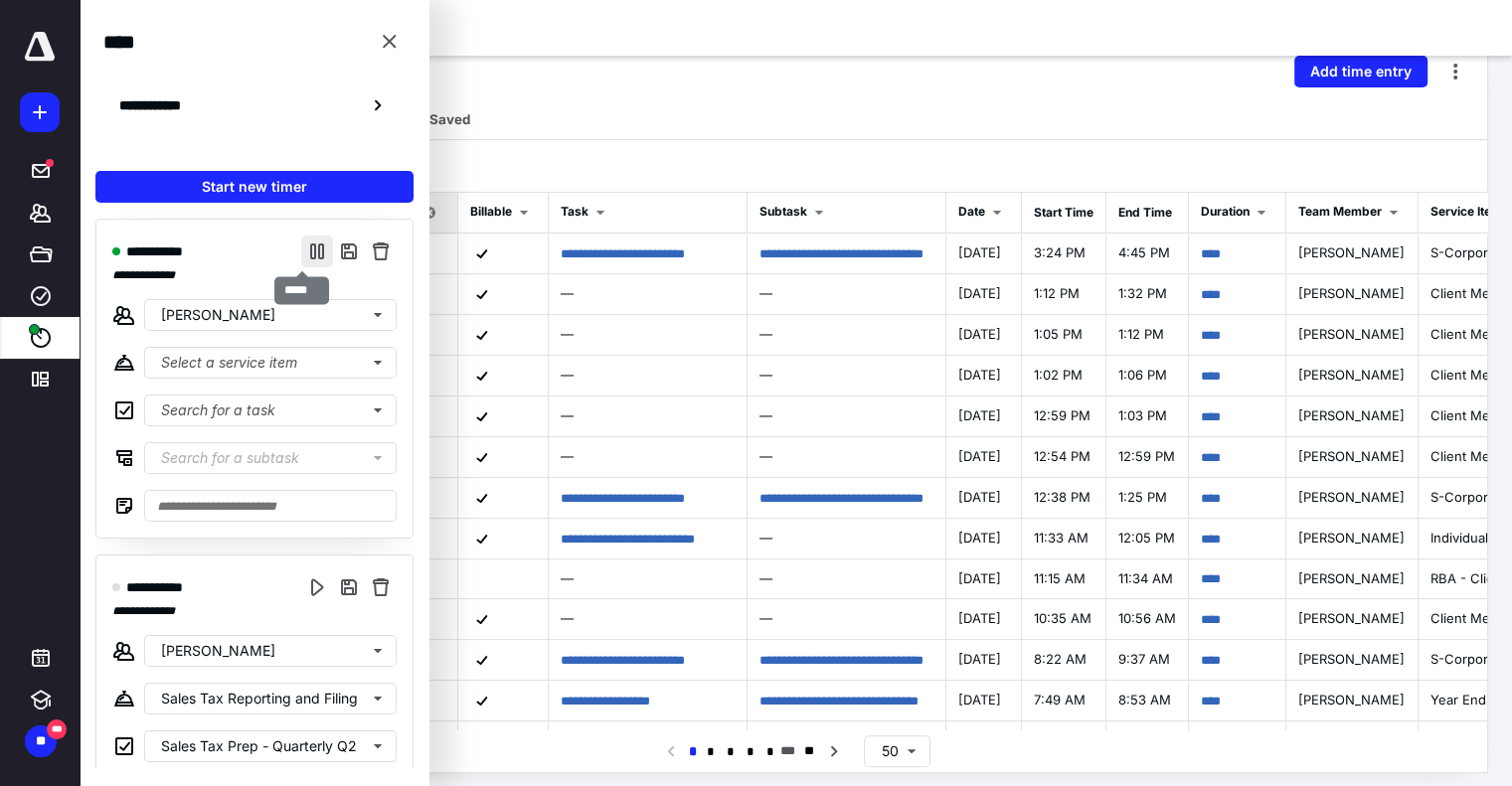 click at bounding box center [317, 251] 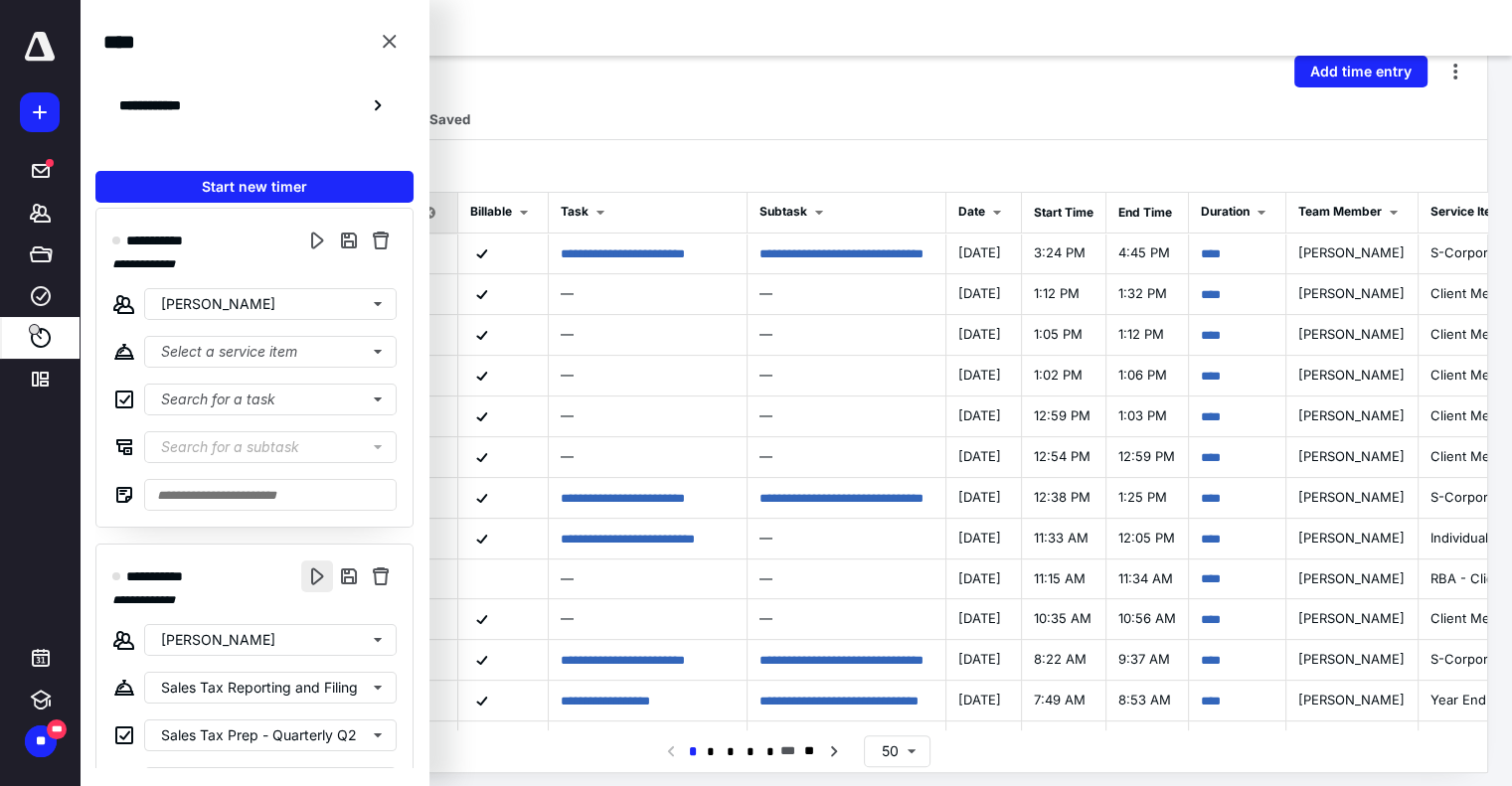 scroll, scrollTop: 0, scrollLeft: 0, axis: both 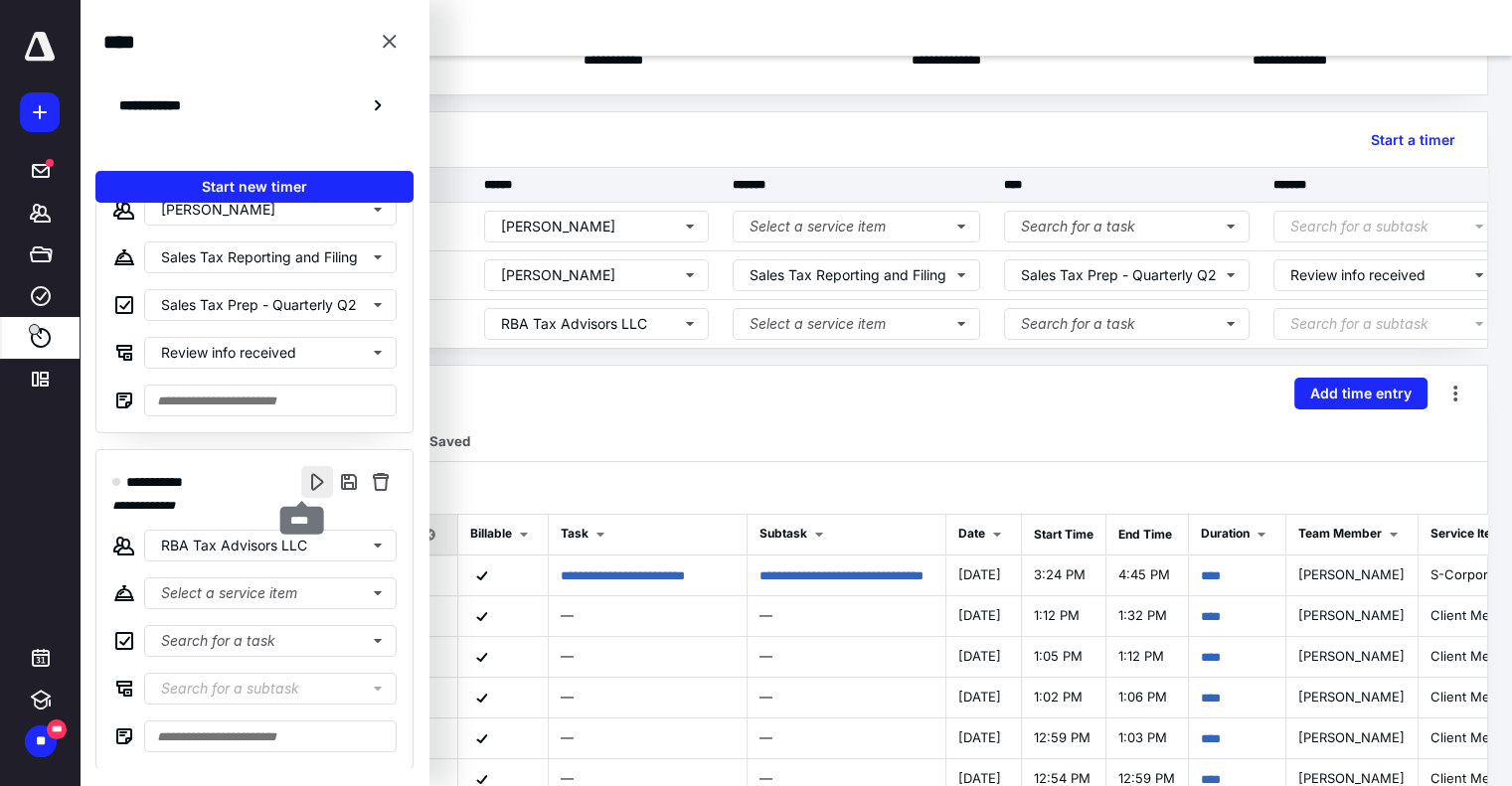 click at bounding box center [317, 482] 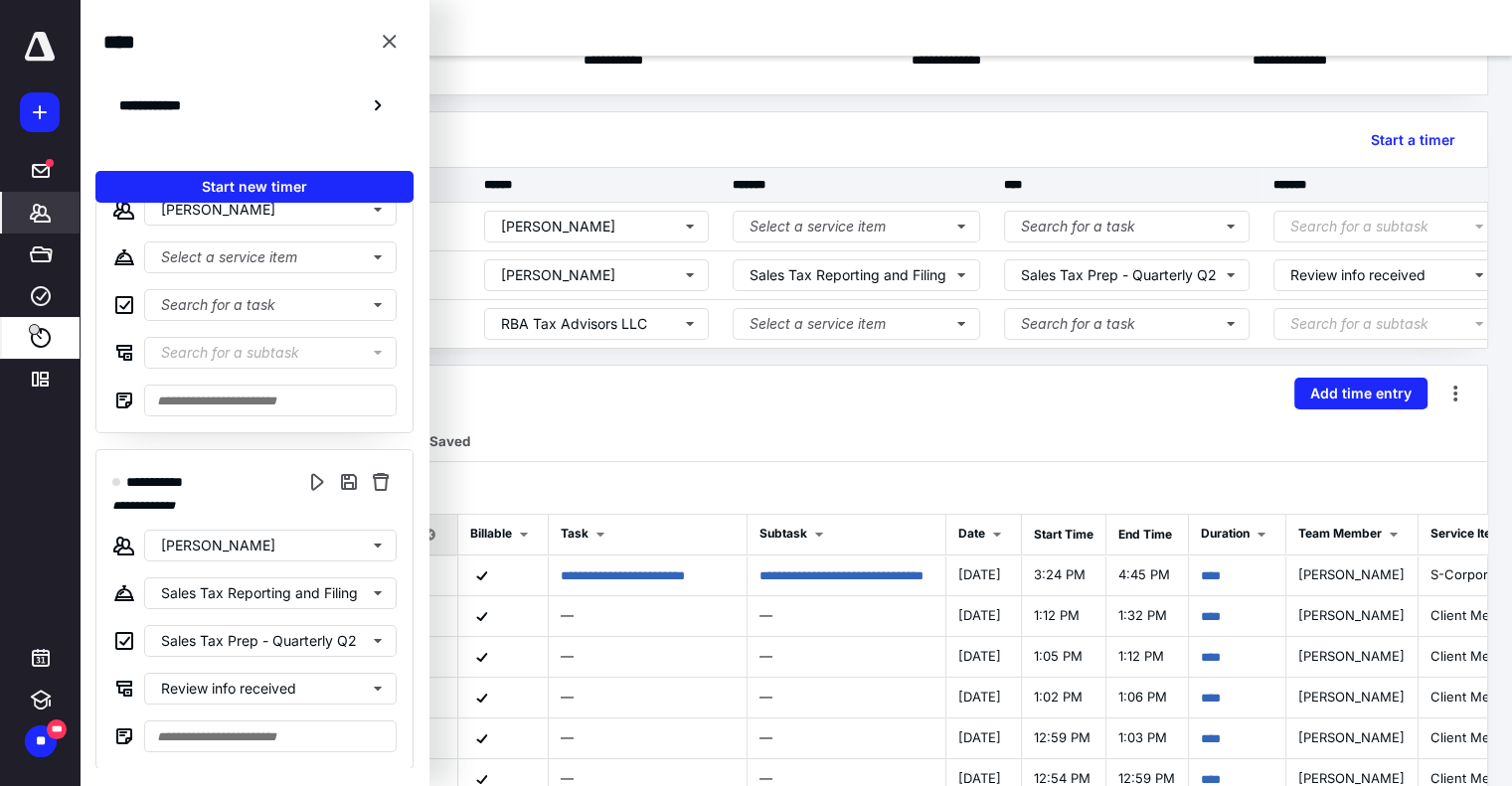 scroll, scrollTop: 0, scrollLeft: 0, axis: both 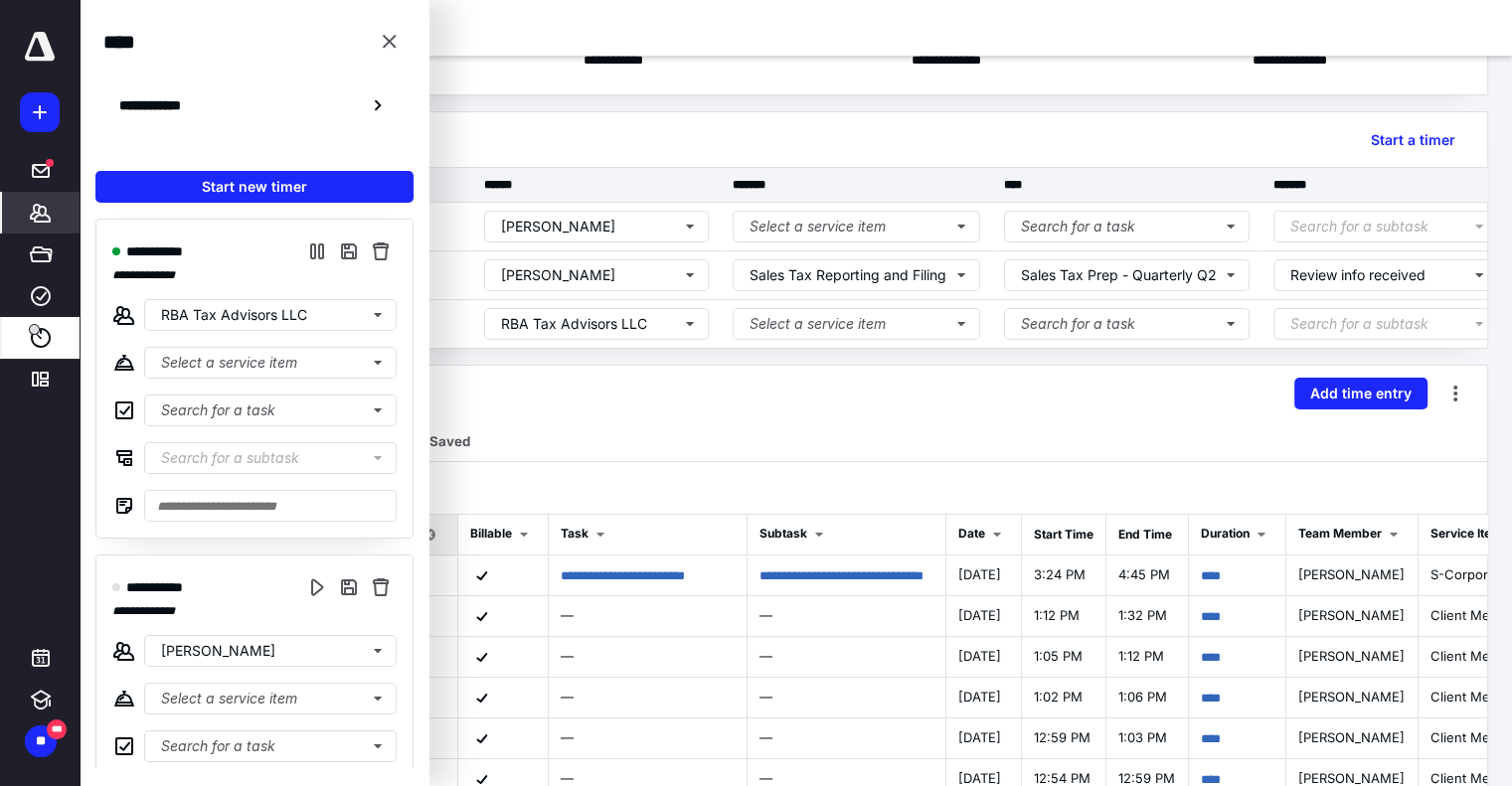 click on "*******" at bounding box center (41, 213) 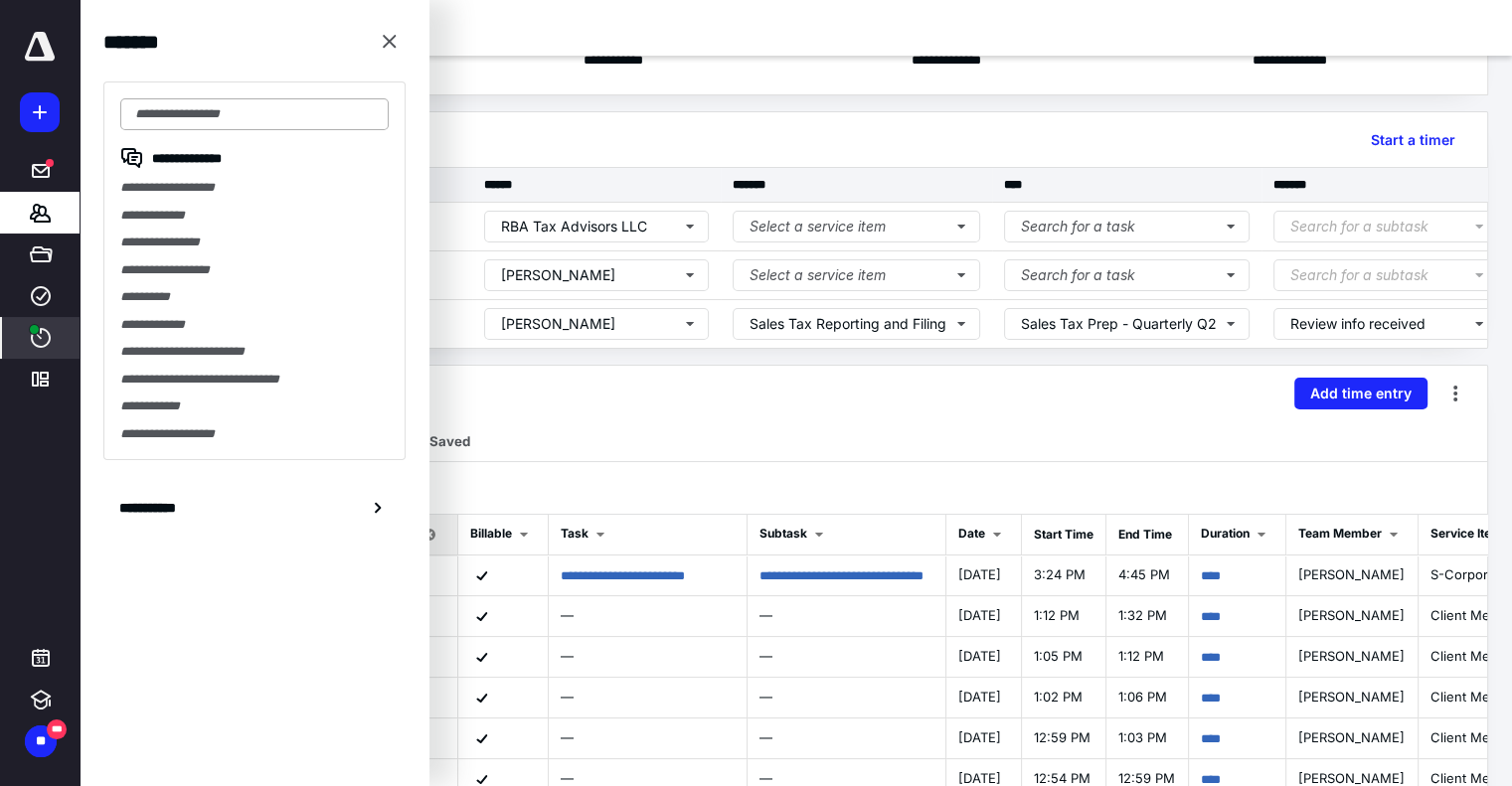 click at bounding box center [254, 114] 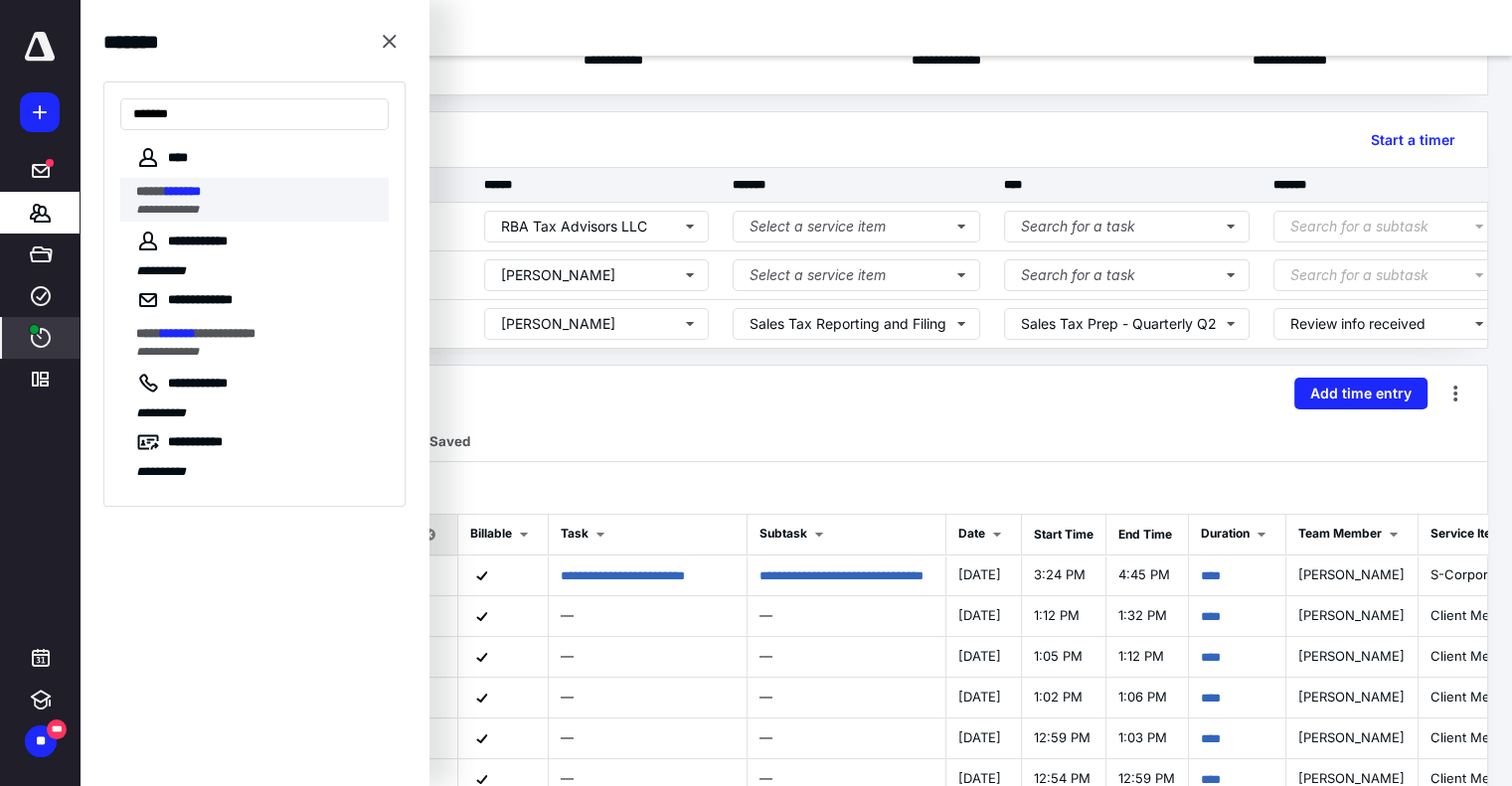 type on "*******" 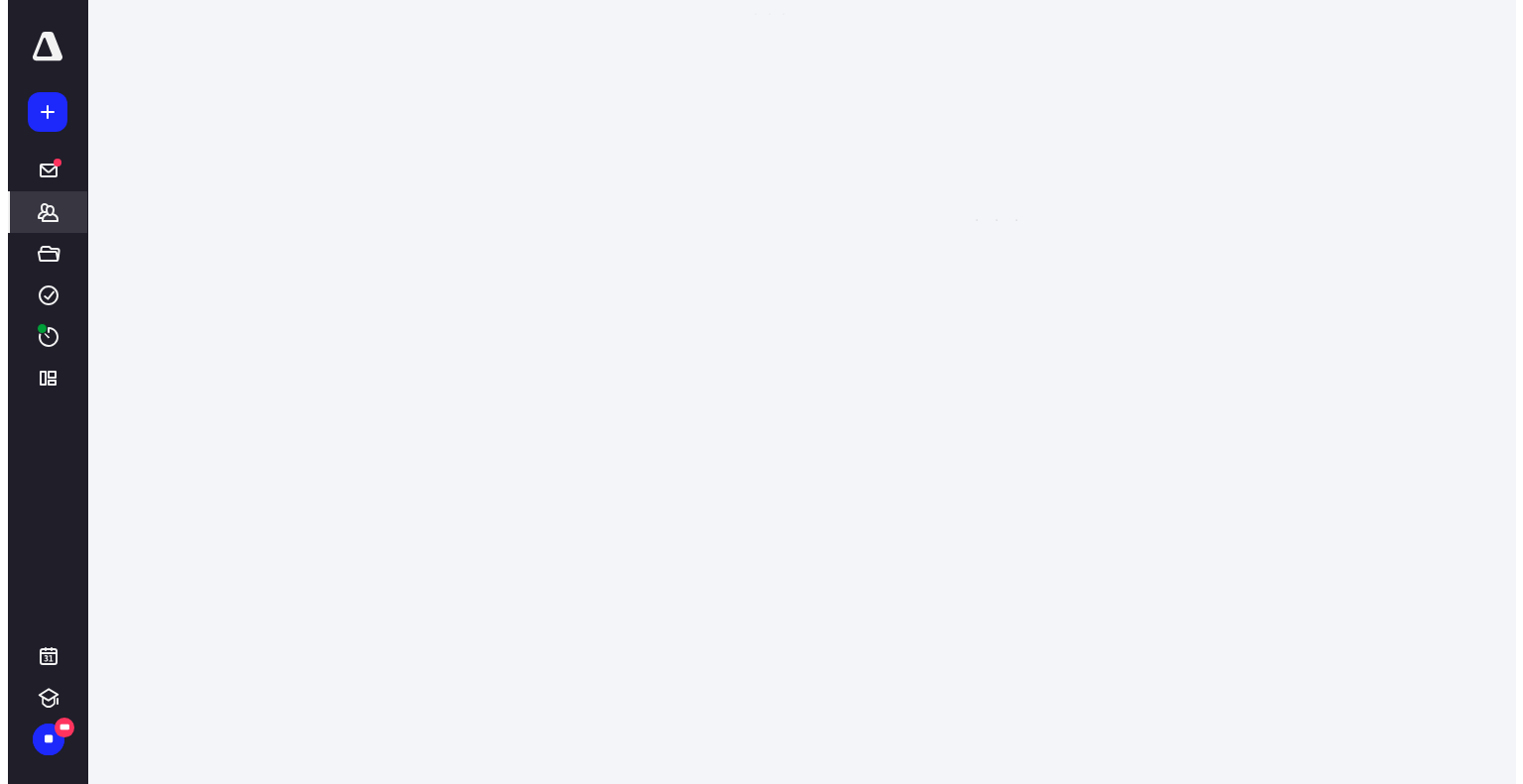 scroll, scrollTop: 0, scrollLeft: 0, axis: both 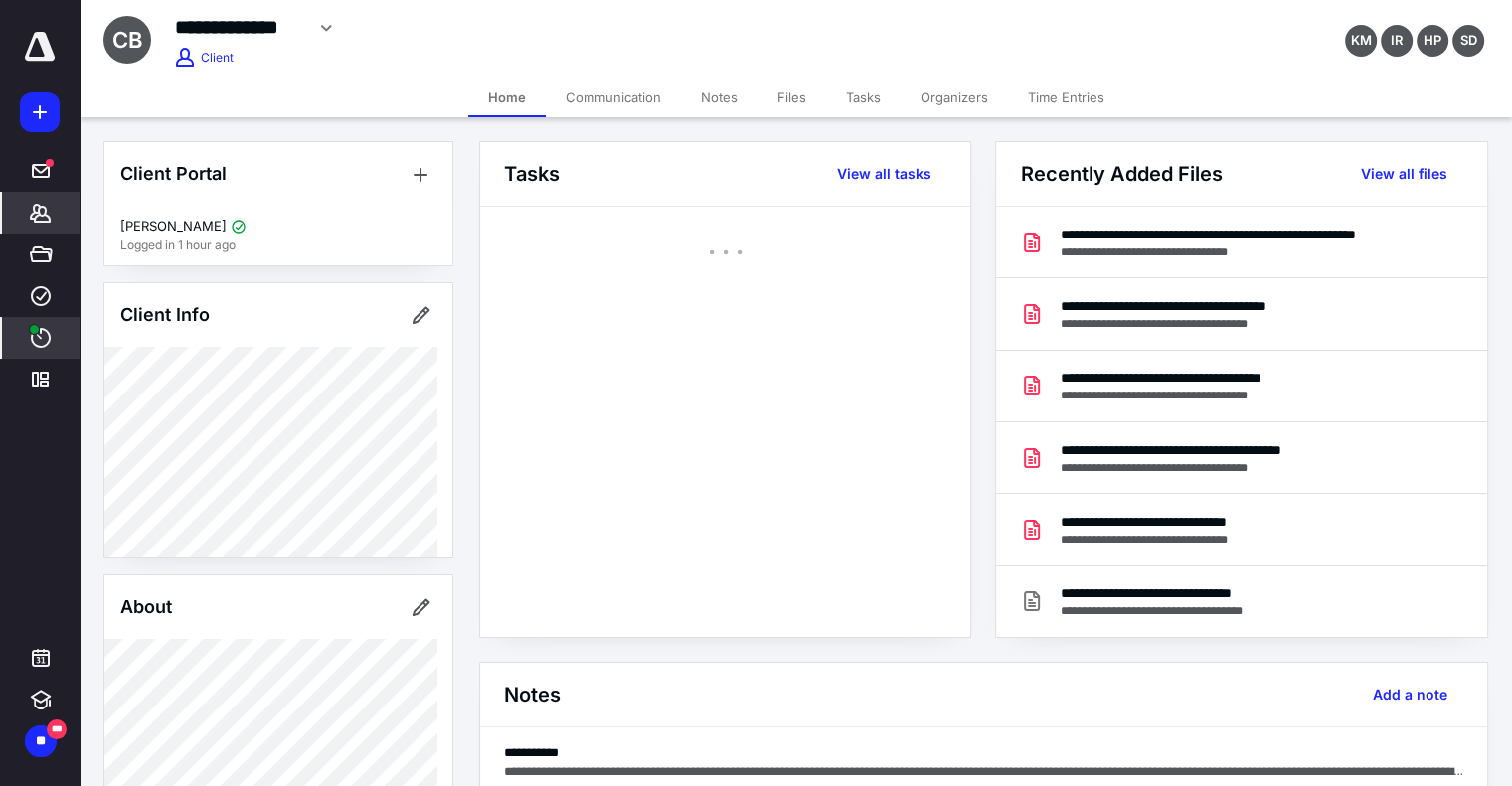 click at bounding box center [34, 329] 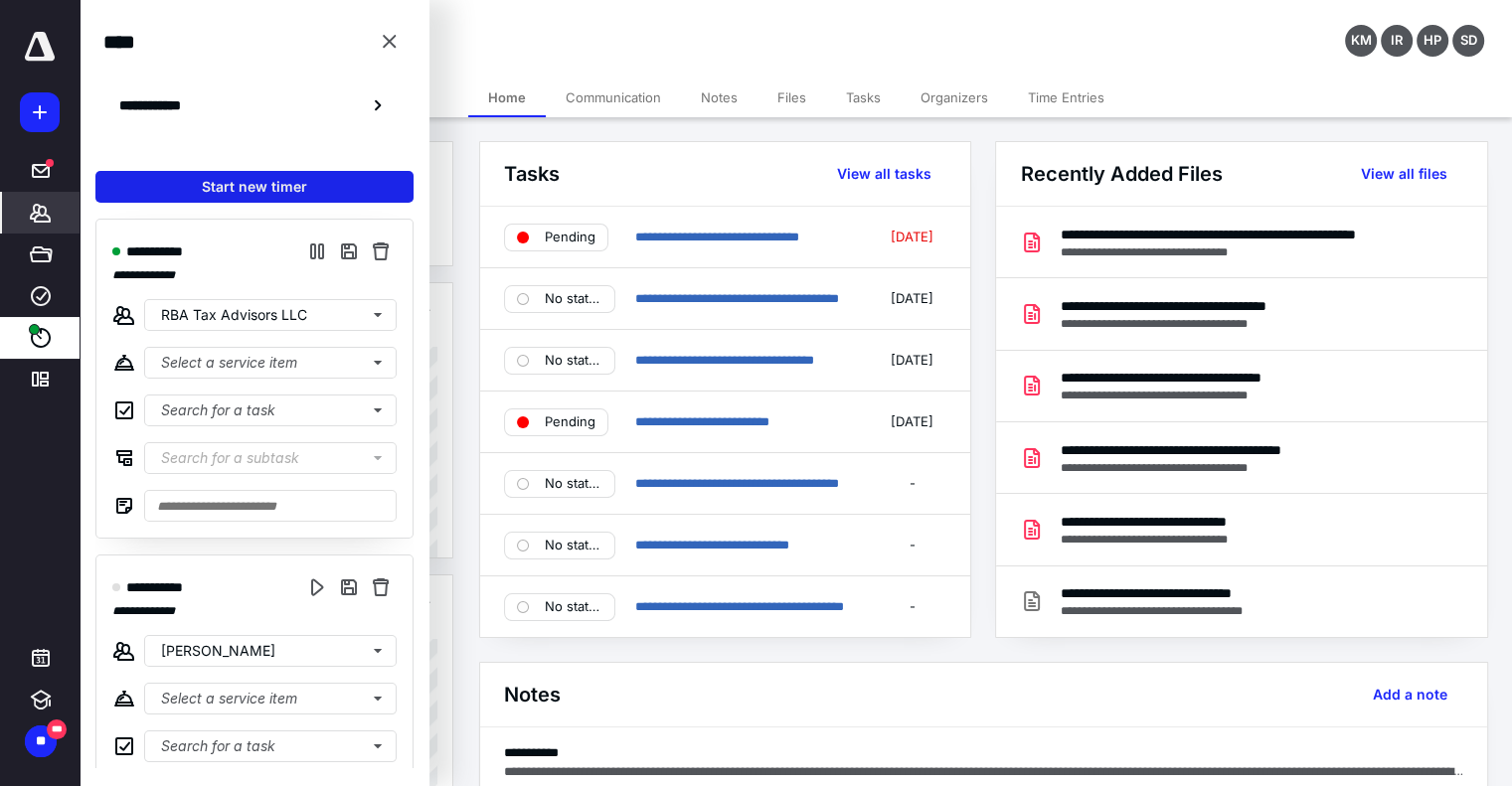 click on "Start new timer" at bounding box center [254, 187] 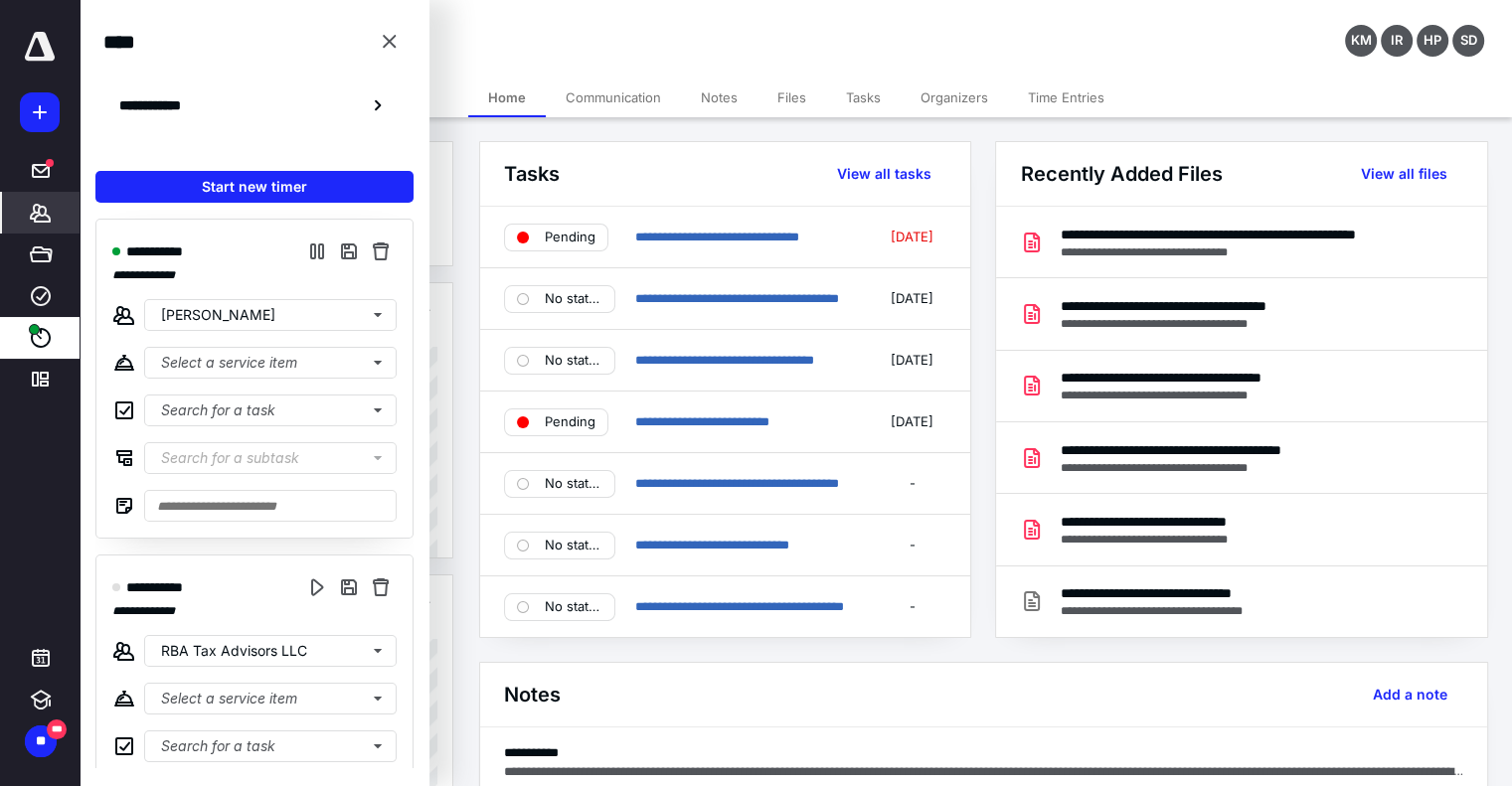 click on "**********" at bounding box center (597, 28) 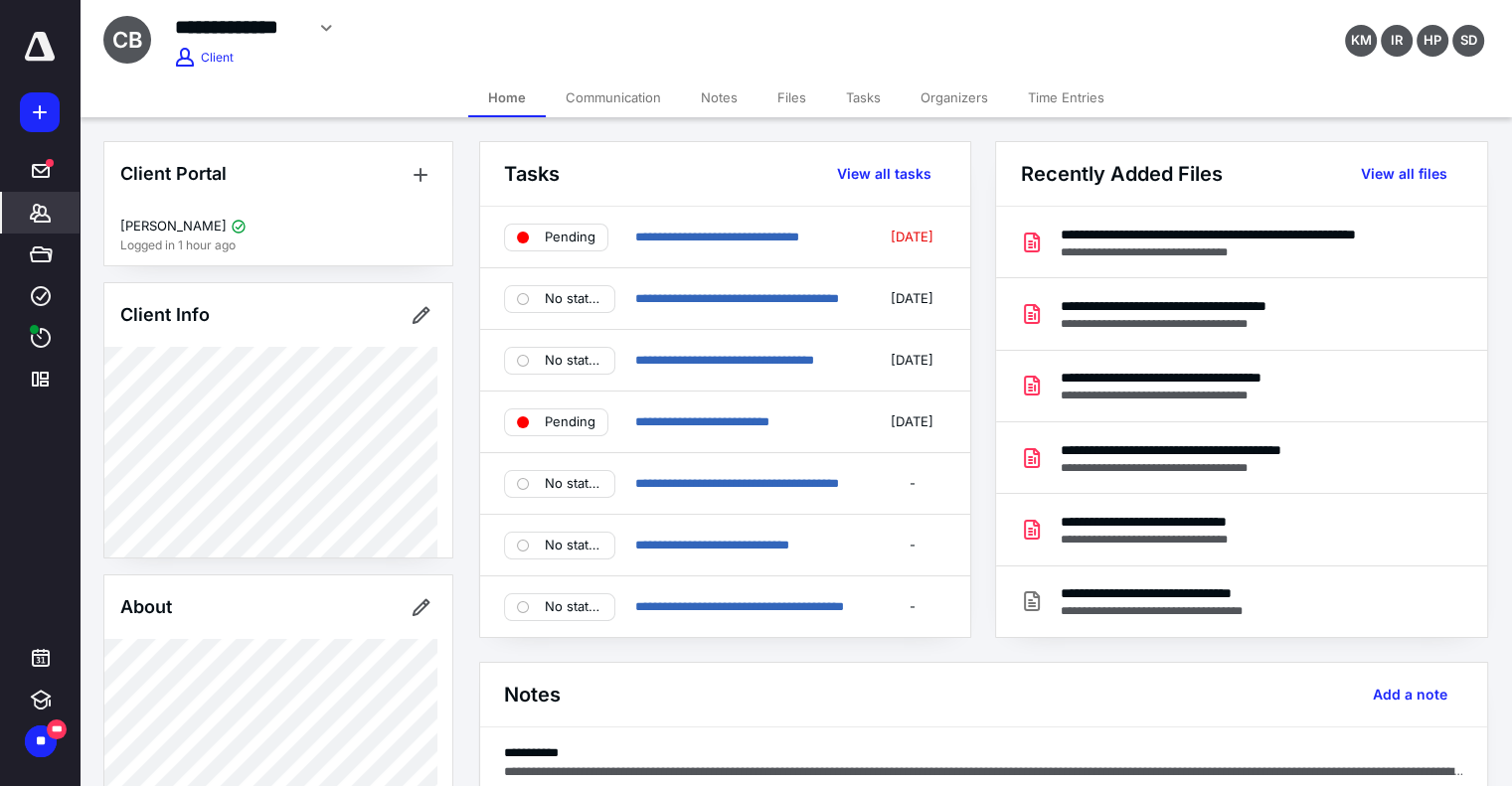 click on "Files" at bounding box center (791, 97) 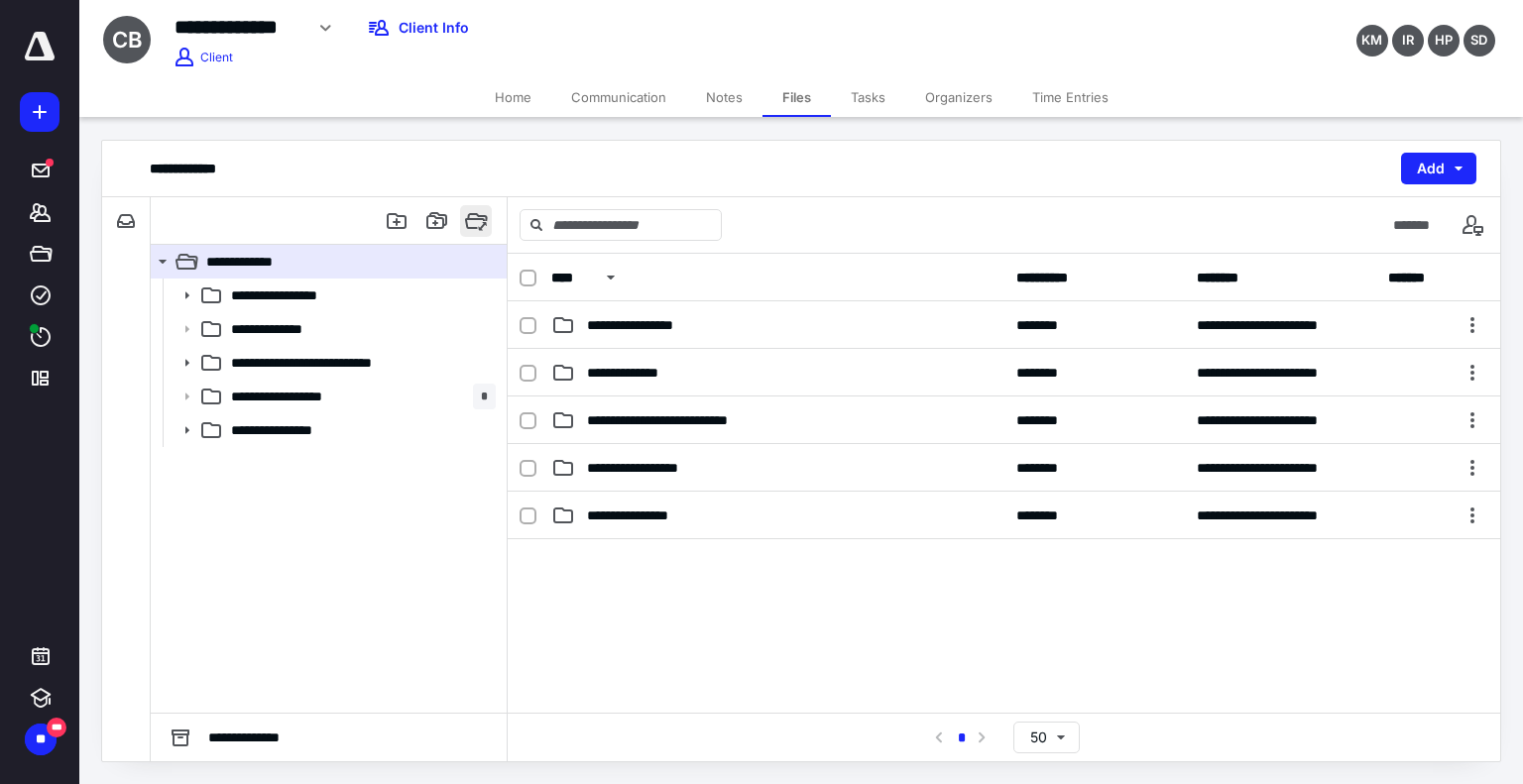 click at bounding box center (476, 221) 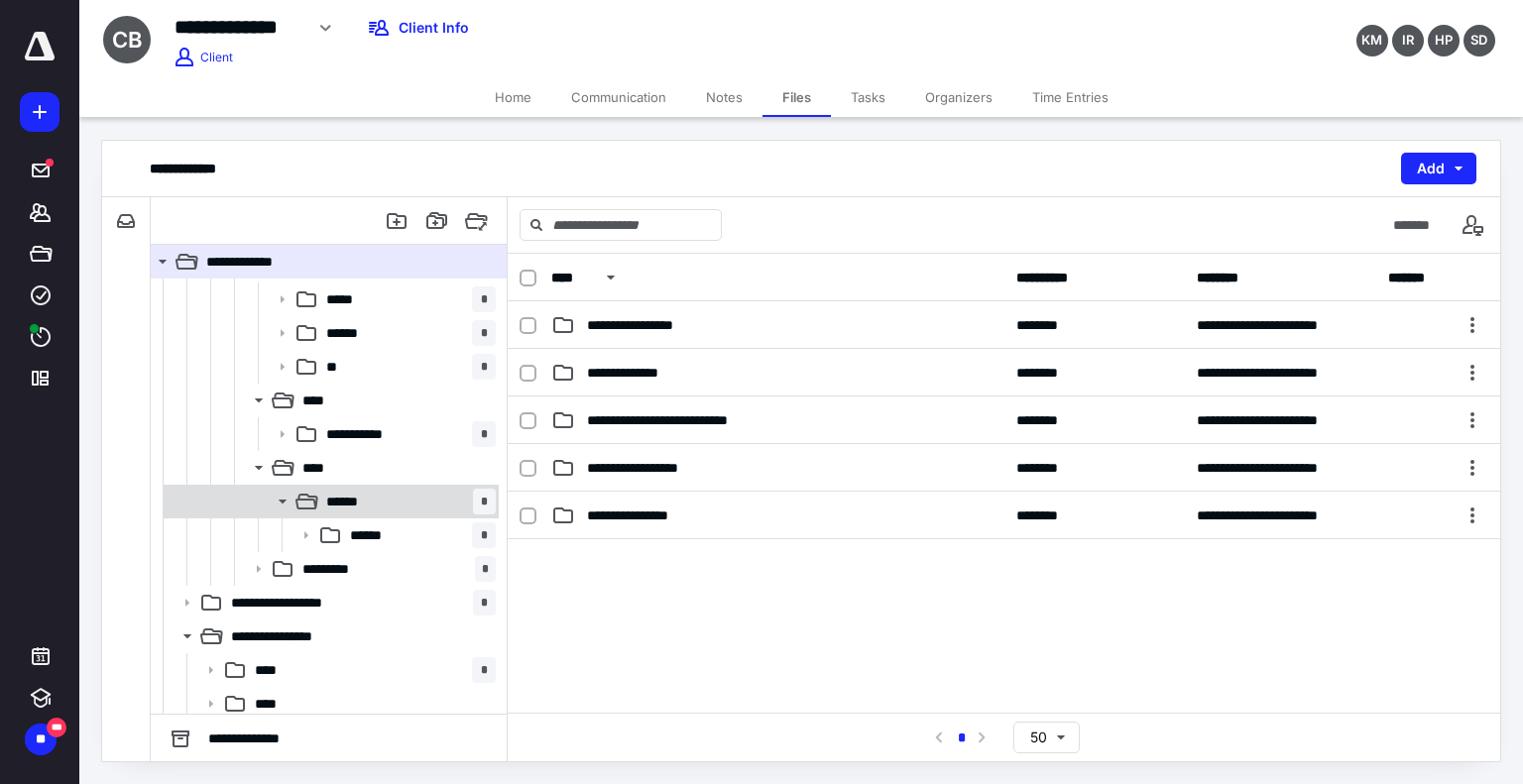 scroll, scrollTop: 1620, scrollLeft: 0, axis: vertical 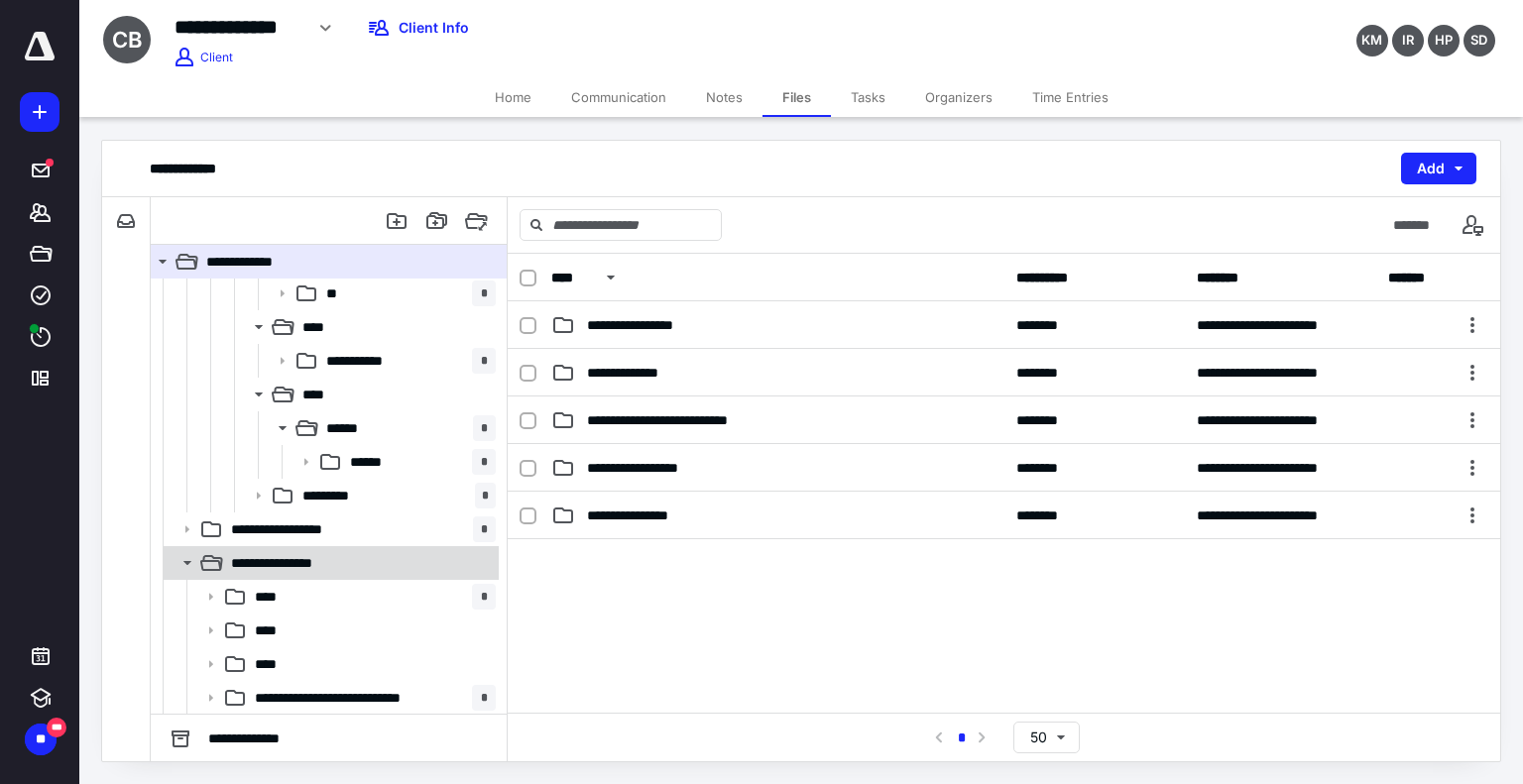 click on "**********" at bounding box center [359, 563] 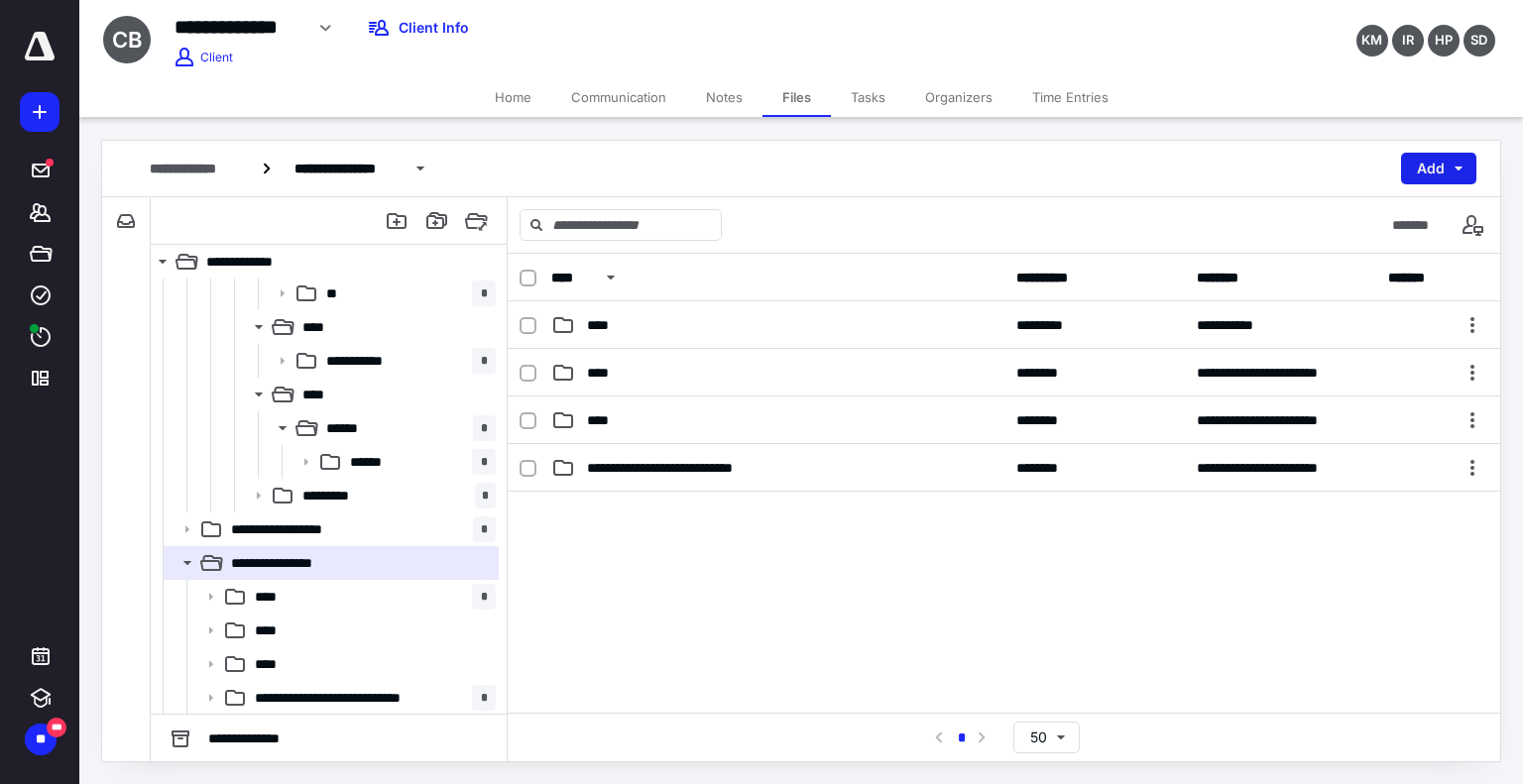 click on "Add" at bounding box center [1439, 168] 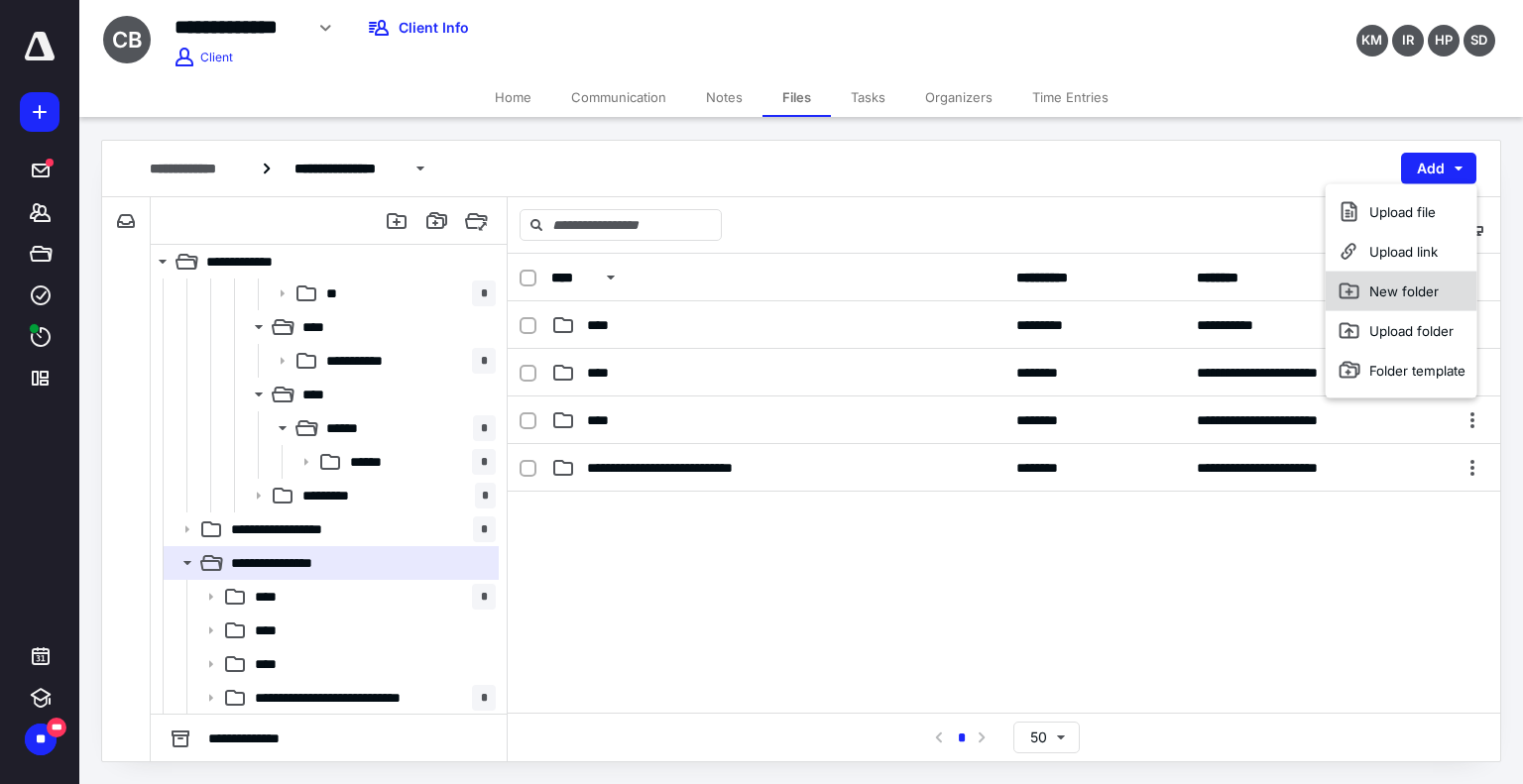 click on "New folder" at bounding box center [1401, 291] 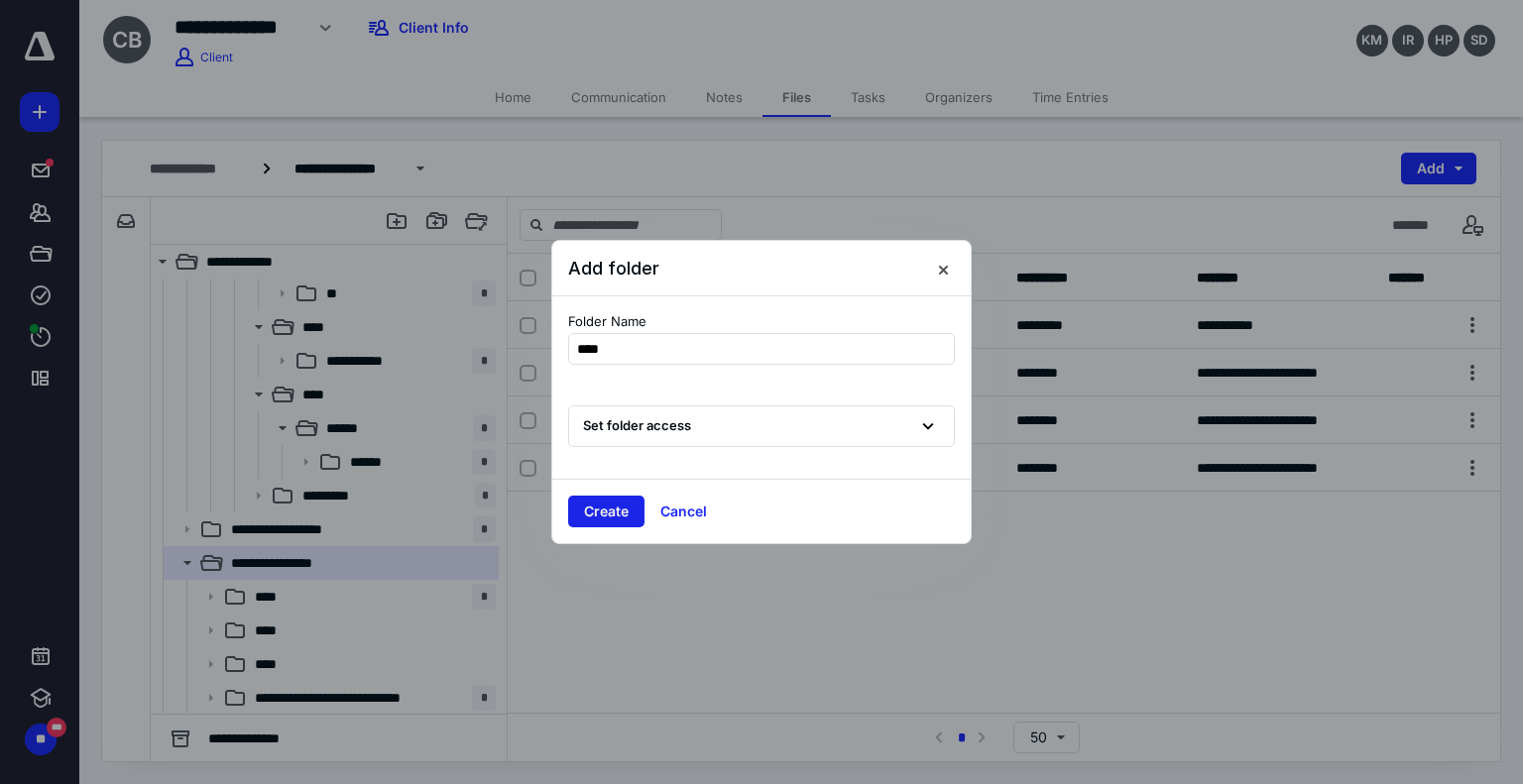 type on "****" 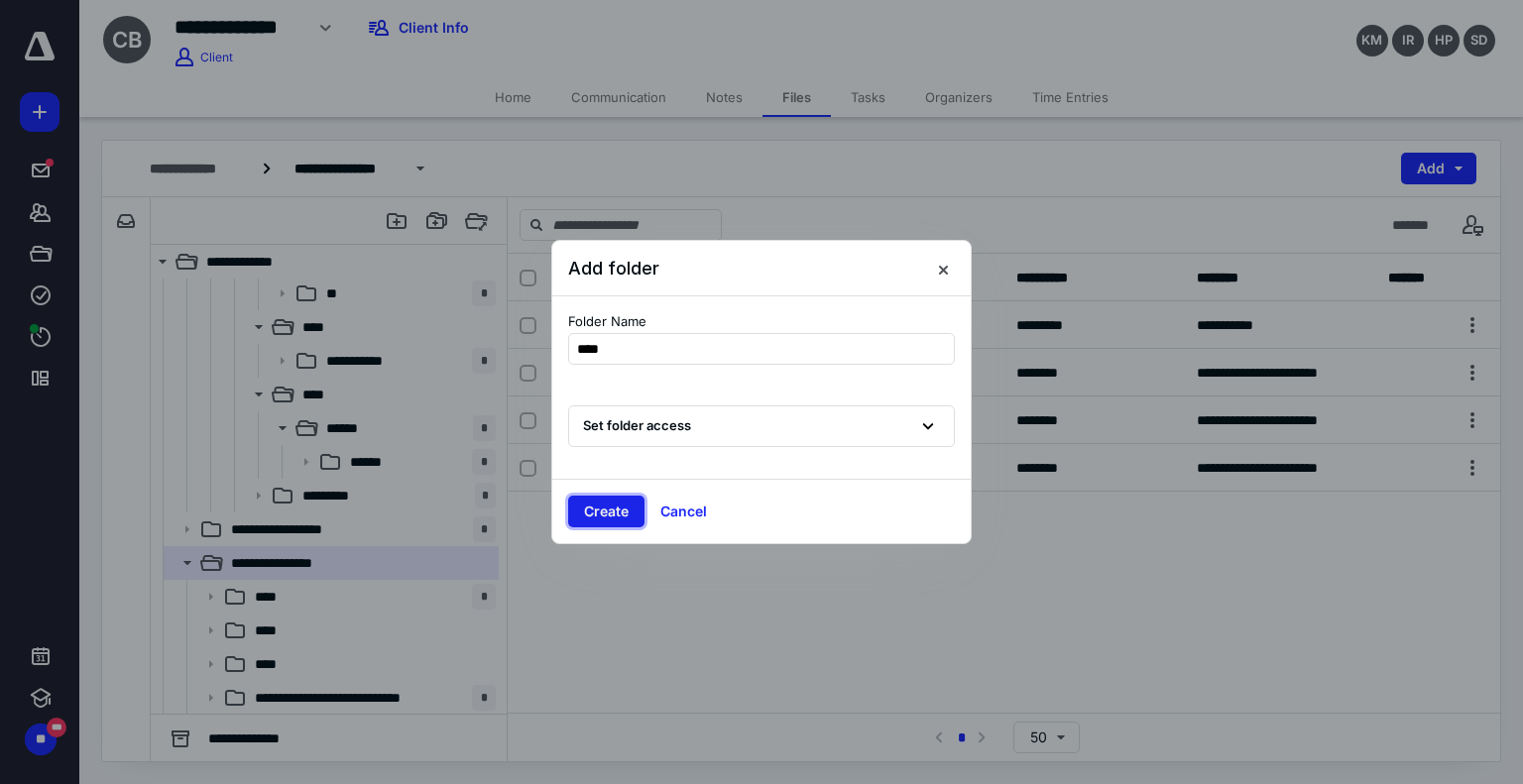 click on "Create" at bounding box center (606, 511) 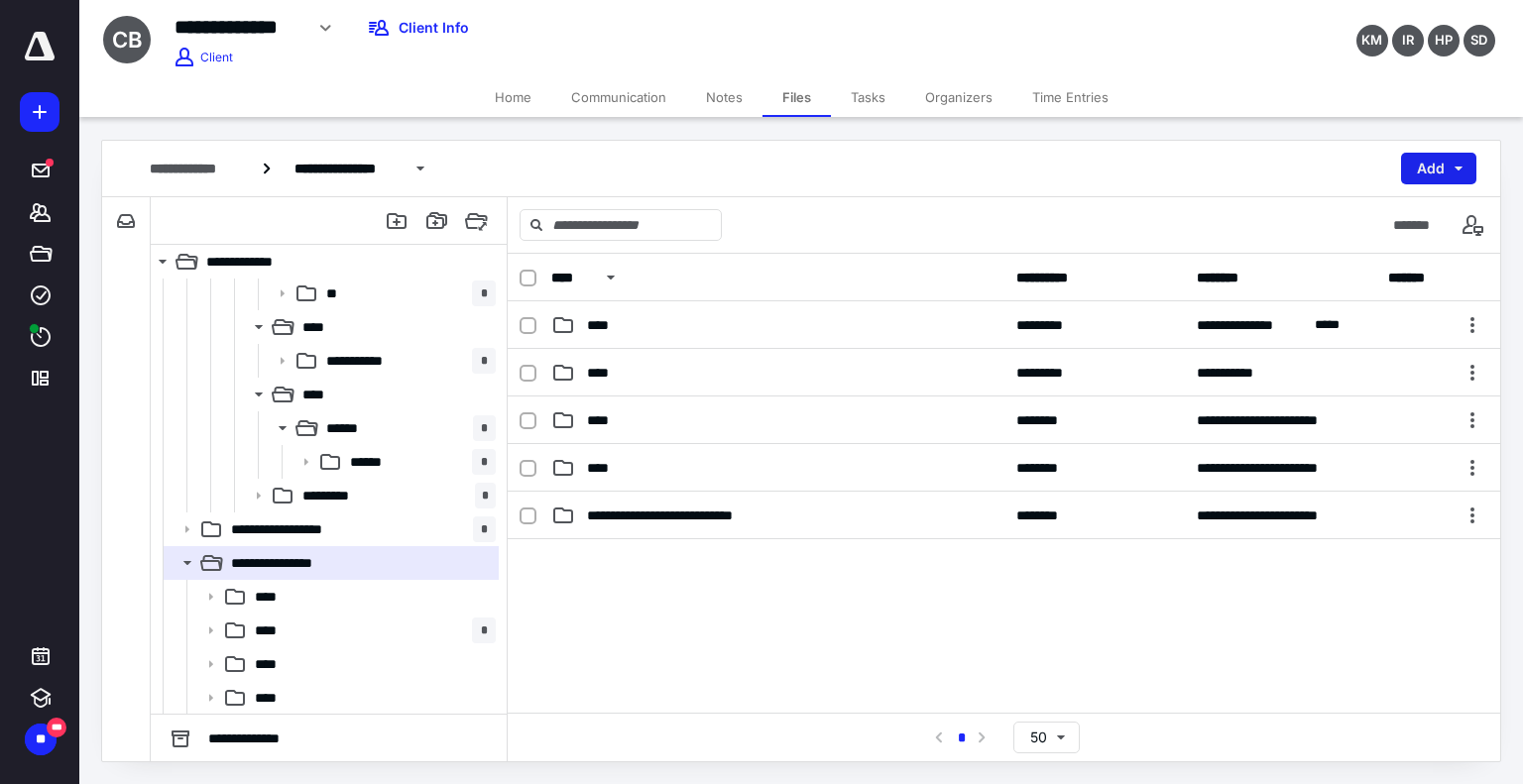 click on "Add" at bounding box center [1439, 168] 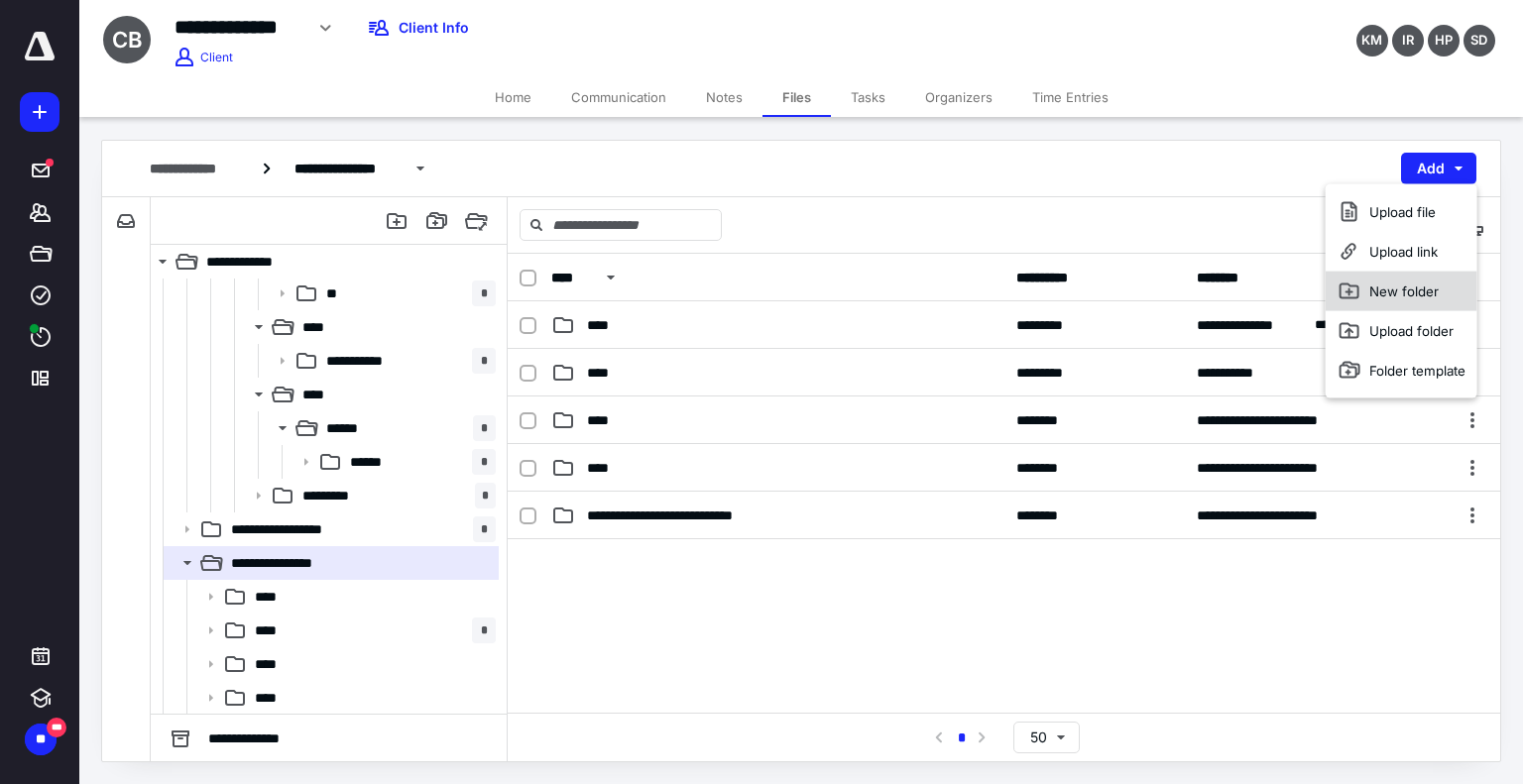 click on "New folder" at bounding box center [1401, 291] 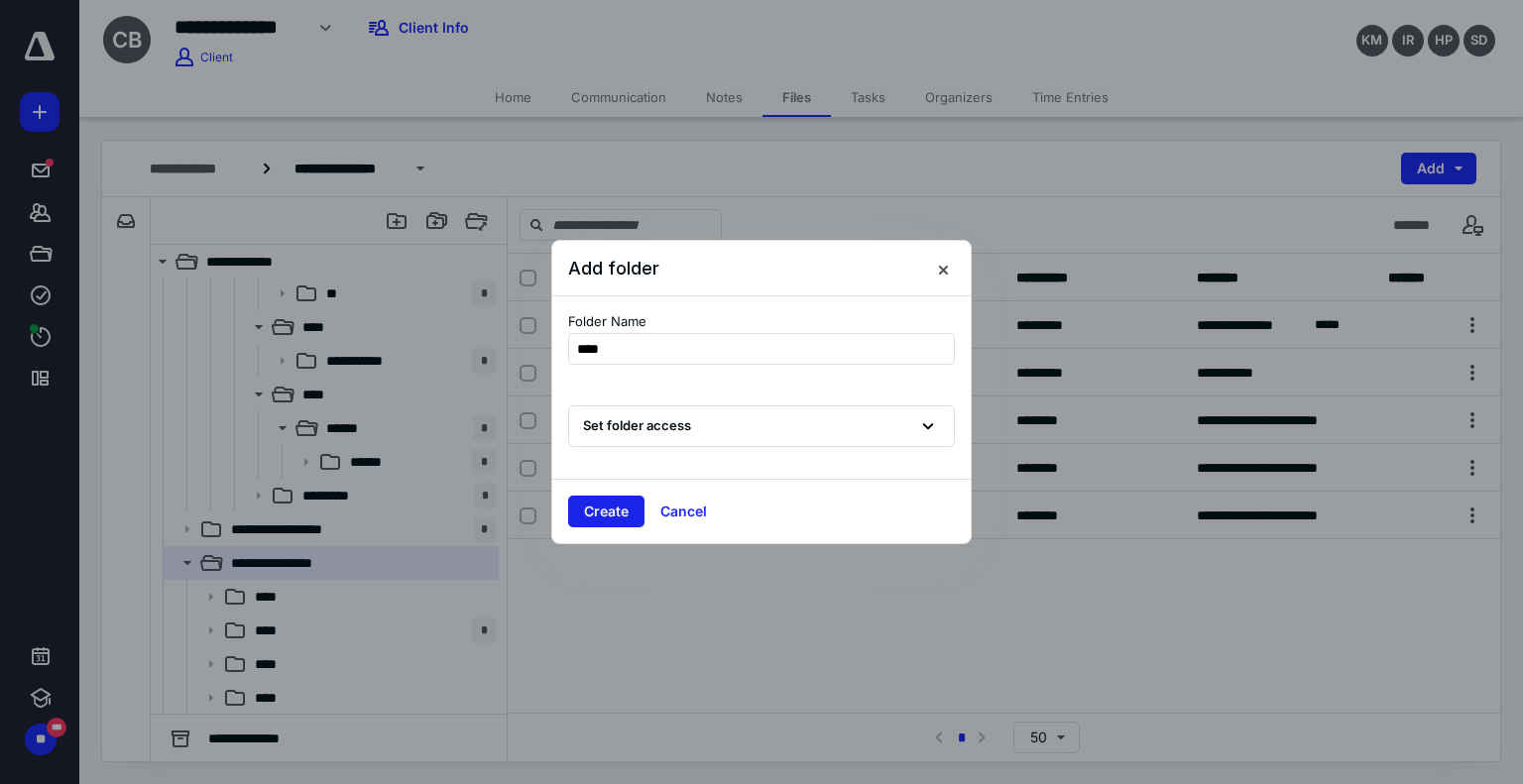 type on "****" 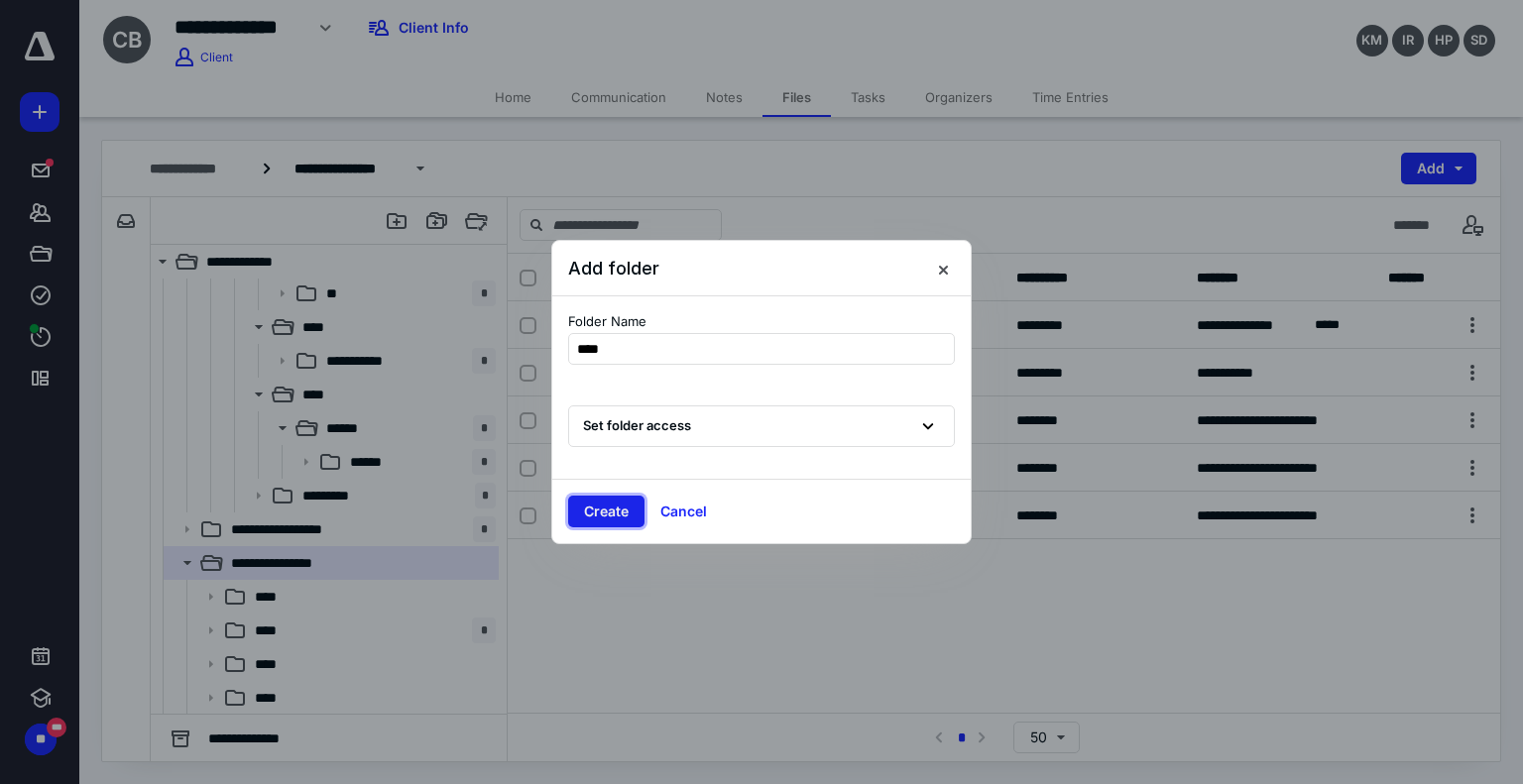 click on "Create" at bounding box center (606, 511) 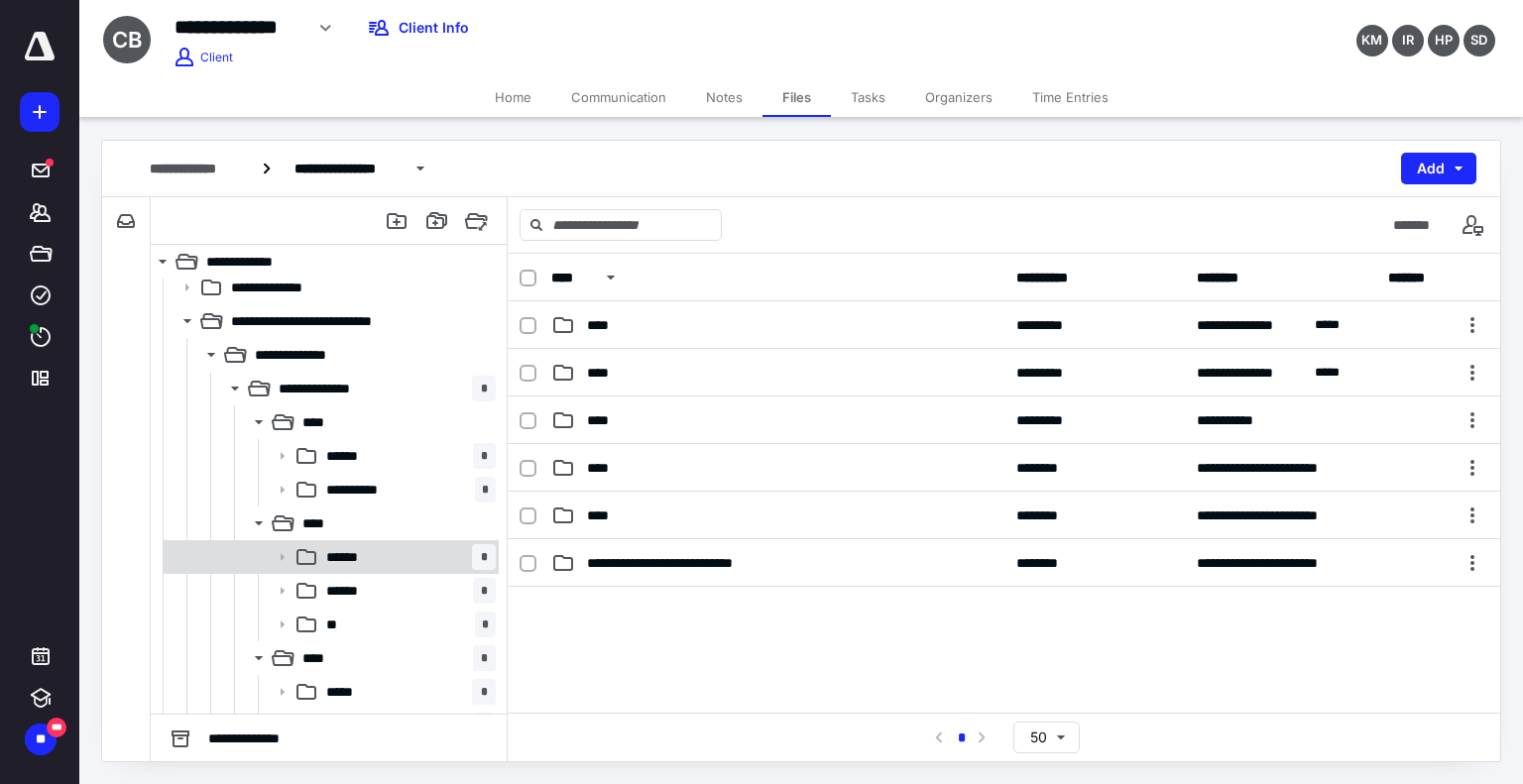 scroll, scrollTop: 1124, scrollLeft: 0, axis: vertical 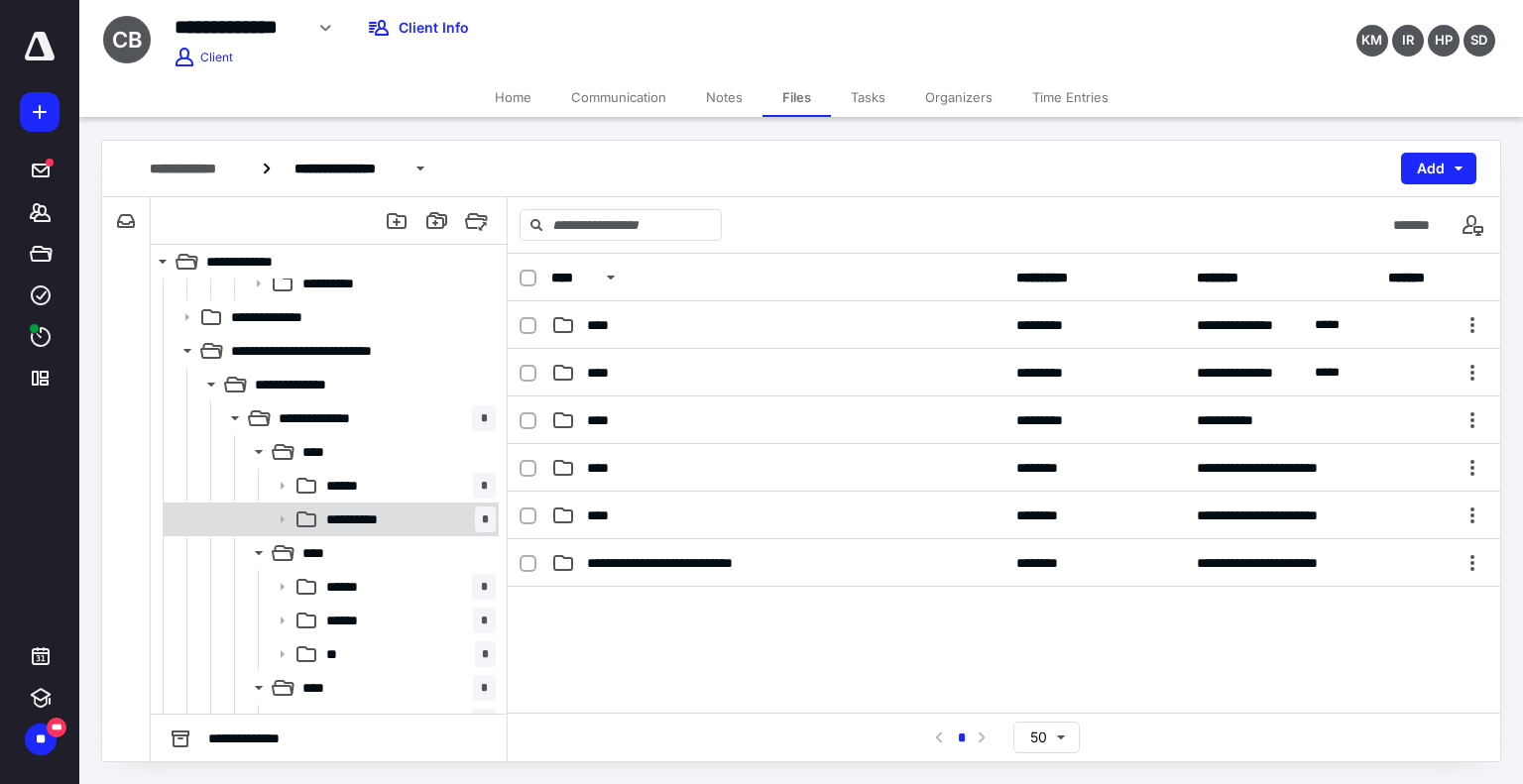 click on "**********" at bounding box center [407, 519] 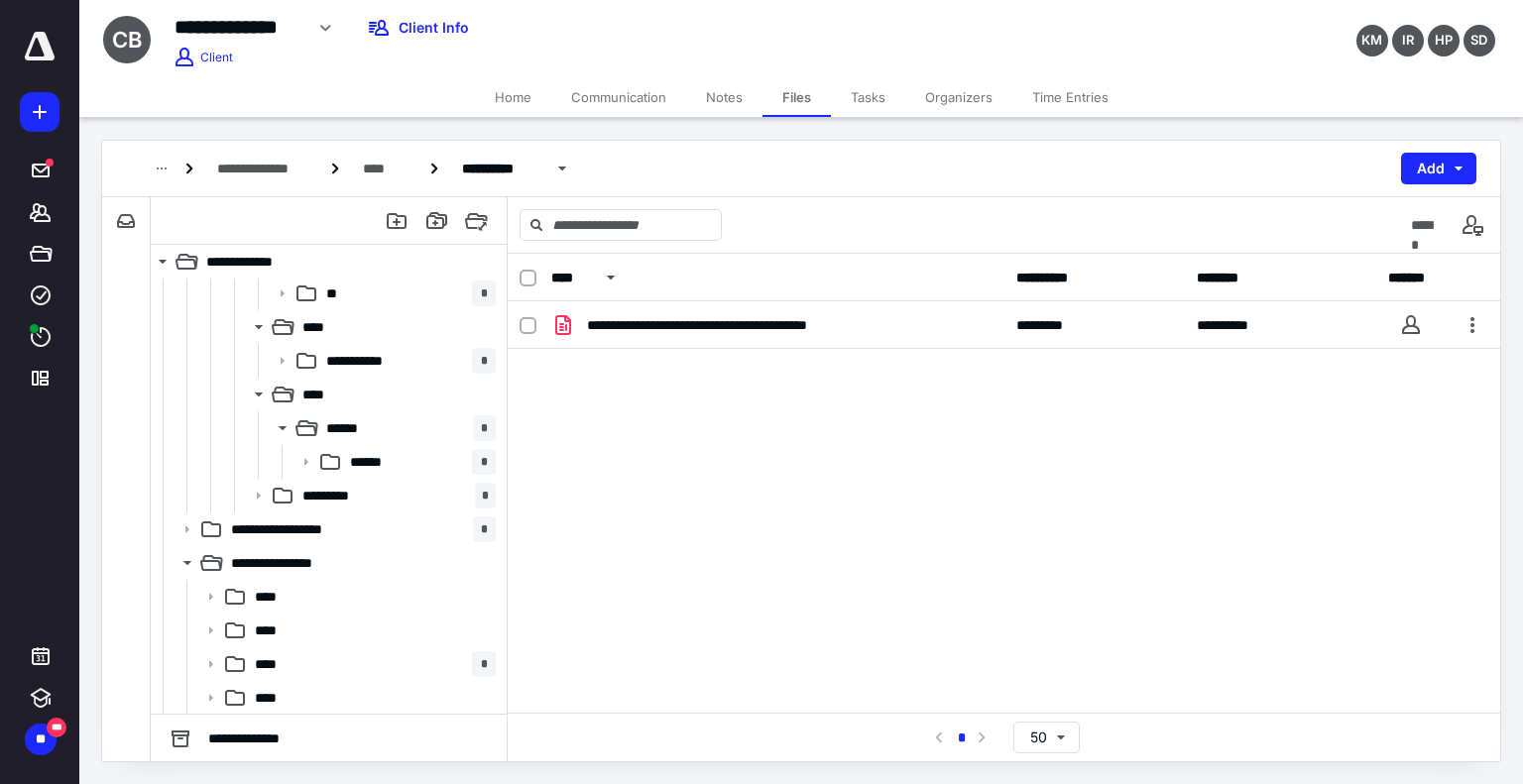 scroll, scrollTop: 1687, scrollLeft: 0, axis: vertical 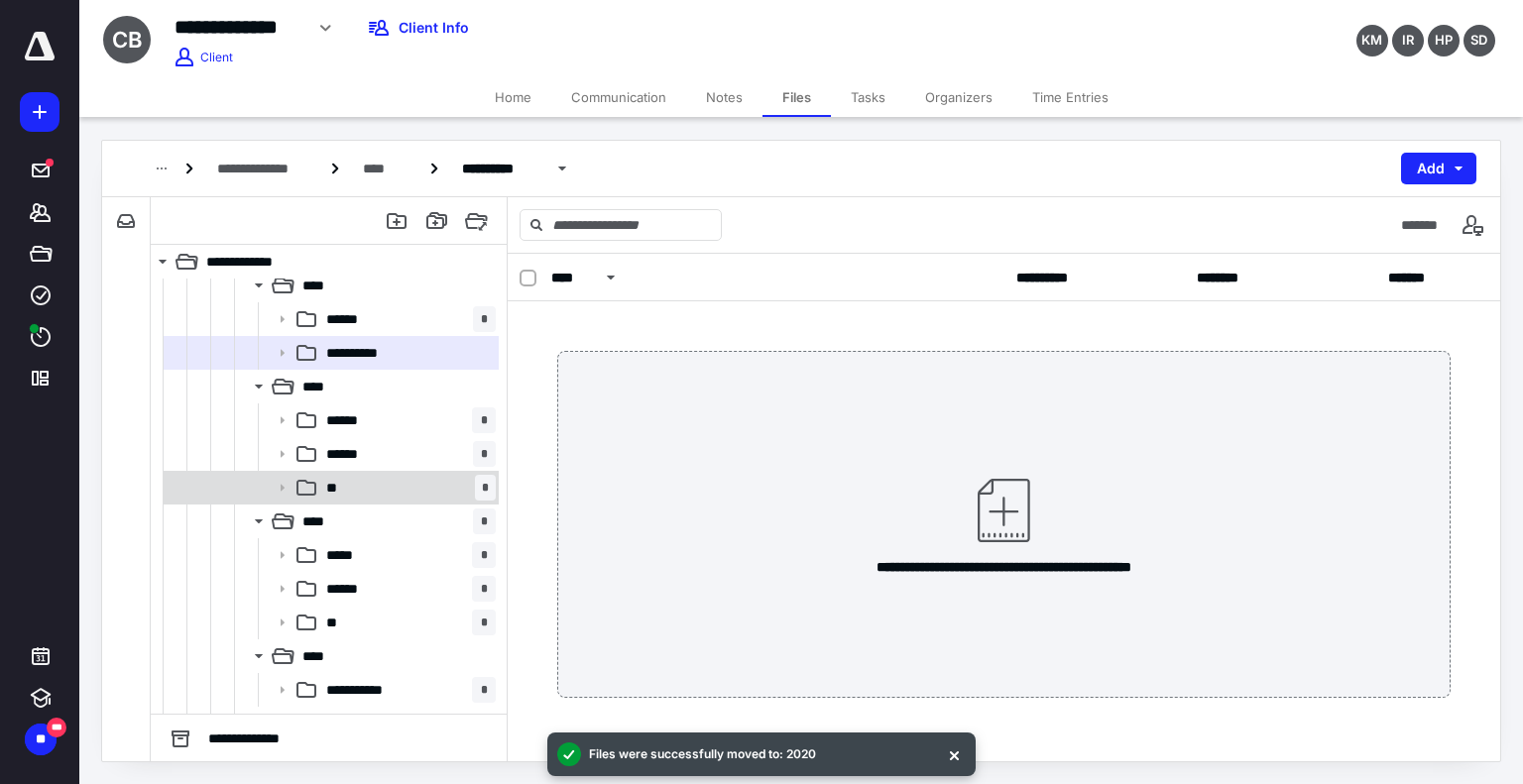click on "** *" at bounding box center [407, 488] 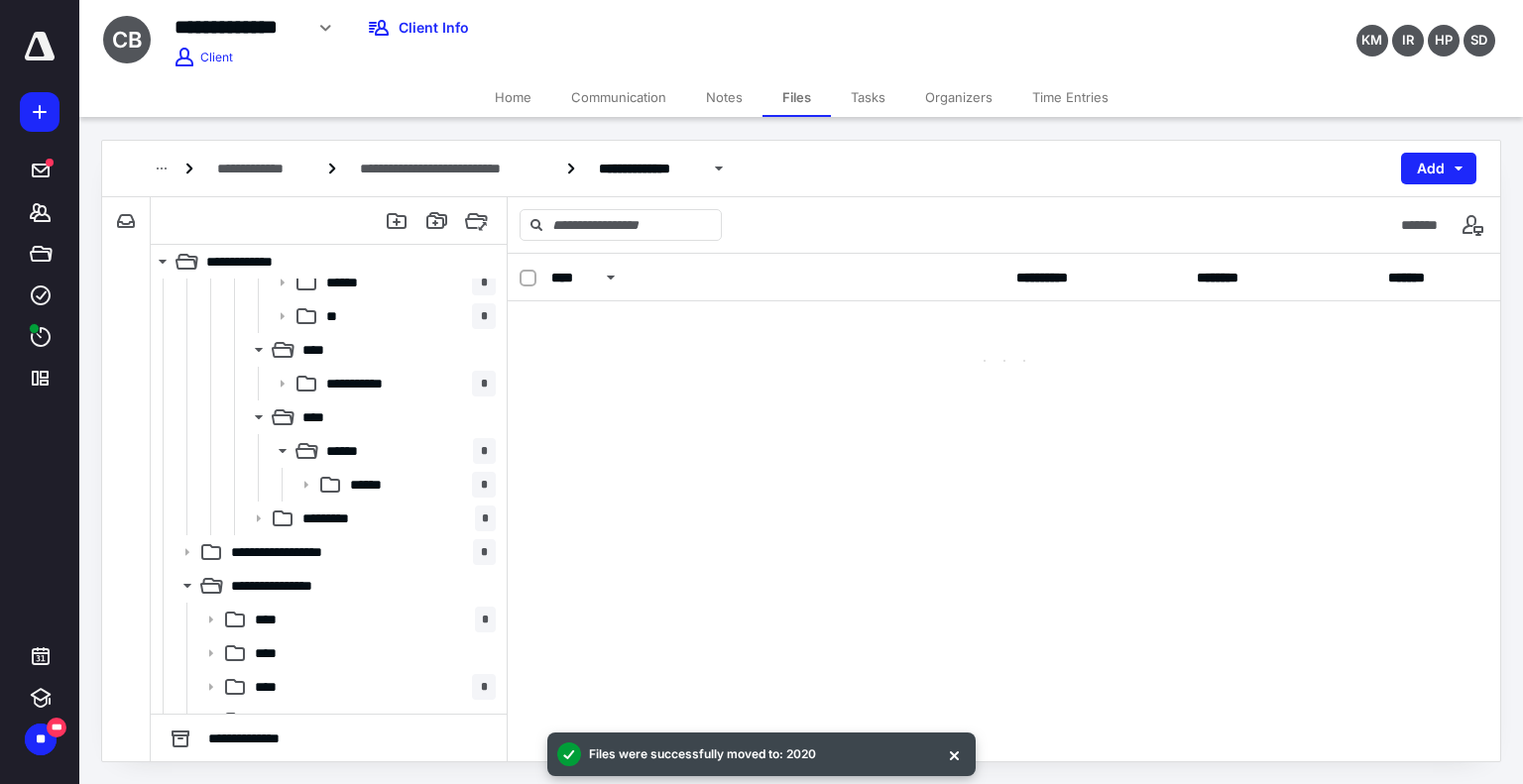 scroll, scrollTop: 1687, scrollLeft: 0, axis: vertical 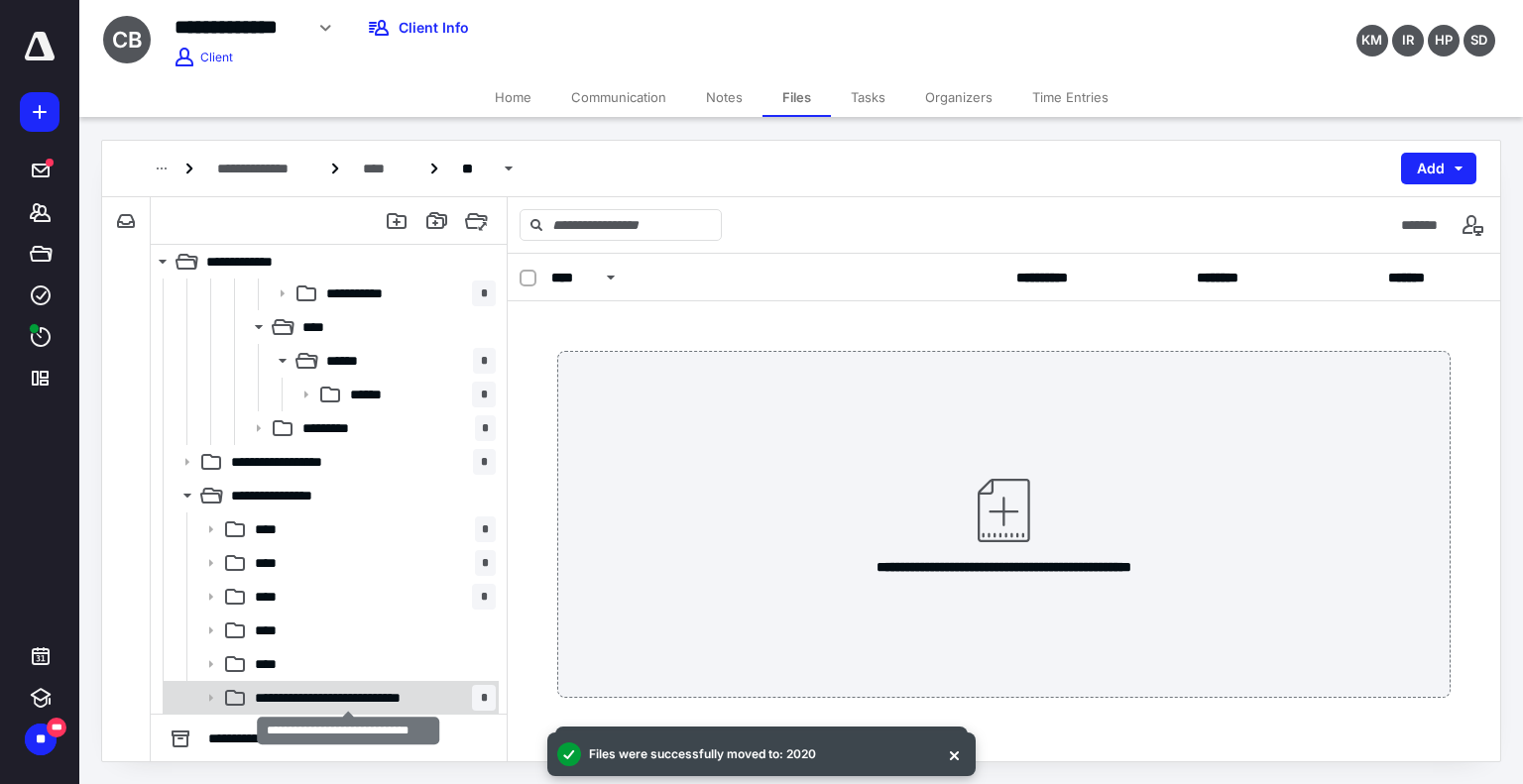 click on "**********" at bounding box center (349, 698) 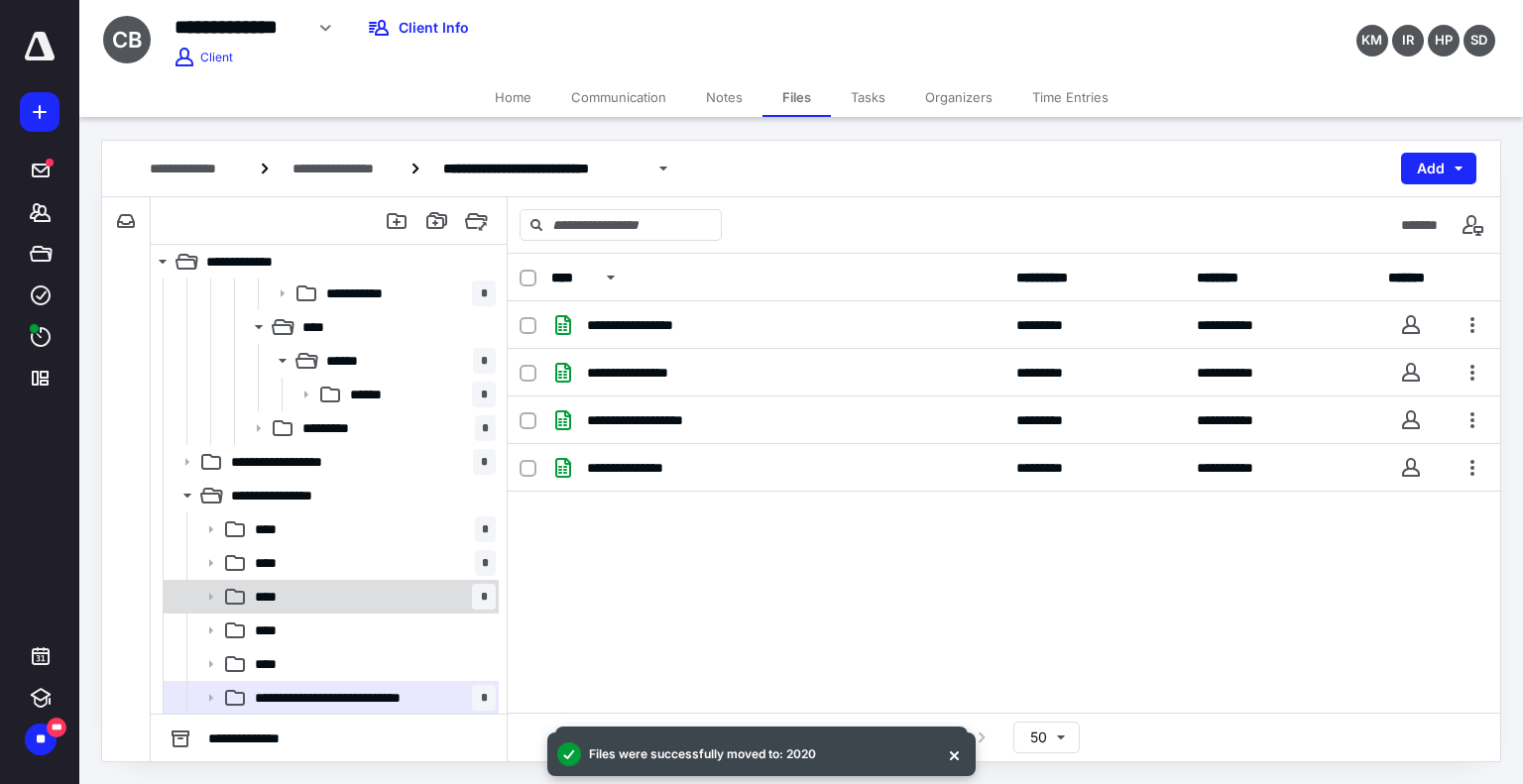 click on "**** *" at bounding box center [371, 597] 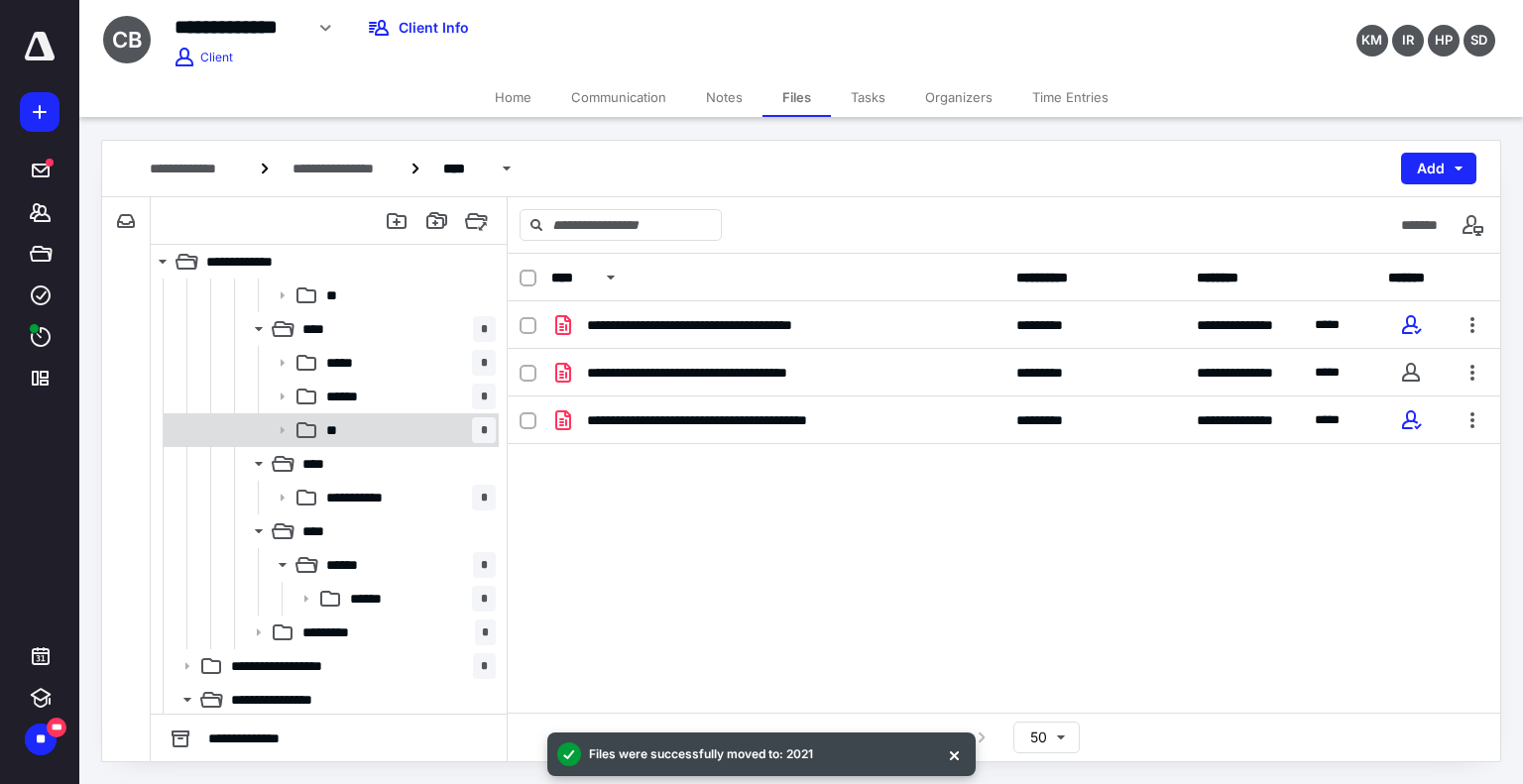 scroll, scrollTop: 1687, scrollLeft: 0, axis: vertical 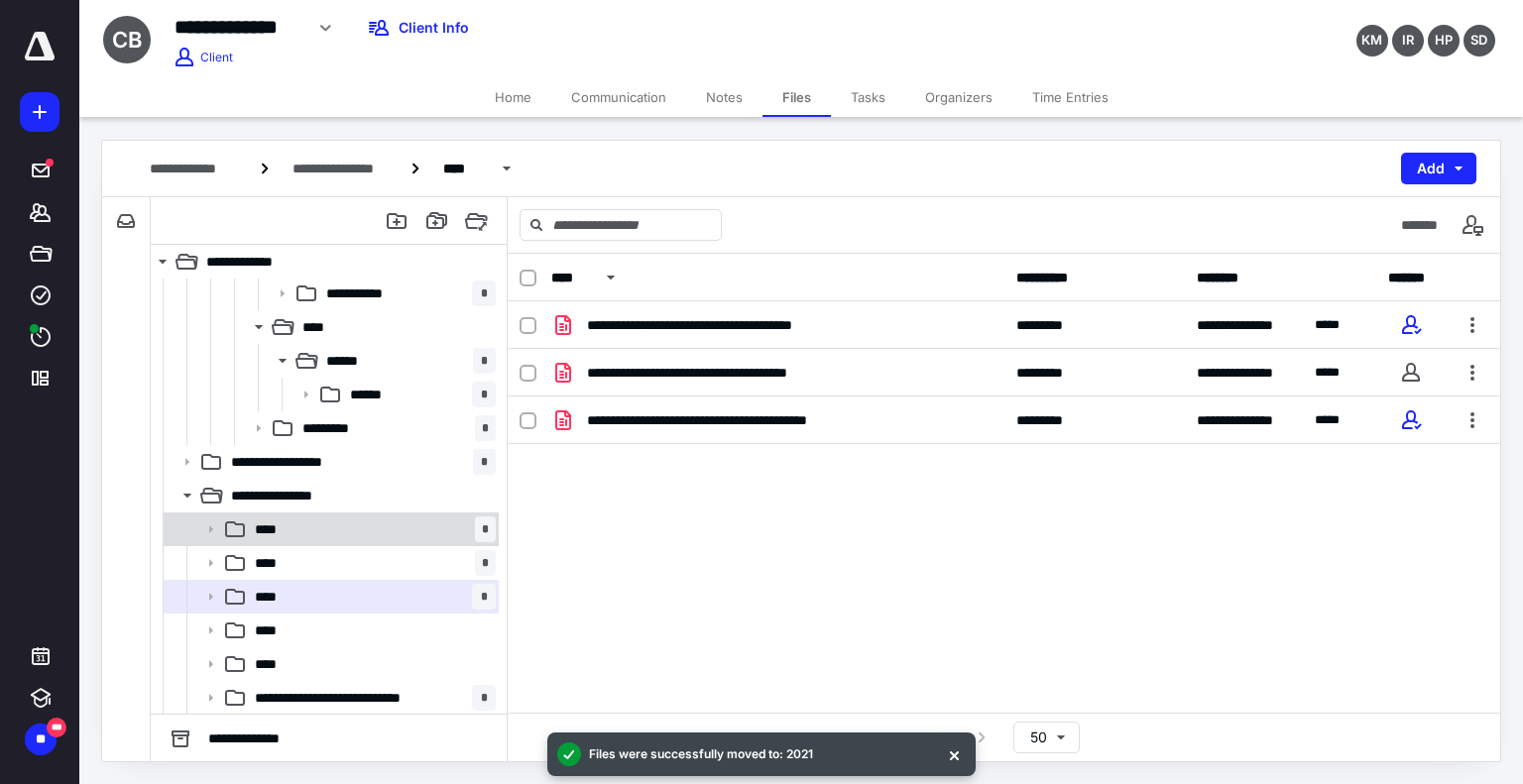 click on "**** *" at bounding box center [371, 529] 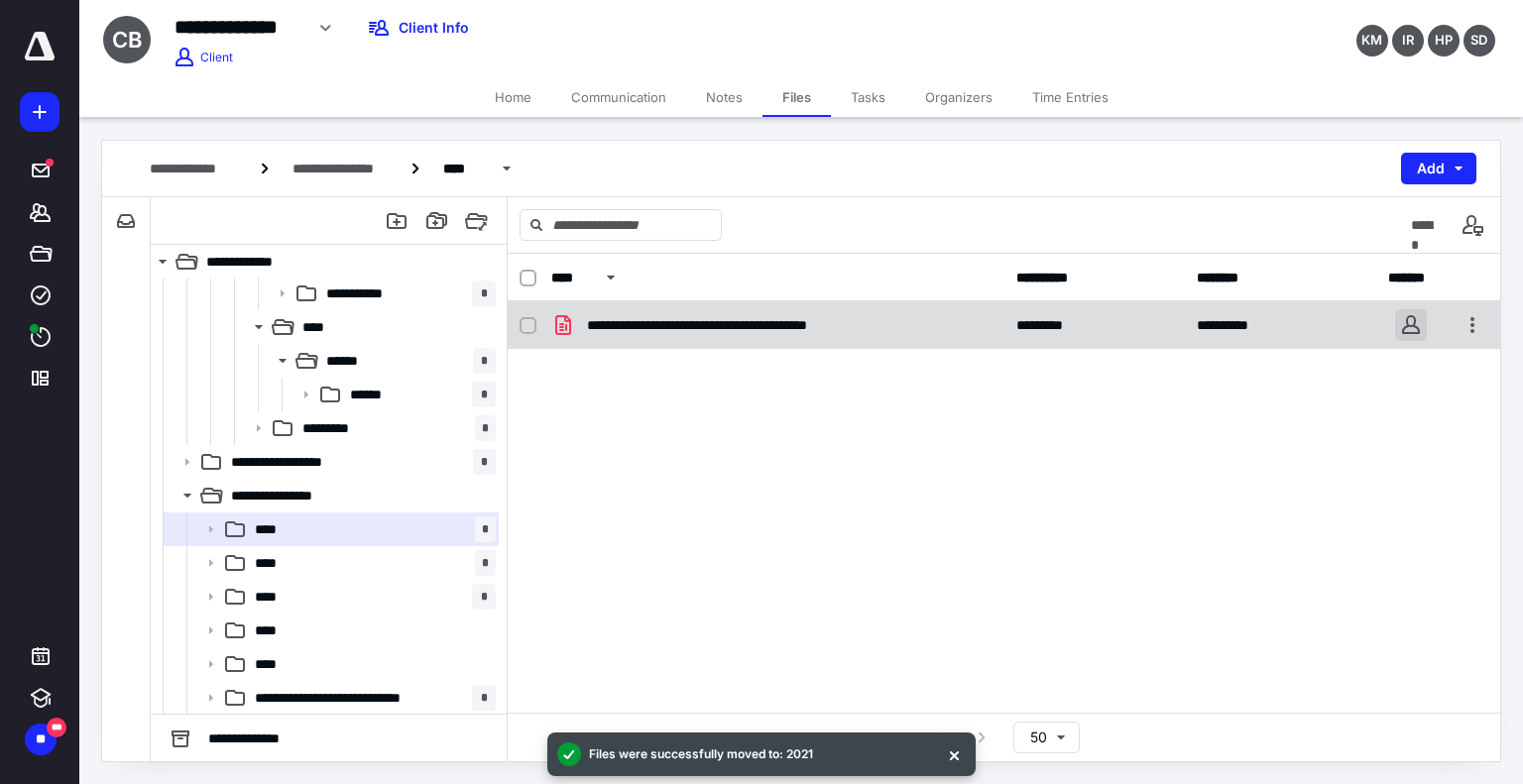 click at bounding box center [1411, 325] 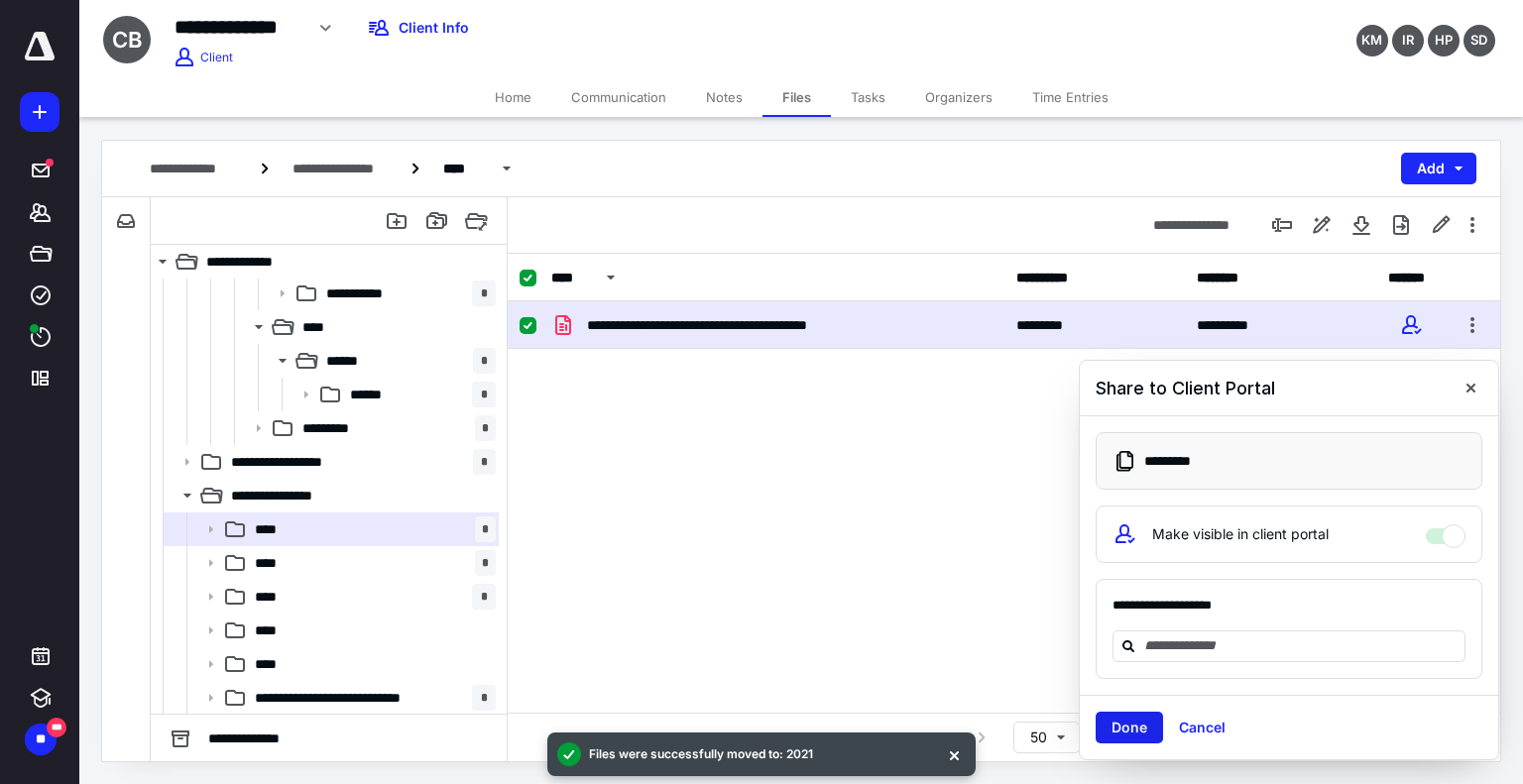 click on "Done" at bounding box center (1129, 728) 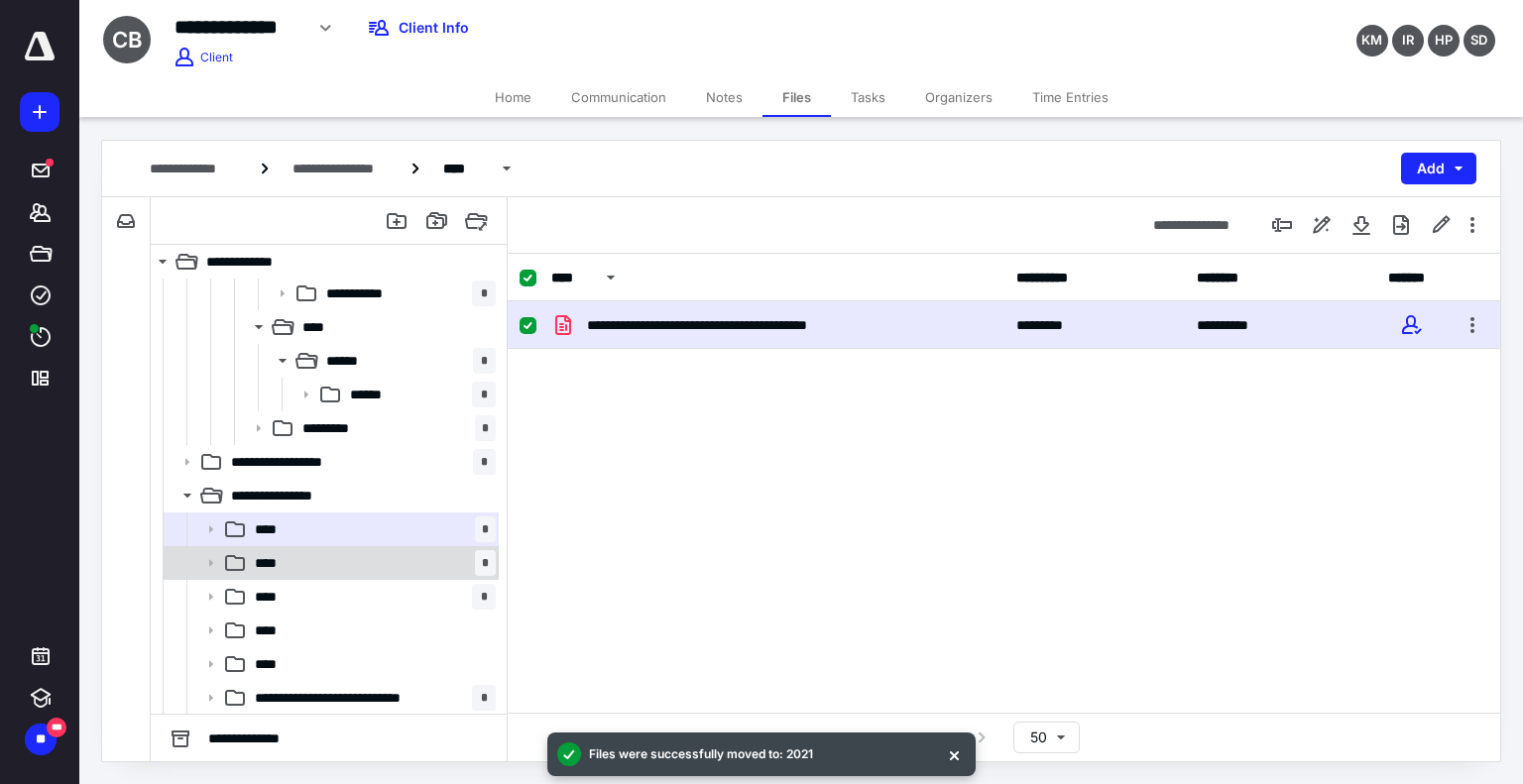 click on "*" at bounding box center [485, 563] 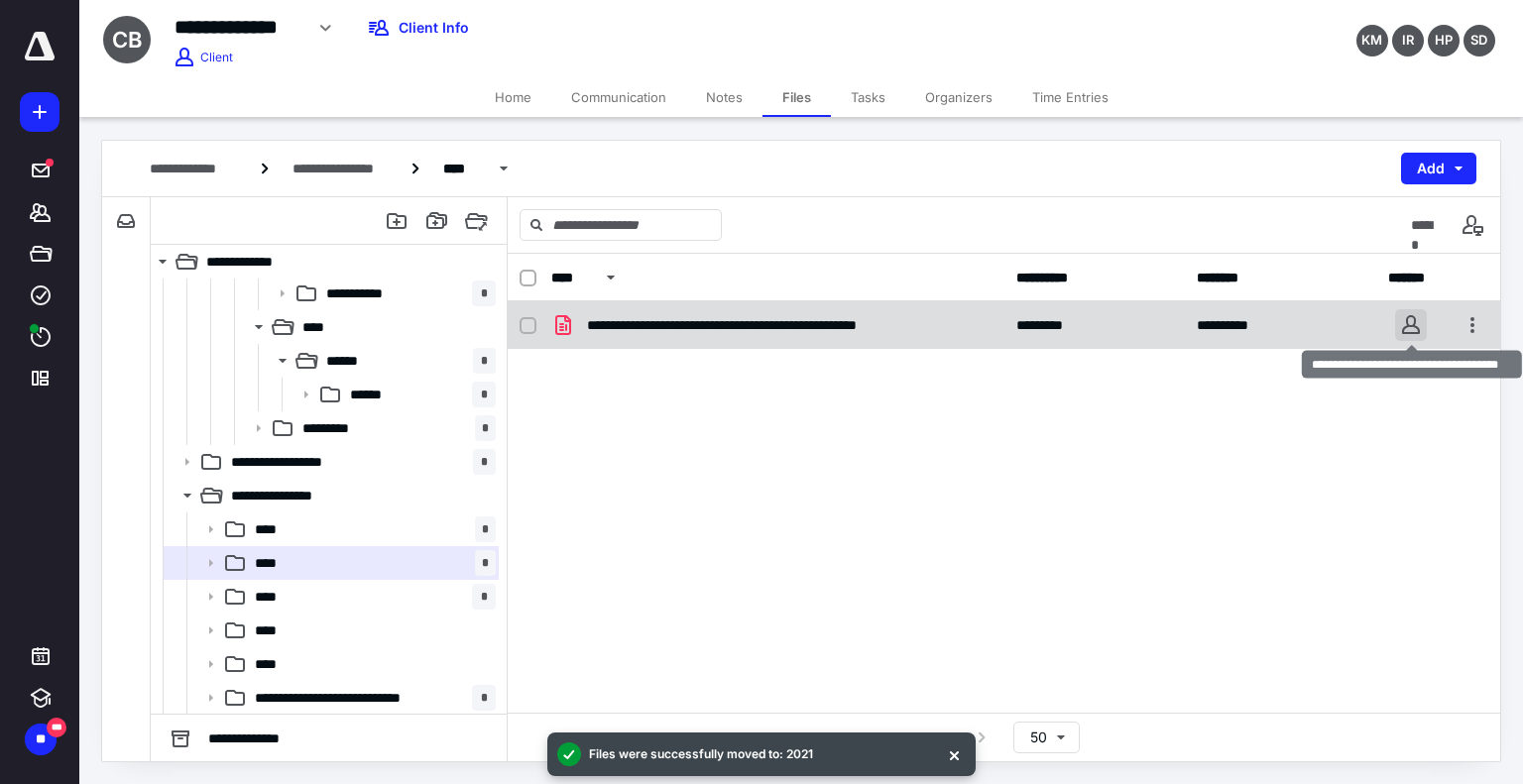 click at bounding box center (1411, 325) 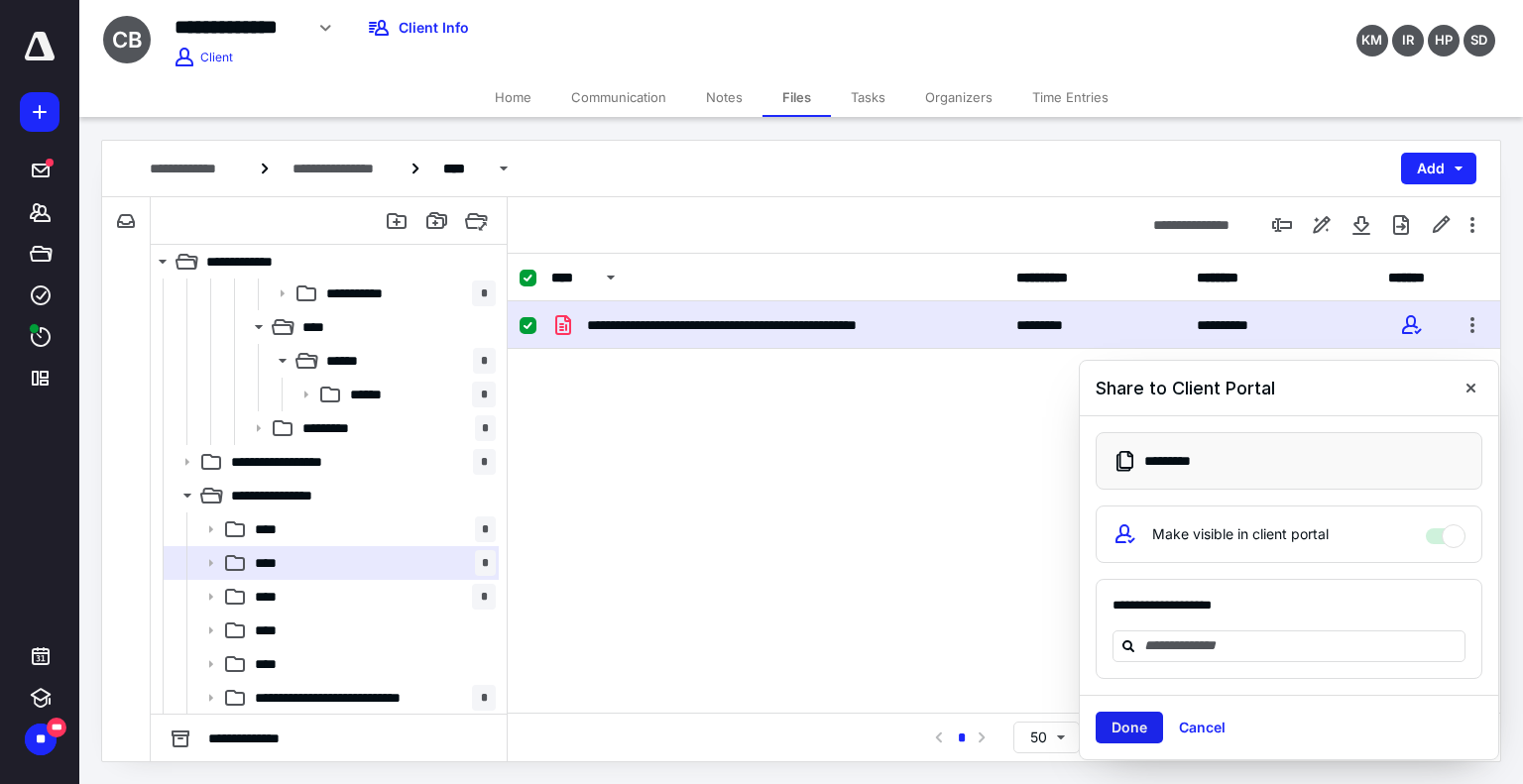 click on "Done" at bounding box center [1129, 728] 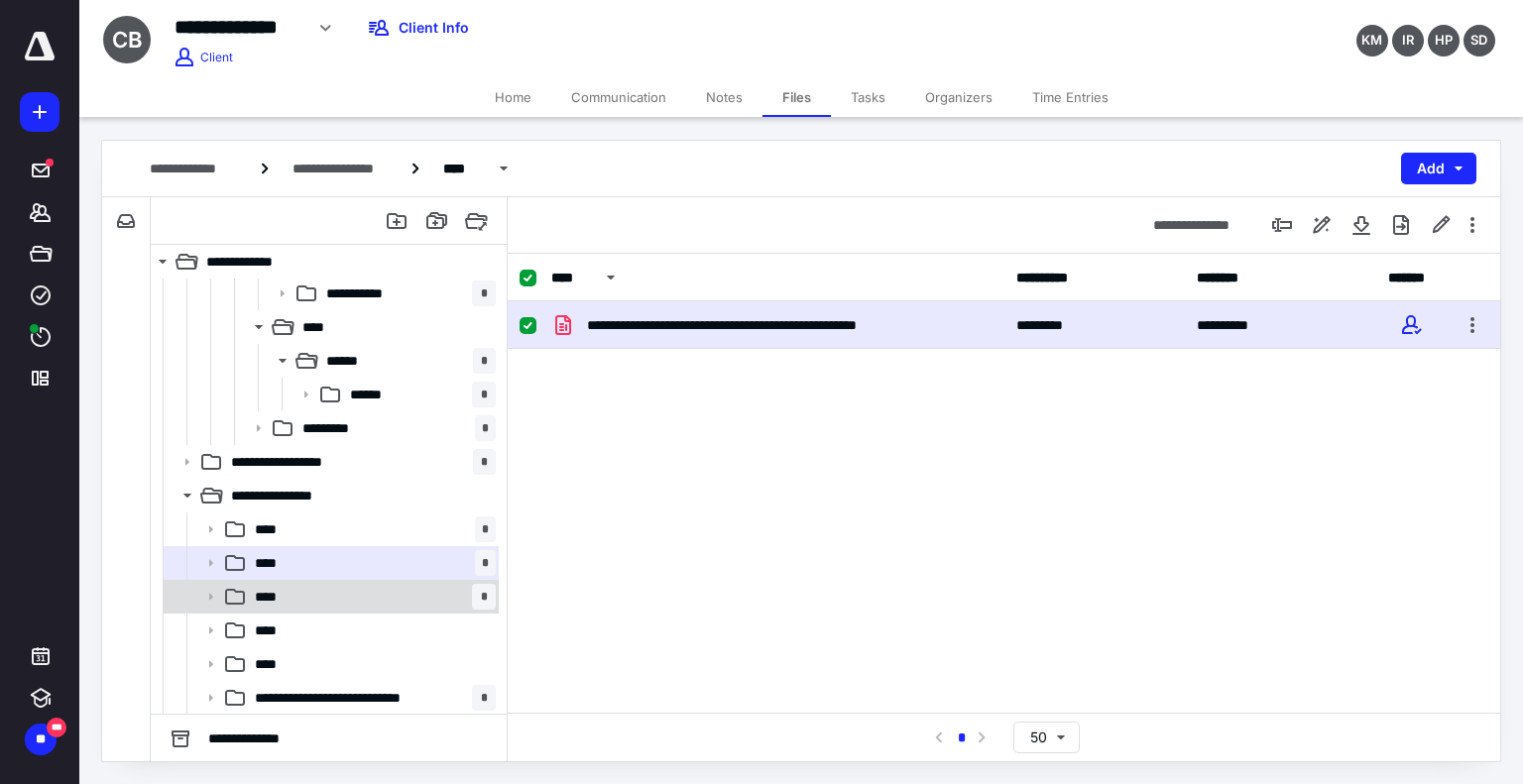 click on "****" at bounding box center (272, 597) 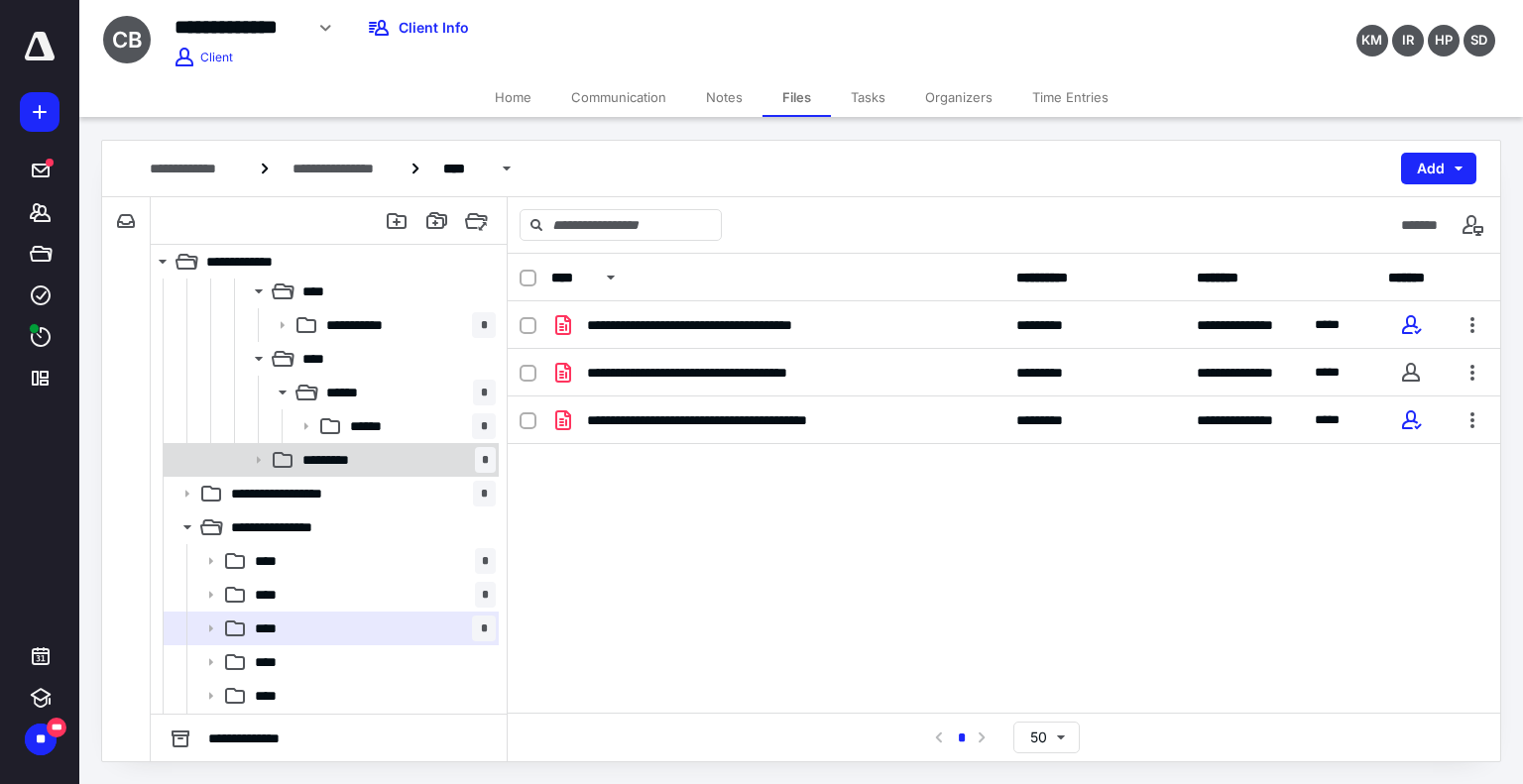 scroll, scrollTop: 1687, scrollLeft: 0, axis: vertical 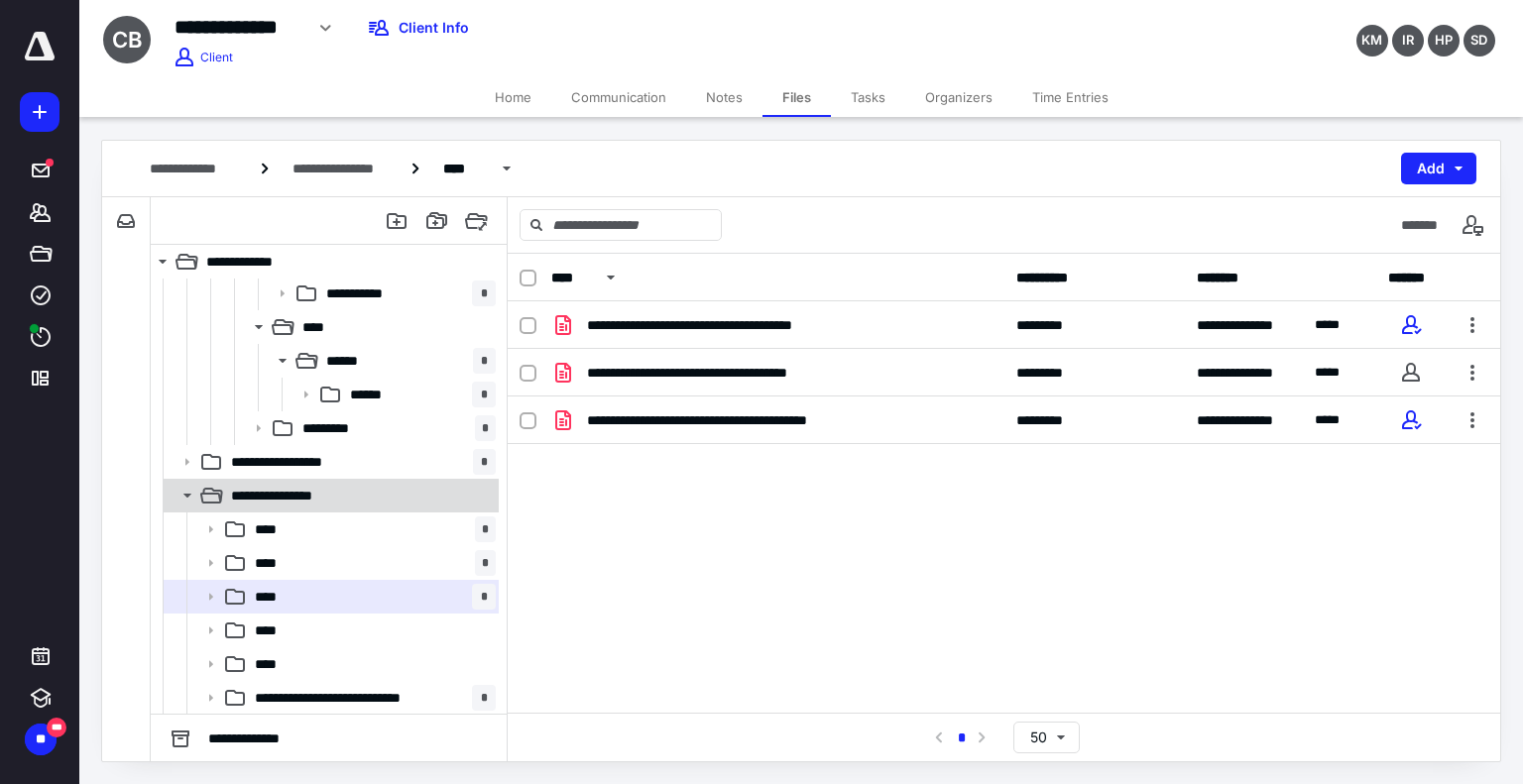 click on "**********" at bounding box center [359, 496] 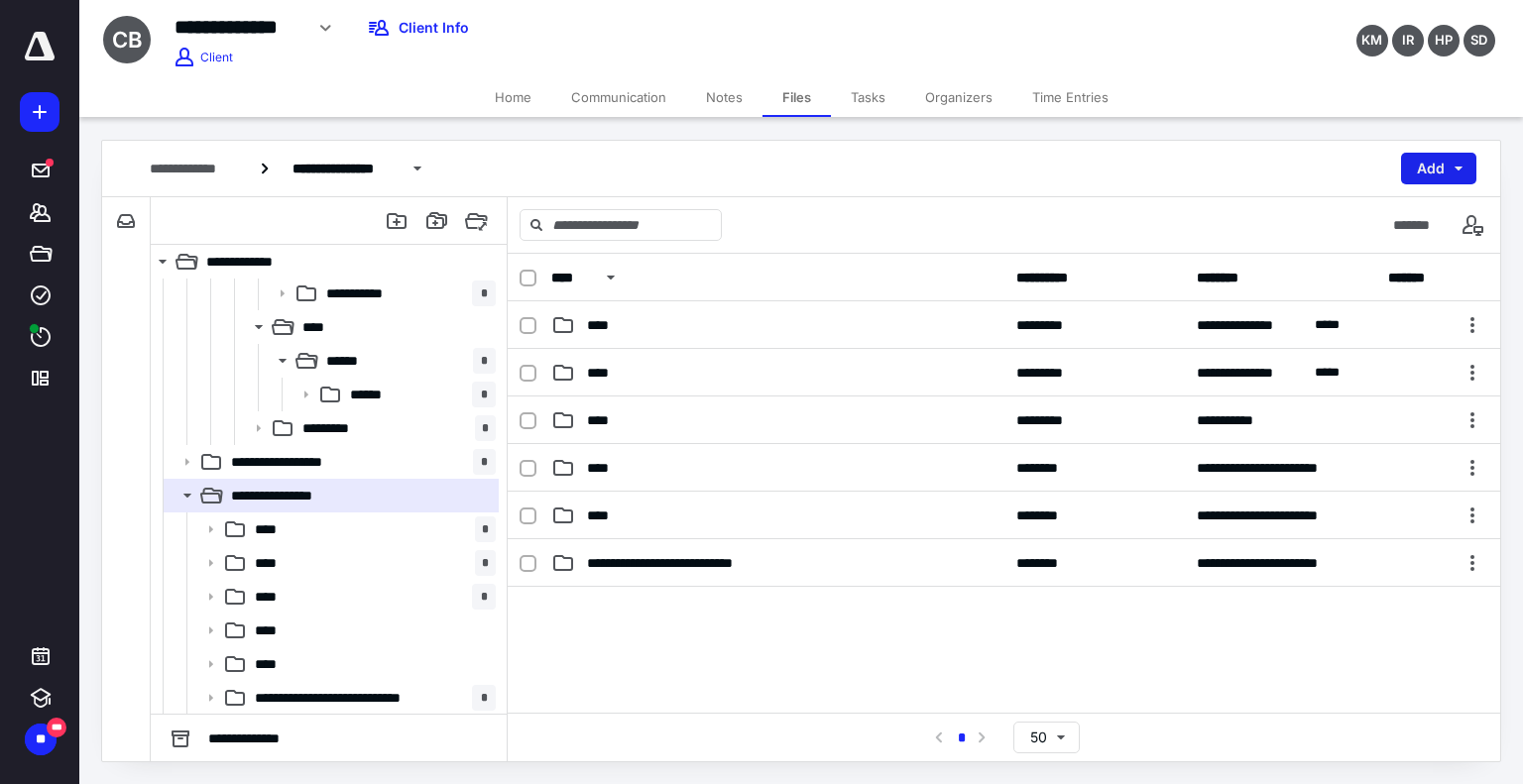 click on "Add" at bounding box center [1439, 168] 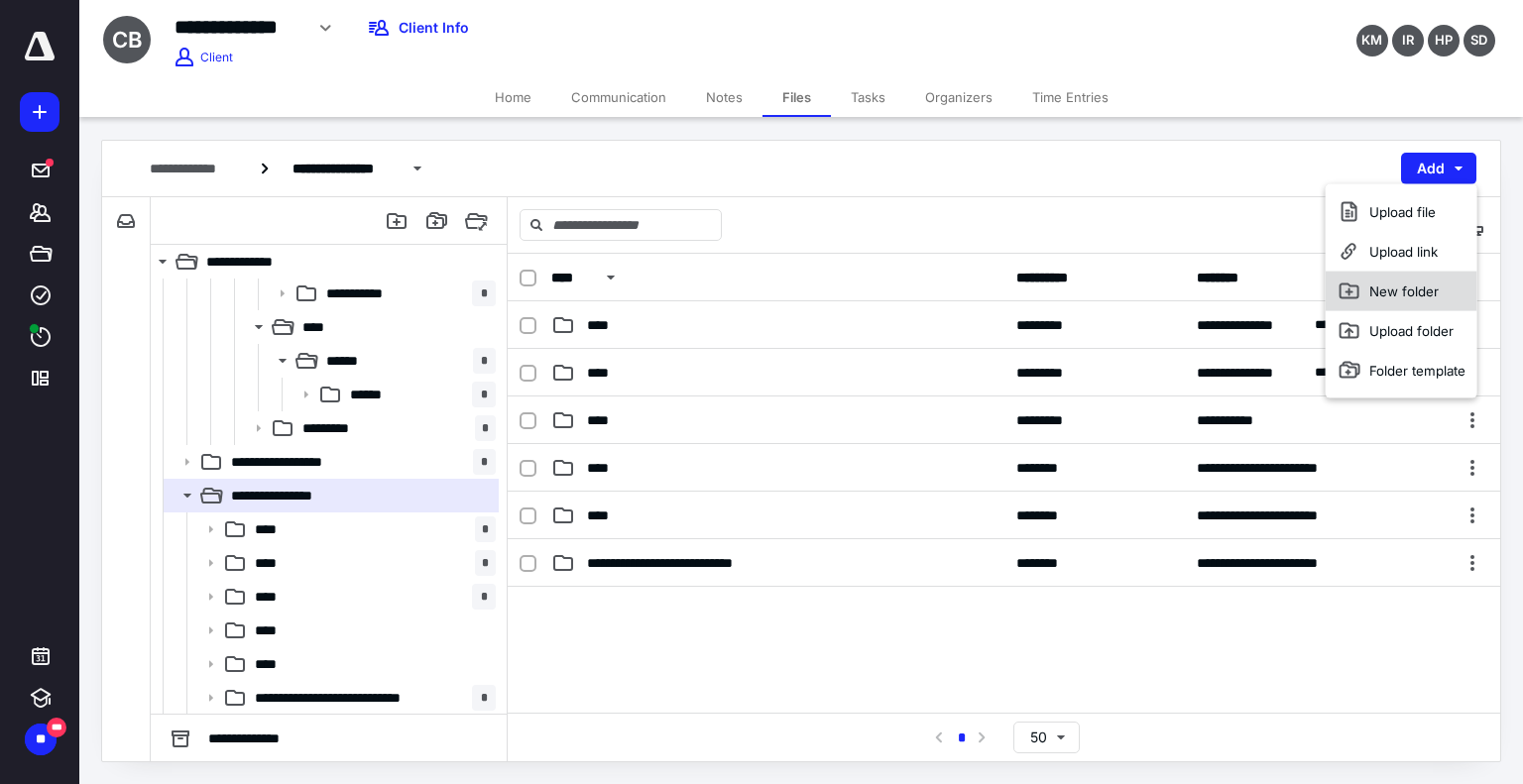 click on "New folder" at bounding box center [1401, 291] 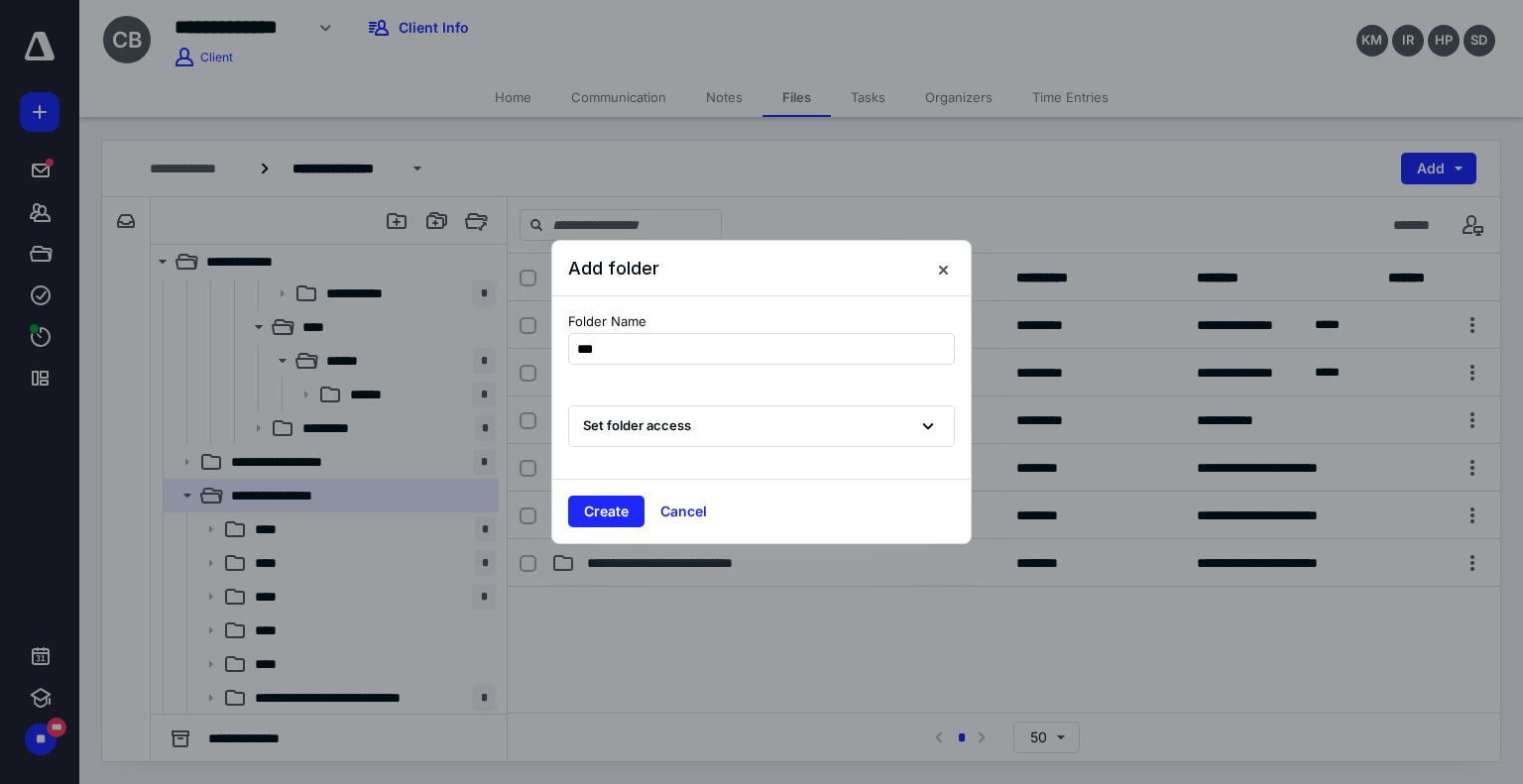 type on "****" 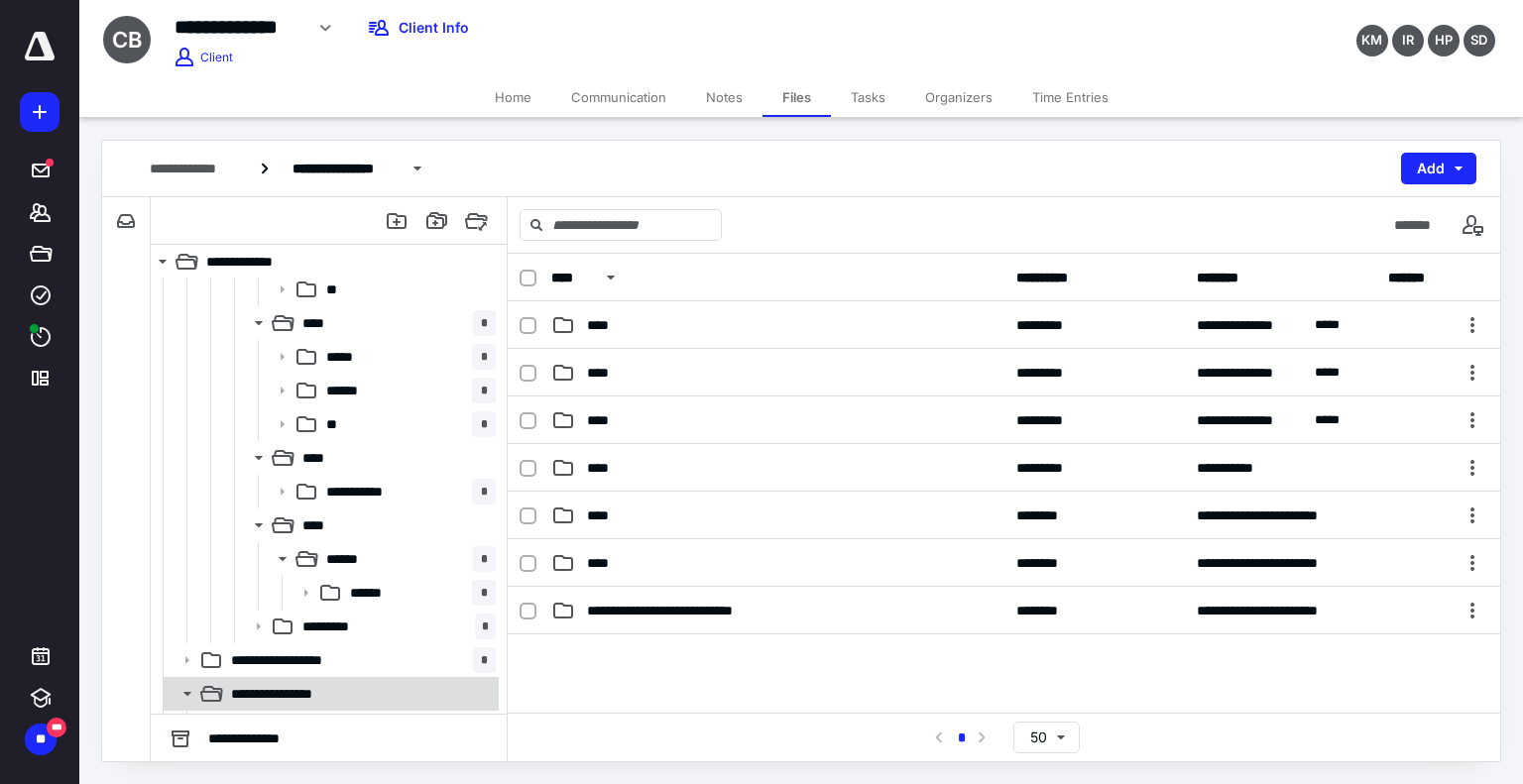scroll, scrollTop: 1390, scrollLeft: 0, axis: vertical 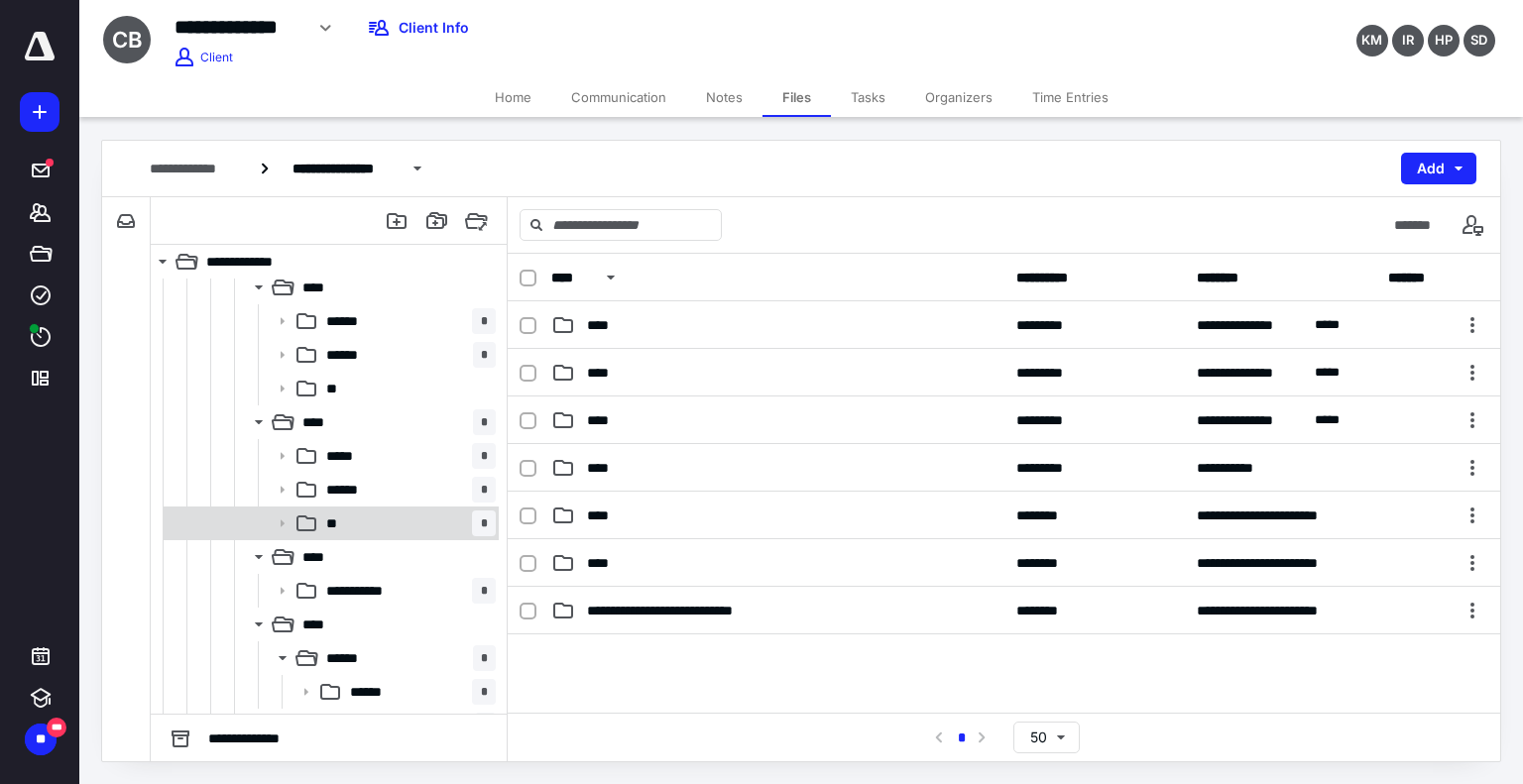 click on "** *" at bounding box center (407, 523) 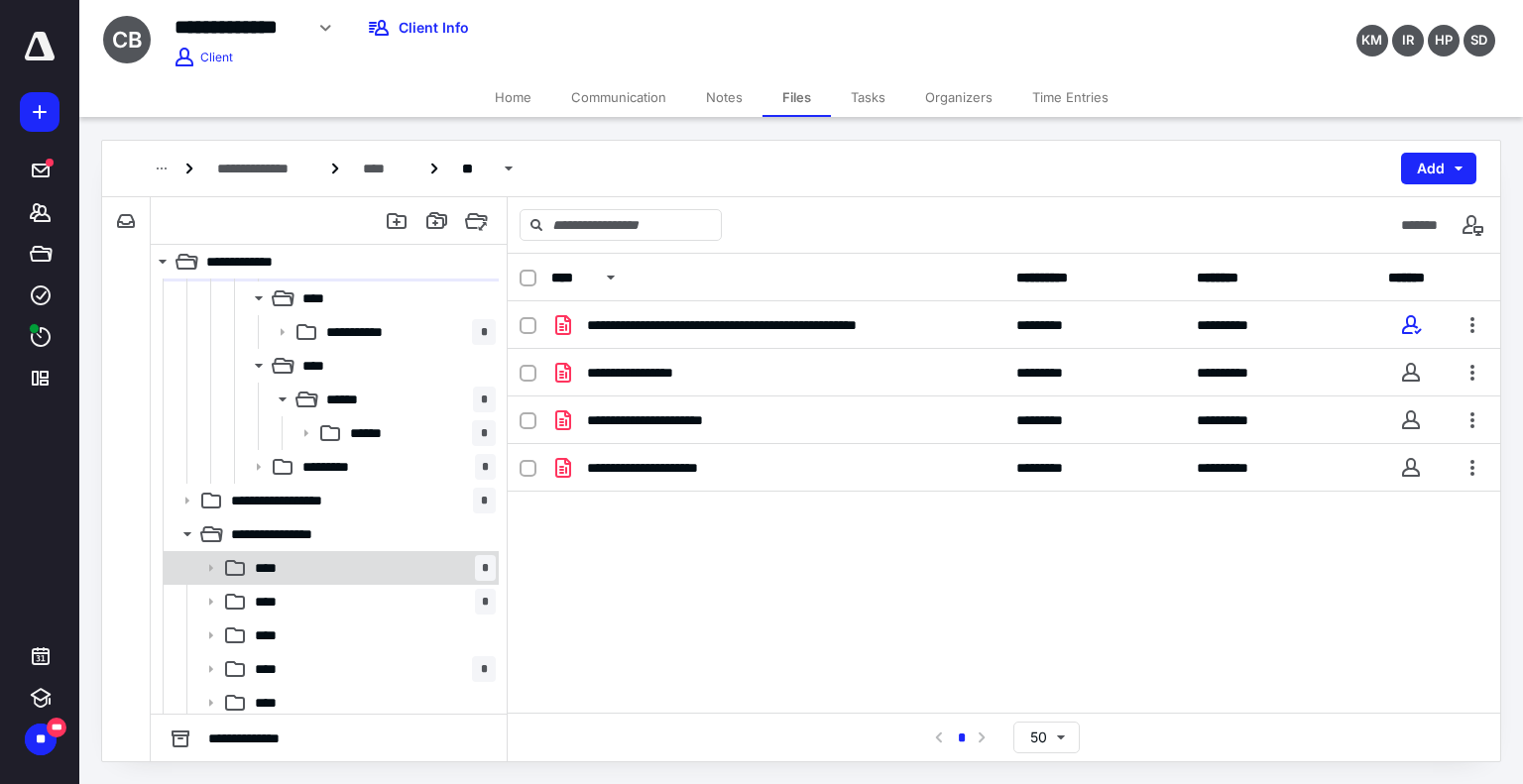 scroll, scrollTop: 1721, scrollLeft: 0, axis: vertical 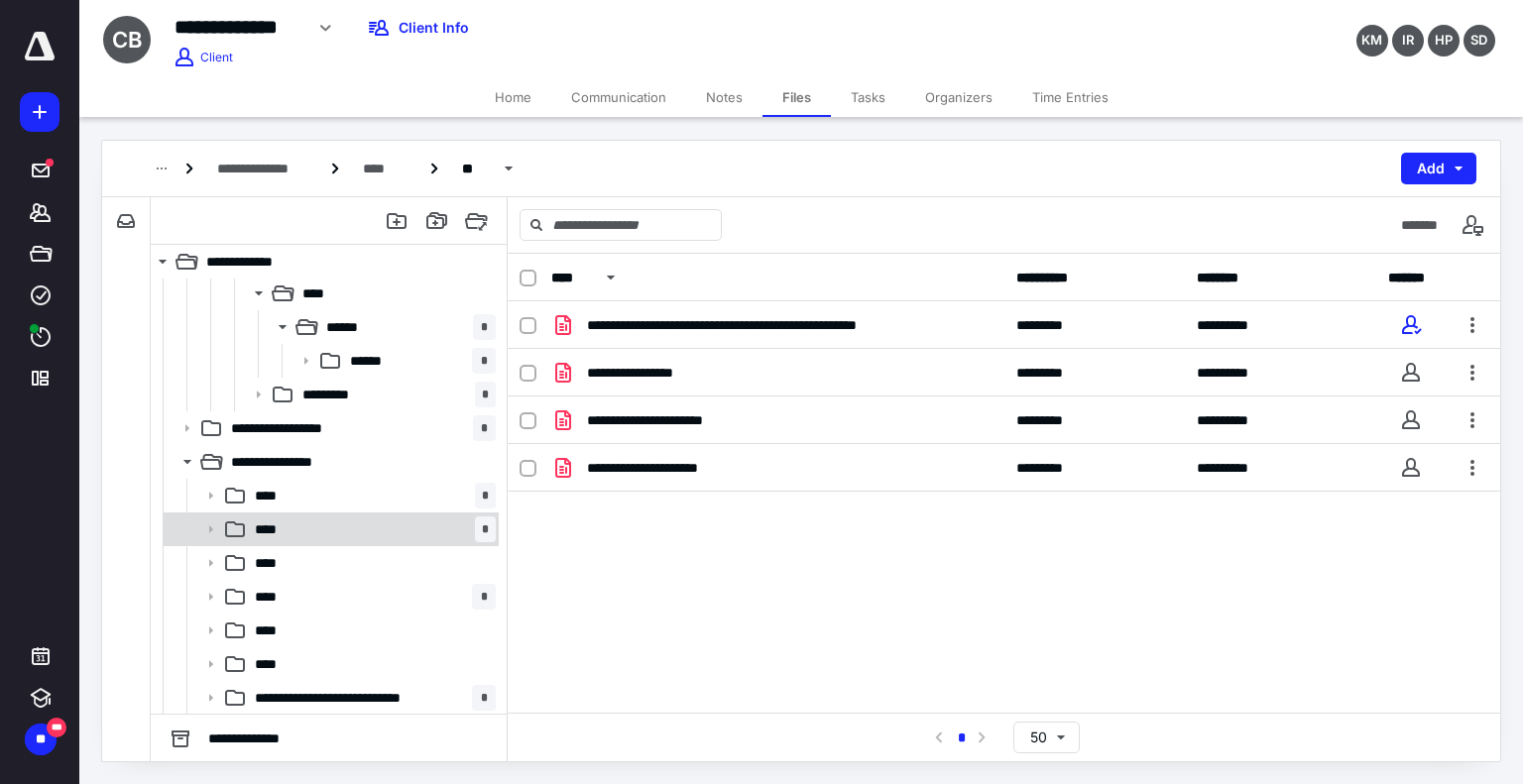 click on "**** *" at bounding box center [371, 529] 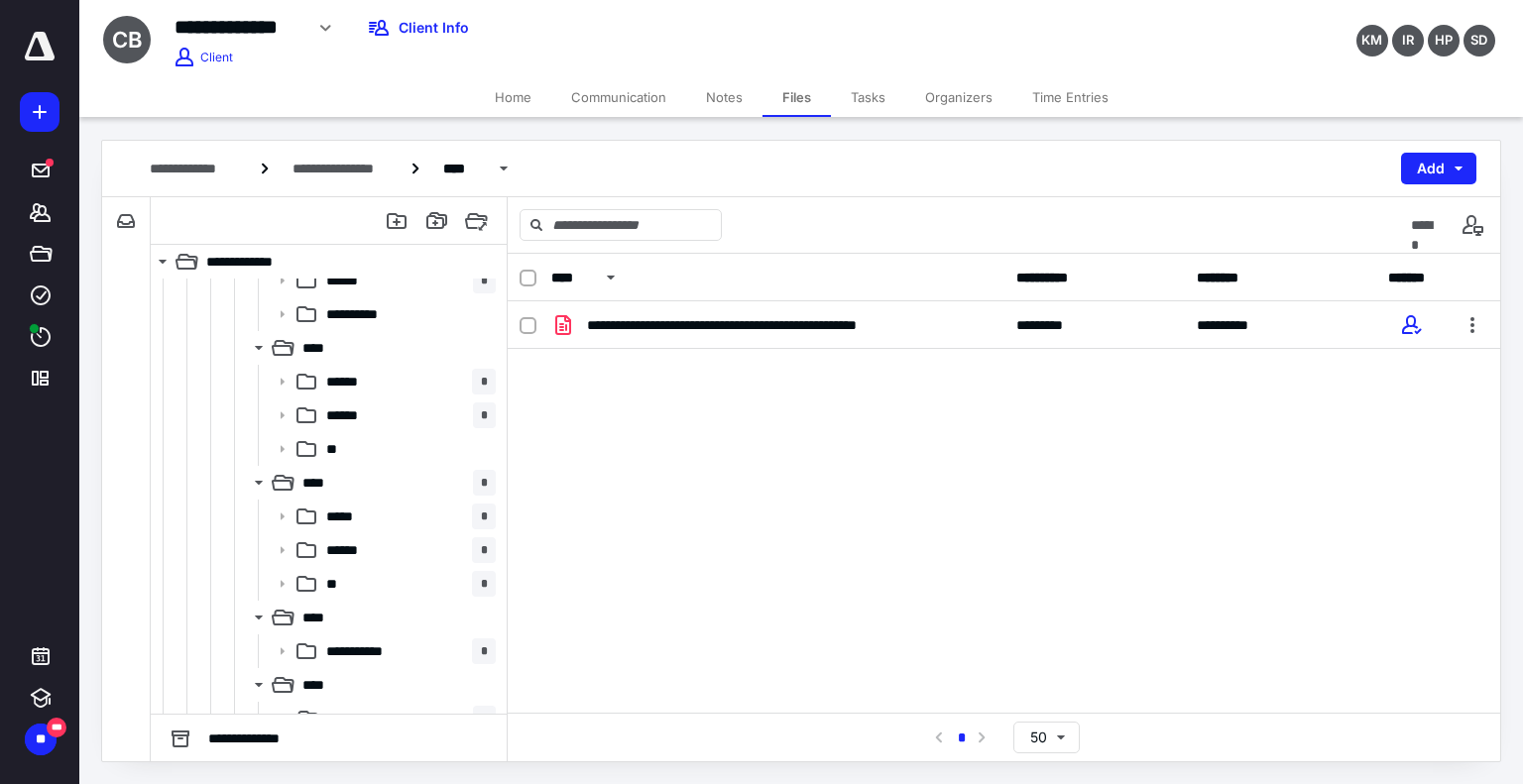 scroll, scrollTop: 1324, scrollLeft: 0, axis: vertical 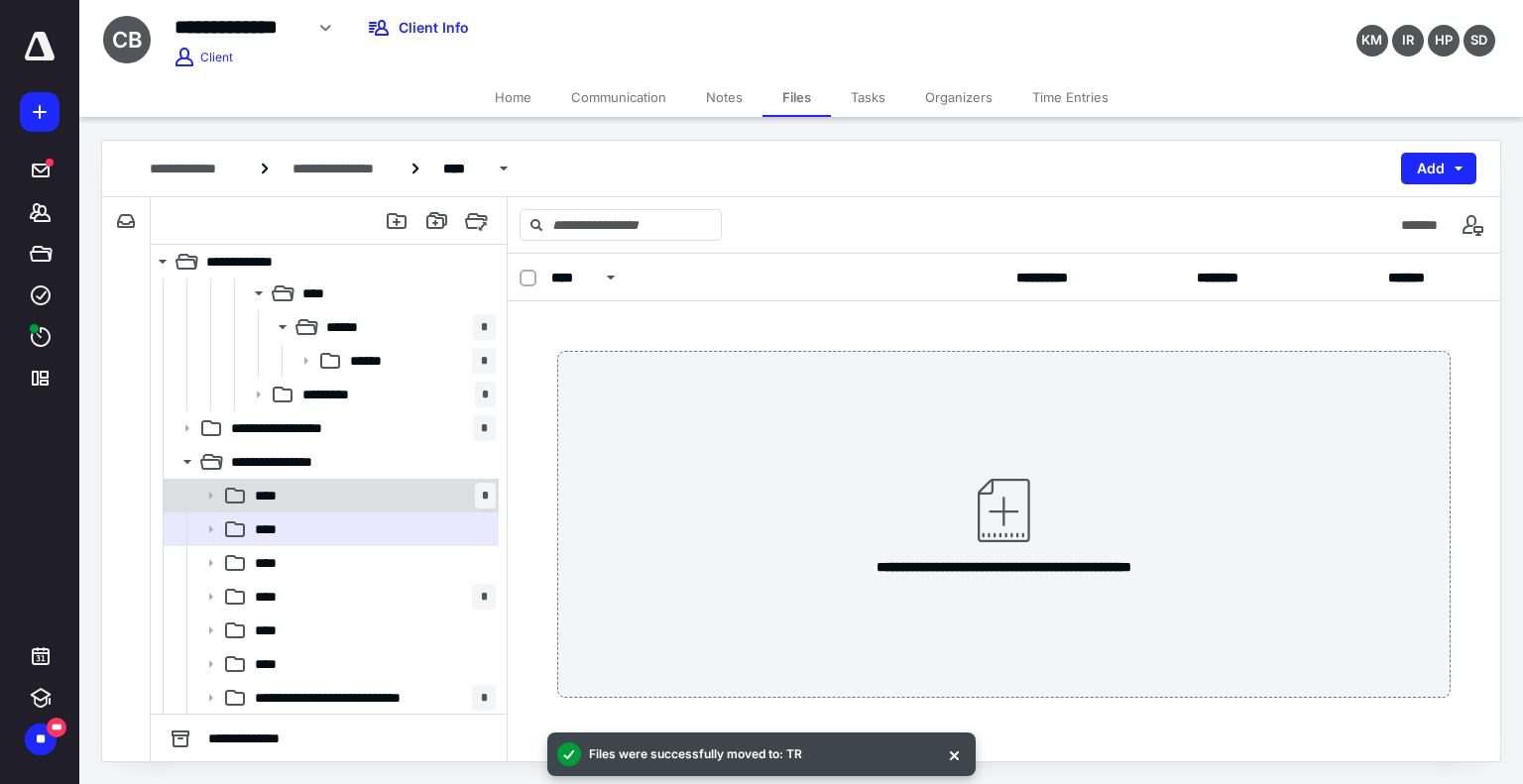 click on "**** *" at bounding box center [371, 496] 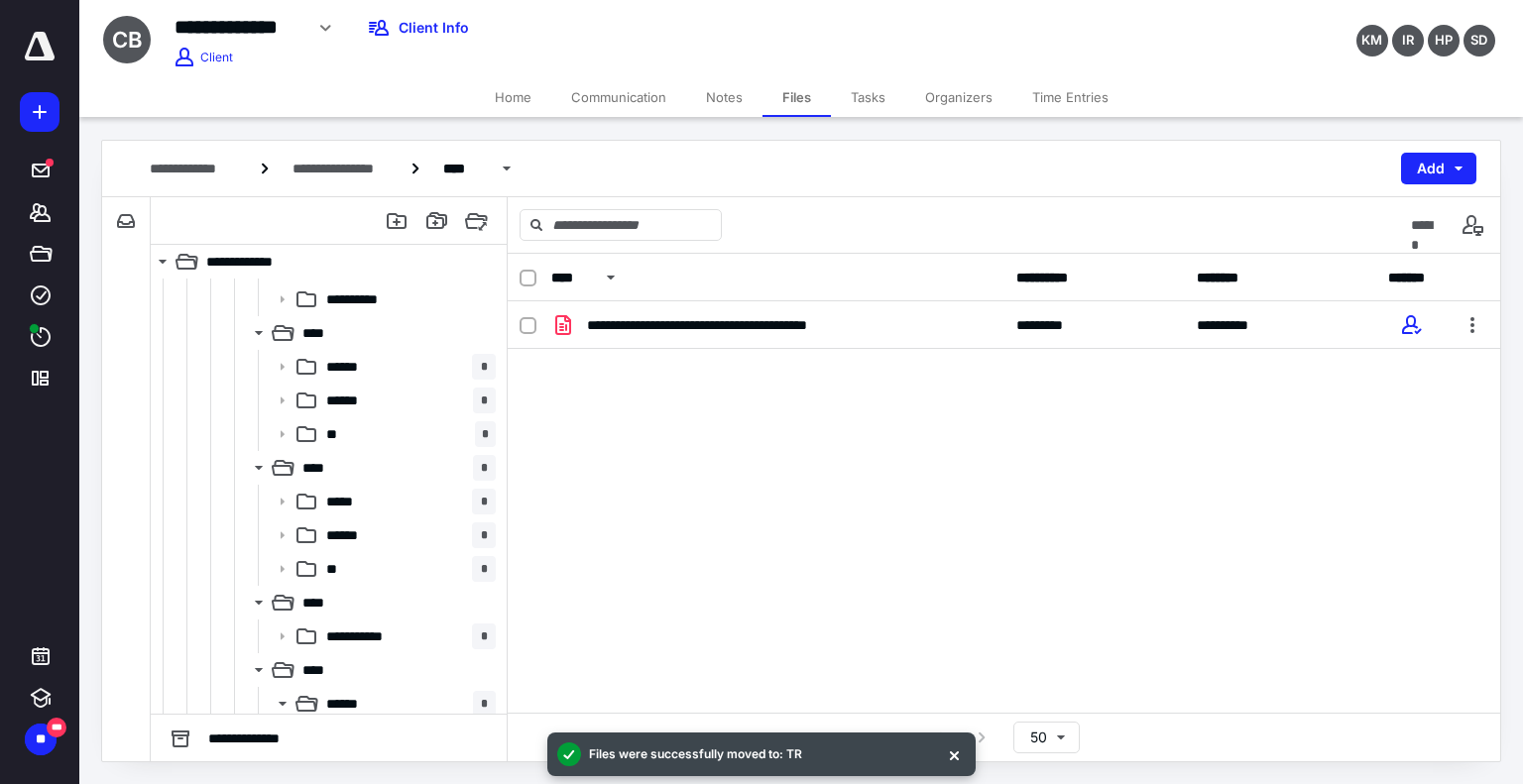 scroll, scrollTop: 1225, scrollLeft: 0, axis: vertical 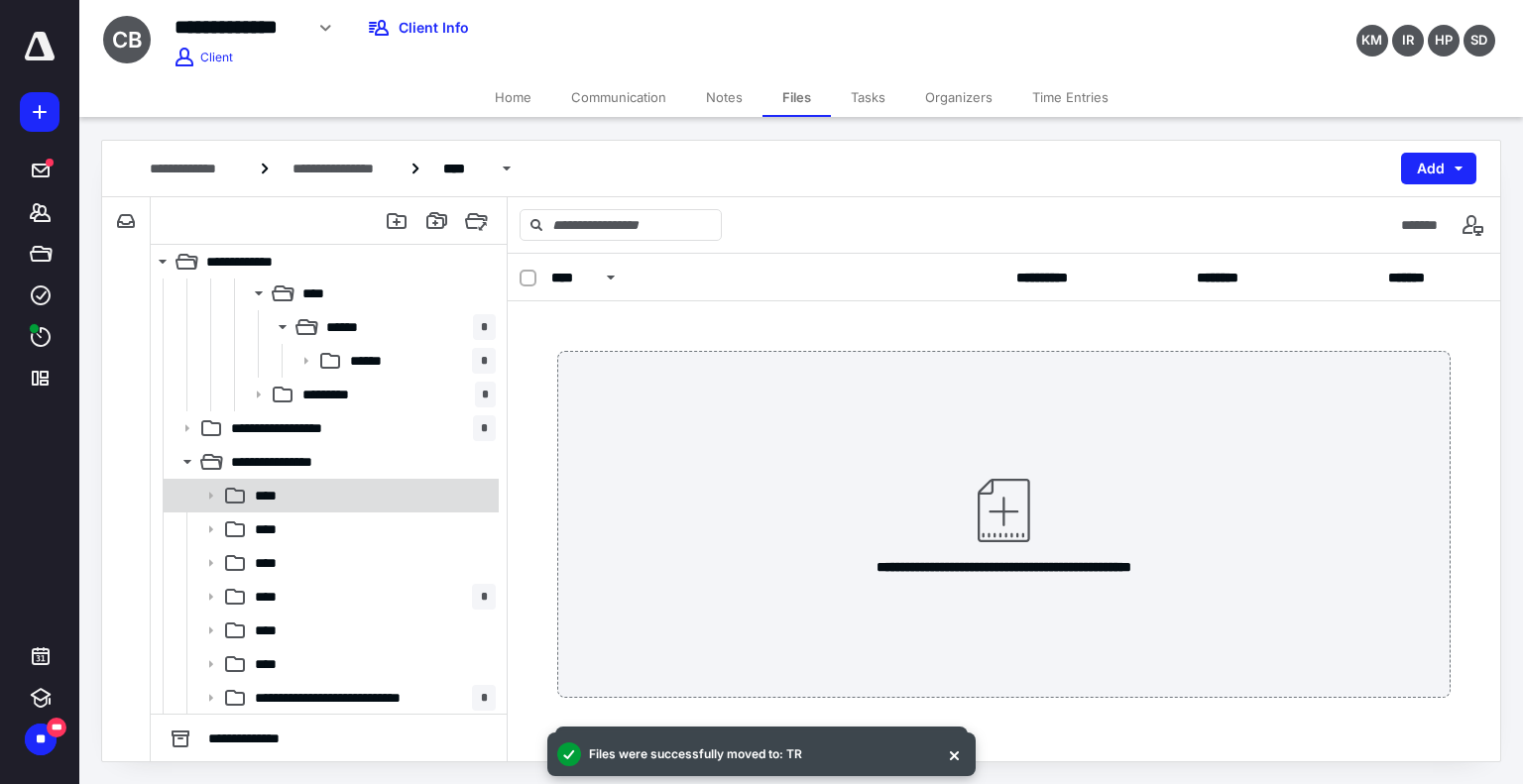 drag, startPoint x: 358, startPoint y: 493, endPoint x: 349, endPoint y: 506, distance: 15.811388 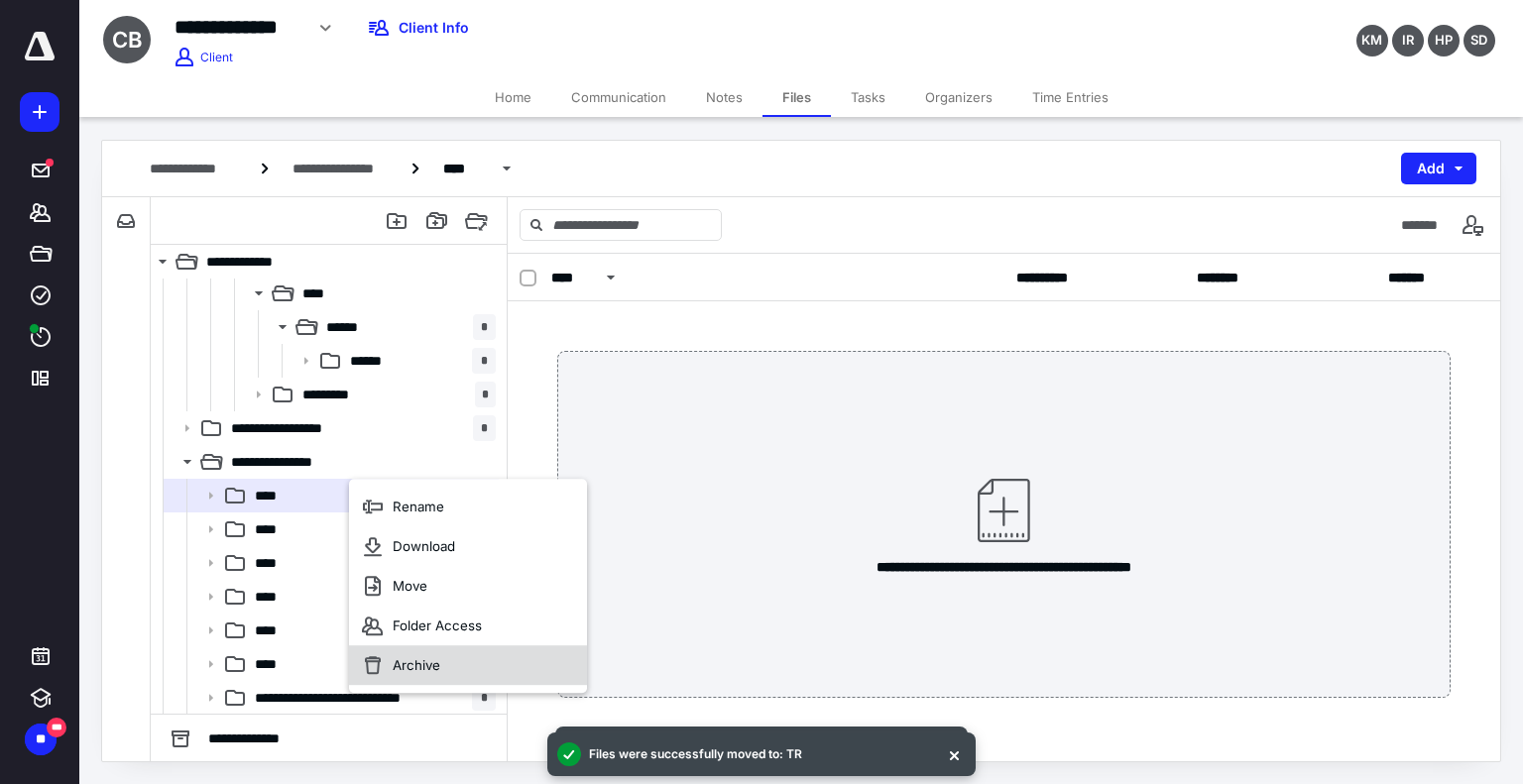 click on "Archive" at bounding box center [468, 665] 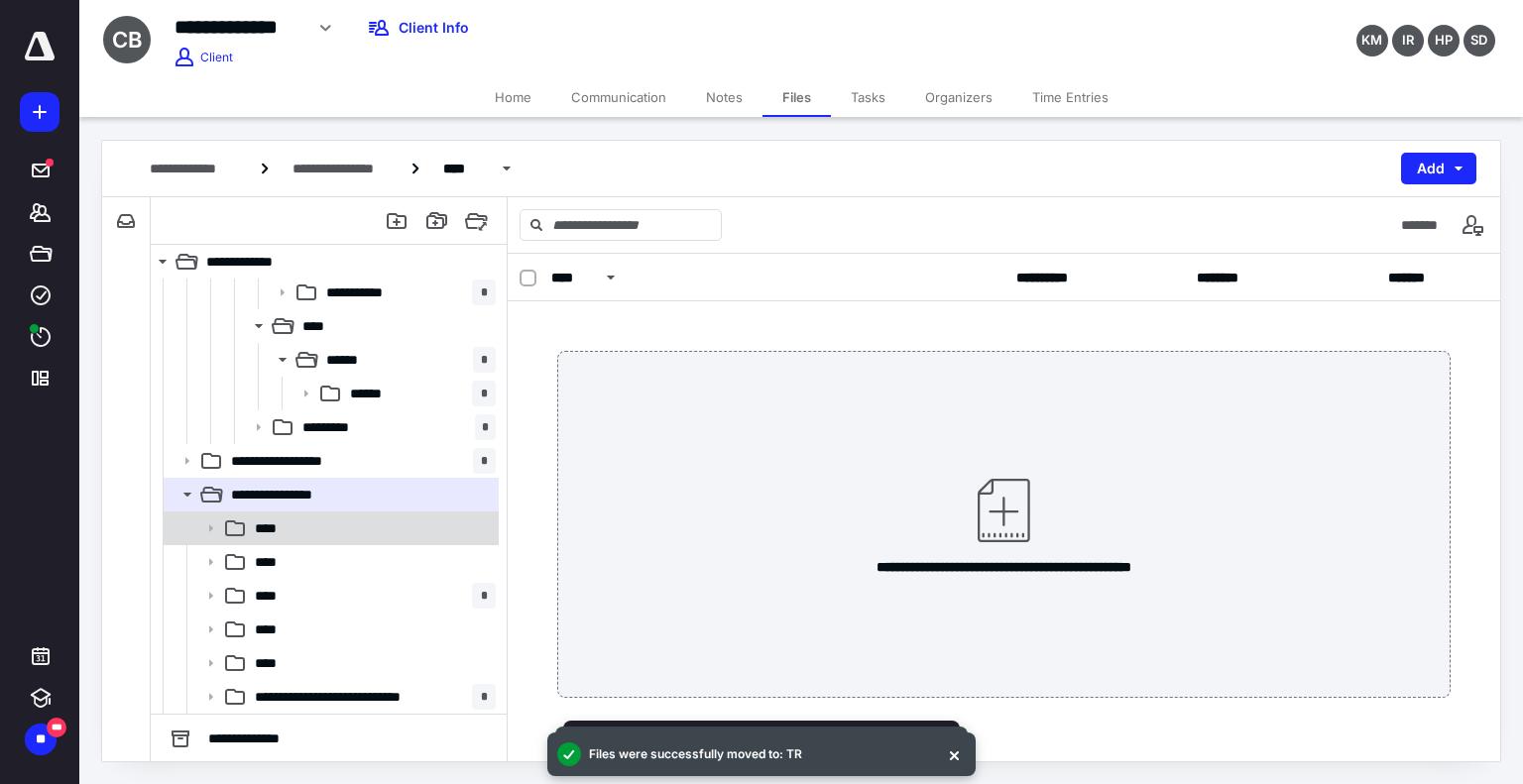 scroll, scrollTop: 1688, scrollLeft: 0, axis: vertical 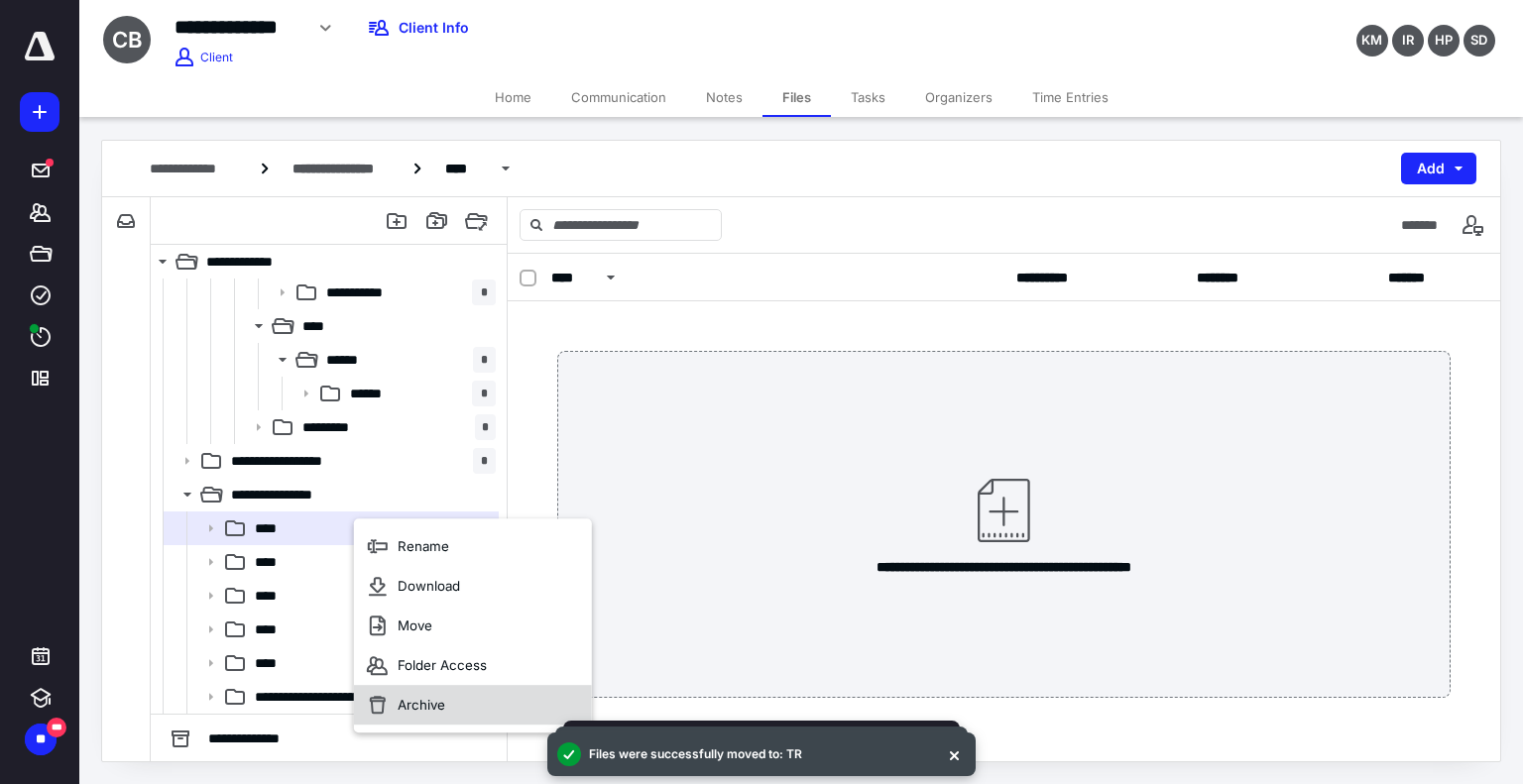 click on "Archive" at bounding box center [473, 705] 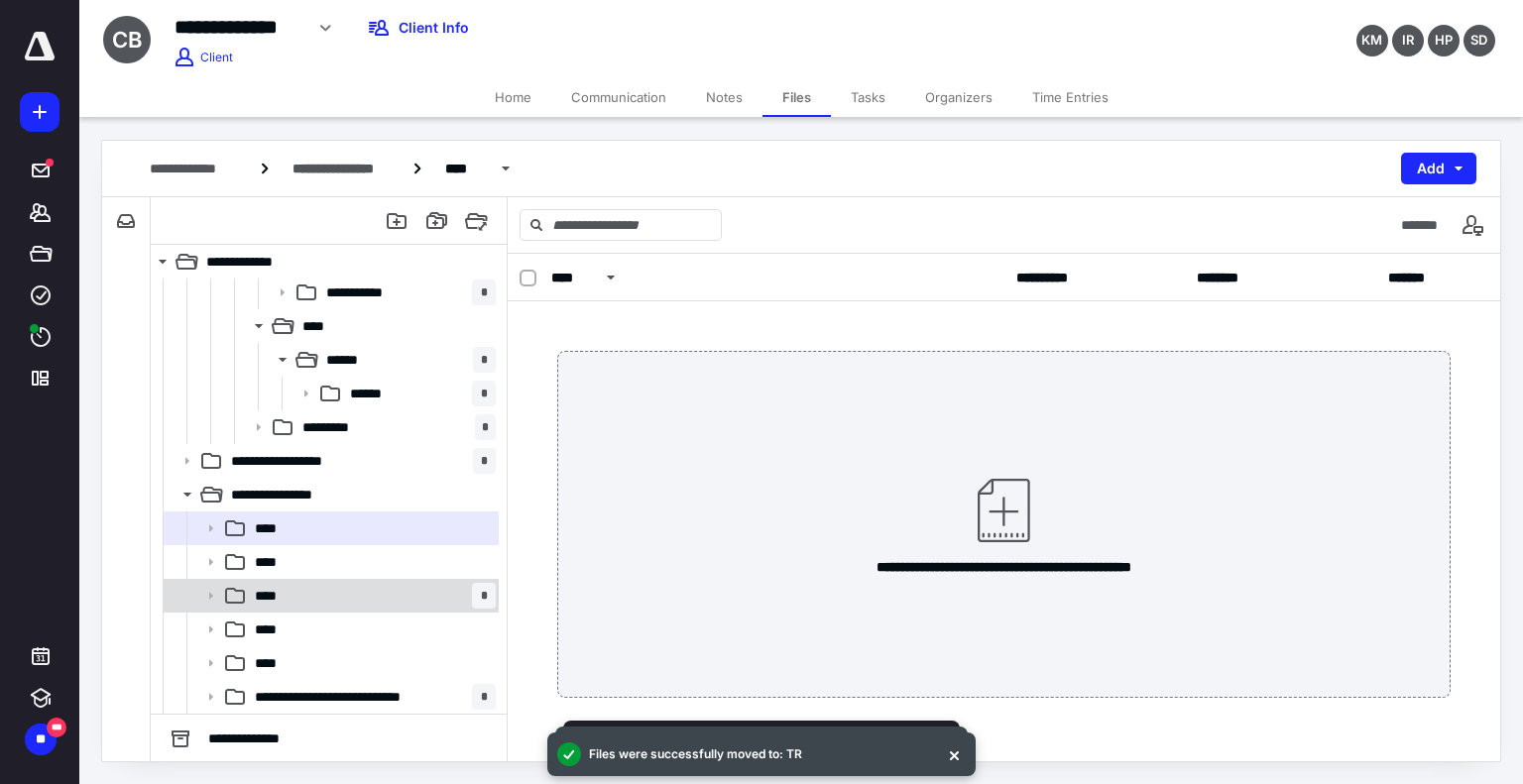 scroll, scrollTop: 1653, scrollLeft: 0, axis: vertical 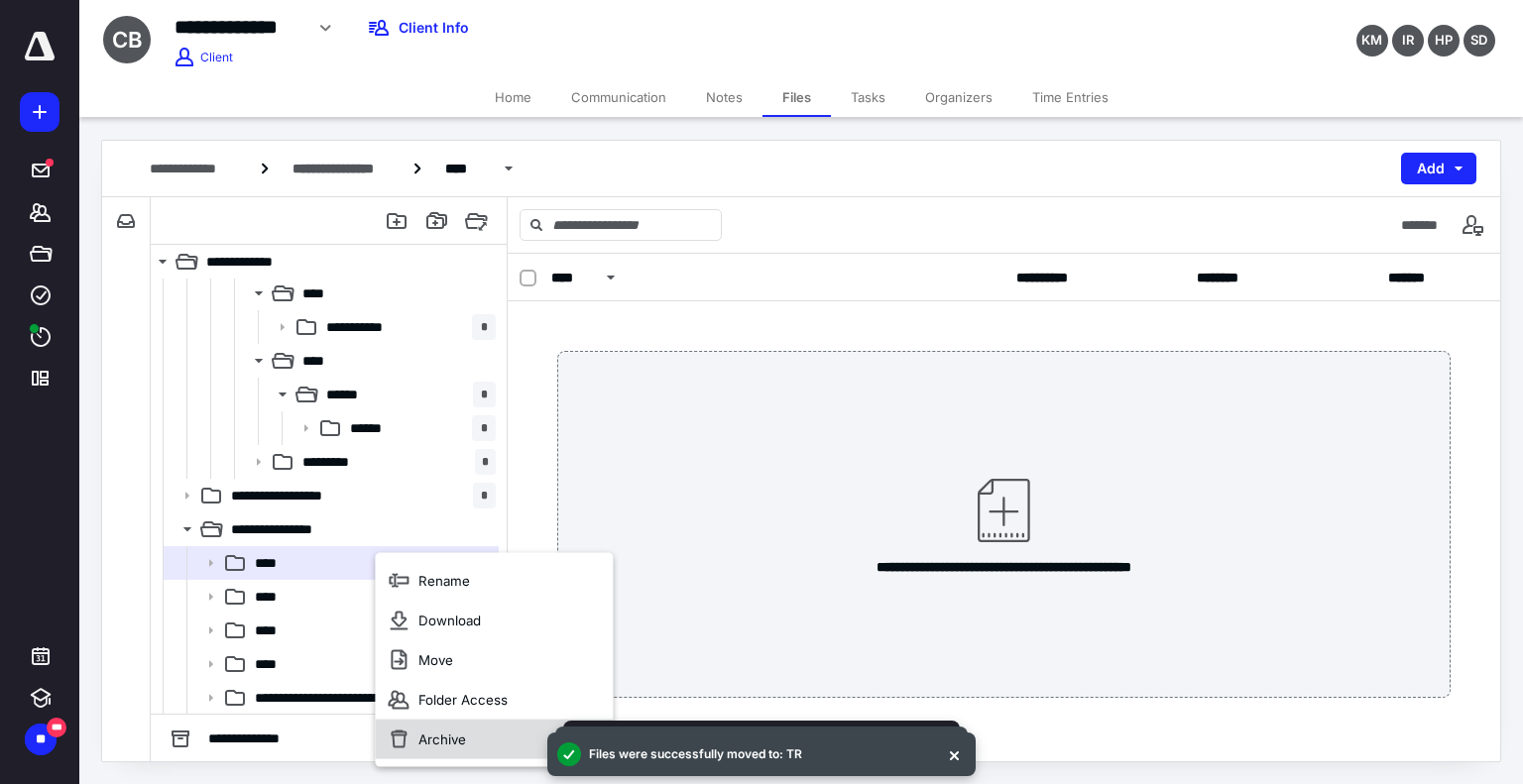 click on "Archive" at bounding box center [494, 739] 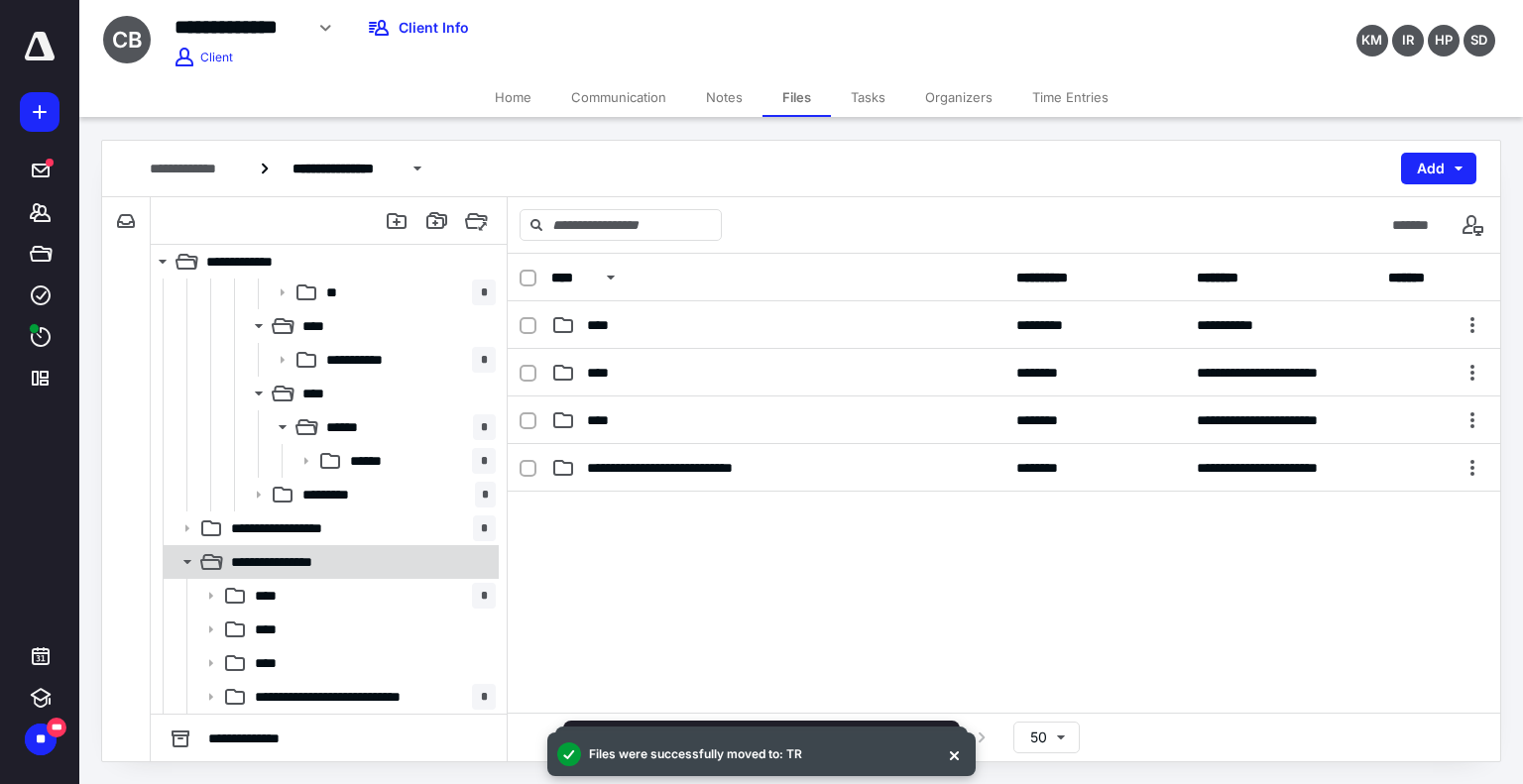 scroll, scrollTop: 1521, scrollLeft: 0, axis: vertical 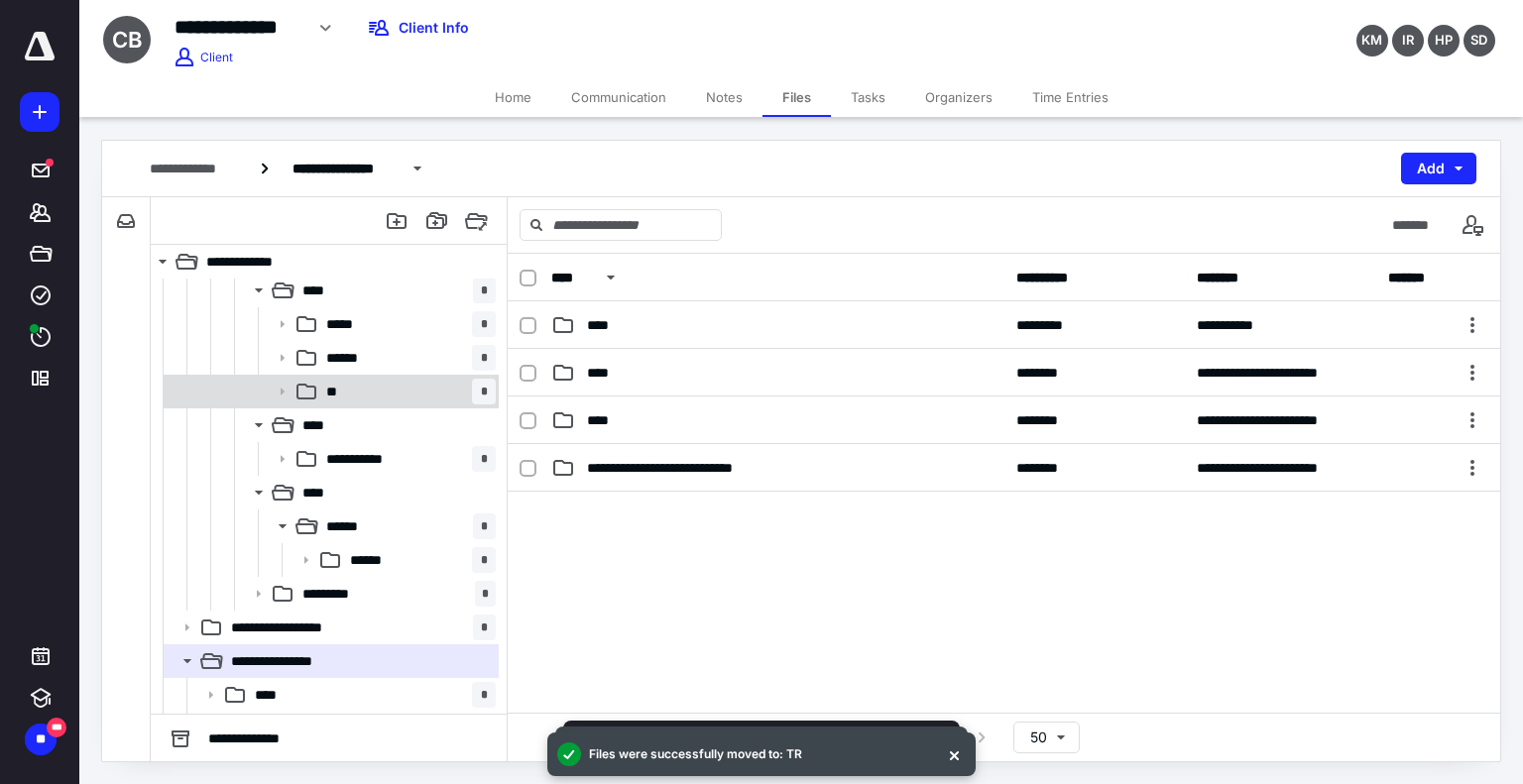 click on "** *" at bounding box center [407, 392] 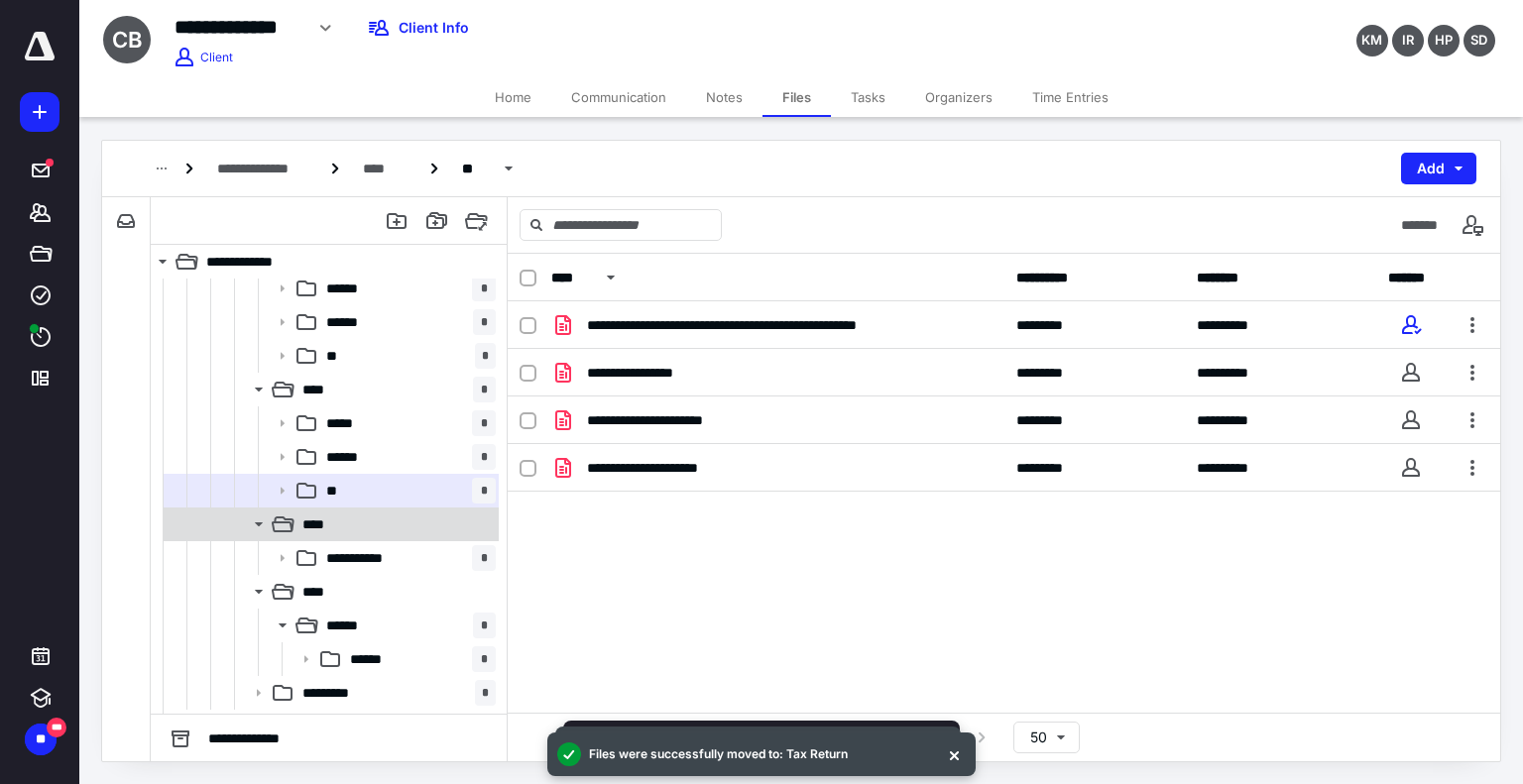 scroll, scrollTop: 1323, scrollLeft: 0, axis: vertical 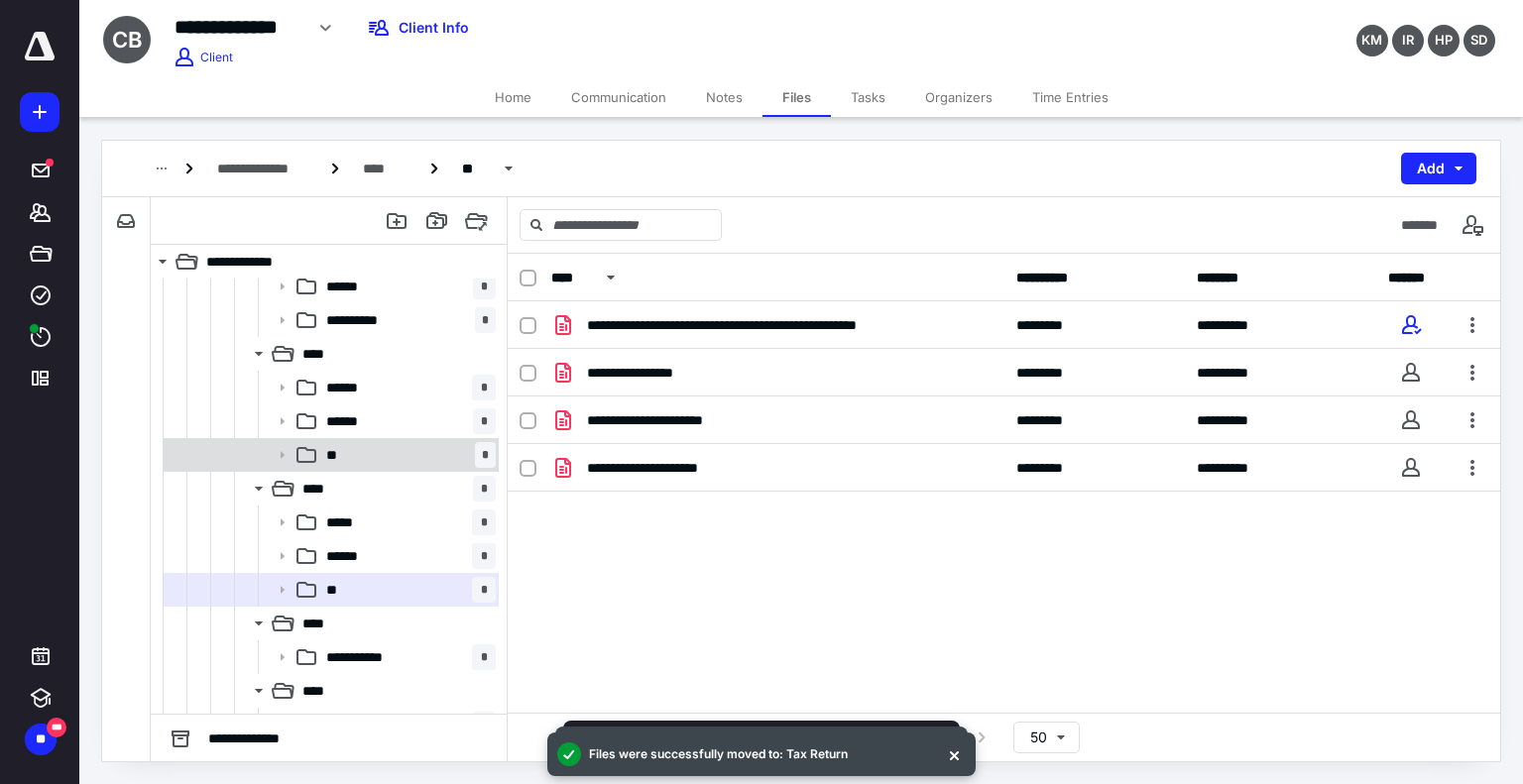 click on "** *" at bounding box center (407, 455) 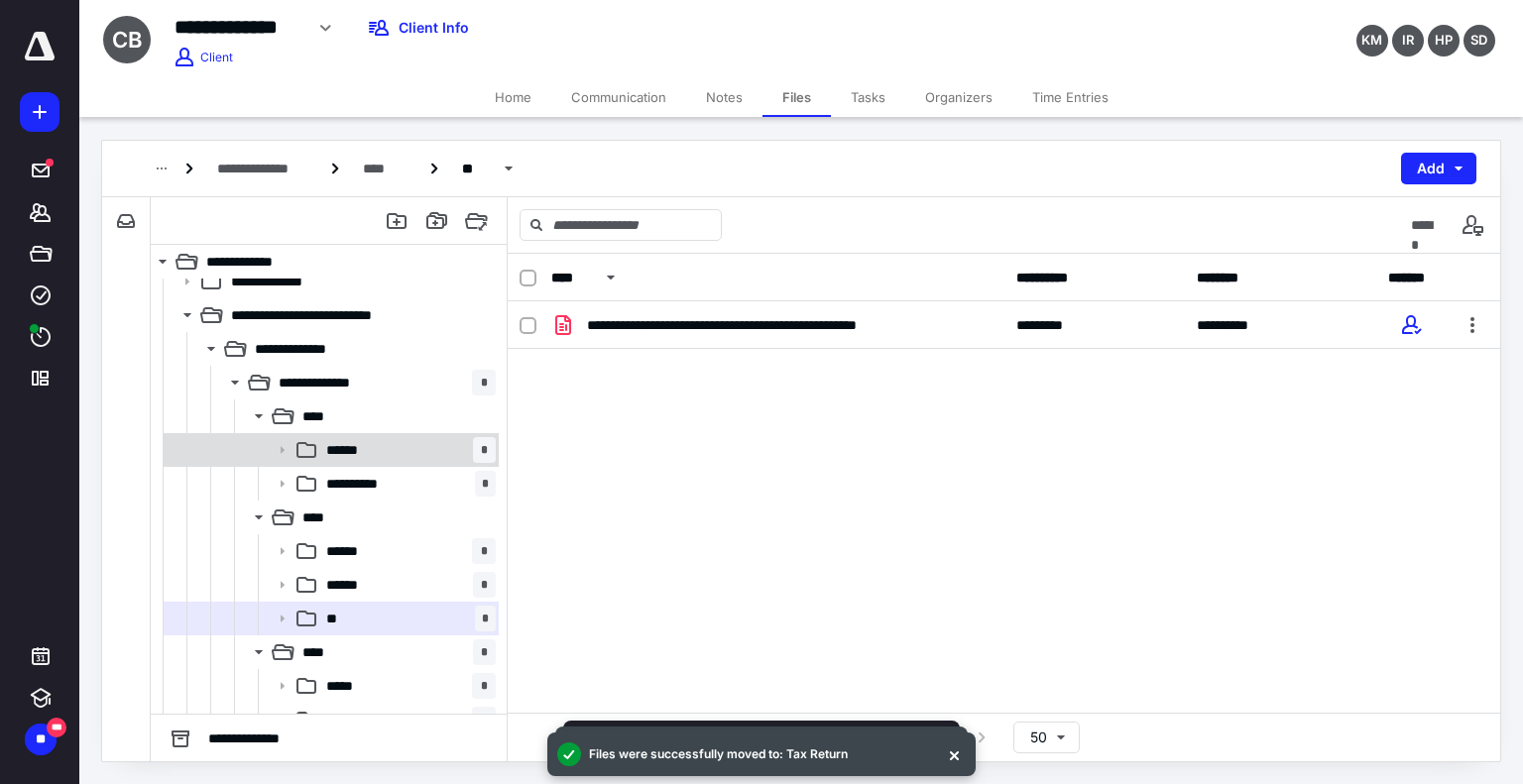 scroll, scrollTop: 1125, scrollLeft: 0, axis: vertical 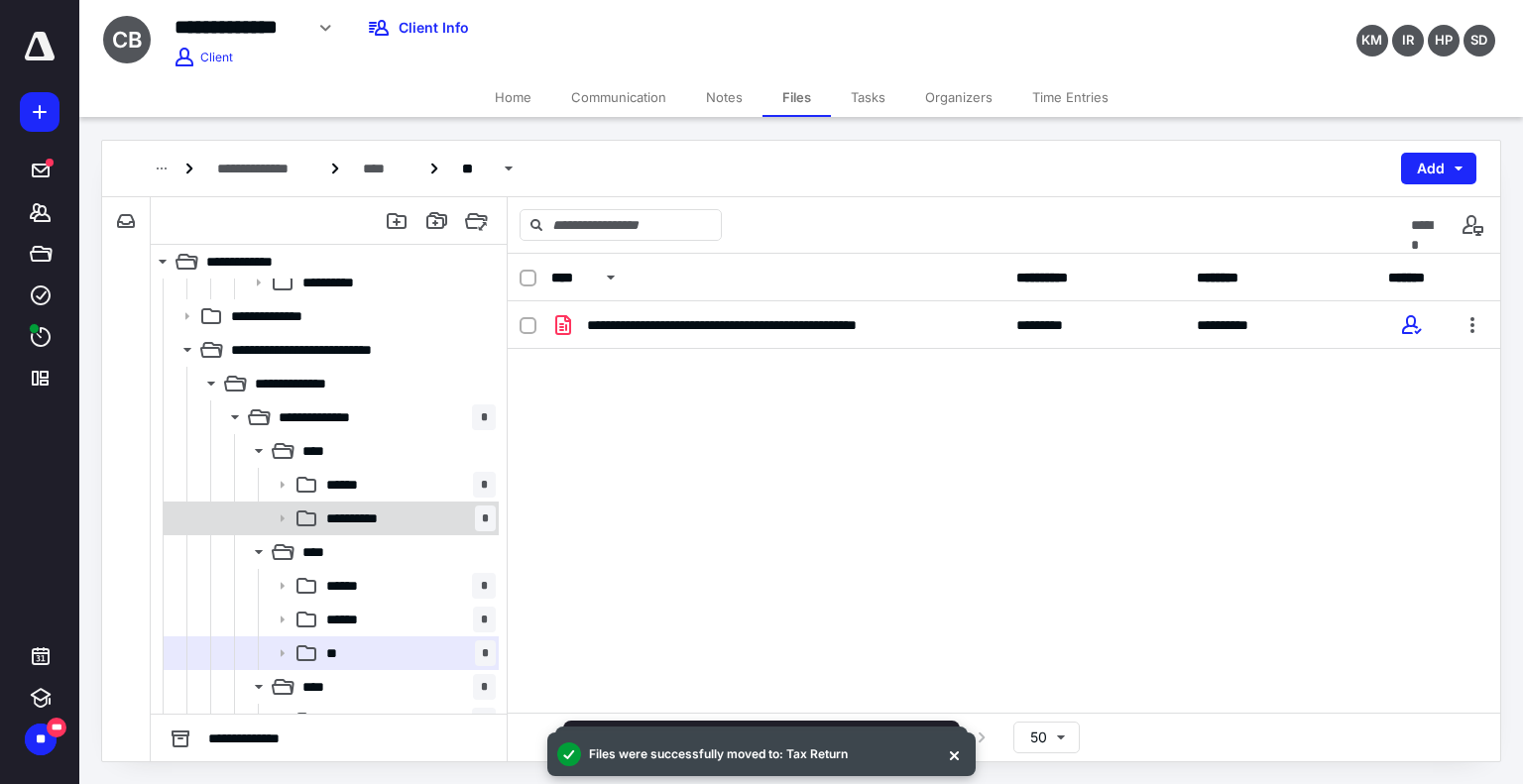 click on "**********" at bounding box center (407, 518) 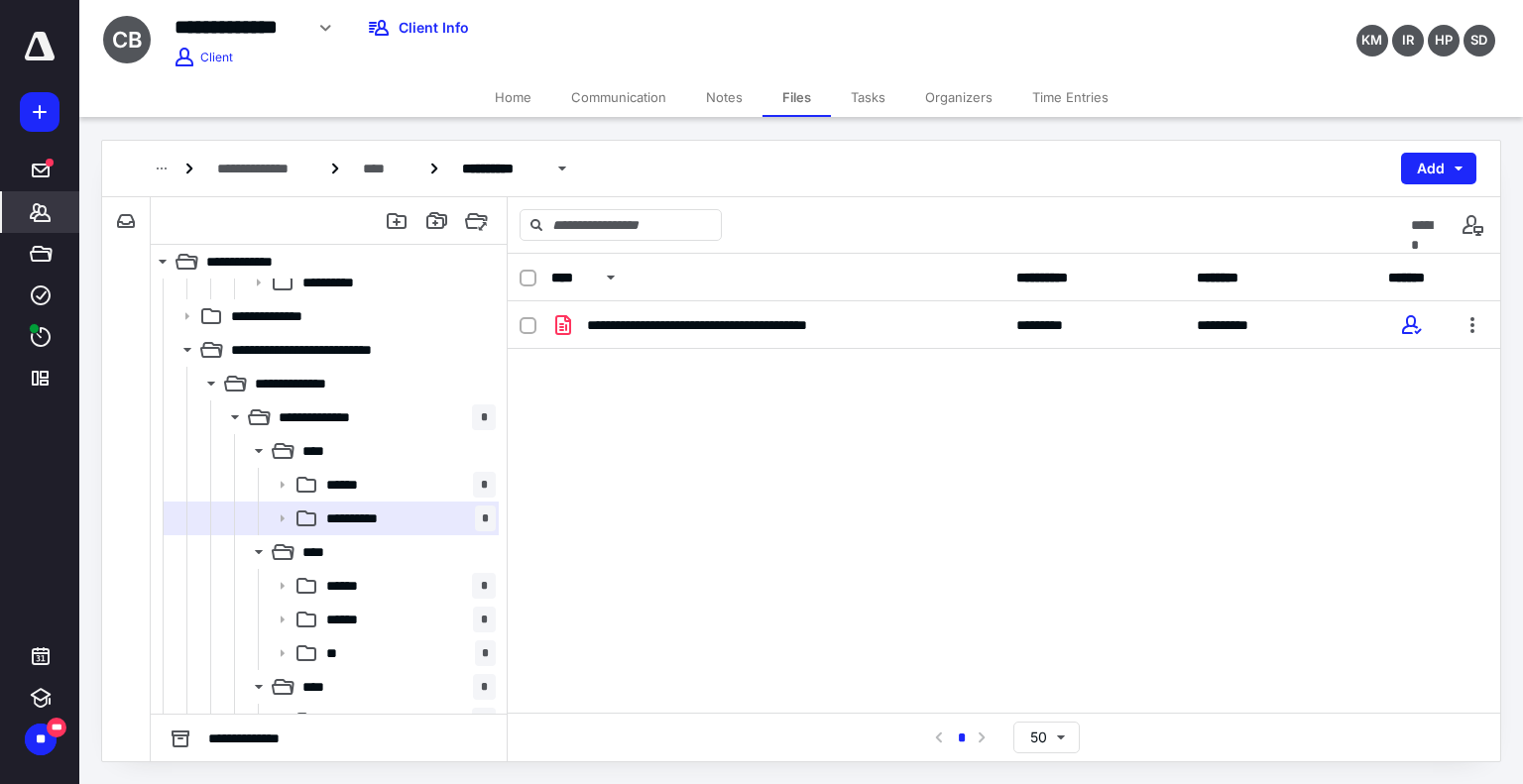 click 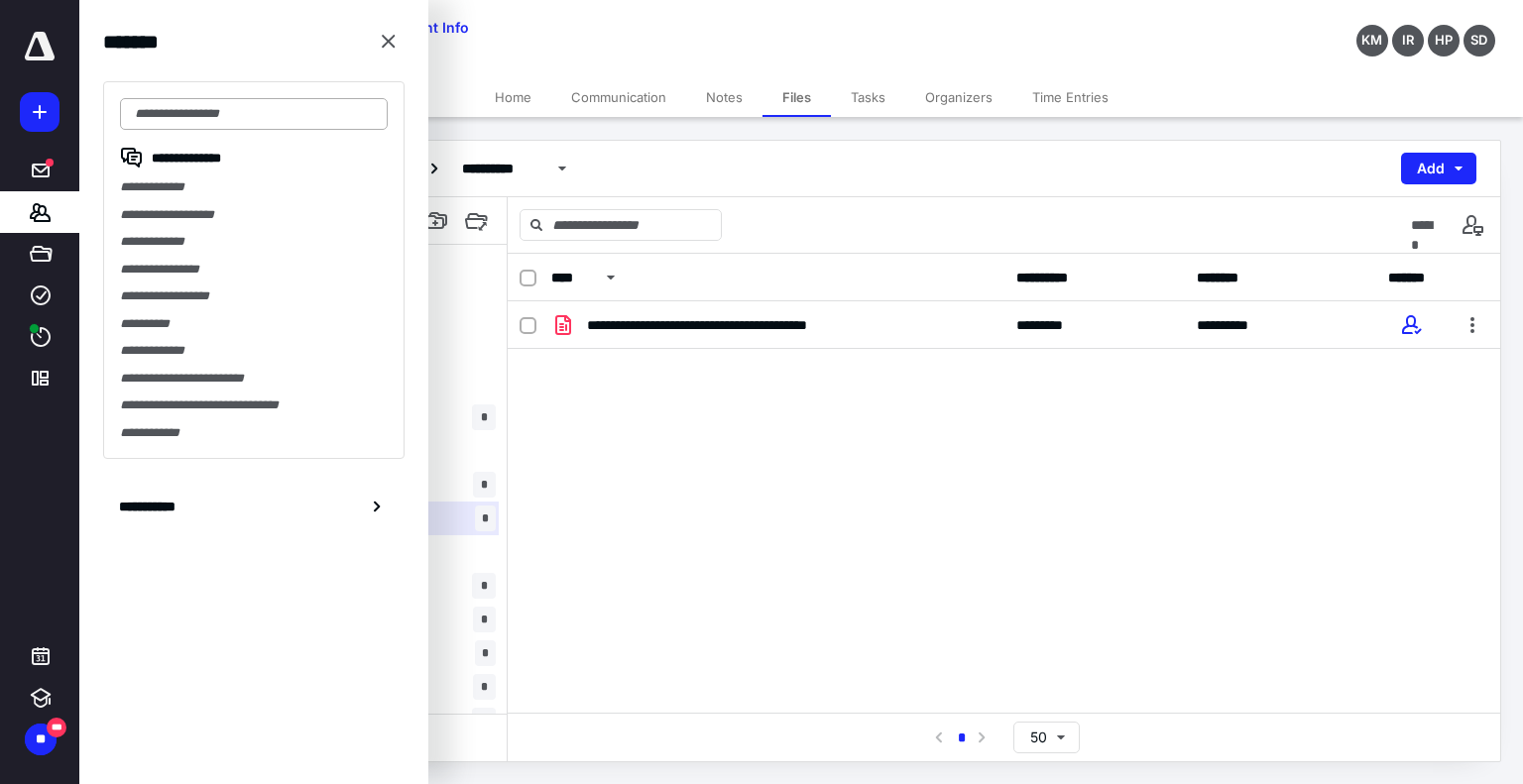 click at bounding box center (254, 114) 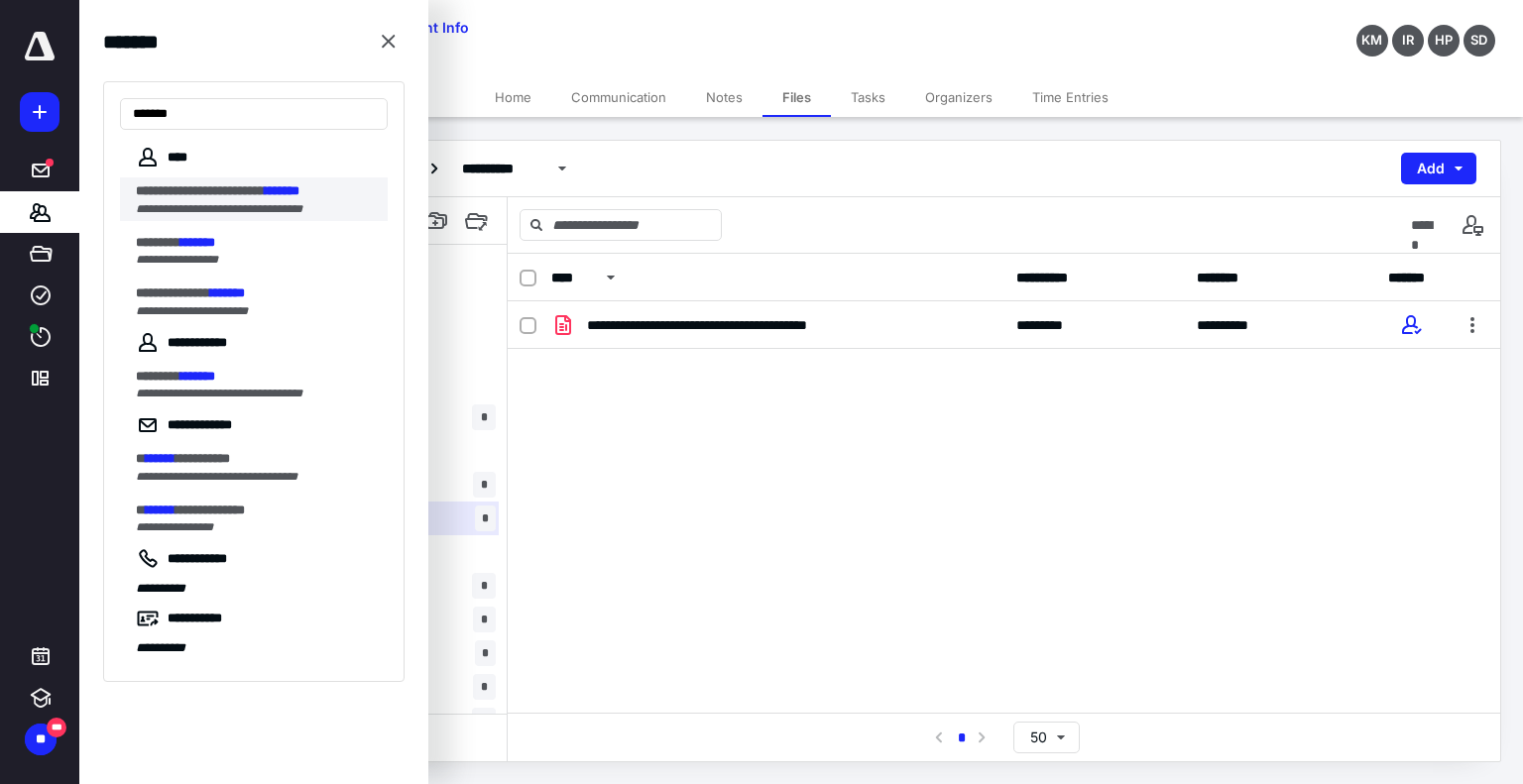 type on "*******" 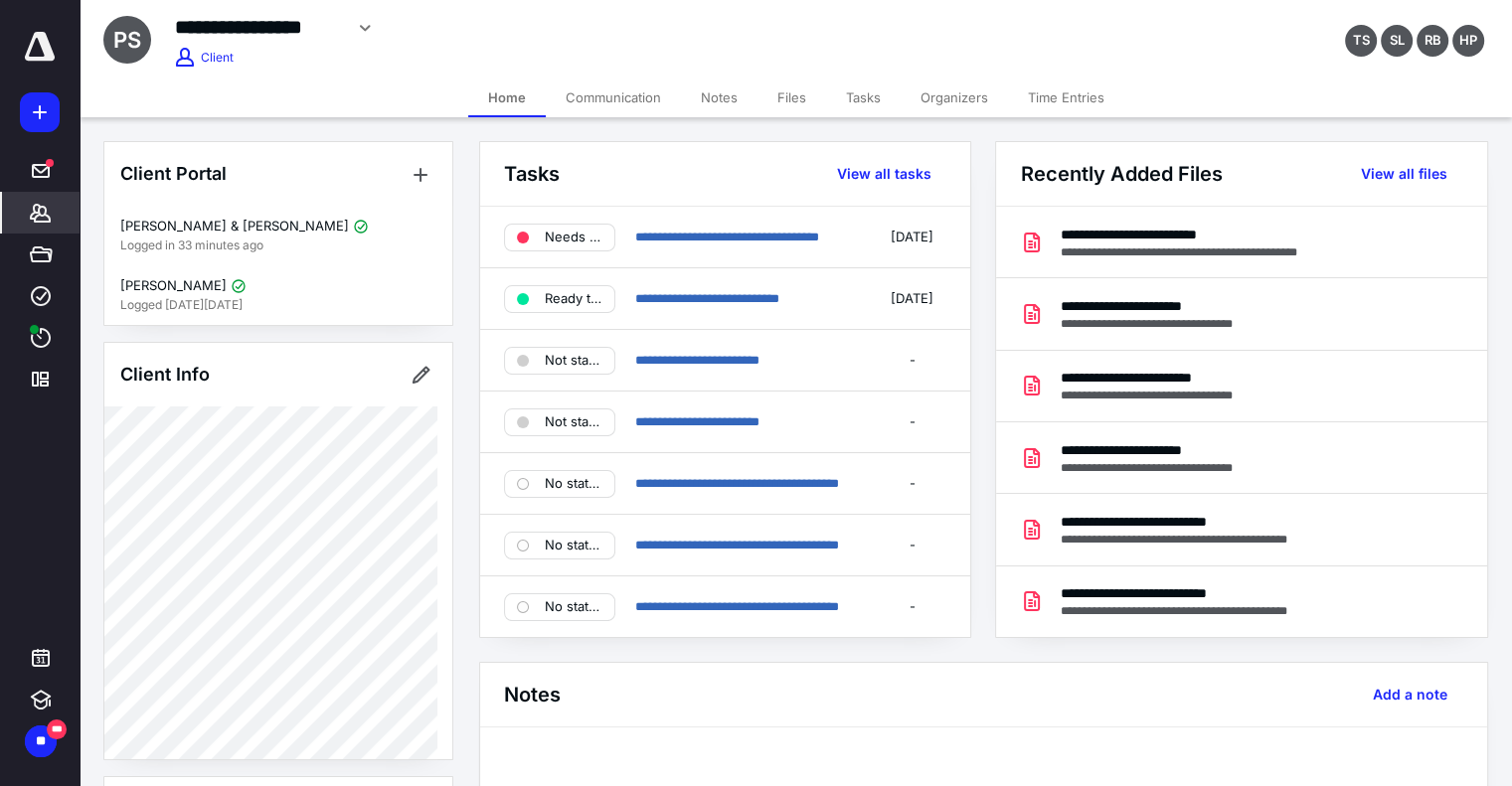 click on "Files" at bounding box center (791, 97) 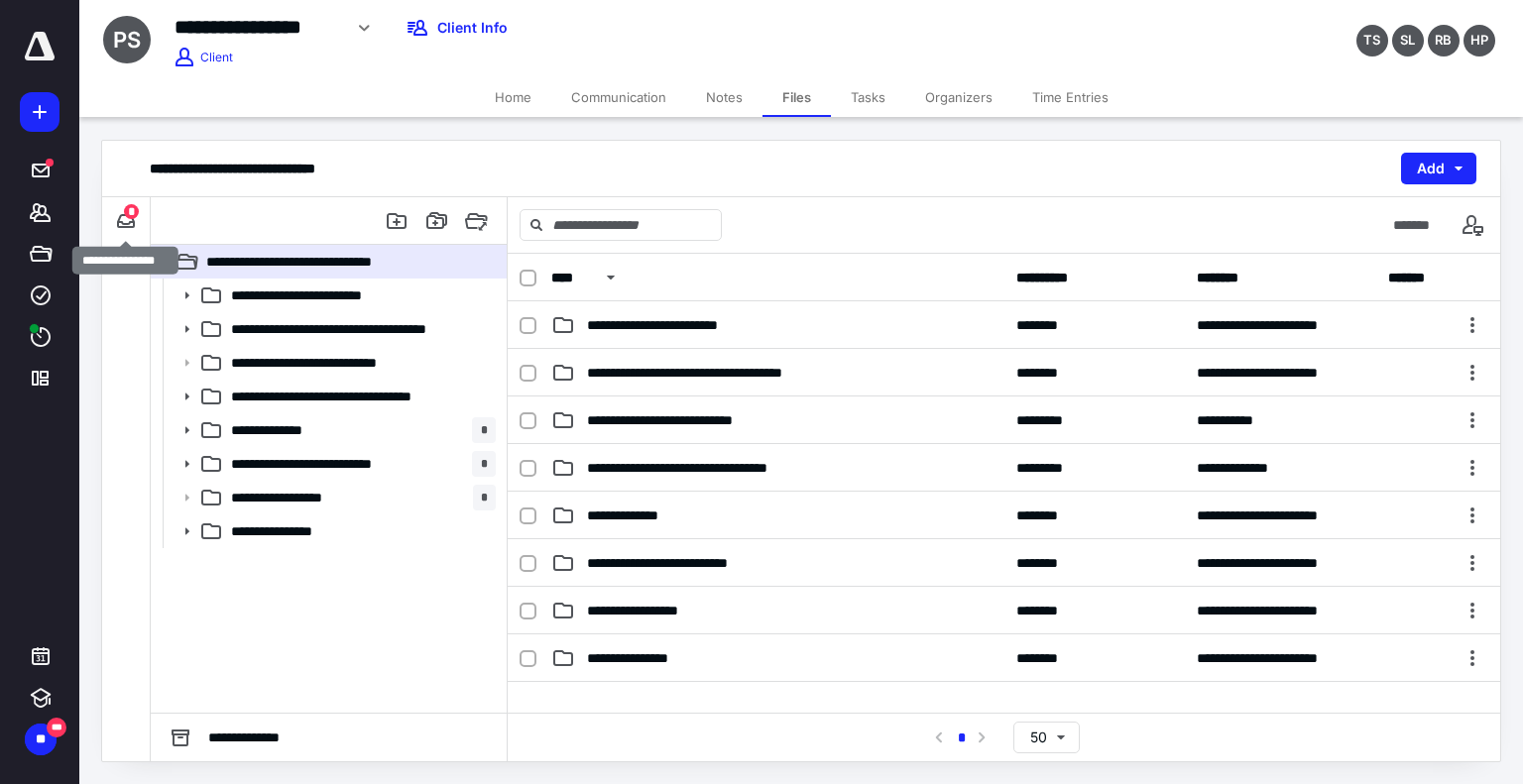 click on "*" at bounding box center [131, 211] 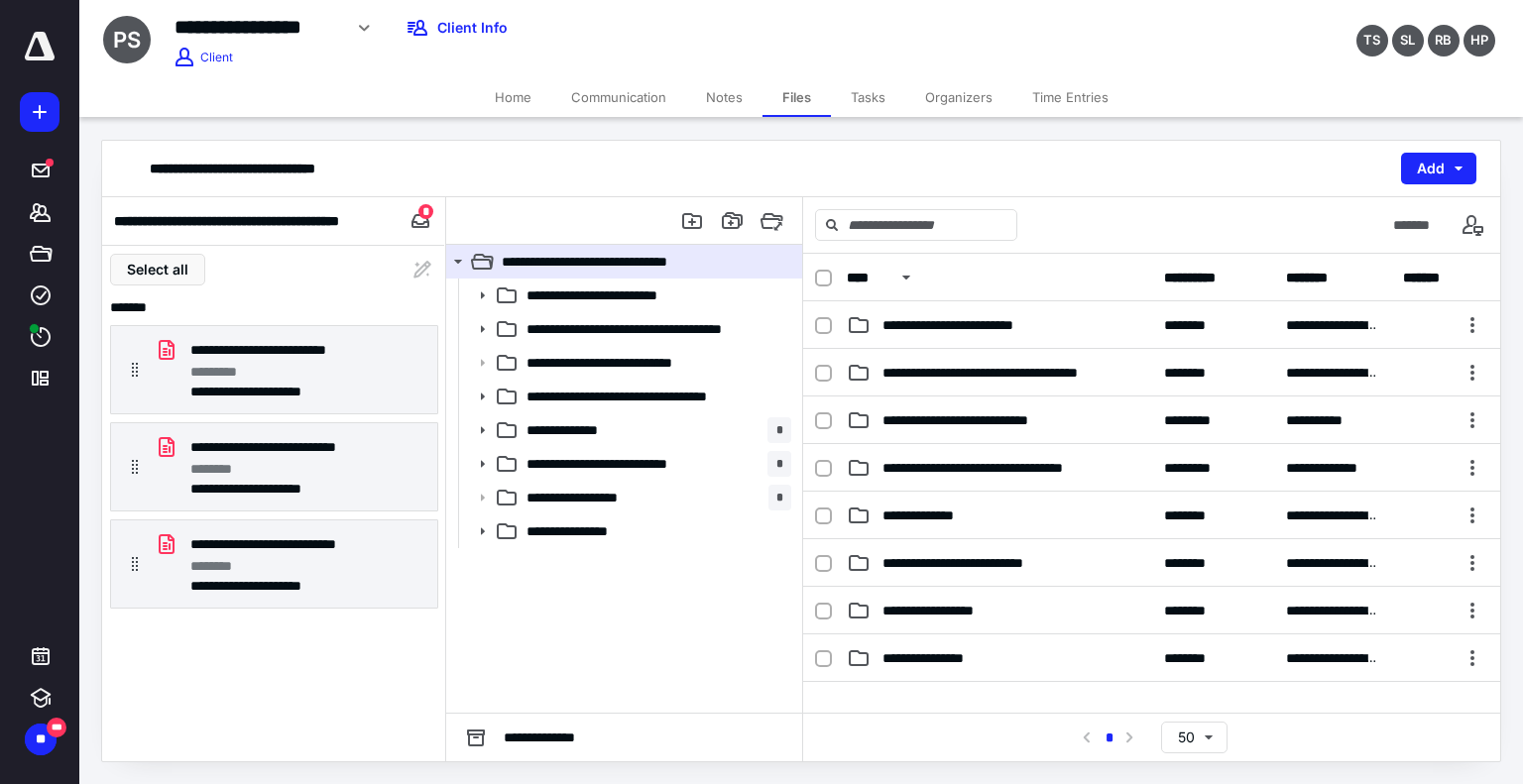 click at bounding box center (625, 221) 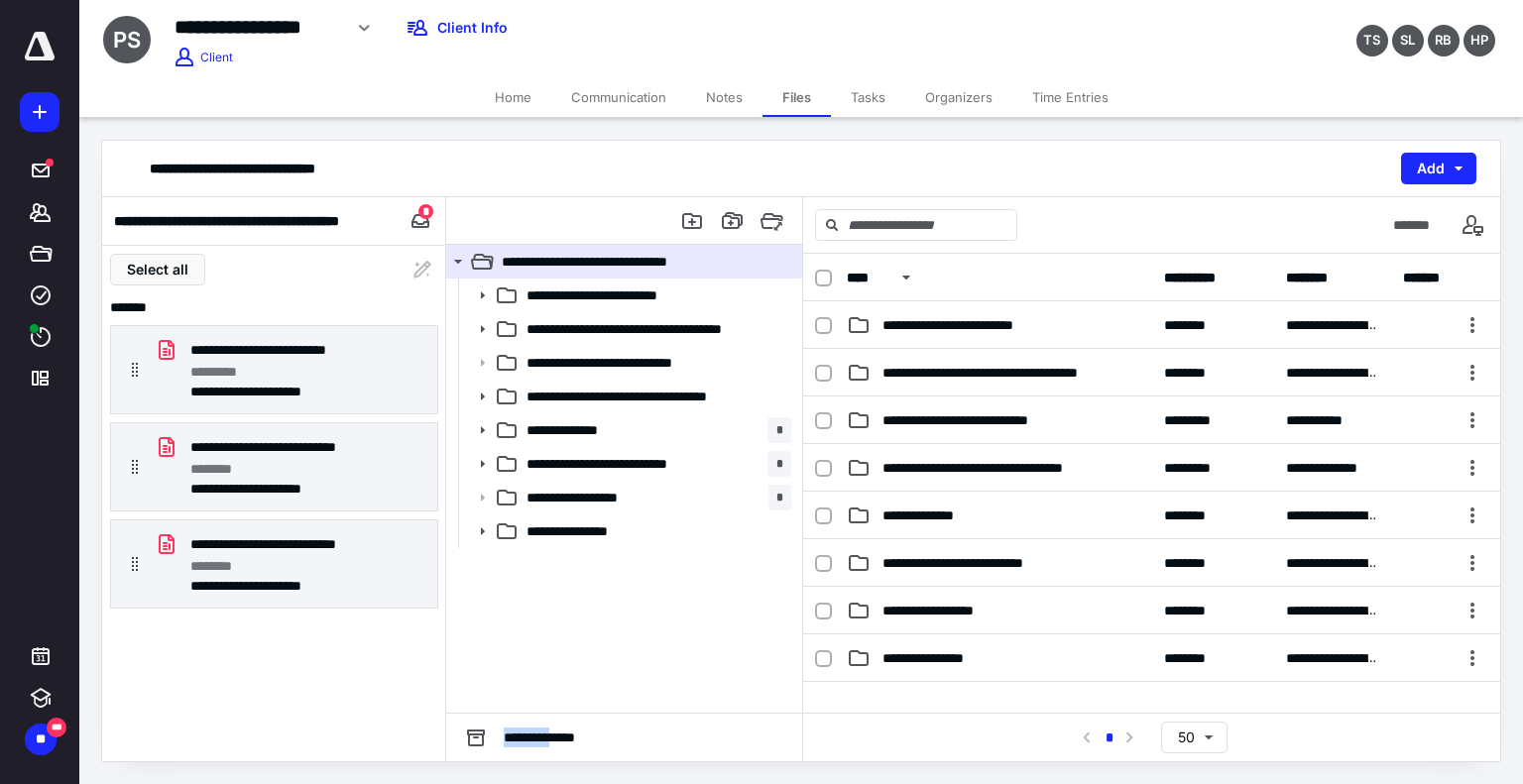 click at bounding box center (625, 221) 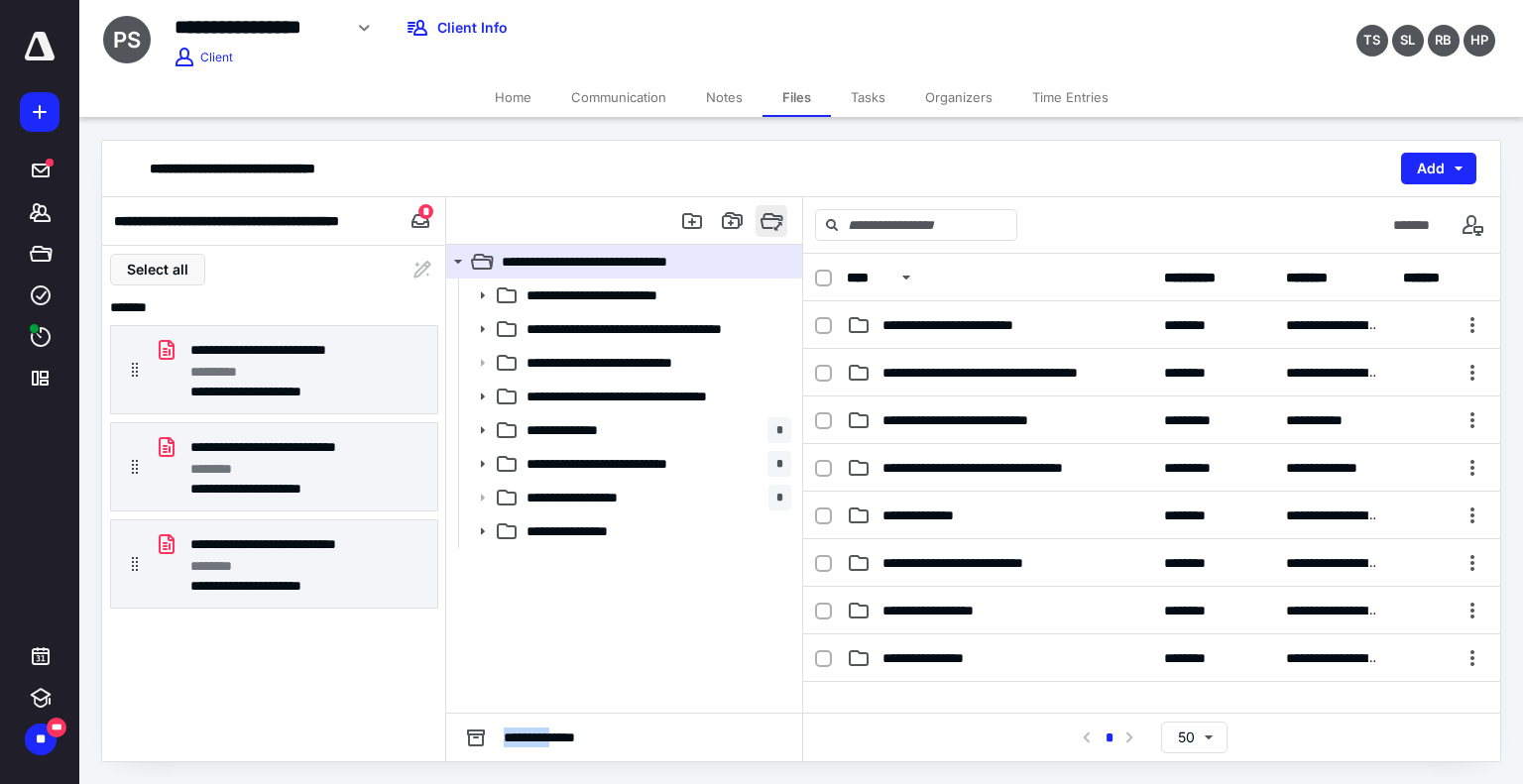 click at bounding box center [771, 221] 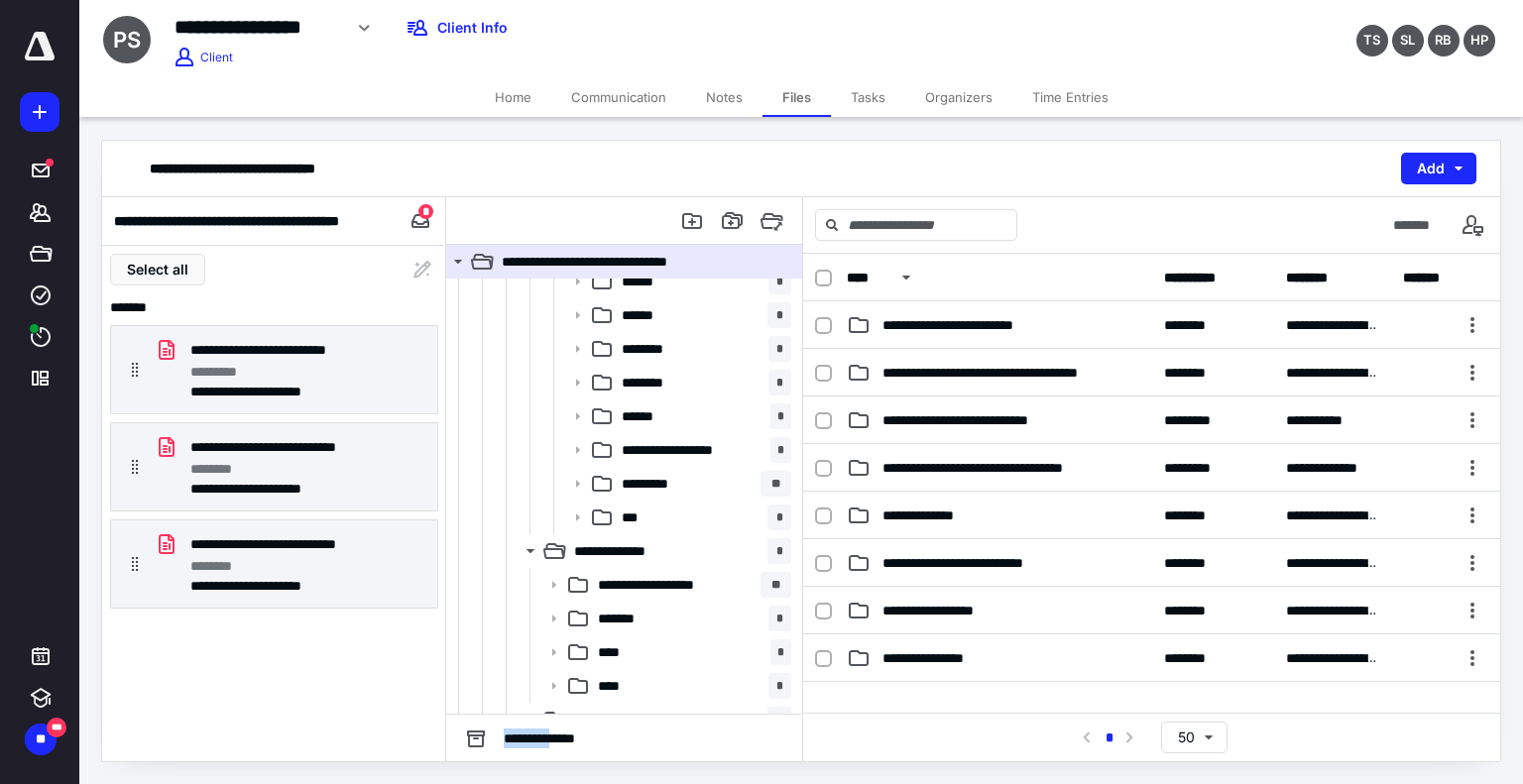 scroll, scrollTop: 6978, scrollLeft: 0, axis: vertical 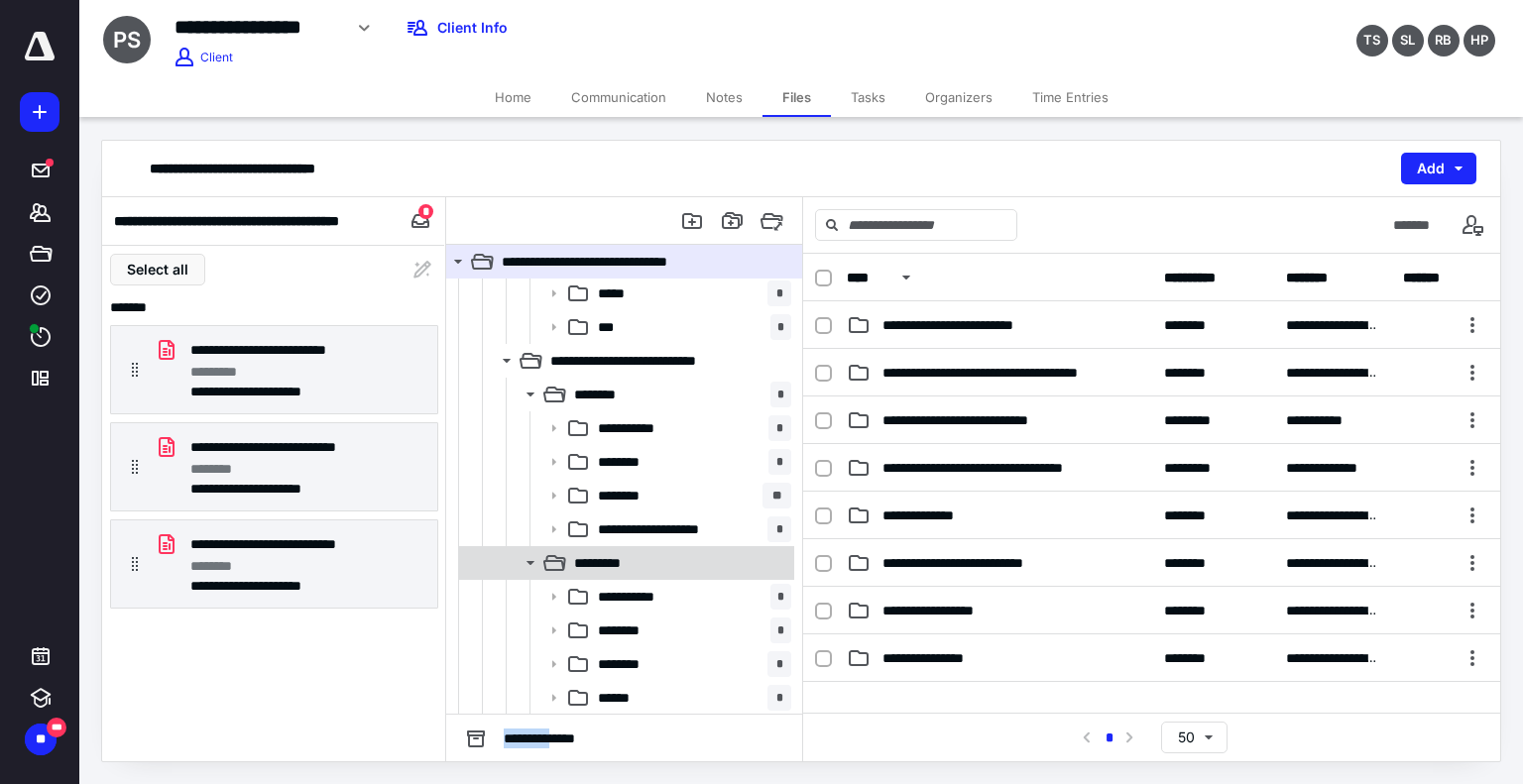 click on "*********" at bounding box center (678, 563) 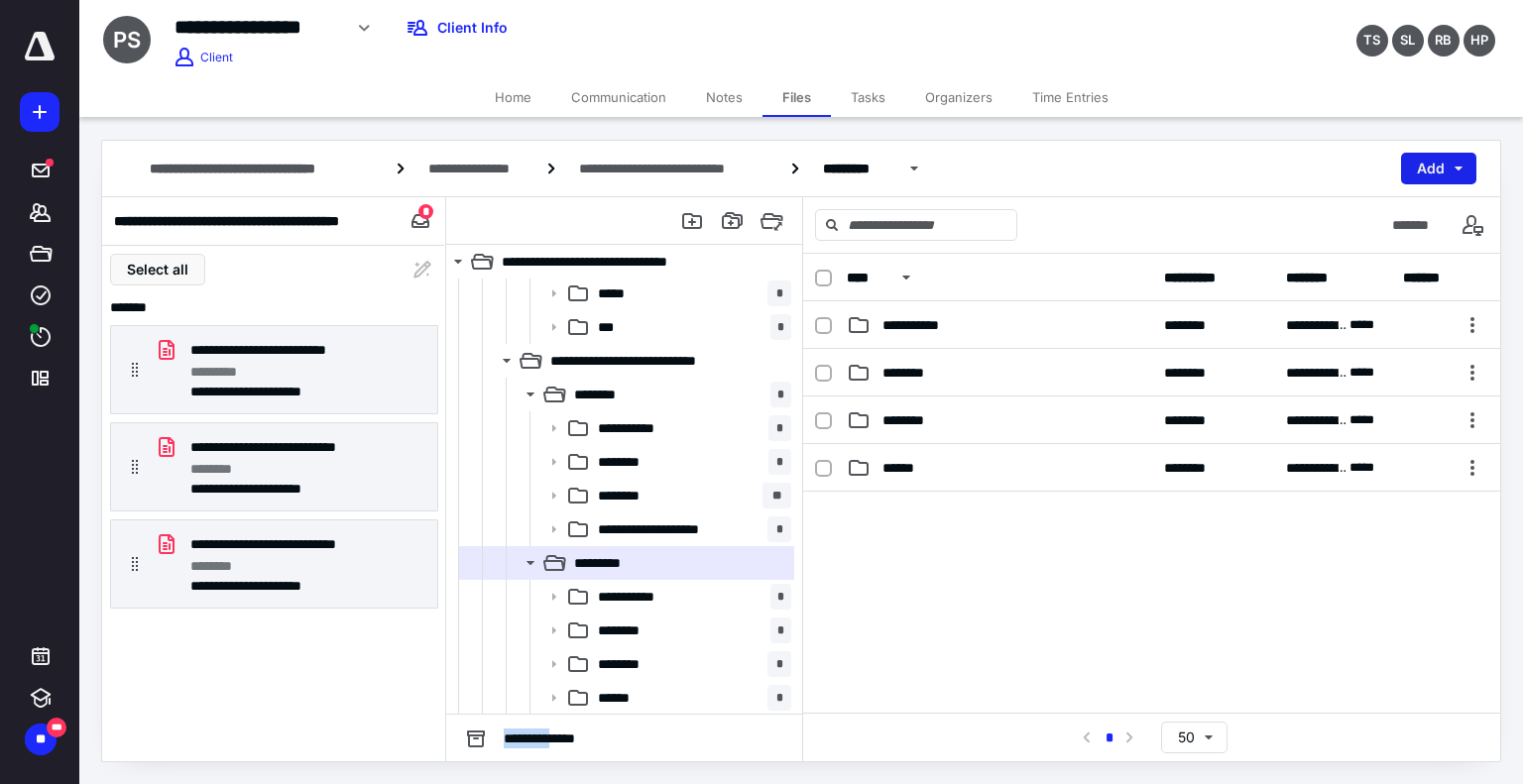 click on "Add" at bounding box center (1439, 168) 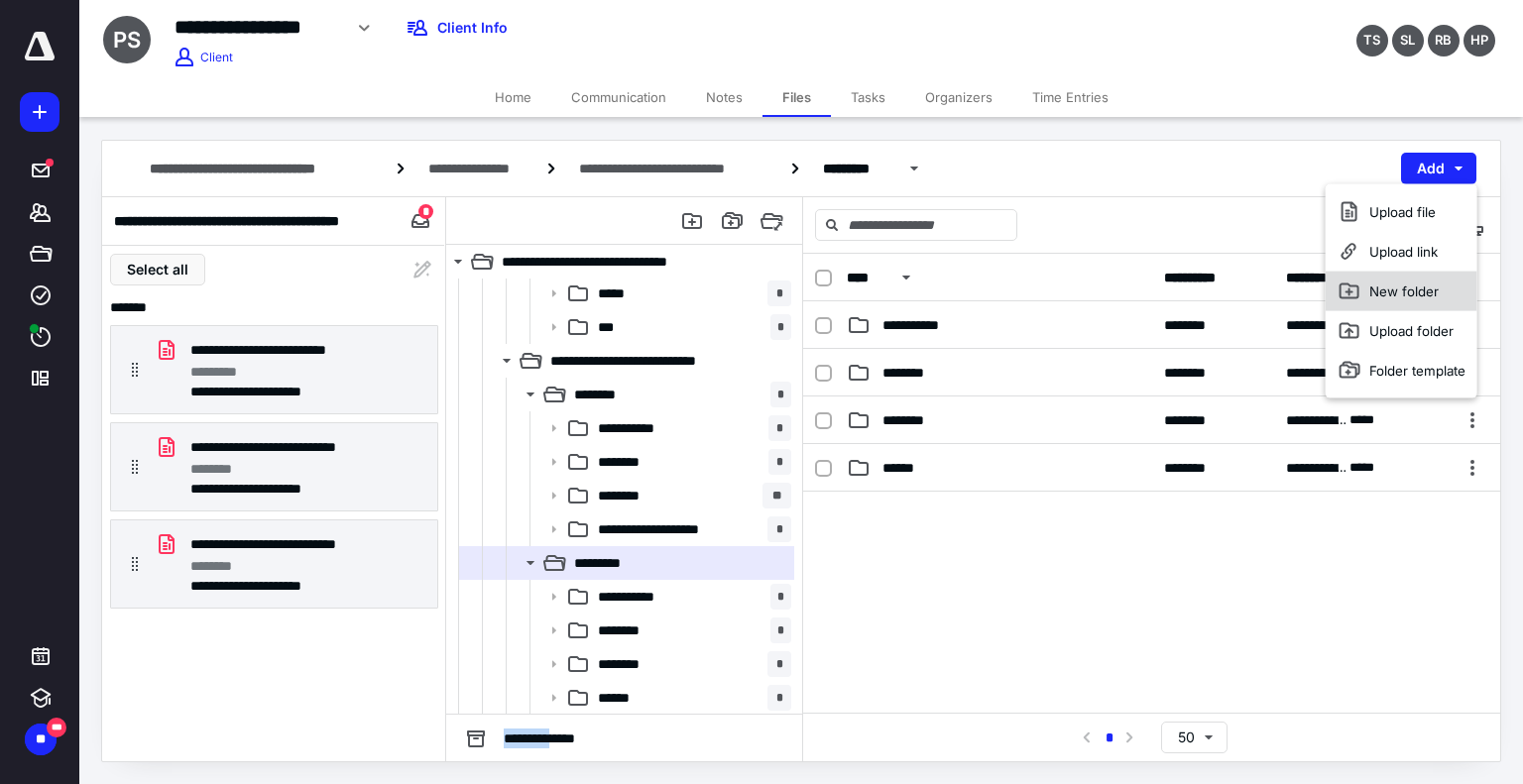 click on "New folder" at bounding box center (1401, 291) 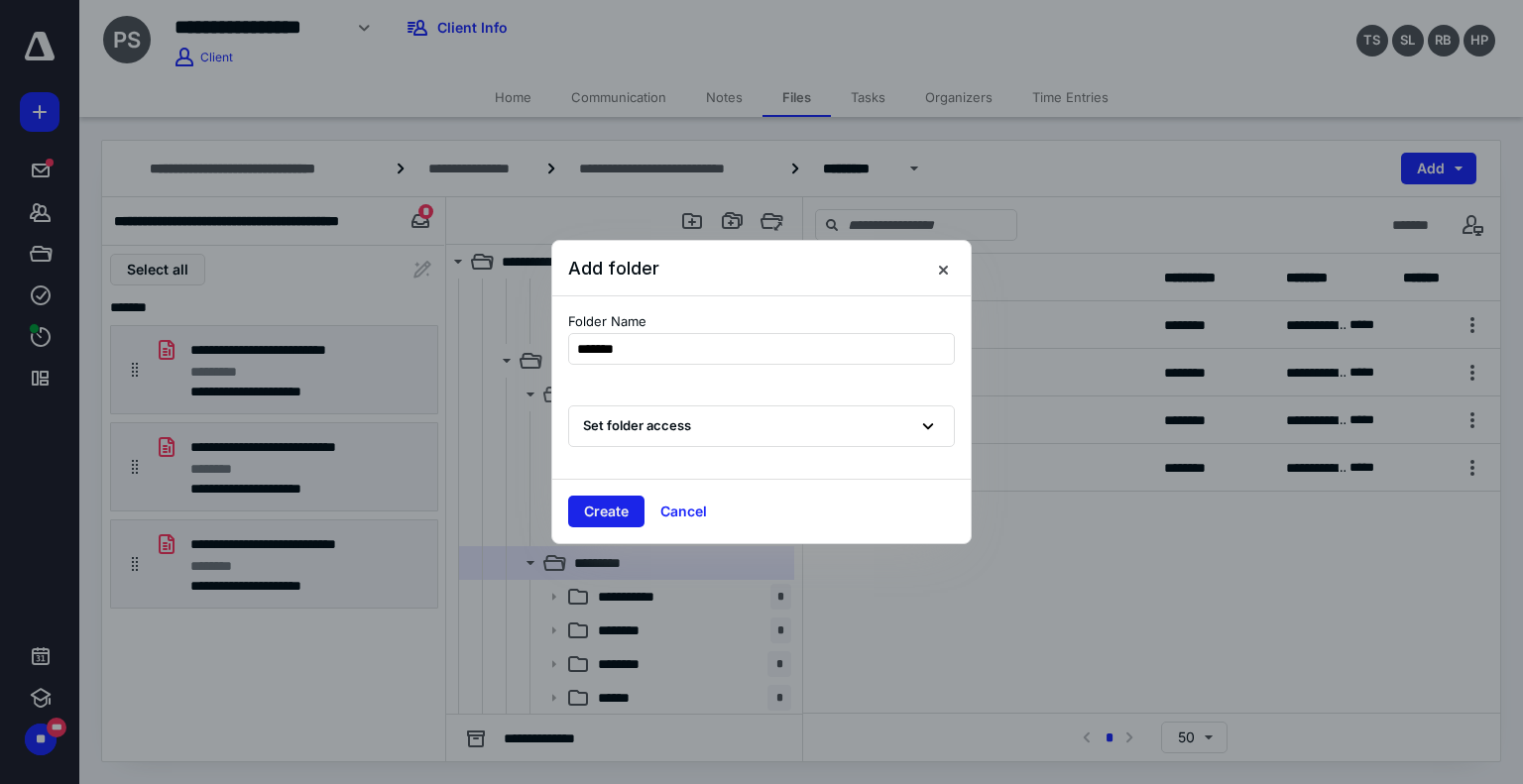 type on "*******" 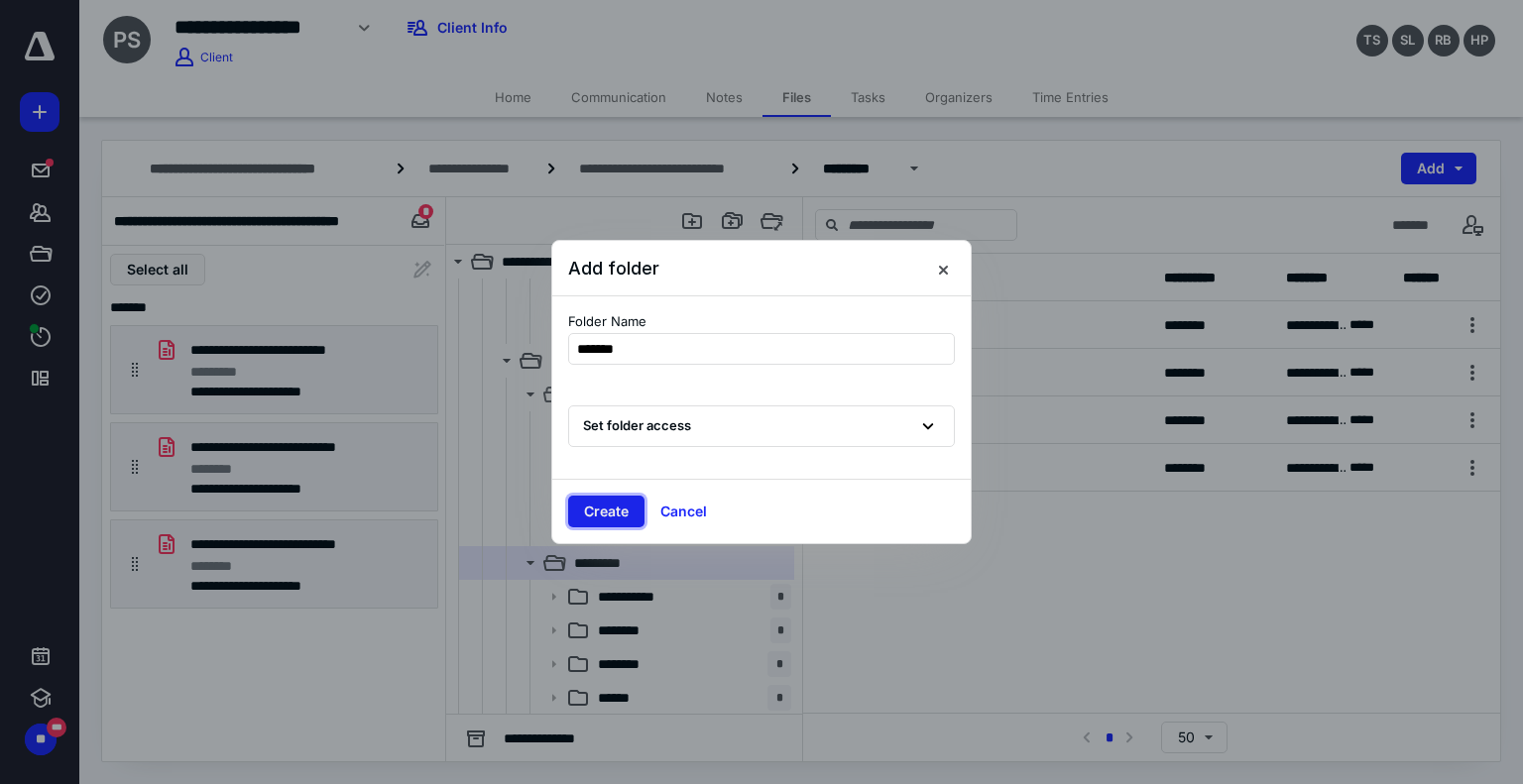 click on "Create" at bounding box center (606, 511) 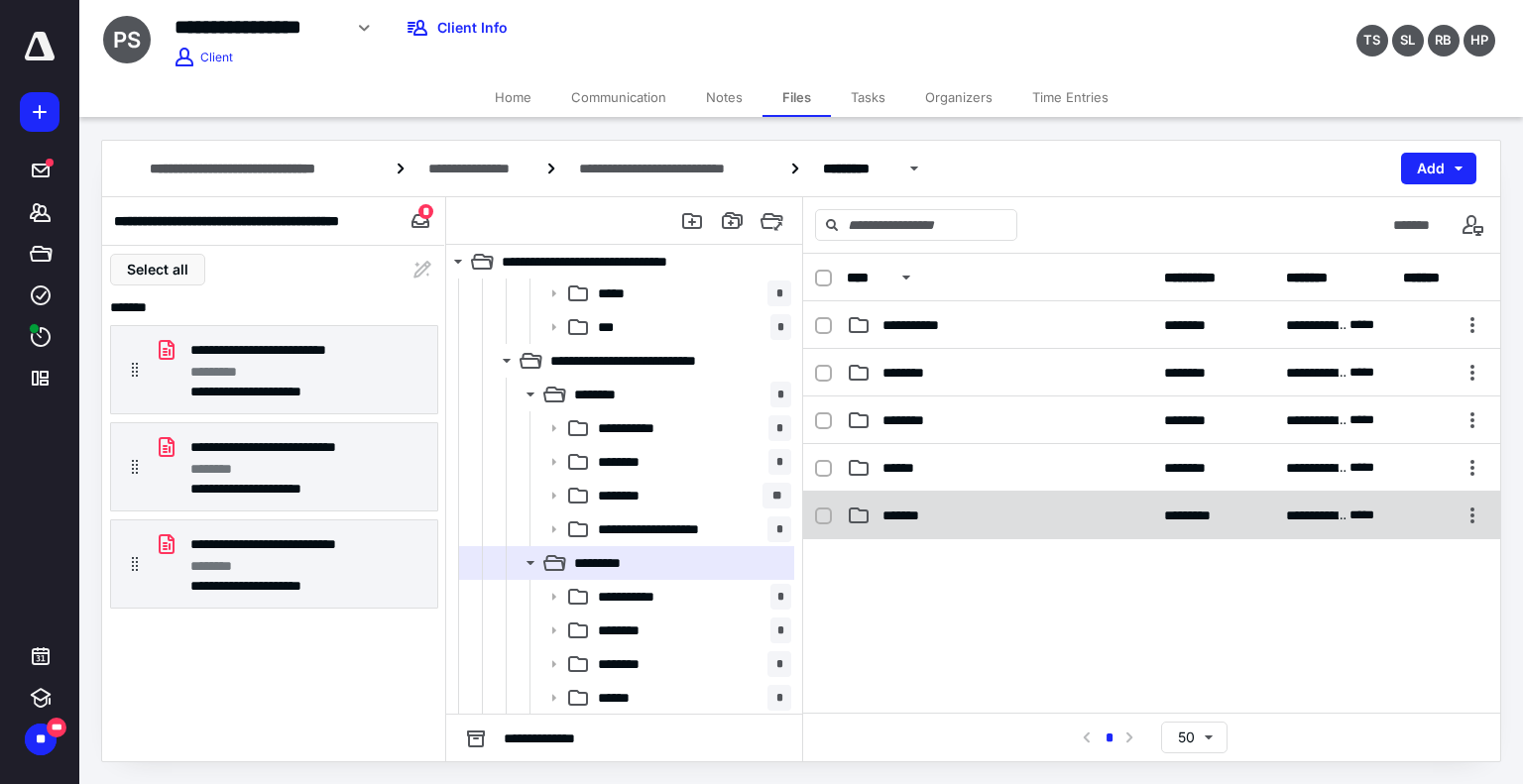 click on "*******" at bounding box center [908, 515] 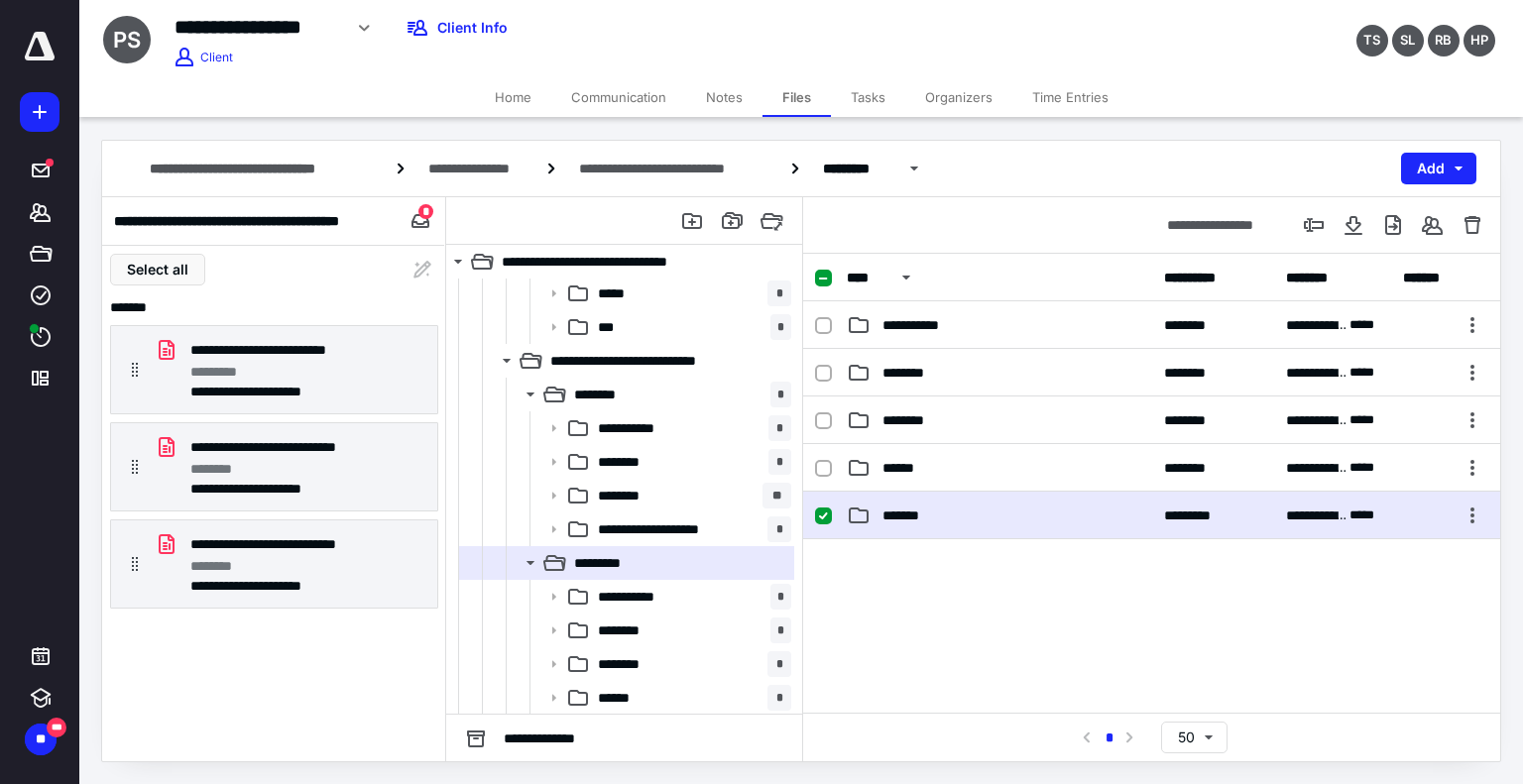 click on "*******" at bounding box center (908, 515) 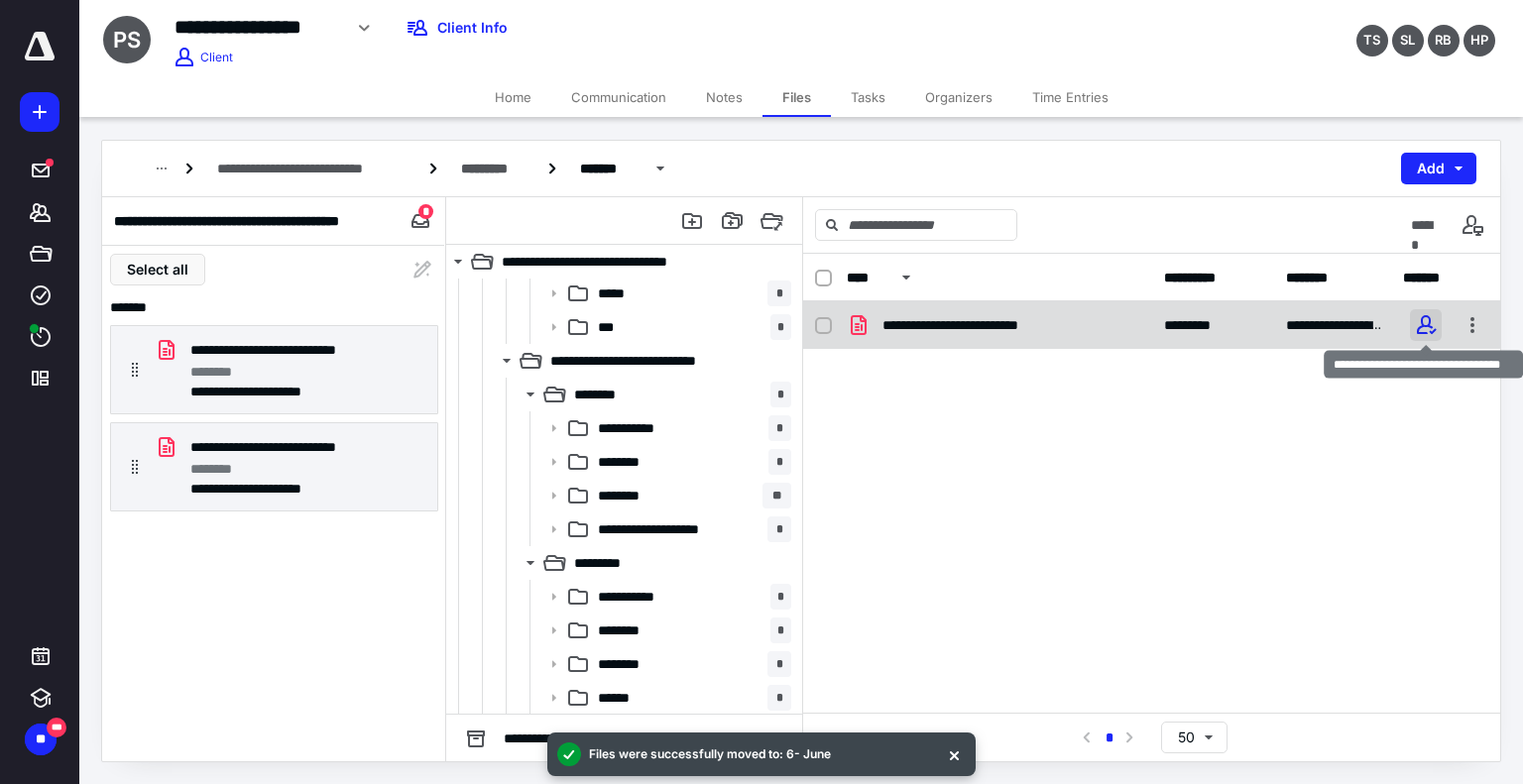 click at bounding box center [1426, 325] 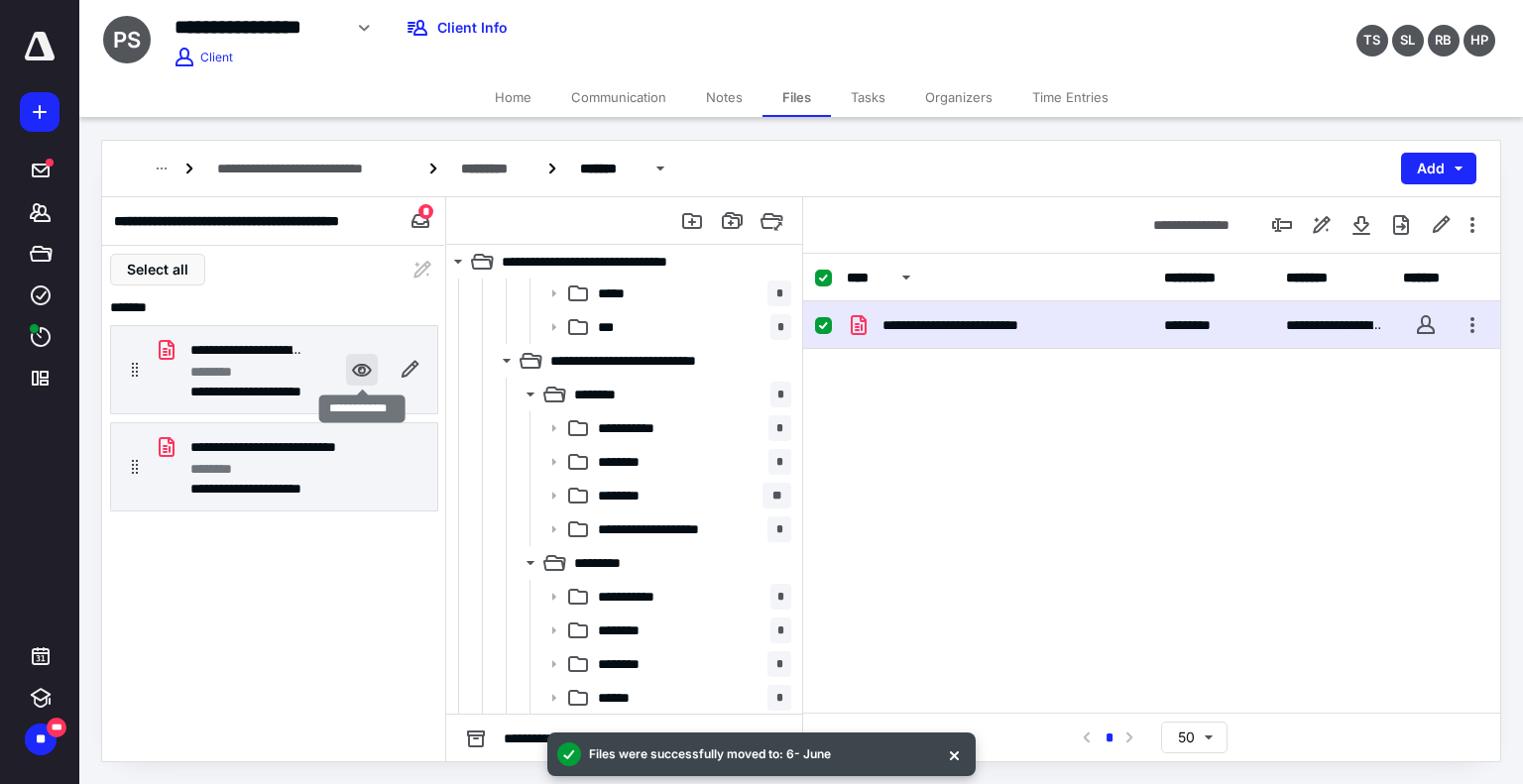 click at bounding box center [362, 370] 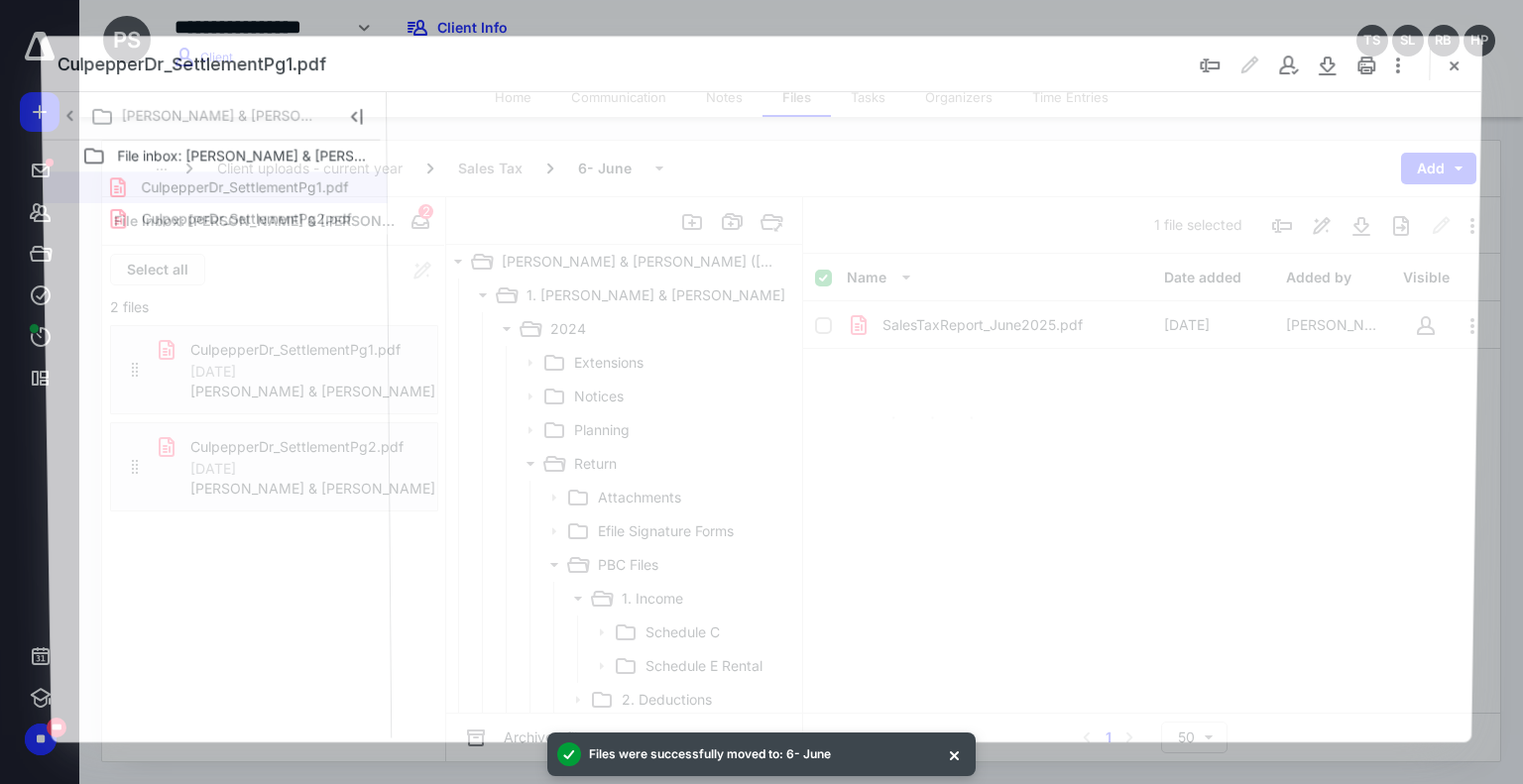 scroll, scrollTop: 6978, scrollLeft: 0, axis: vertical 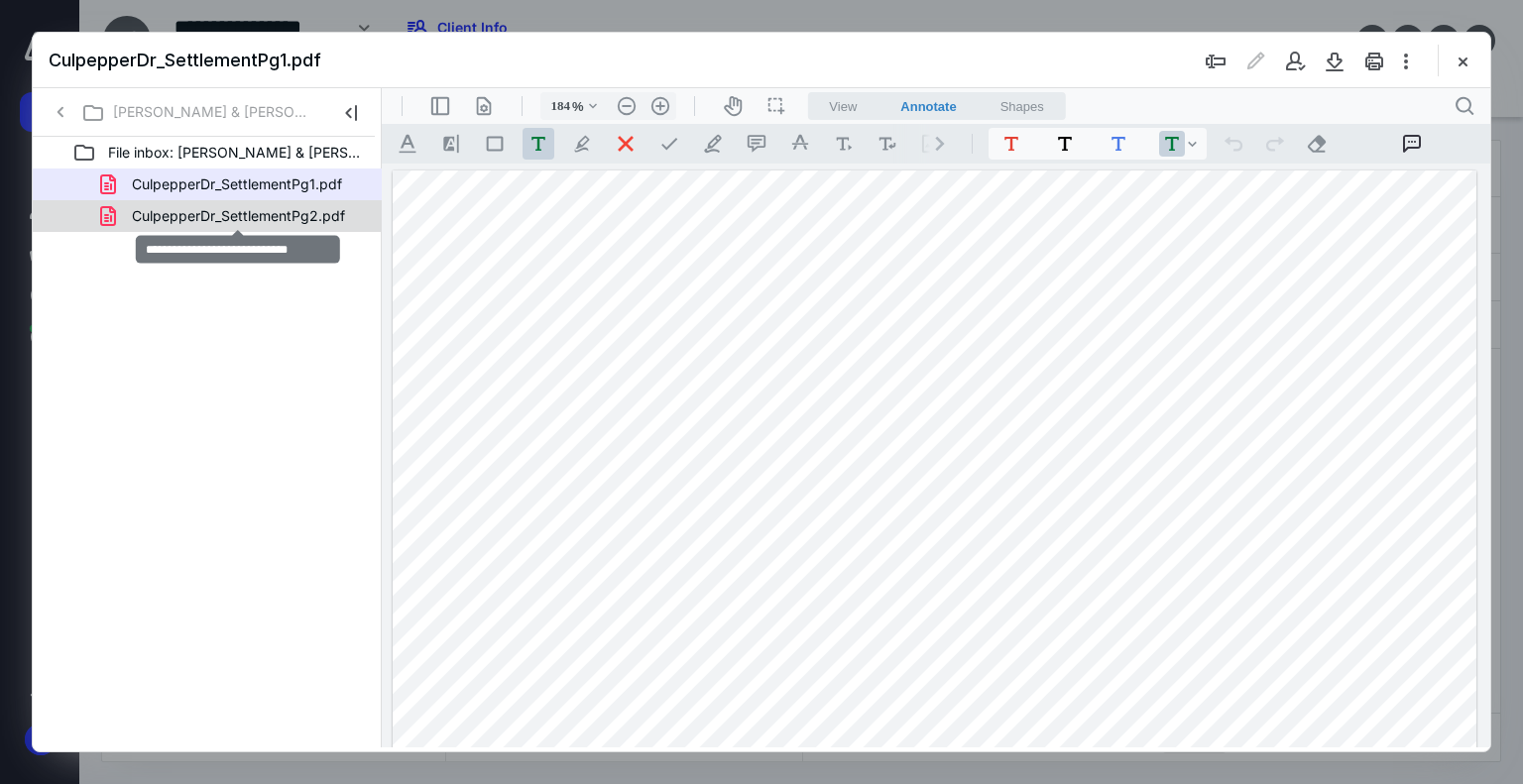 click on "CulpepperDr_SettlementPg2.pdf" at bounding box center [238, 216] 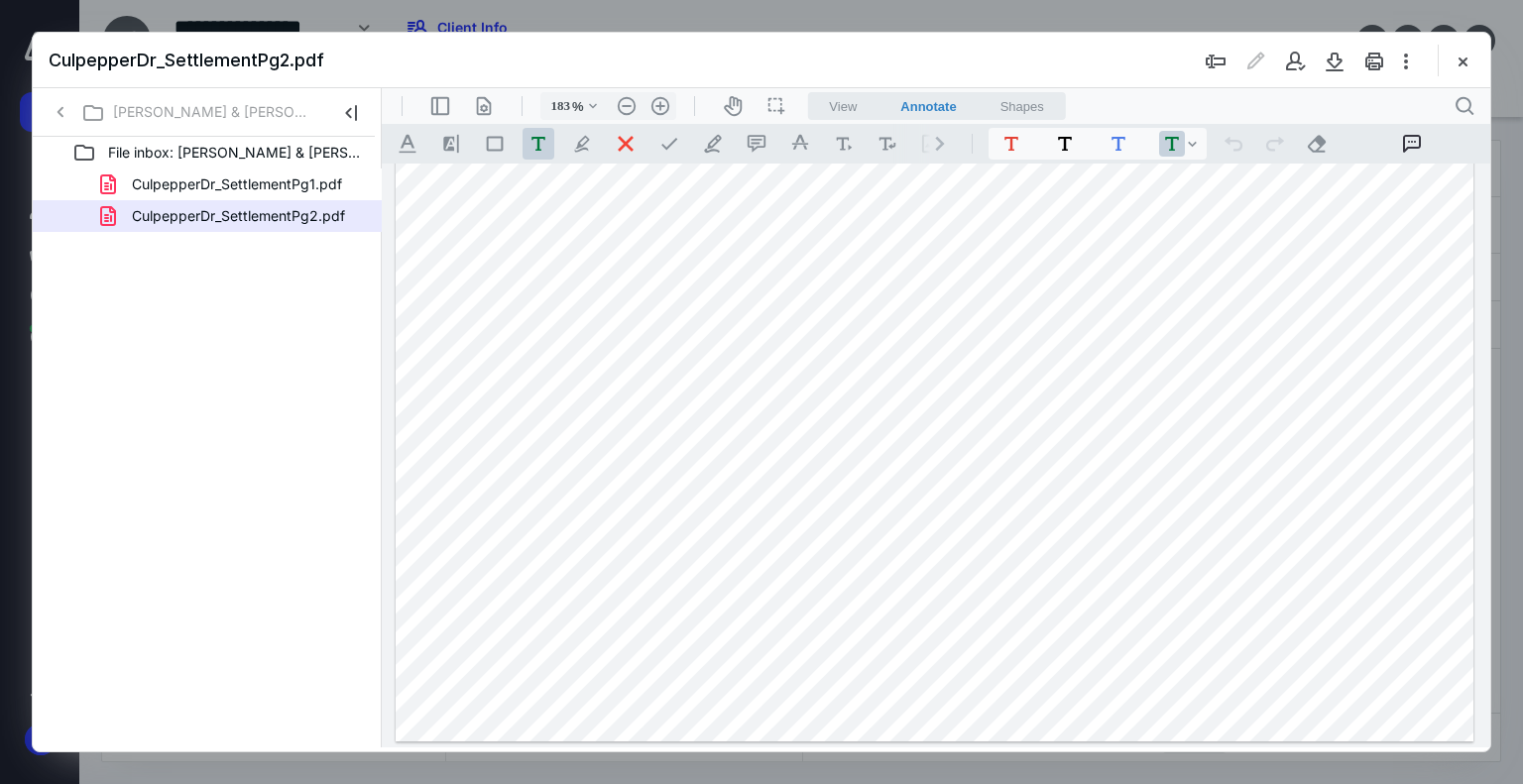 scroll, scrollTop: 0, scrollLeft: 0, axis: both 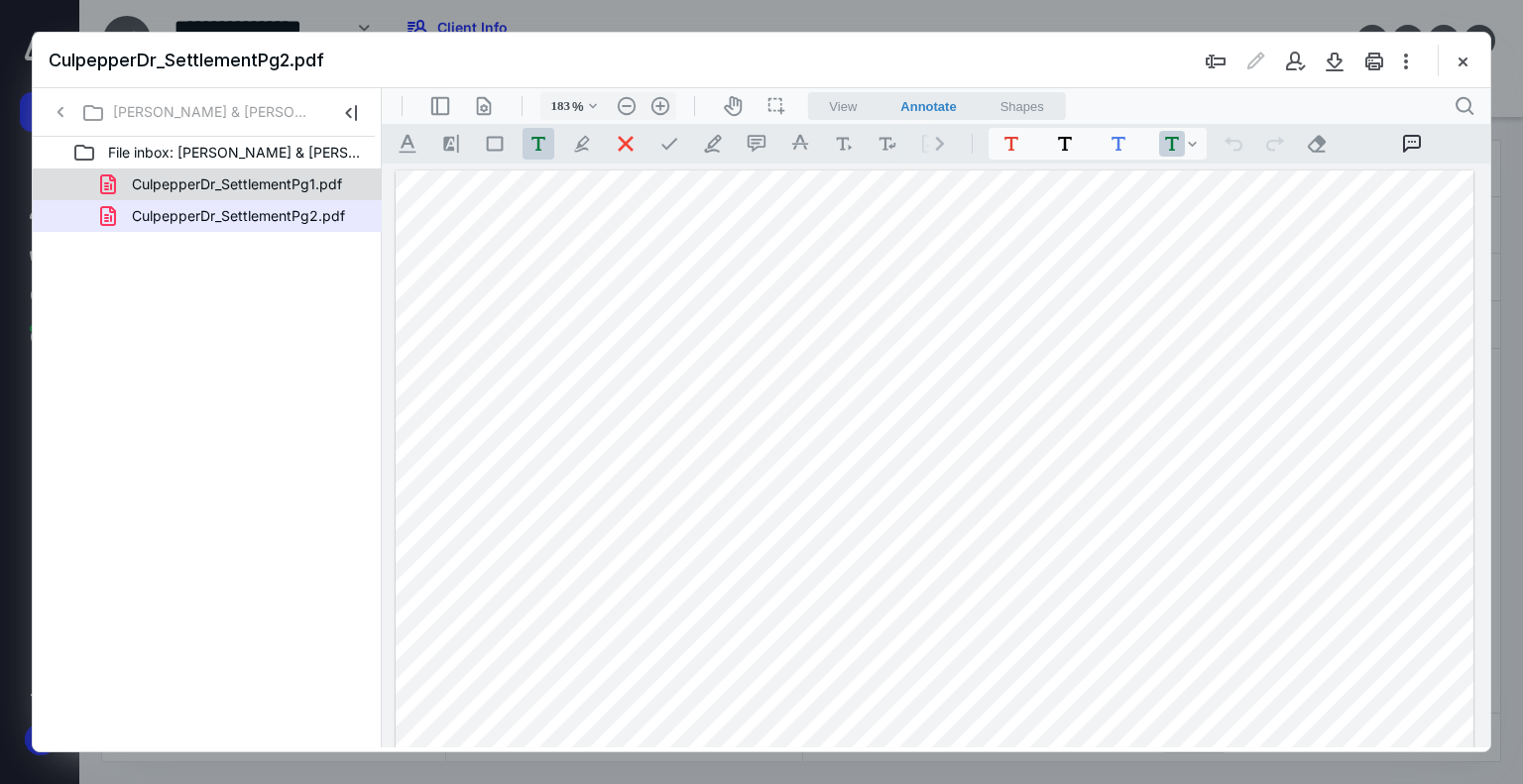 click on "CulpepperDr_SettlementPg1.pdf" at bounding box center (237, 184) 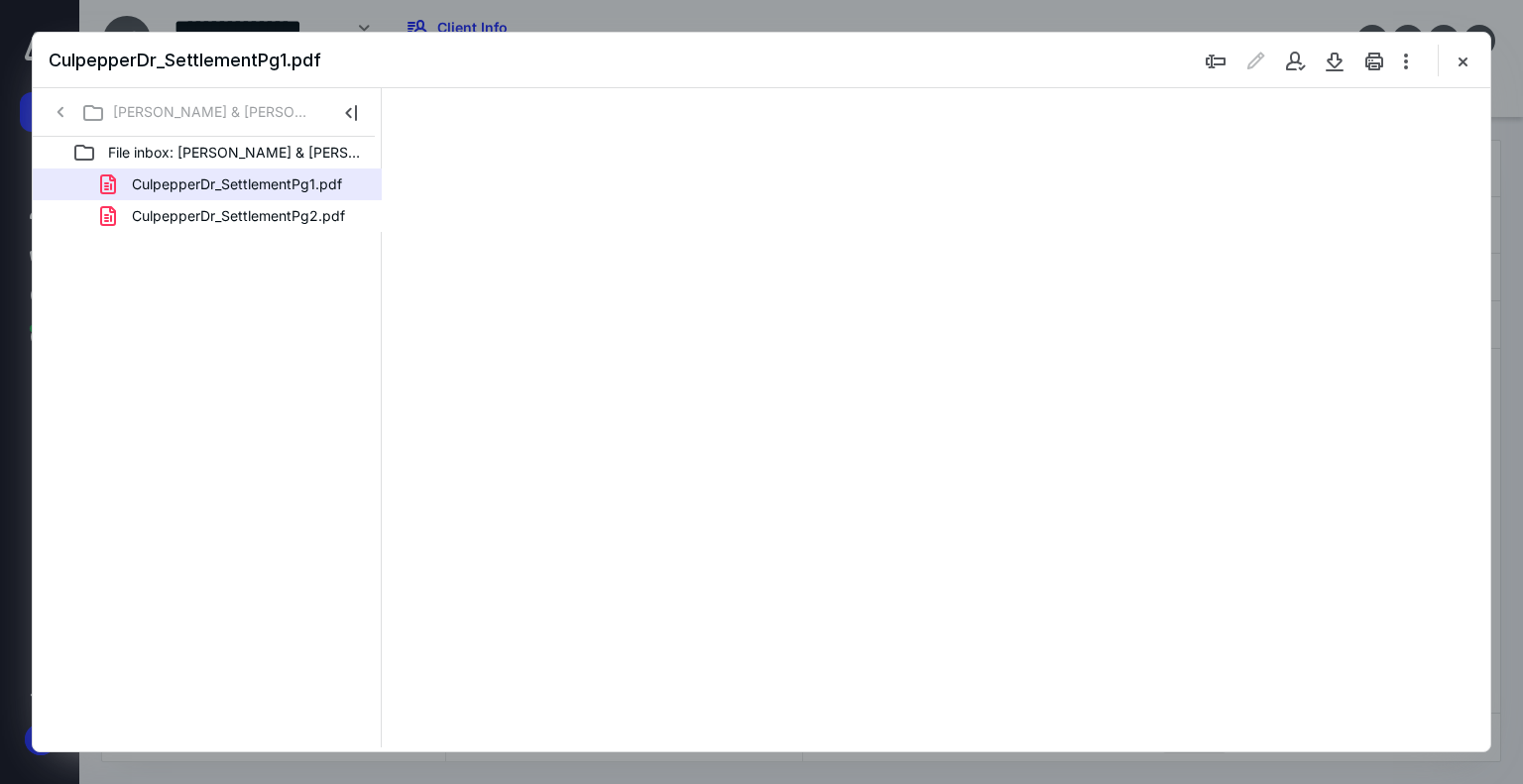 type on "184" 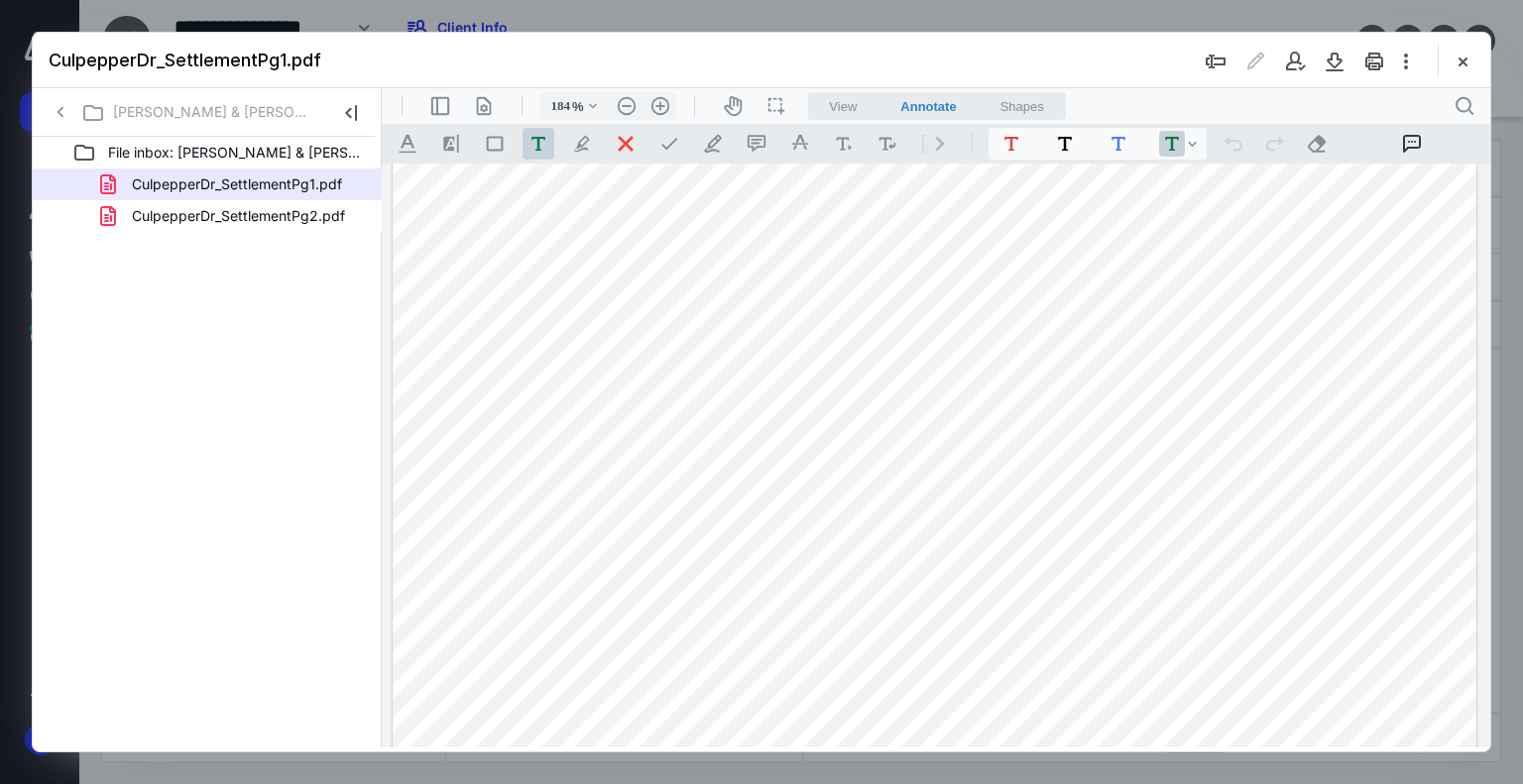 scroll, scrollTop: 0, scrollLeft: 0, axis: both 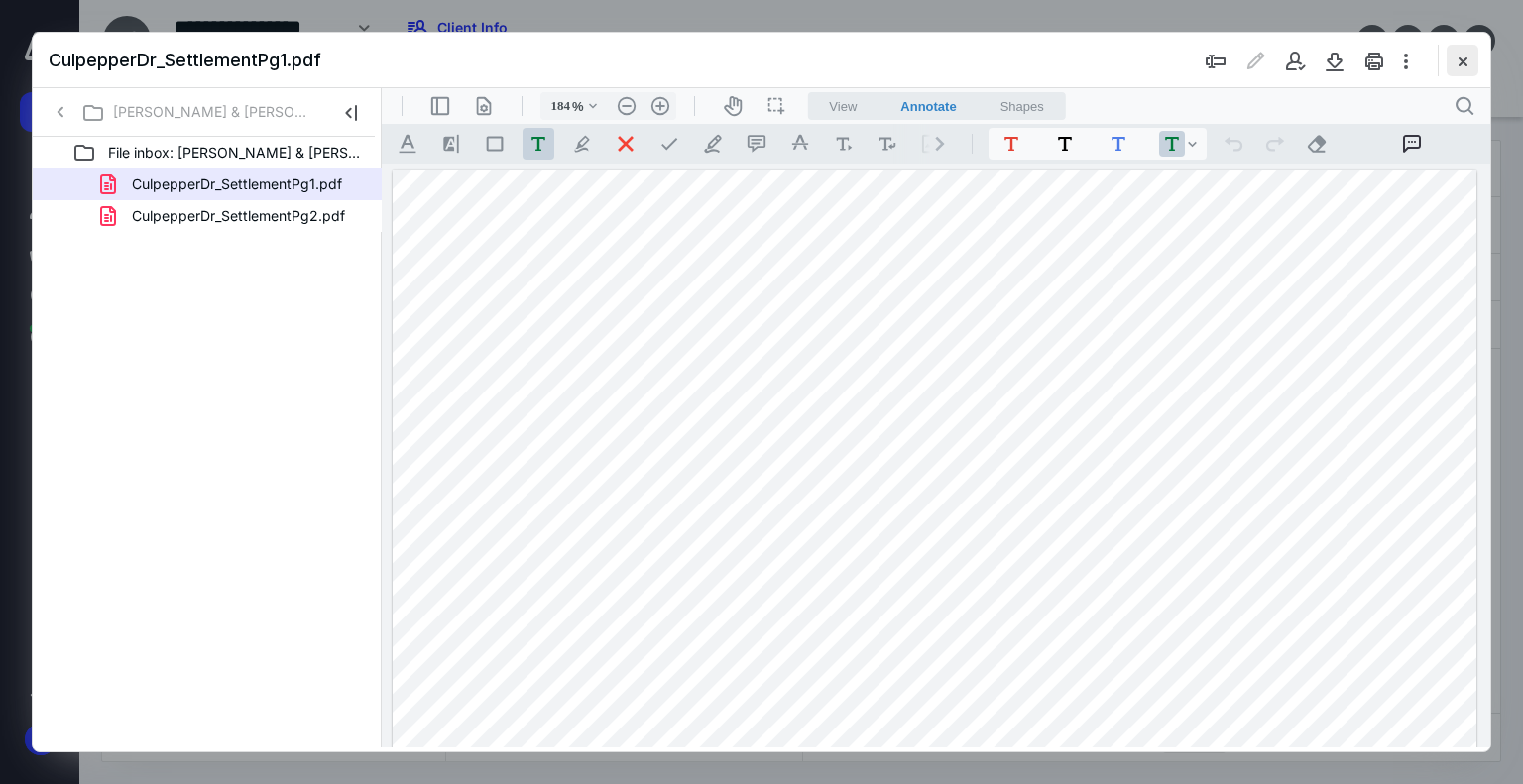 click at bounding box center [1463, 60] 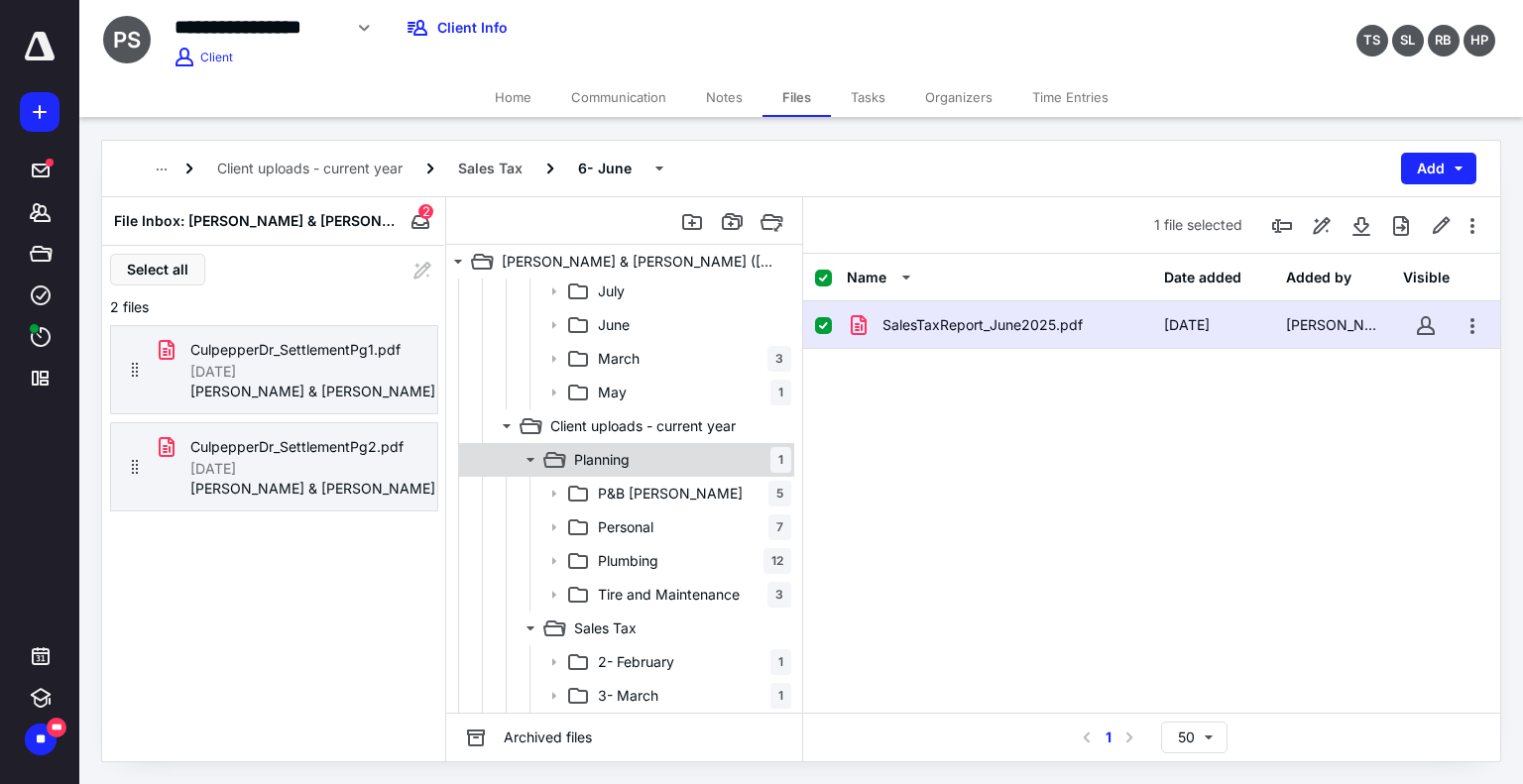 scroll, scrollTop: 6813, scrollLeft: 0, axis: vertical 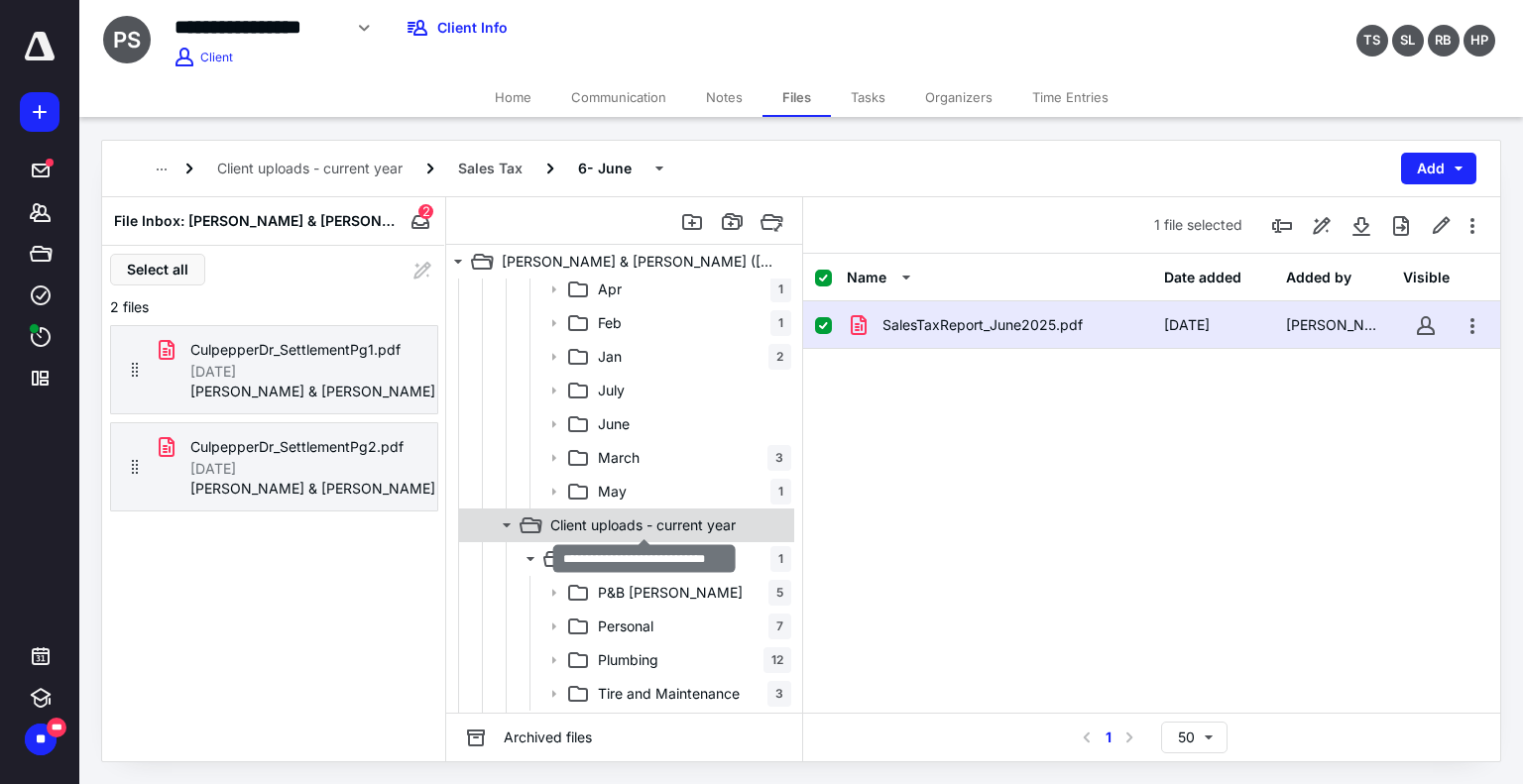 click on "Client uploads - current year" at bounding box center [643, 525] 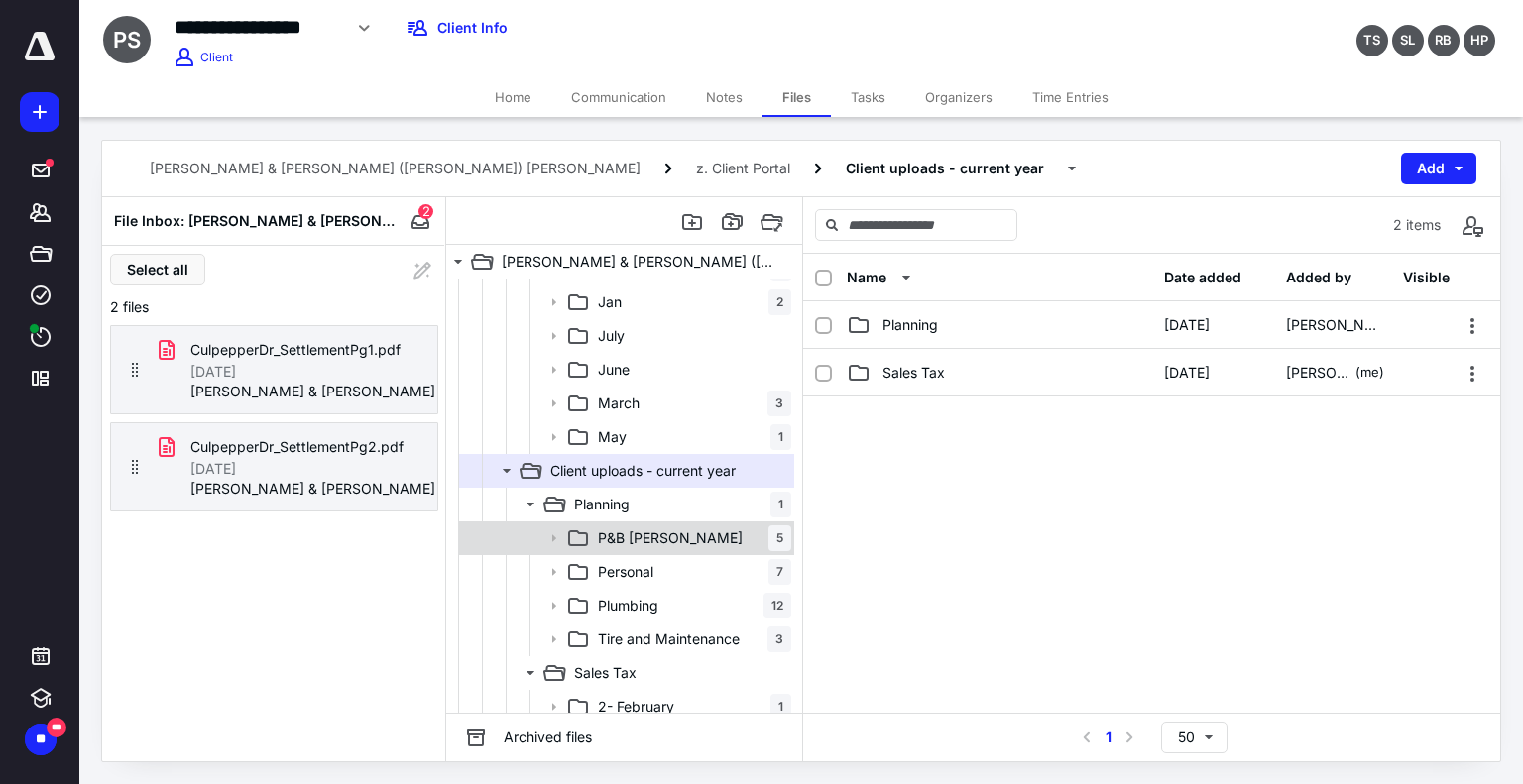 scroll, scrollTop: 6912, scrollLeft: 0, axis: vertical 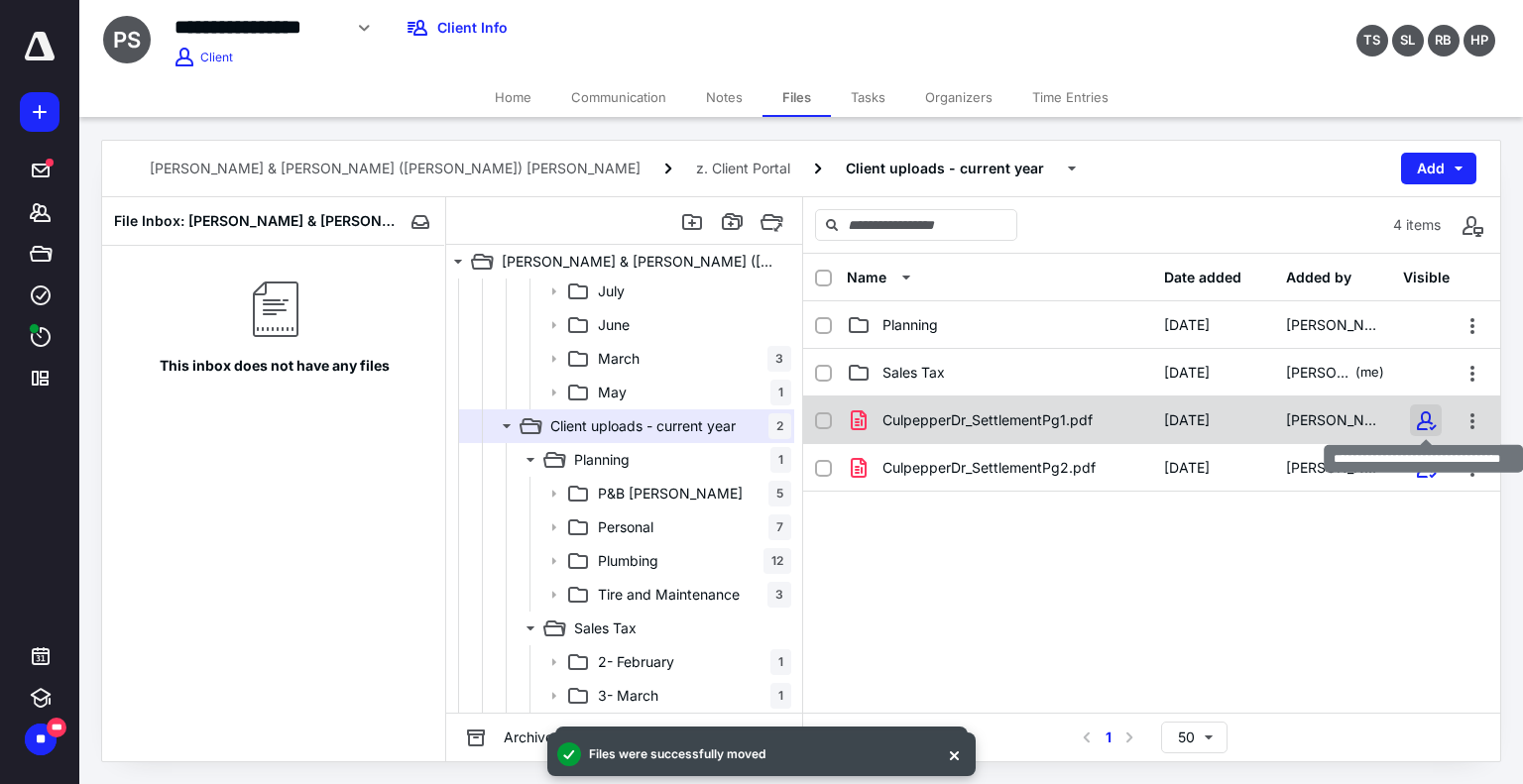 click at bounding box center (1426, 420) 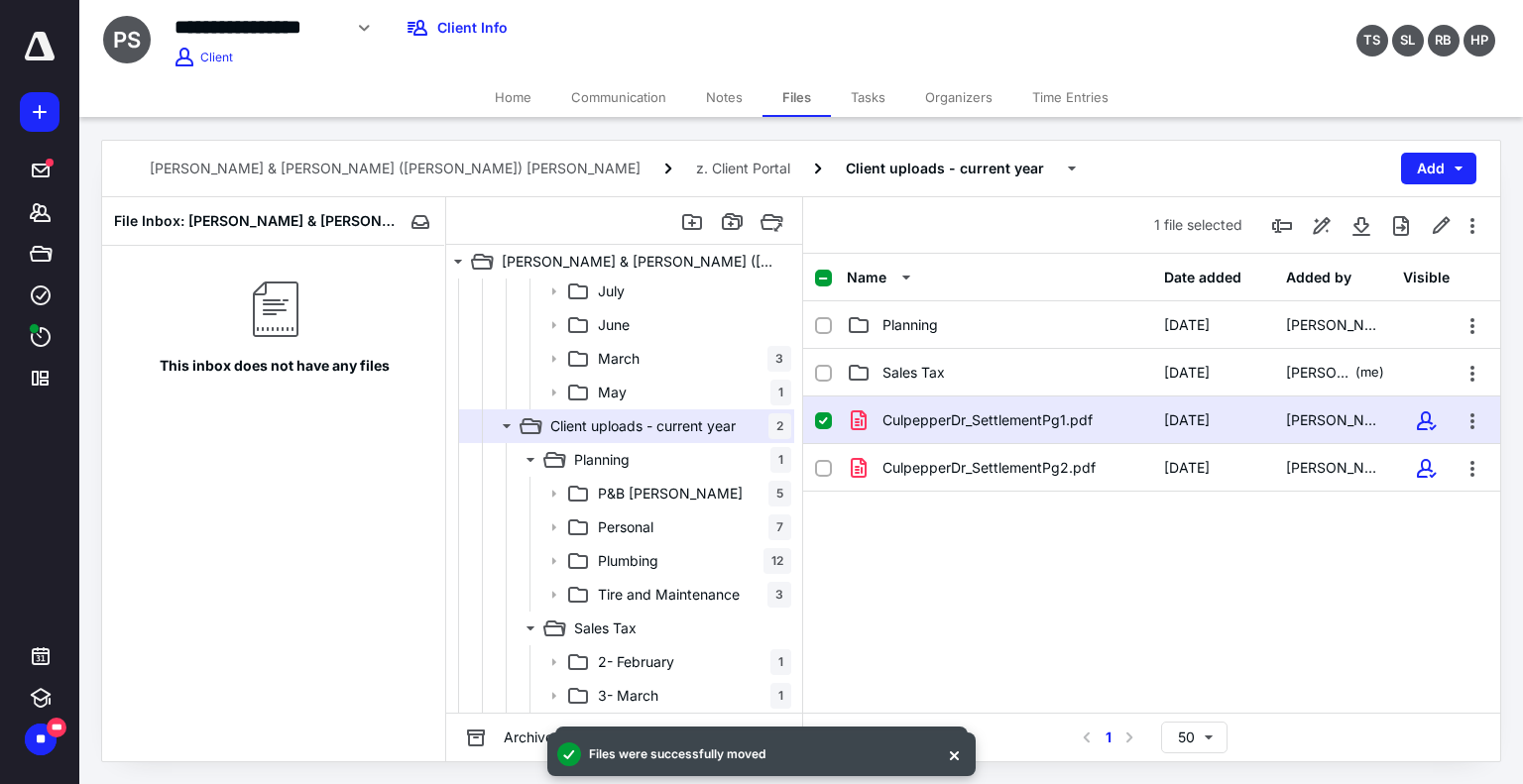 click at bounding box center (1426, 468) 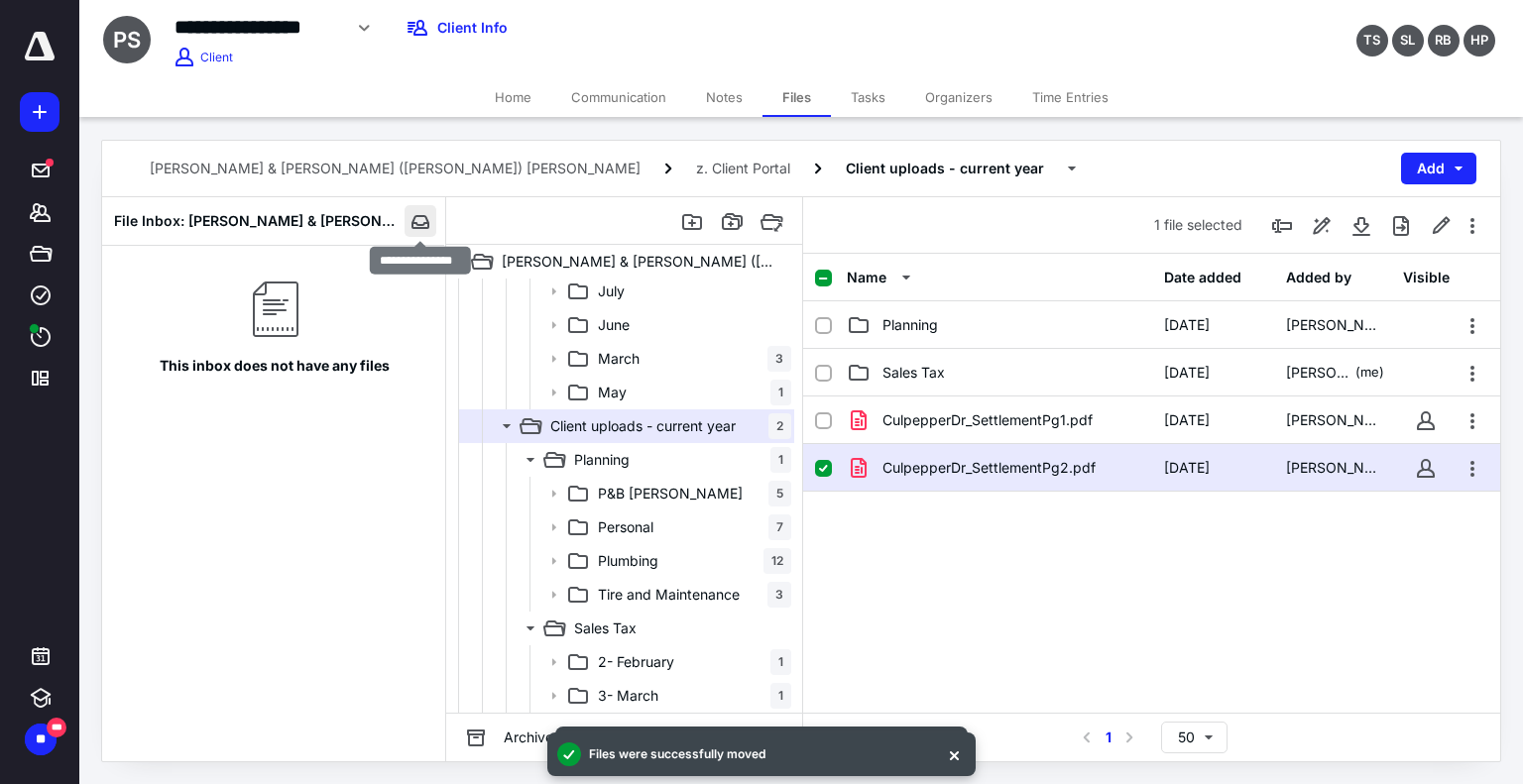 click at bounding box center [420, 221] 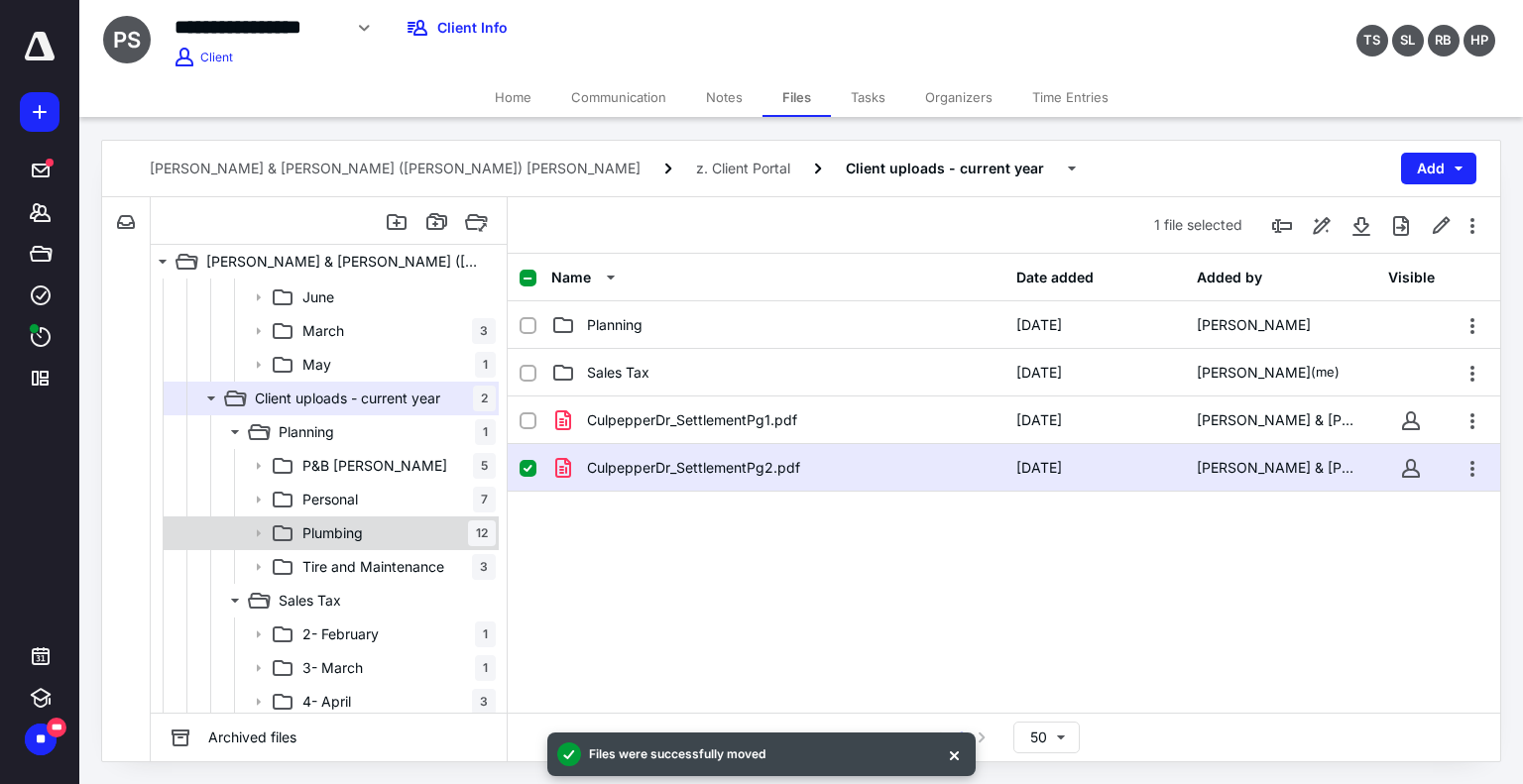 scroll, scrollTop: 7011, scrollLeft: 0, axis: vertical 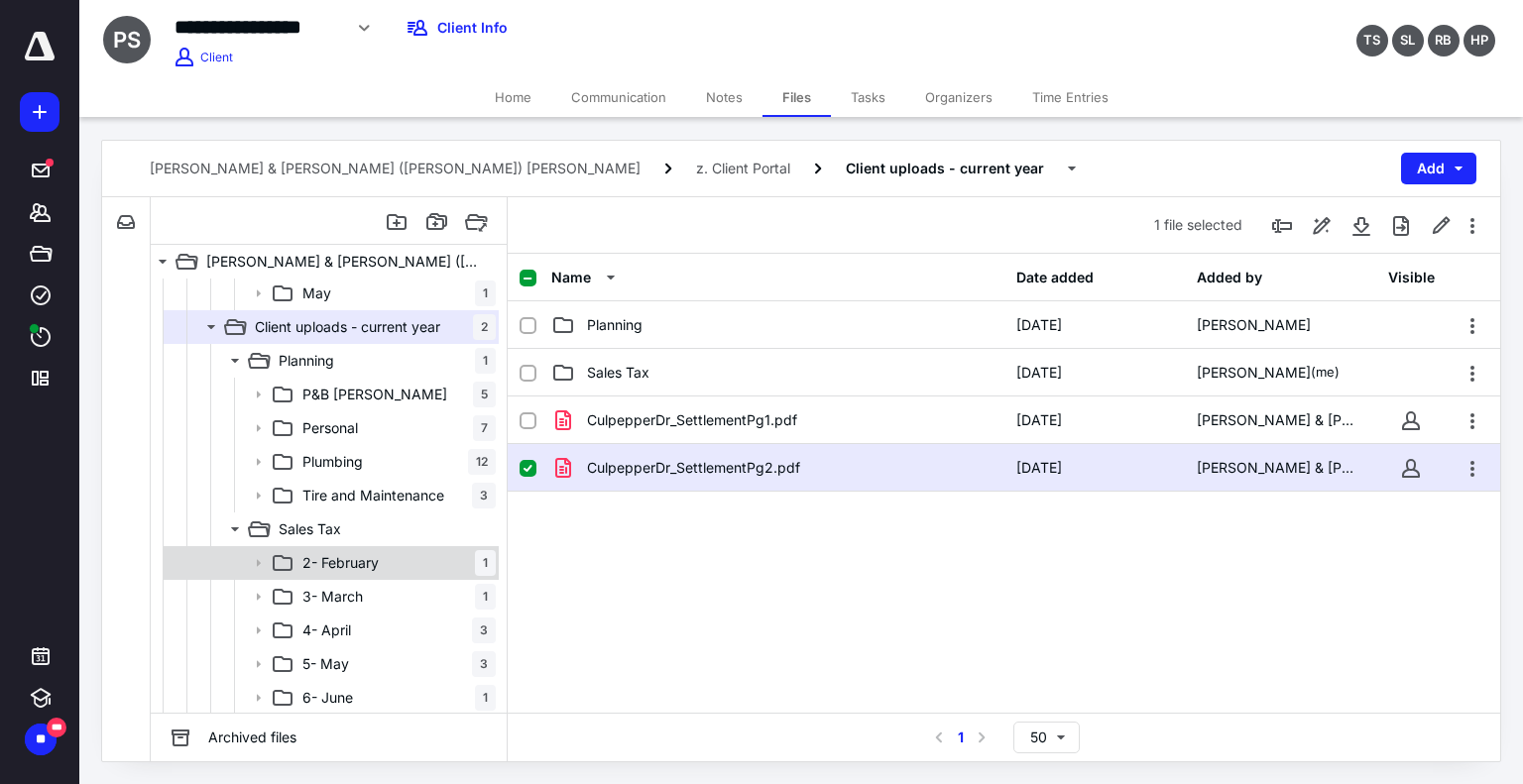 click on "2- February" at bounding box center [340, 563] 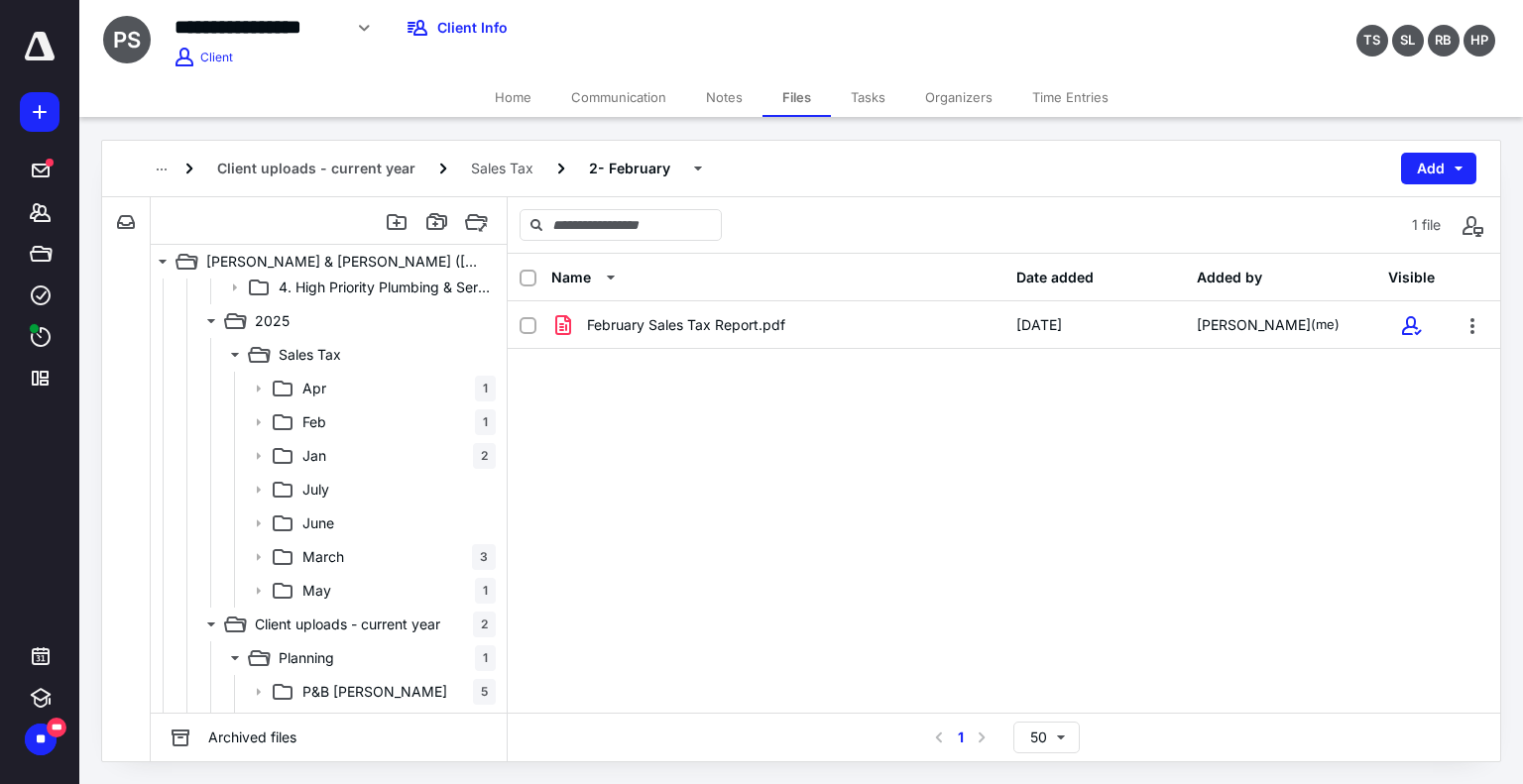 scroll, scrollTop: 6615, scrollLeft: 0, axis: vertical 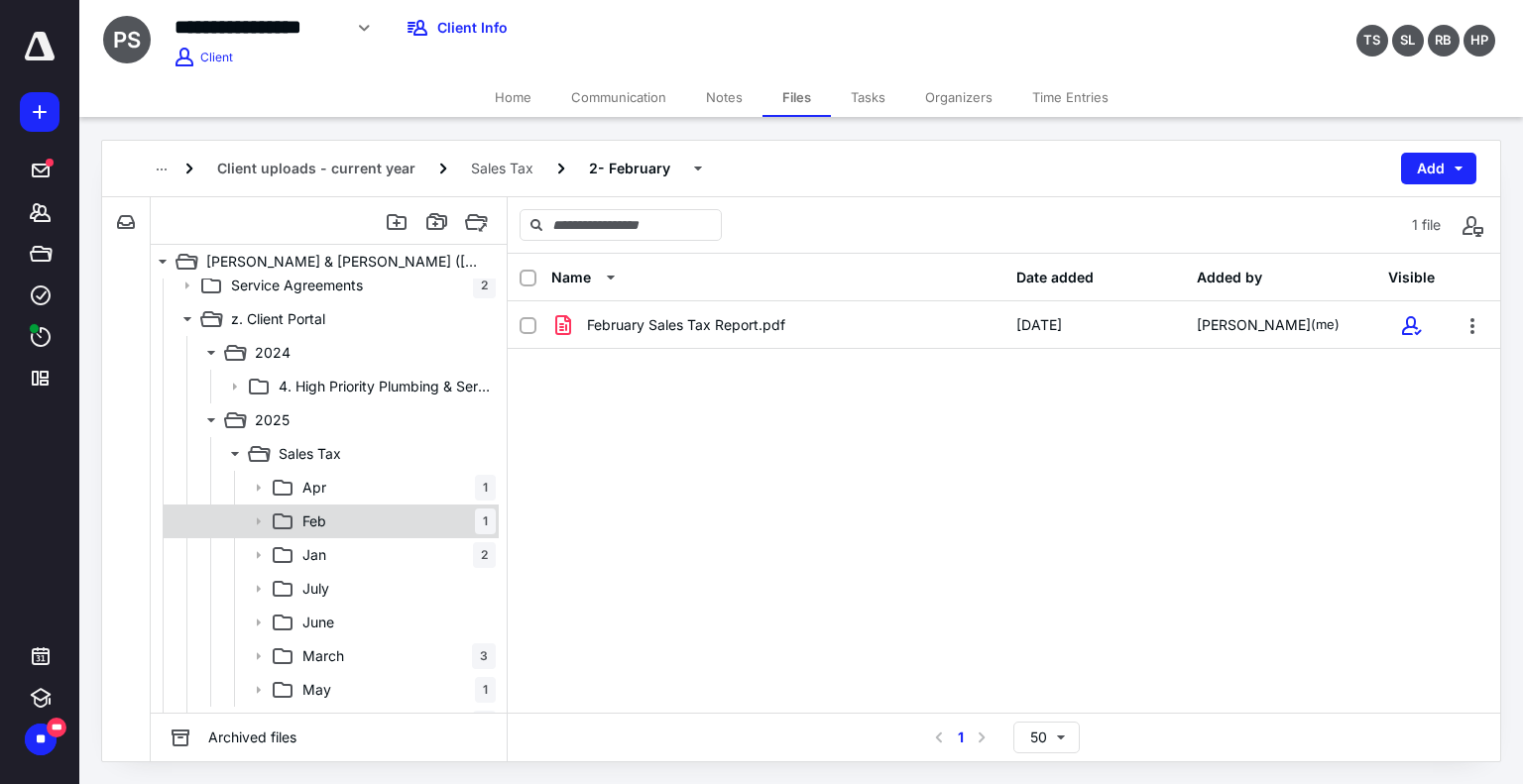 click on "Feb 1" at bounding box center (395, 521) 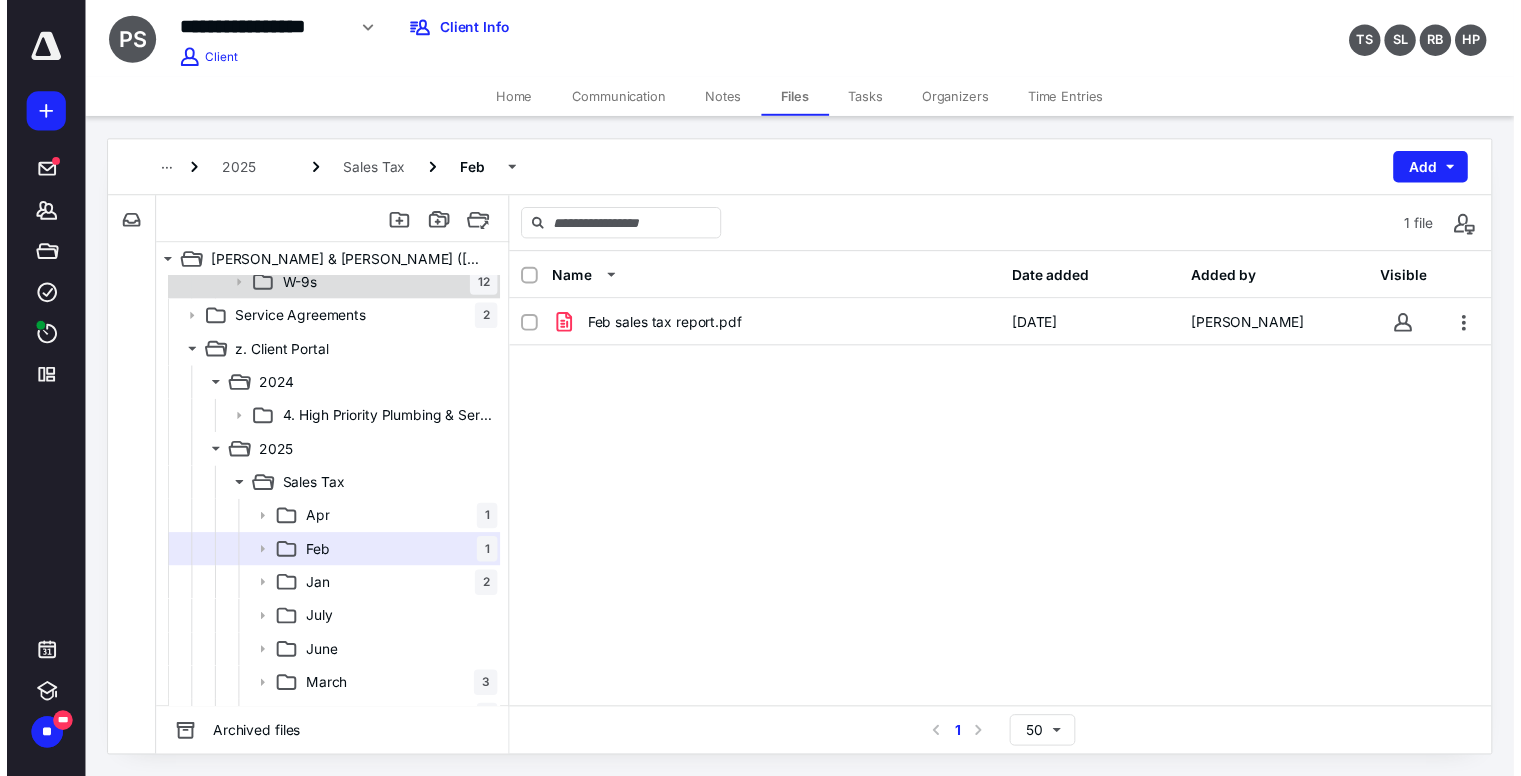 scroll, scrollTop: 6374, scrollLeft: 0, axis: vertical 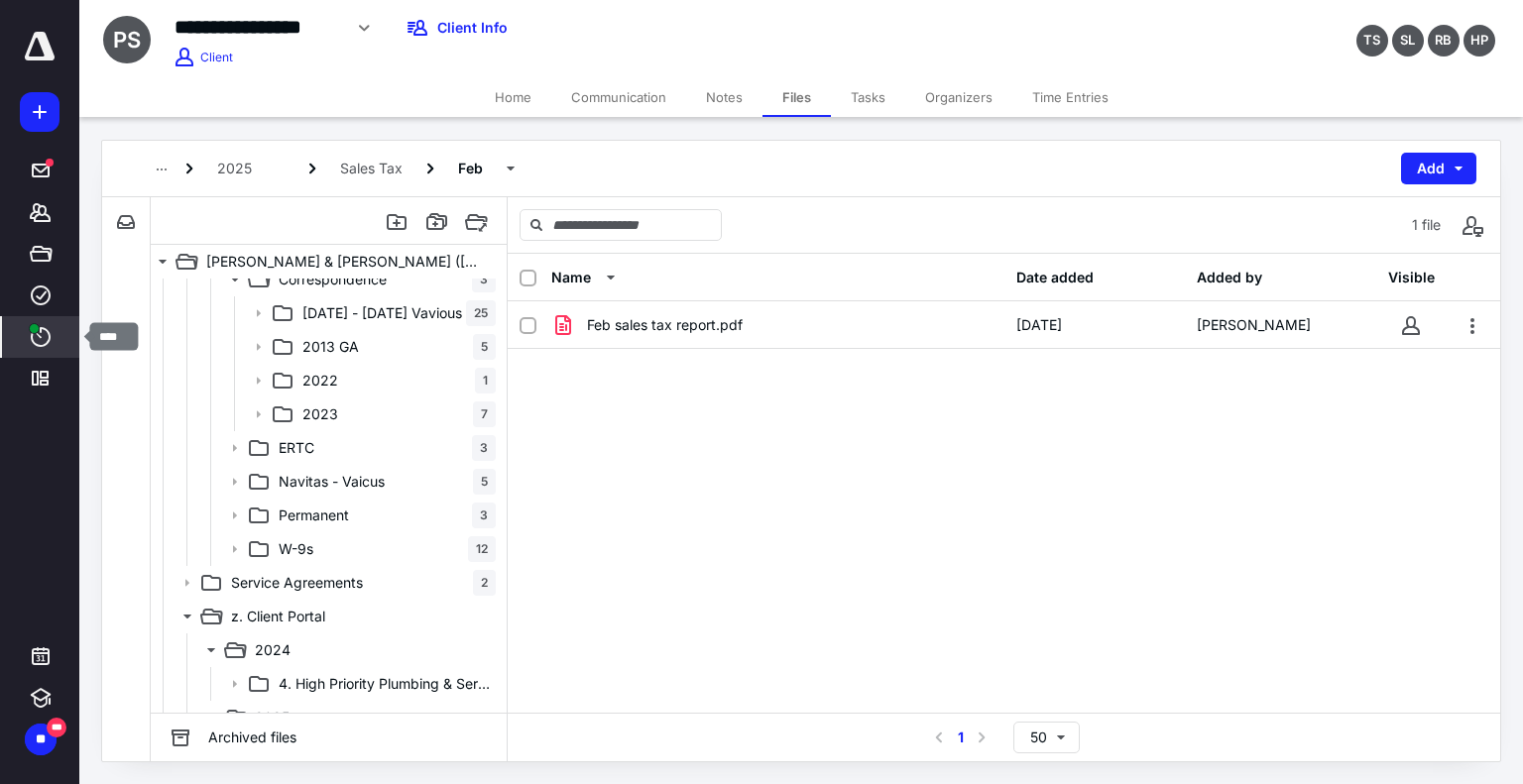 click on "****" at bounding box center [41, 337] 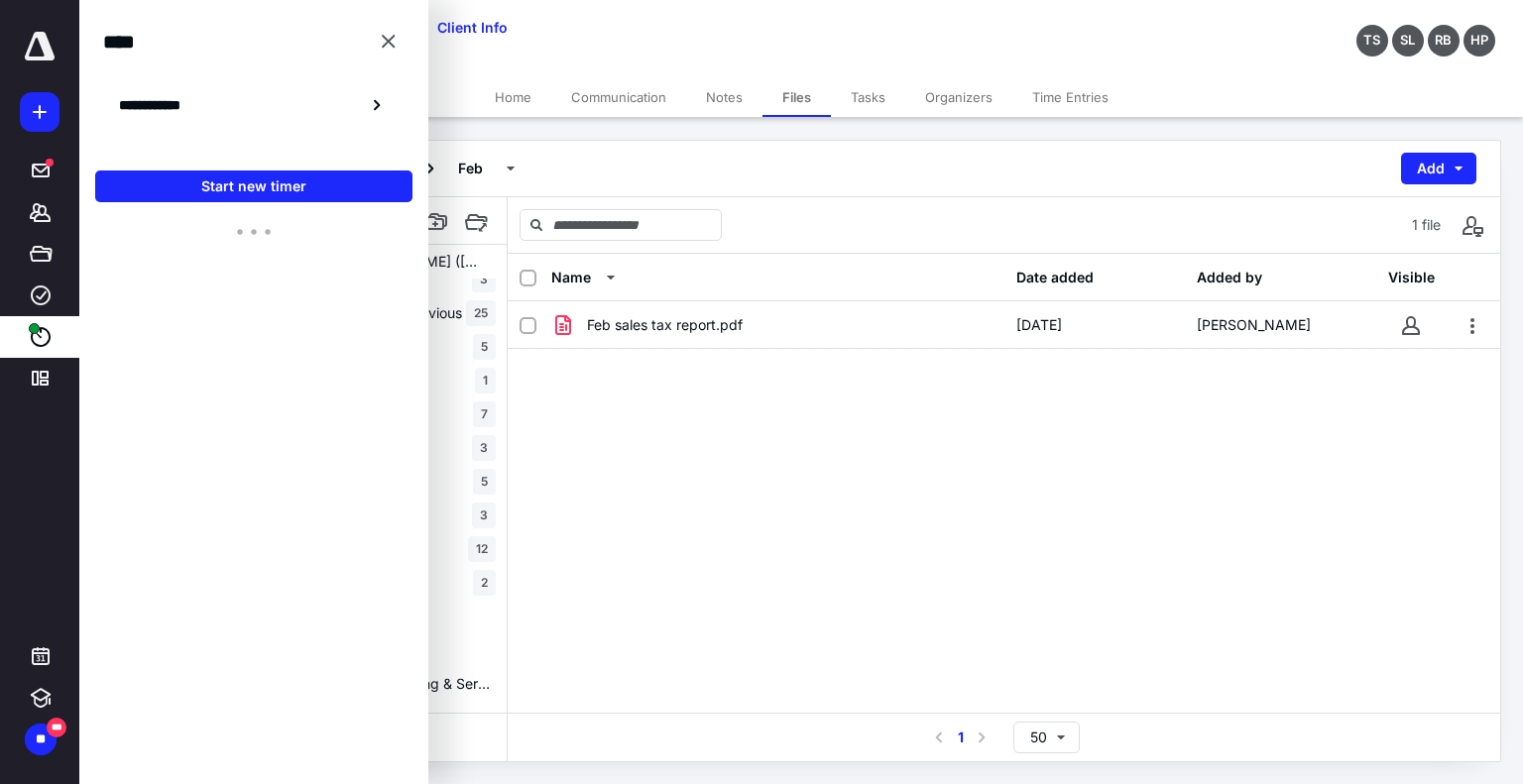 click on "2025 Sales Tax Feb   Add" at bounding box center (801, 168) 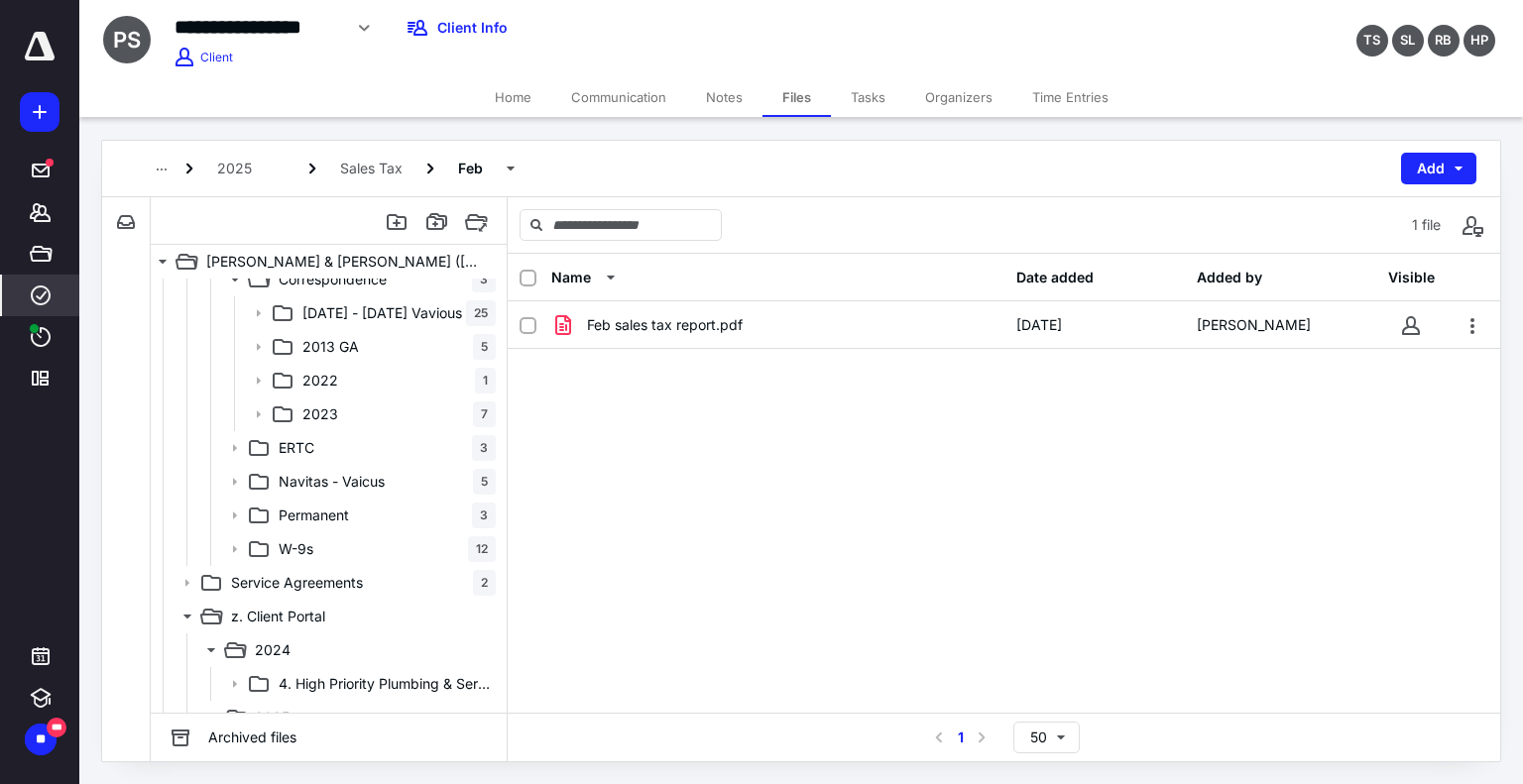 click on "****" at bounding box center (41, 295) 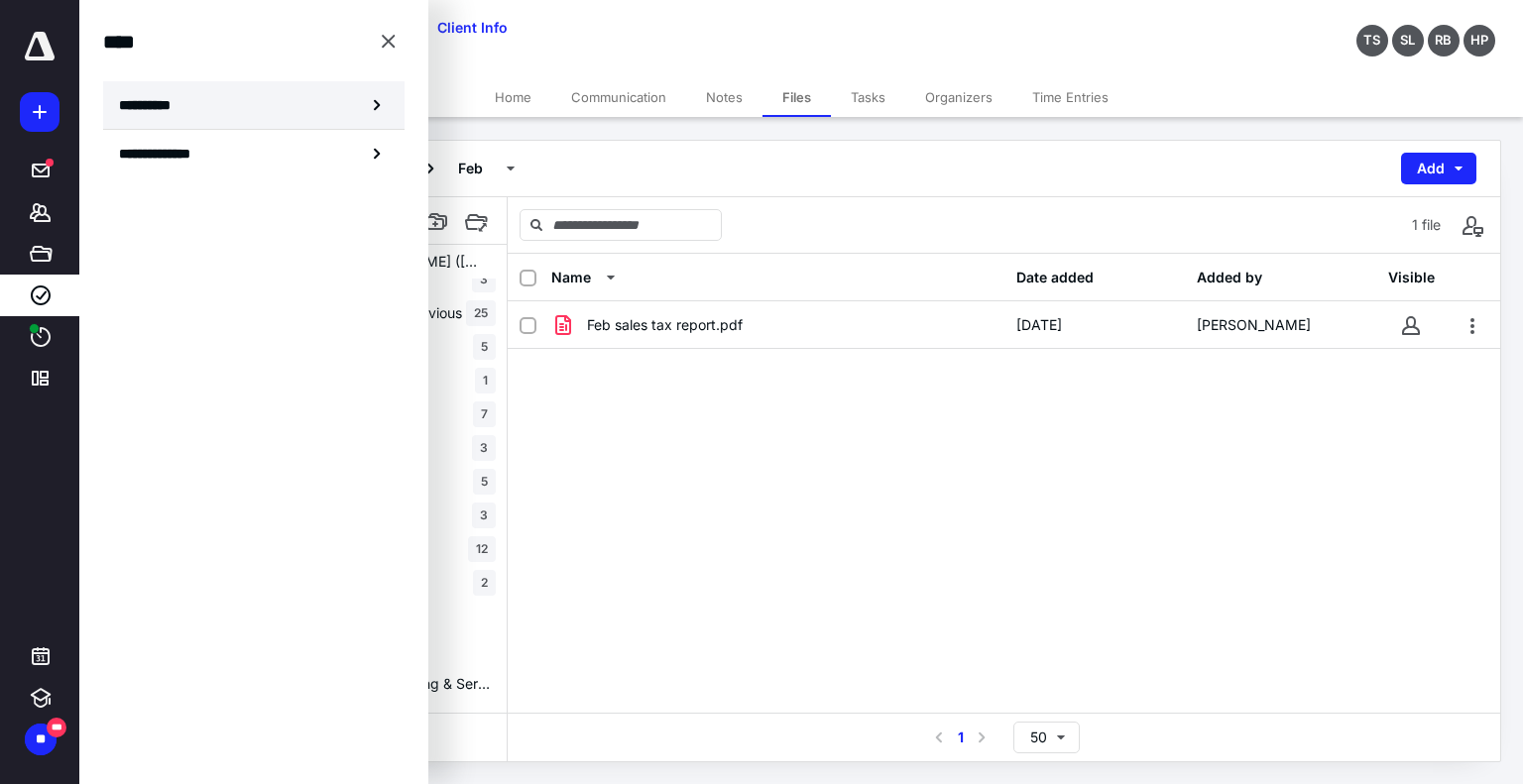 click on "**********" at bounding box center (254, 105) 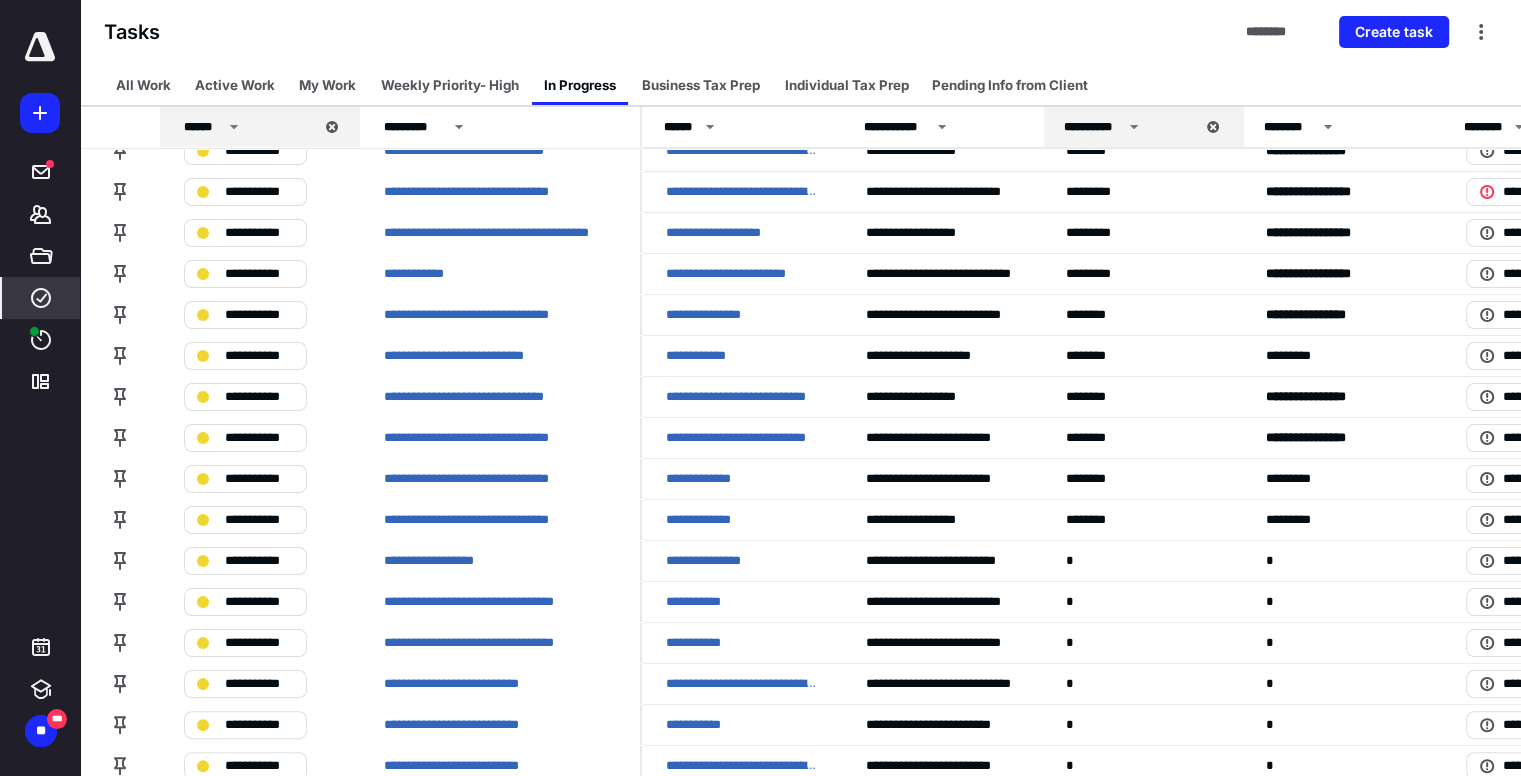 scroll, scrollTop: 300, scrollLeft: 0, axis: vertical 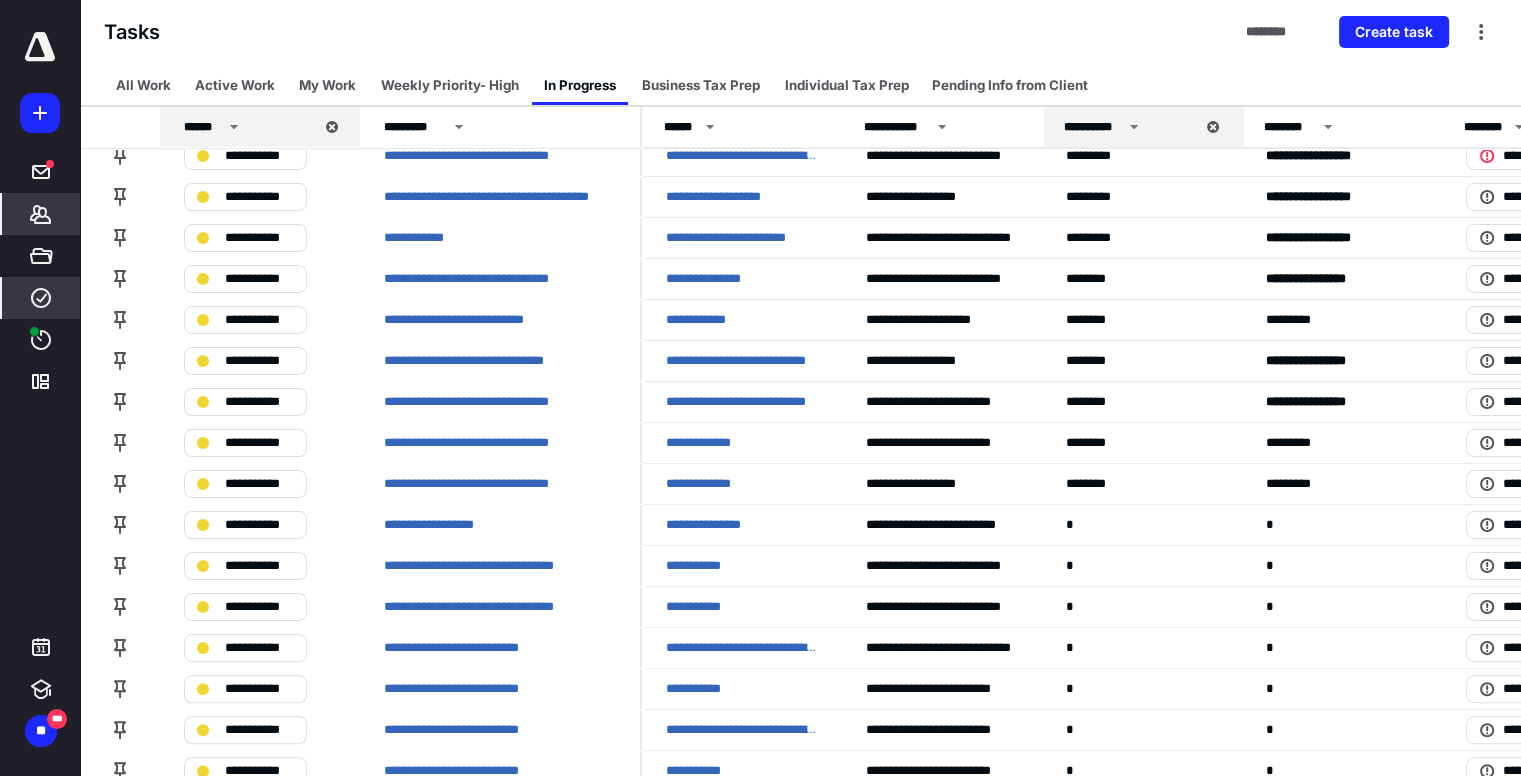 click 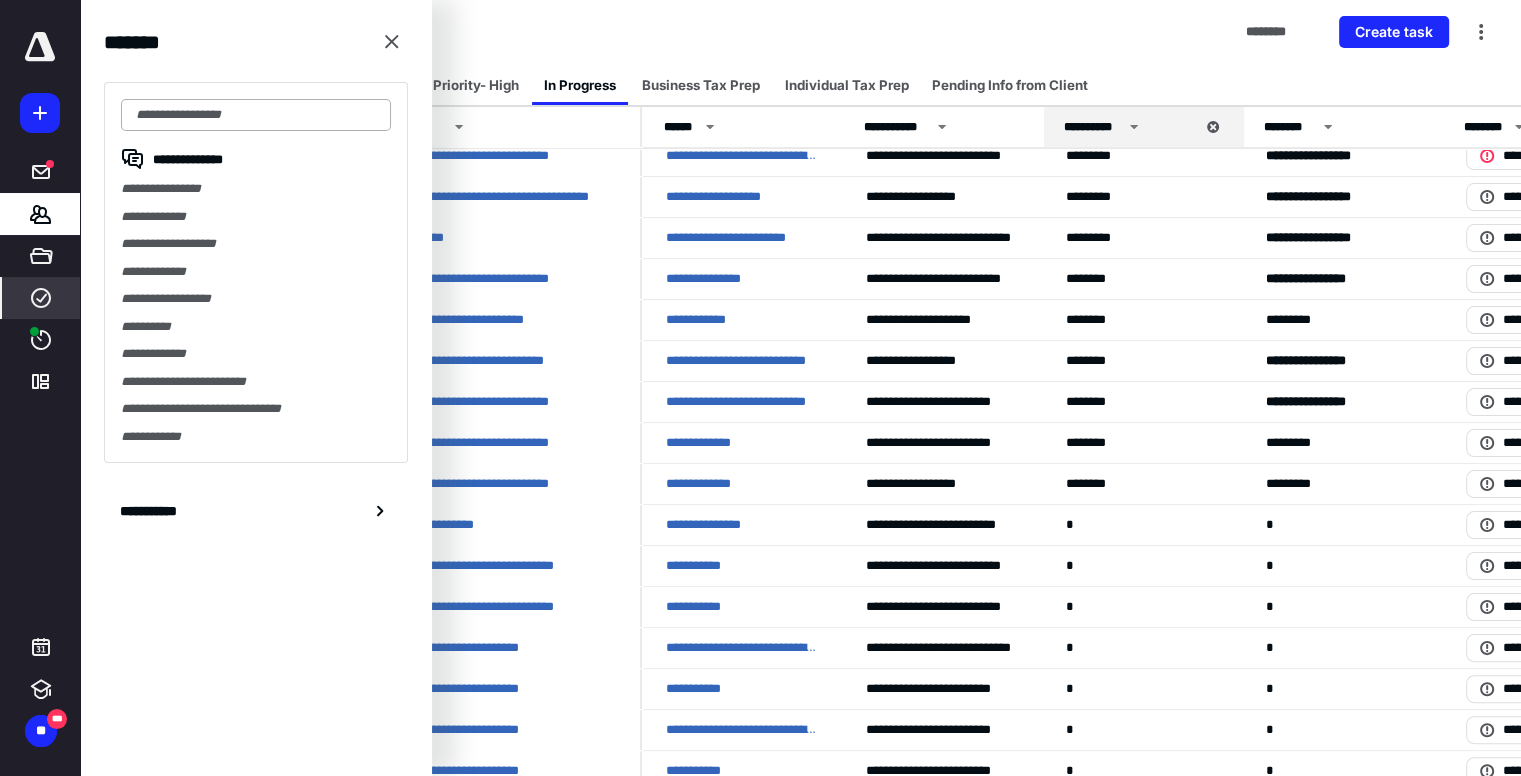 click at bounding box center (256, 115) 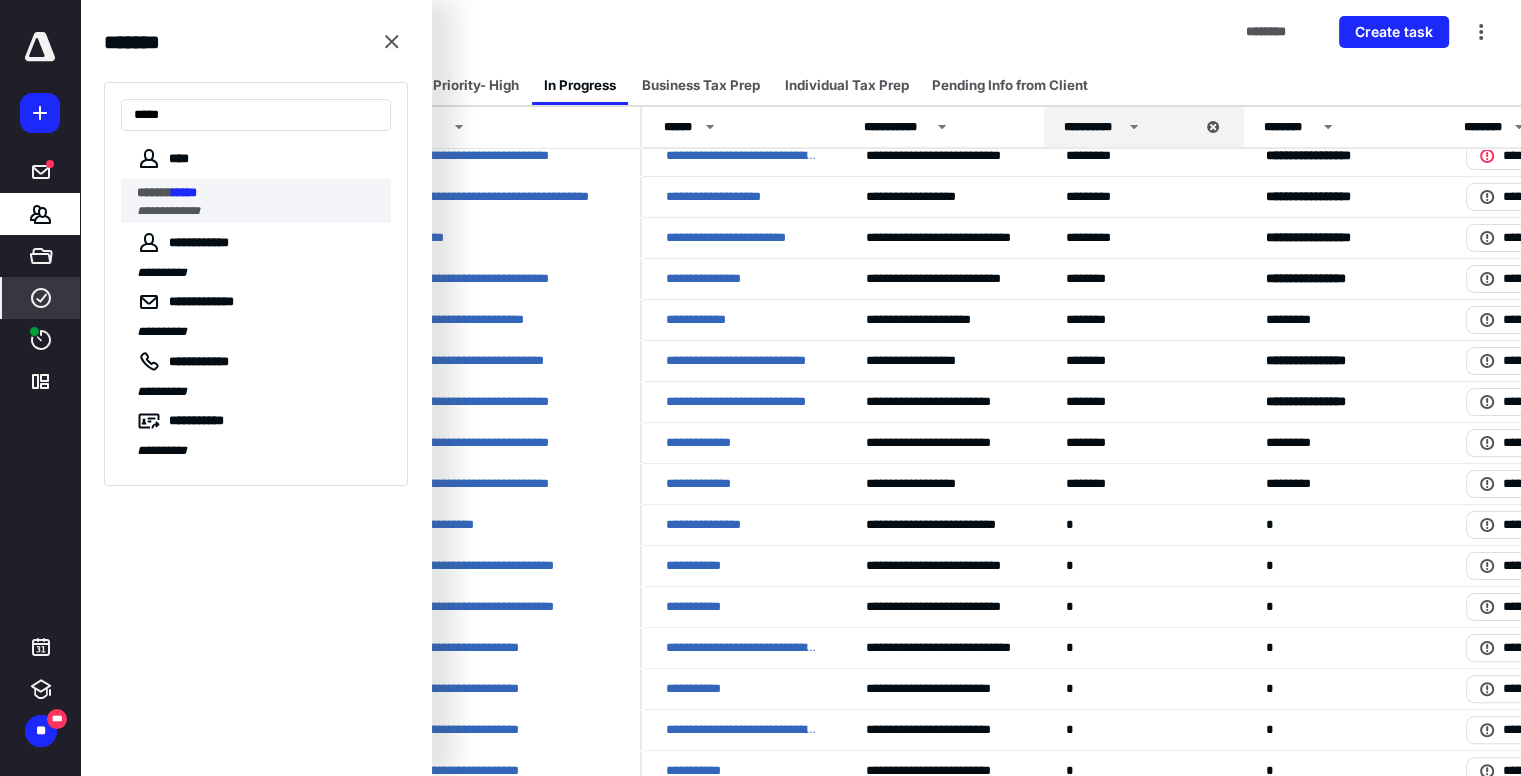 type on "*****" 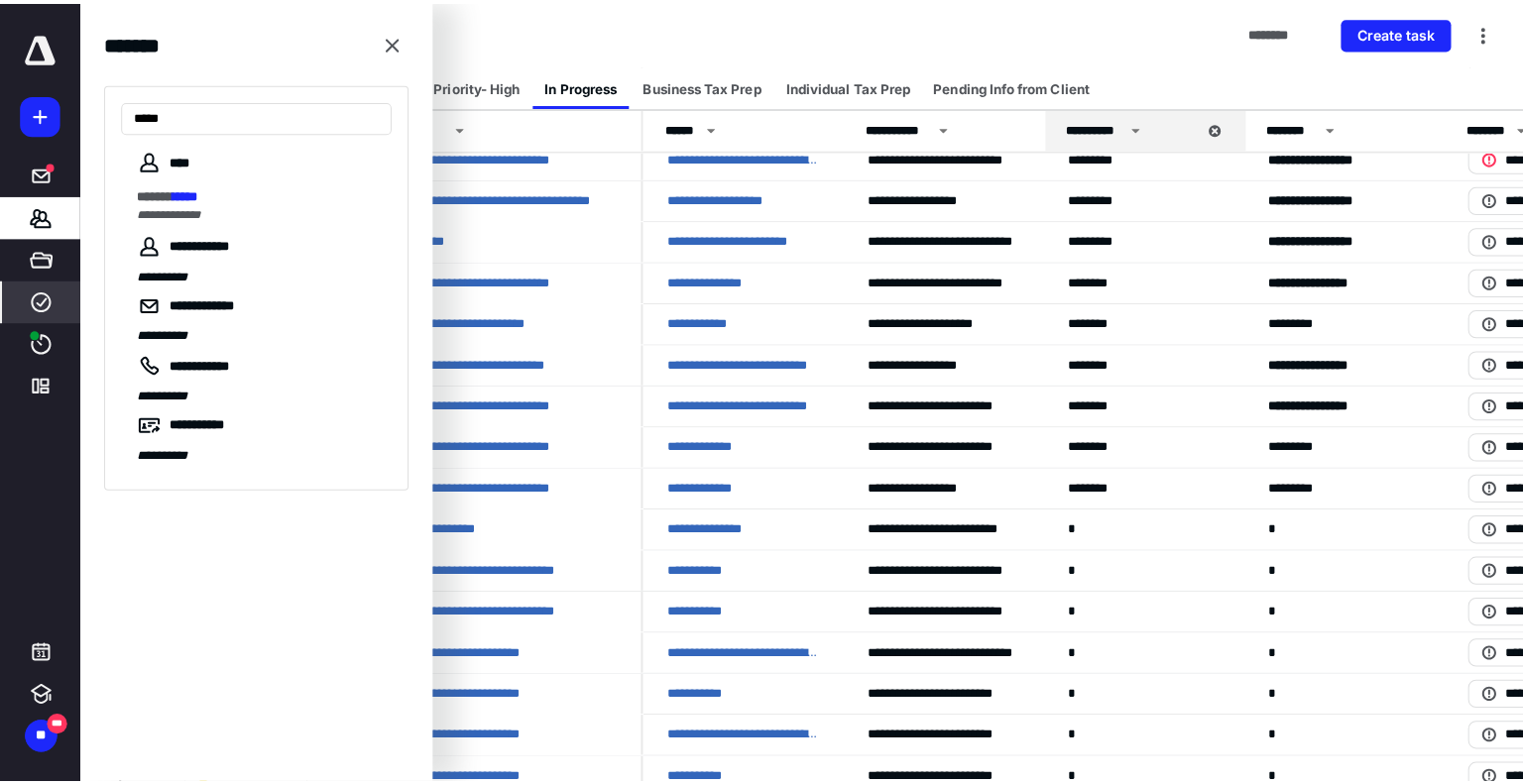 scroll, scrollTop: 0, scrollLeft: 0, axis: both 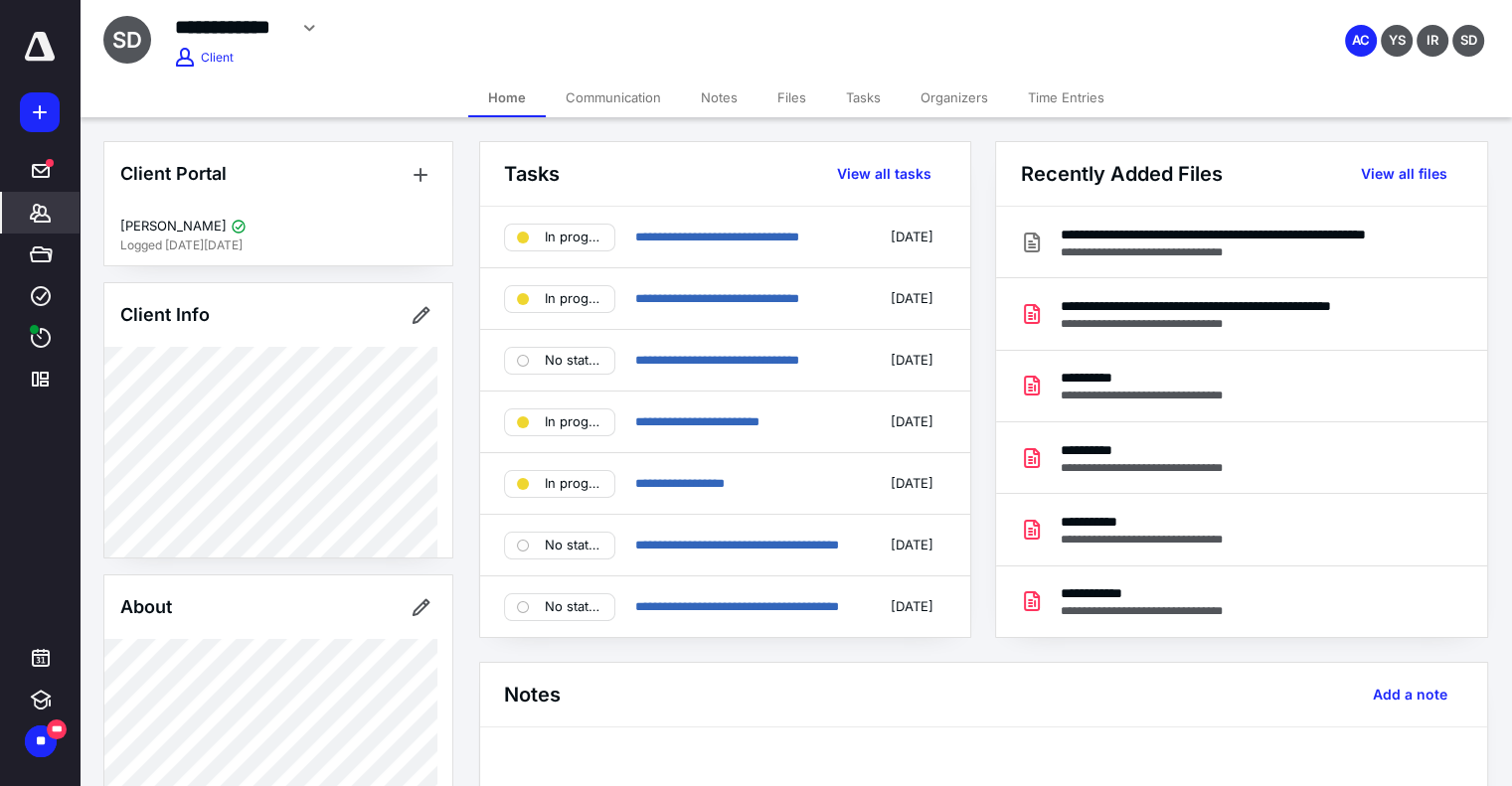 click on "Files" at bounding box center [791, 97] 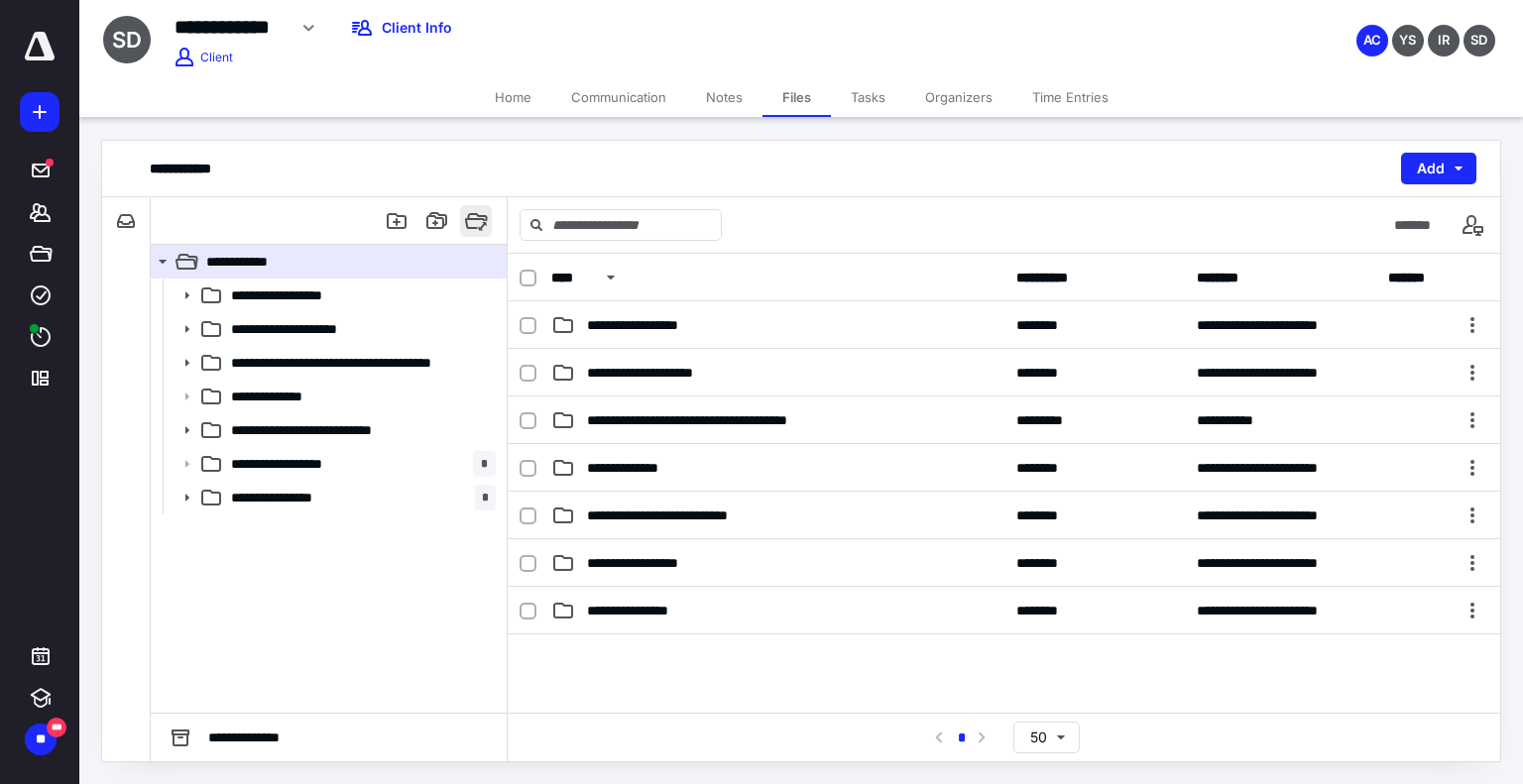 click at bounding box center [476, 221] 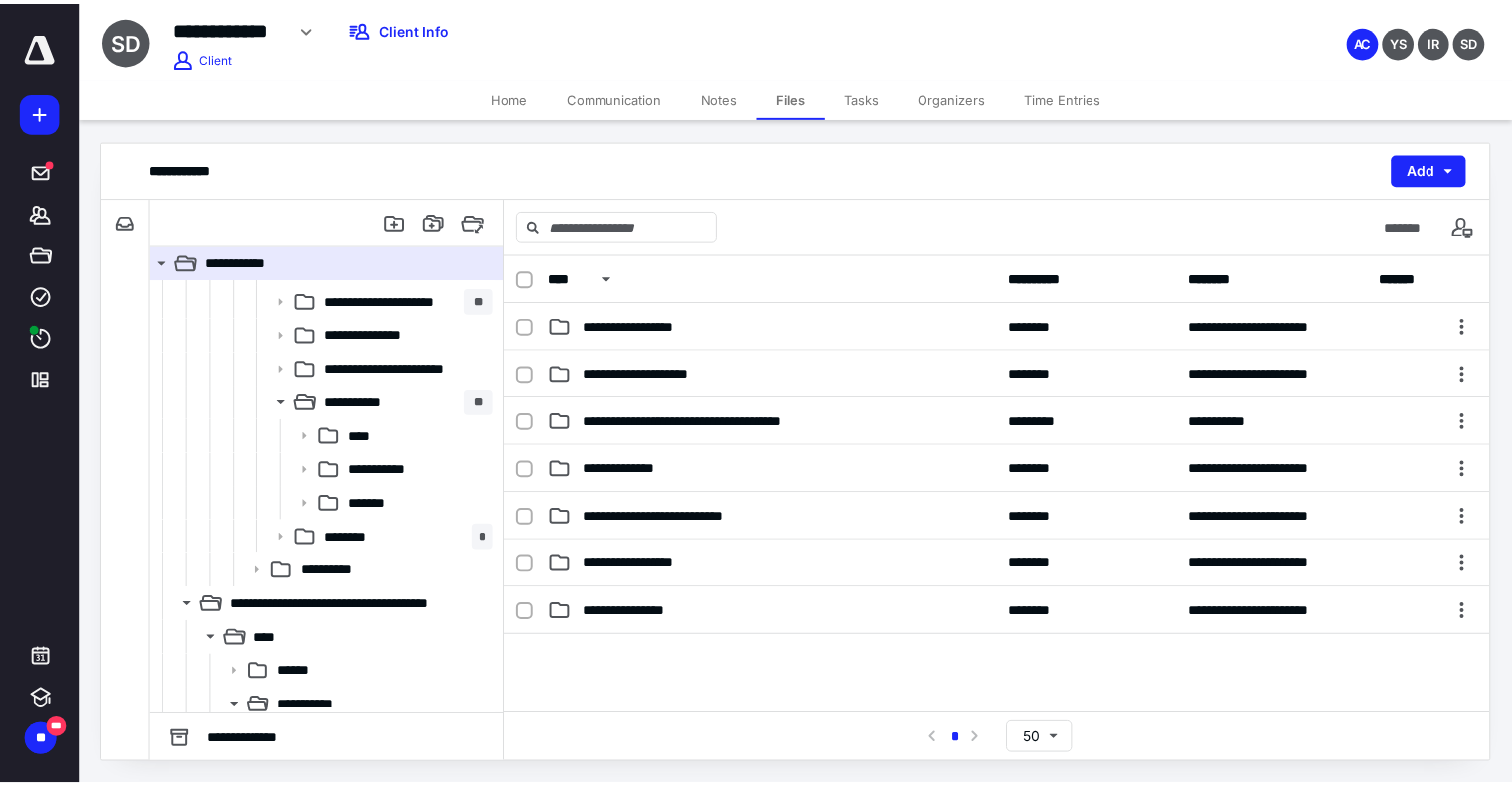 scroll, scrollTop: 994, scrollLeft: 0, axis: vertical 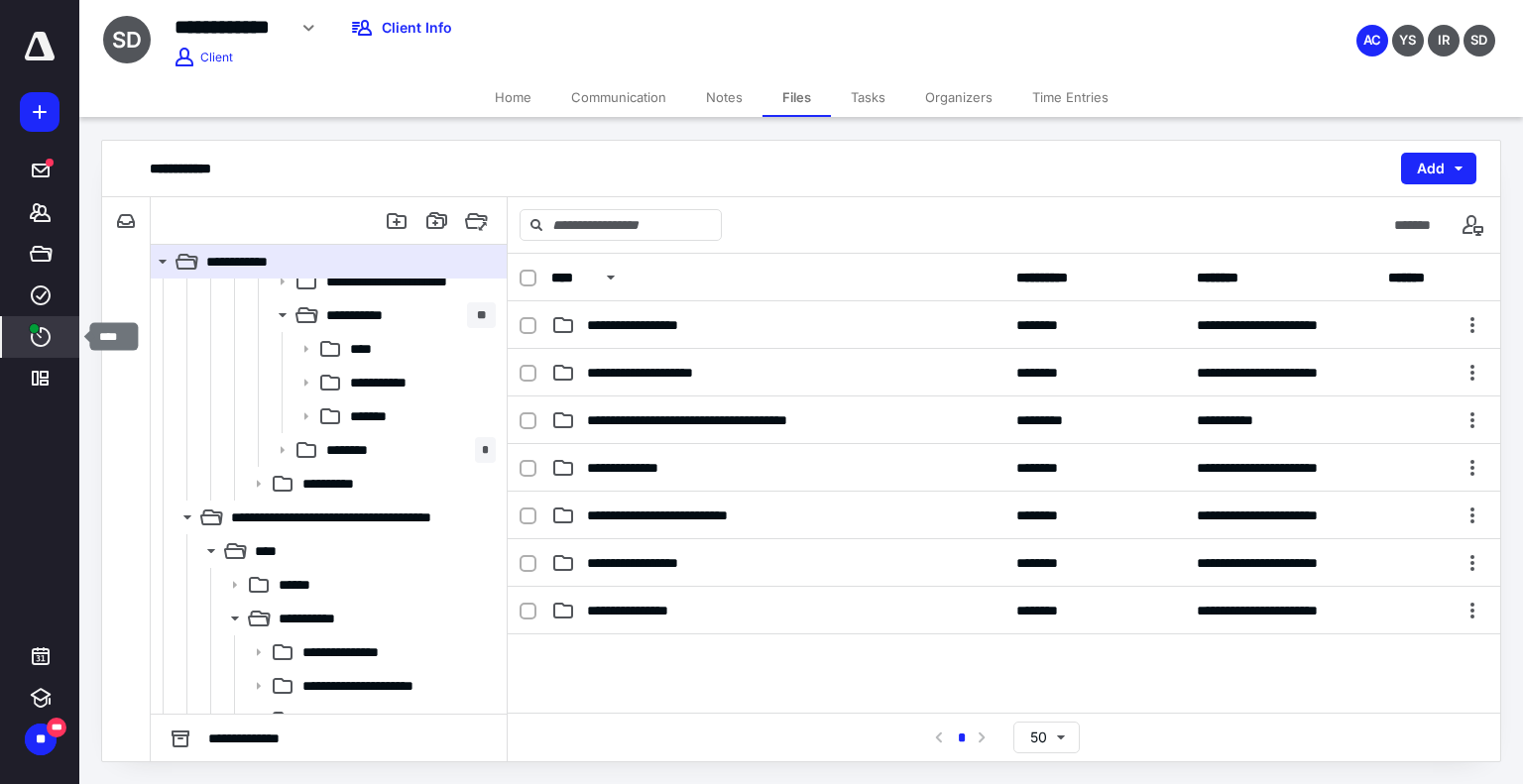 click on "****" at bounding box center (41, 337) 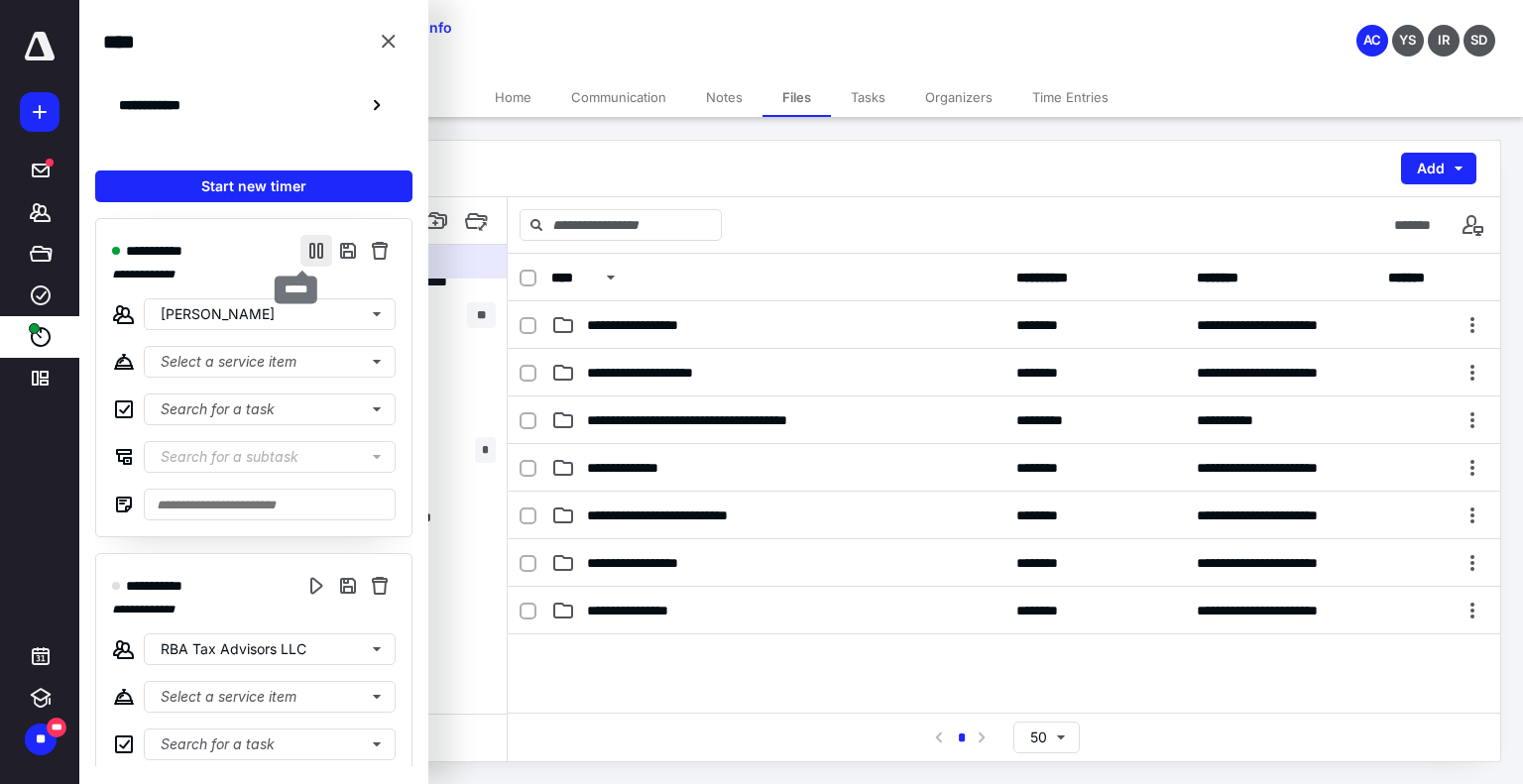 click at bounding box center (316, 251) 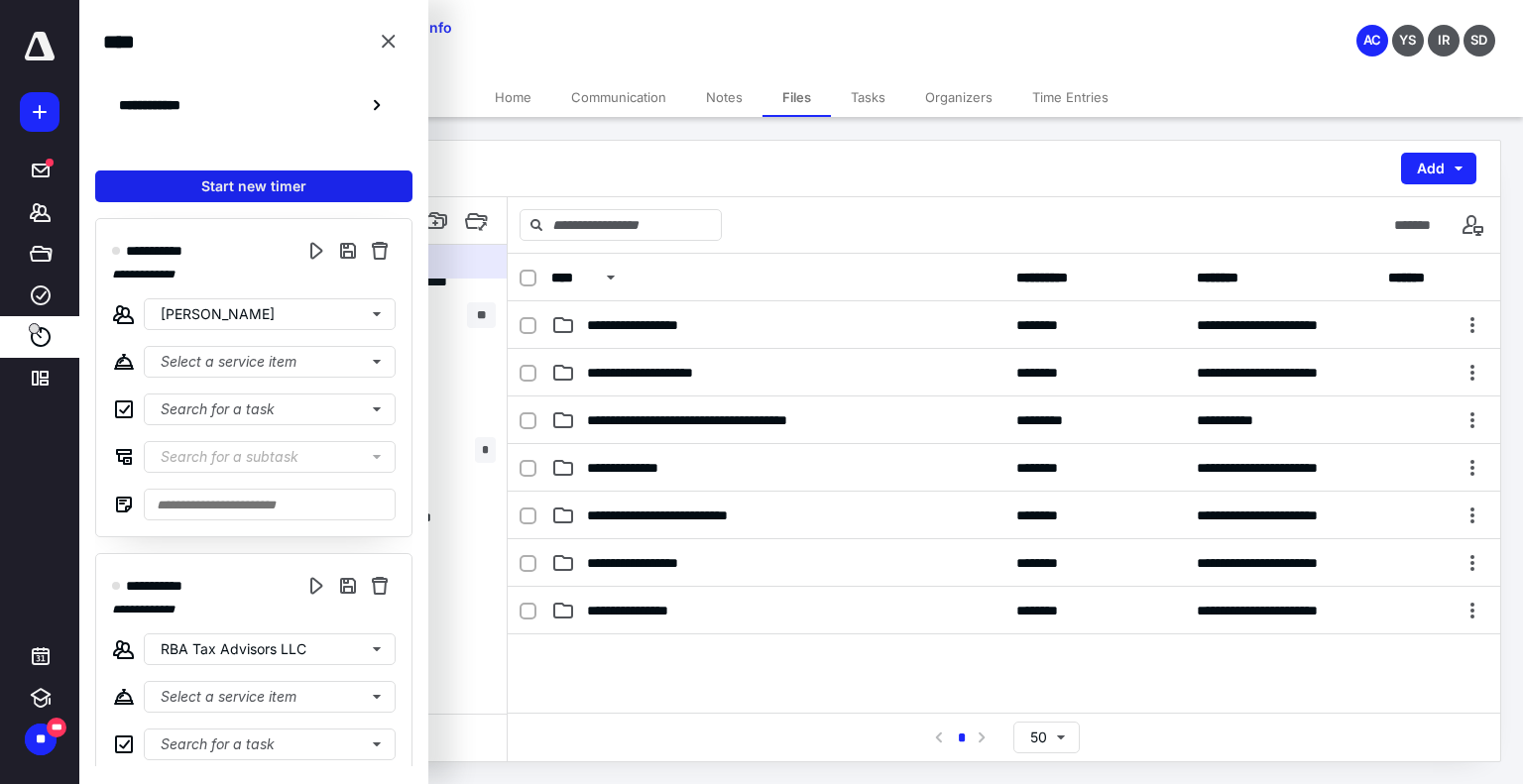 click on "Start new timer" at bounding box center (254, 186) 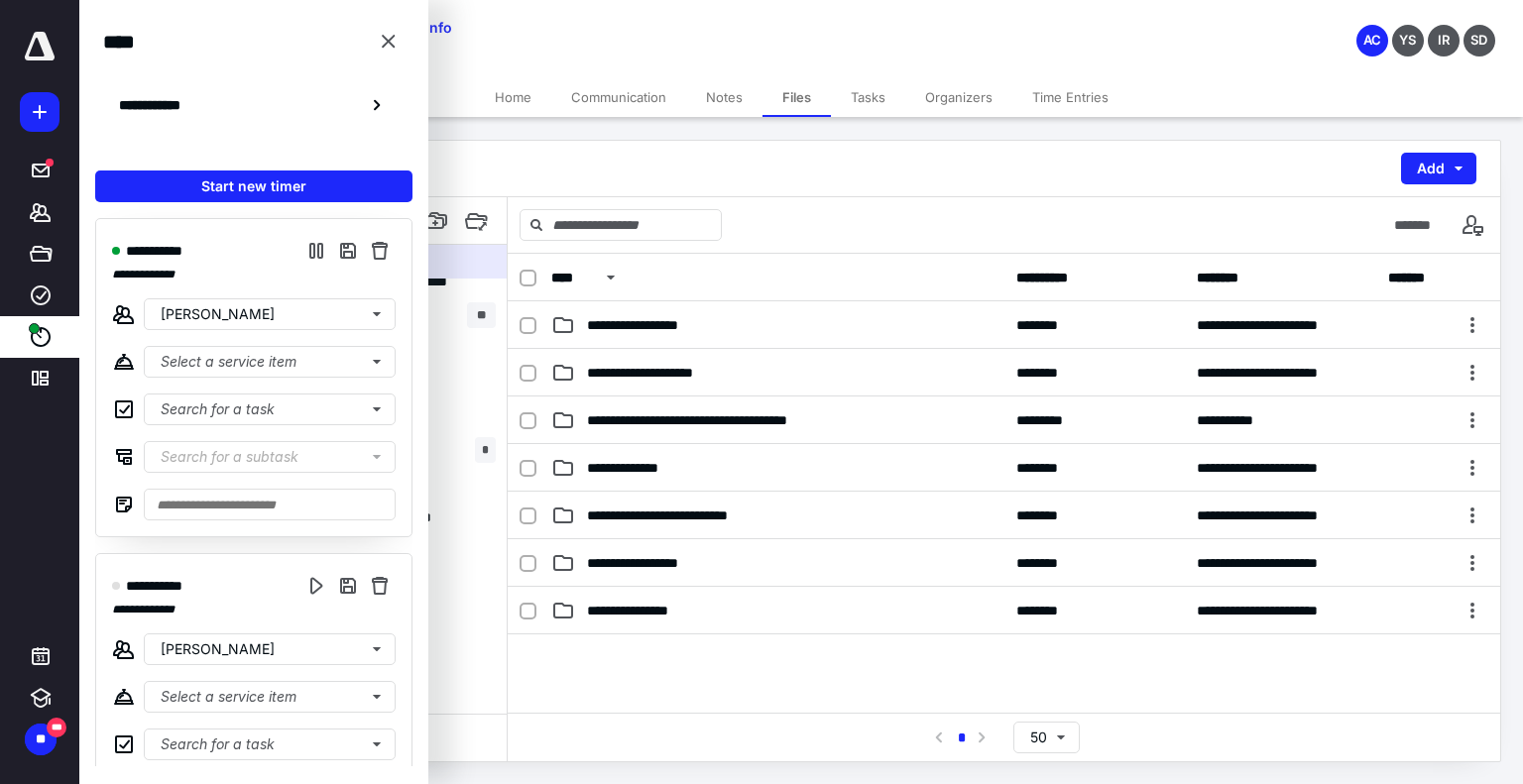 click on "**********" at bounding box center [801, 168] 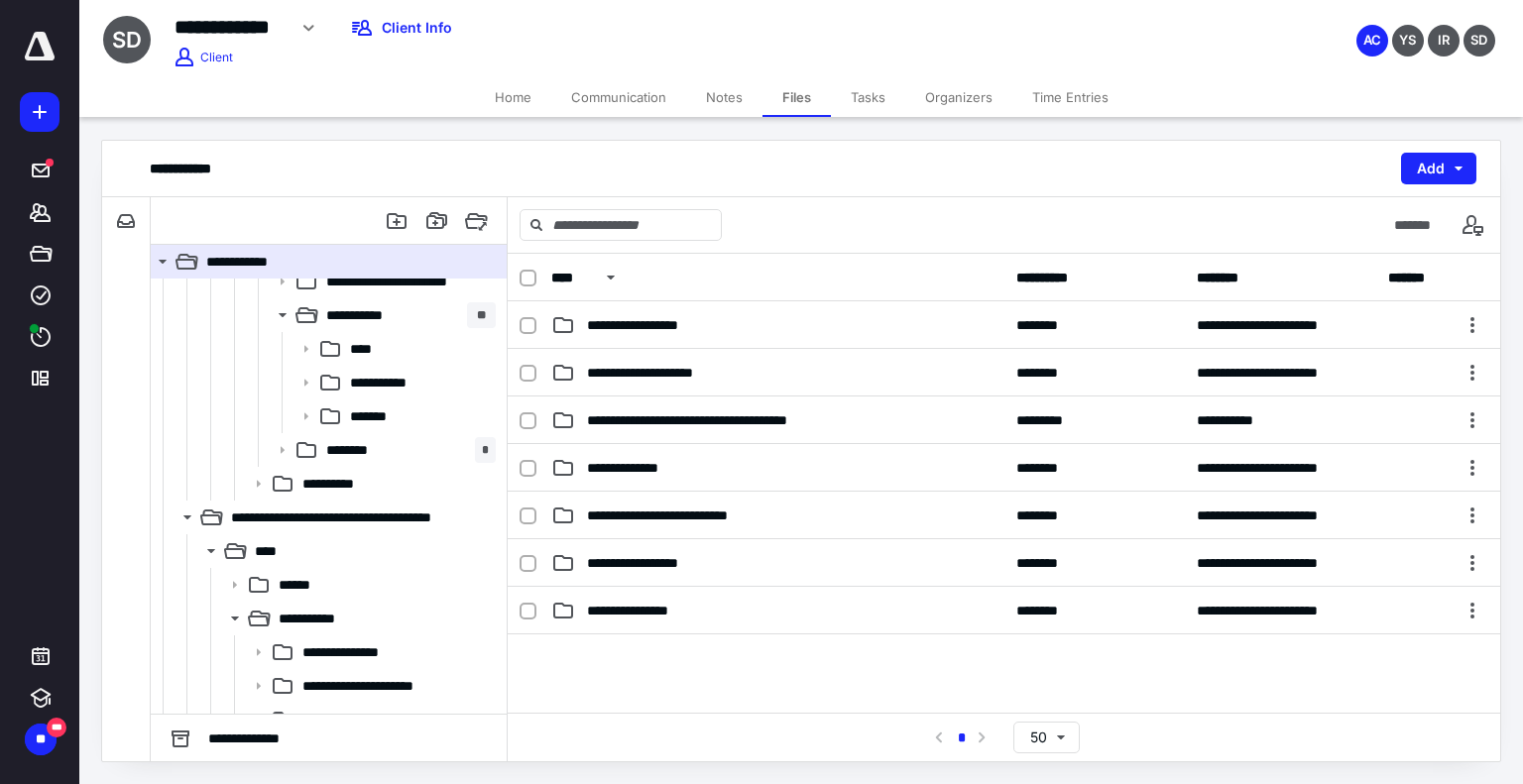 click on "Home" at bounding box center (513, 97) 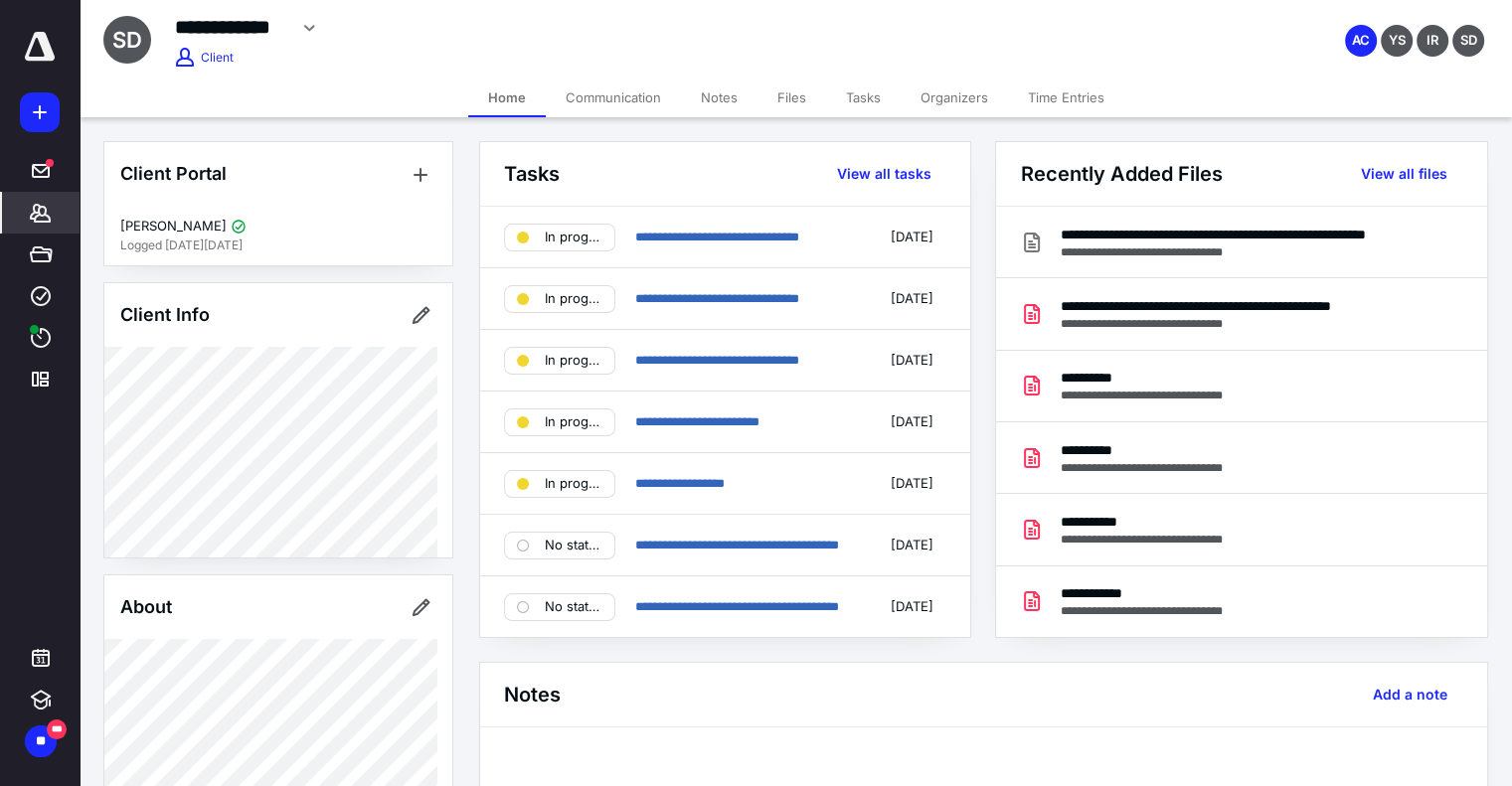 click on "Files" at bounding box center [791, 97] 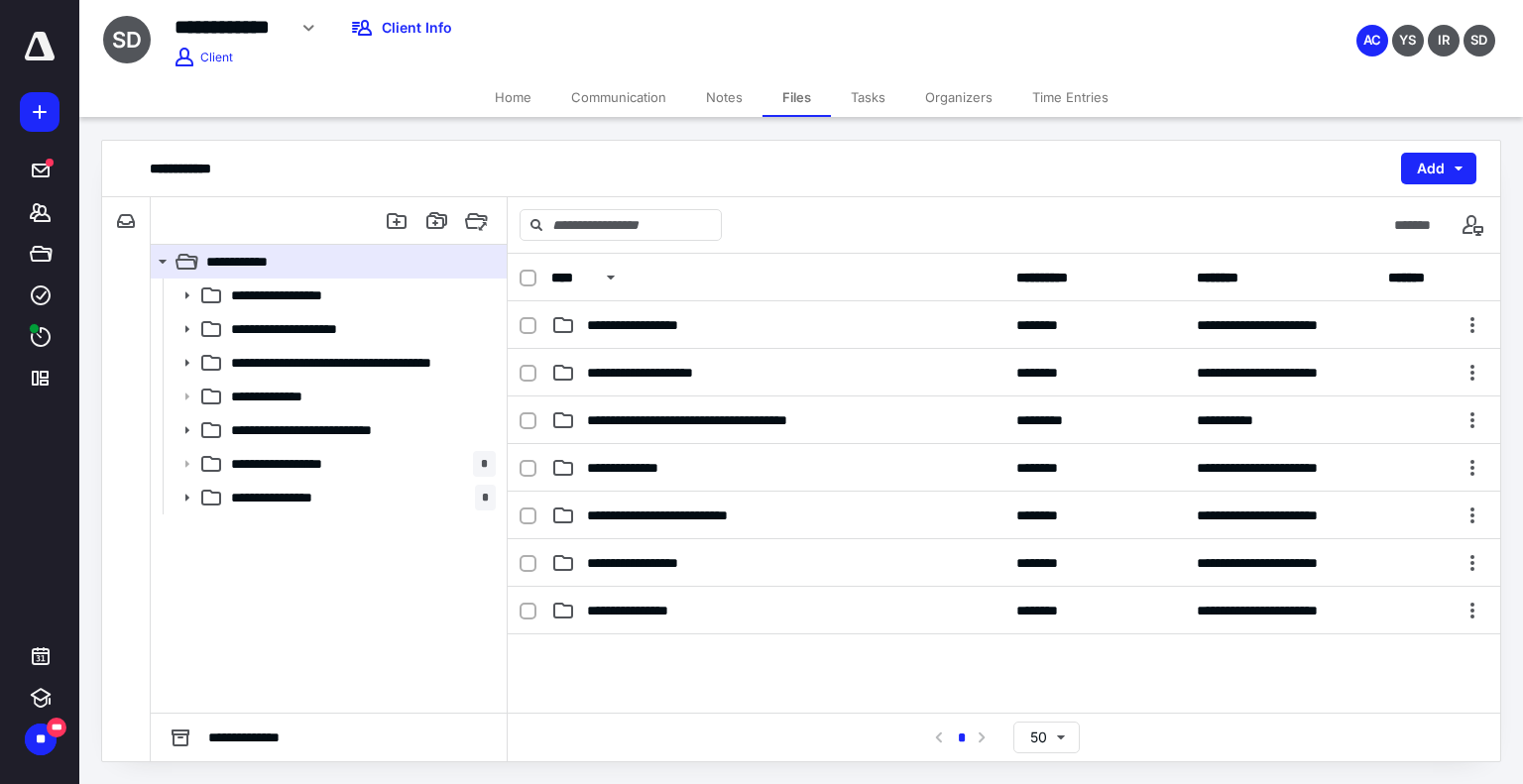 click on "Home" at bounding box center [513, 97] 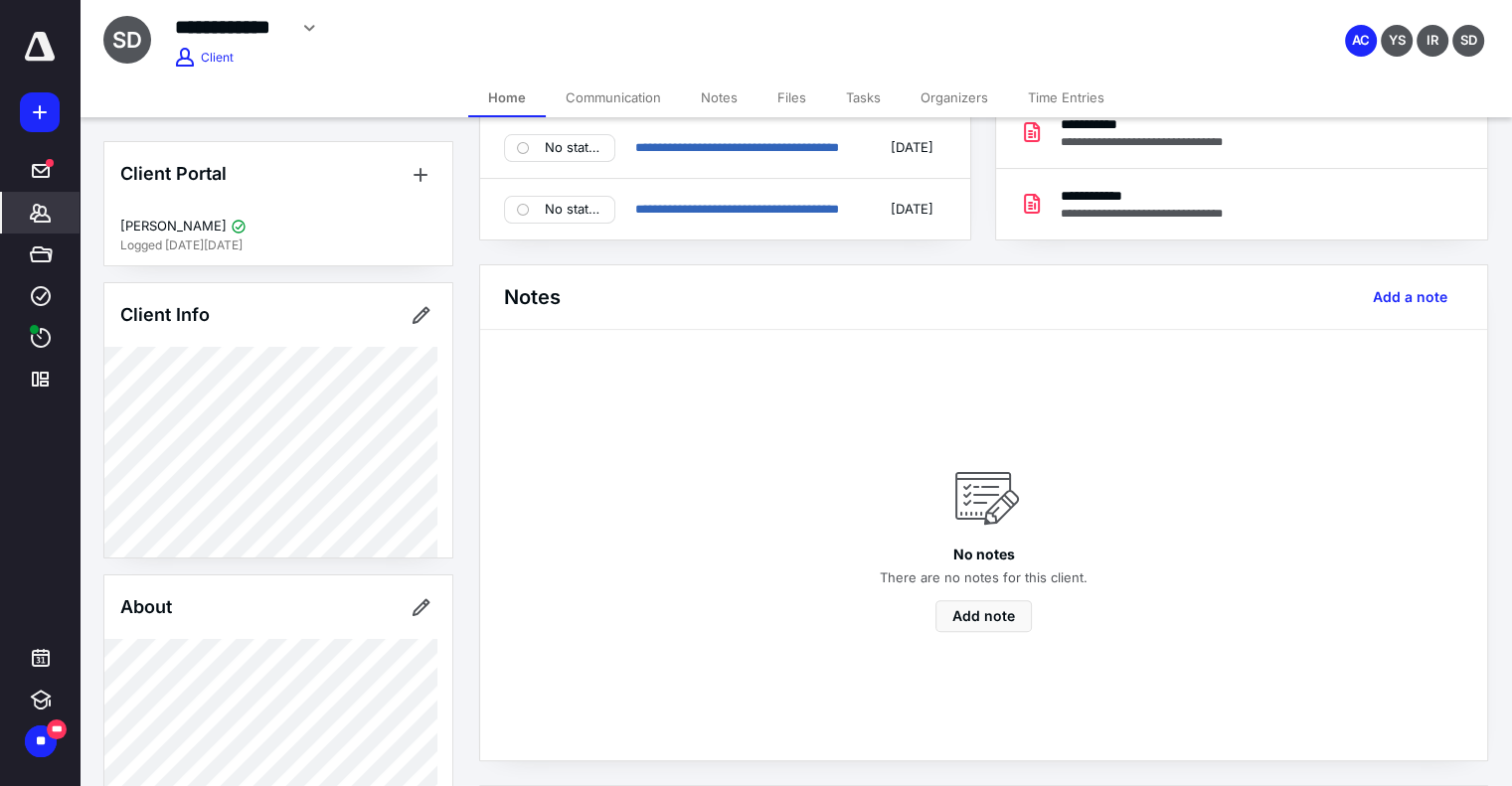 scroll, scrollTop: 0, scrollLeft: 0, axis: both 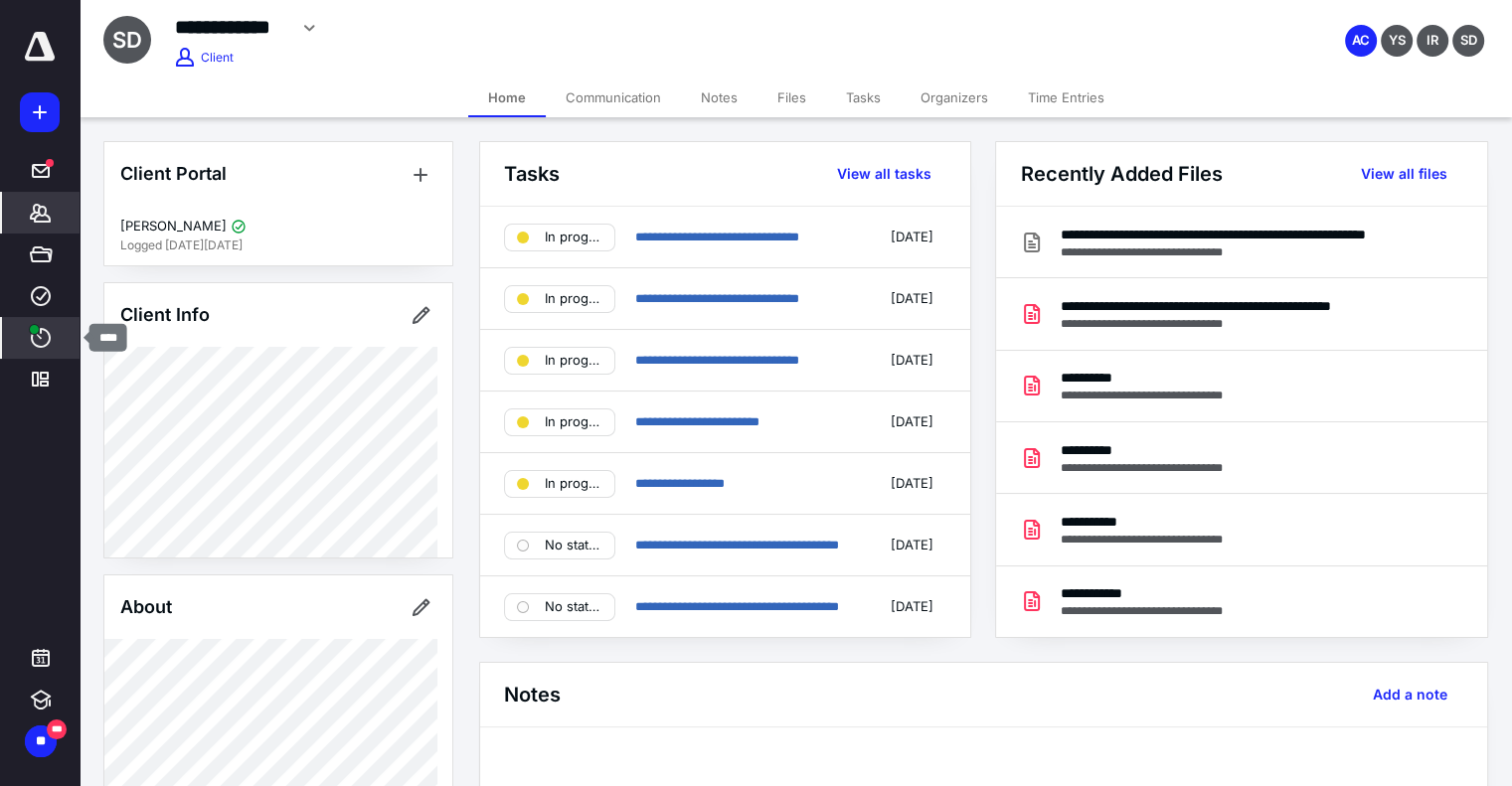 click on "****" at bounding box center (41, 338) 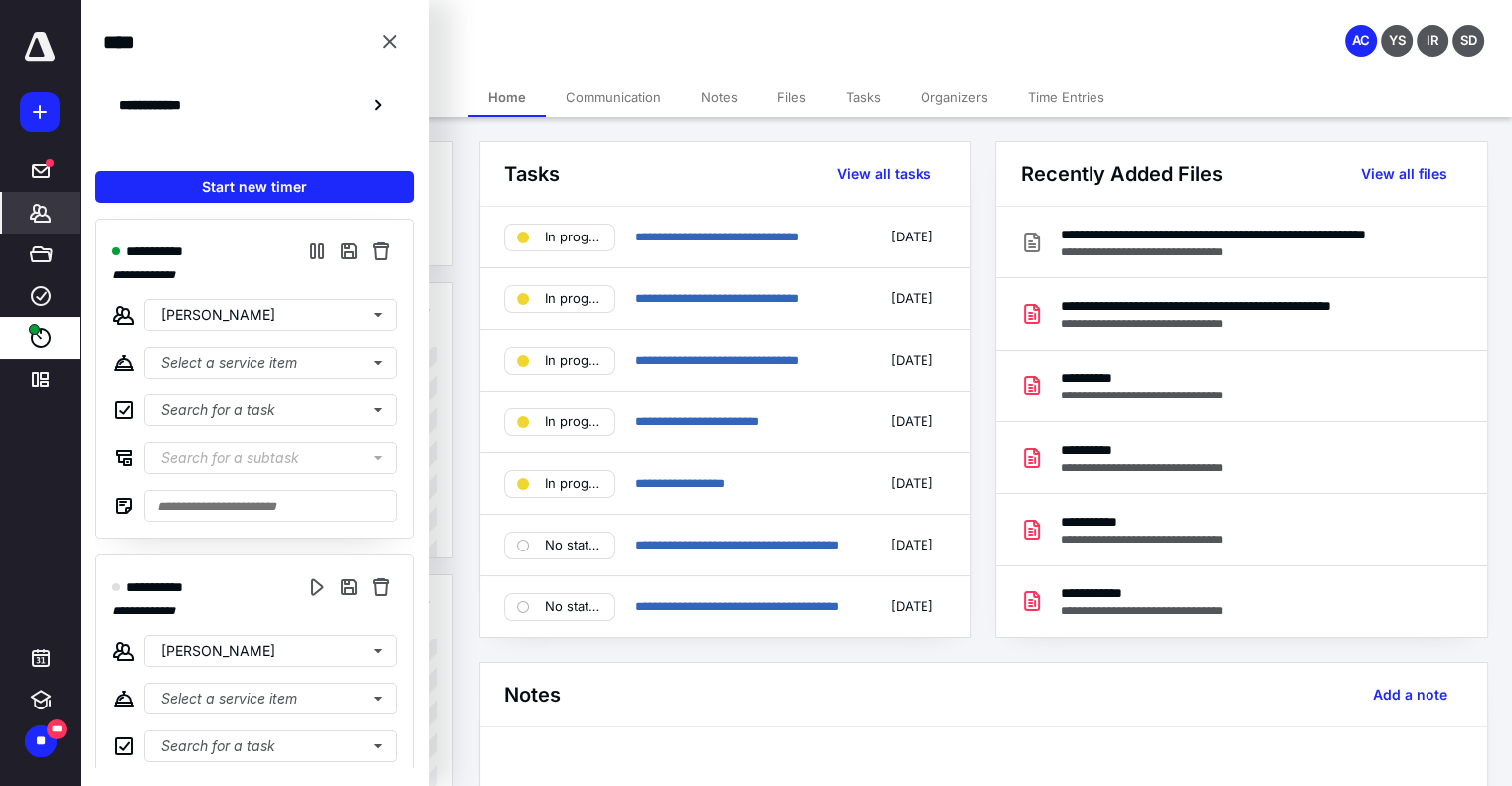 click on "**********" at bounding box center (994, 878) 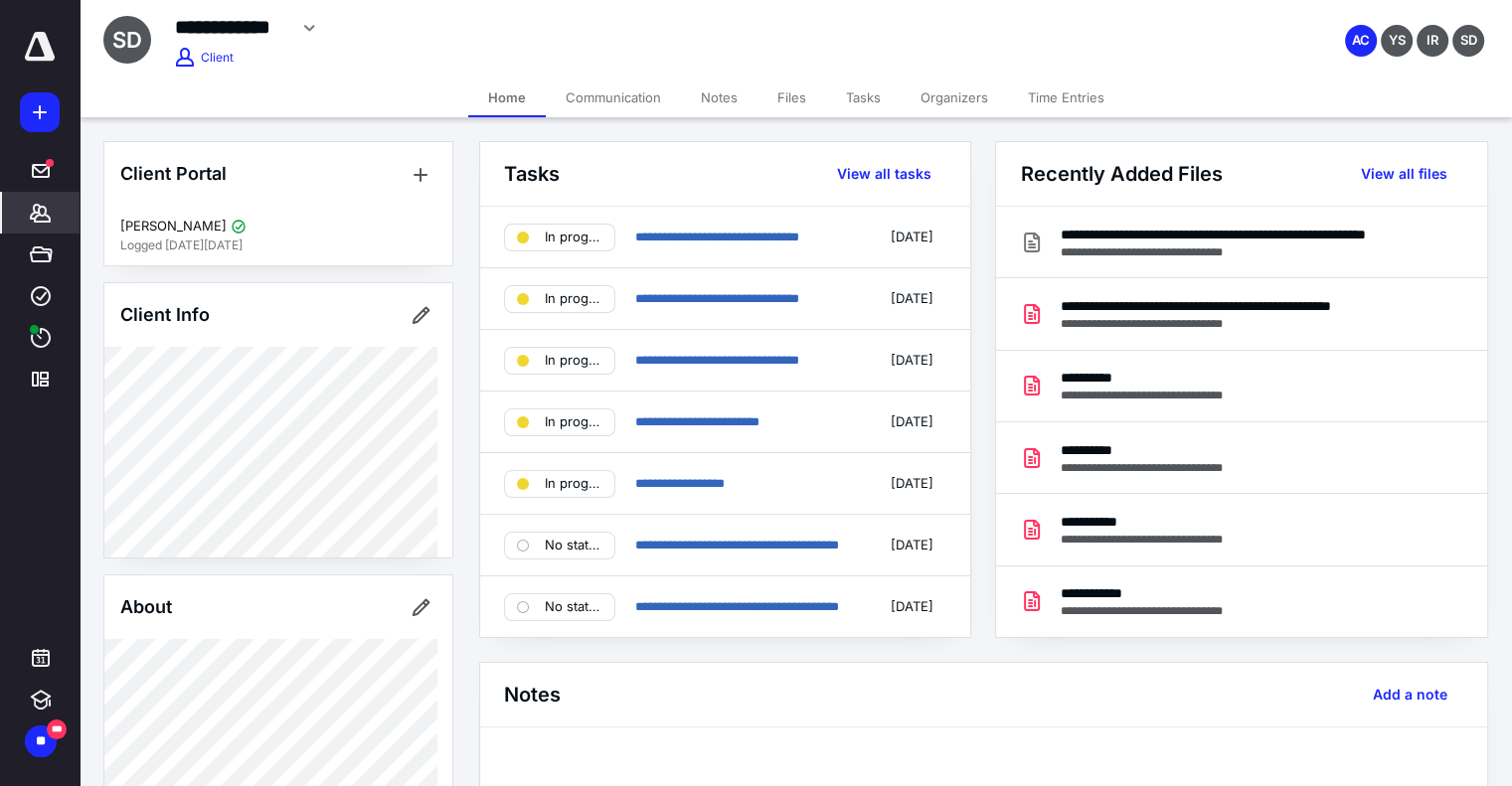 click 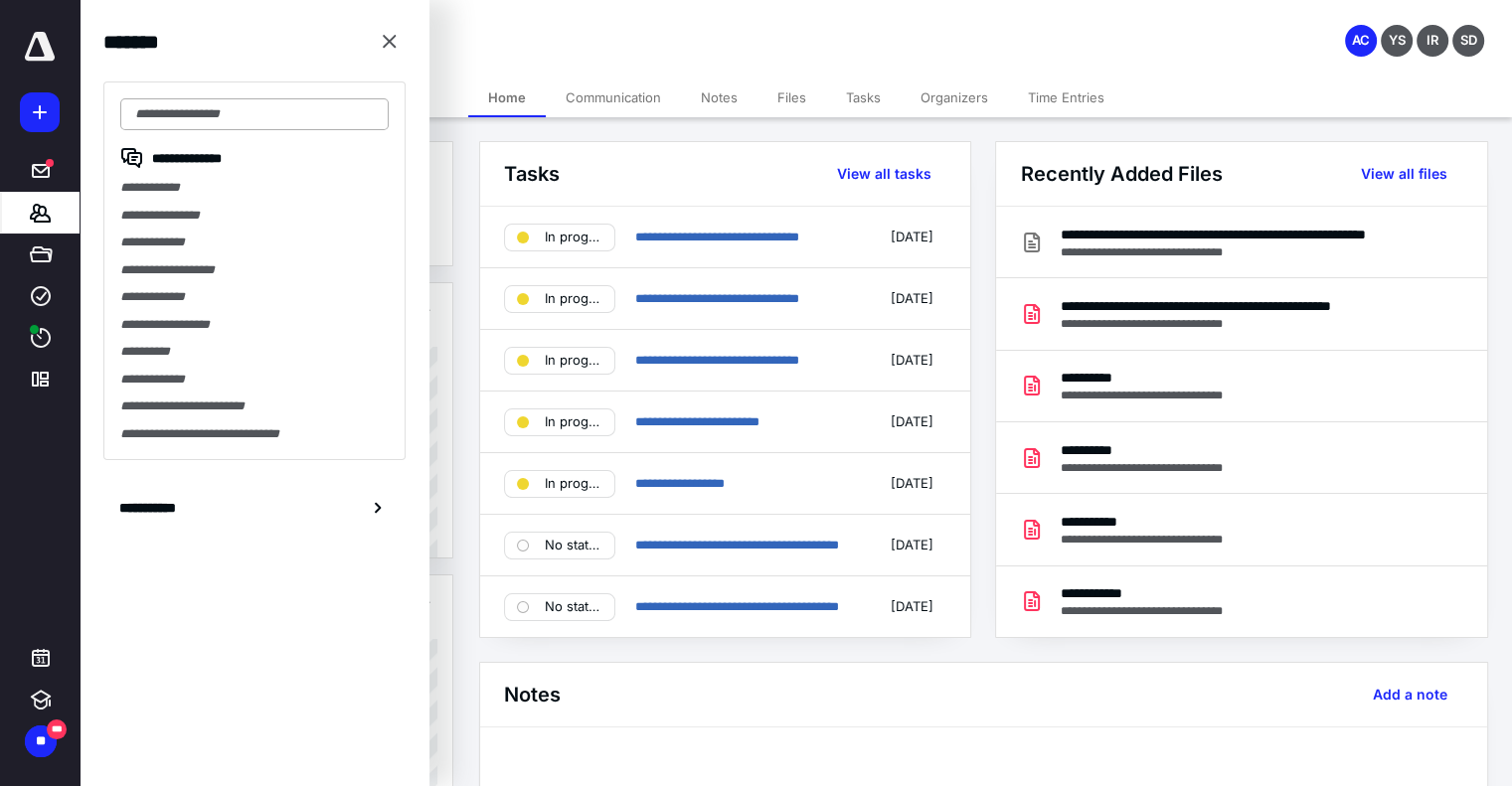 click at bounding box center (254, 114) 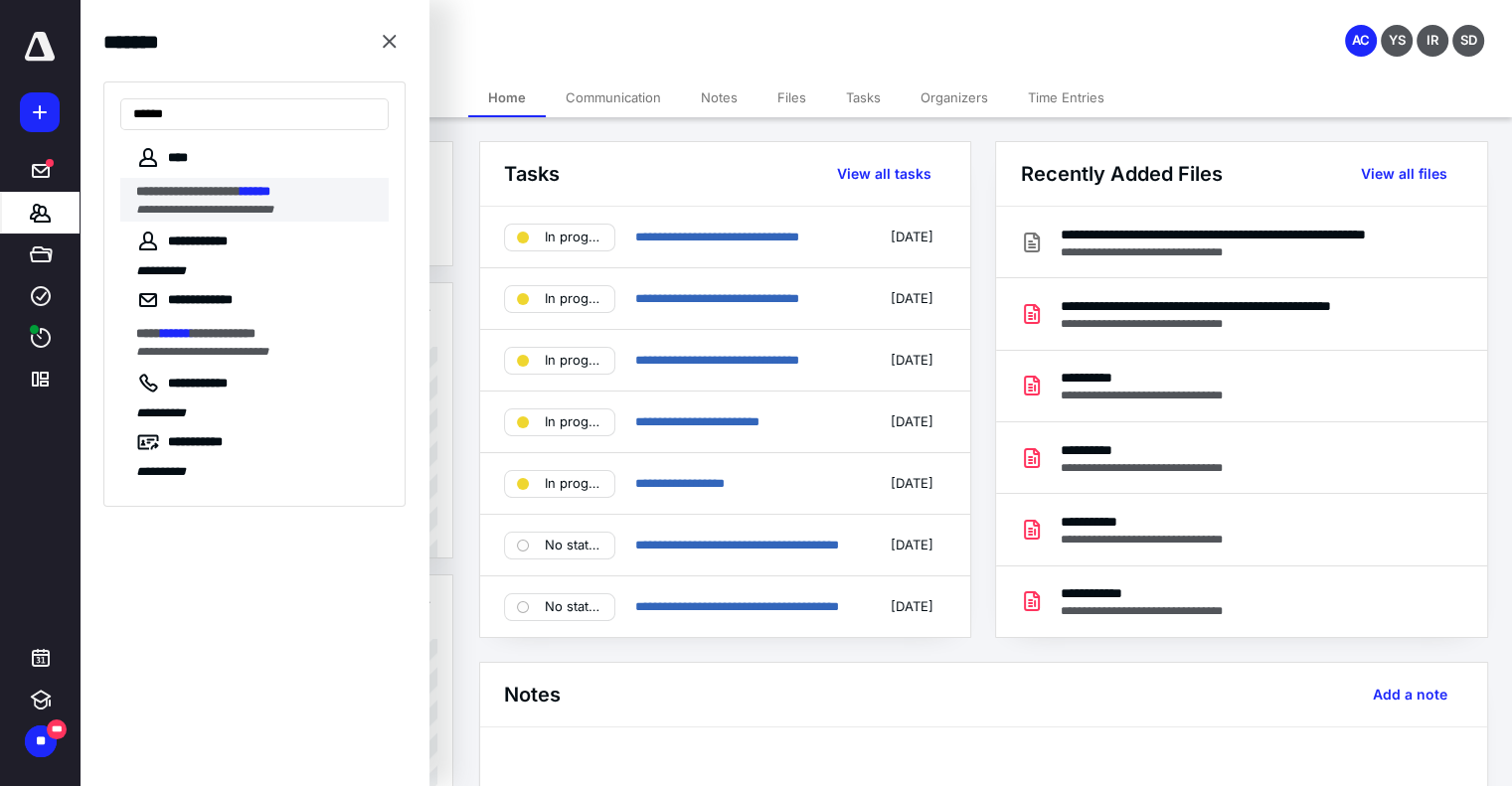 type on "******" 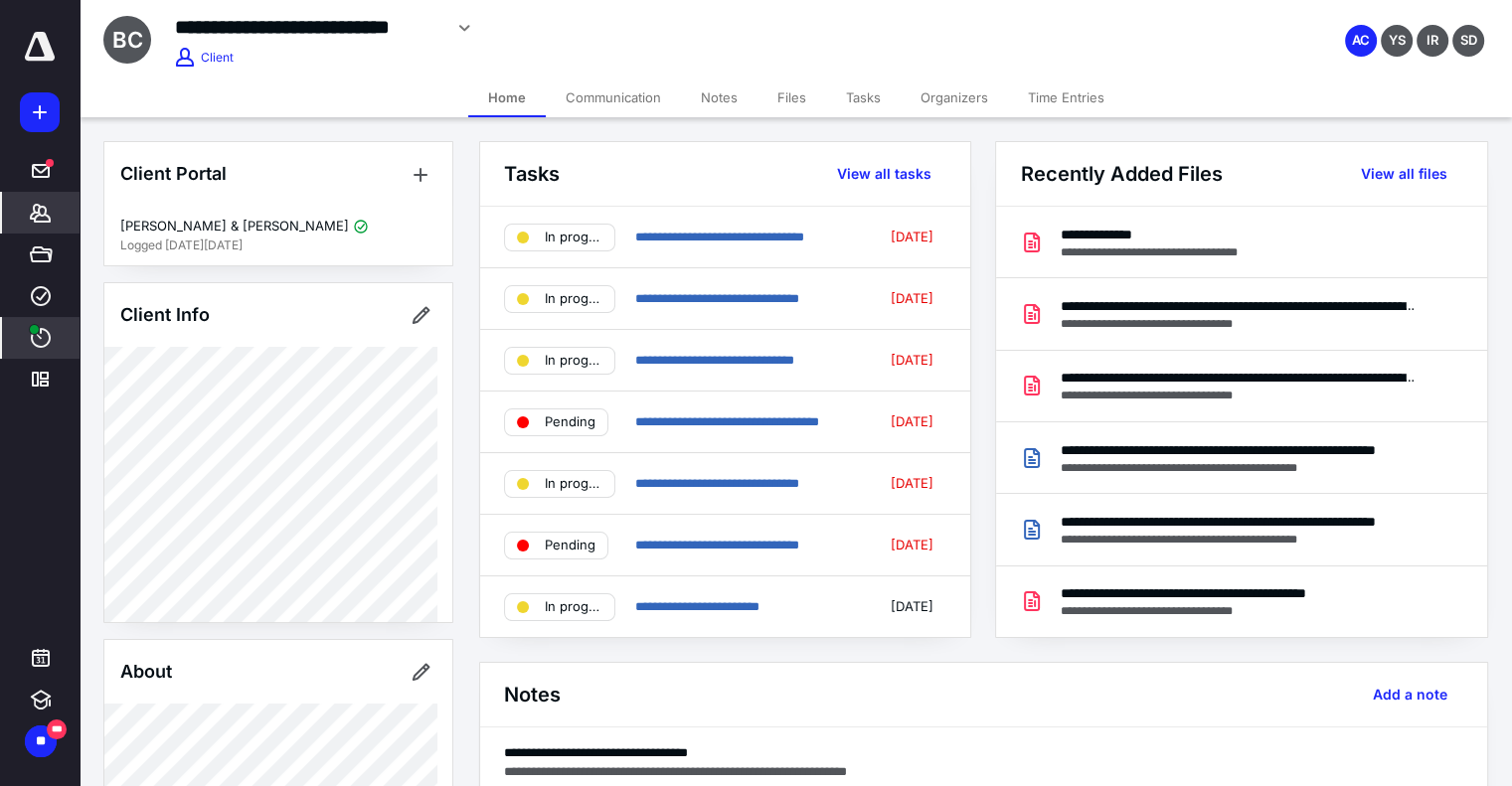 click 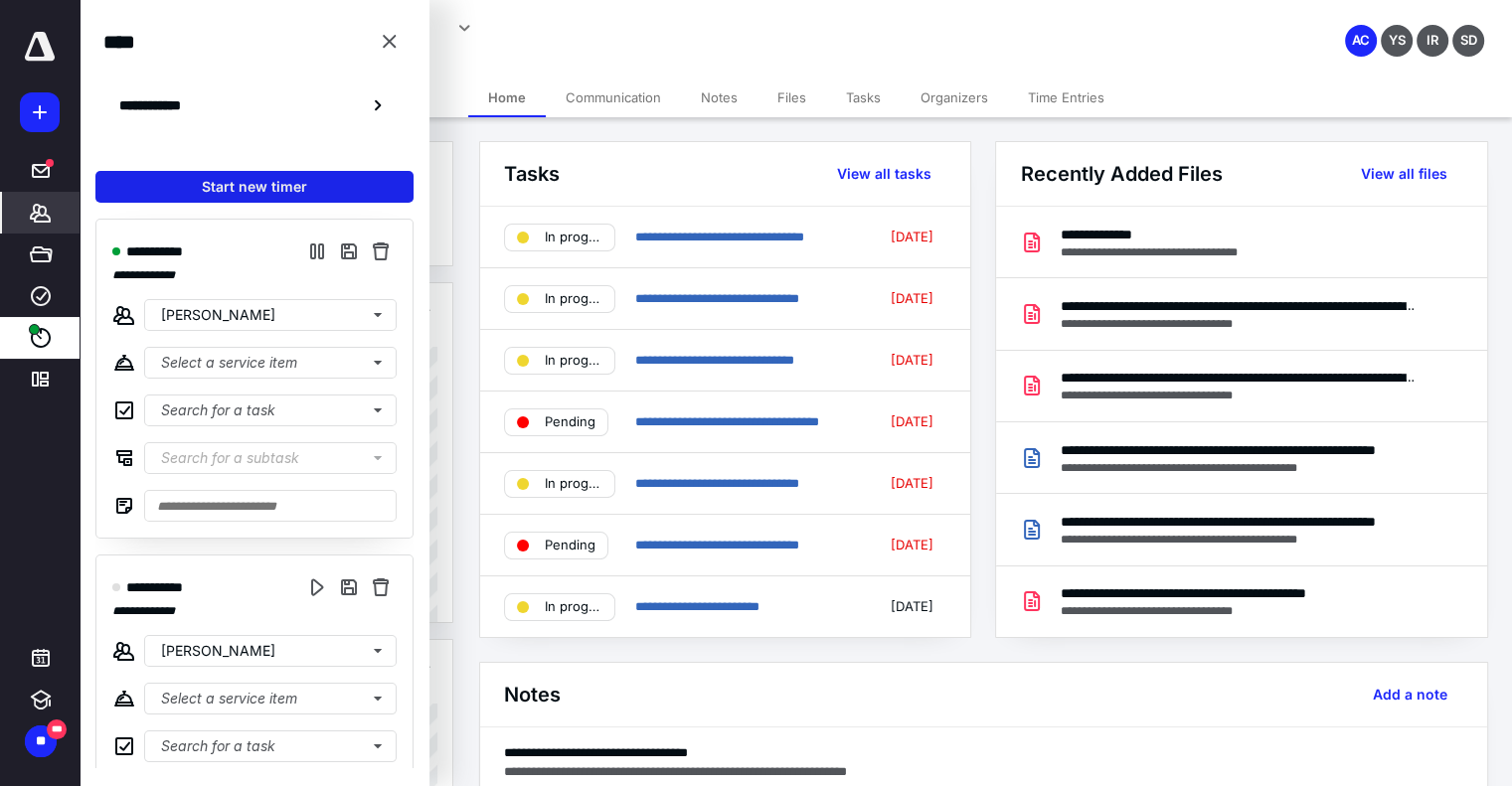 click on "Start new timer" at bounding box center (254, 187) 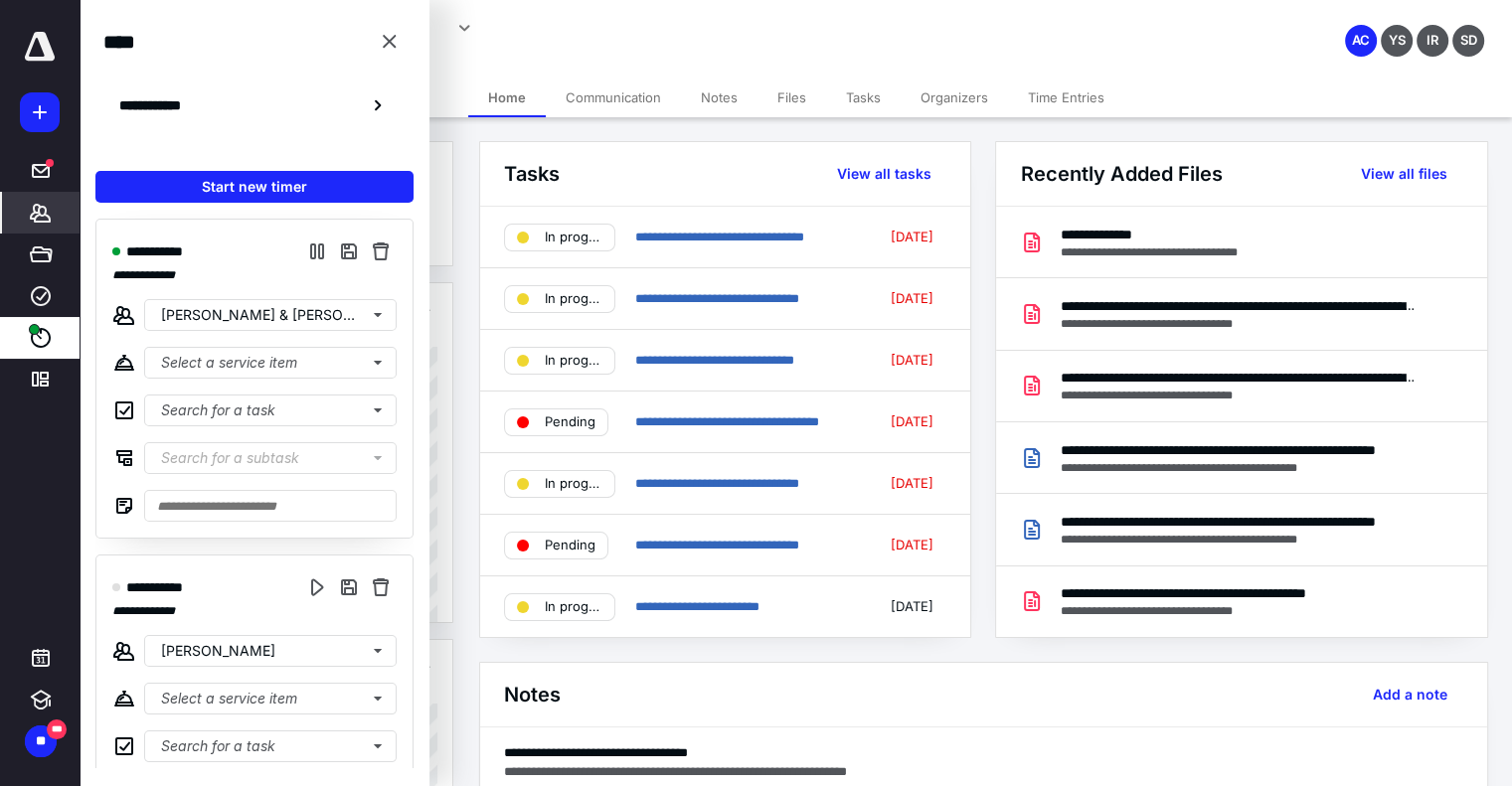 click on "**********" at bounding box center [597, 39] 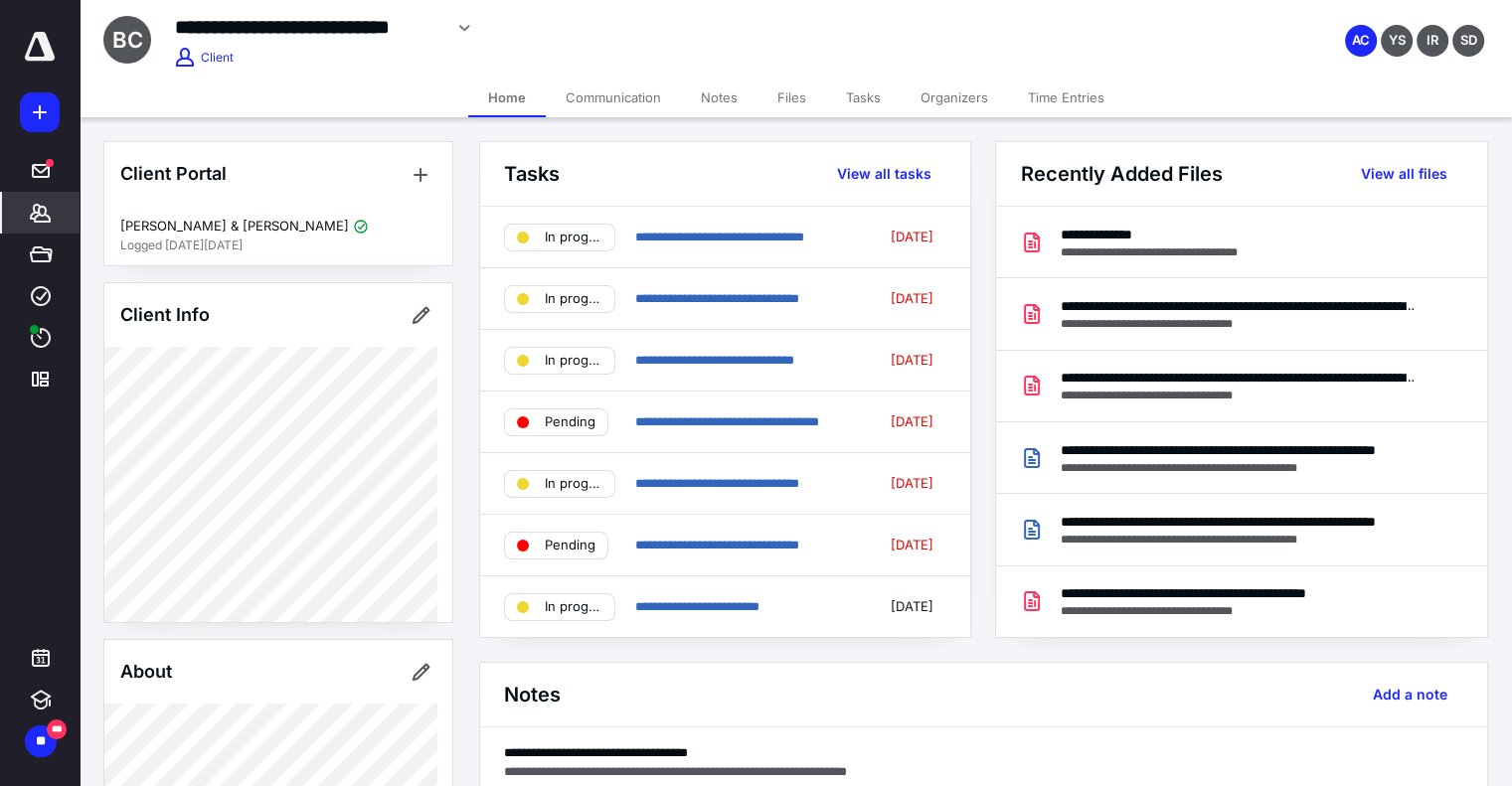 click on "Files" at bounding box center [791, 97] 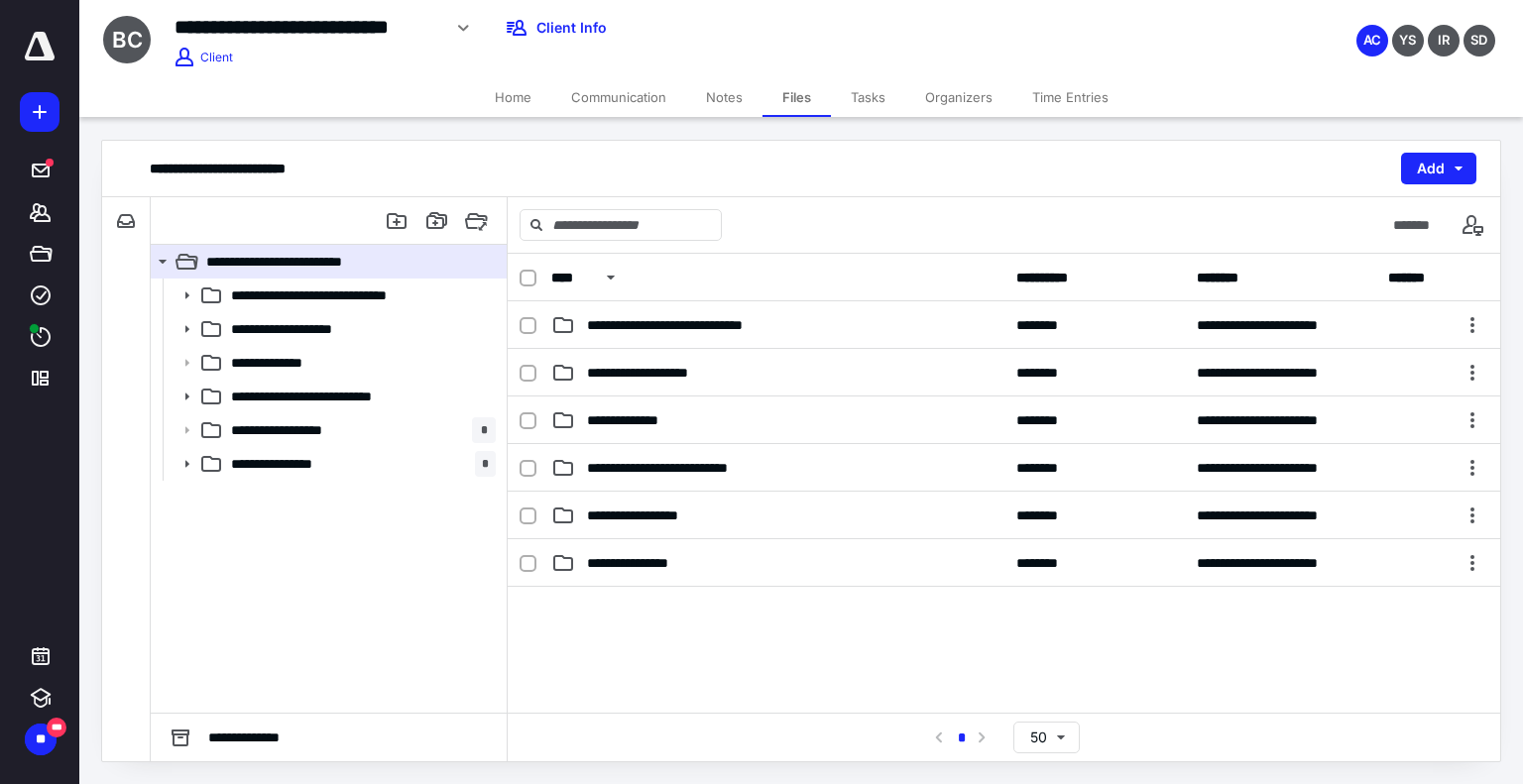 click on "Home" at bounding box center [513, 97] 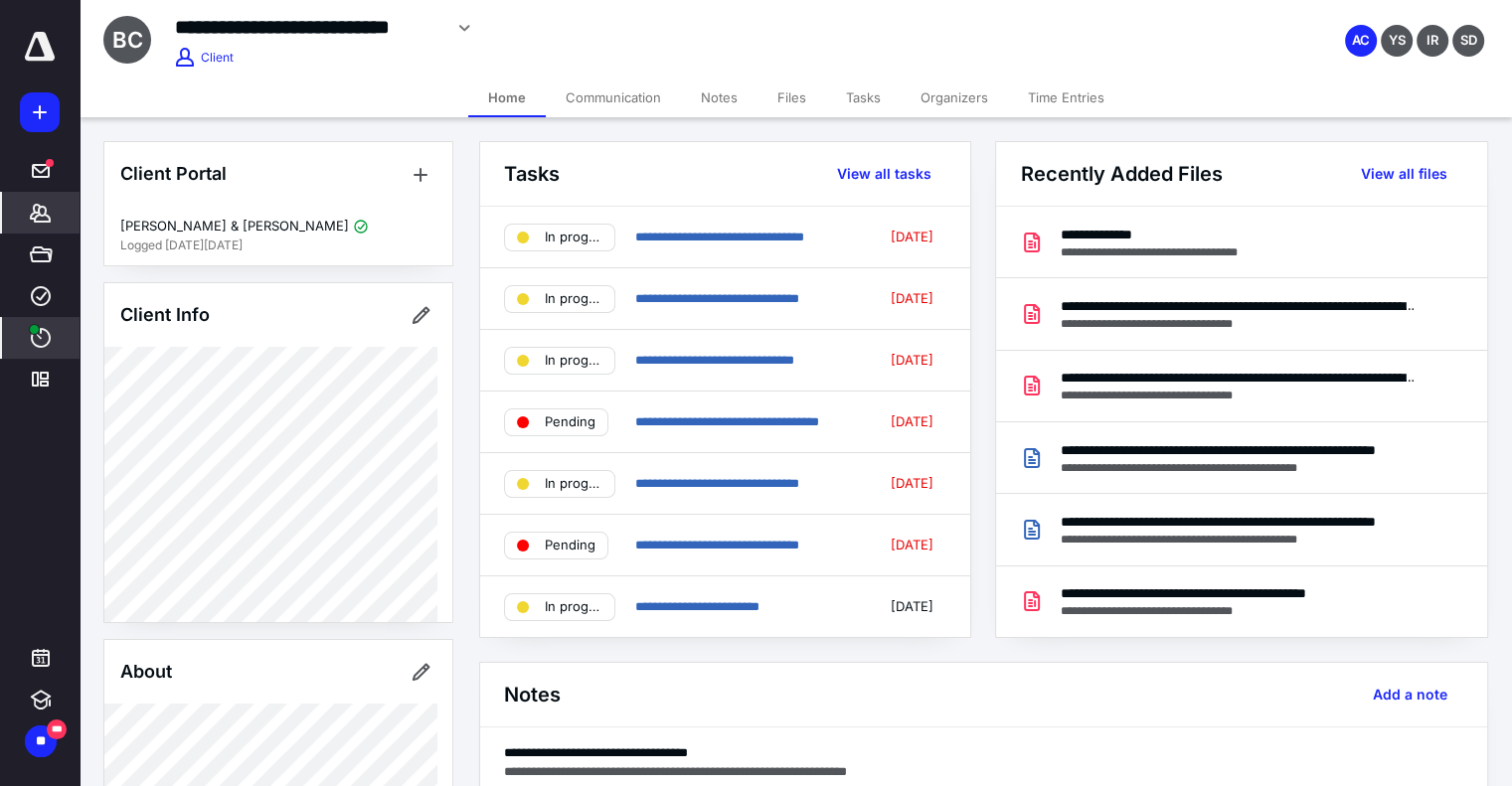 click on "****" at bounding box center [41, 338] 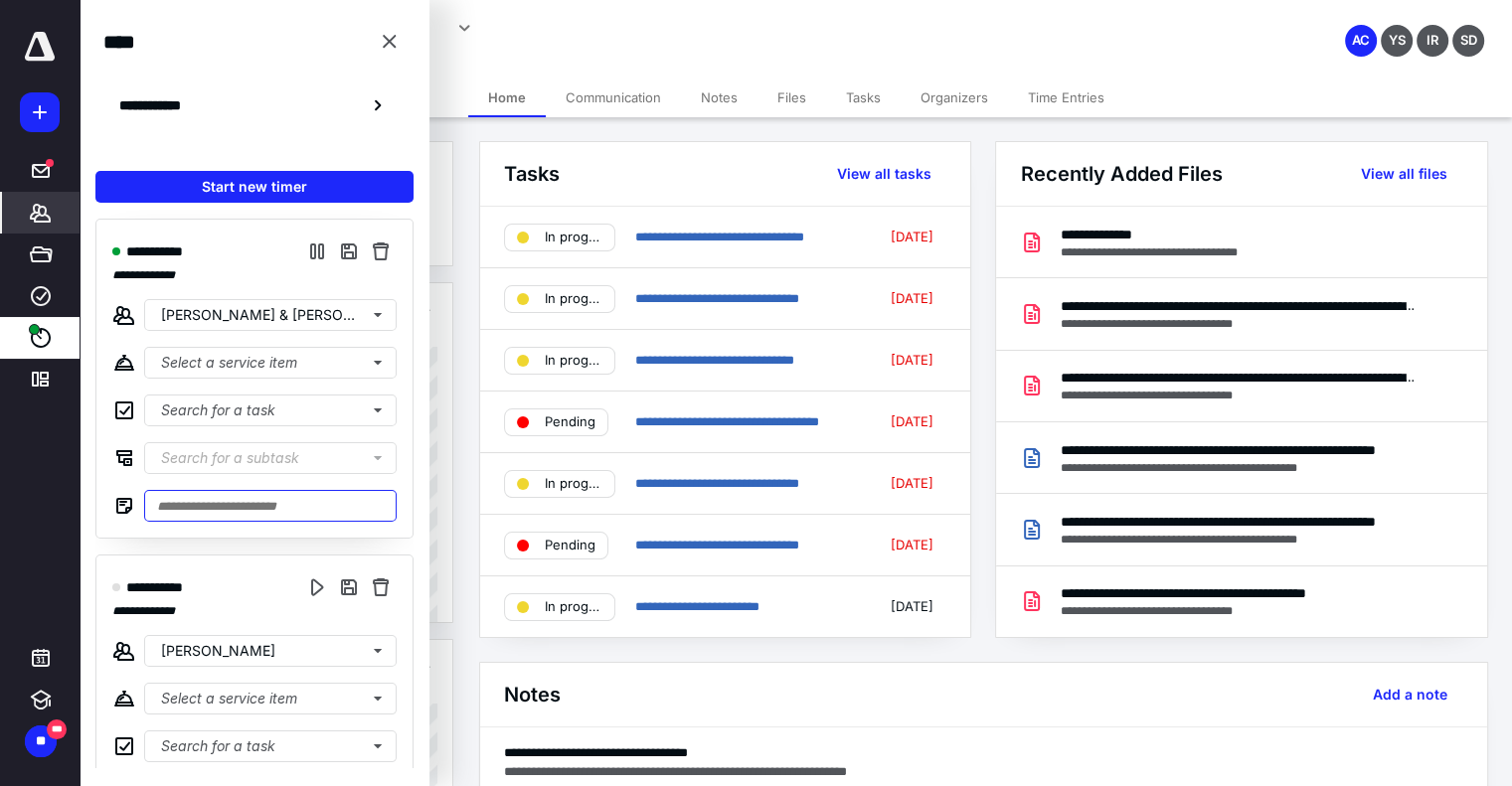 click at bounding box center [270, 506] 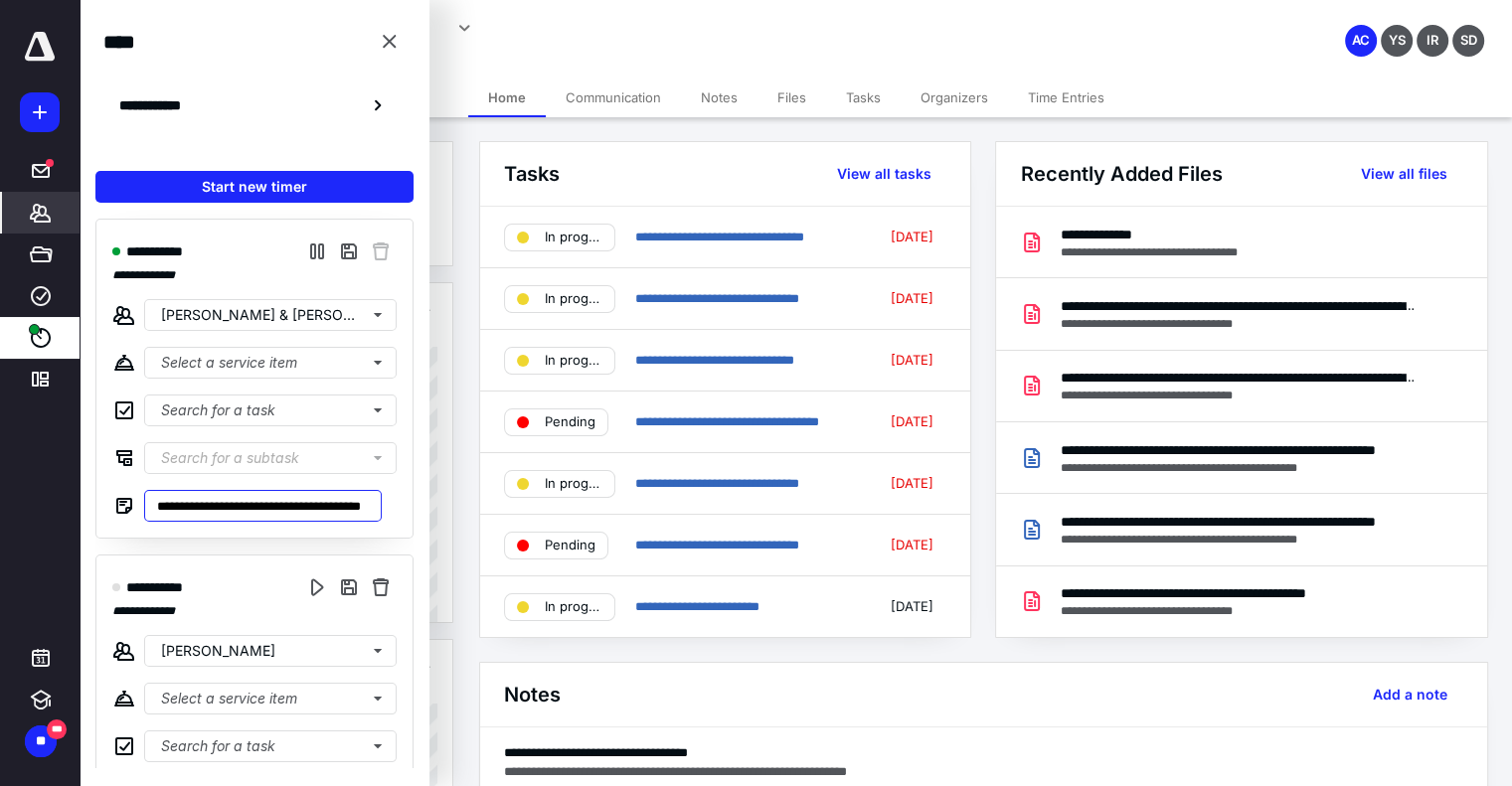 scroll, scrollTop: 0, scrollLeft: 40, axis: horizontal 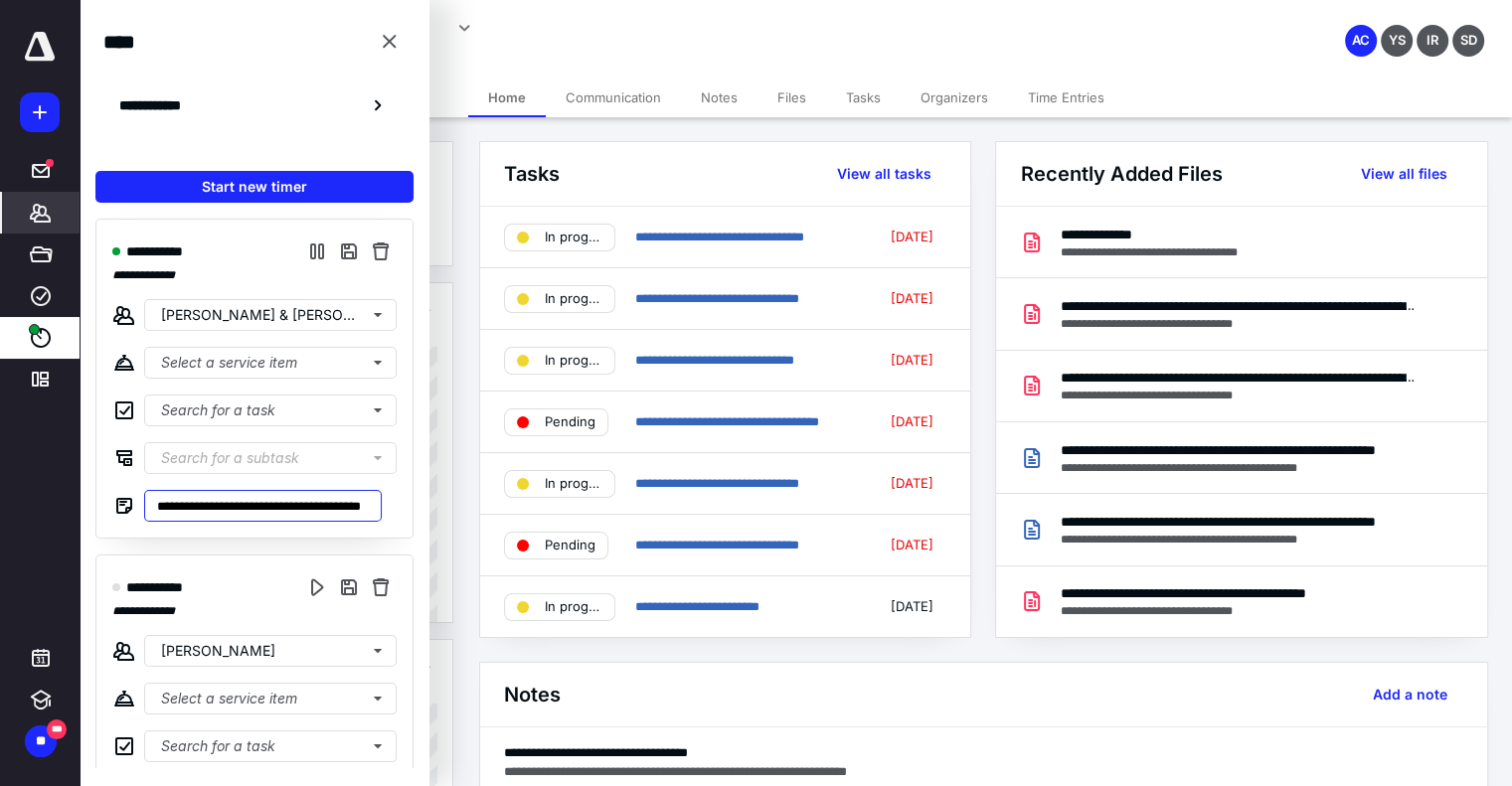 type on "**********" 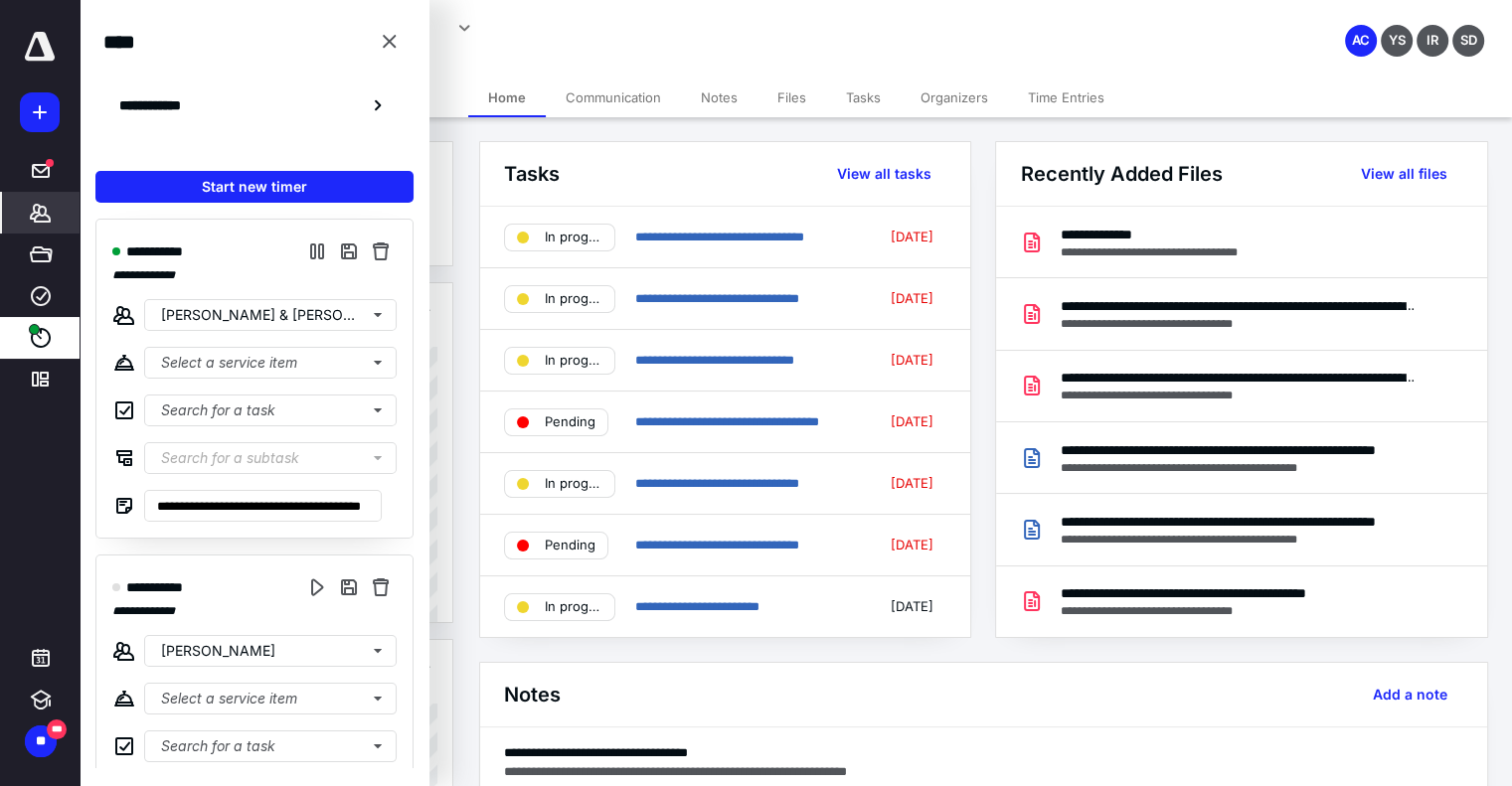 click on "**********" at bounding box center [562, 35] 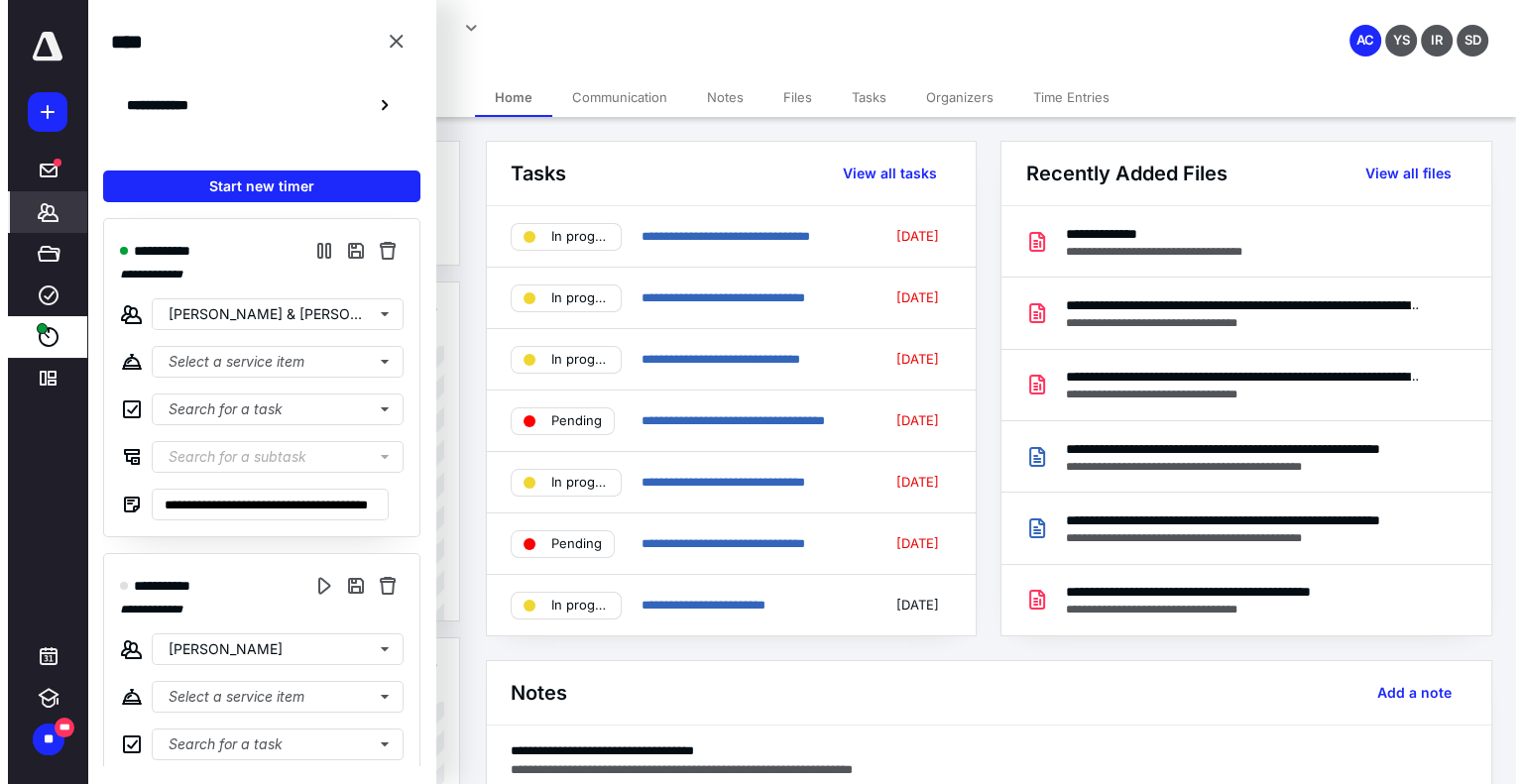 scroll, scrollTop: 0, scrollLeft: 0, axis: both 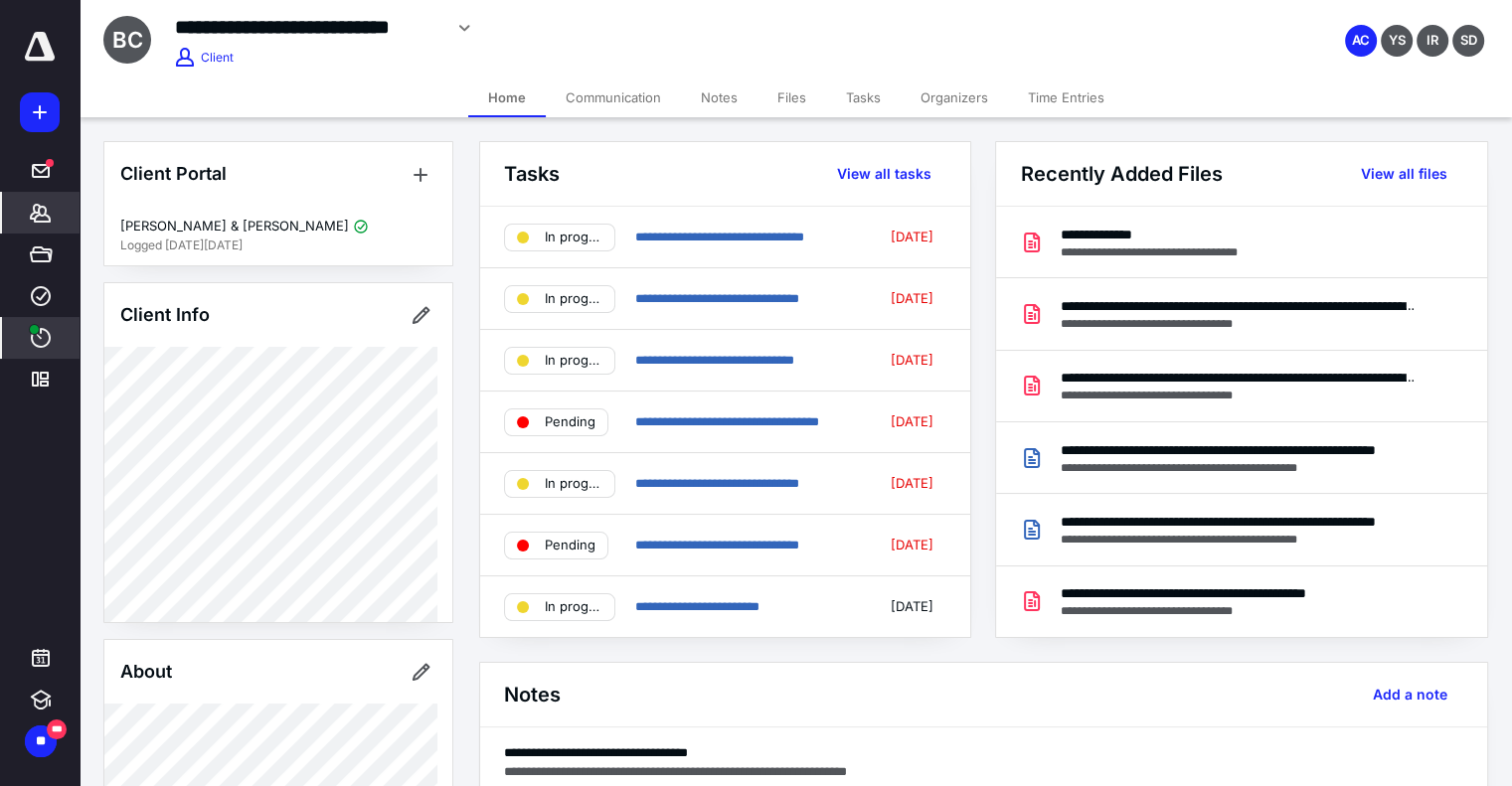 click on "****" at bounding box center [41, 338] 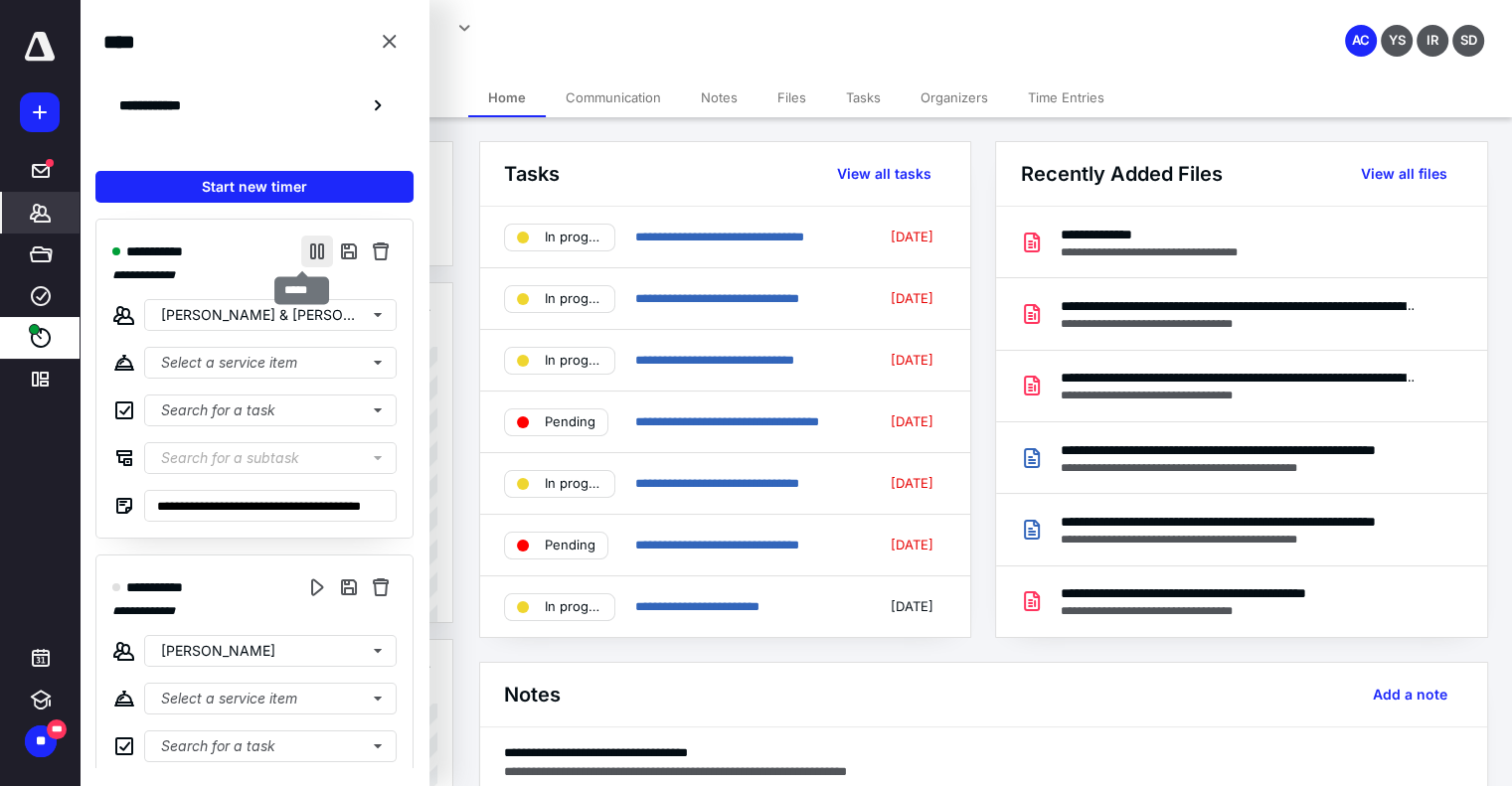 click at bounding box center [317, 251] 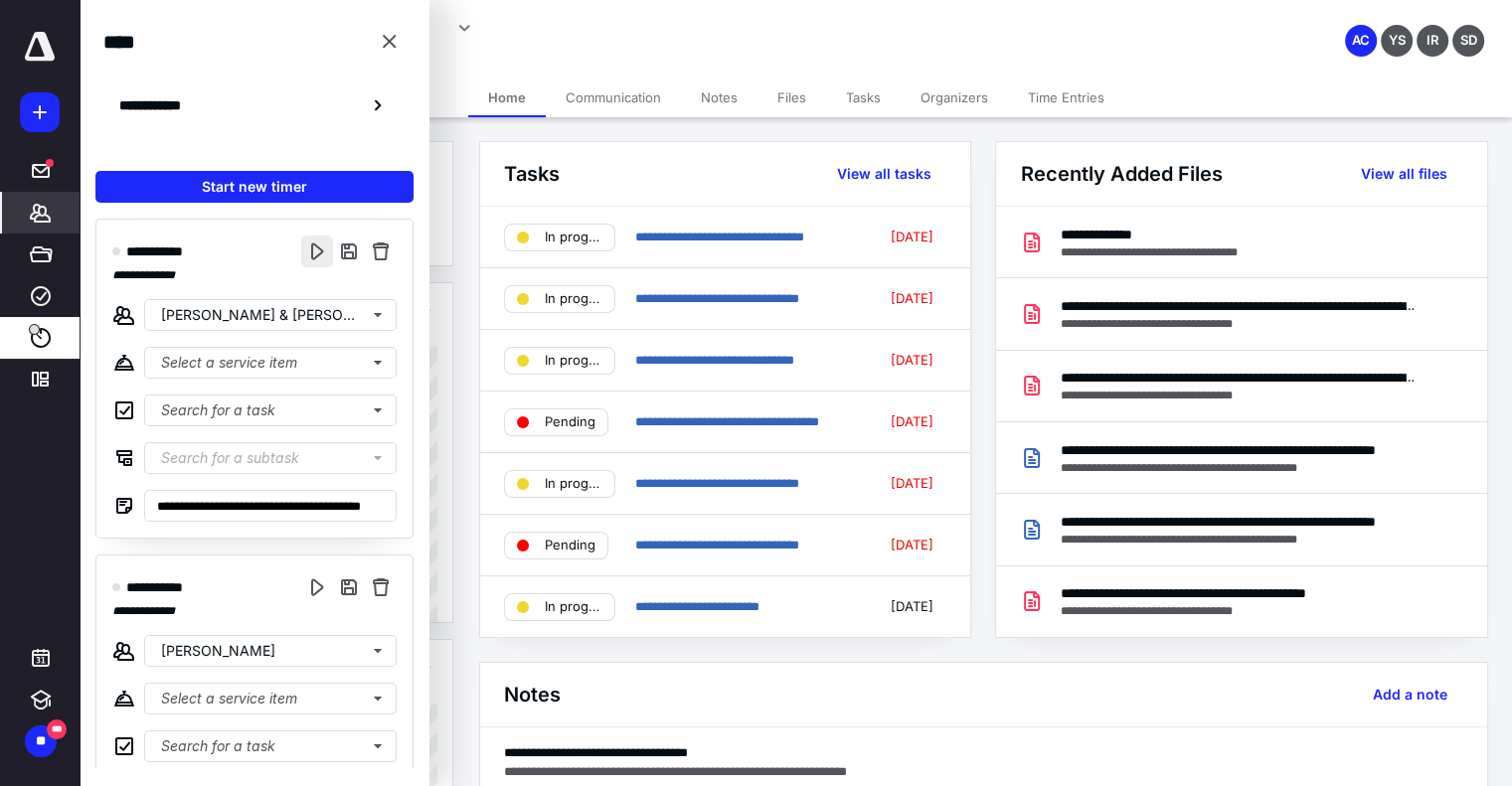 click at bounding box center [317, 251] 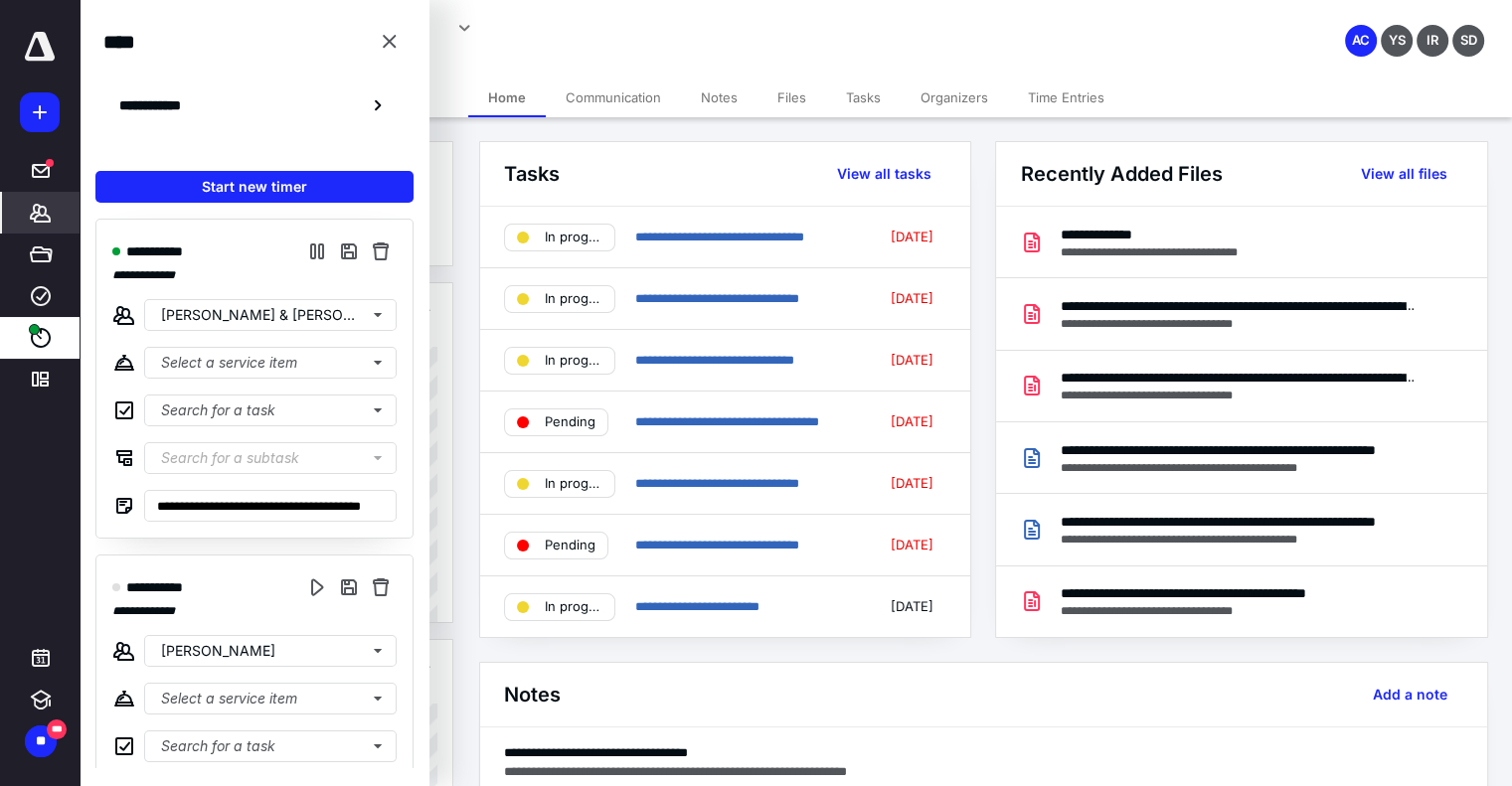 click on "Files" at bounding box center (791, 97) 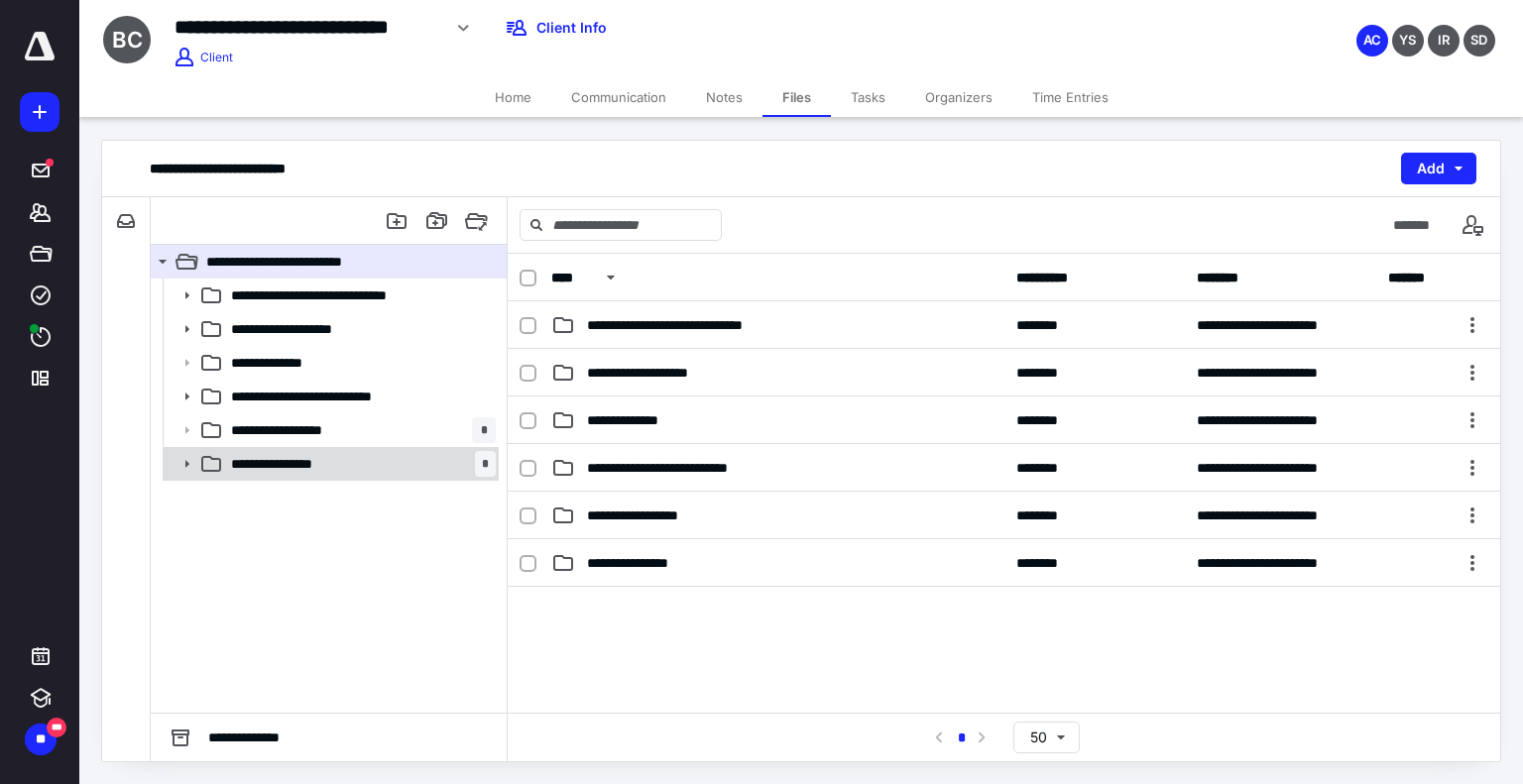 click on "**********" at bounding box center [279, 464] 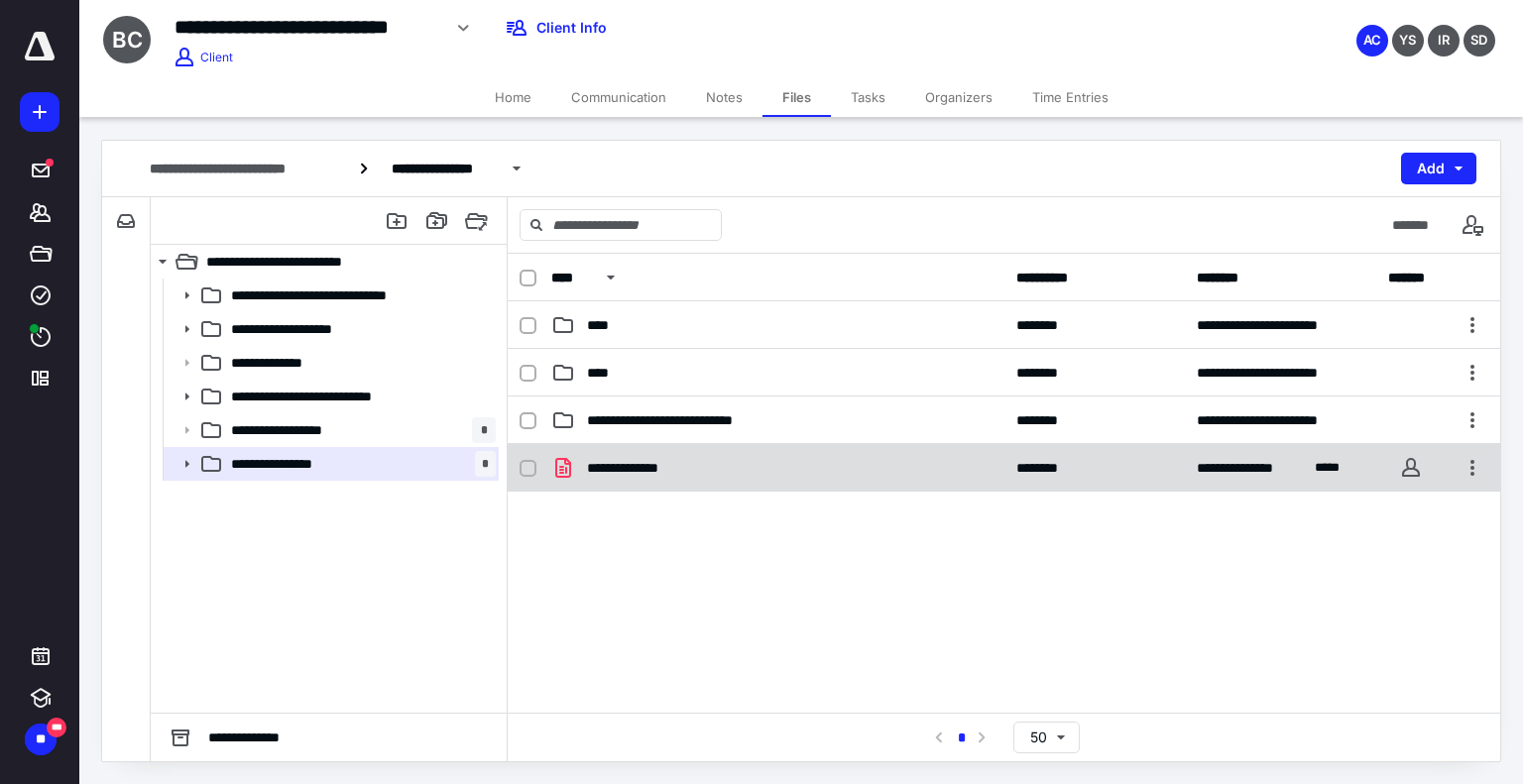 checkbox on "true" 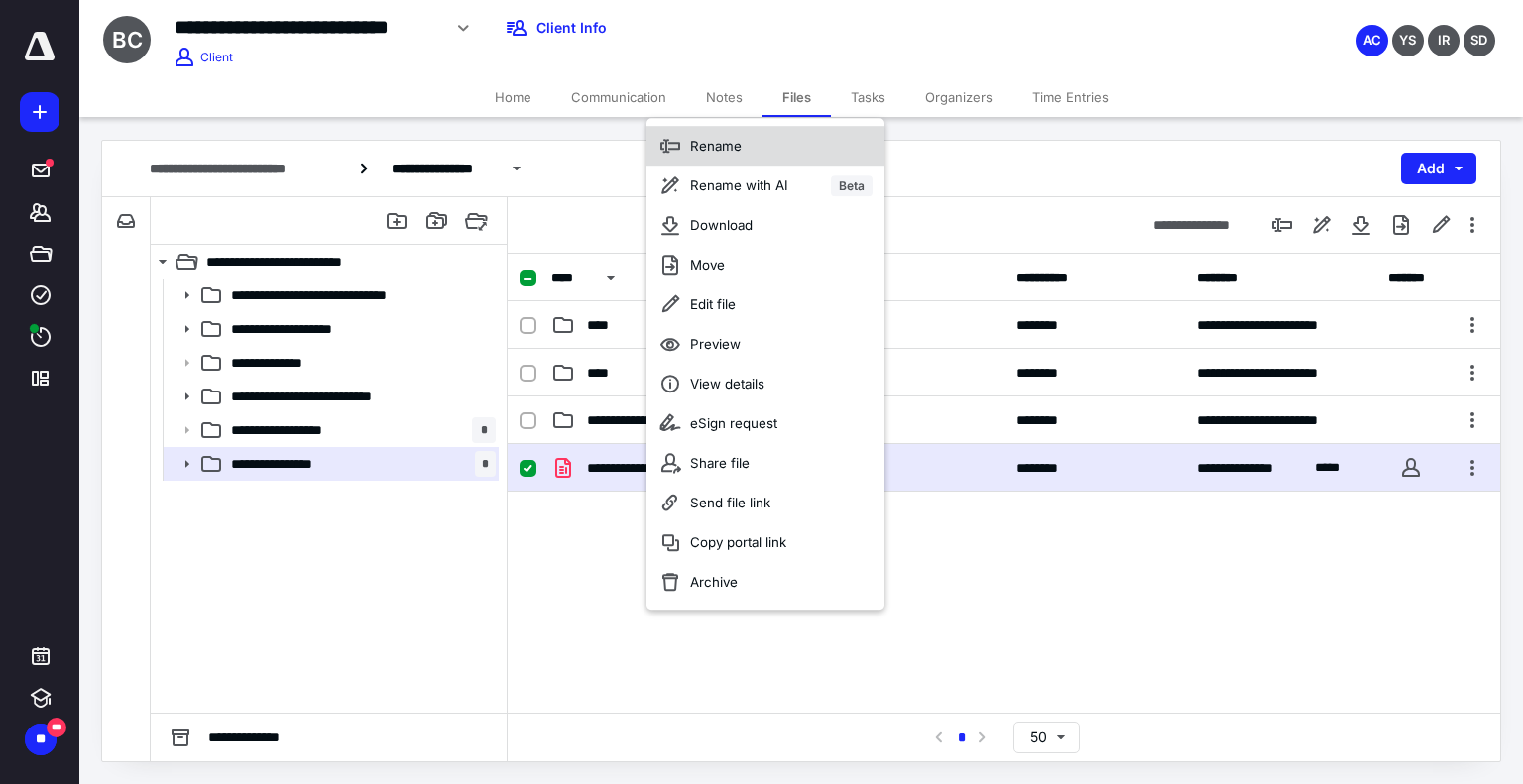 click on "Rename" at bounding box center [716, 146] 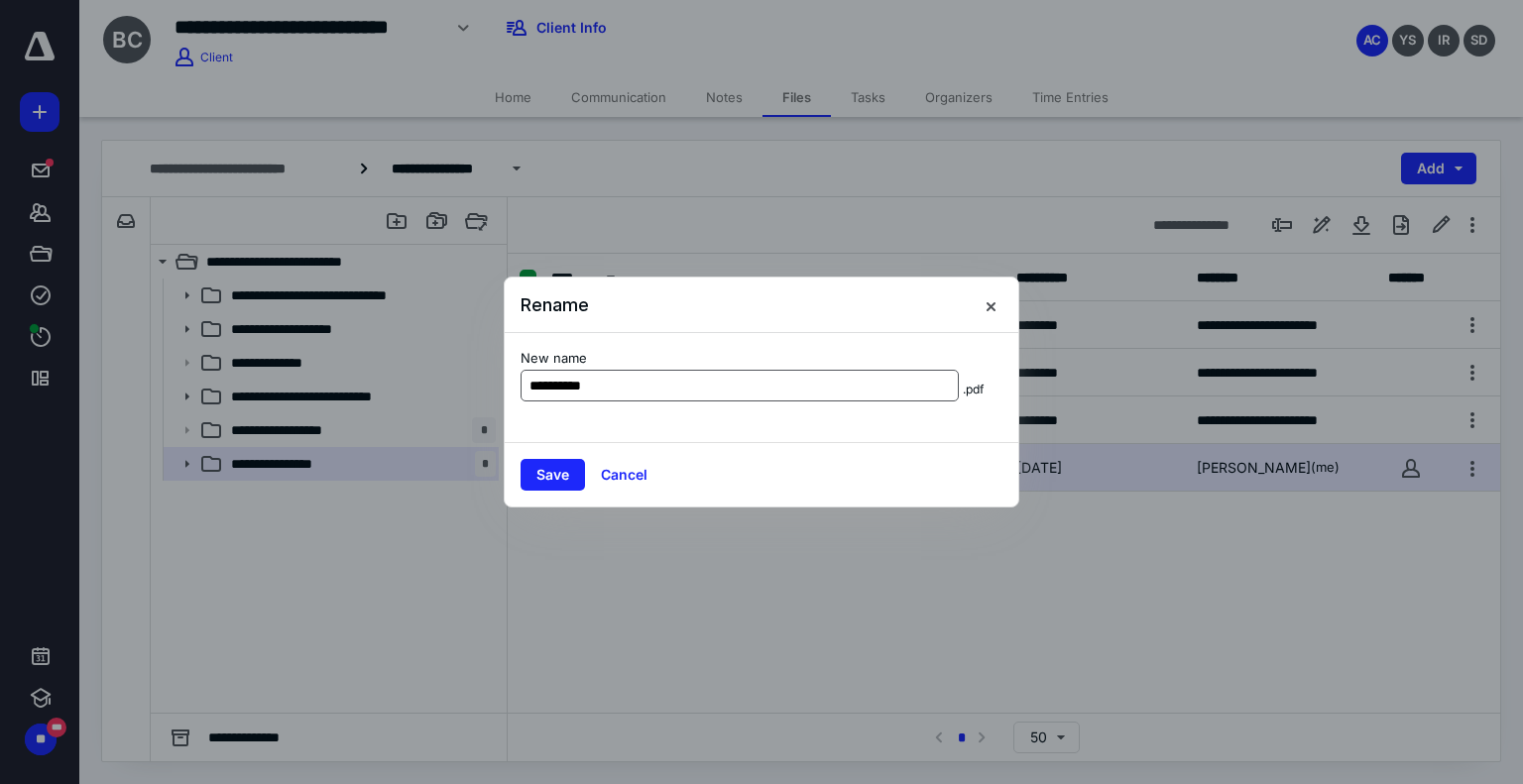 click on "**********" at bounding box center [740, 386] 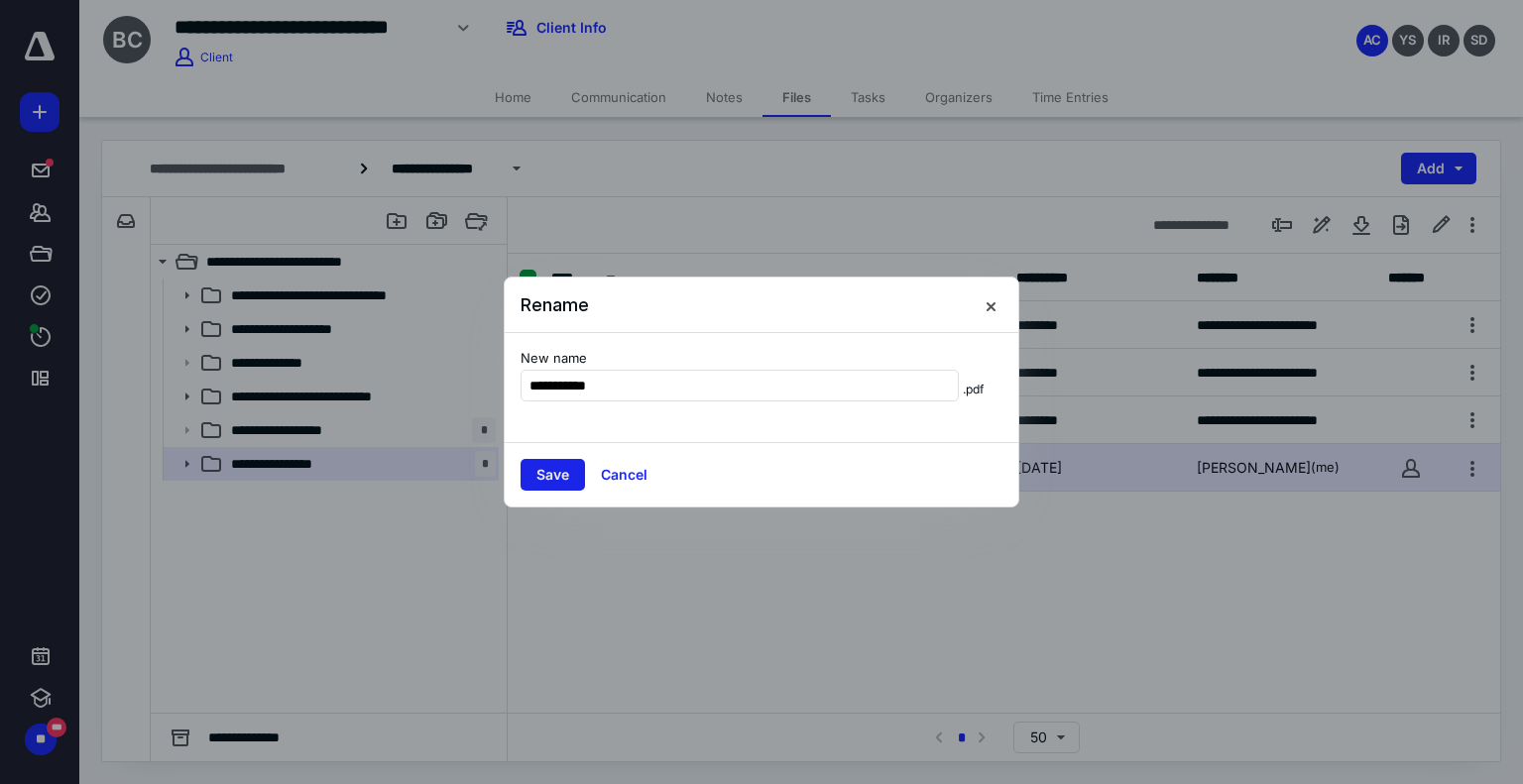 type on "**********" 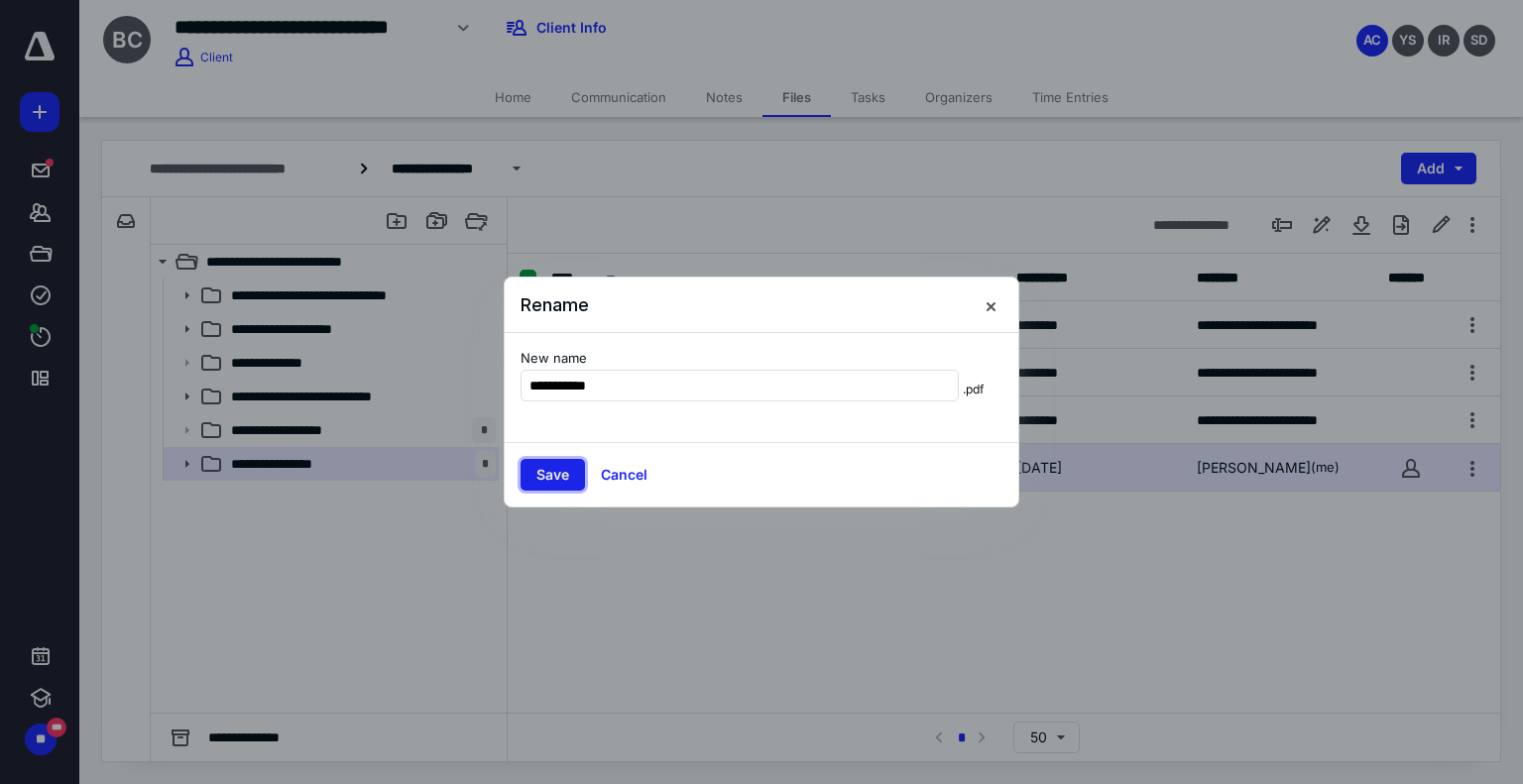 click on "Save" at bounding box center (552, 475) 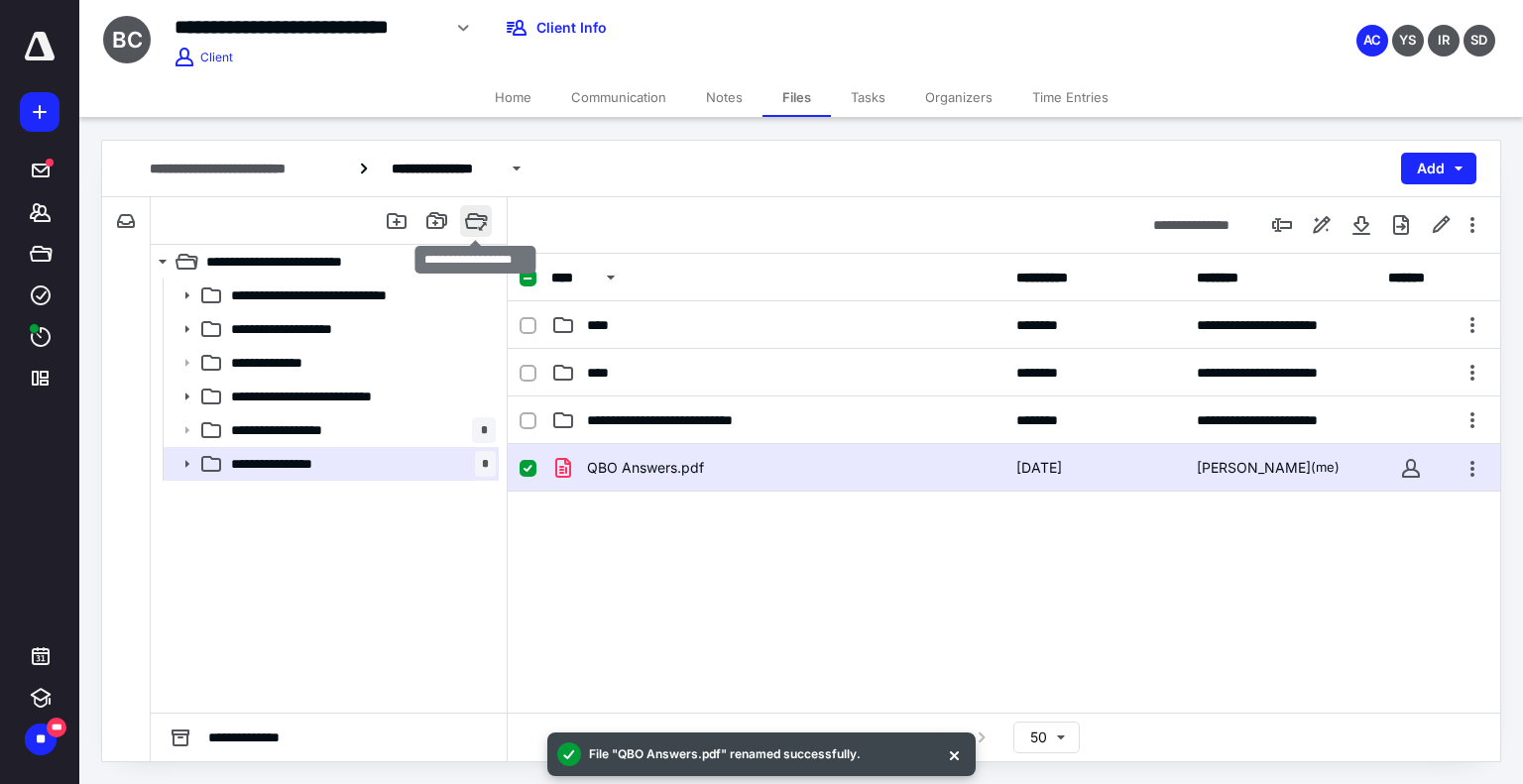 click at bounding box center (476, 221) 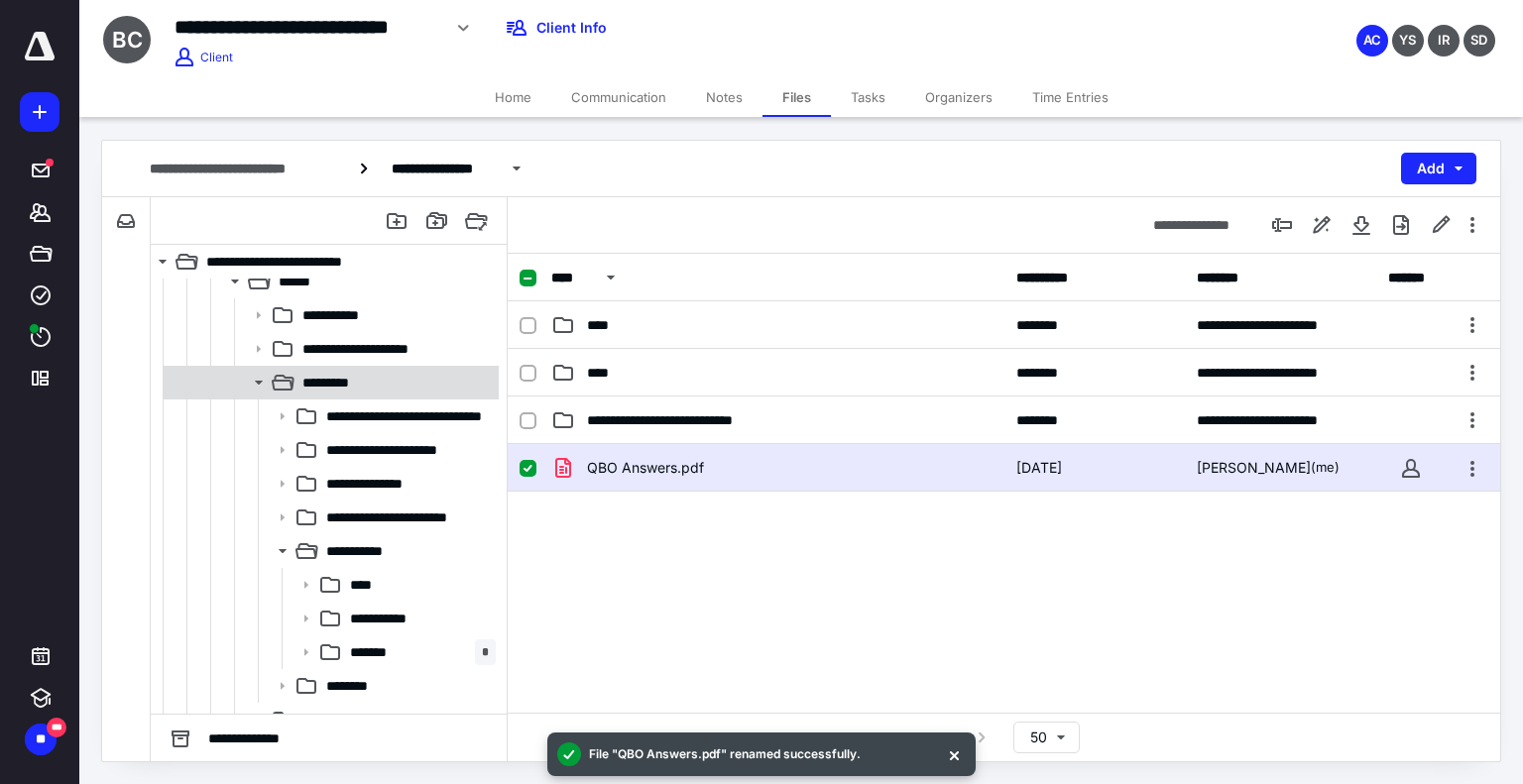 scroll, scrollTop: 1090, scrollLeft: 0, axis: vertical 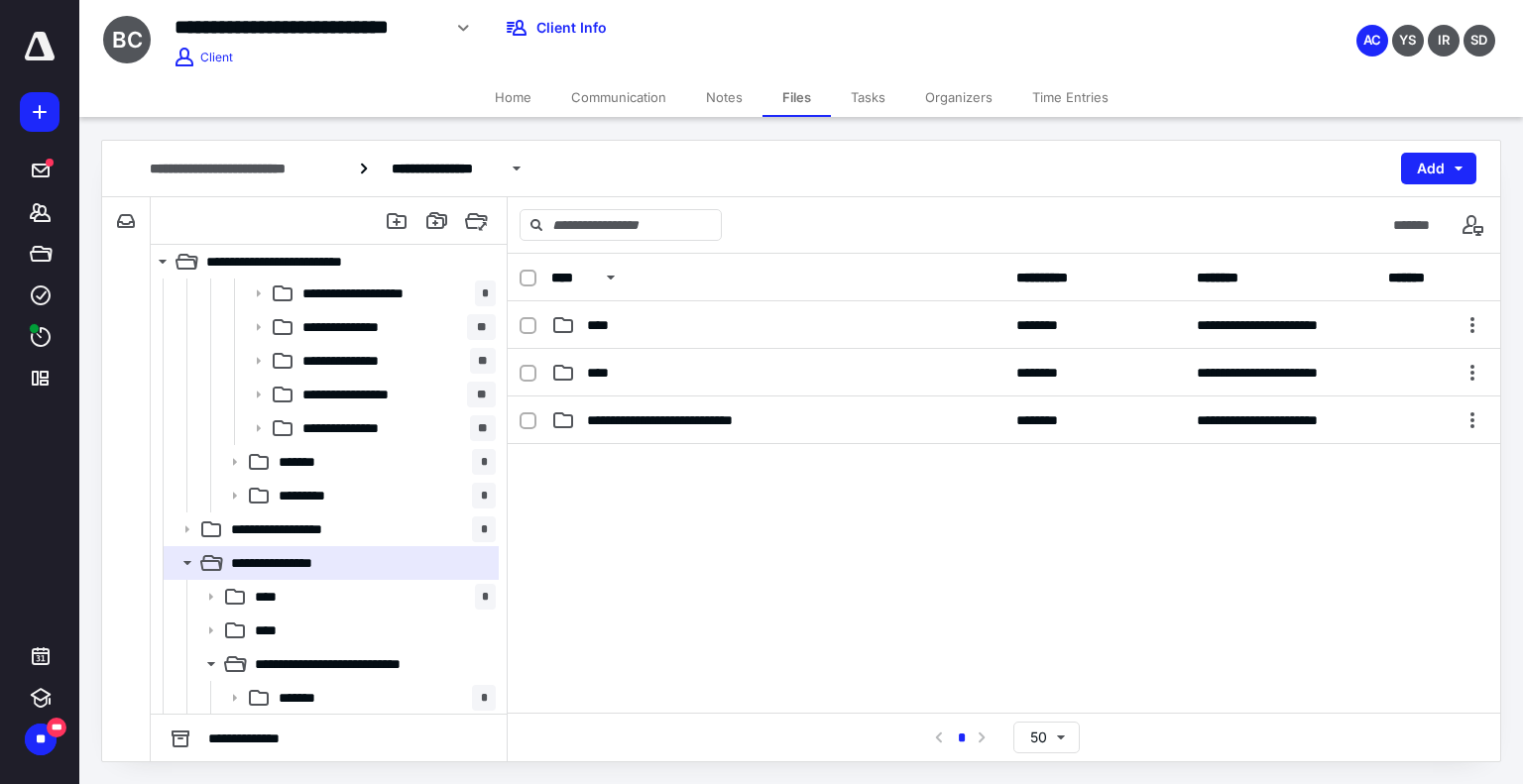 click on "******* *" at bounding box center [383, 698] 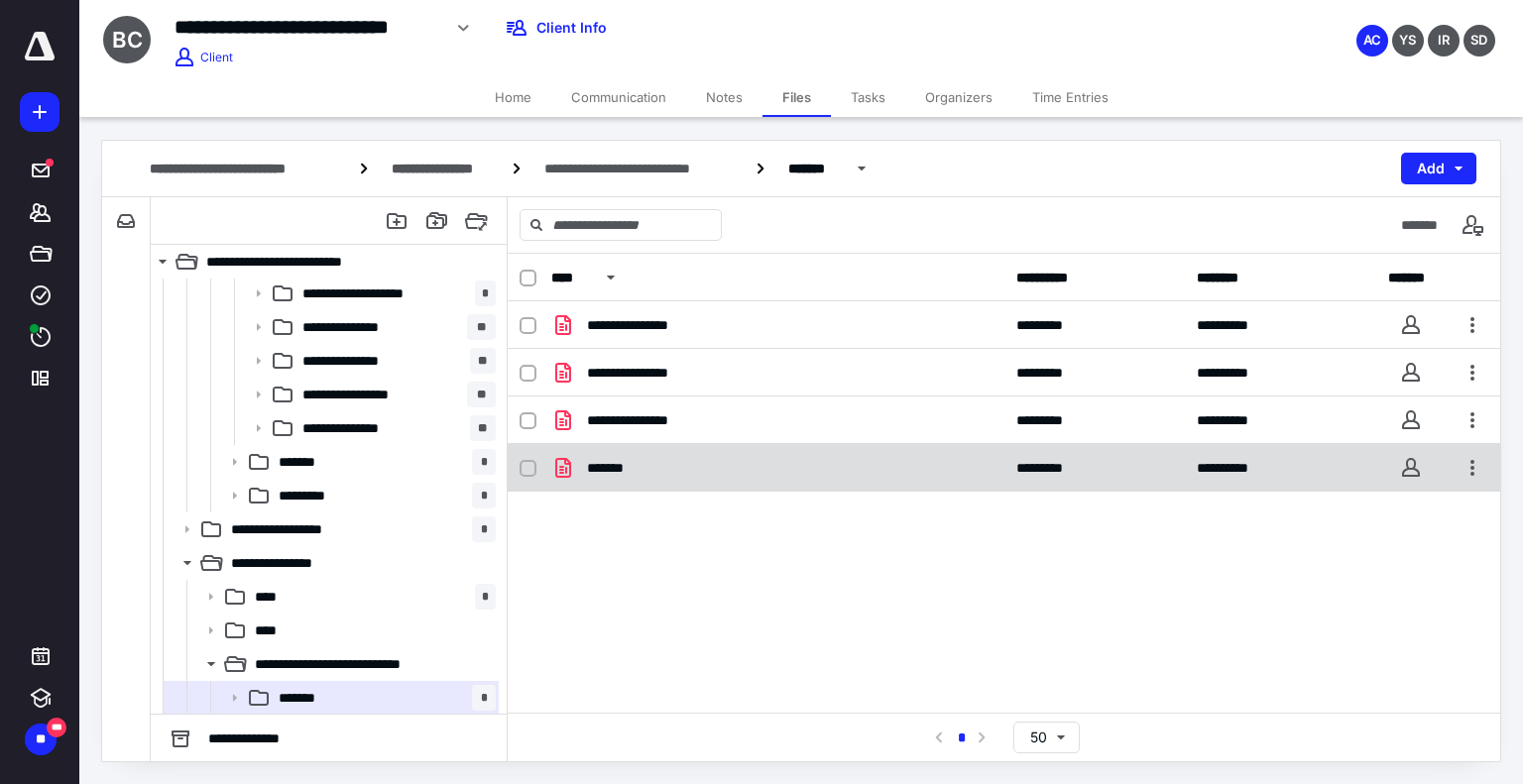 click on "*******" at bounding box center [777, 468] 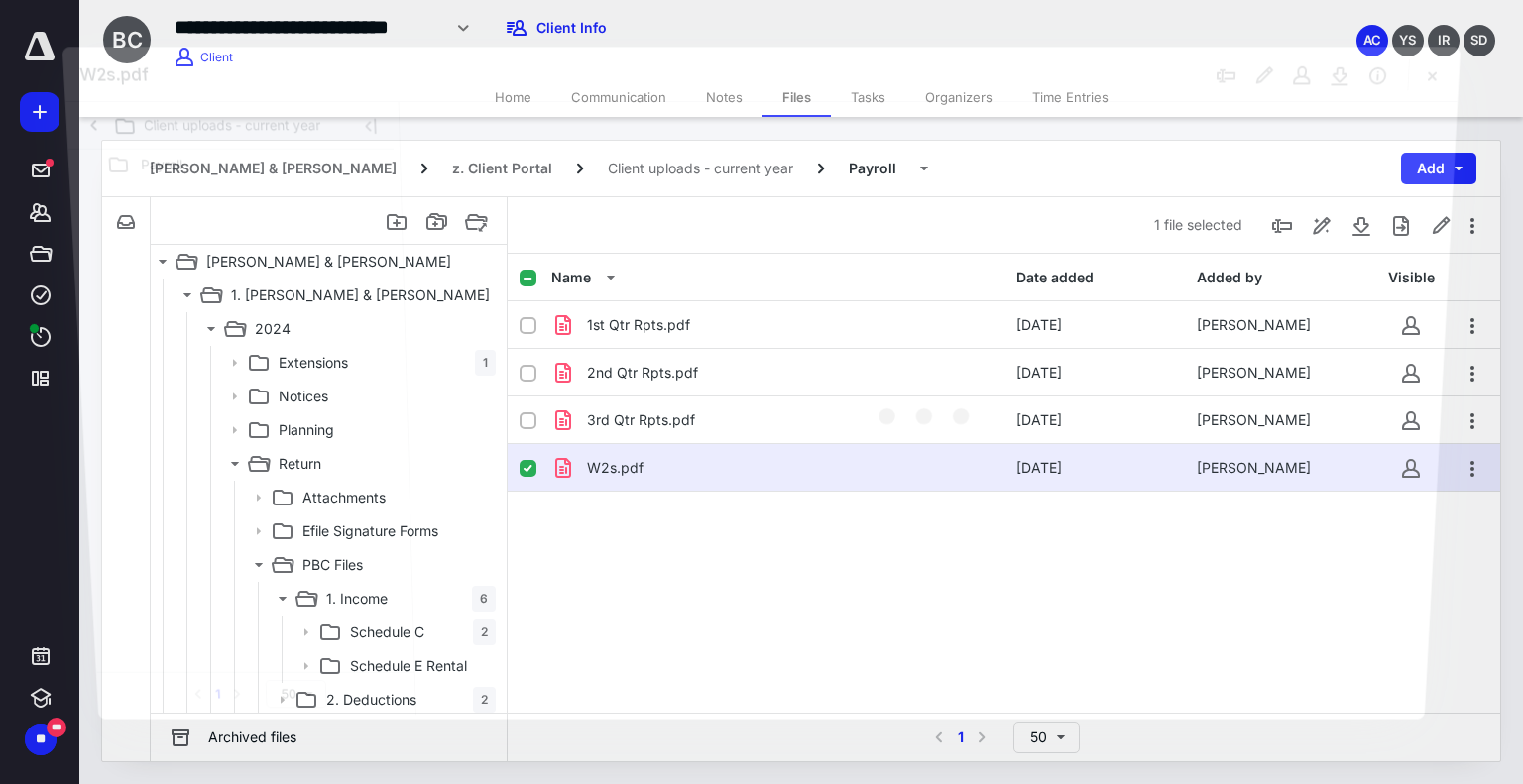 scroll, scrollTop: 3776, scrollLeft: 0, axis: vertical 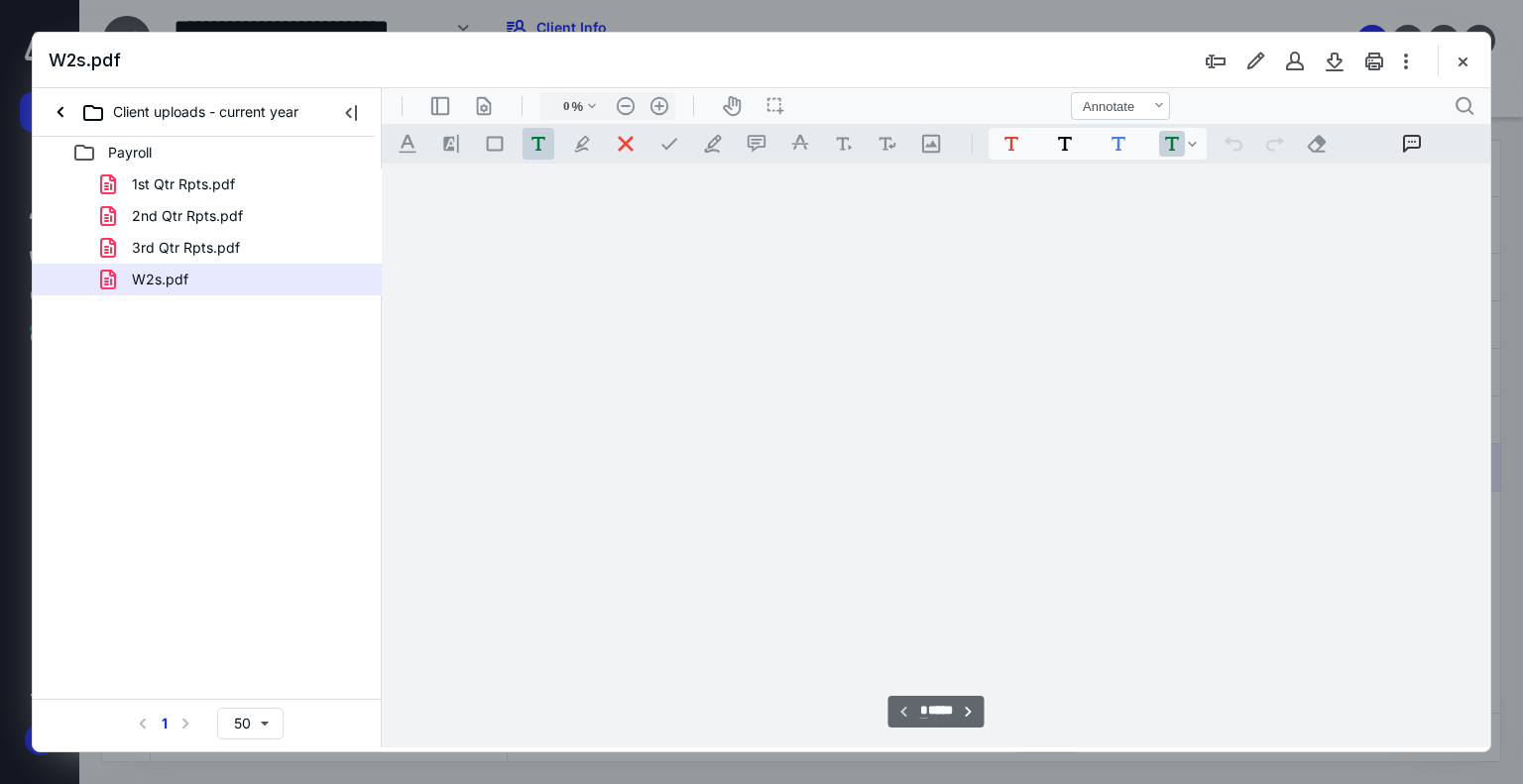type on "179" 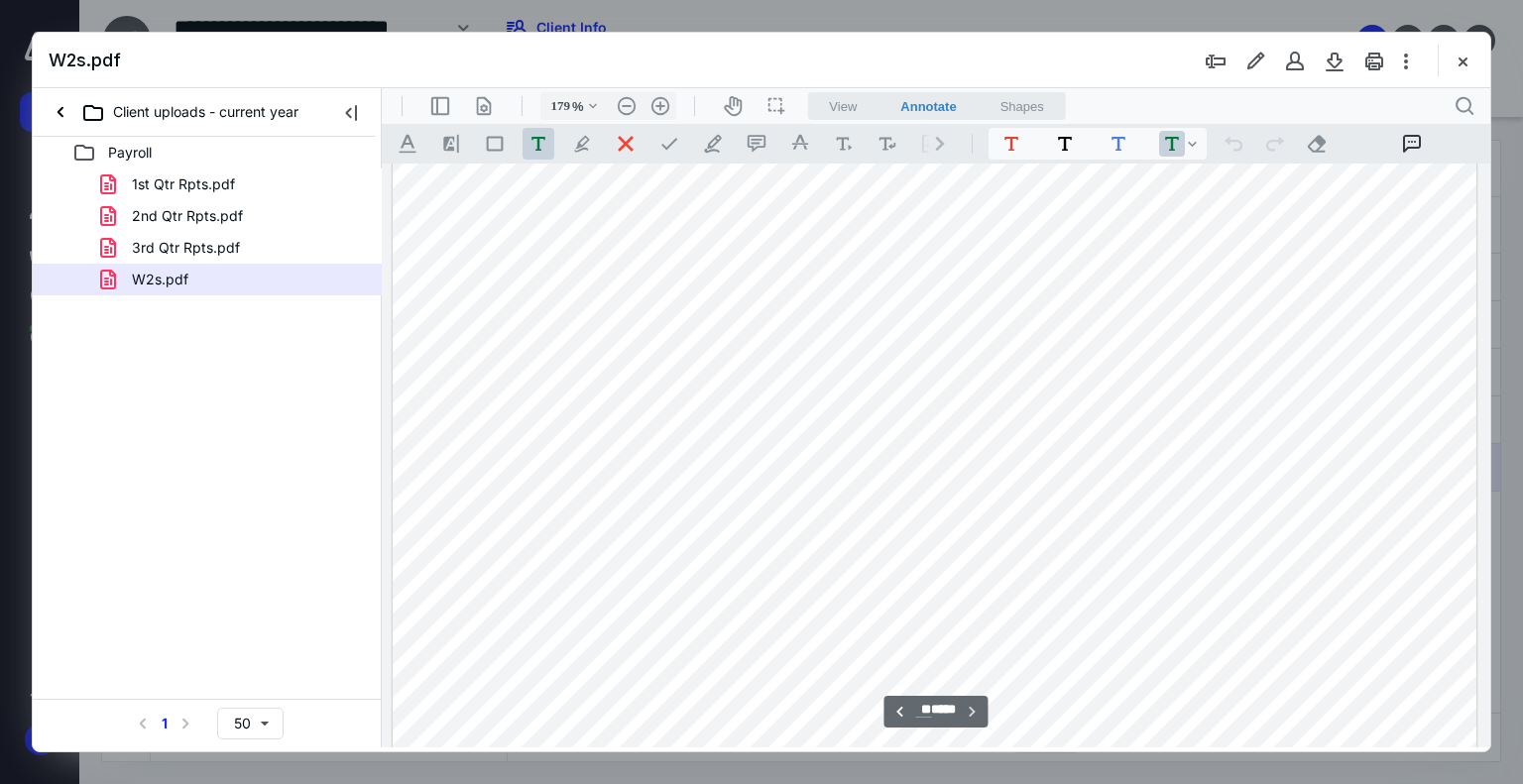 scroll, scrollTop: 15817, scrollLeft: 0, axis: vertical 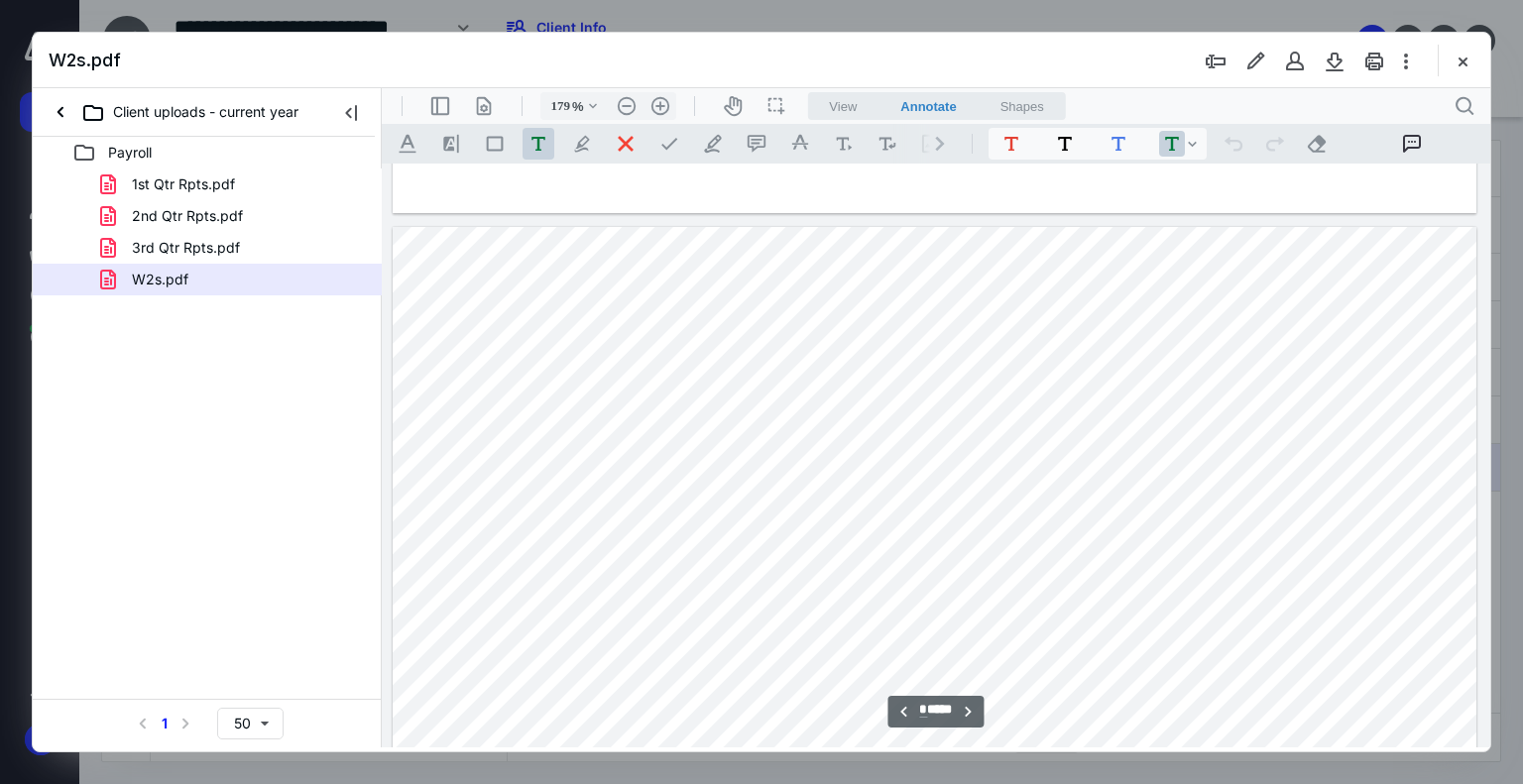 type on "*" 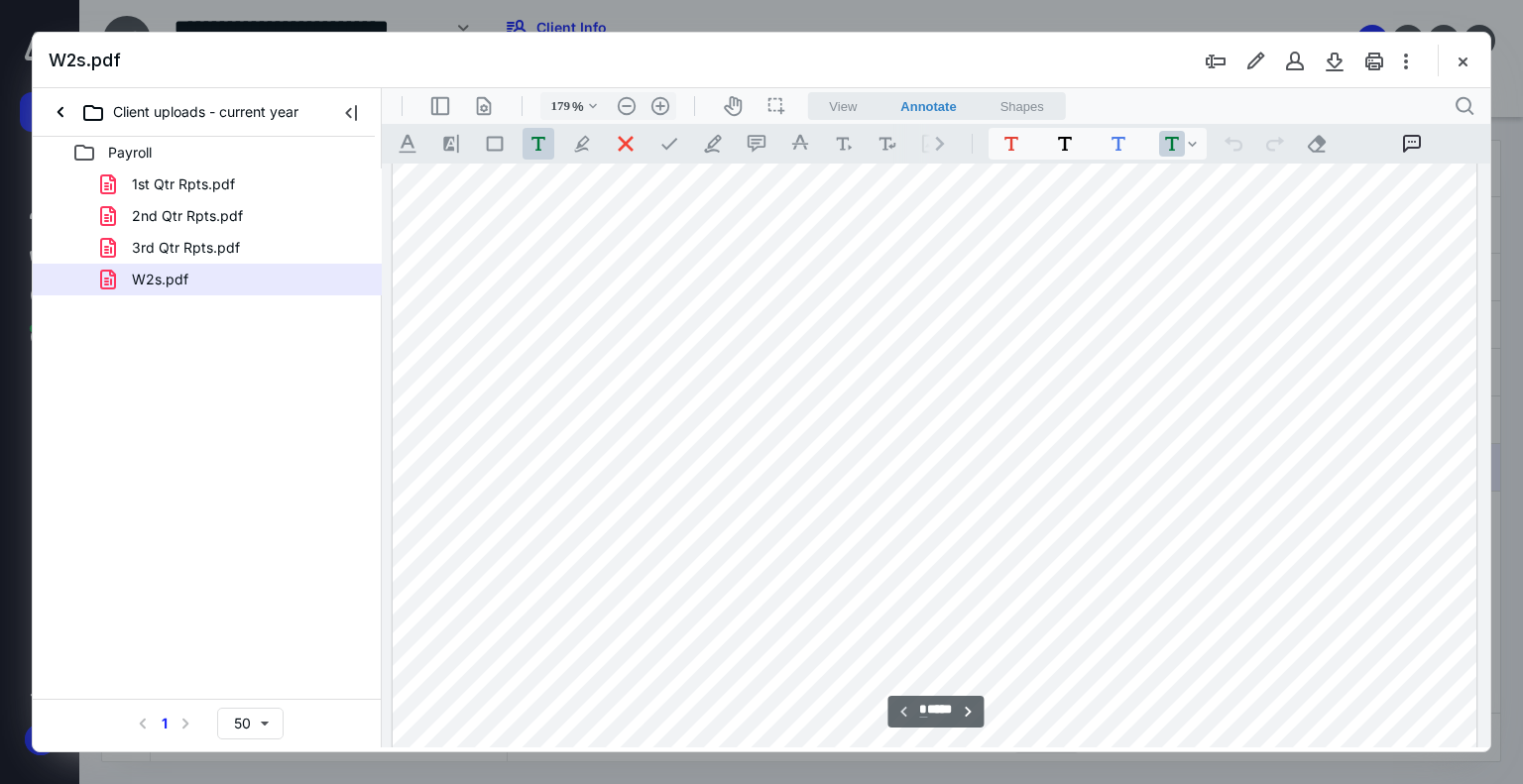 scroll, scrollTop: 91, scrollLeft: 0, axis: vertical 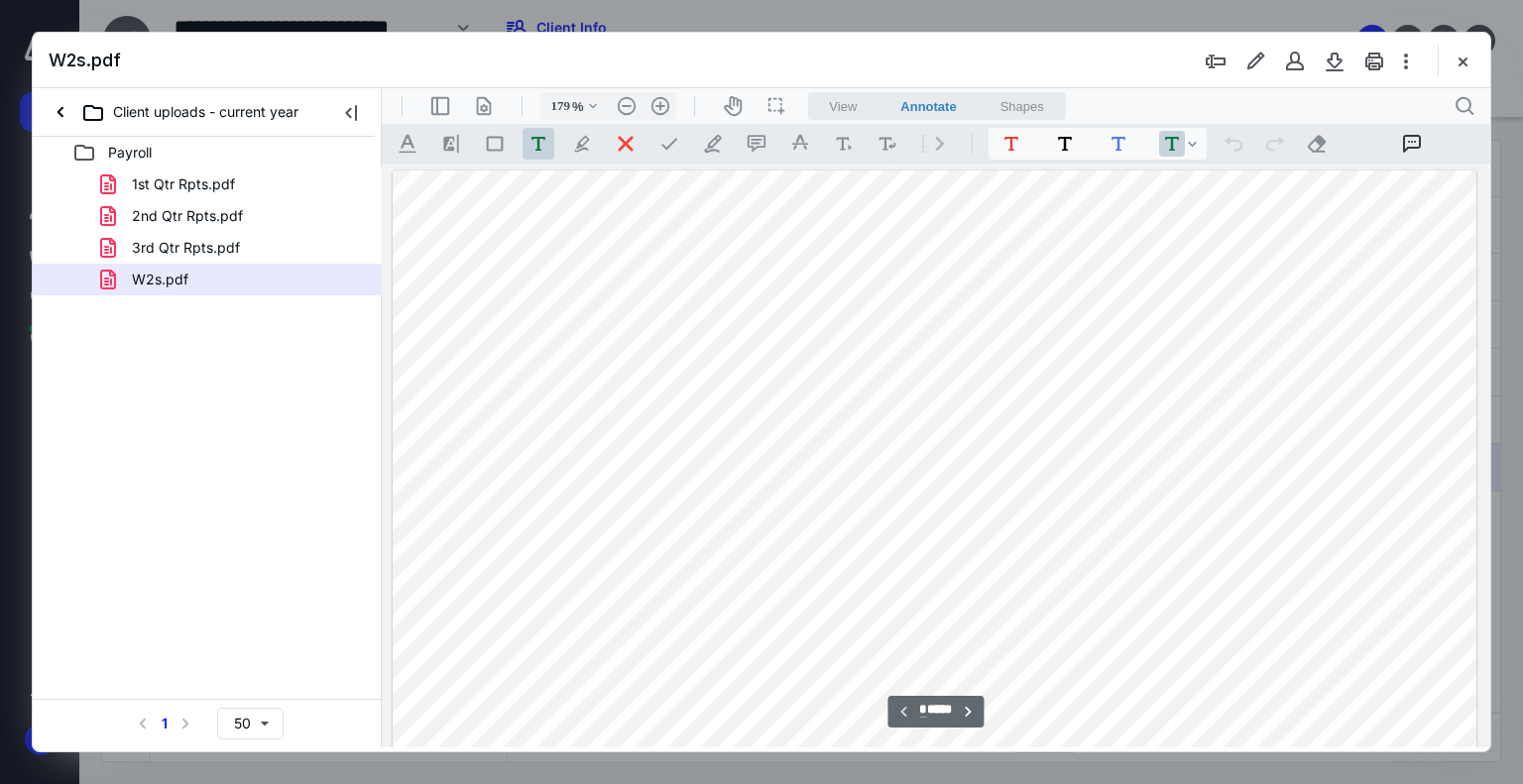 click on "View" at bounding box center [843, 106] 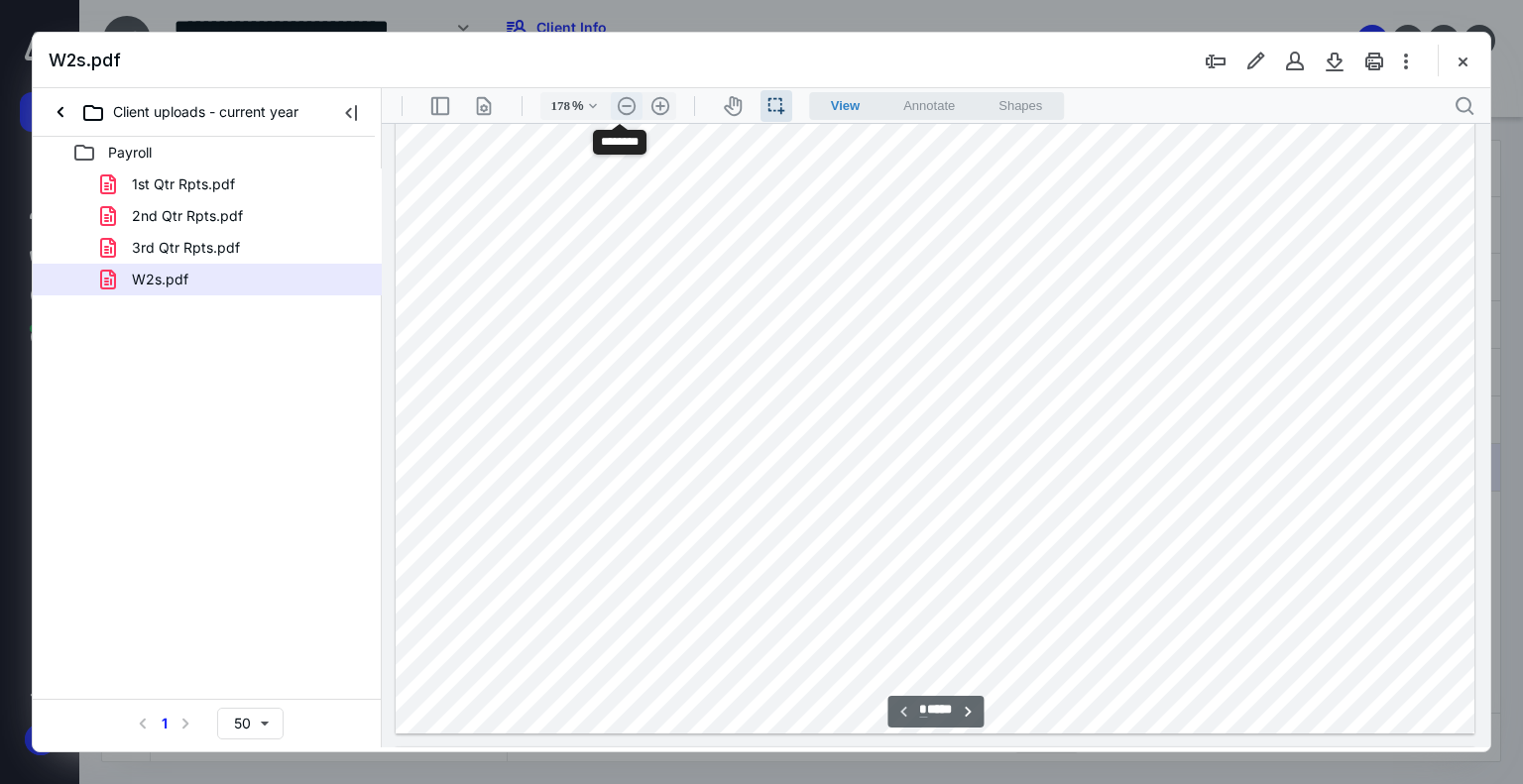 click on ".cls-1{fill:#abb0c4;} icon - header - zoom - out - line" at bounding box center (627, 106) 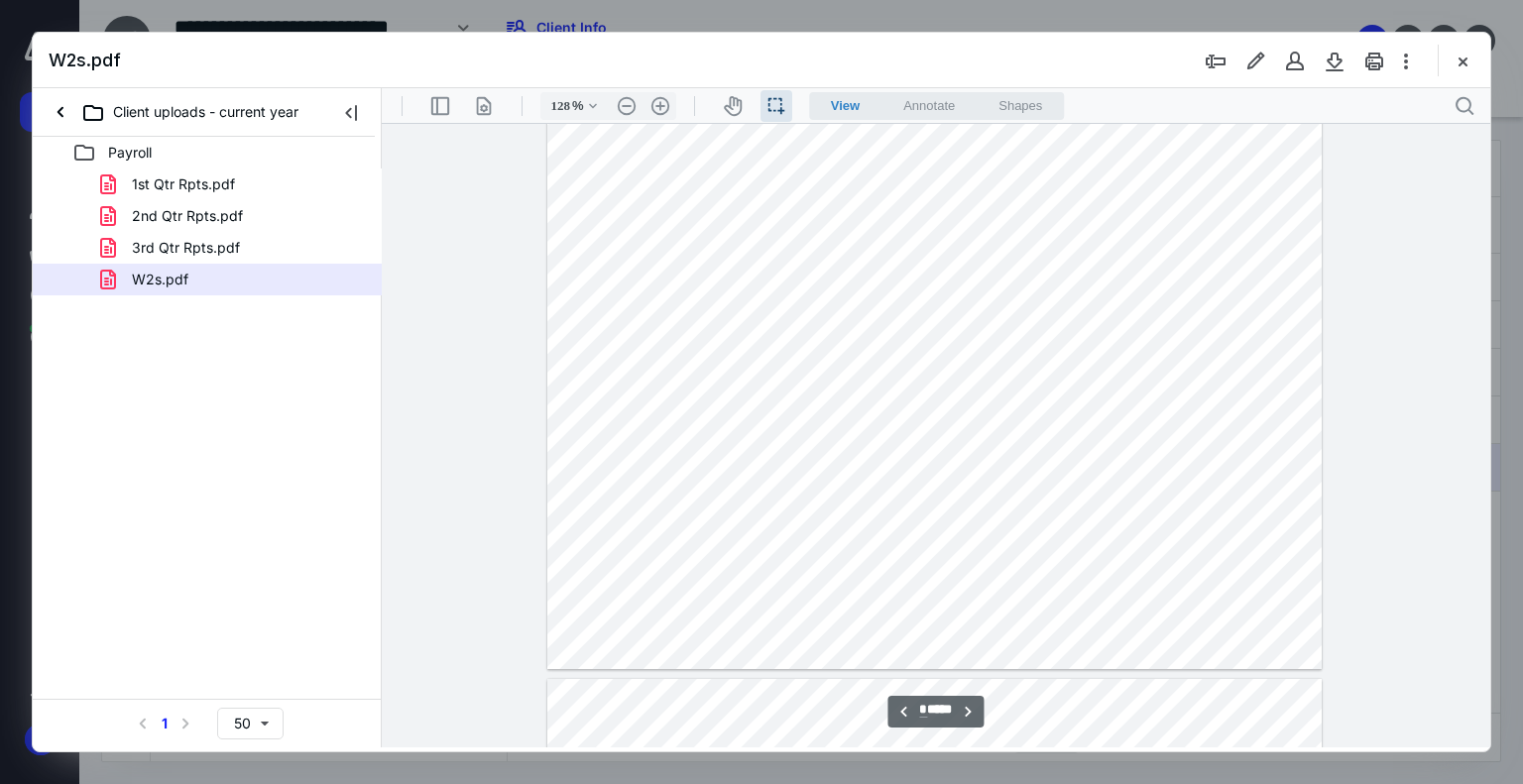 scroll, scrollTop: 6542, scrollLeft: 0, axis: vertical 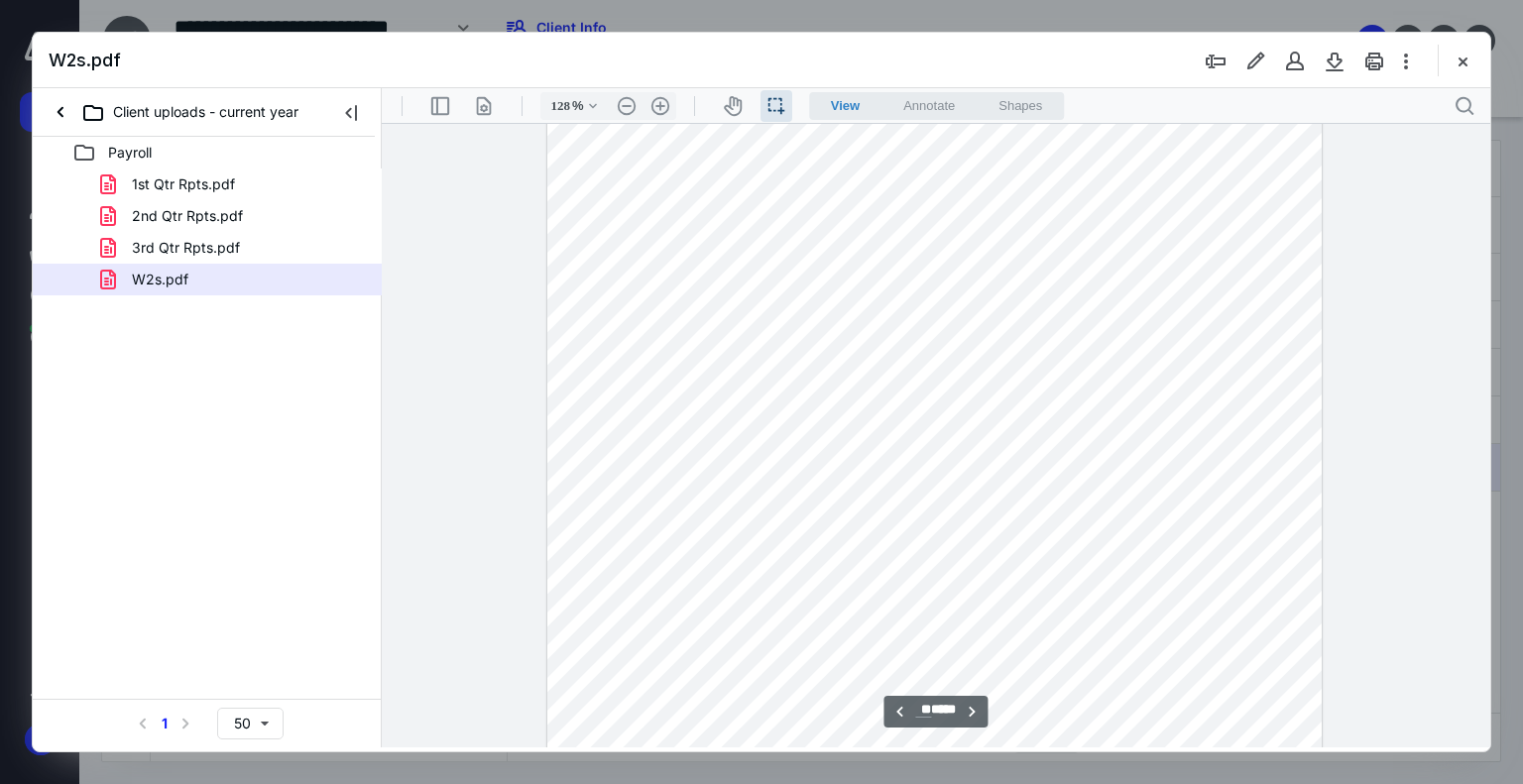 type on "**" 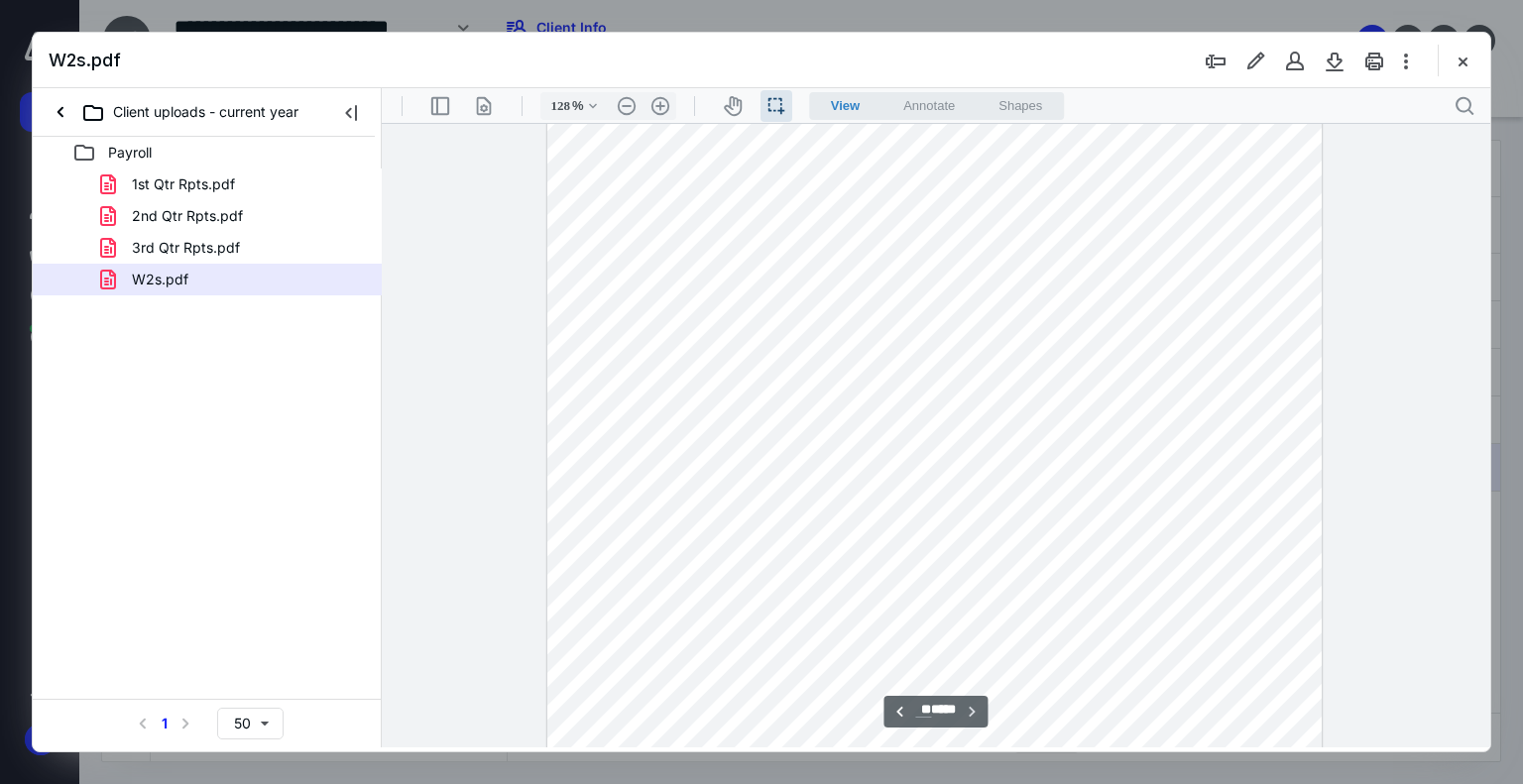 scroll, scrollTop: 11123, scrollLeft: 0, axis: vertical 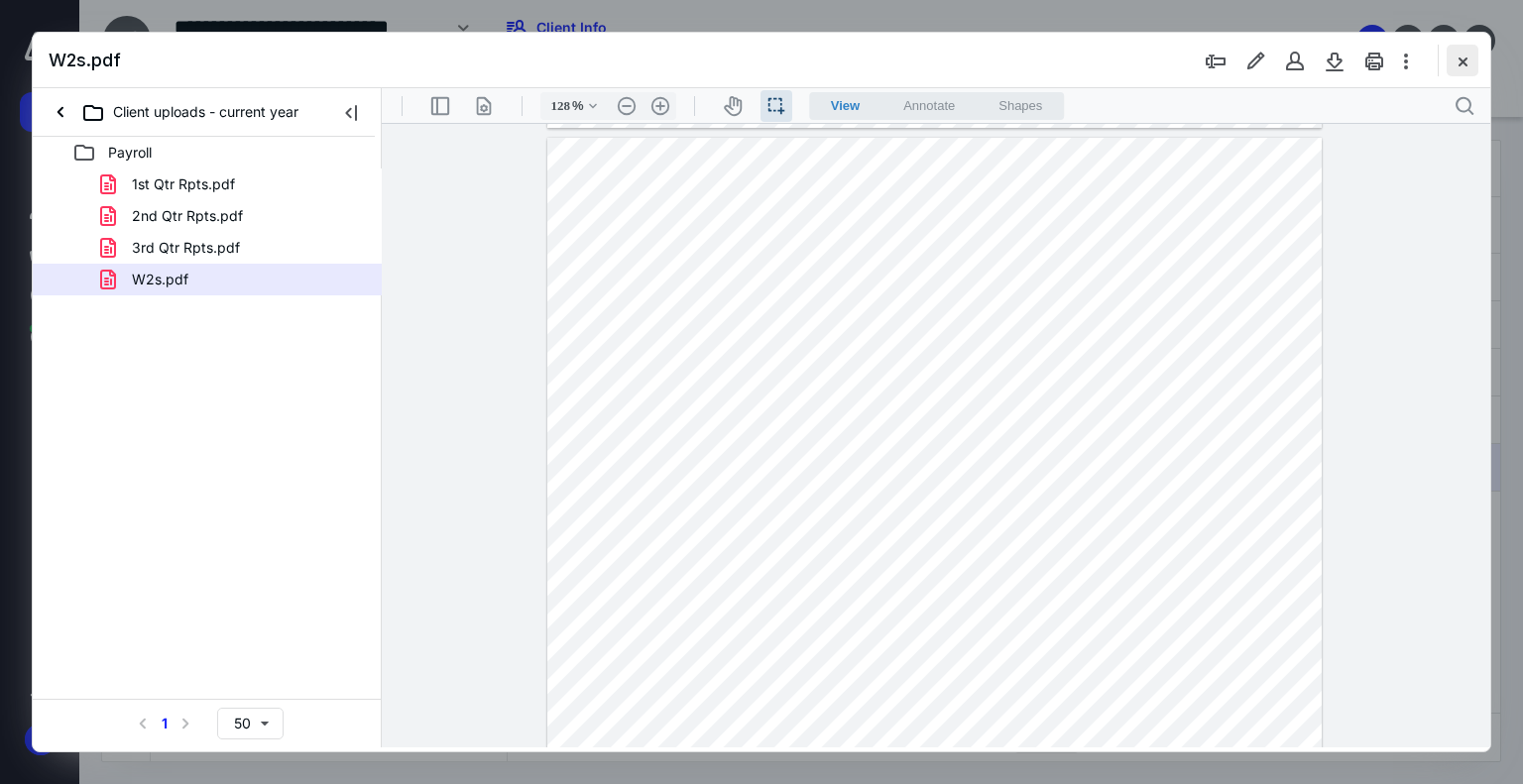 click at bounding box center (1463, 60) 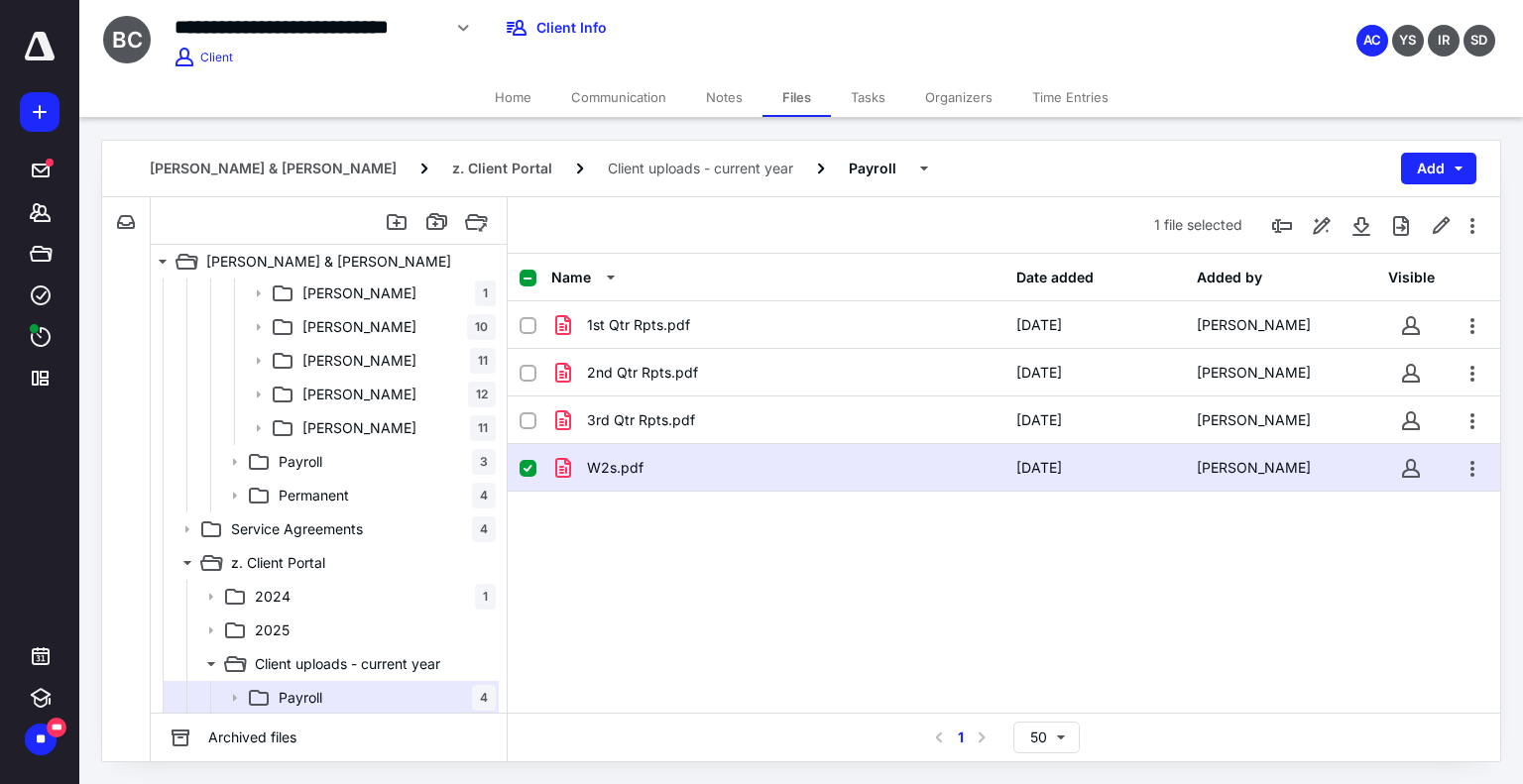 click on "W2s.pdf" at bounding box center (615, 468) 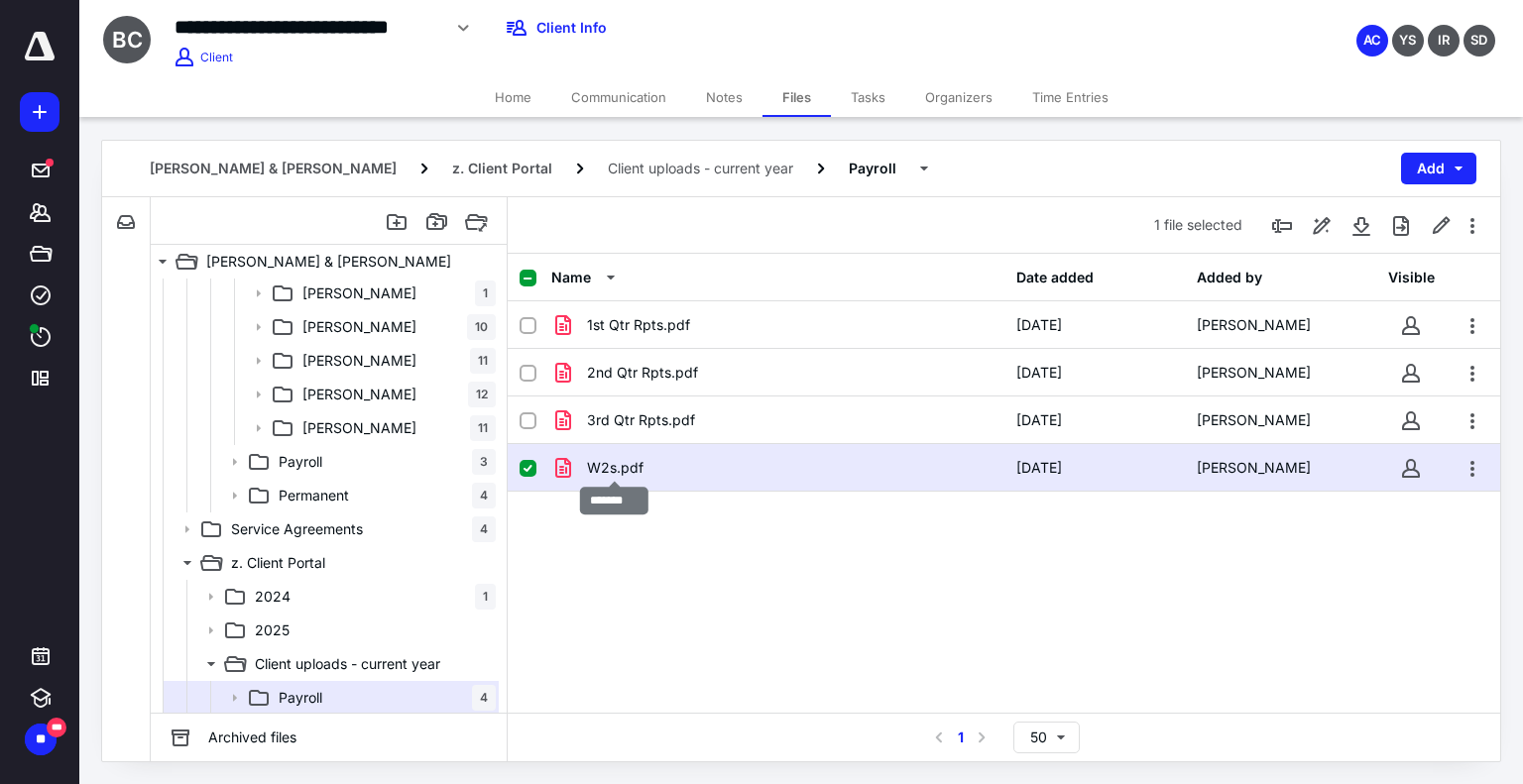click on "W2s.pdf" at bounding box center [615, 468] 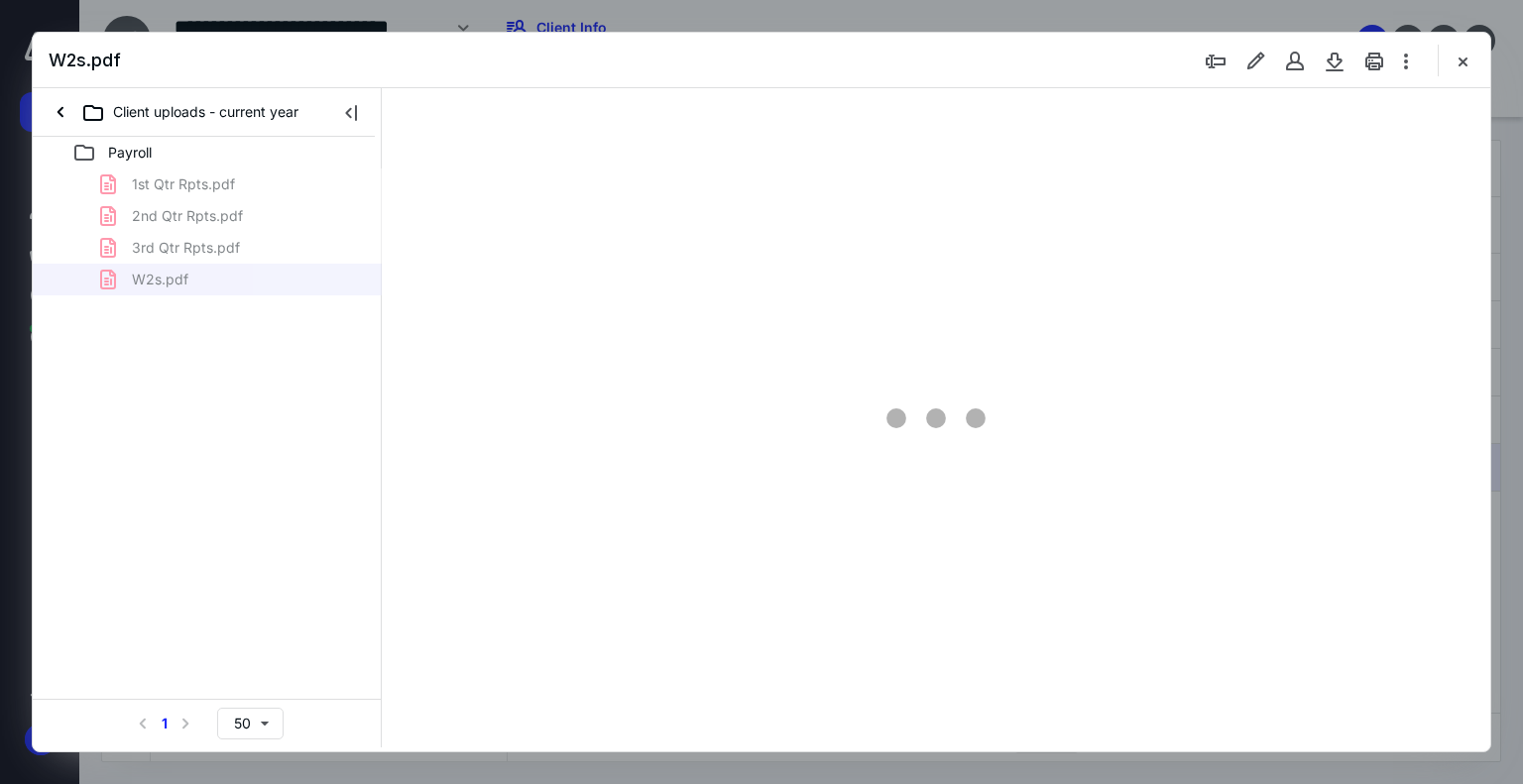 scroll, scrollTop: 0, scrollLeft: 0, axis: both 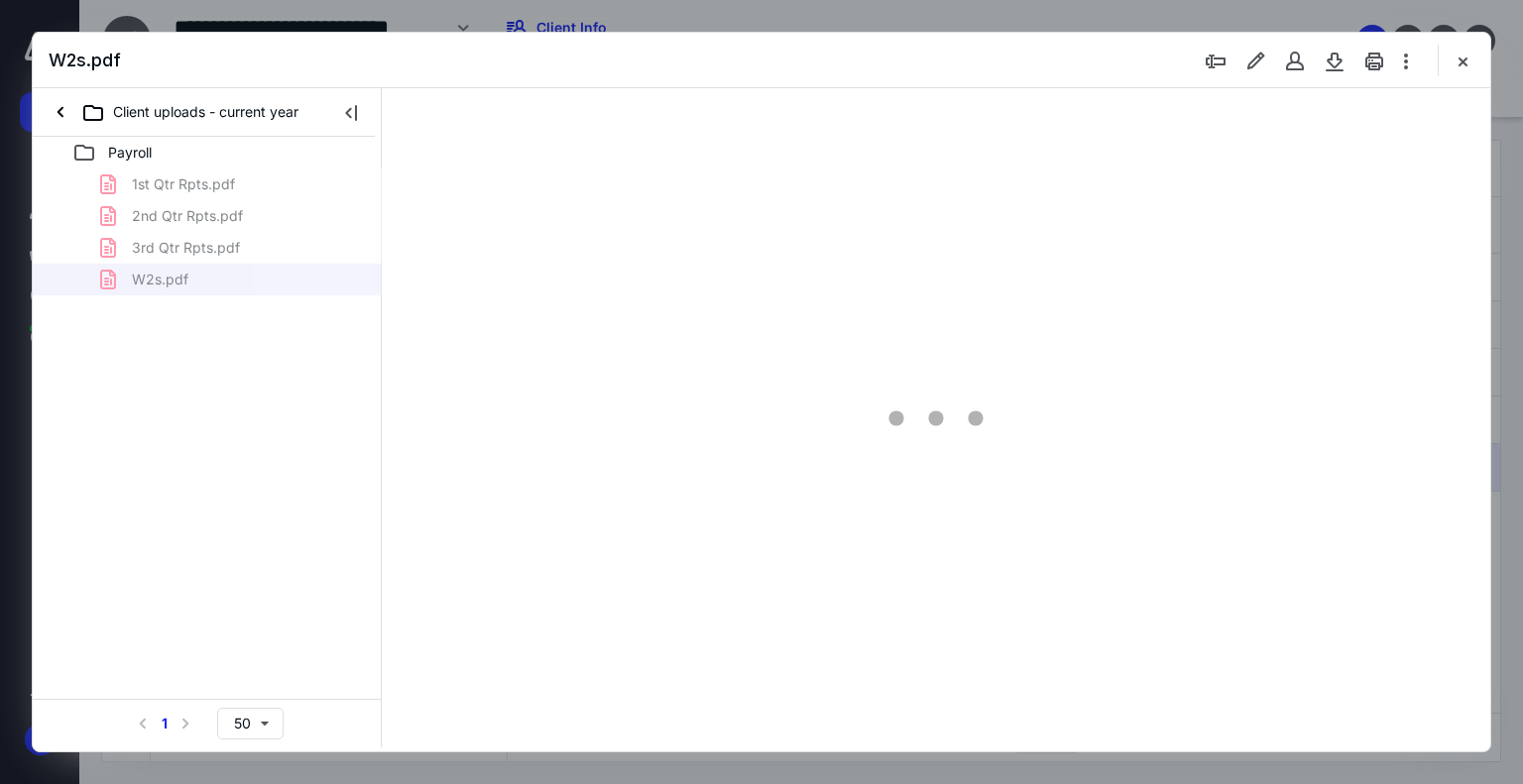 type on "179" 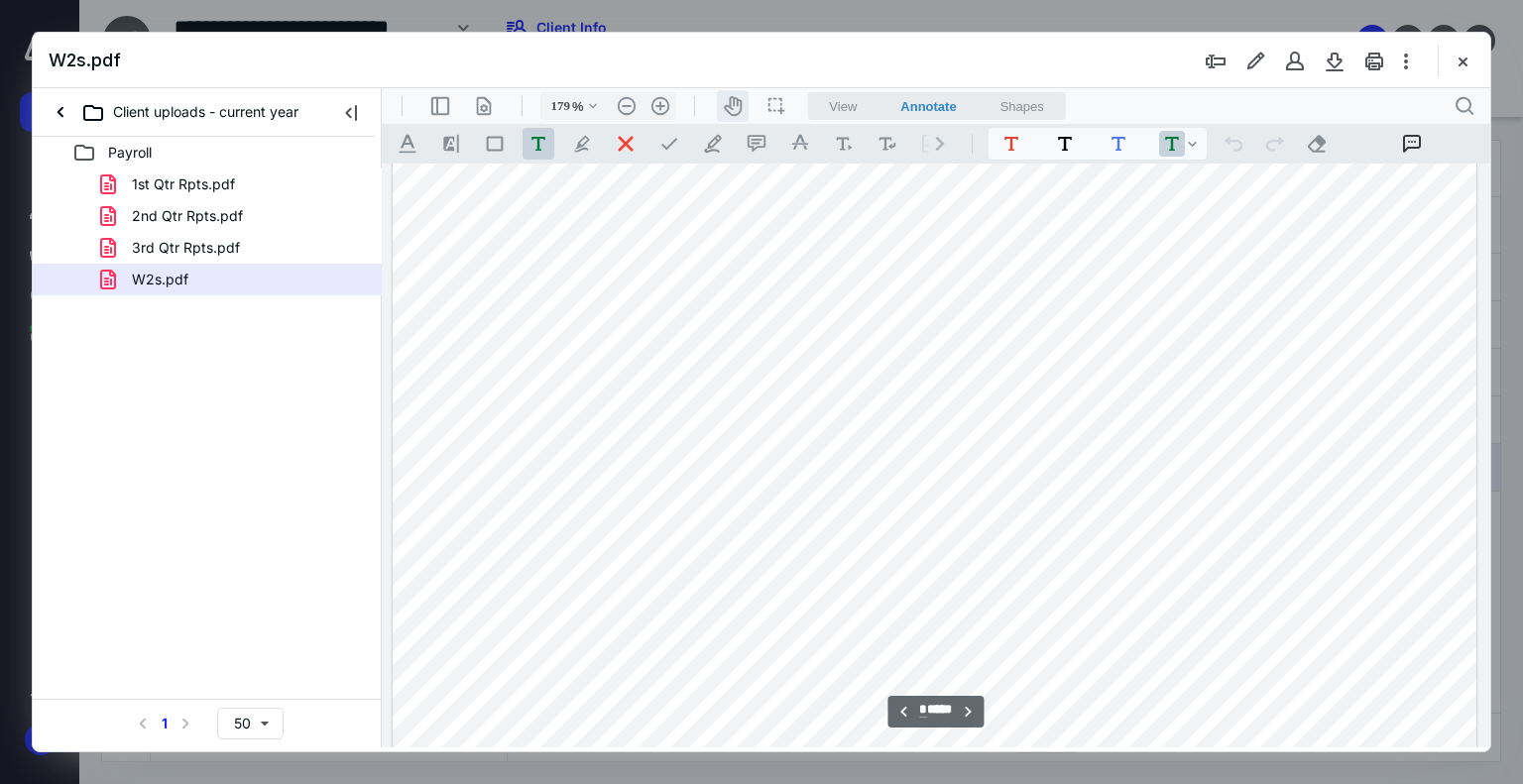 type on "*" 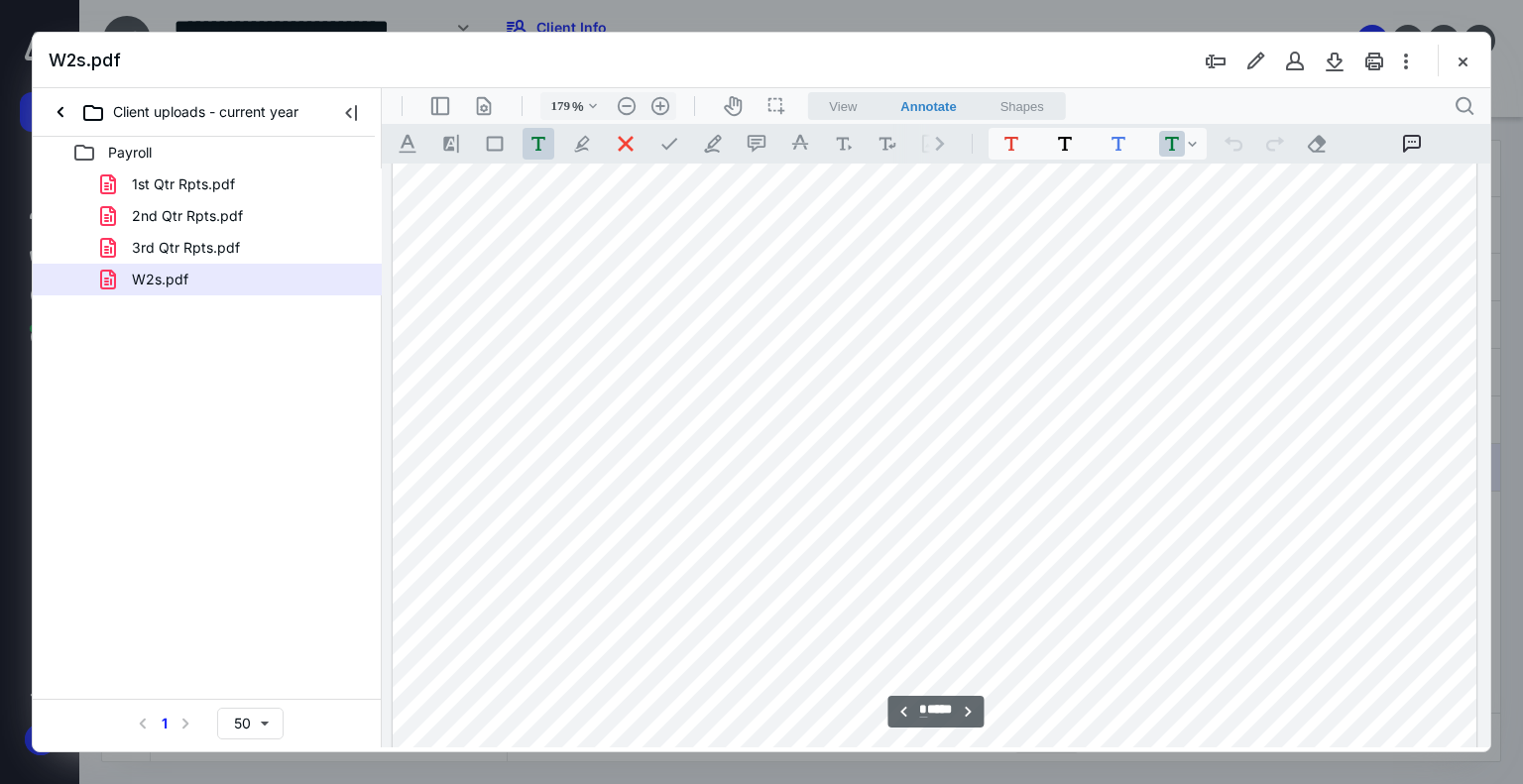 click on "View" at bounding box center (843, 106) 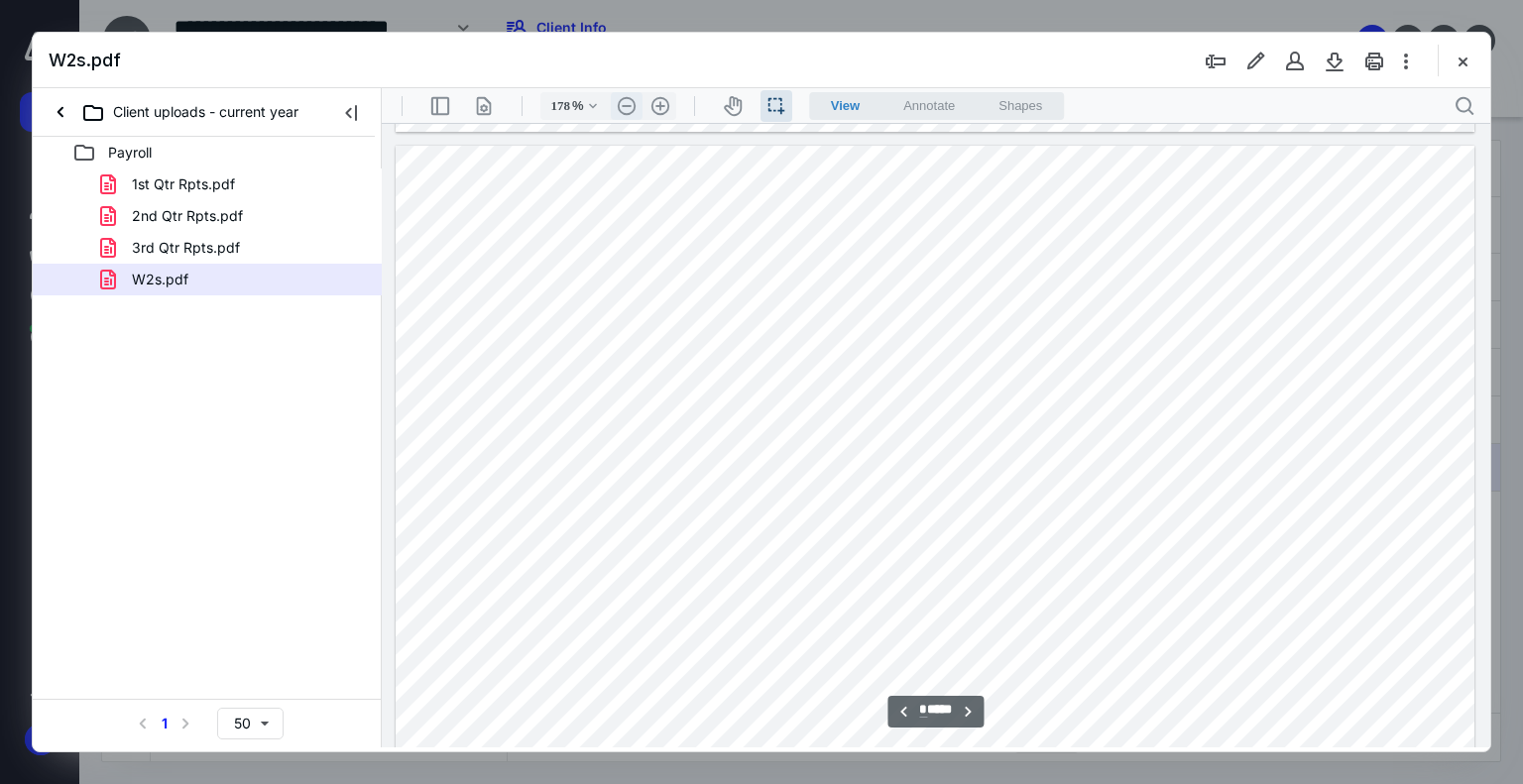 click on ".cls-1{fill:#abb0c4;} icon - header - zoom - out - line" at bounding box center [627, 106] 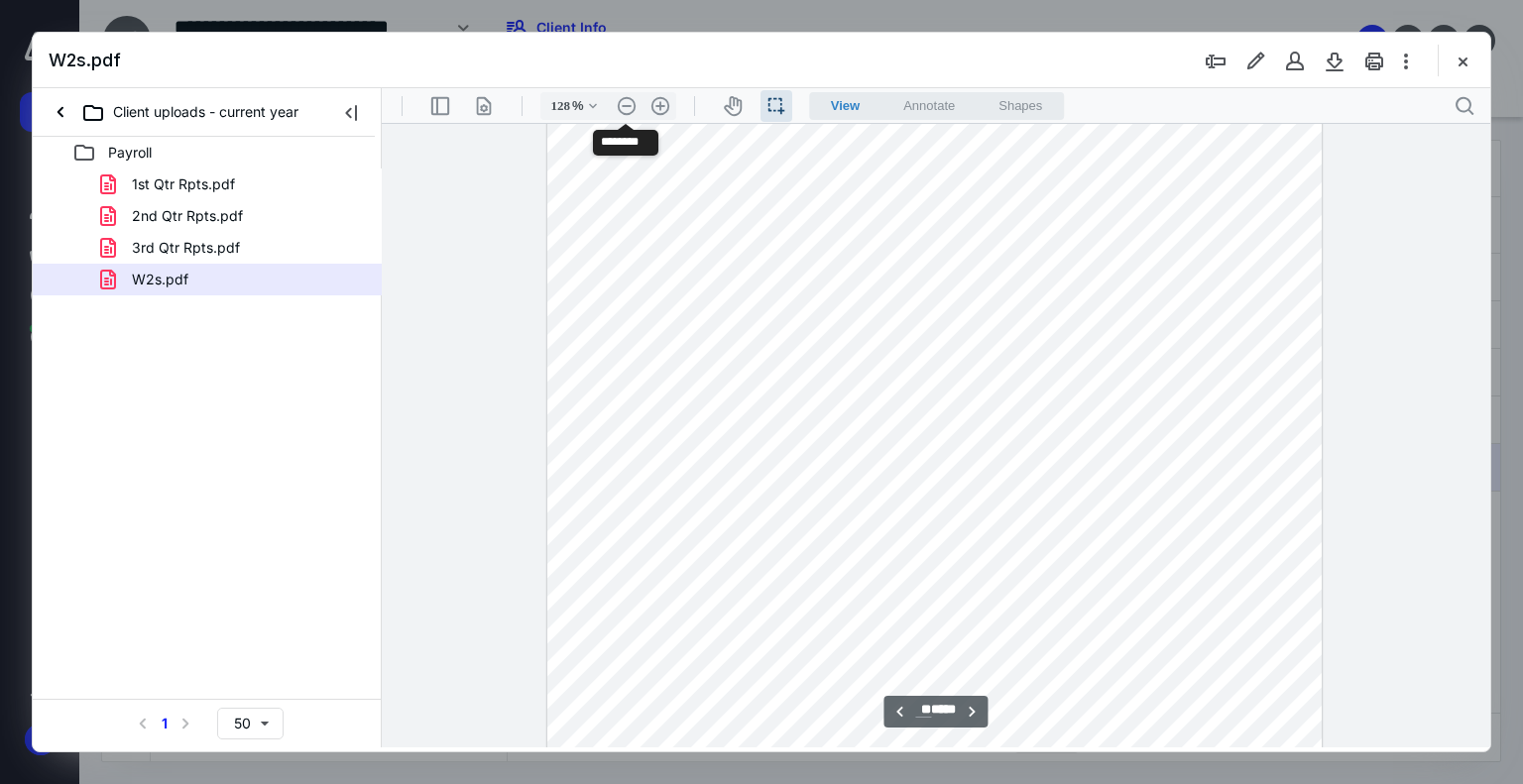 type on "**" 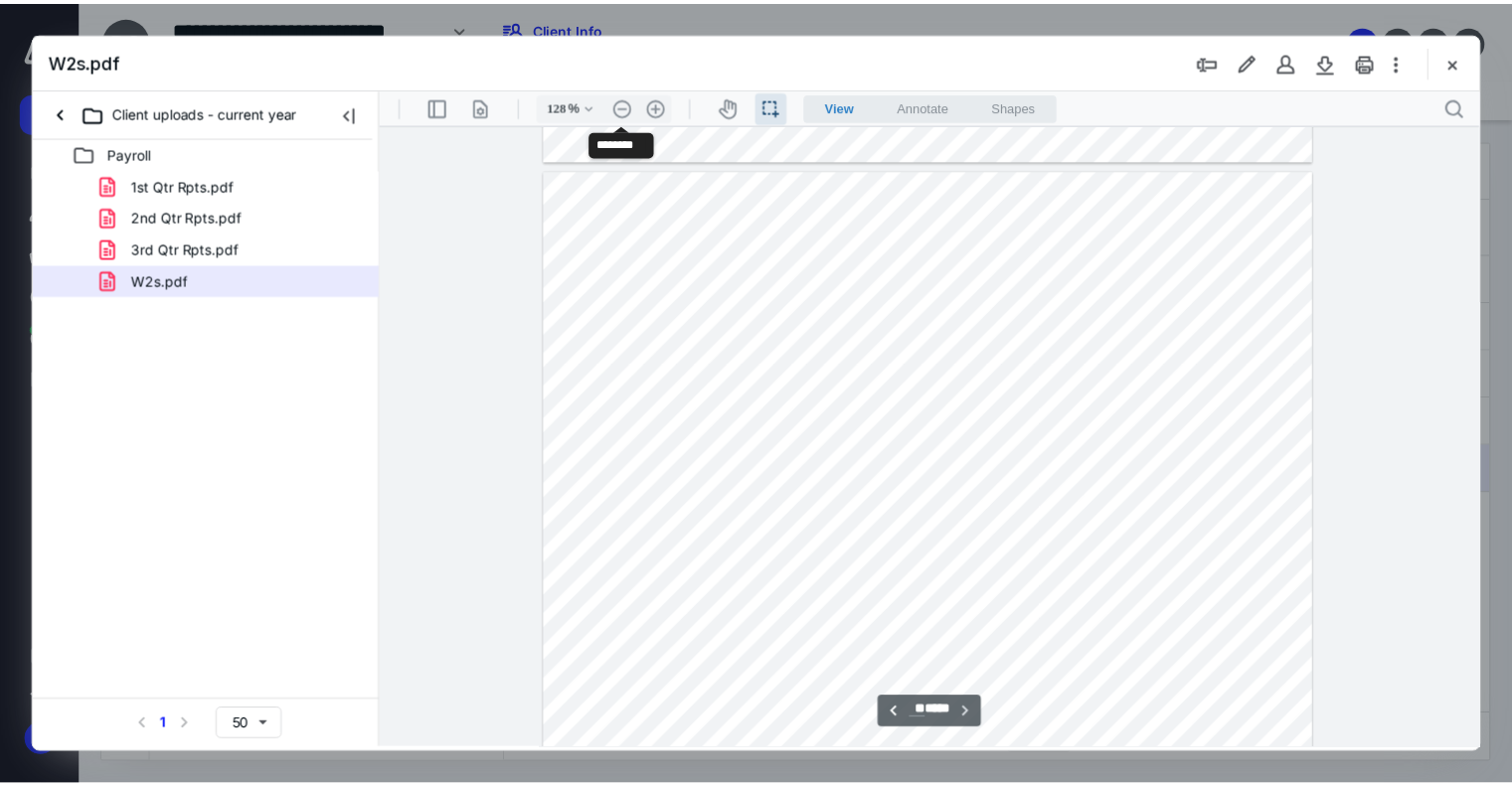 scroll, scrollTop: 11151, scrollLeft: 0, axis: vertical 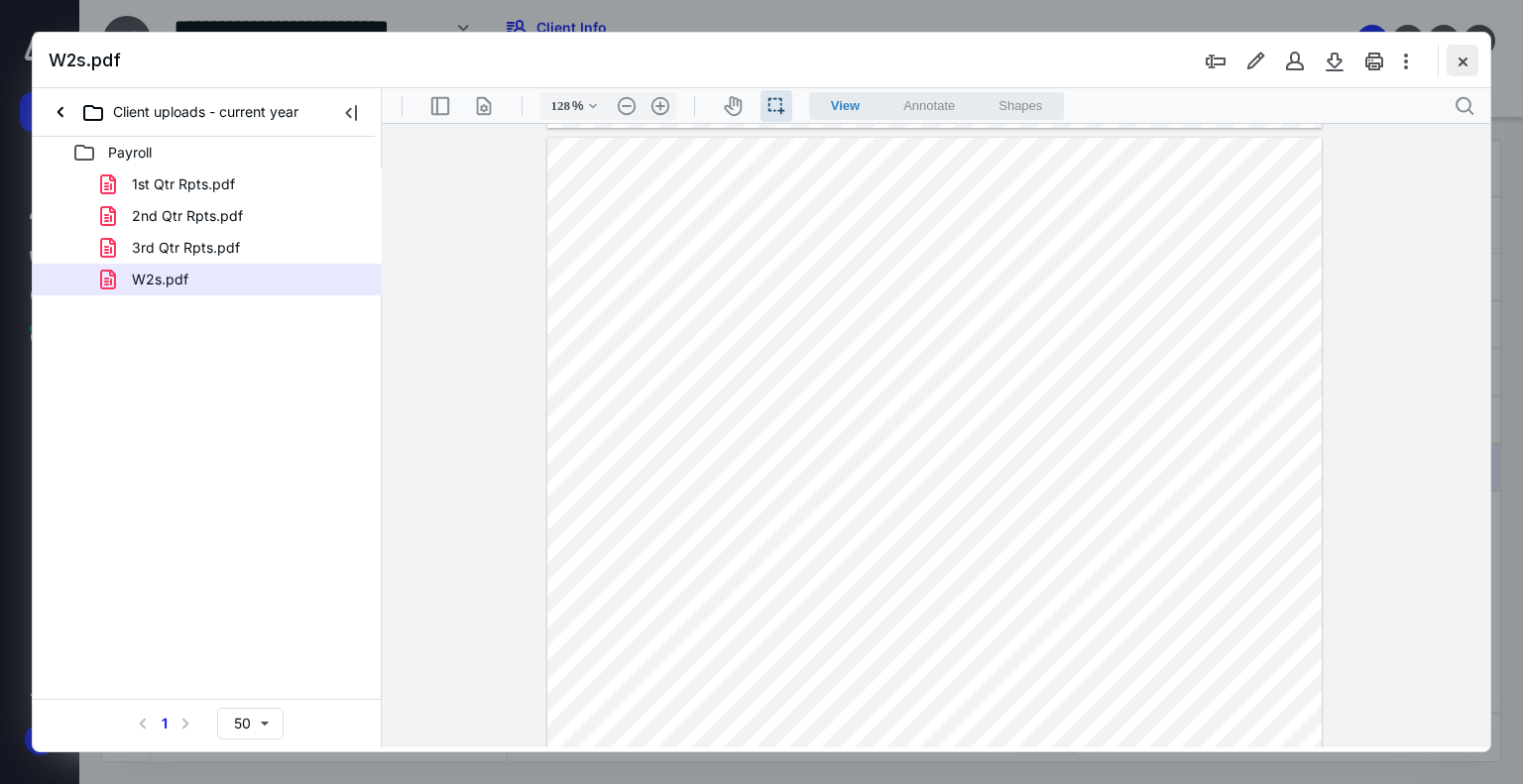 click at bounding box center (1463, 60) 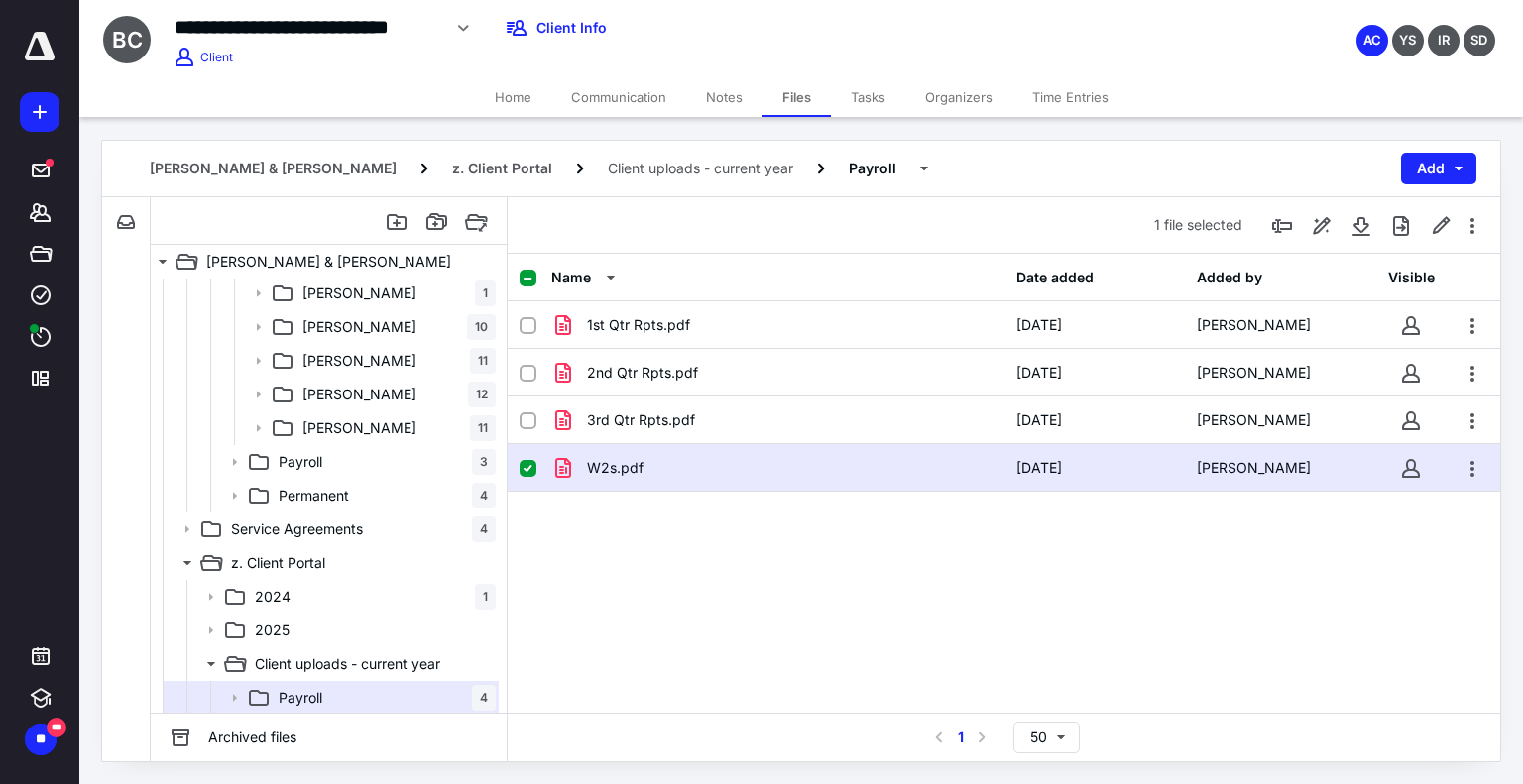 click on "Notes" at bounding box center (724, 97) 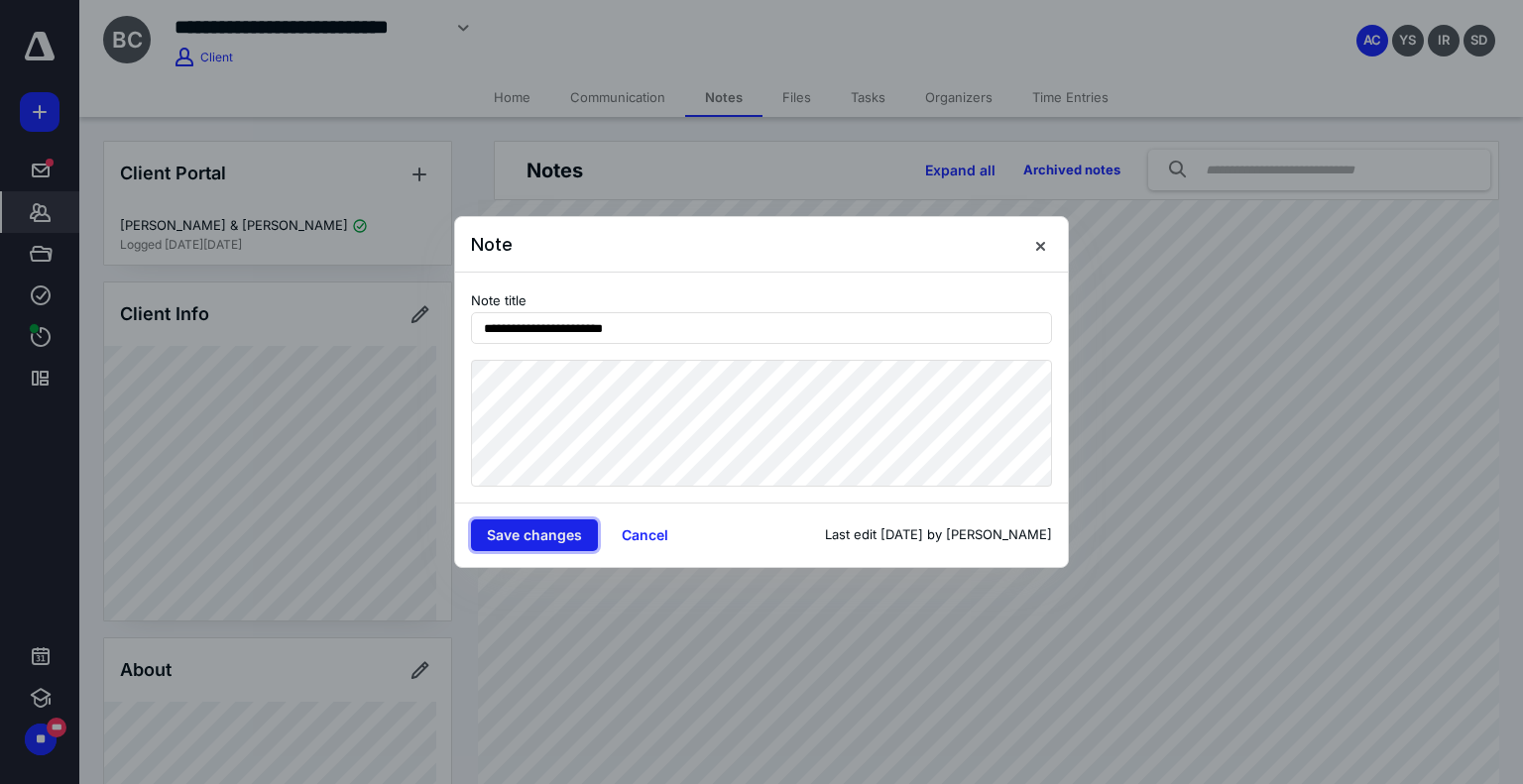 click on "Save changes" at bounding box center [534, 535] 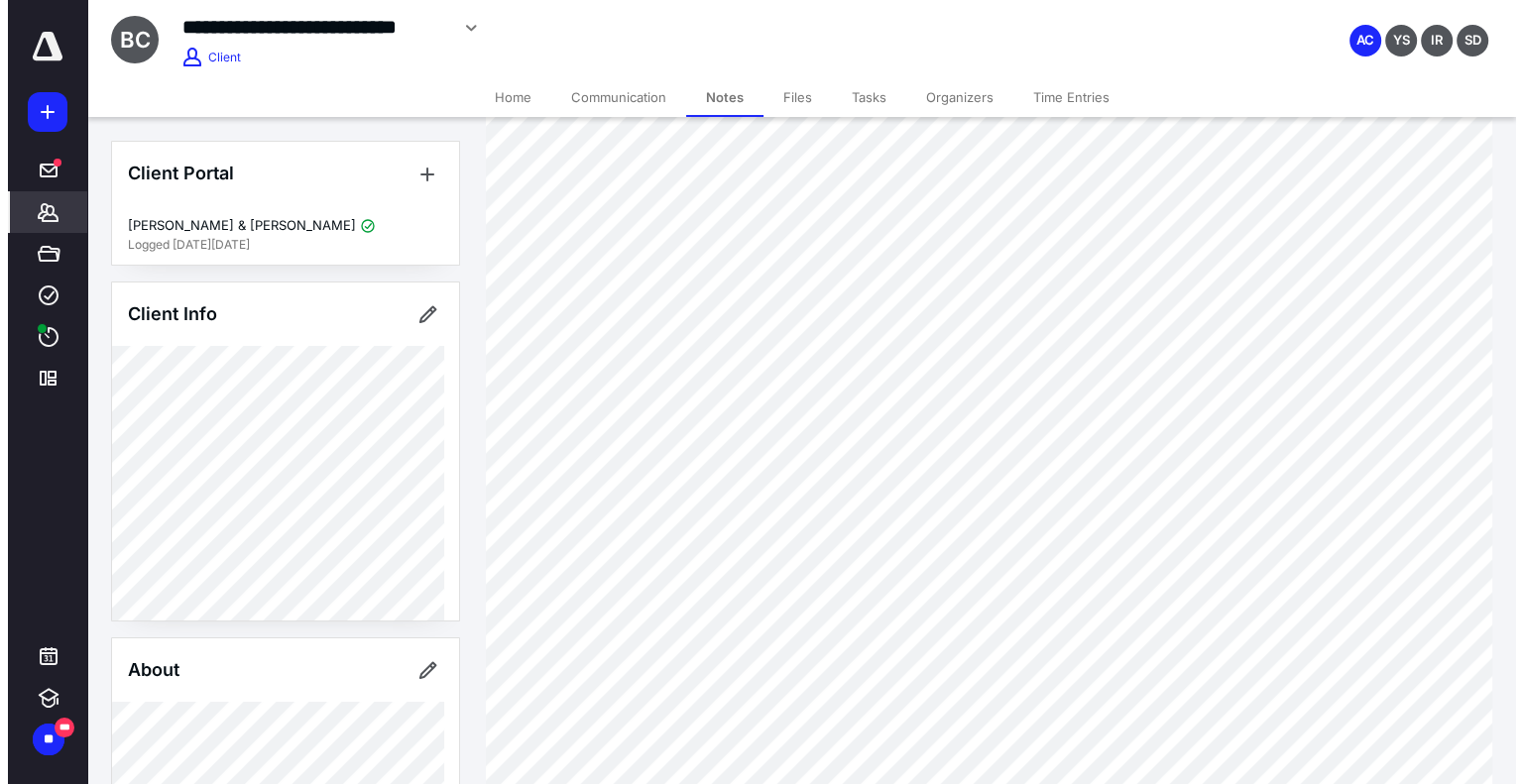 scroll, scrollTop: 0, scrollLeft: 0, axis: both 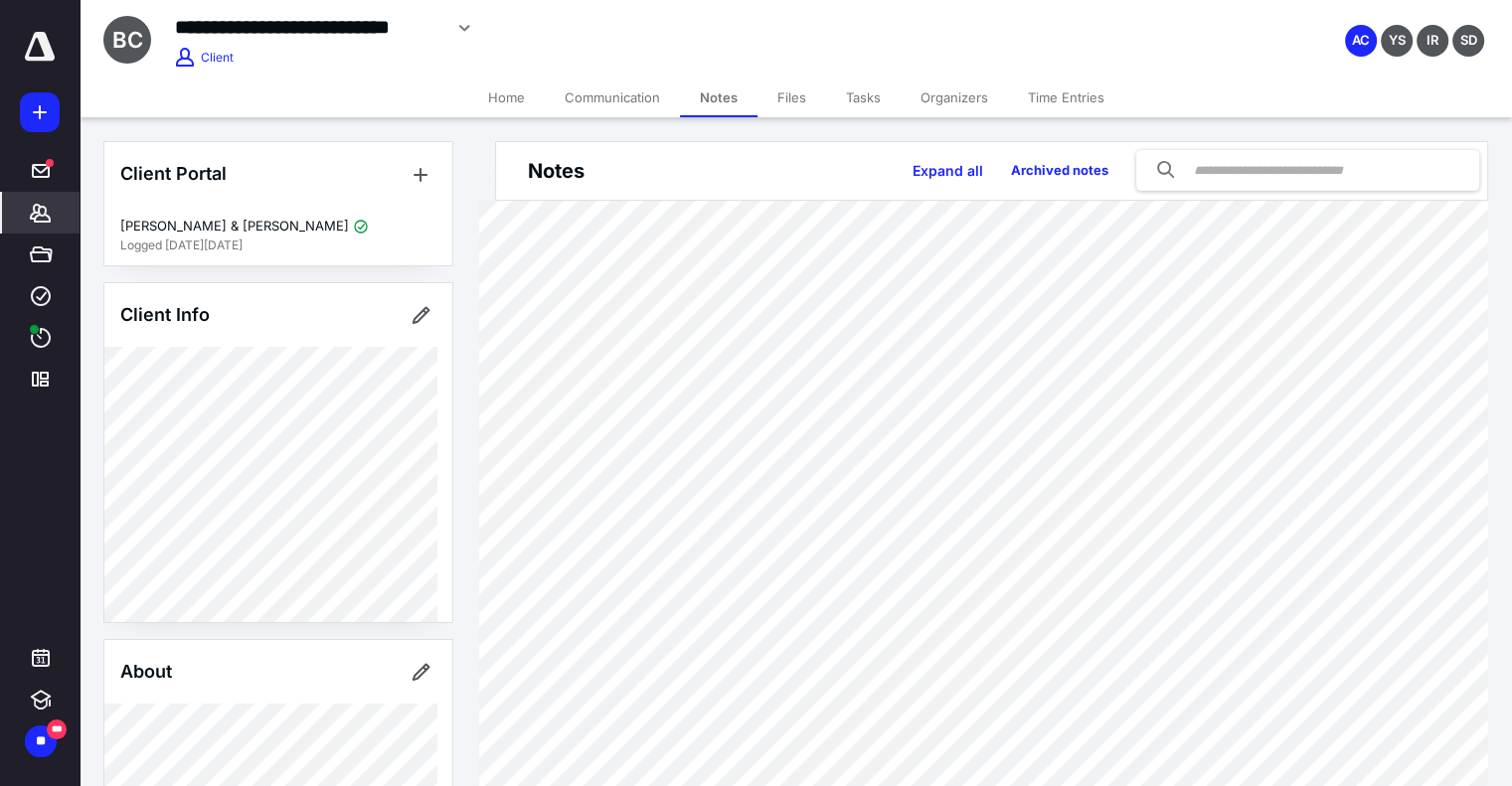 click on "Files" at bounding box center [791, 97] 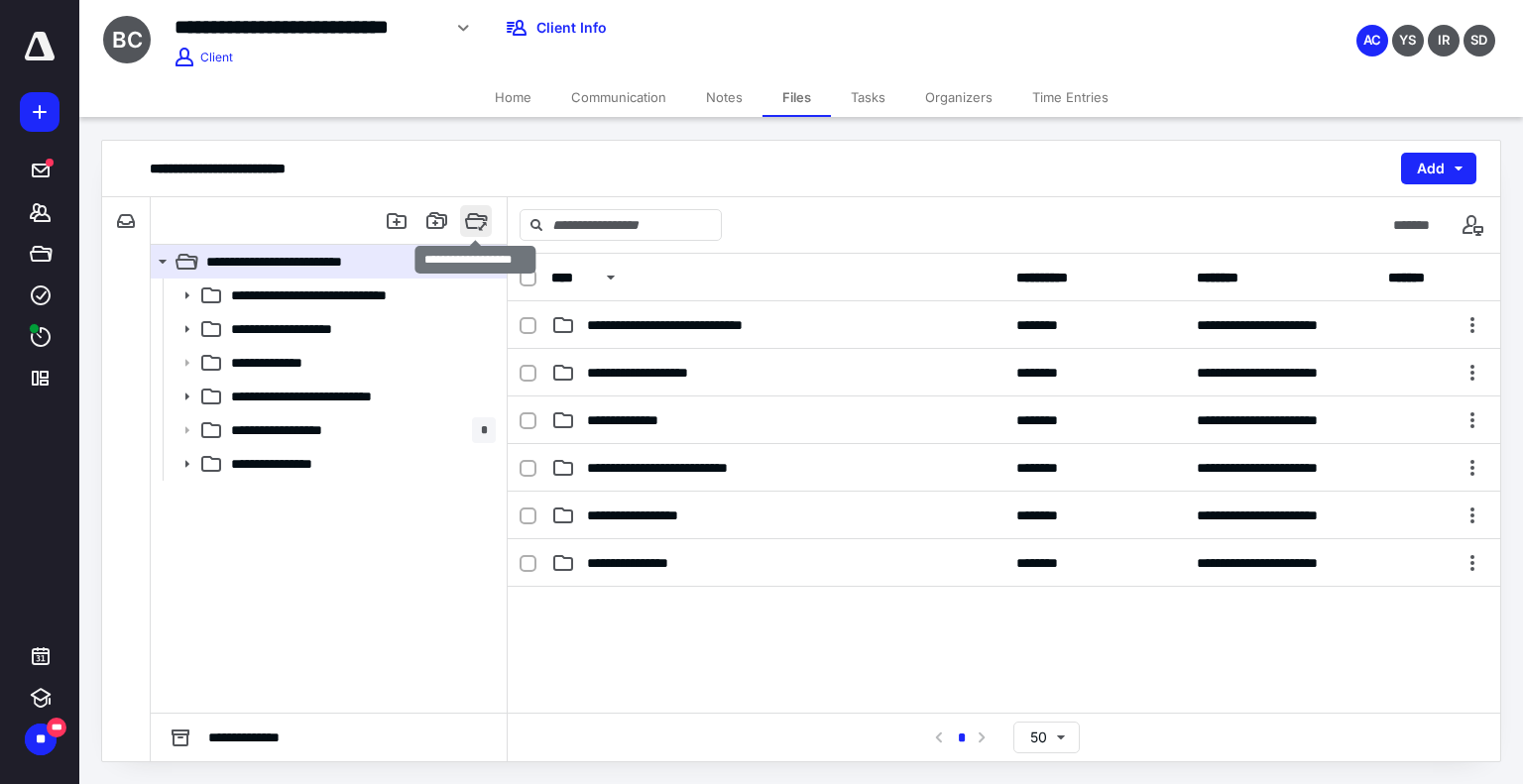 click at bounding box center (476, 221) 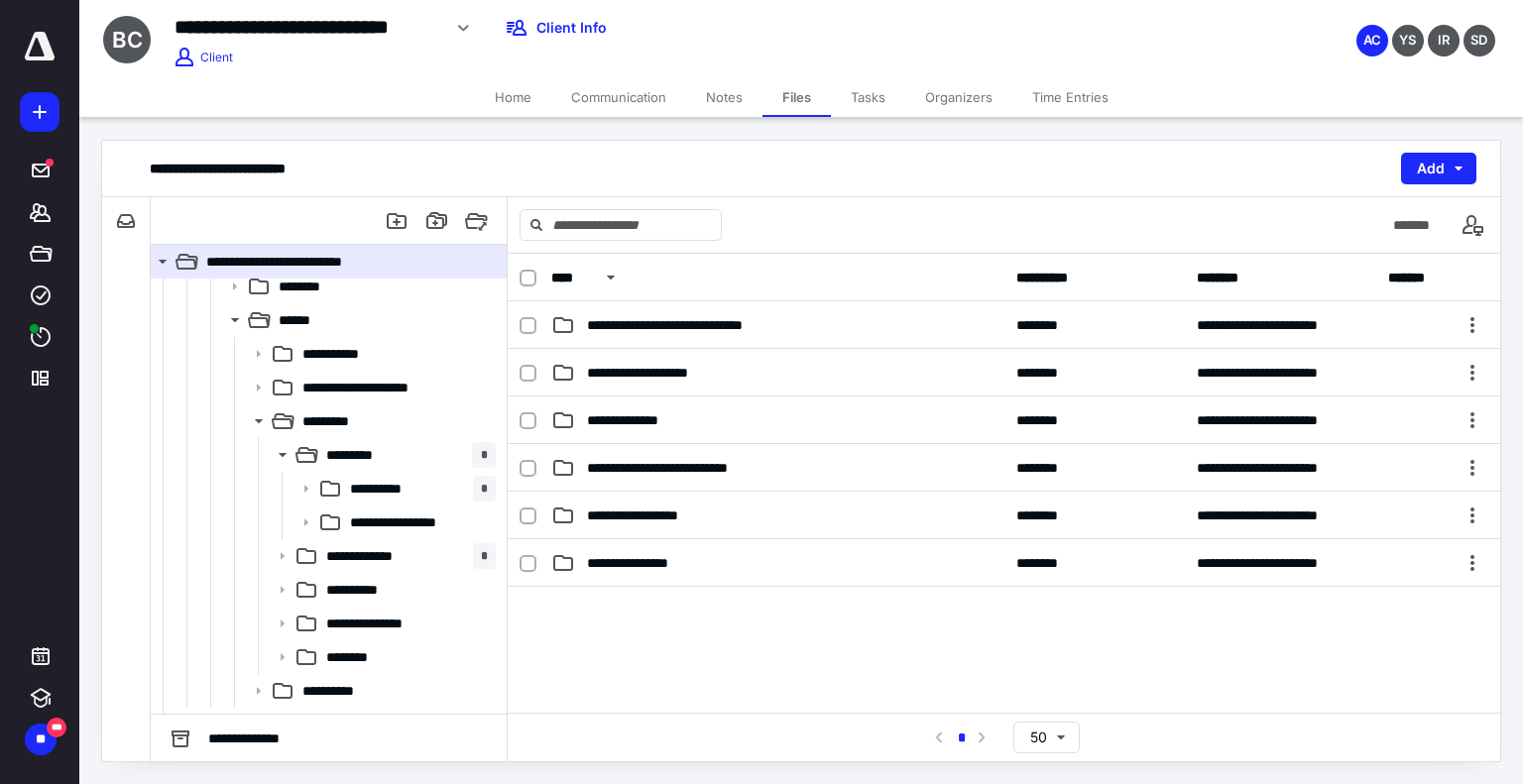 scroll, scrollTop: 198, scrollLeft: 0, axis: vertical 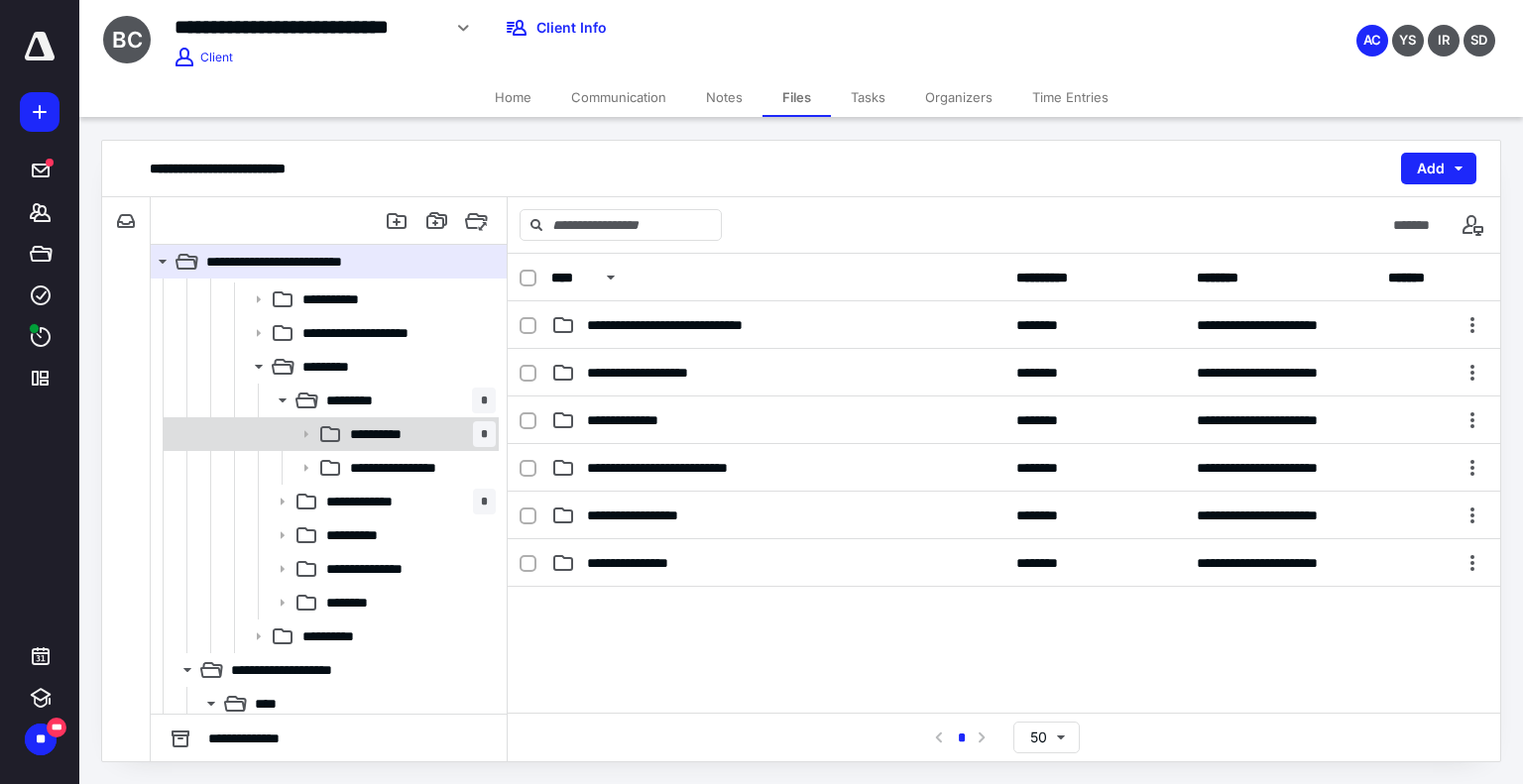 click on "**********" at bounding box center (418, 434) 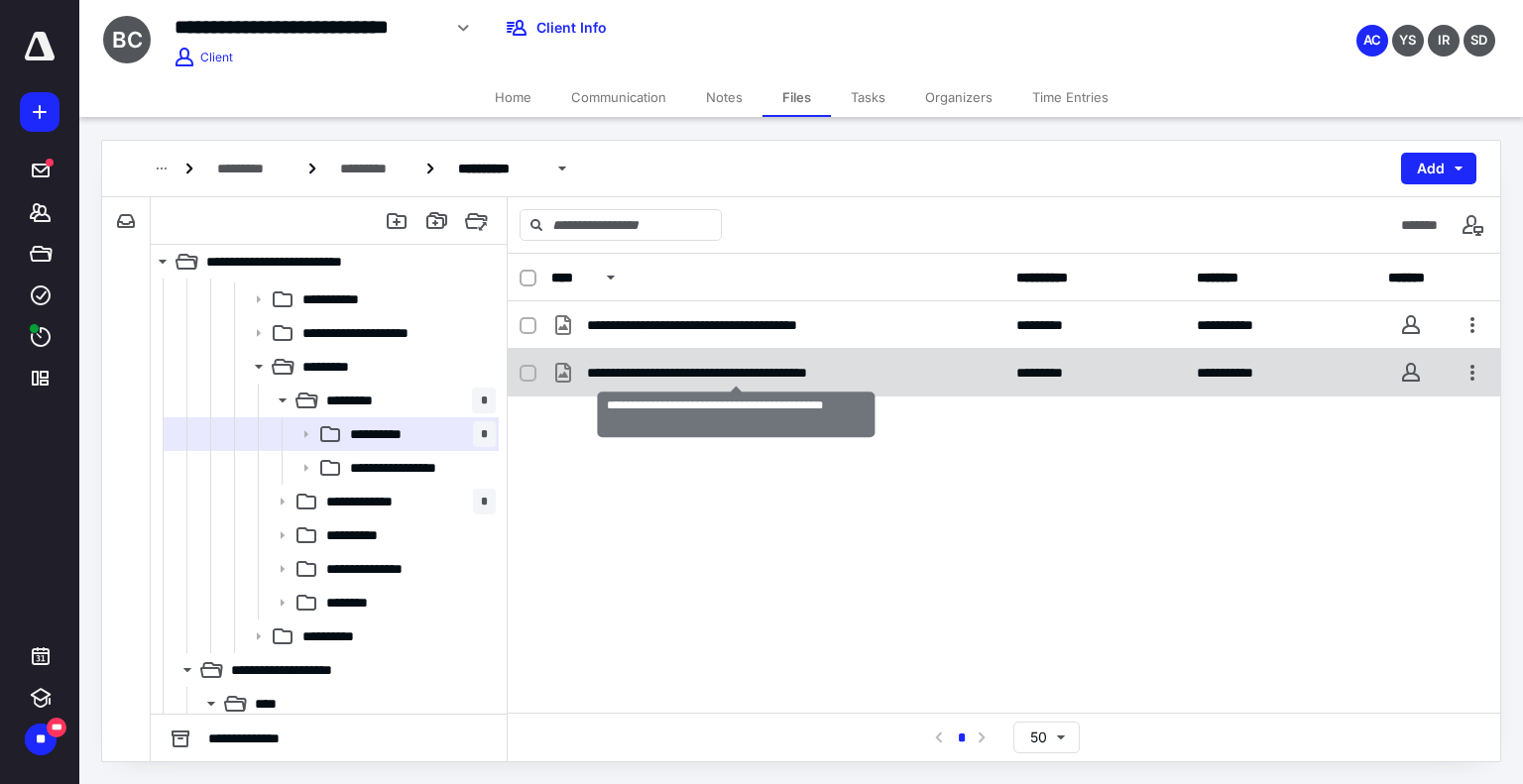 click on "**********" at bounding box center [736, 373] 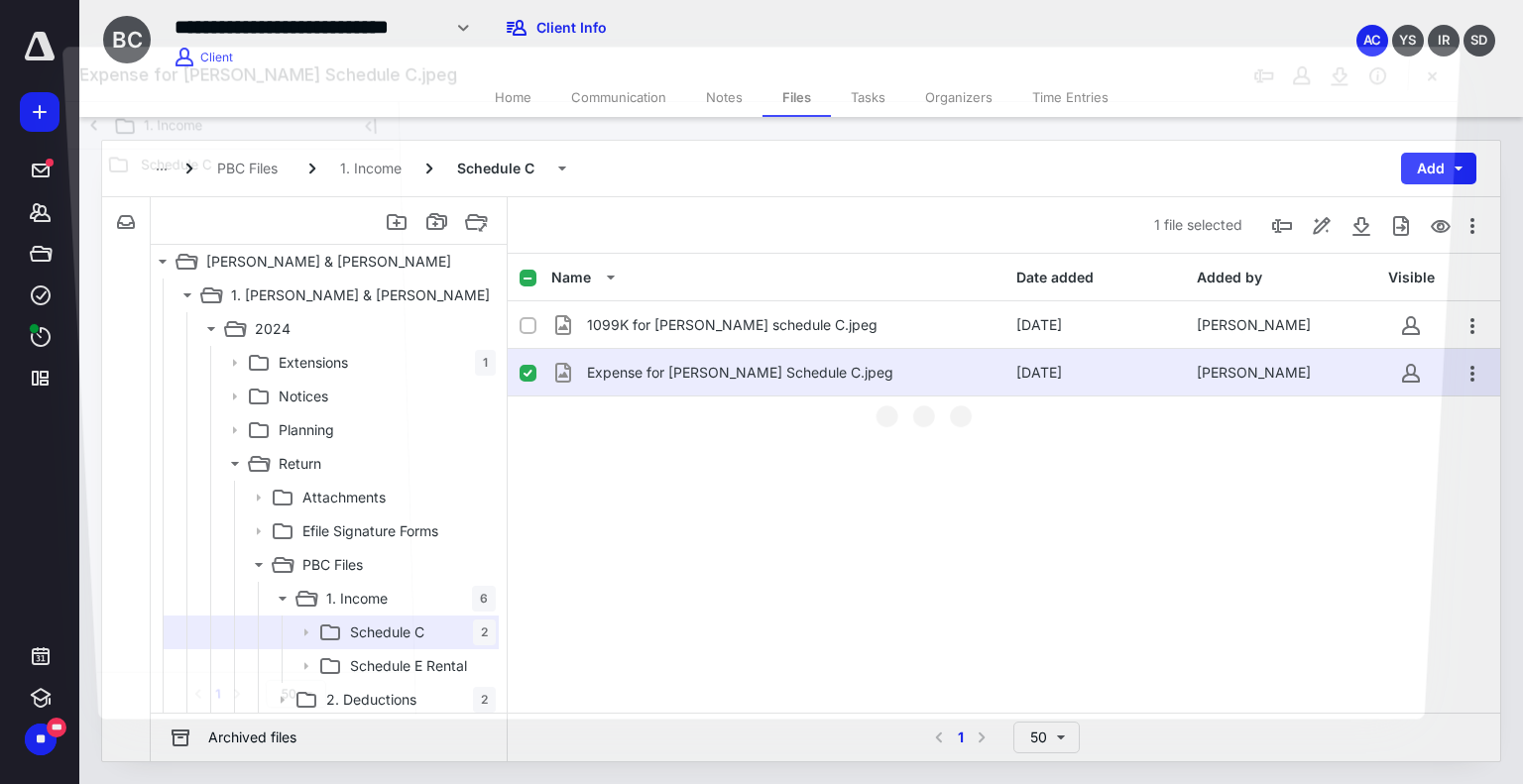 scroll, scrollTop: 198, scrollLeft: 0, axis: vertical 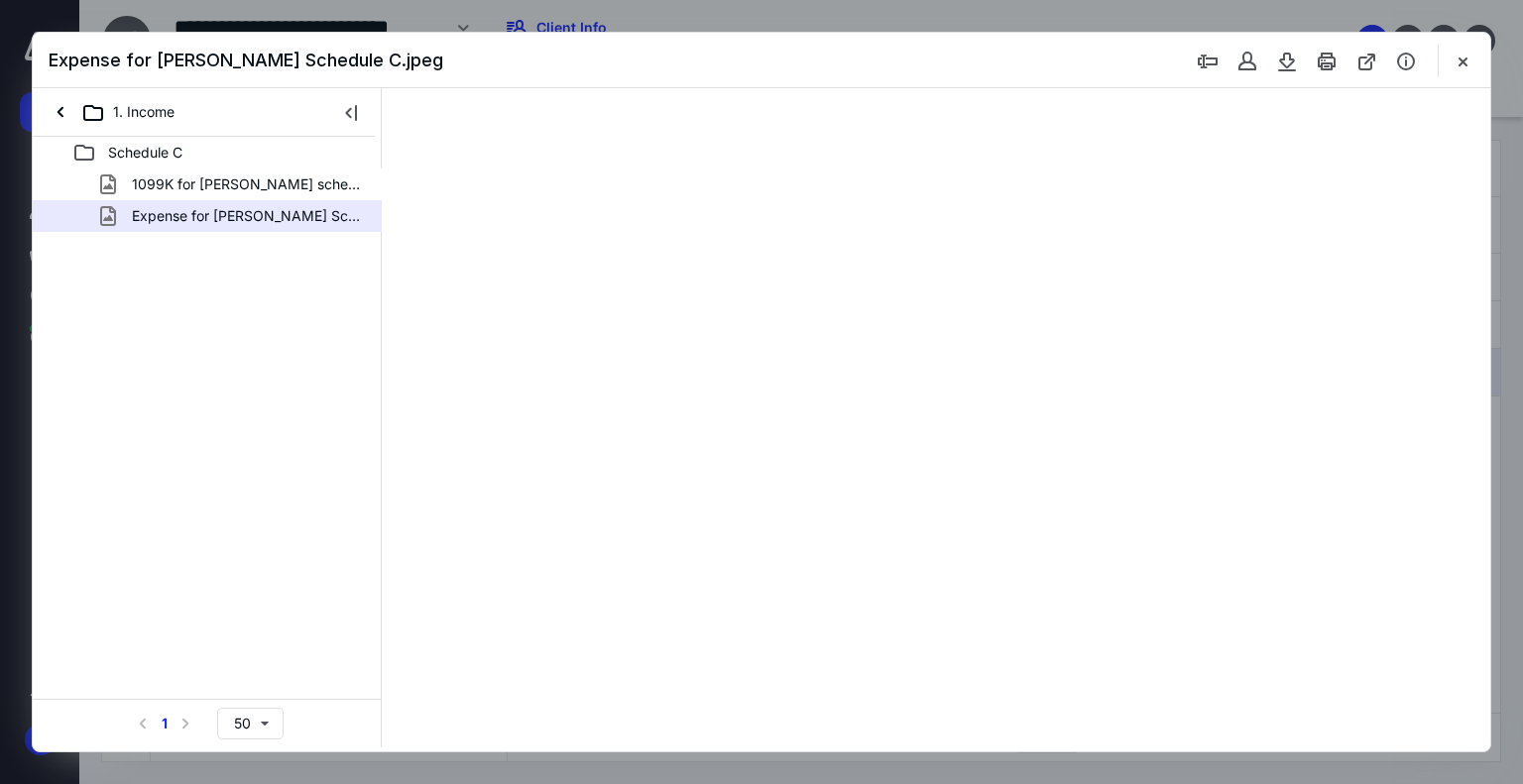 type on "178" 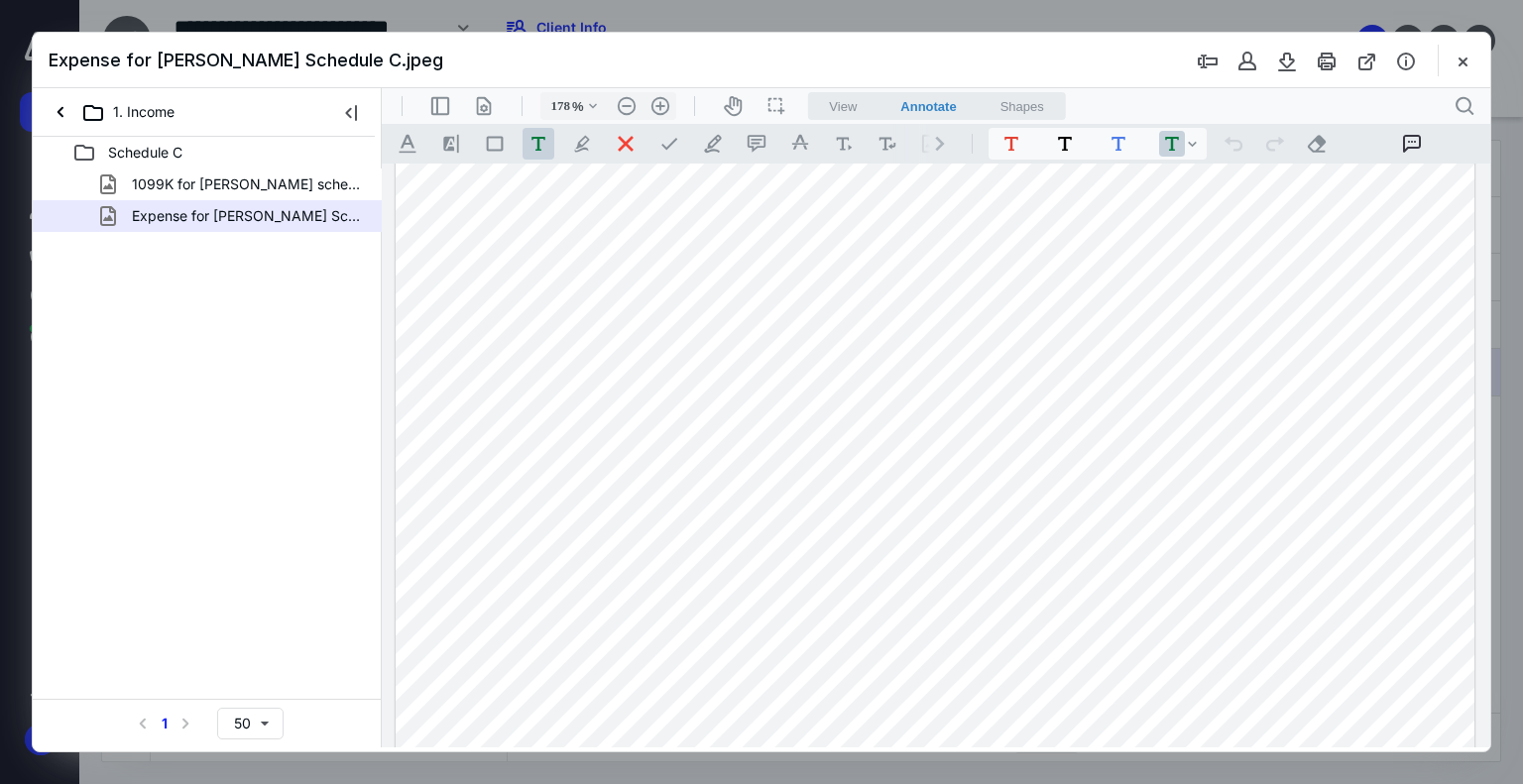 scroll, scrollTop: 58, scrollLeft: 0, axis: vertical 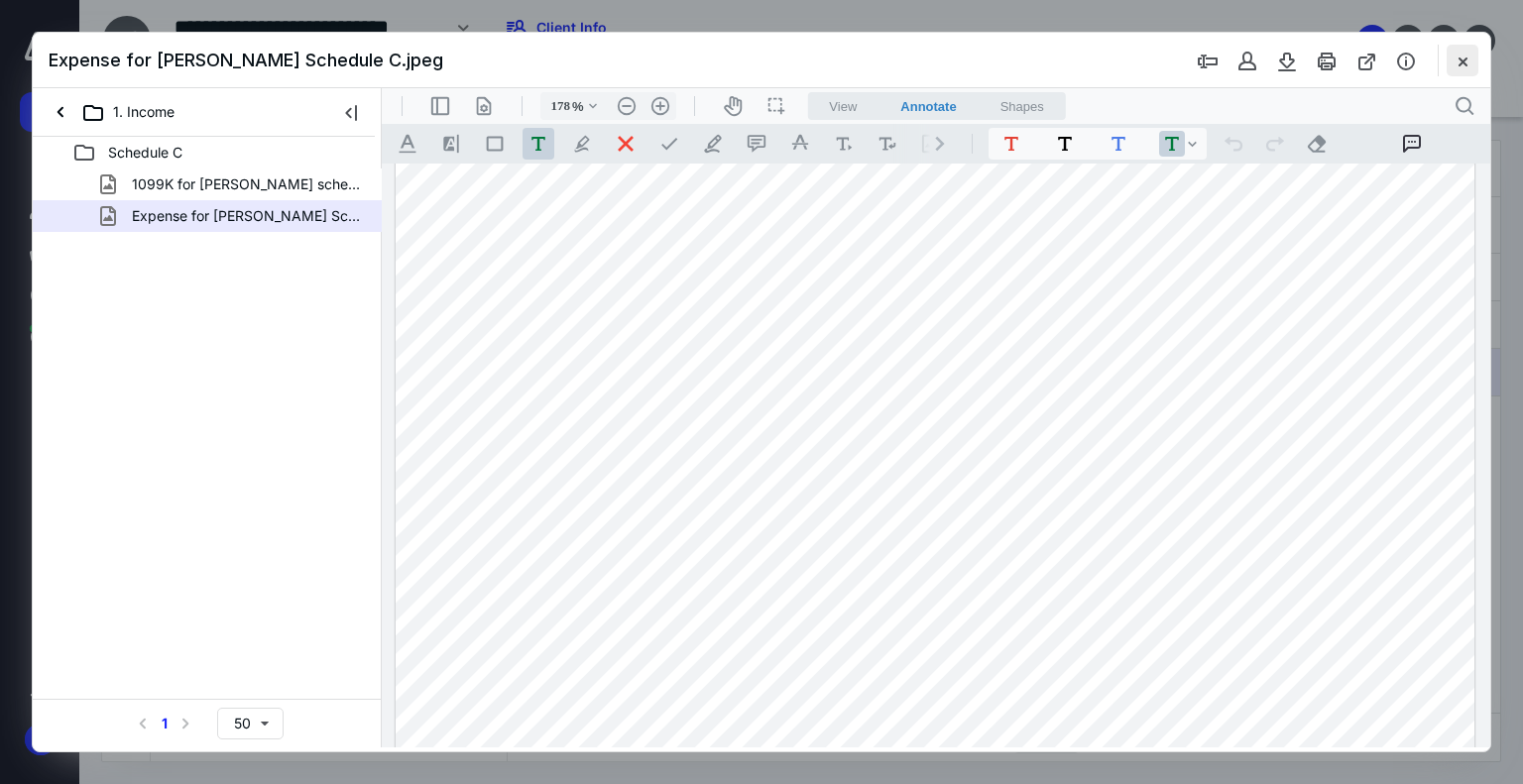 click at bounding box center [1463, 60] 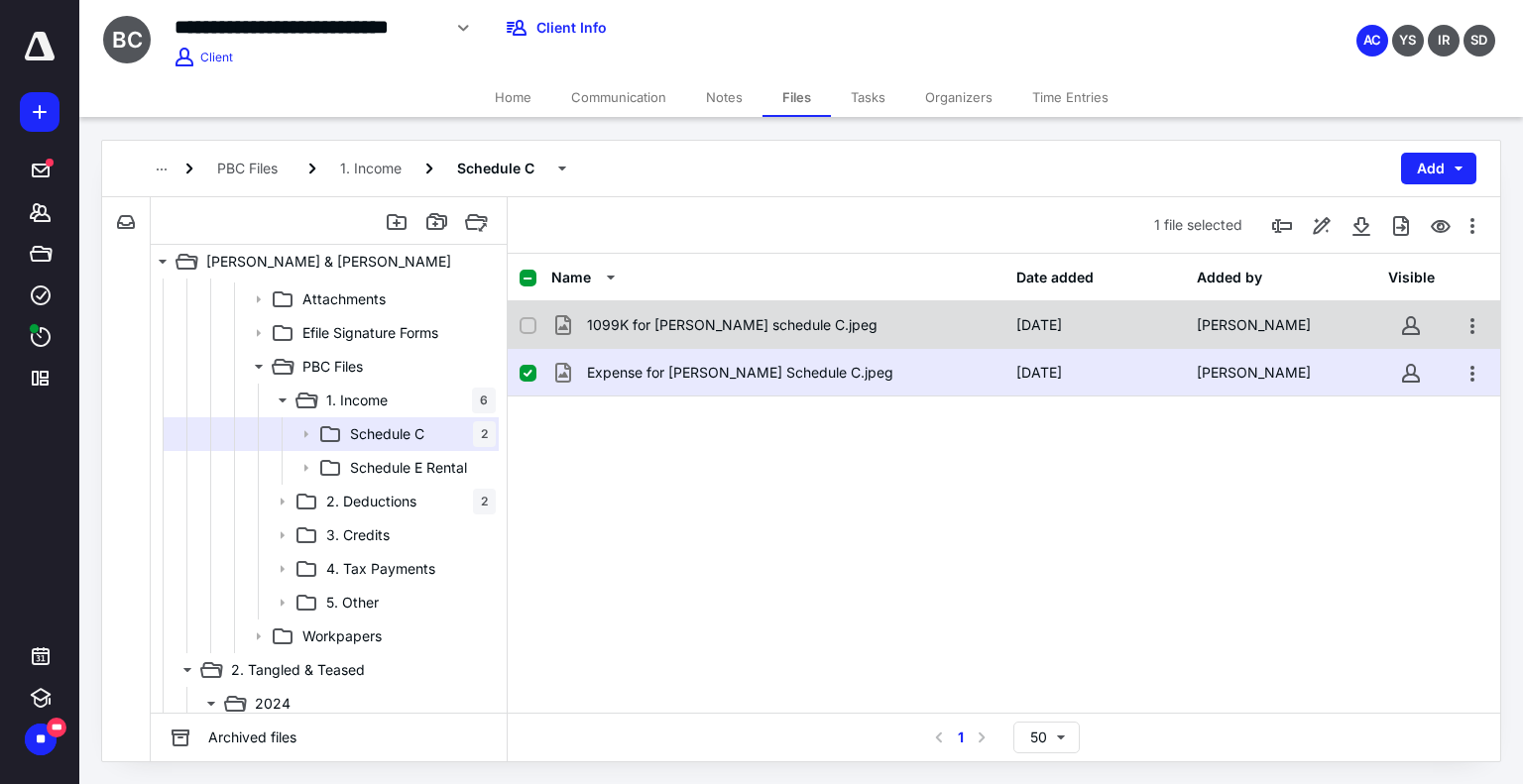 click on "1099K for Christine Clarke schedule C.jpeg" at bounding box center [732, 325] 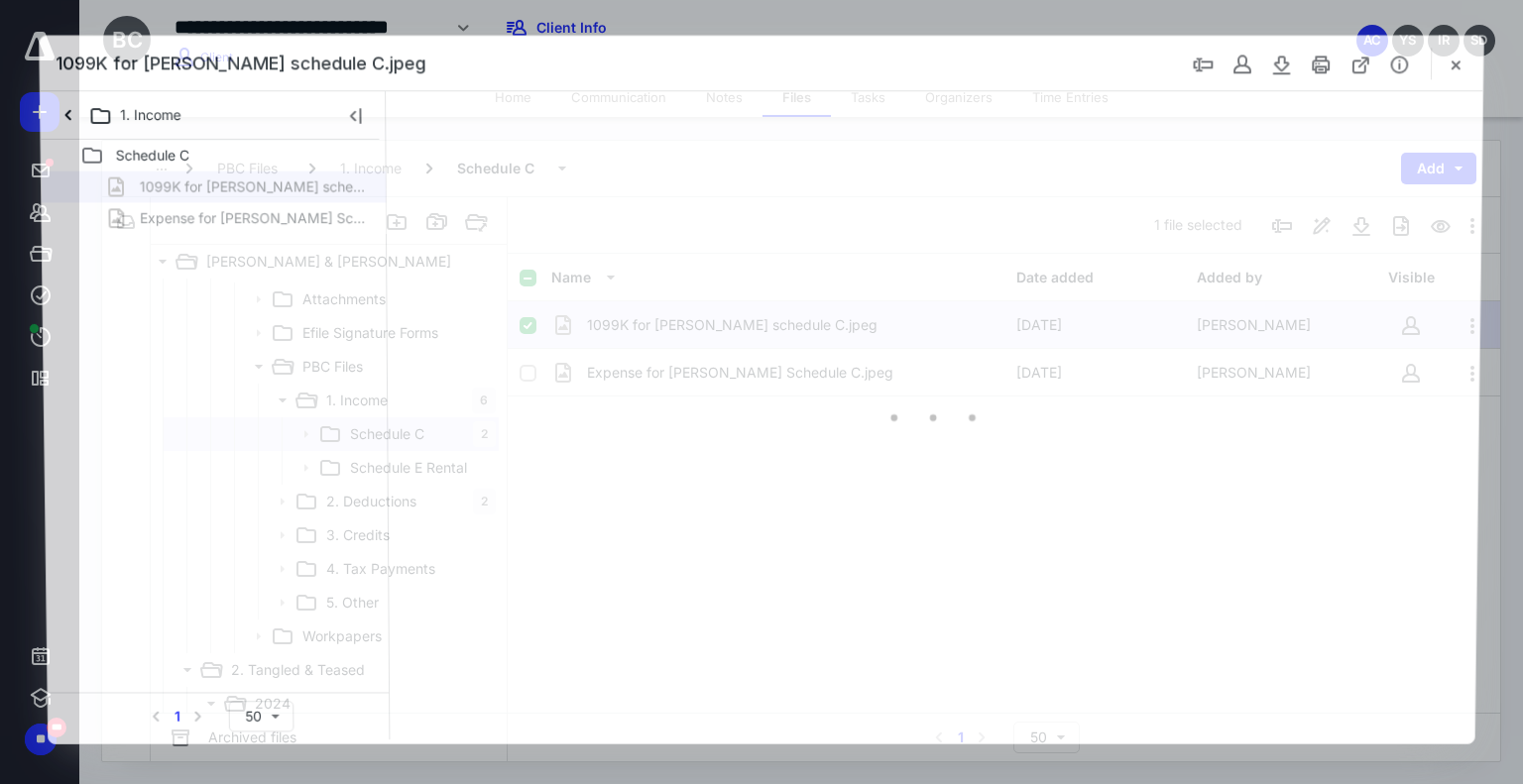 scroll, scrollTop: 0, scrollLeft: 0, axis: both 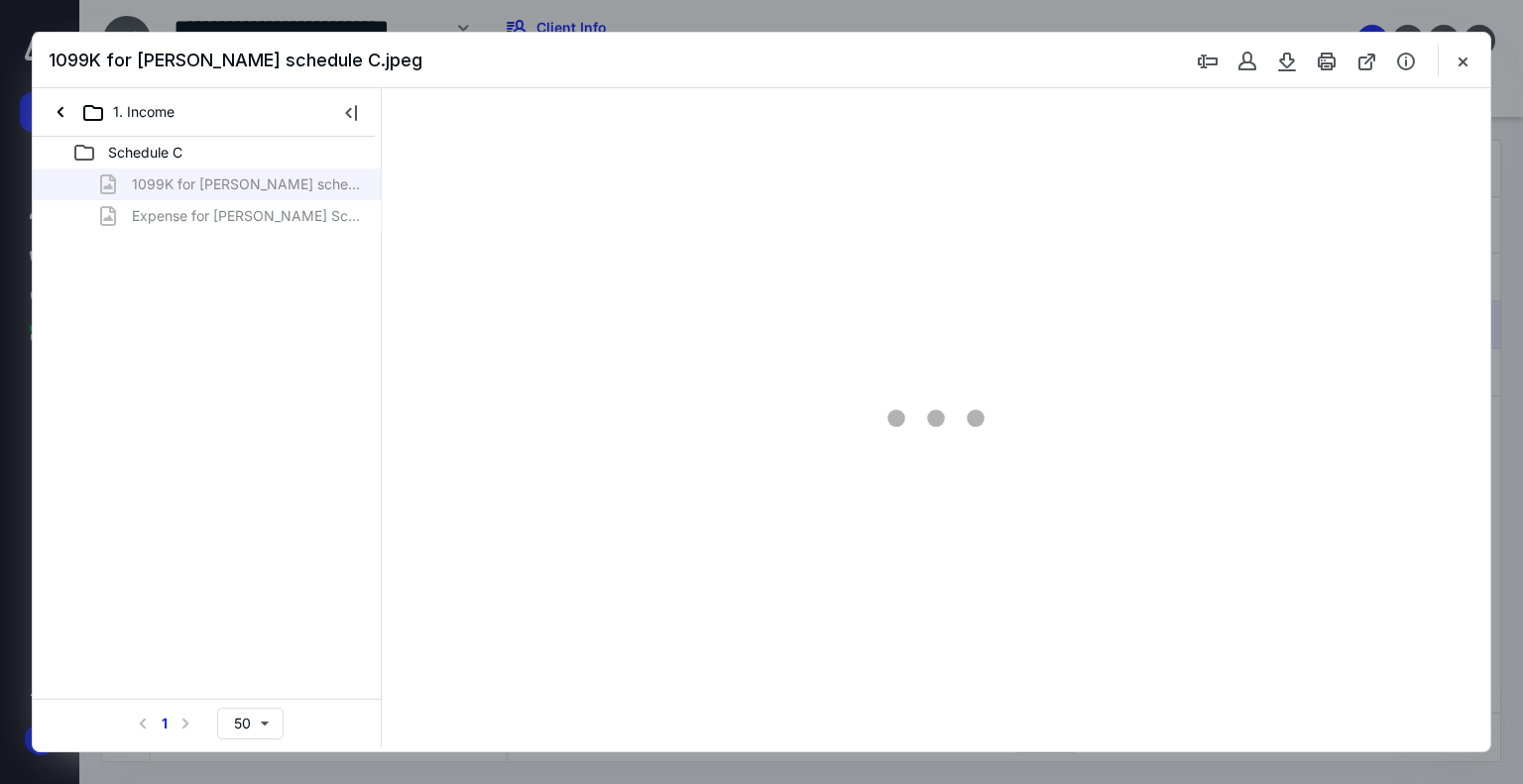 type on "178" 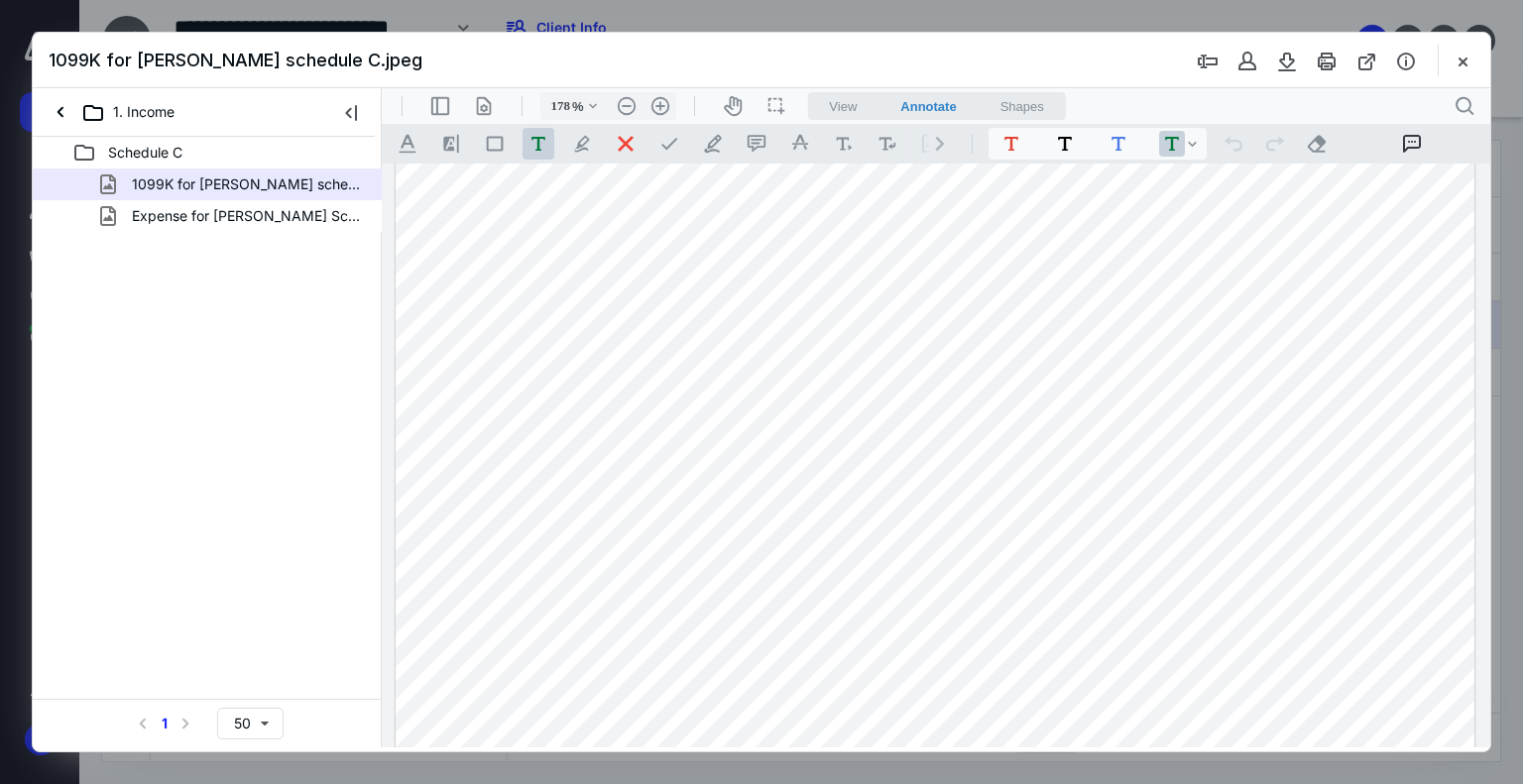 scroll, scrollTop: 614, scrollLeft: 0, axis: vertical 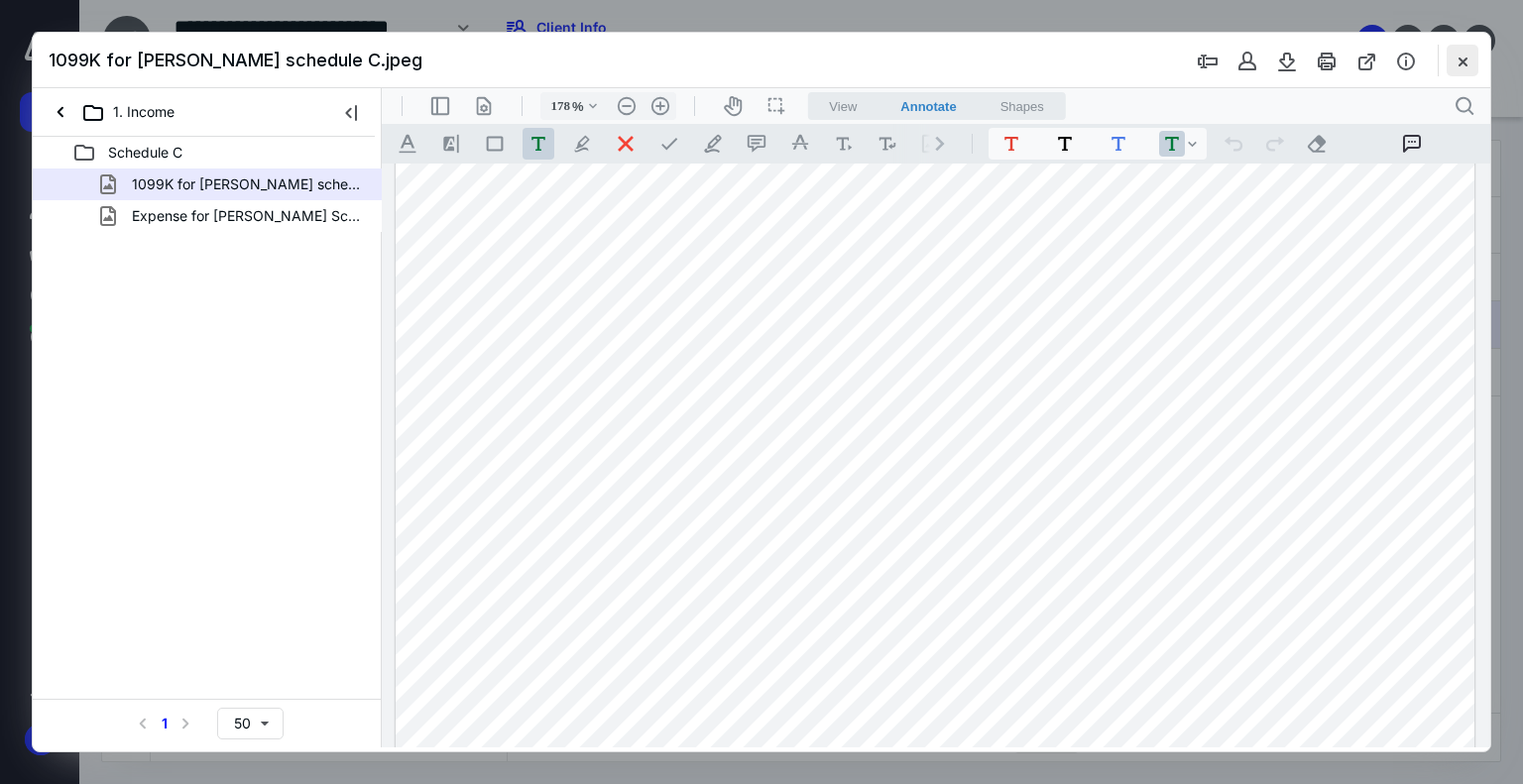 click at bounding box center (1463, 60) 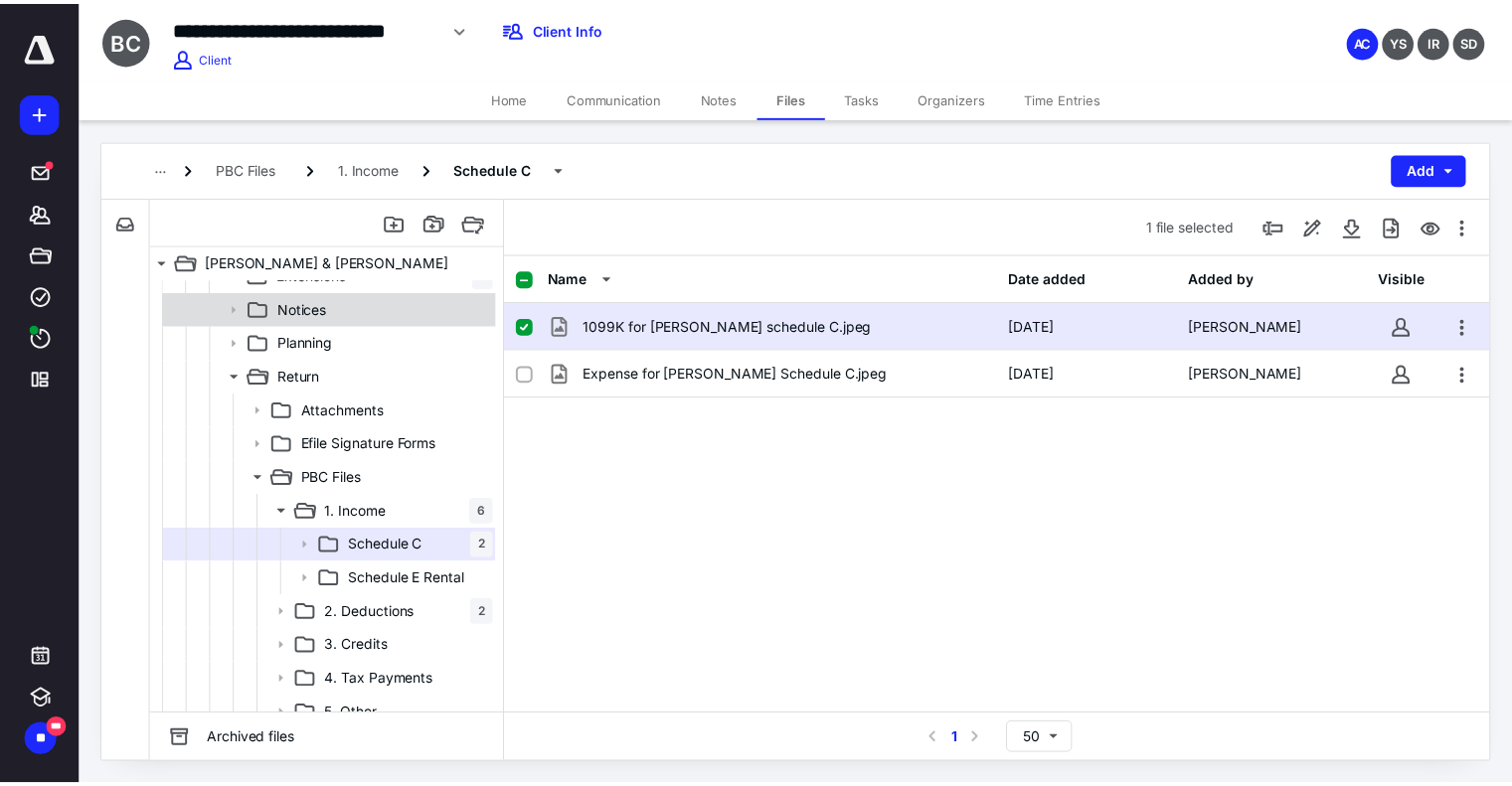 scroll, scrollTop: 0, scrollLeft: 0, axis: both 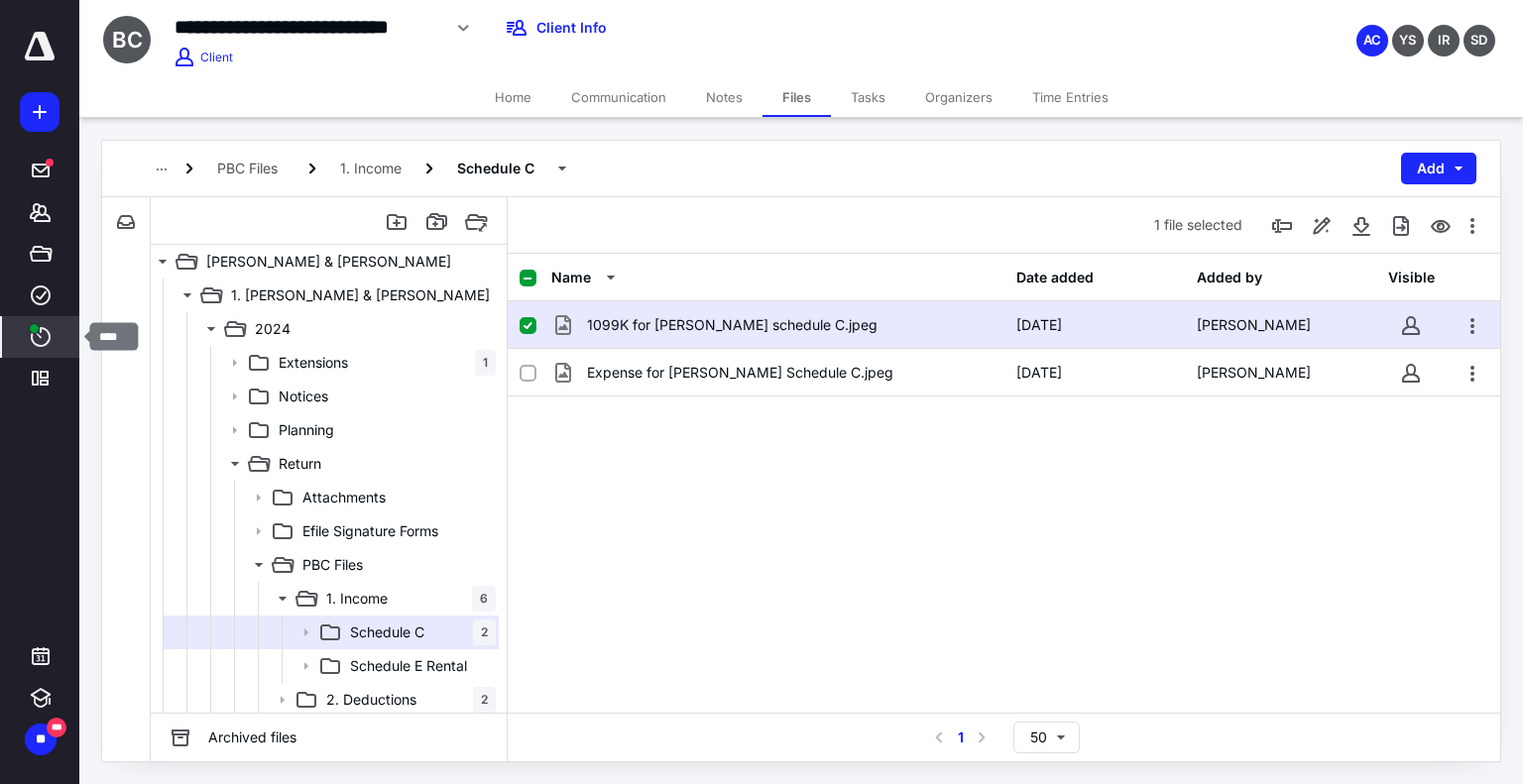 click on "****" at bounding box center [41, 337] 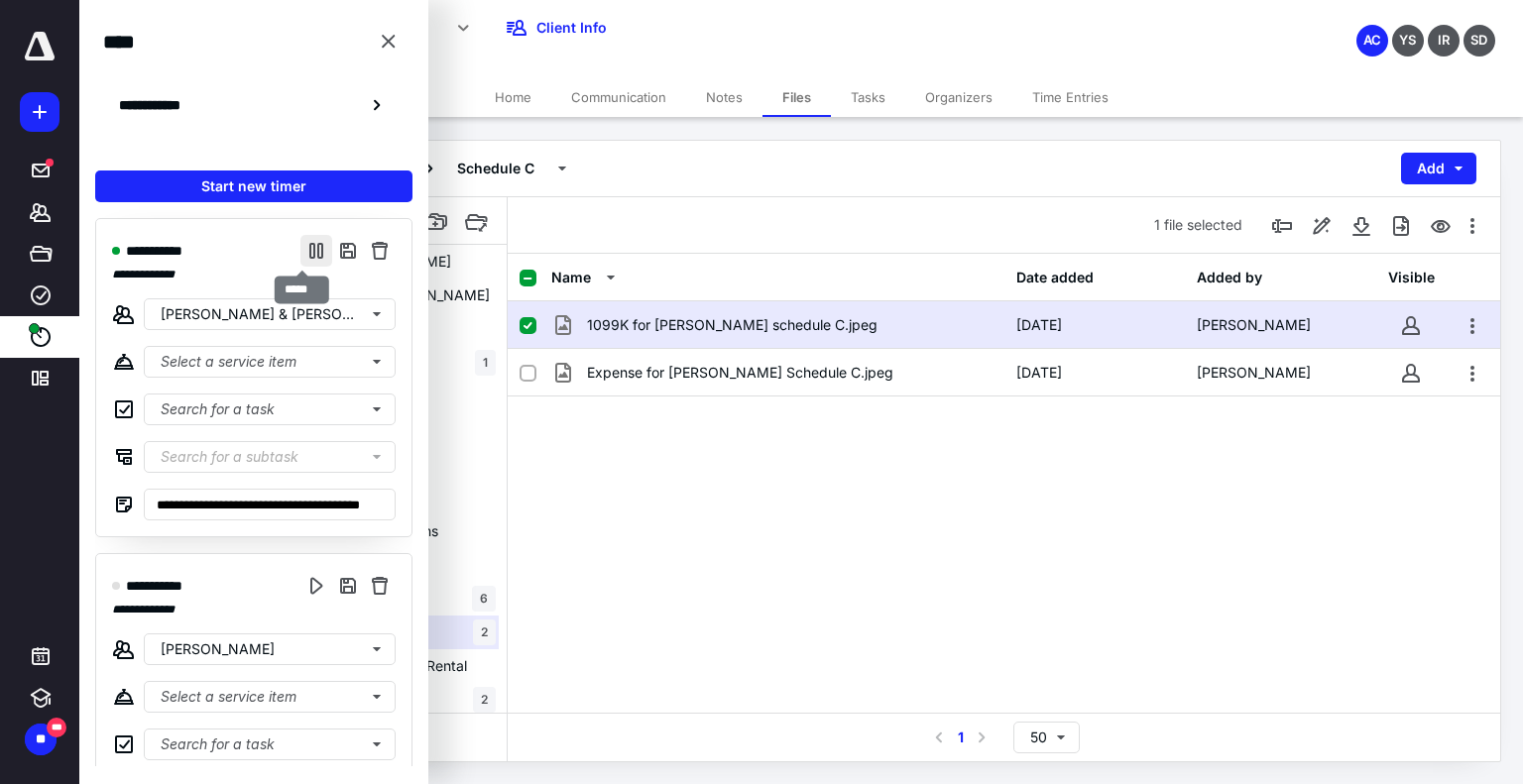 click at bounding box center (316, 251) 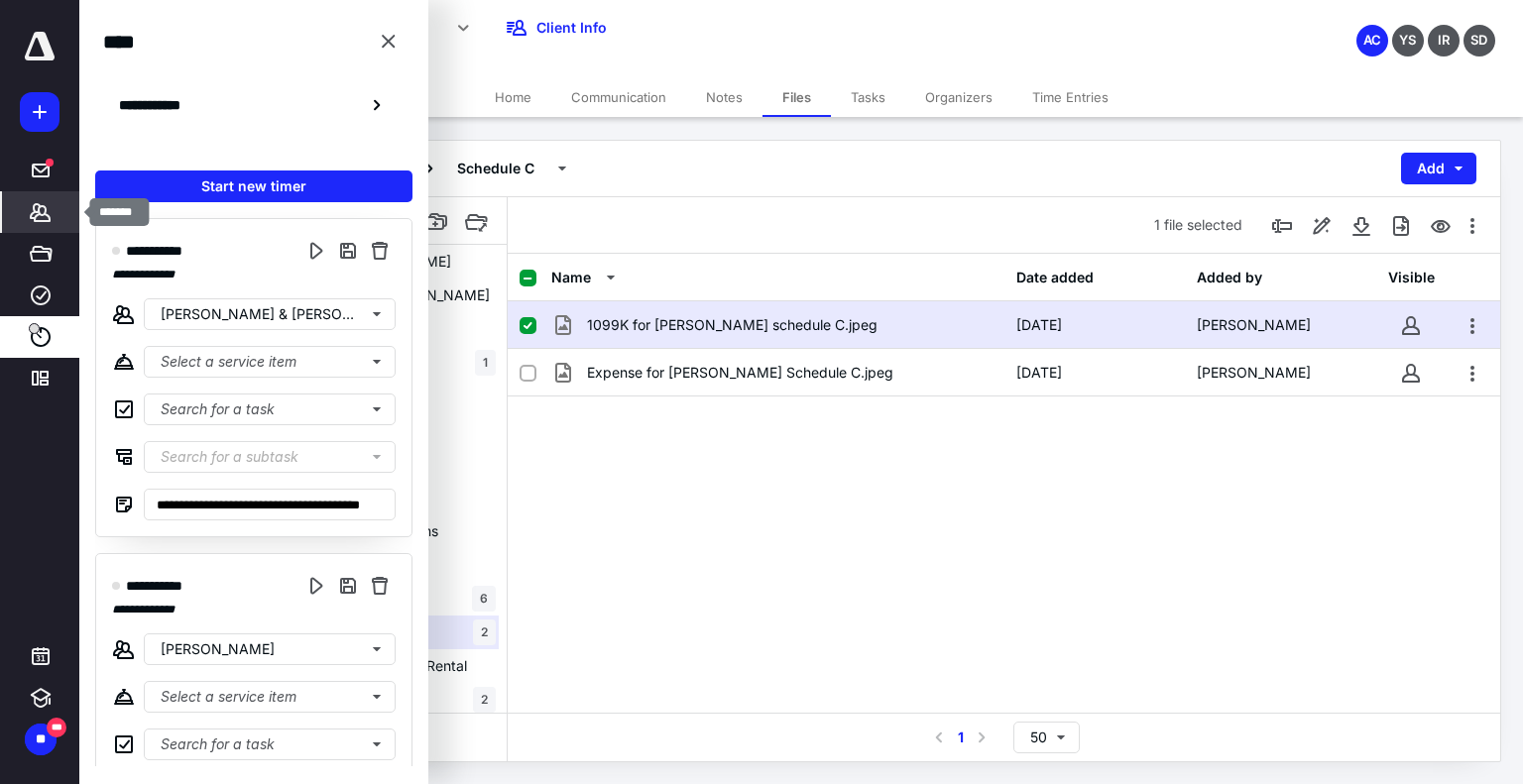 click on "*******" at bounding box center [41, 212] 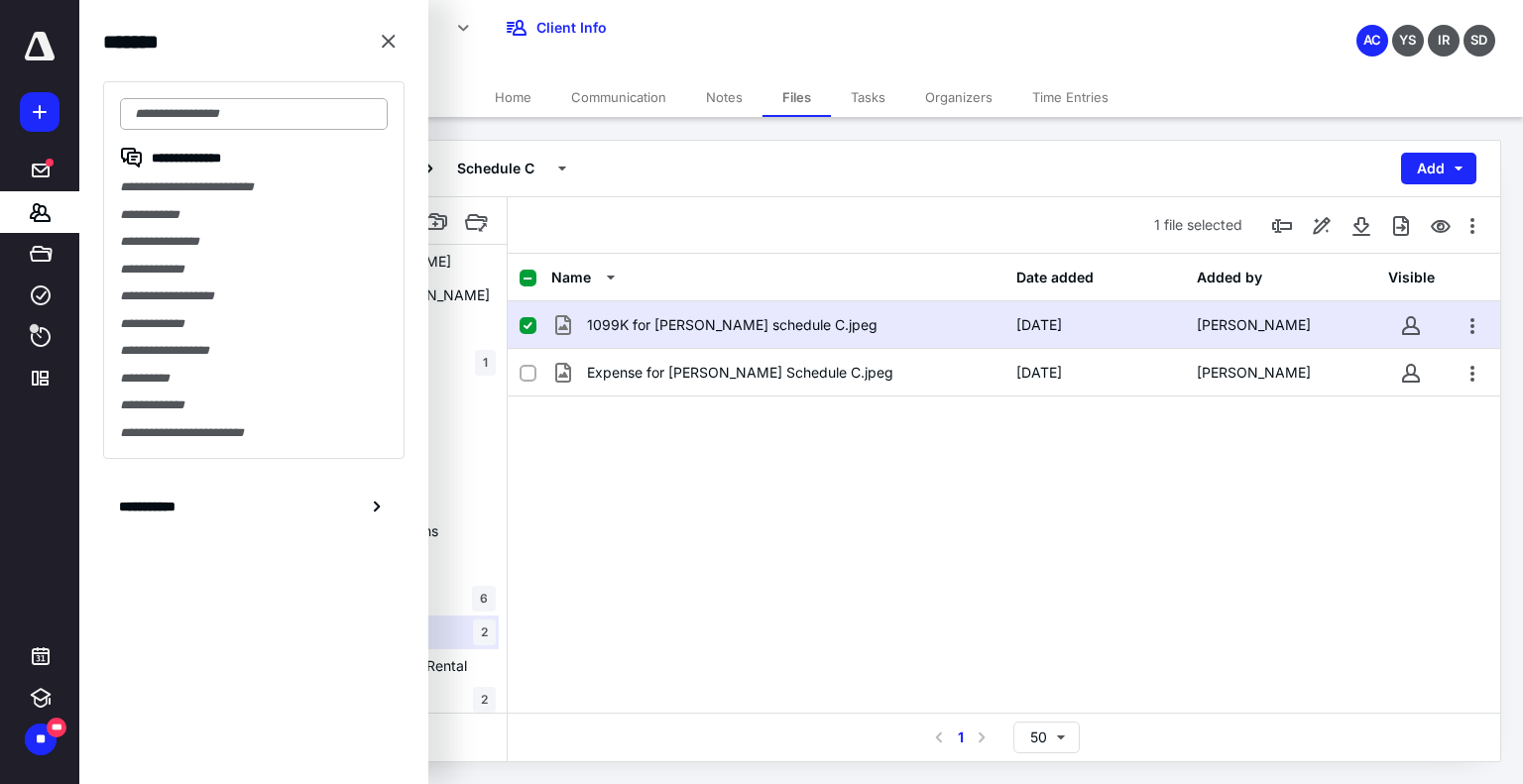 click at bounding box center [254, 114] 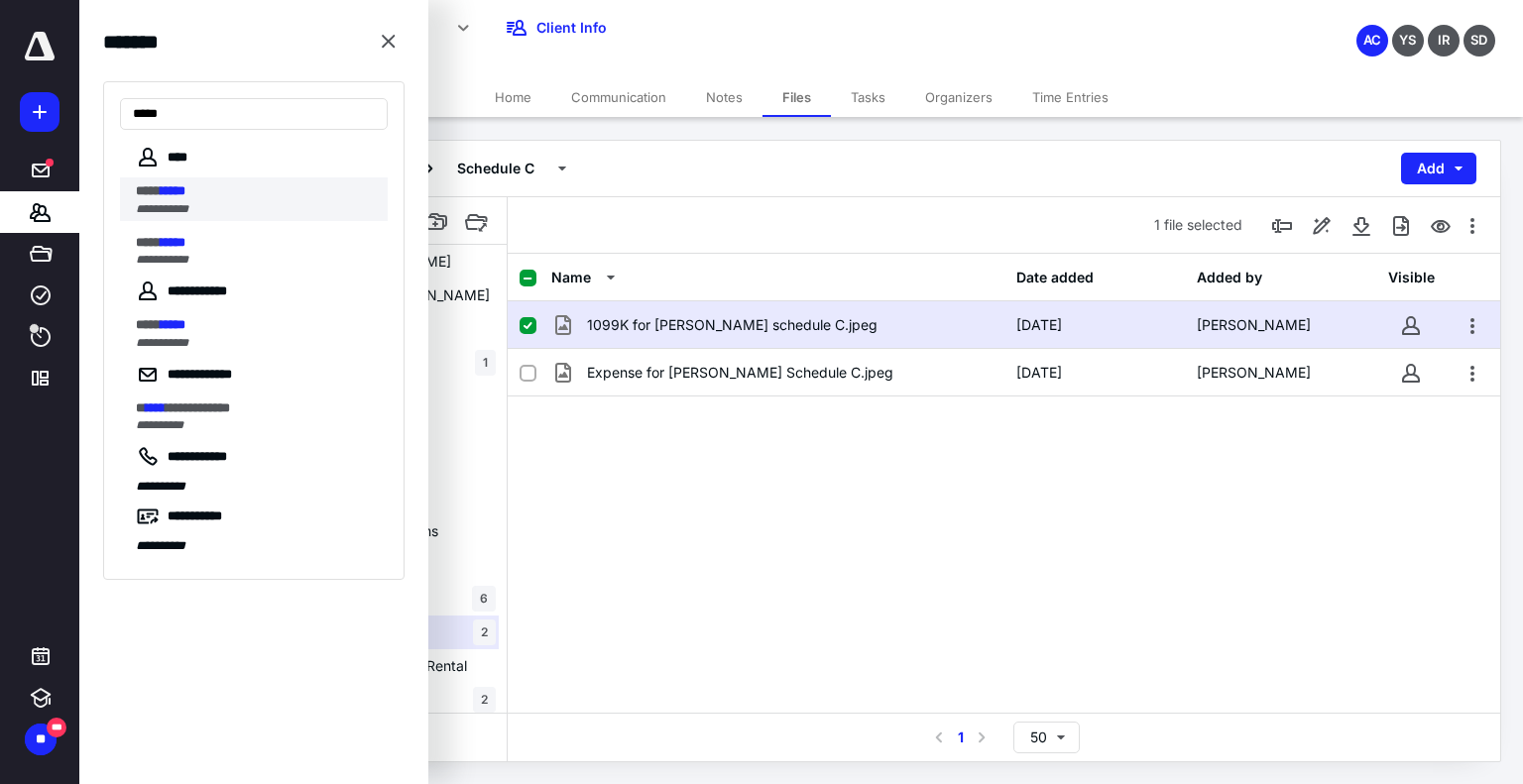 type on "*****" 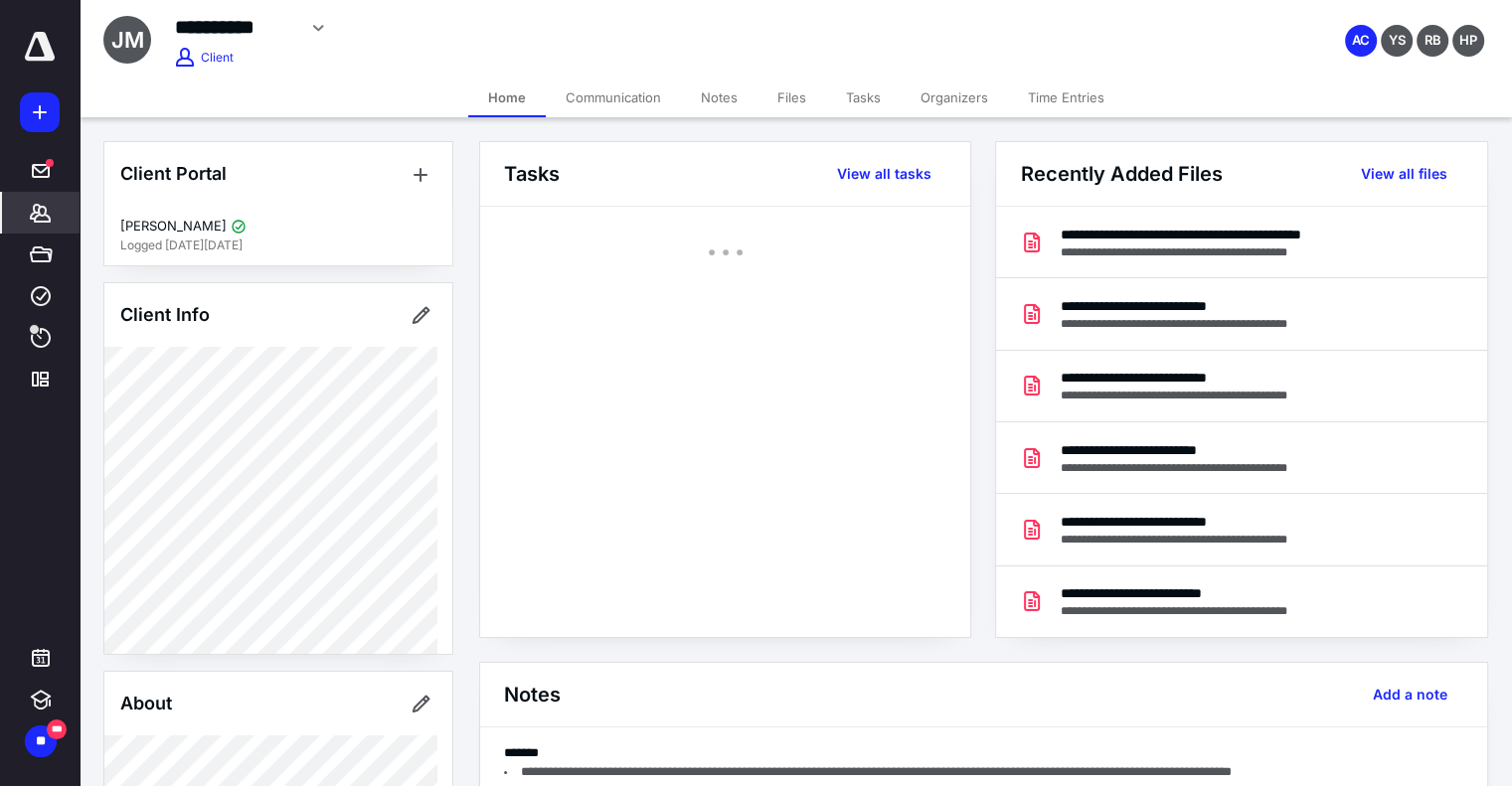 click on "Files" at bounding box center [791, 97] 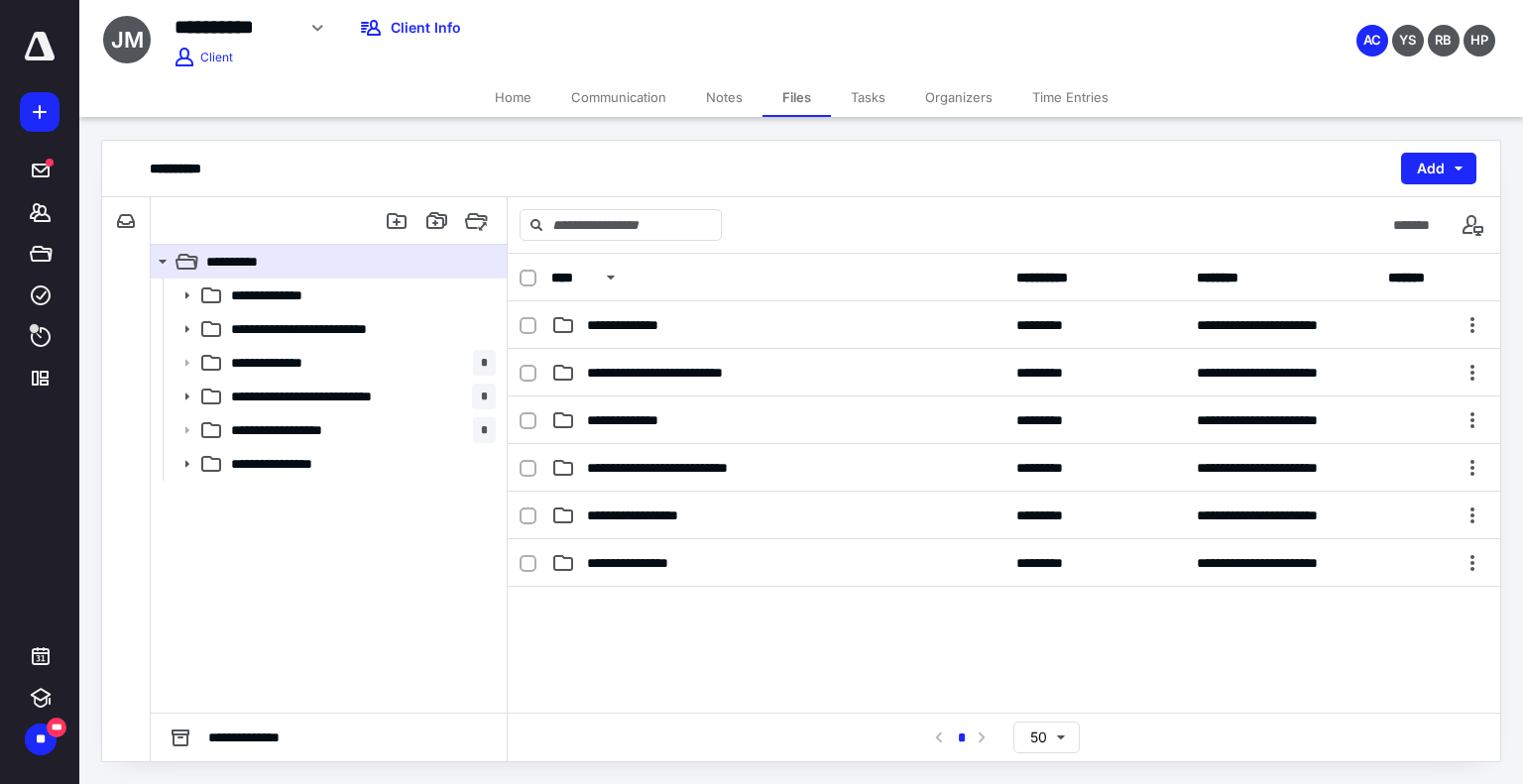 click on "Notes" at bounding box center (724, 97) 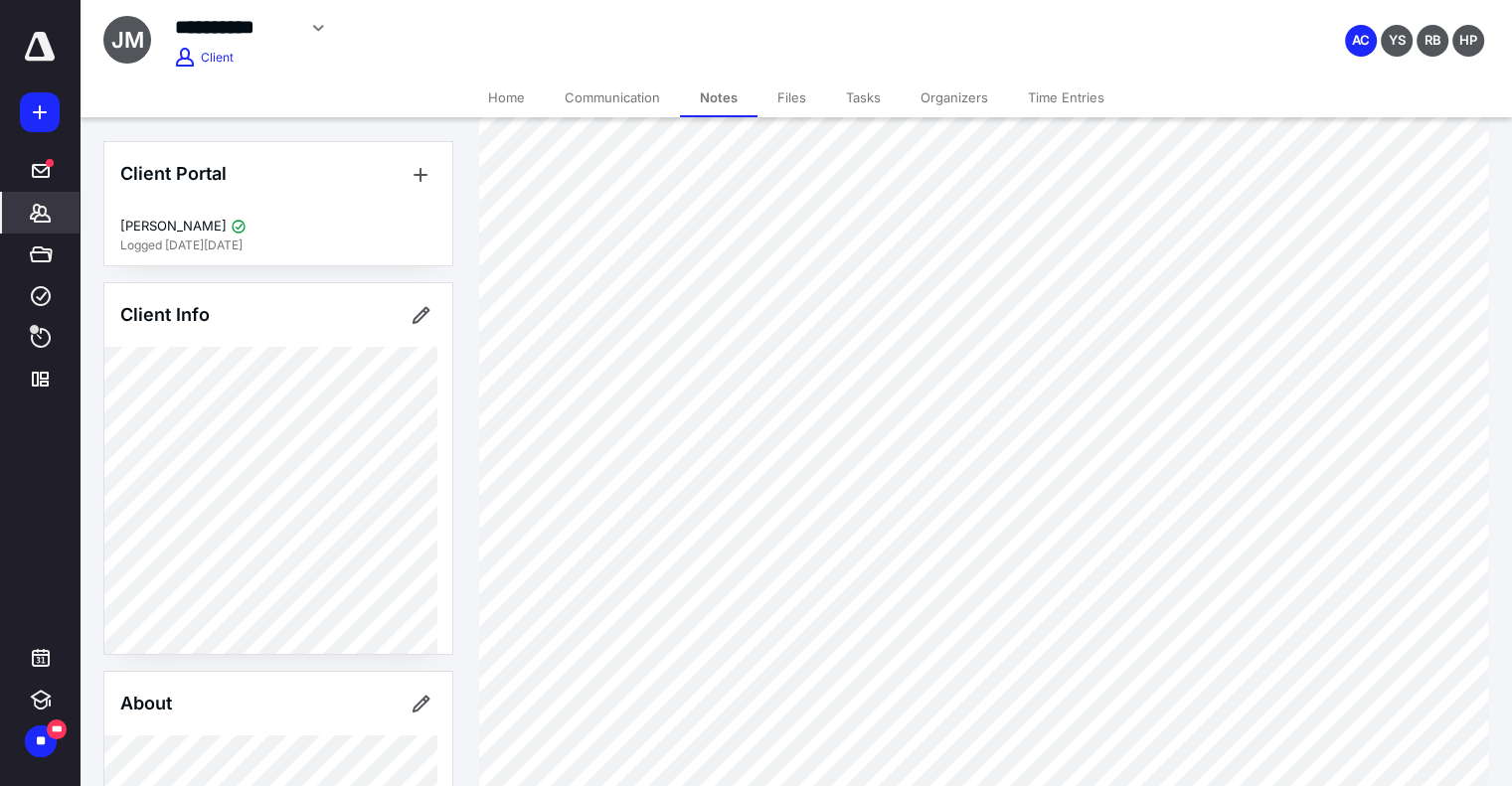 scroll, scrollTop: 99, scrollLeft: 0, axis: vertical 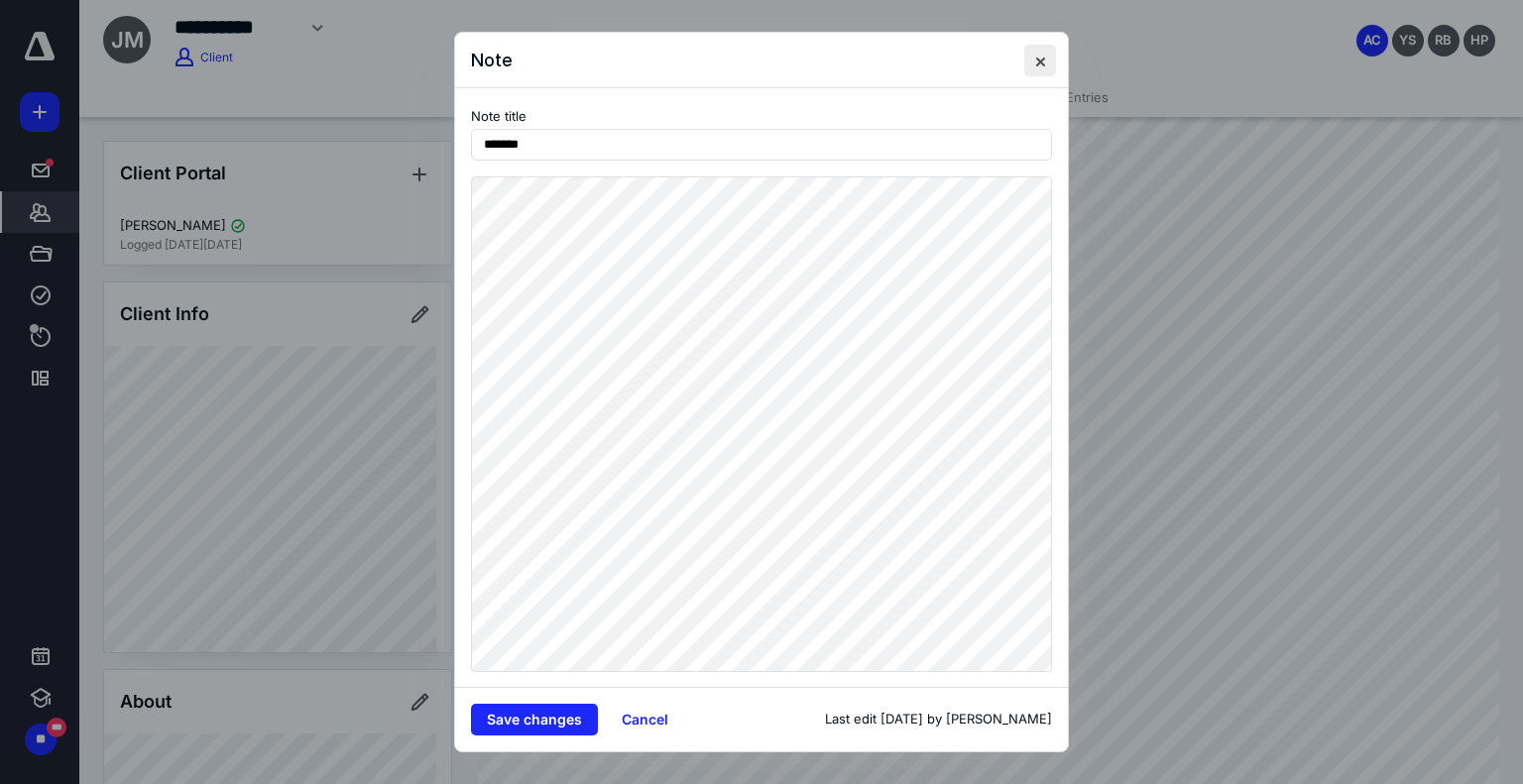 click at bounding box center (1040, 60) 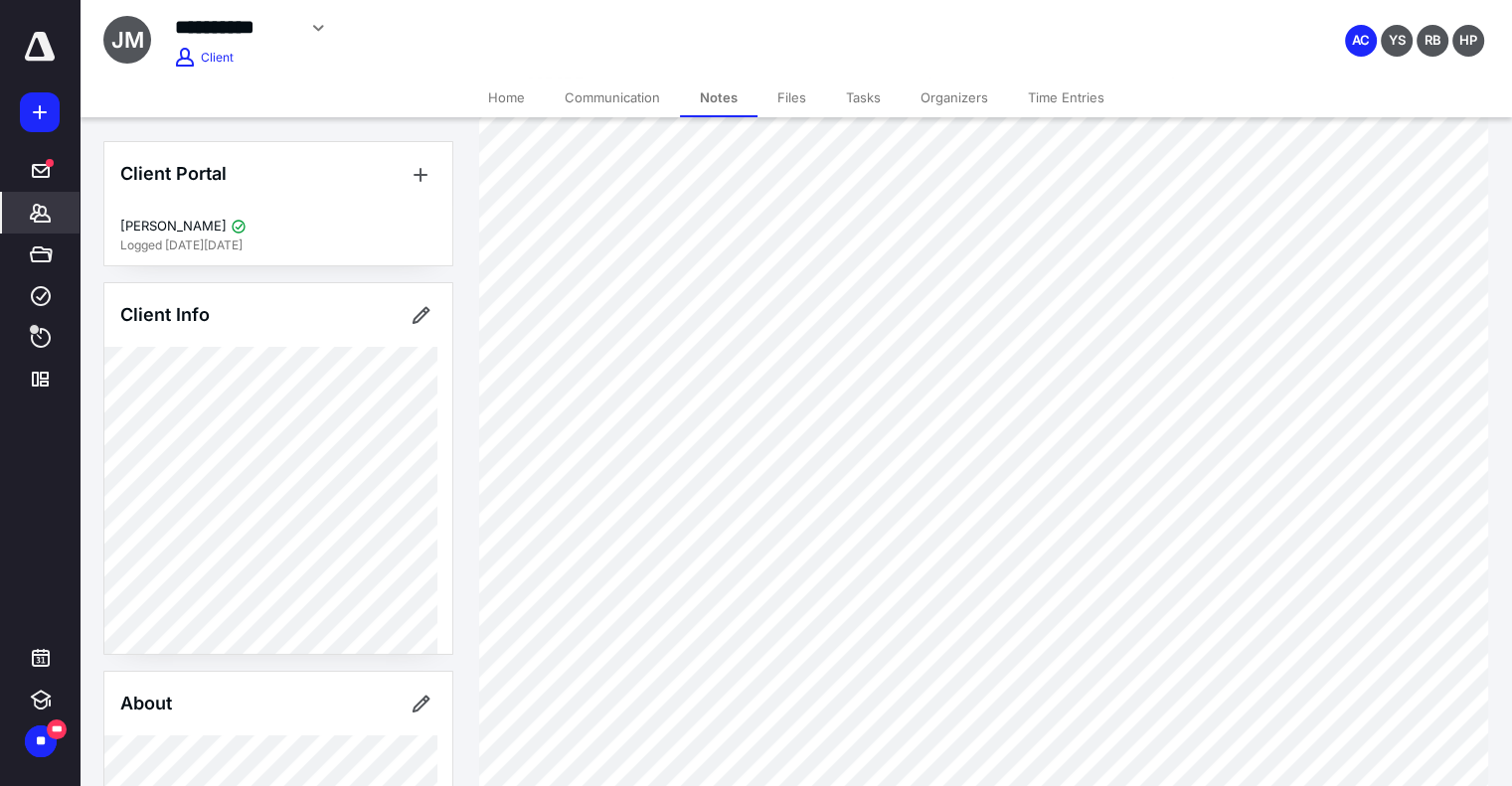 click 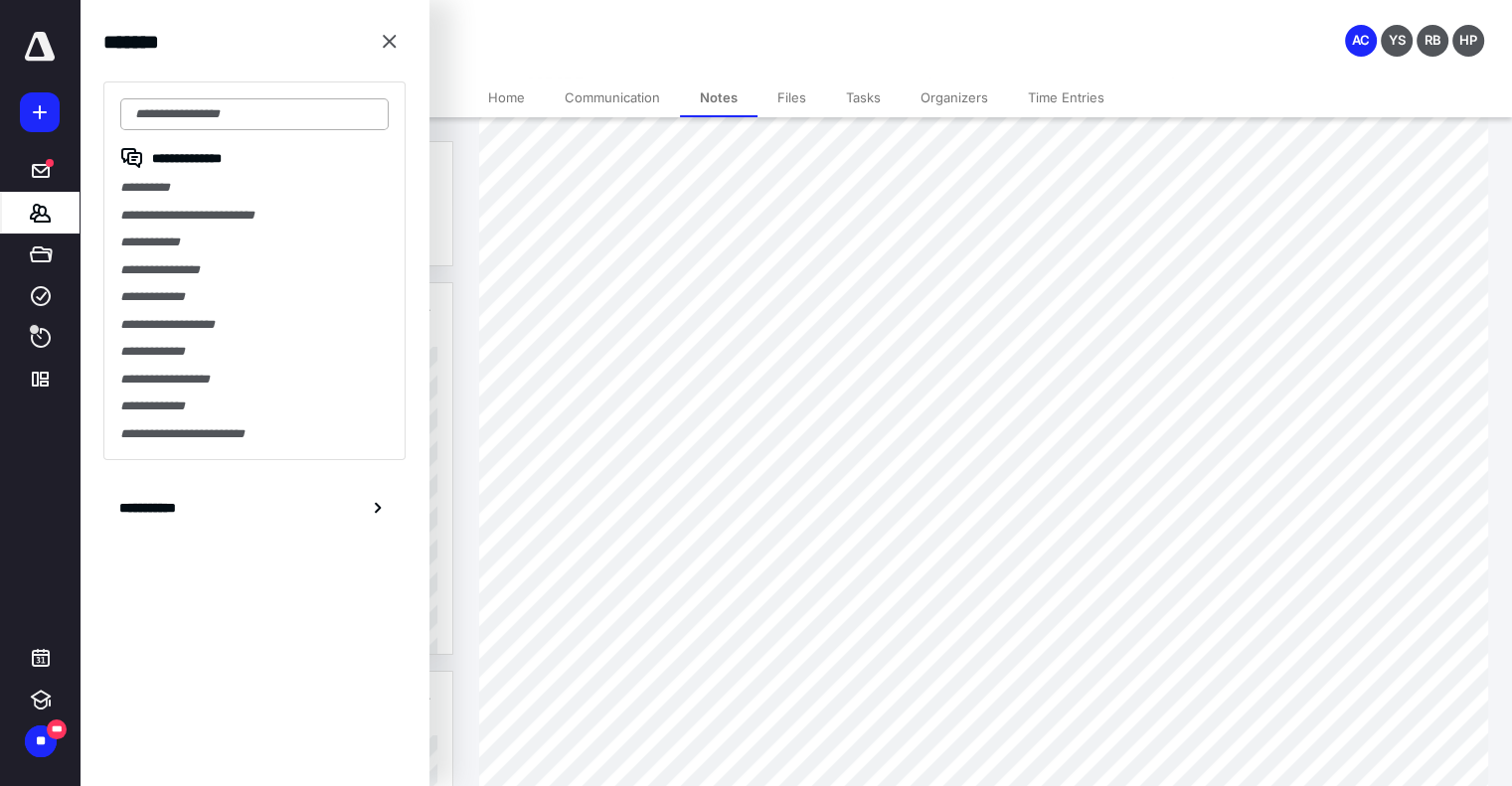 click at bounding box center (254, 114) 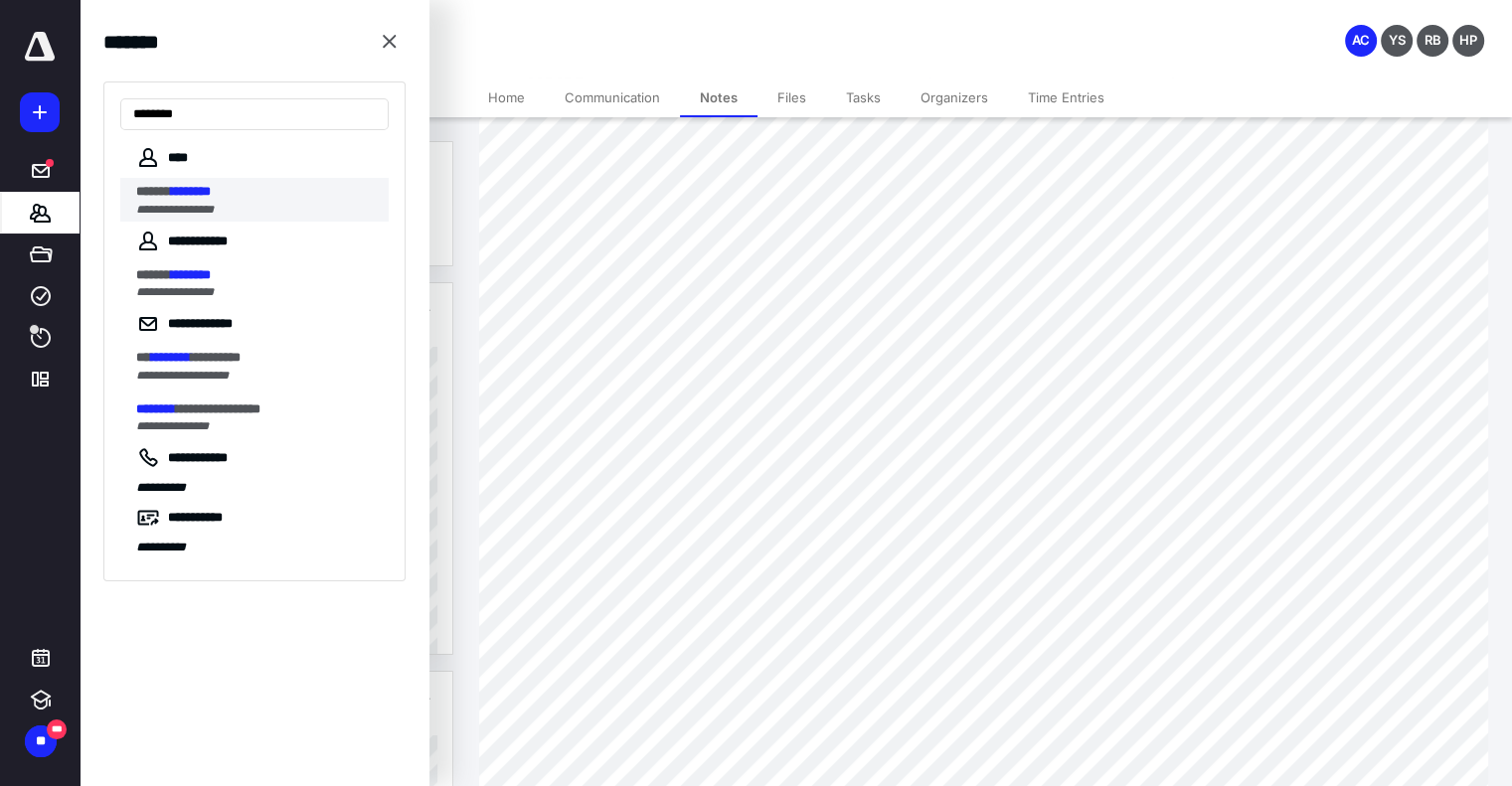 type on "********" 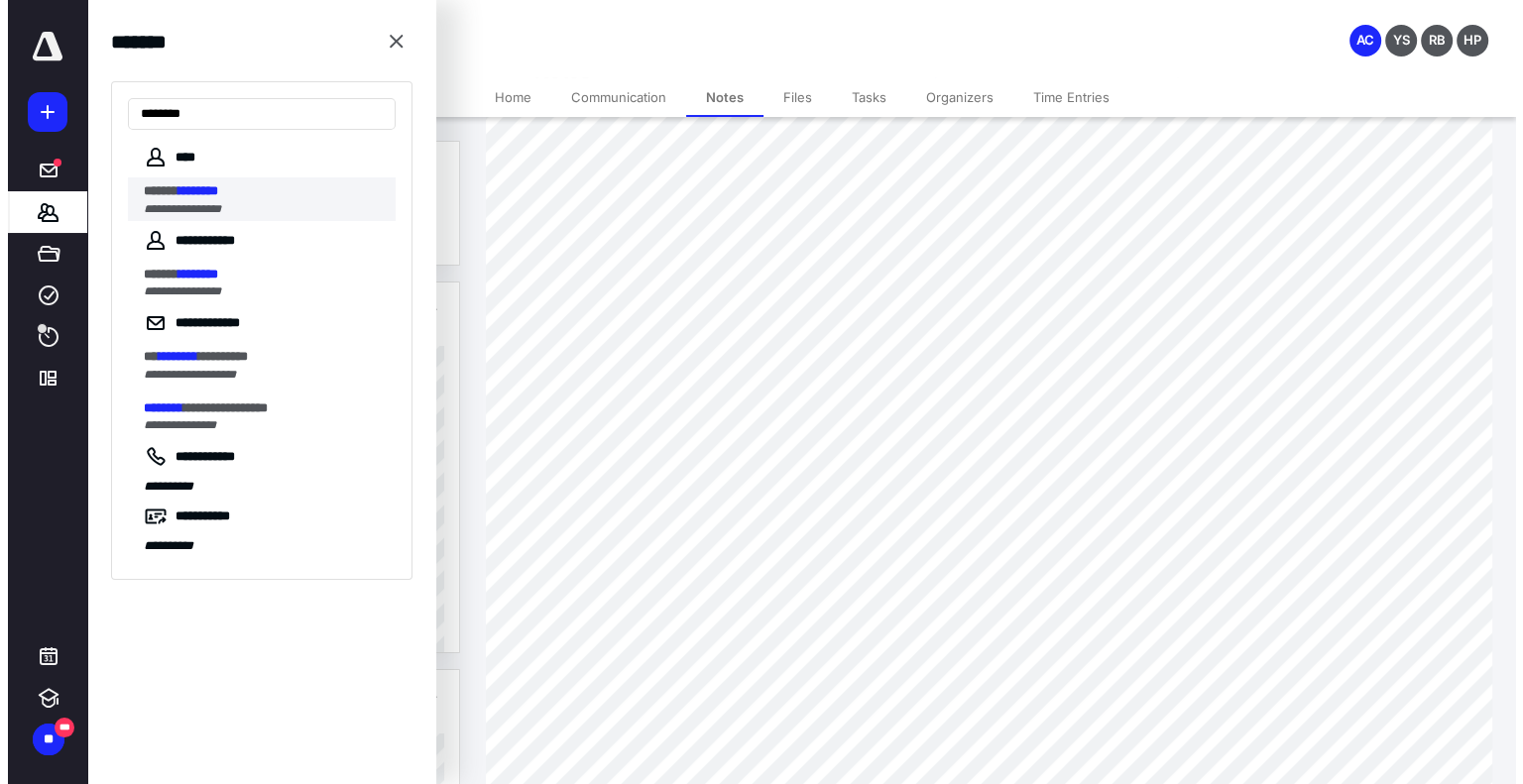 scroll, scrollTop: 0, scrollLeft: 0, axis: both 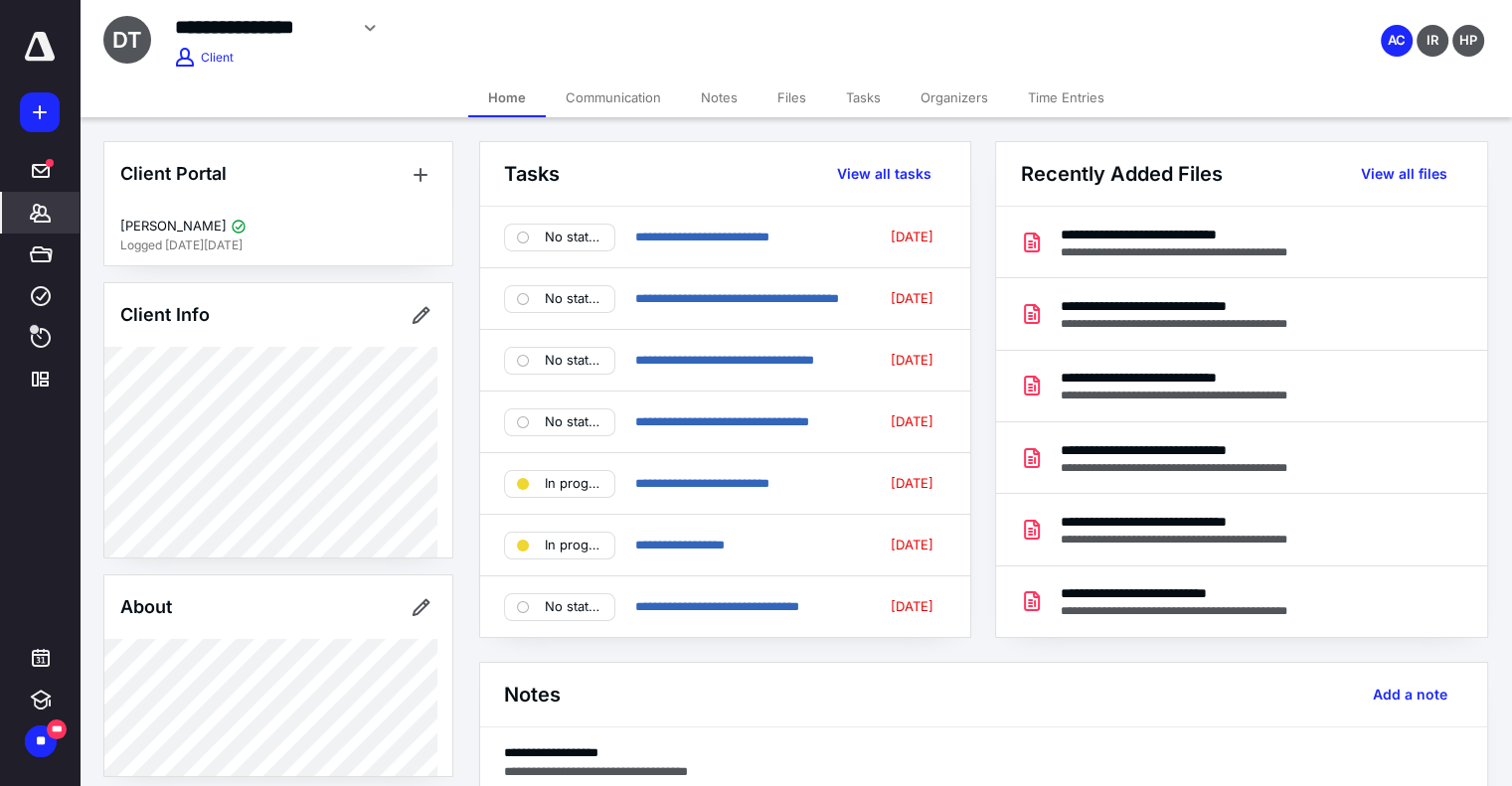 click on "Files" at bounding box center [791, 97] 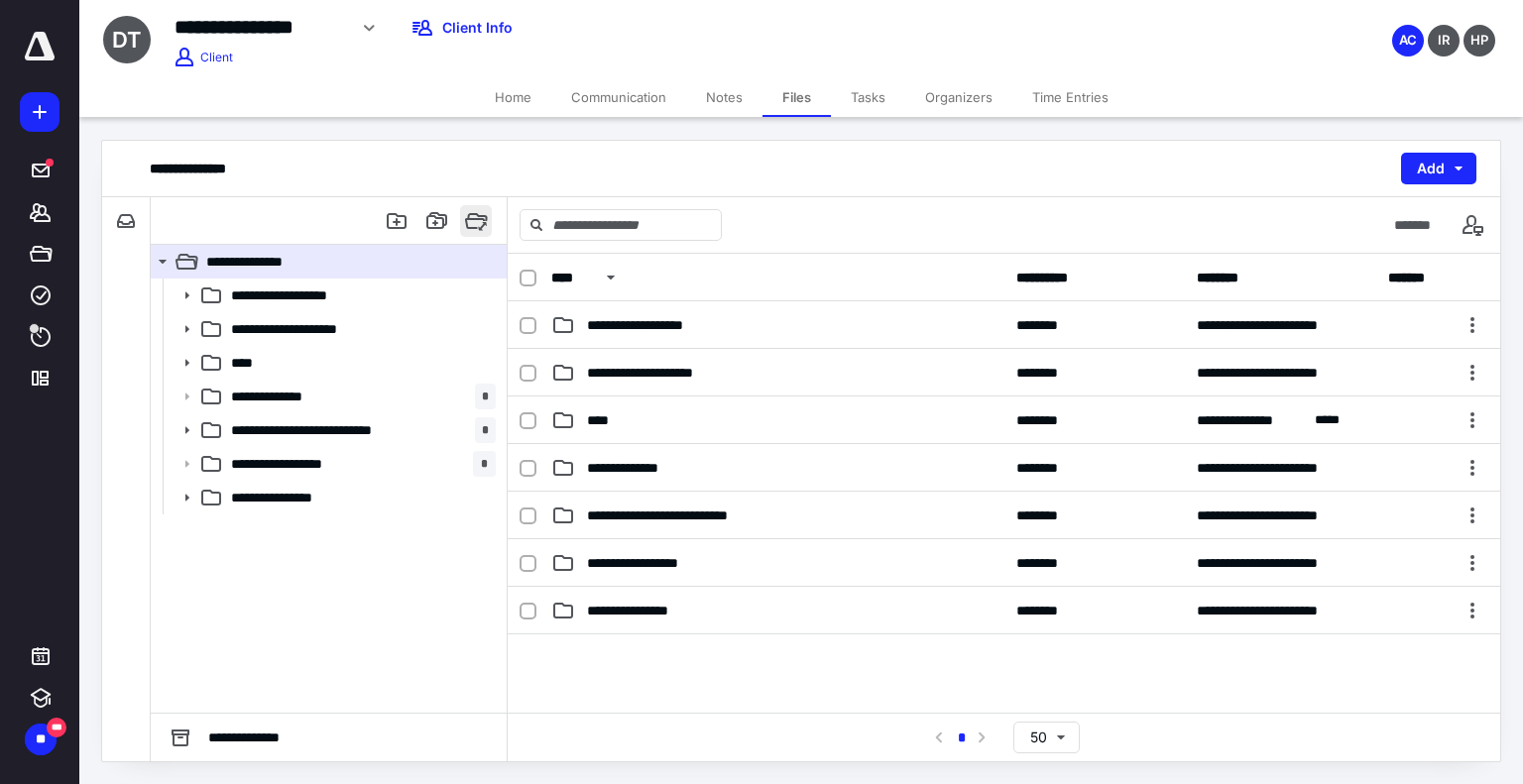 click at bounding box center (476, 221) 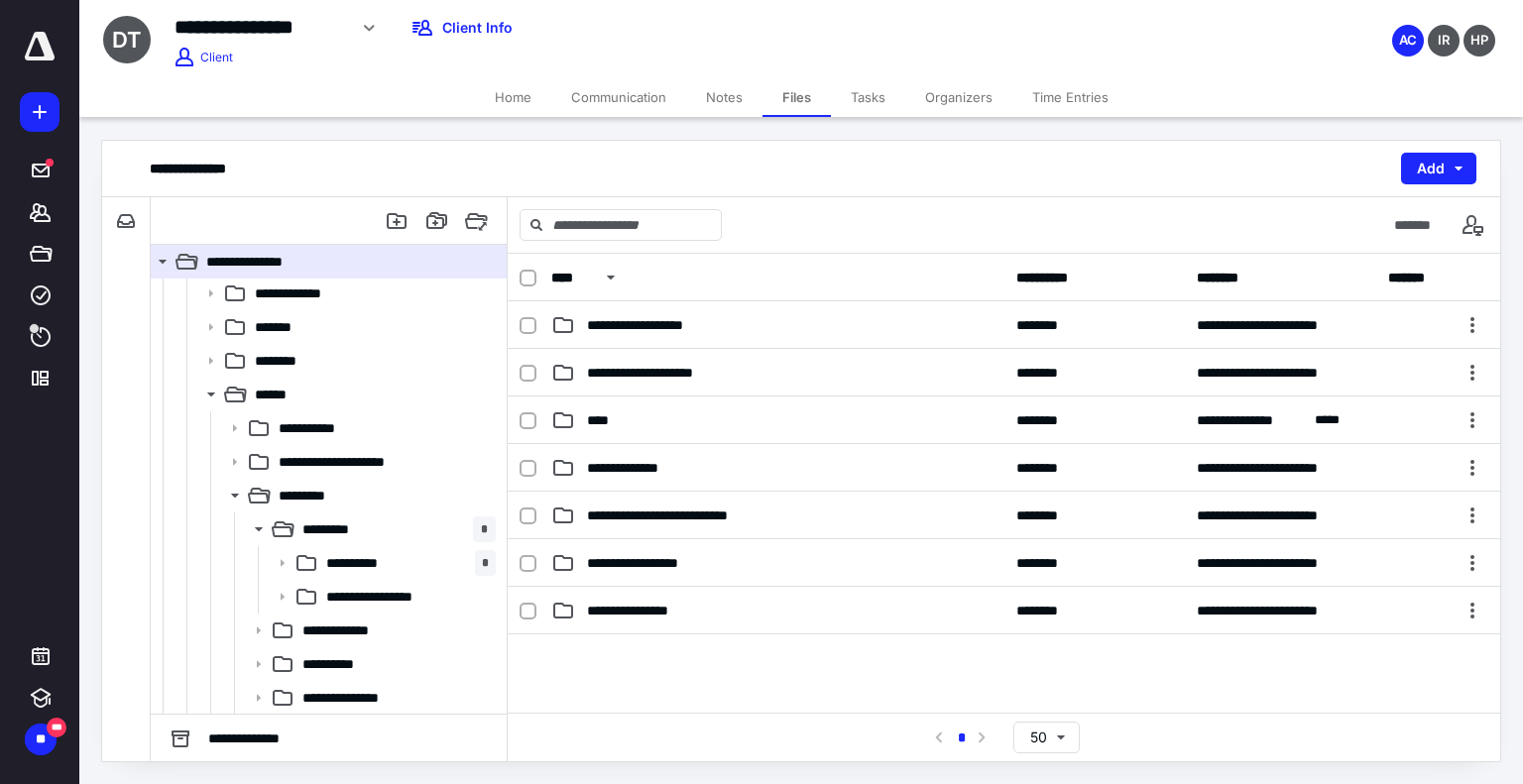 scroll, scrollTop: 1685, scrollLeft: 0, axis: vertical 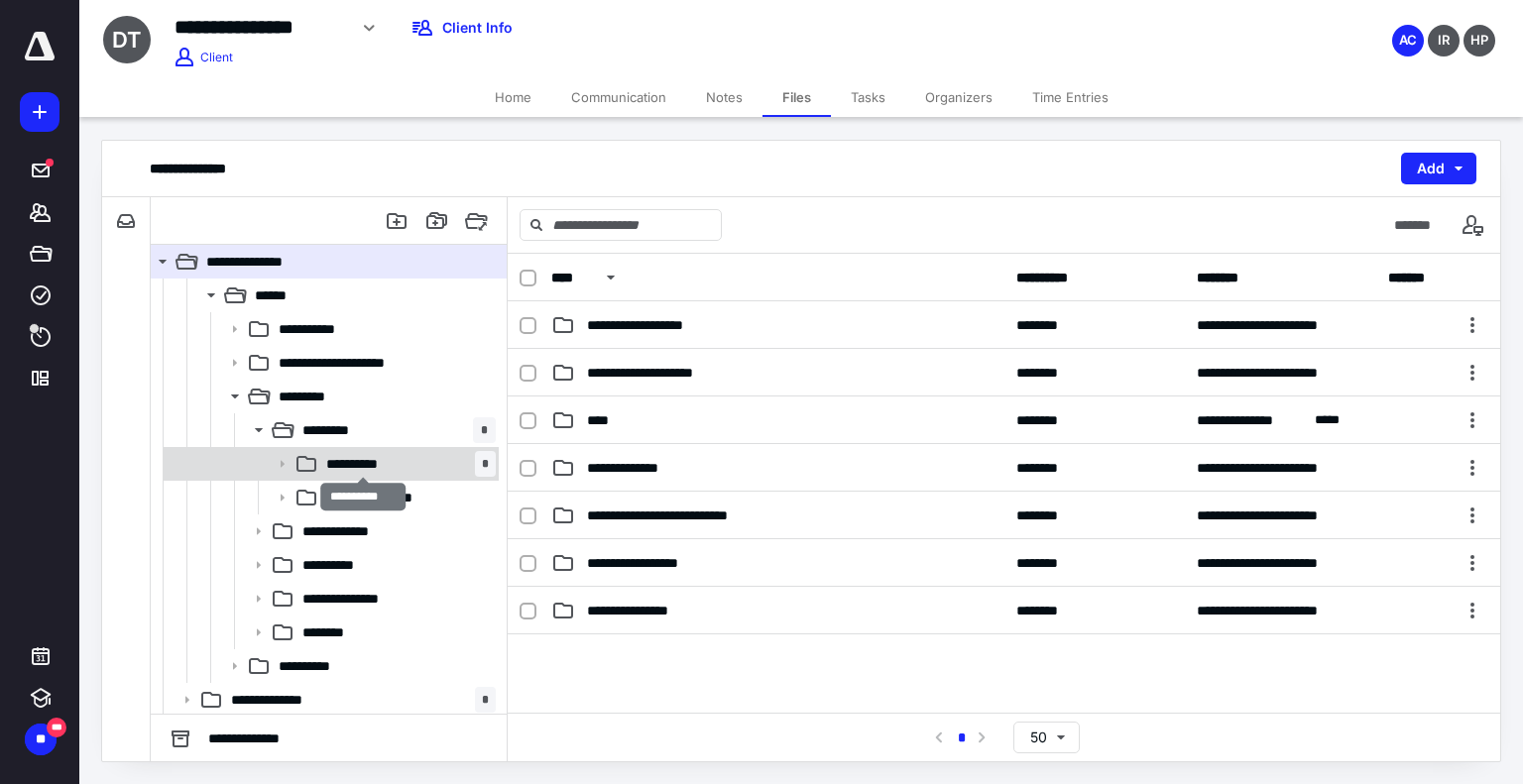 click on "**********" at bounding box center (364, 464) 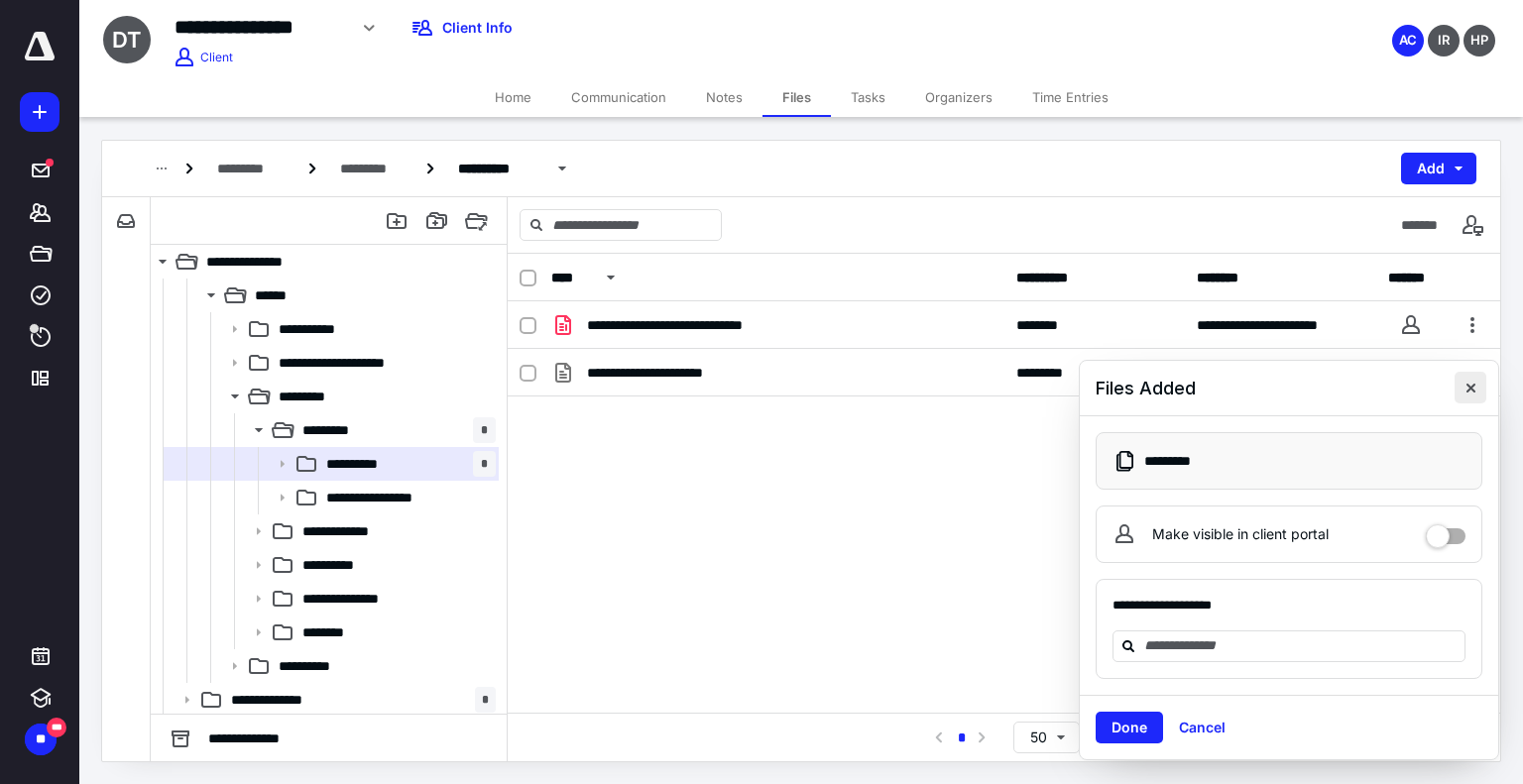 click at bounding box center (1470, 388) 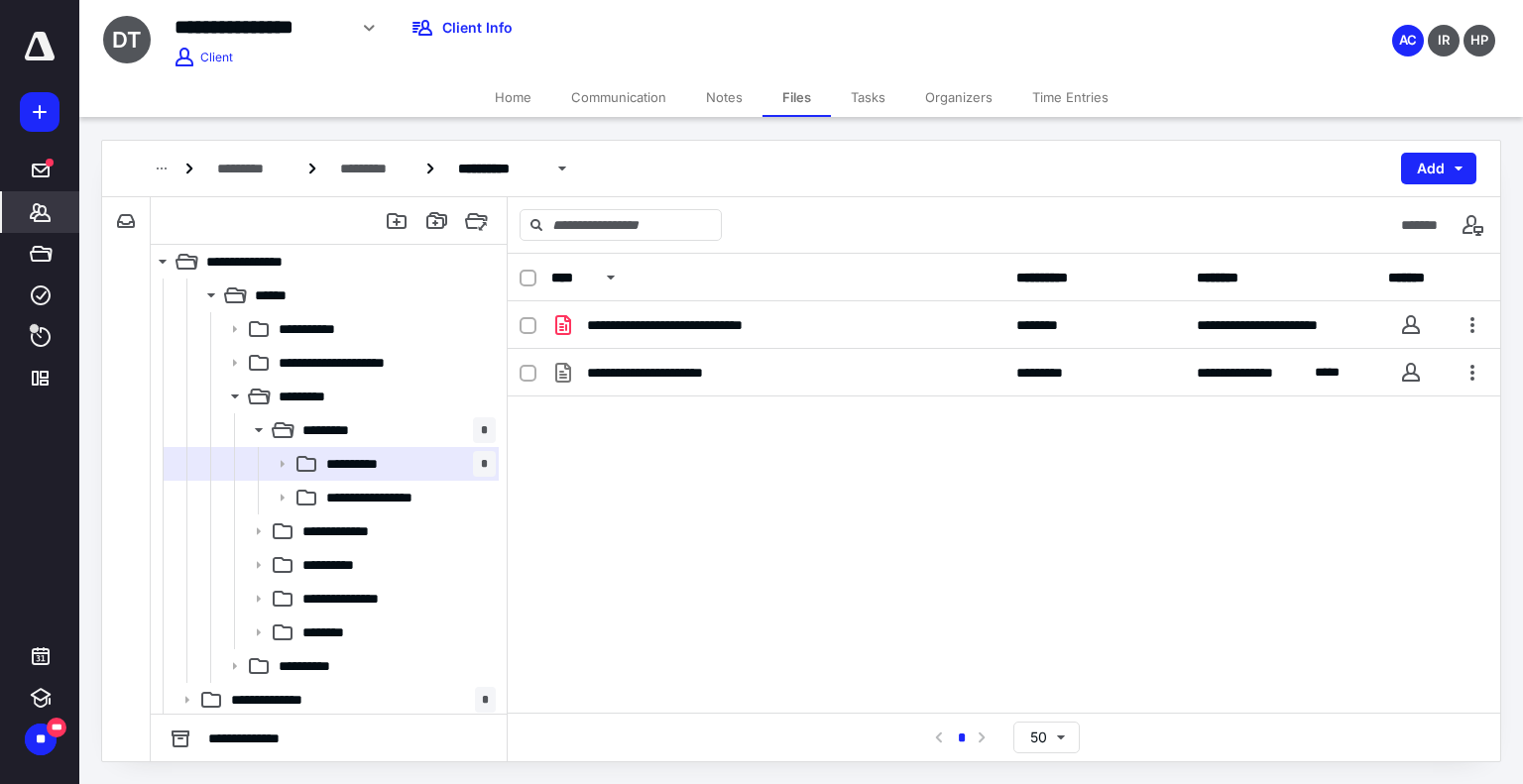 click 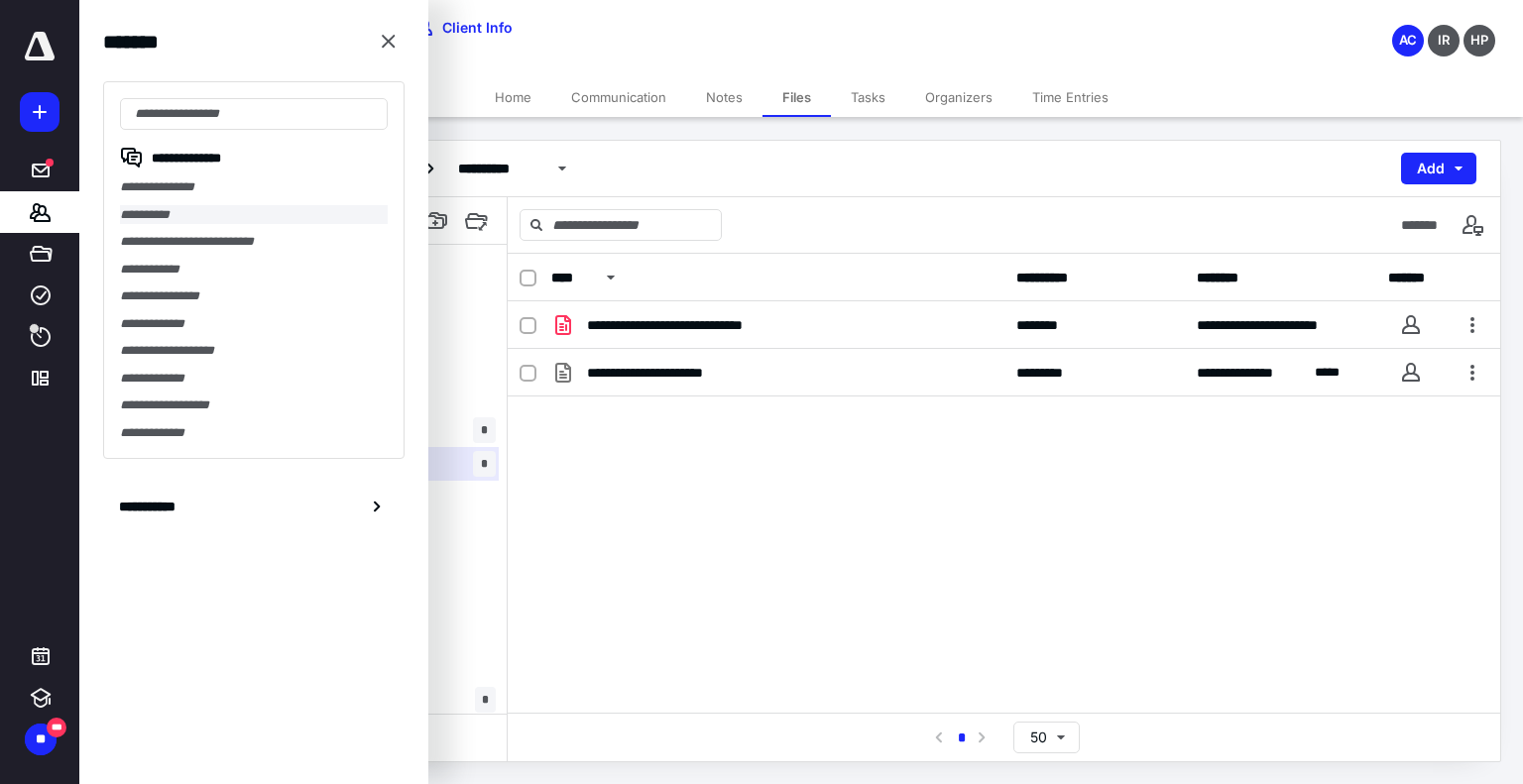 click on "**********" at bounding box center [254, 215] 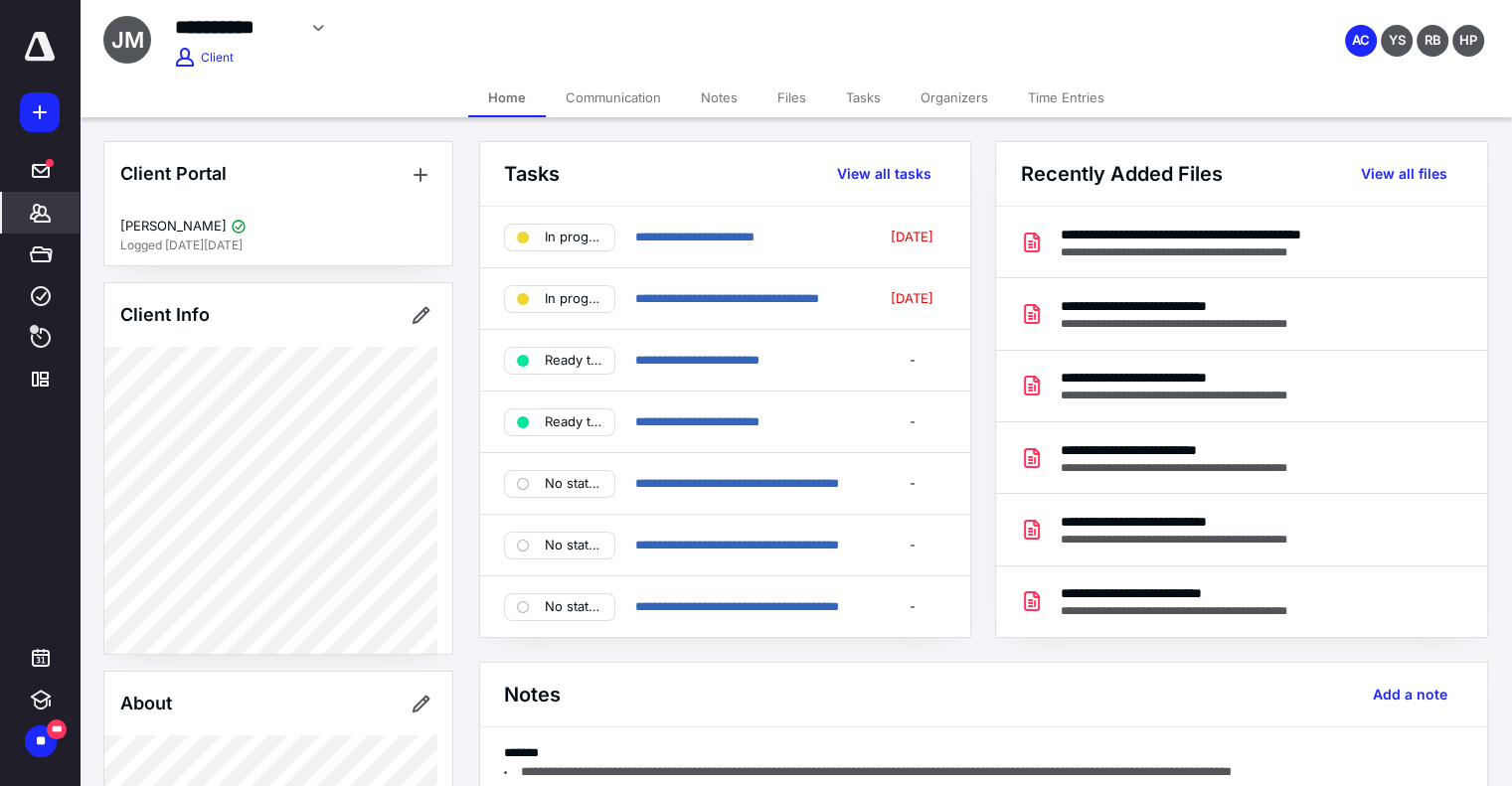 click on "Files" at bounding box center (791, 97) 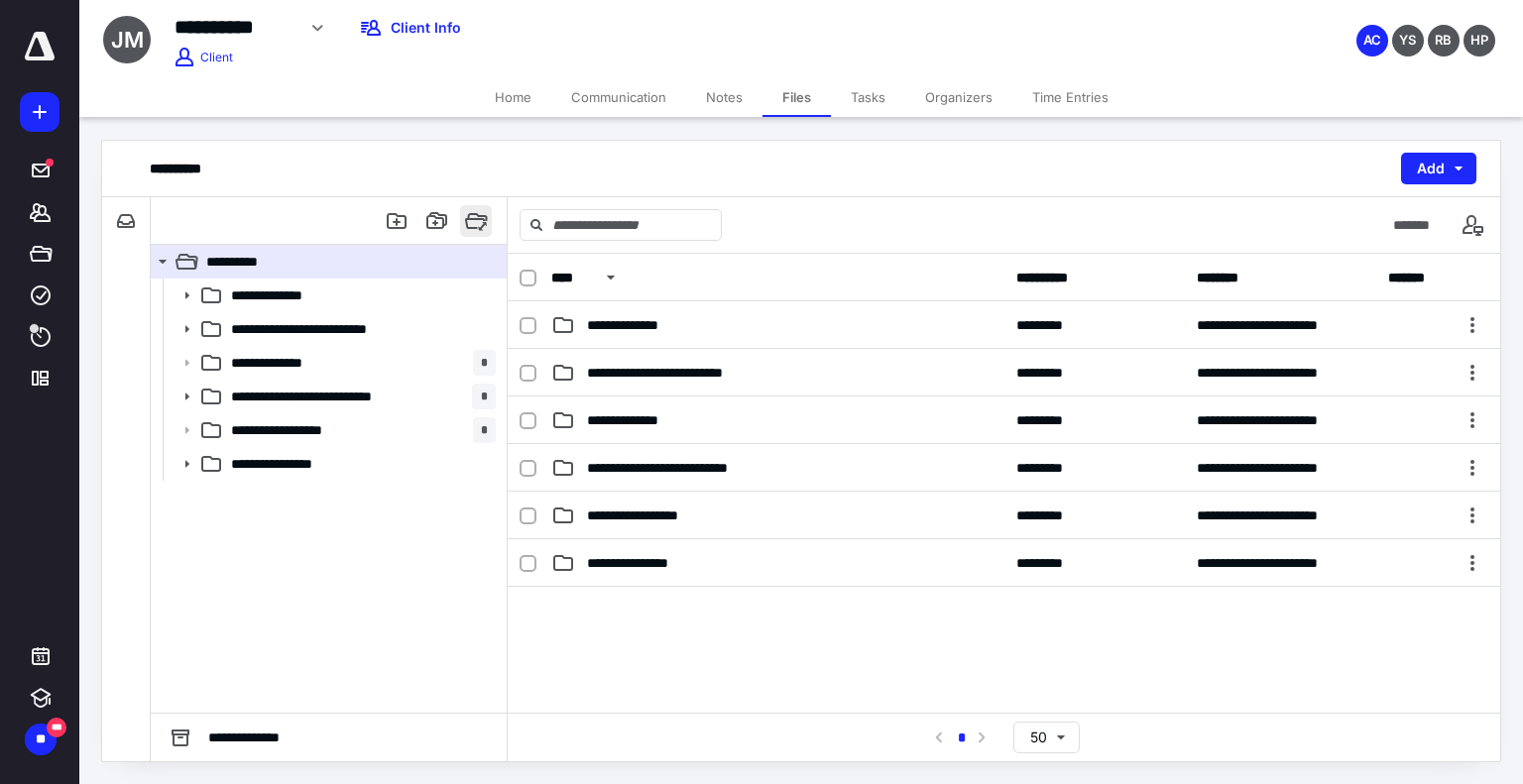 click at bounding box center (476, 221) 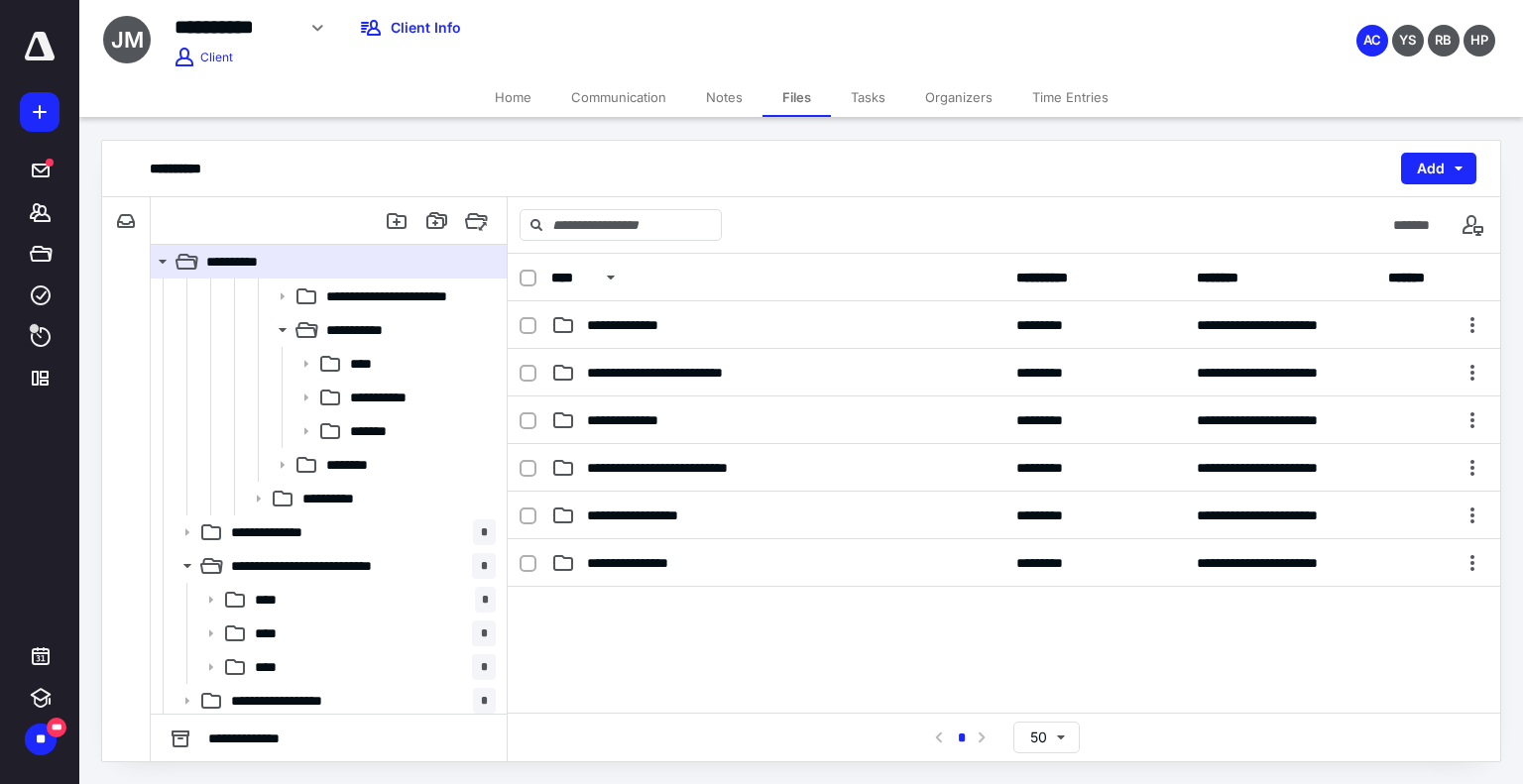 scroll, scrollTop: 1417, scrollLeft: 0, axis: vertical 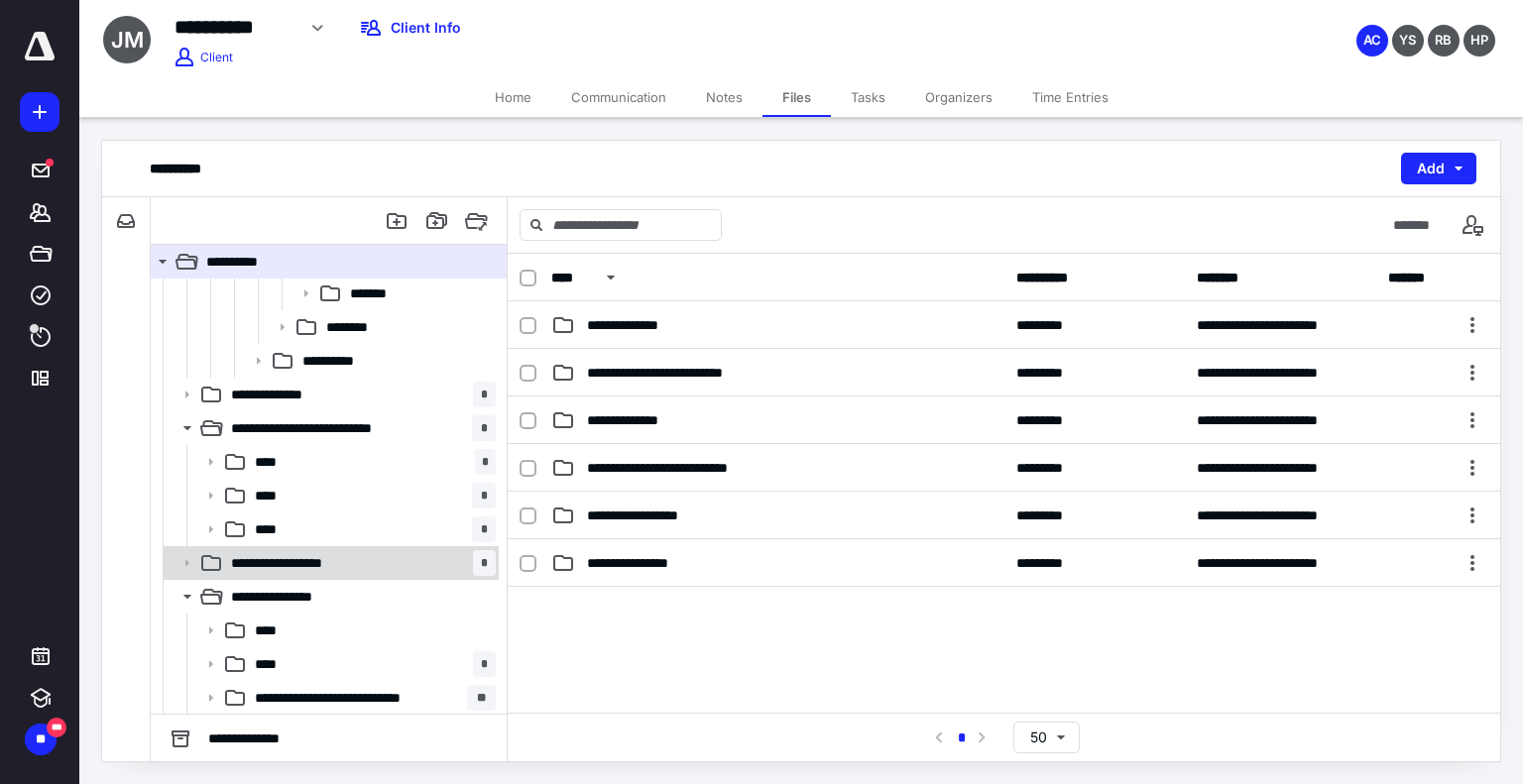 click on "**********" at bounding box center (359, 563) 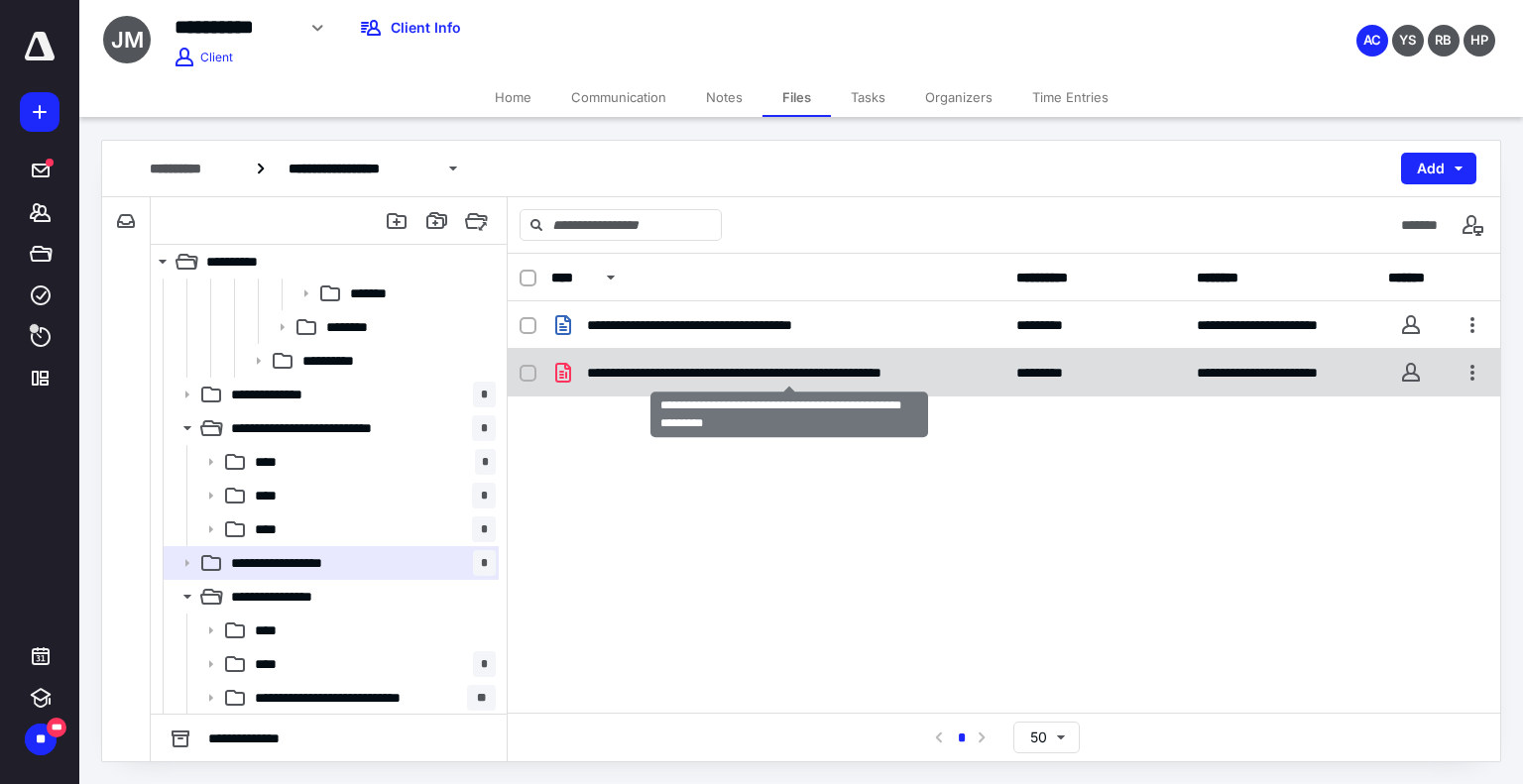 click on "**********" at bounding box center [789, 373] 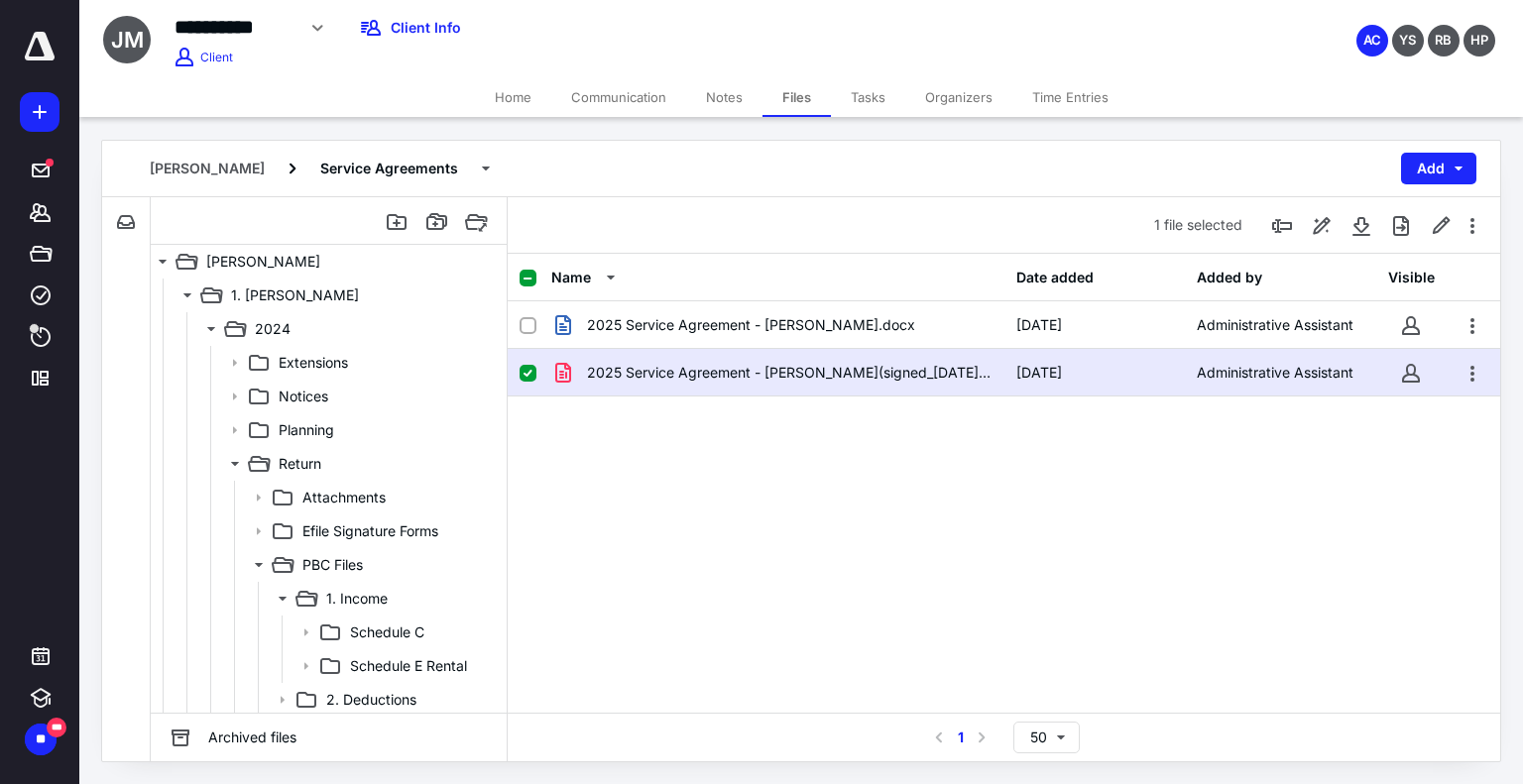 scroll, scrollTop: 1417, scrollLeft: 0, axis: vertical 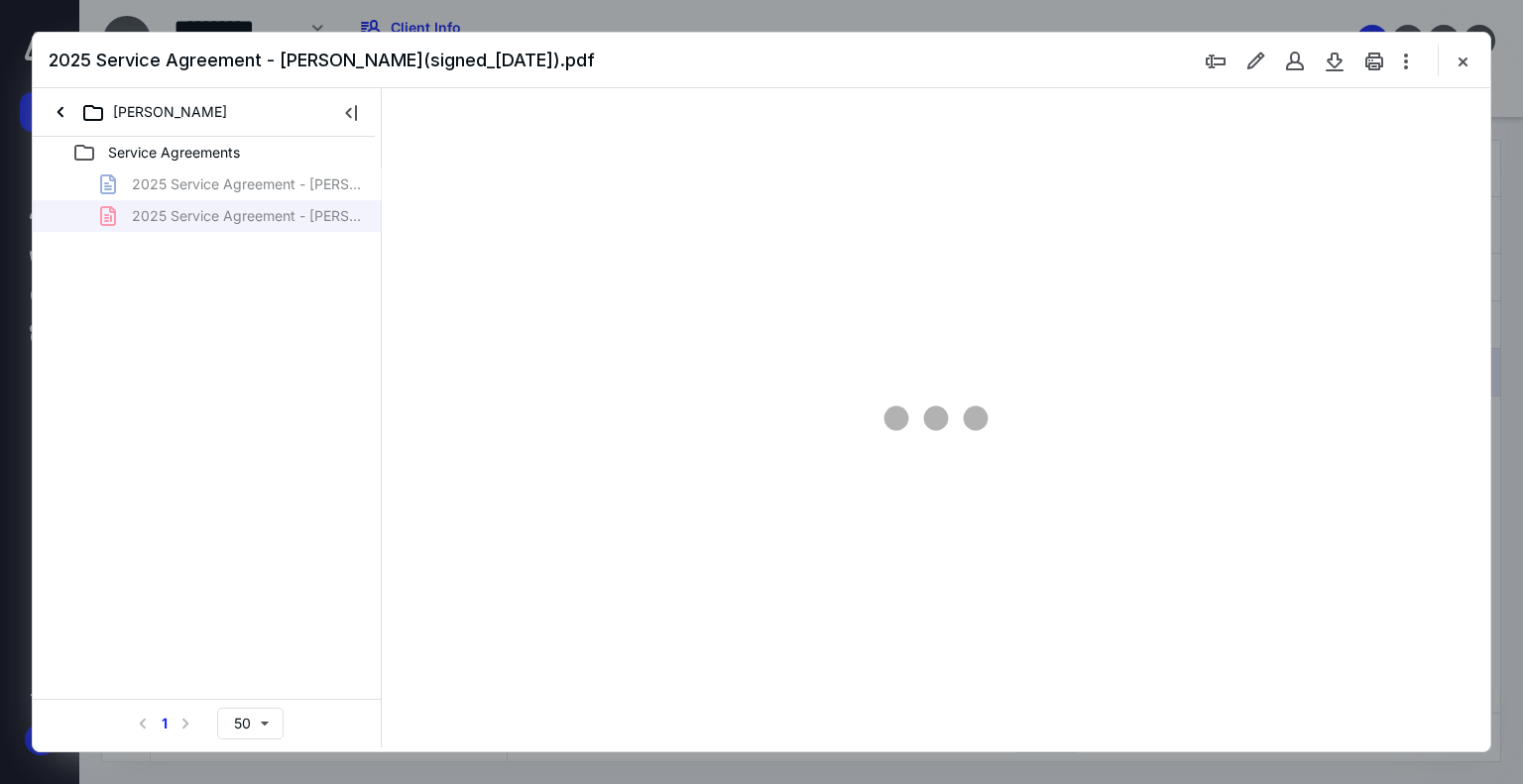 type on "179" 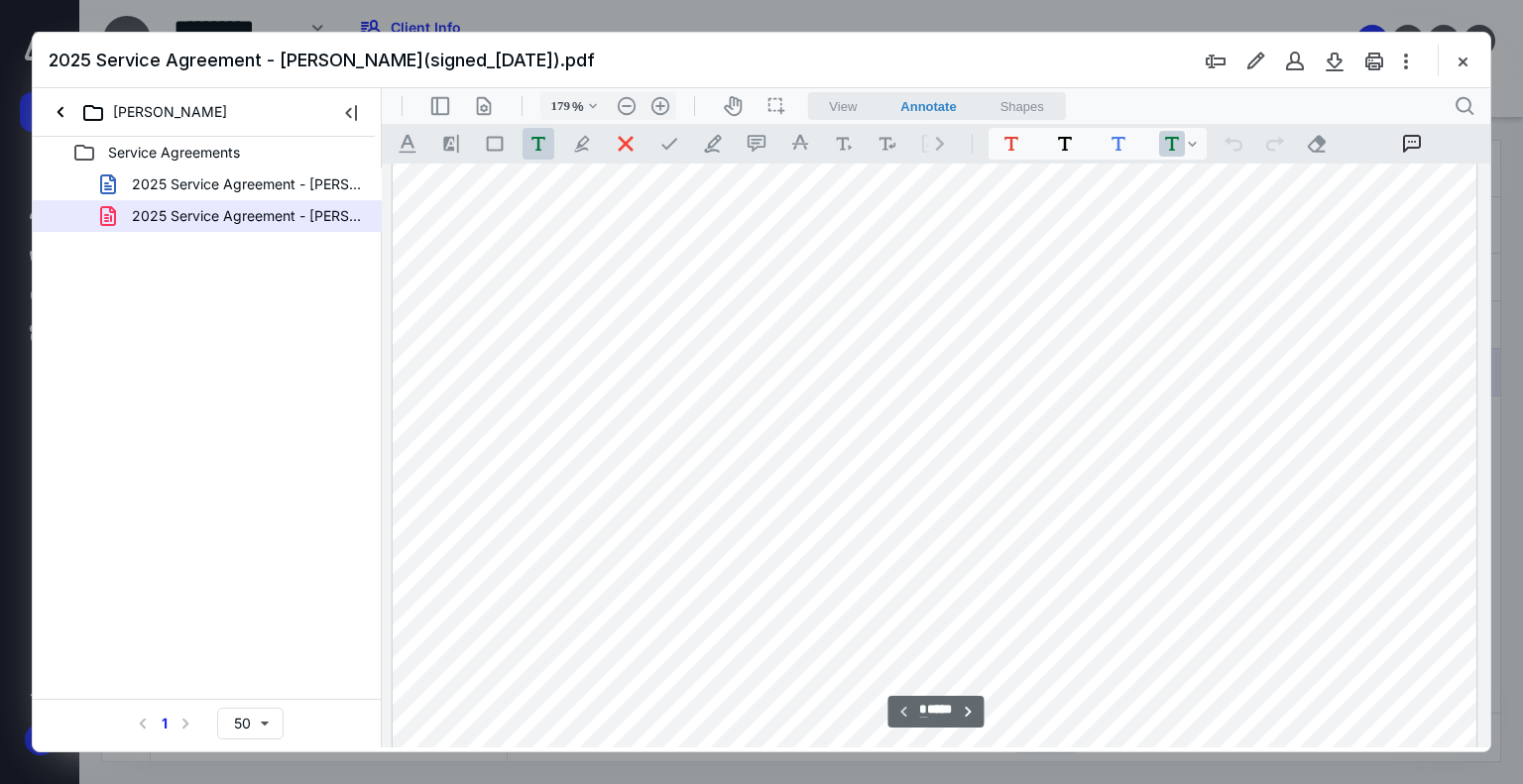 scroll, scrollTop: 280, scrollLeft: 0, axis: vertical 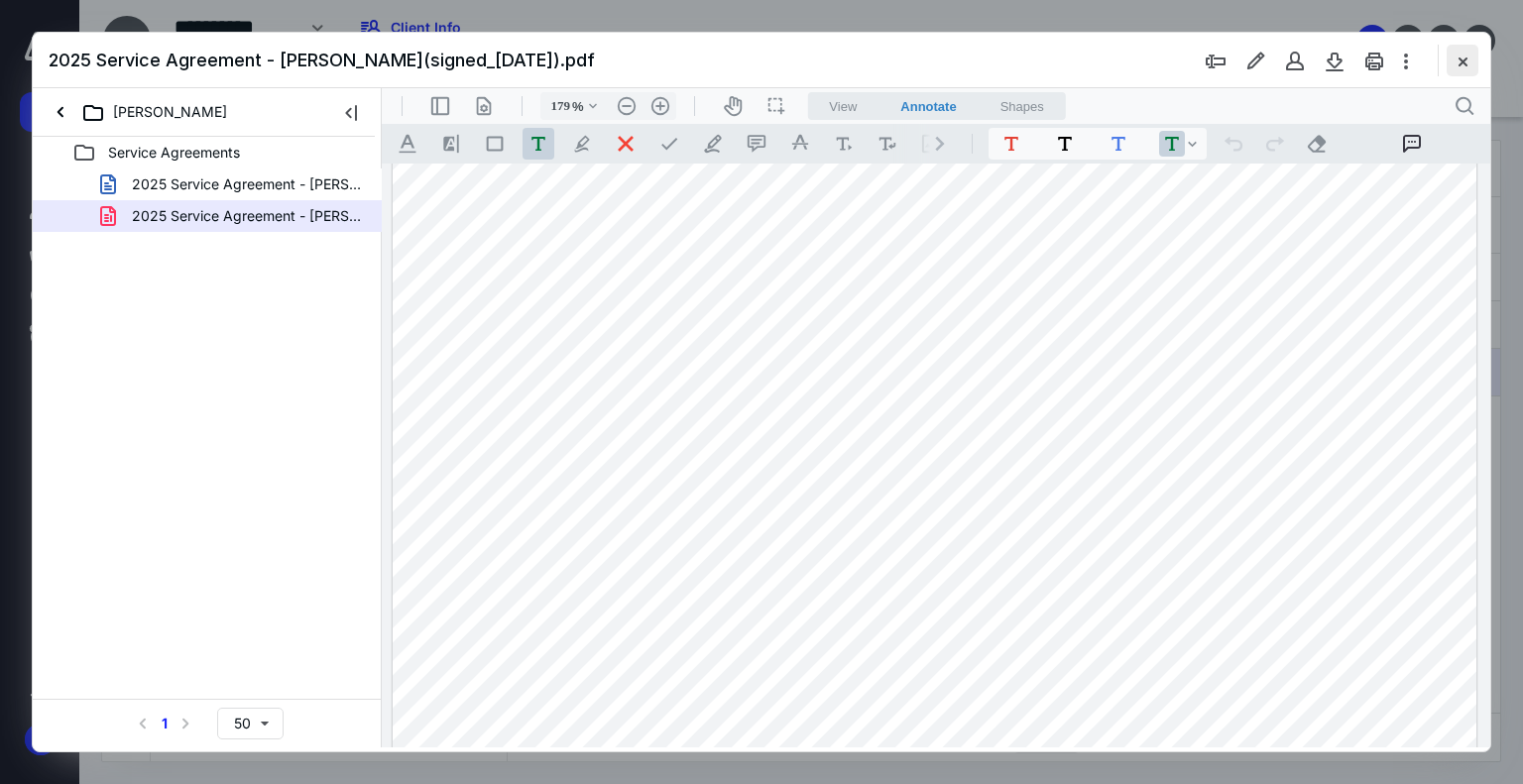 click at bounding box center (1463, 60) 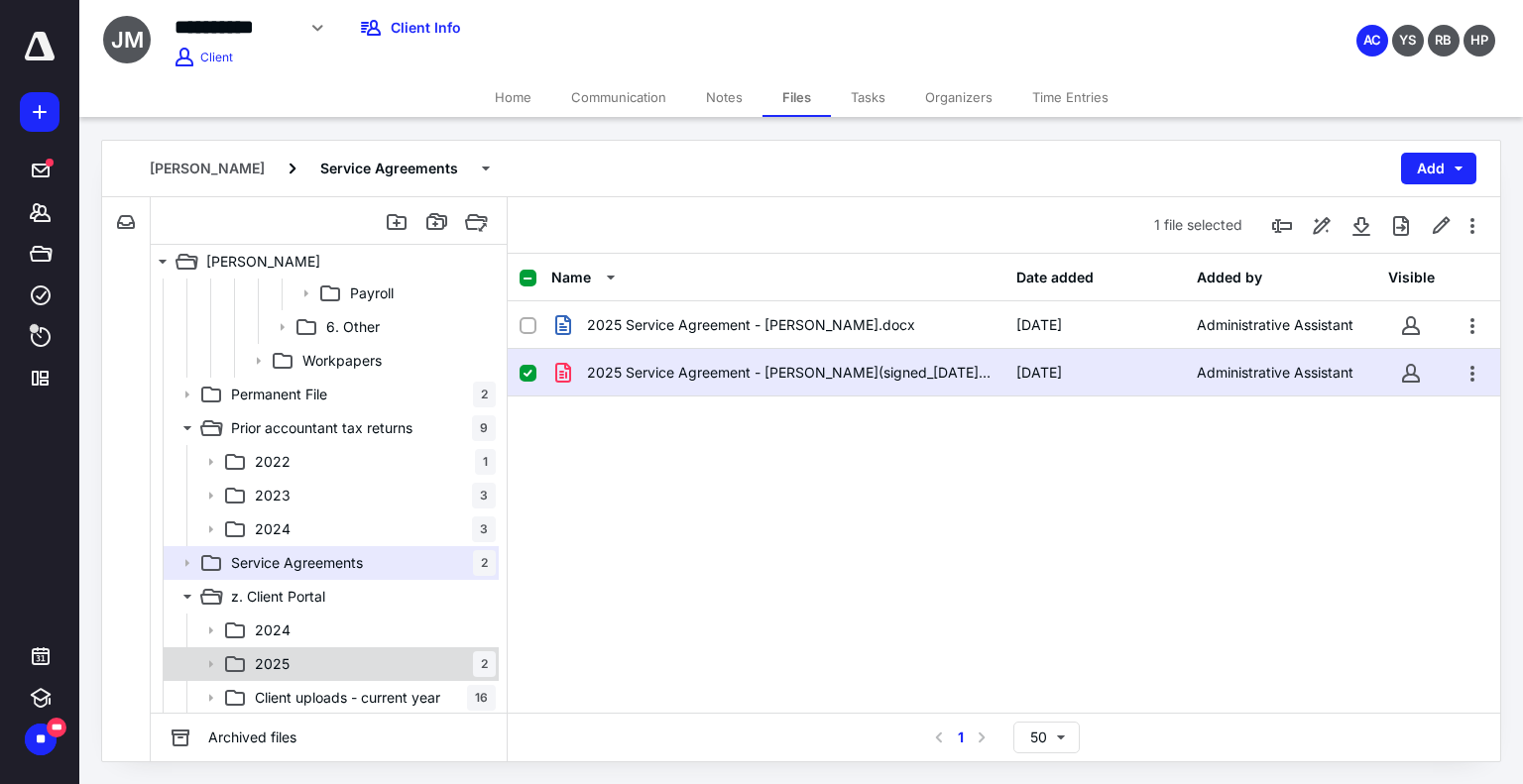 click on "2025 2" at bounding box center [371, 664] 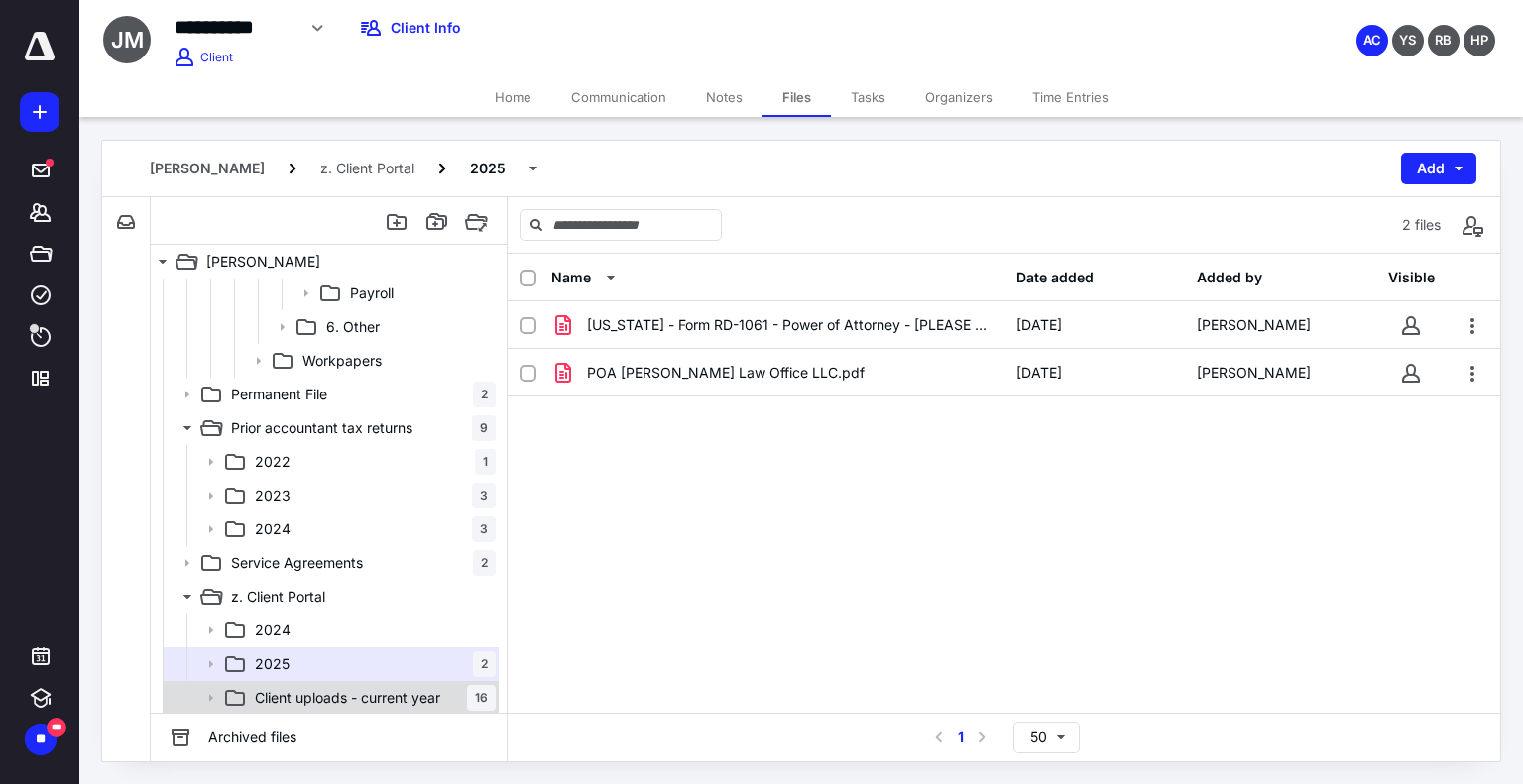 click on "Client uploads - current year" at bounding box center (347, 698) 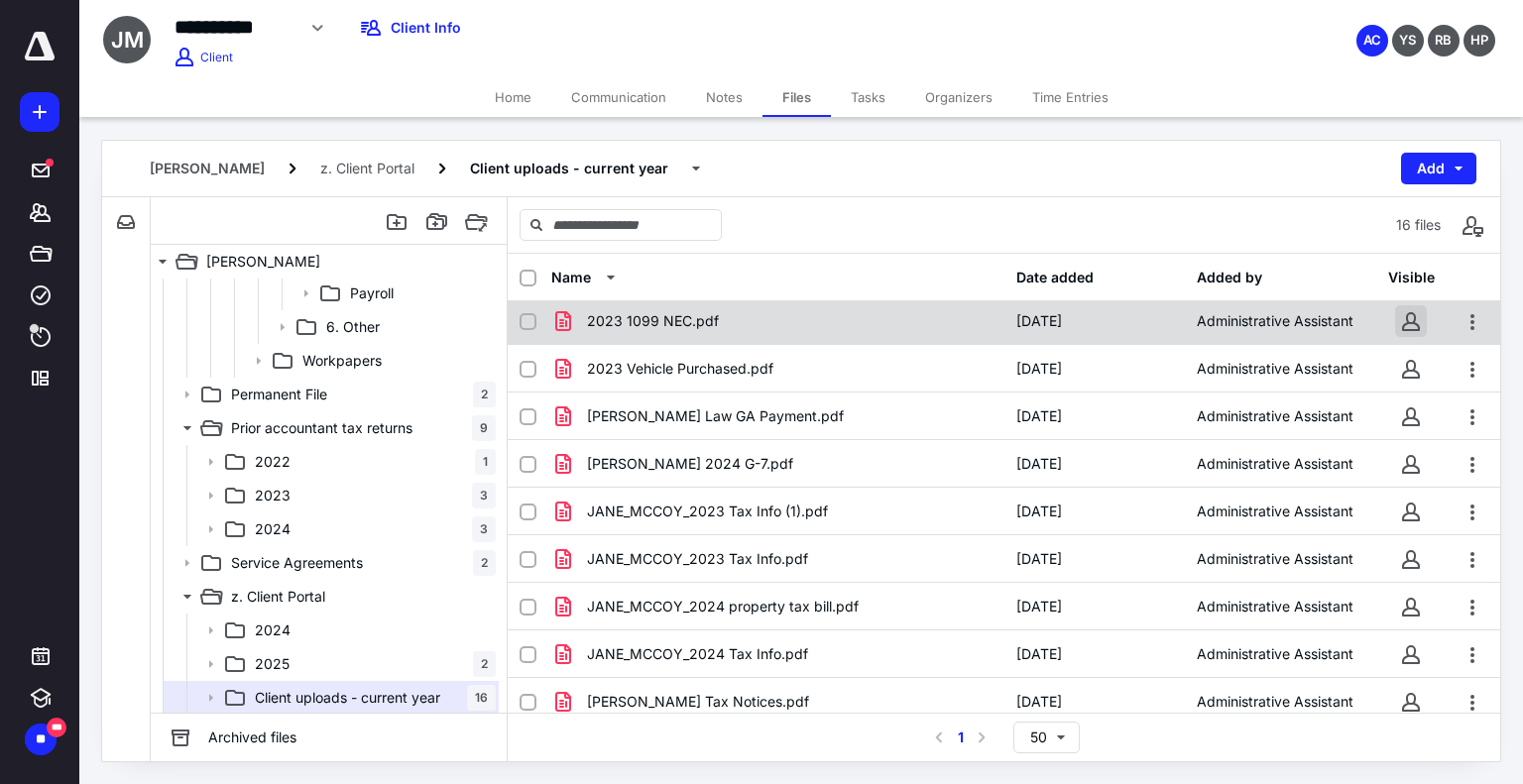 scroll, scrollTop: 0, scrollLeft: 0, axis: both 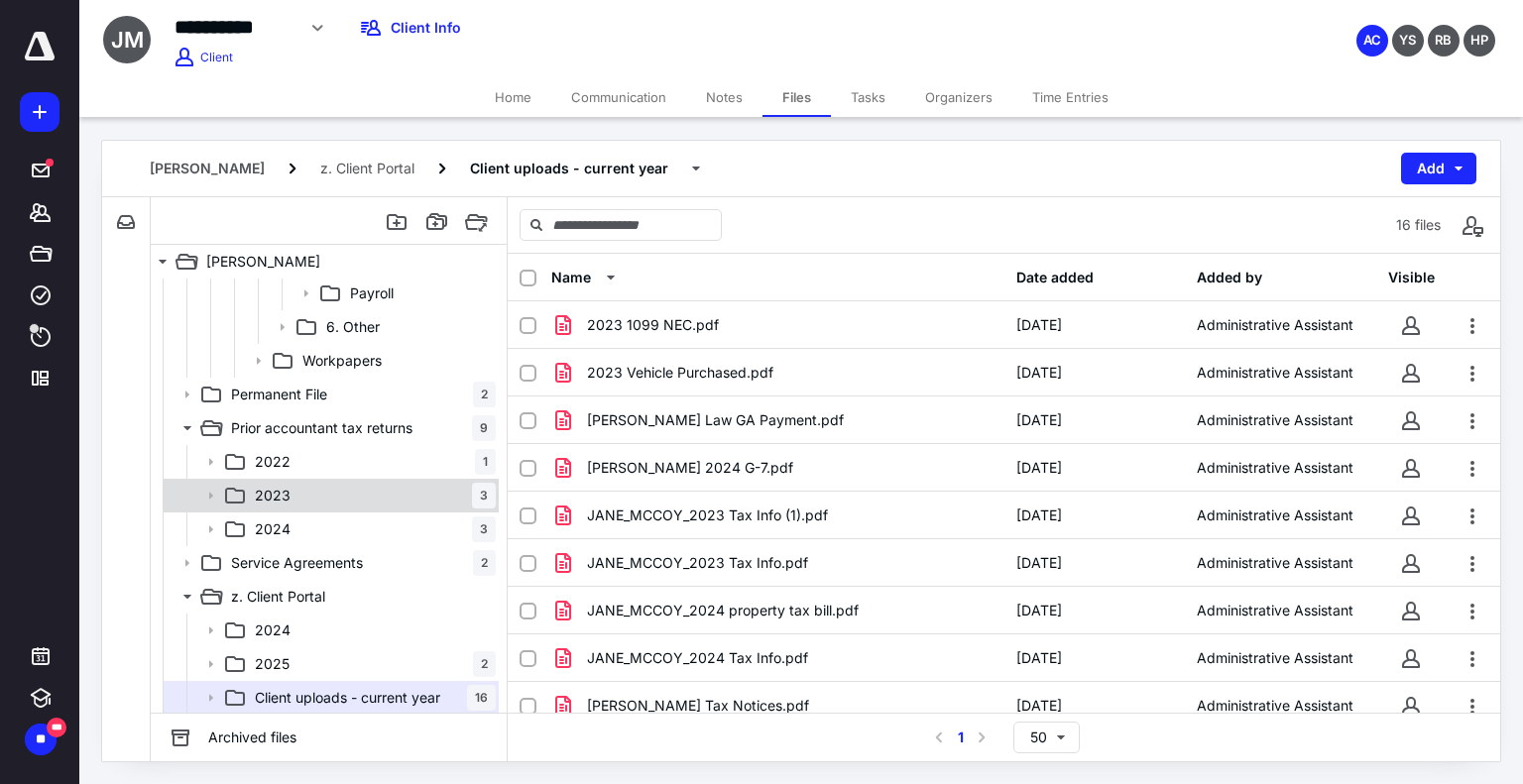 click on "2023 3" at bounding box center (371, 496) 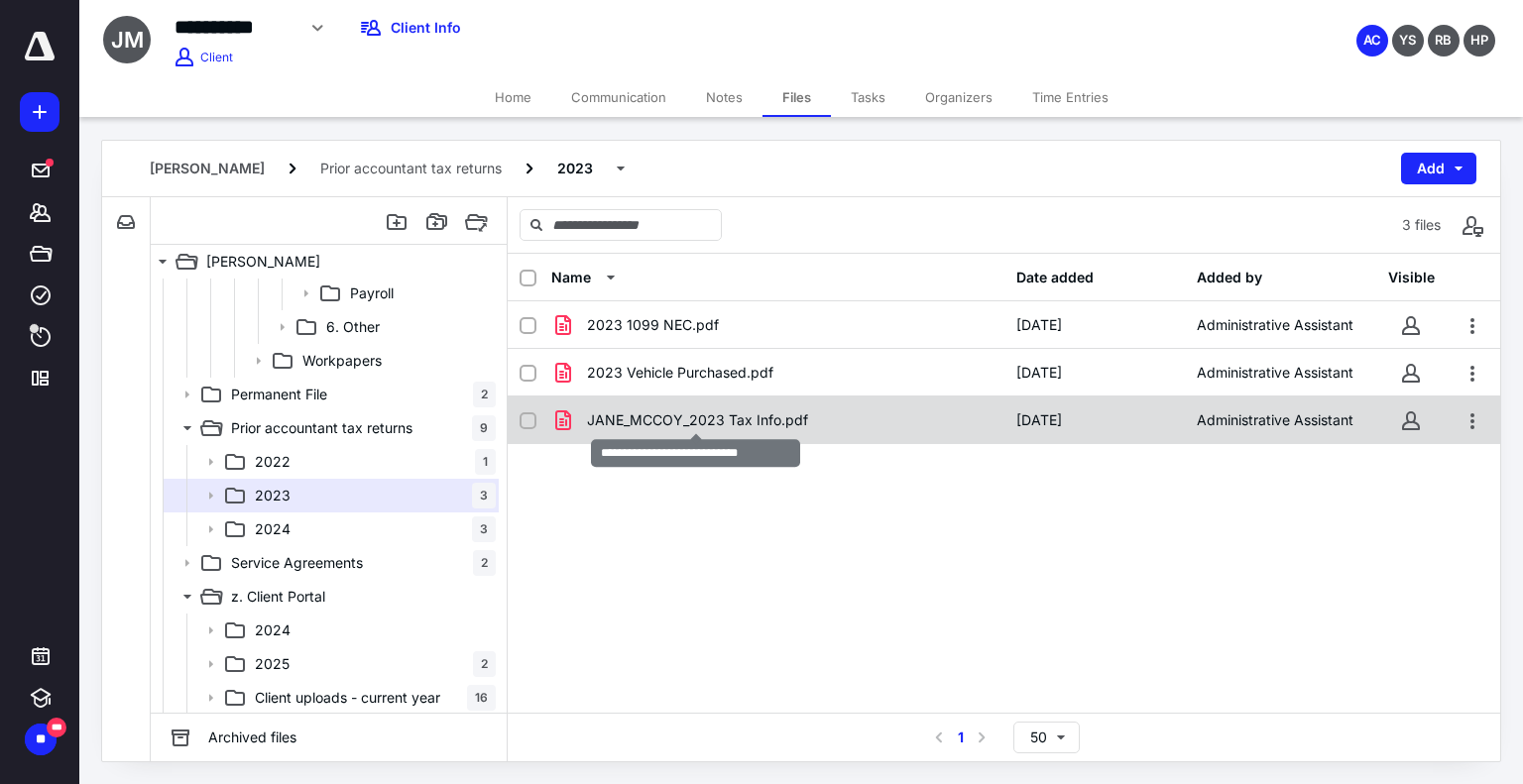 click on "JANE_MCCOY_2023 Tax Info.pdf" at bounding box center (697, 420) 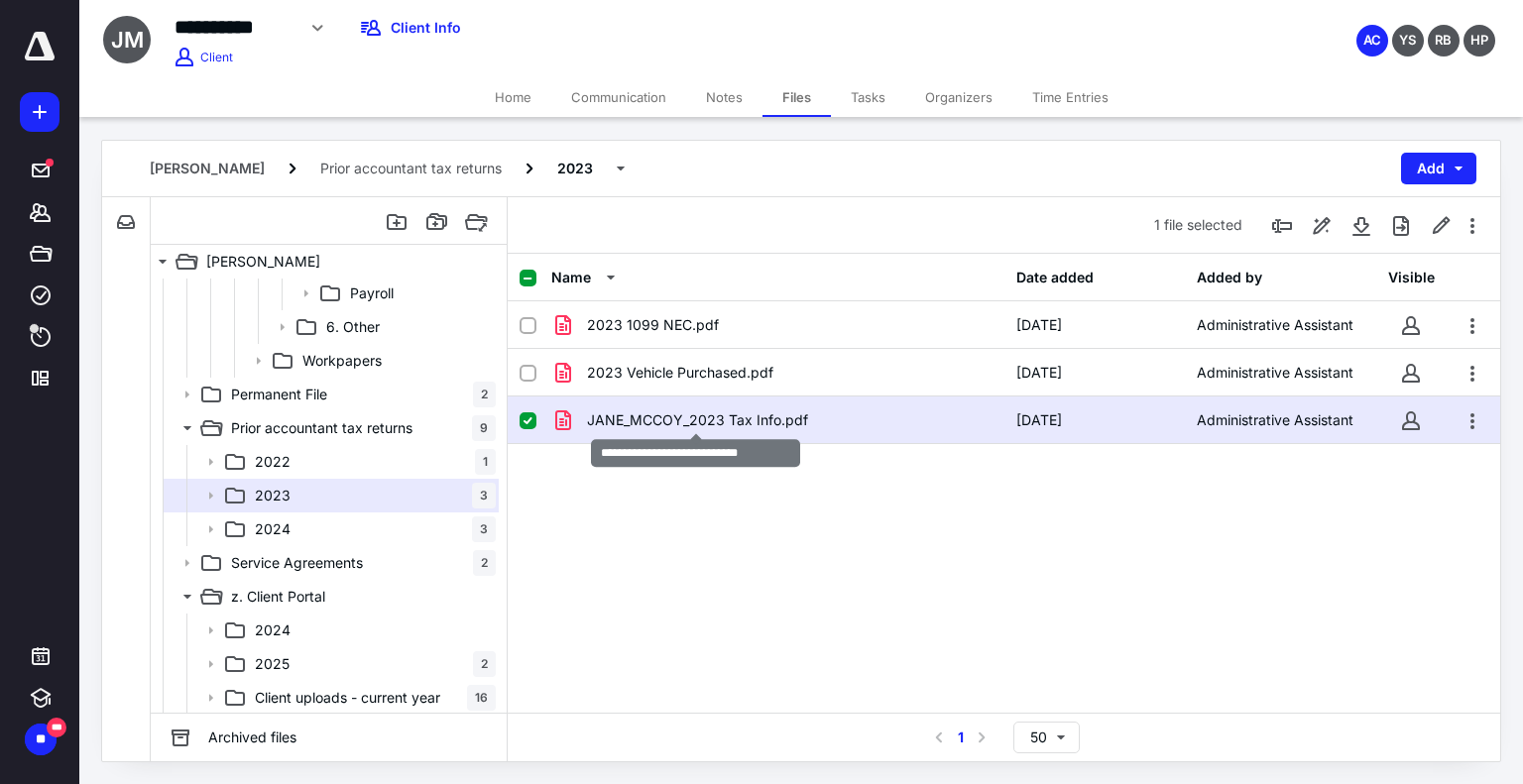 click on "JANE_MCCOY_2023 Tax Info.pdf" at bounding box center [697, 420] 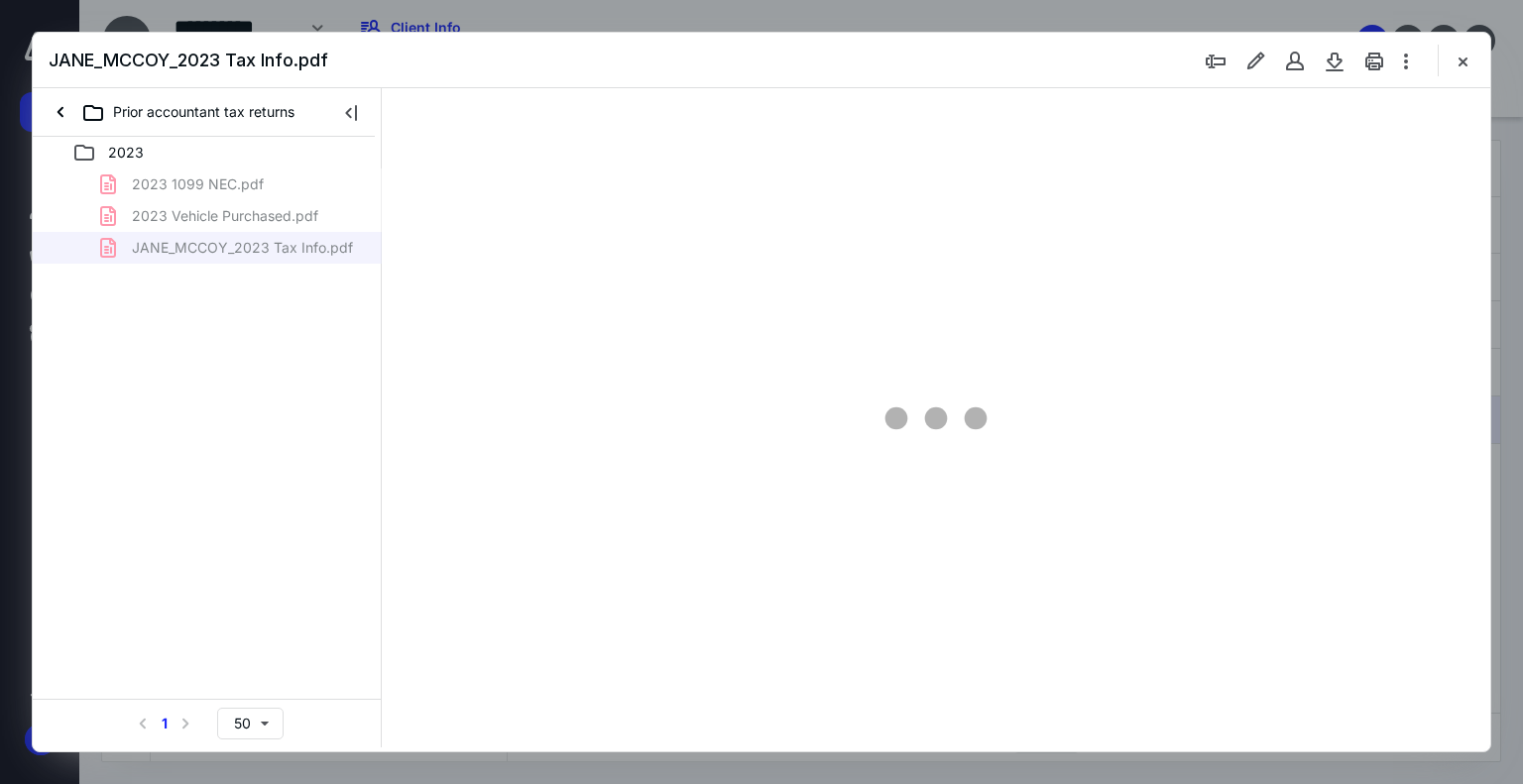 scroll, scrollTop: 0, scrollLeft: 0, axis: both 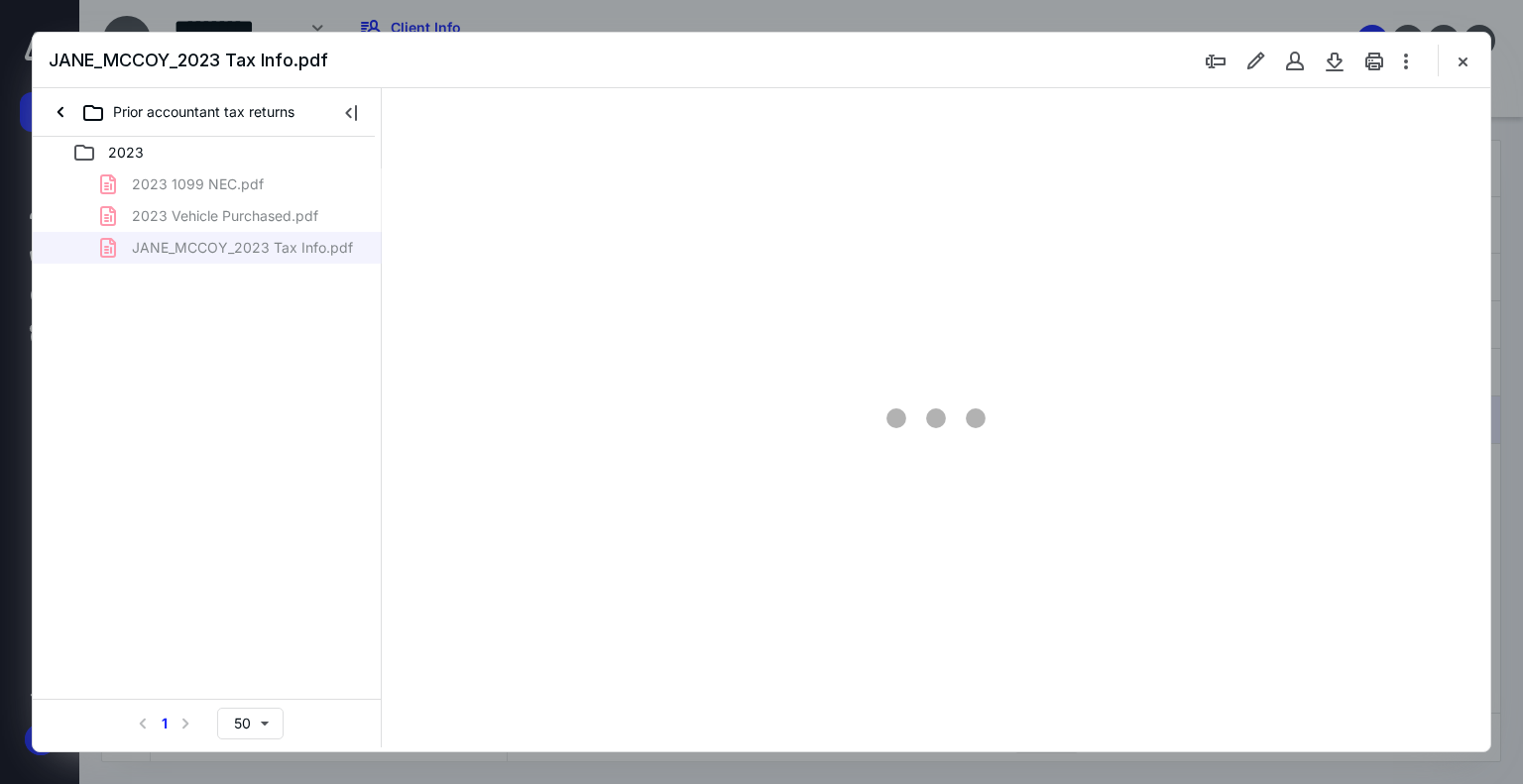 type on "180" 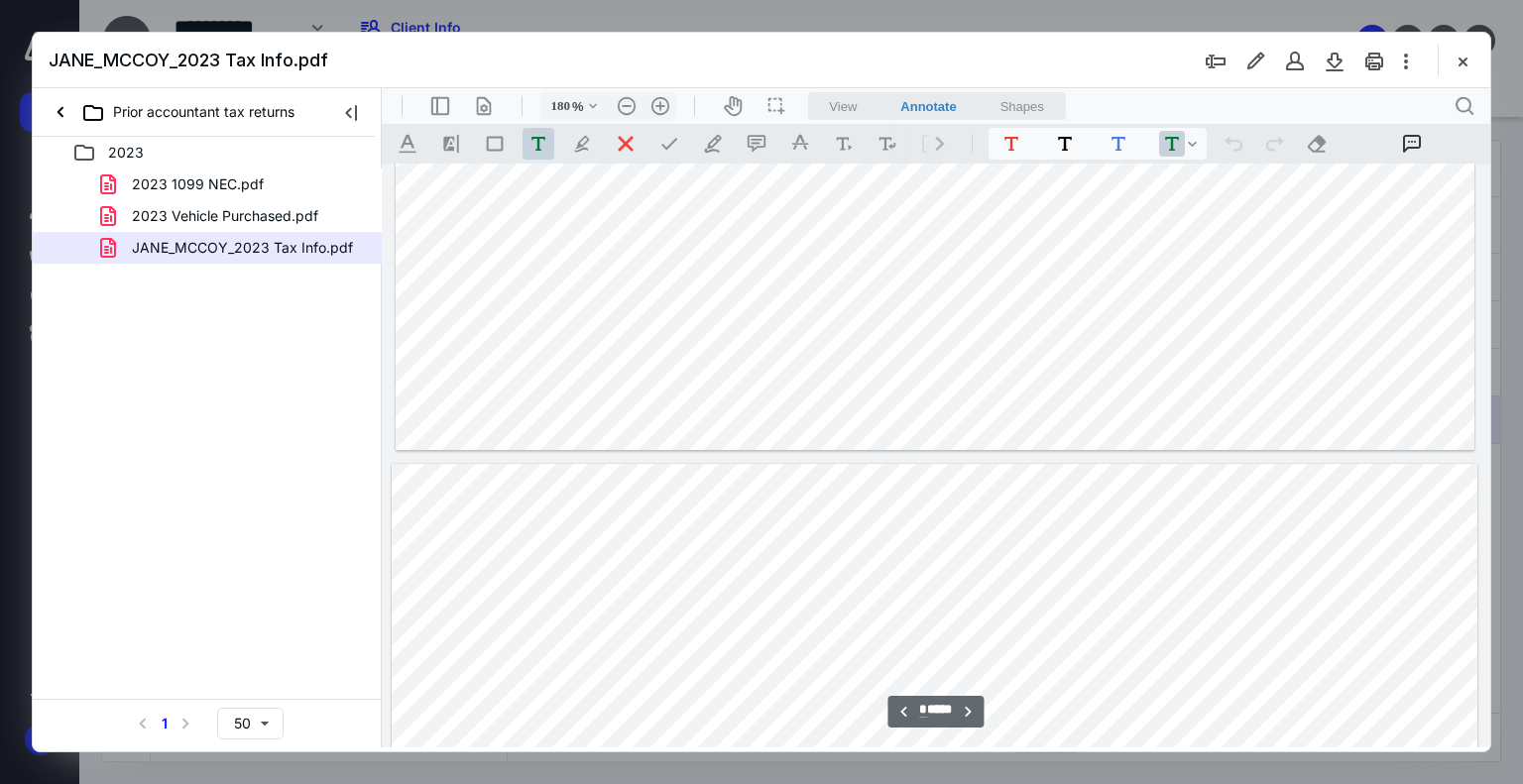 type on "*" 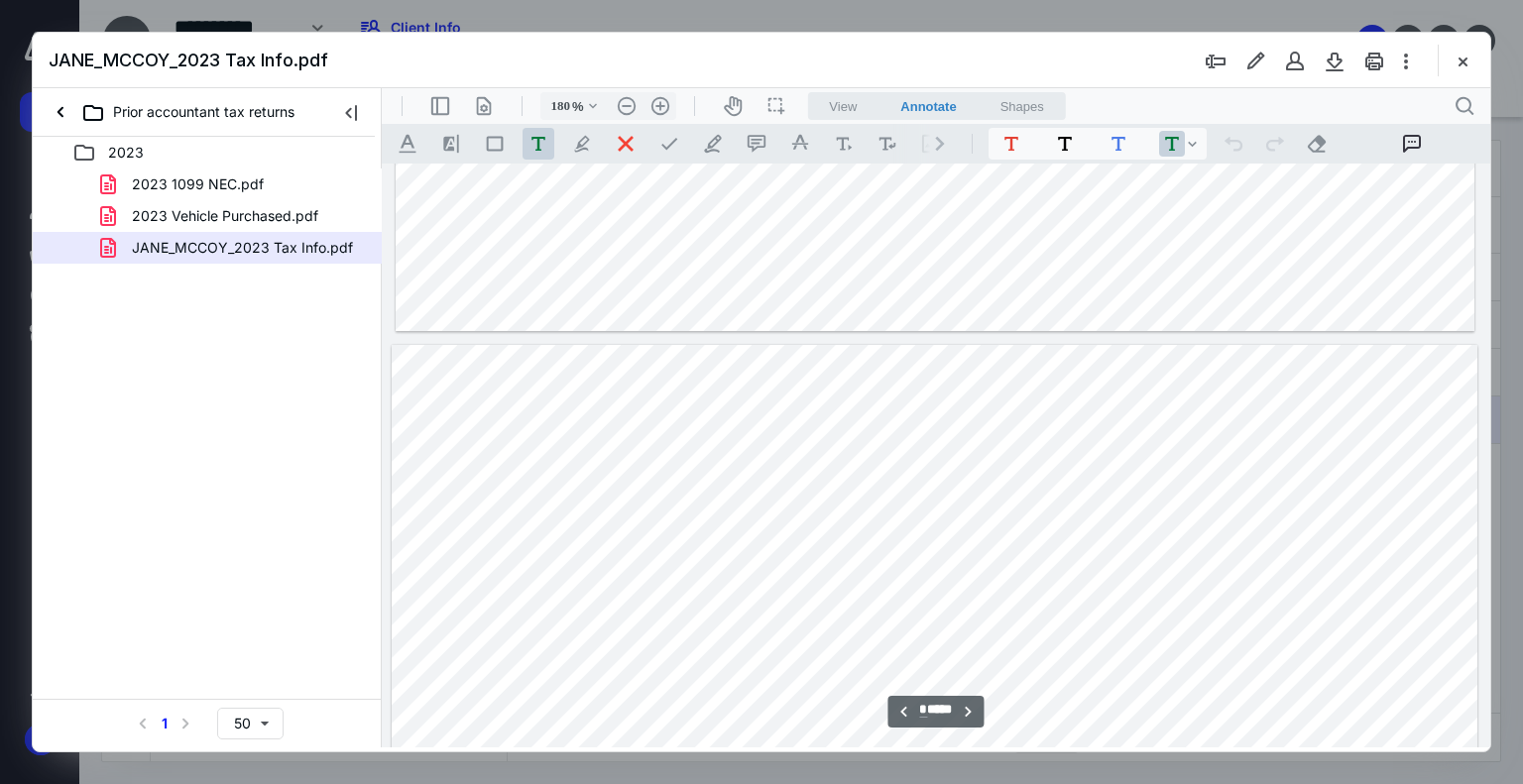 scroll, scrollTop: 4592, scrollLeft: 0, axis: vertical 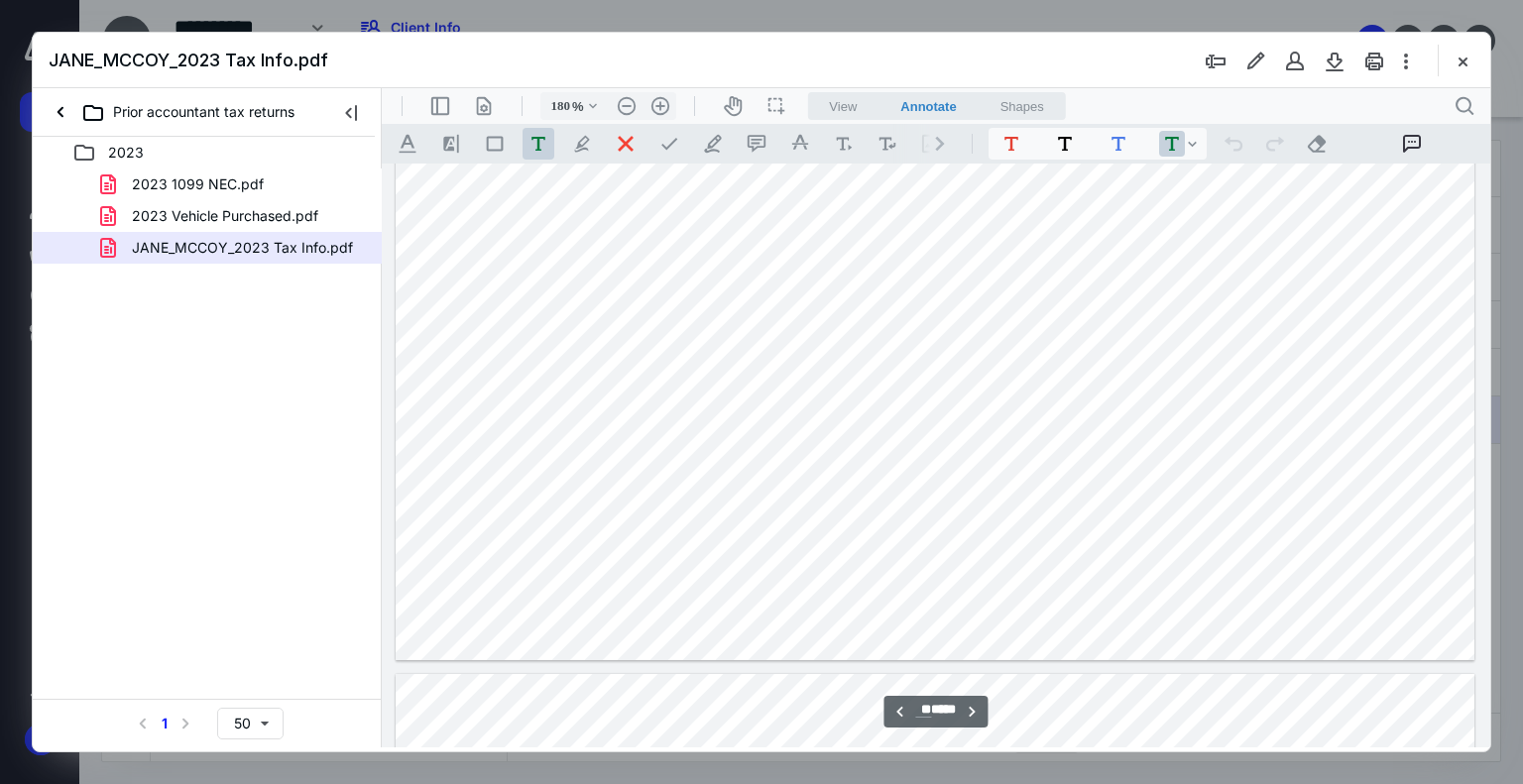 type on "**" 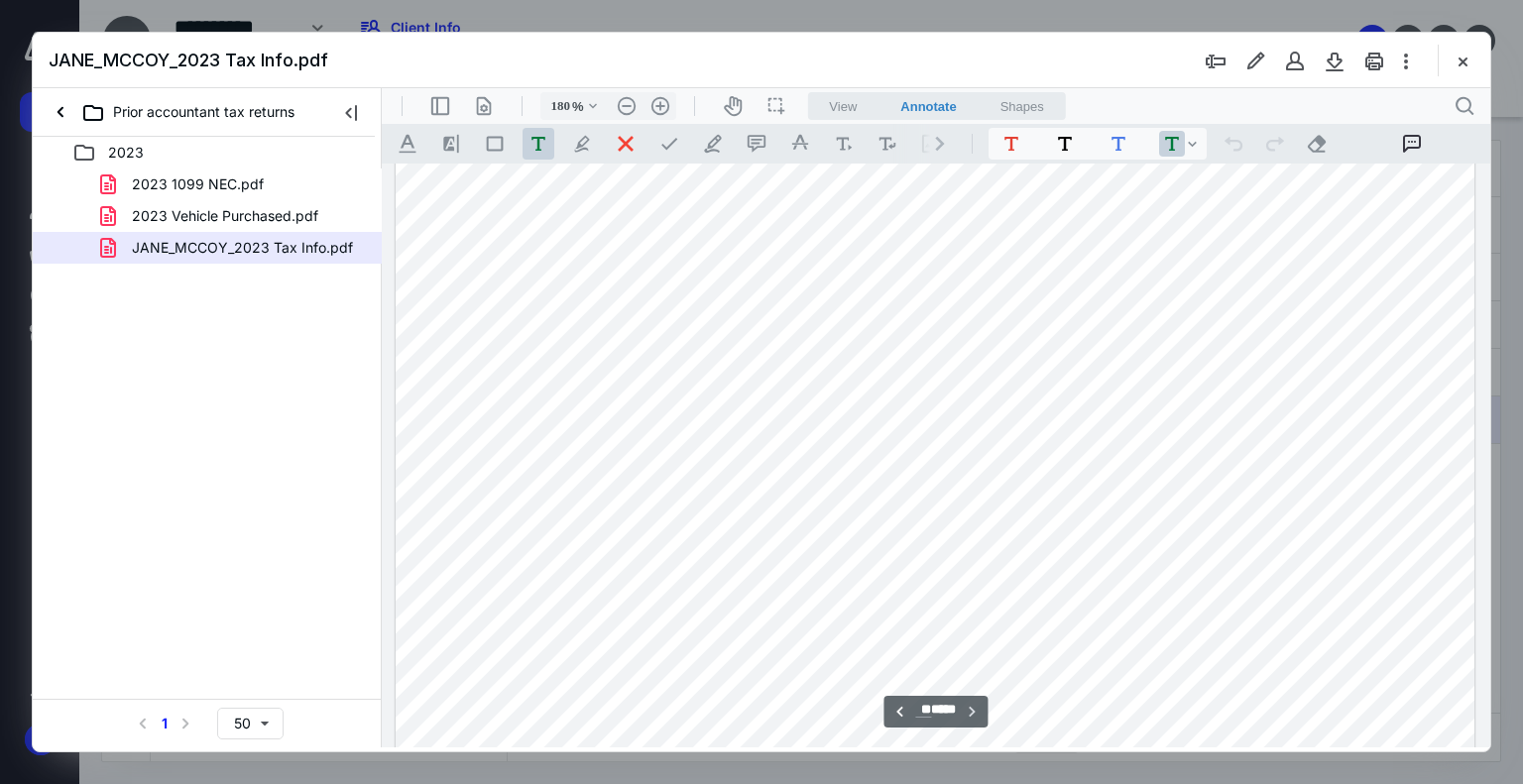 scroll, scrollTop: 53776, scrollLeft: 0, axis: vertical 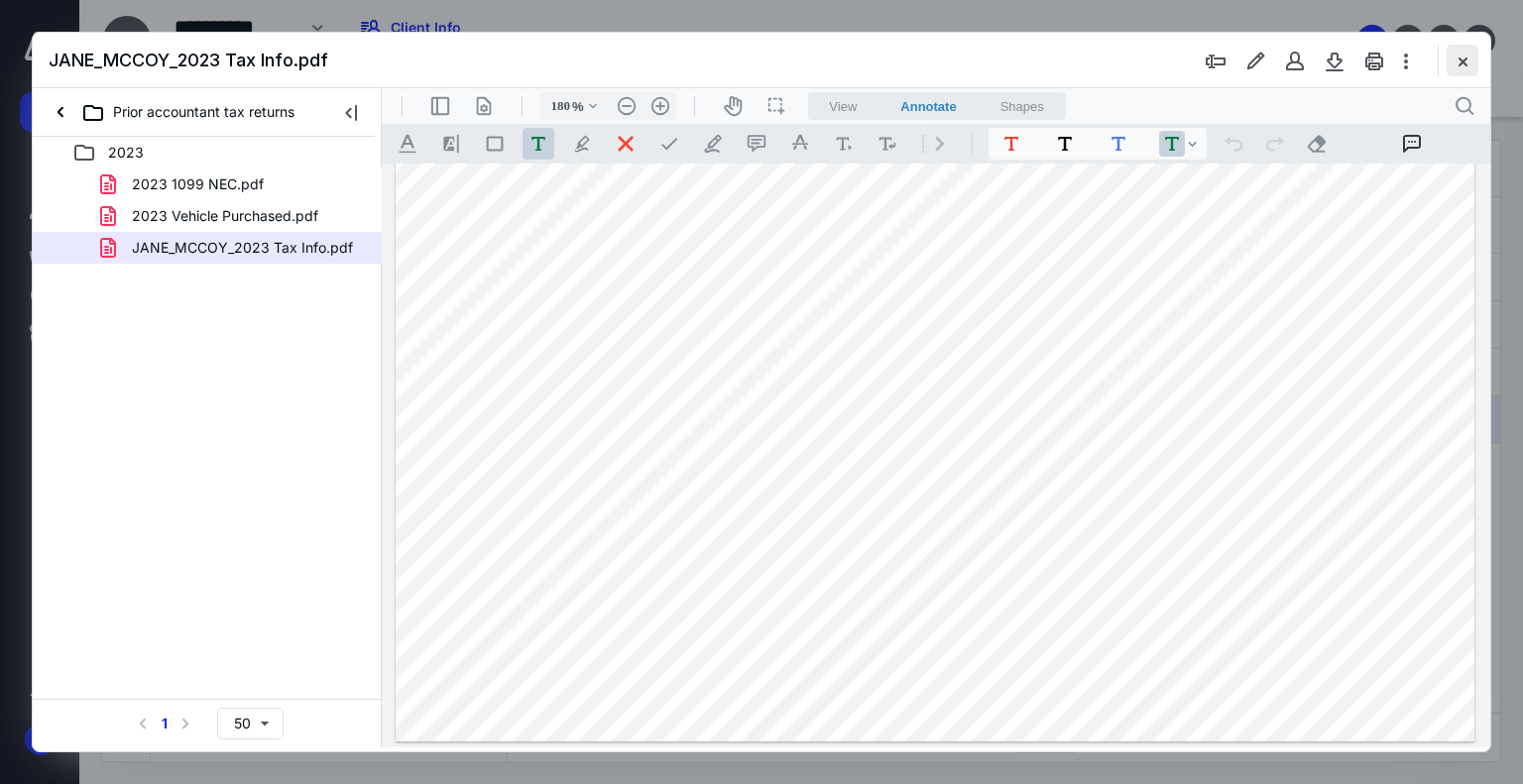 click at bounding box center [1463, 60] 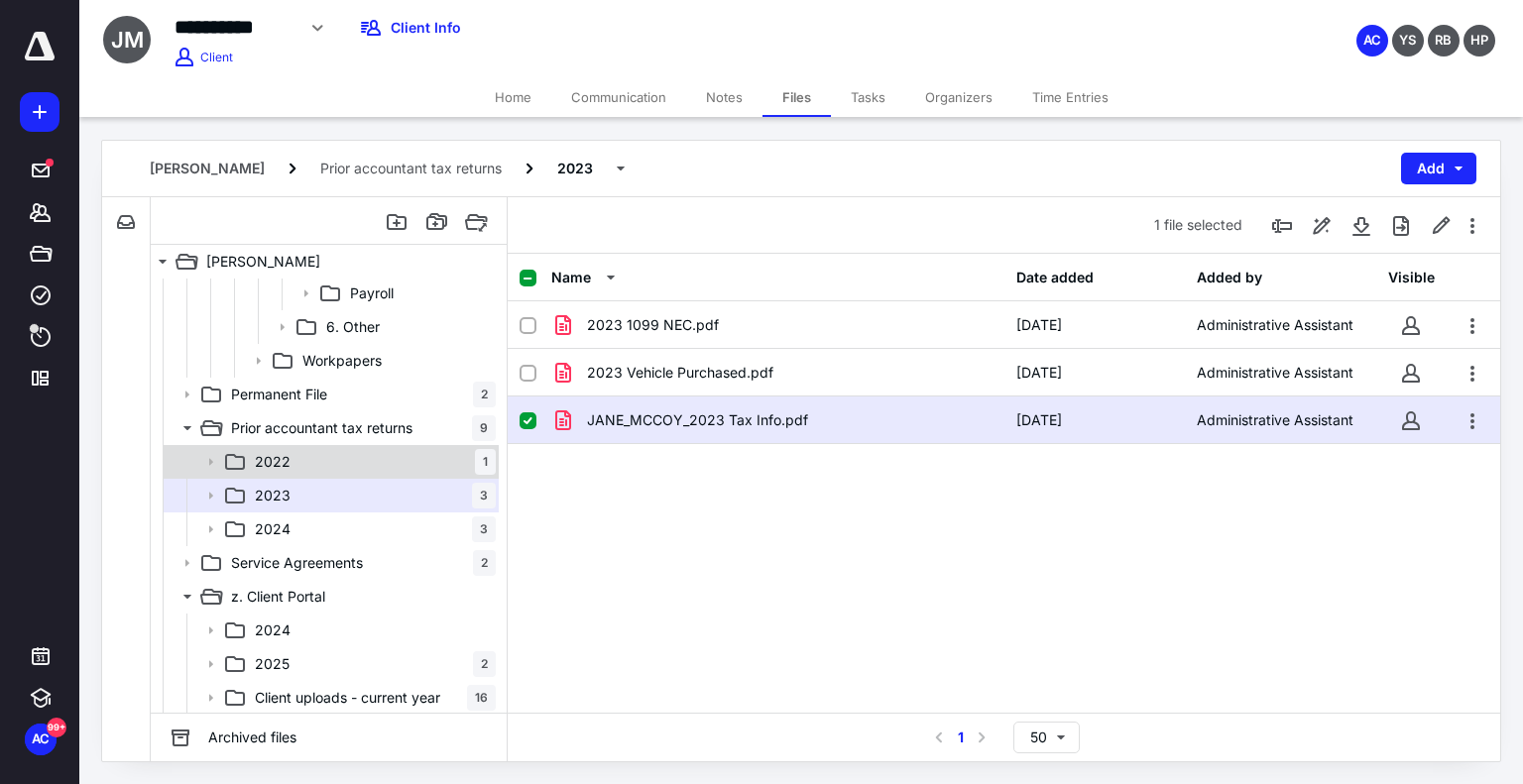 click on "2022 1" at bounding box center (371, 462) 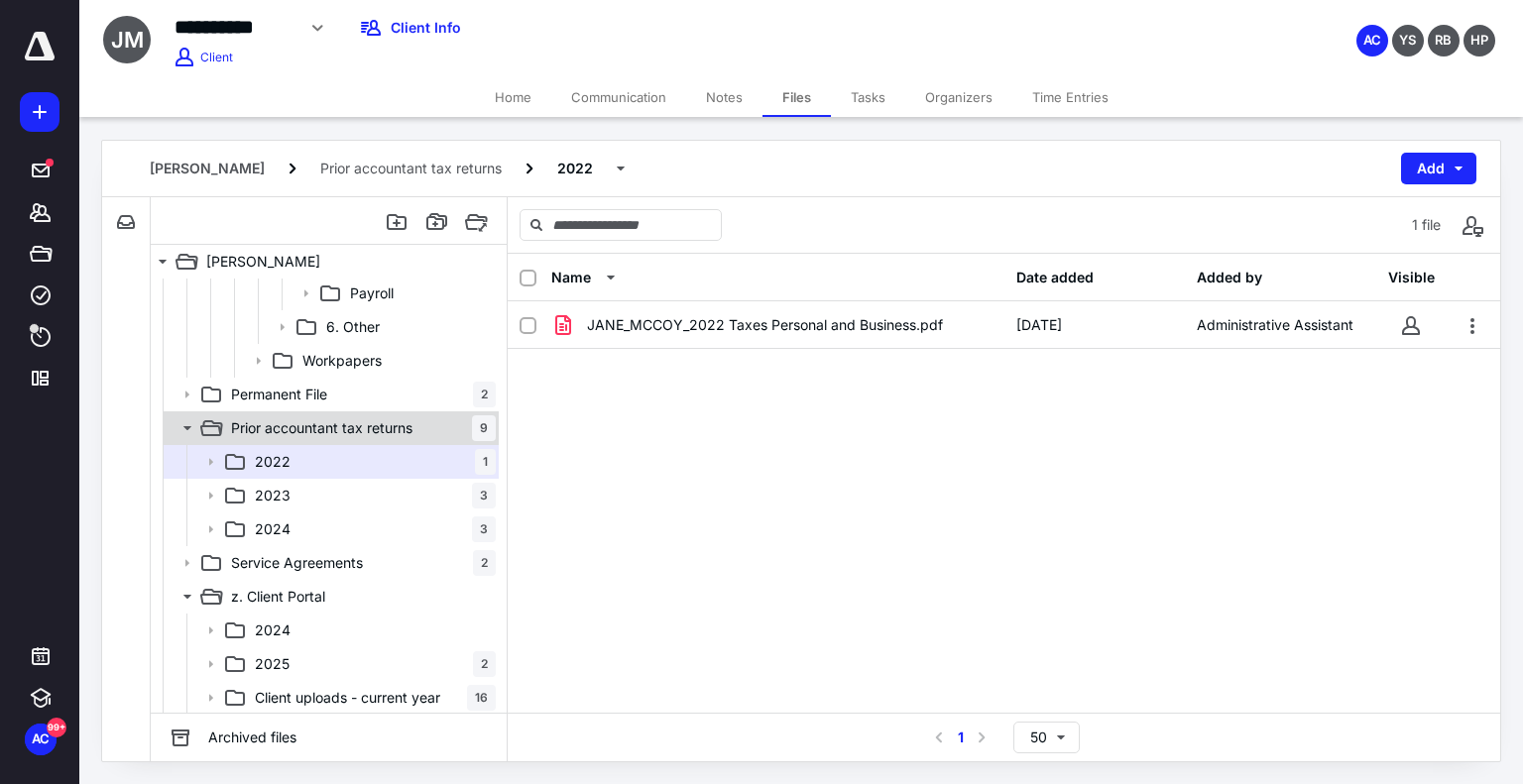 click on "Prior accountant tax returns 9" at bounding box center (359, 428) 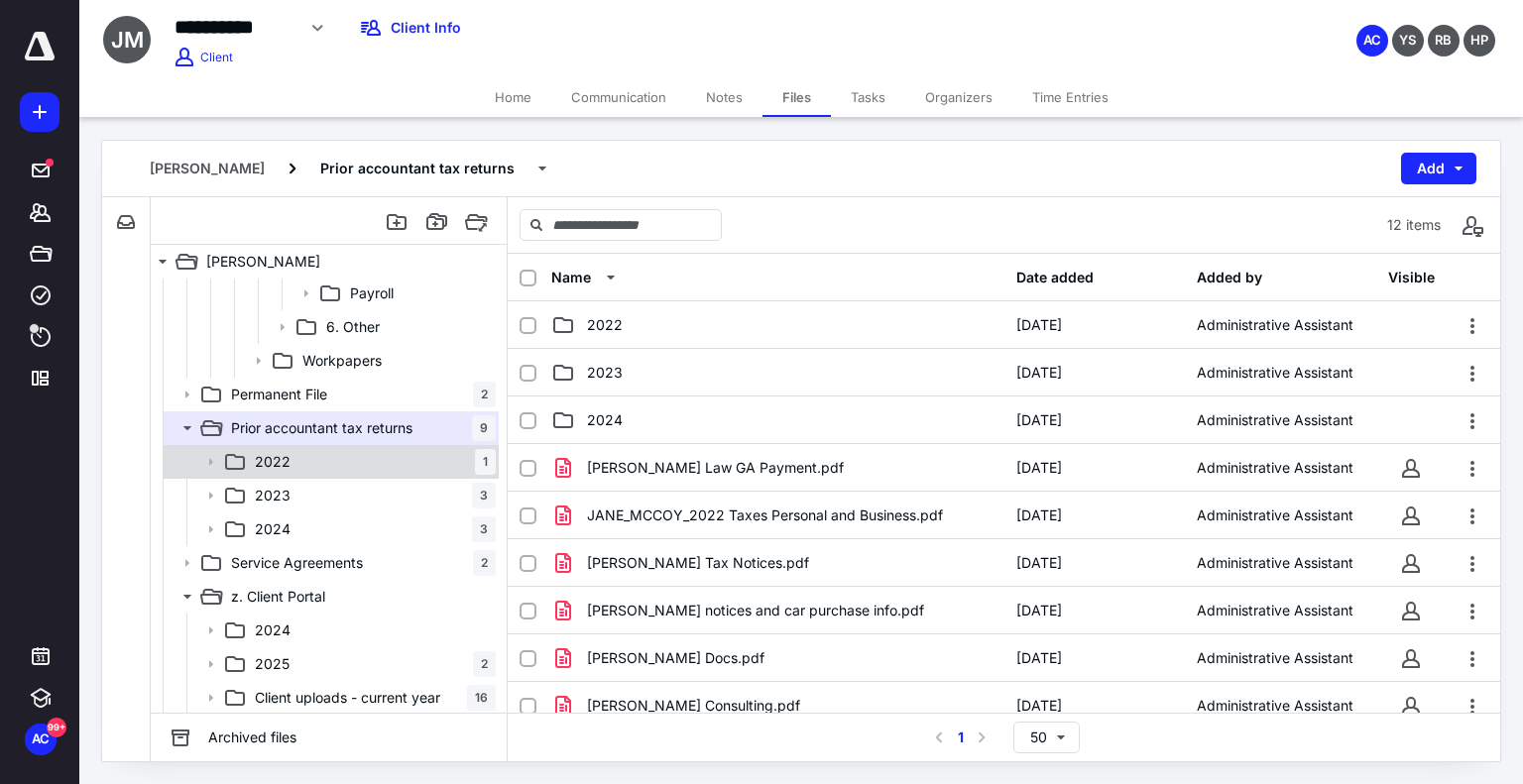 click on "2022 1" at bounding box center (371, 462) 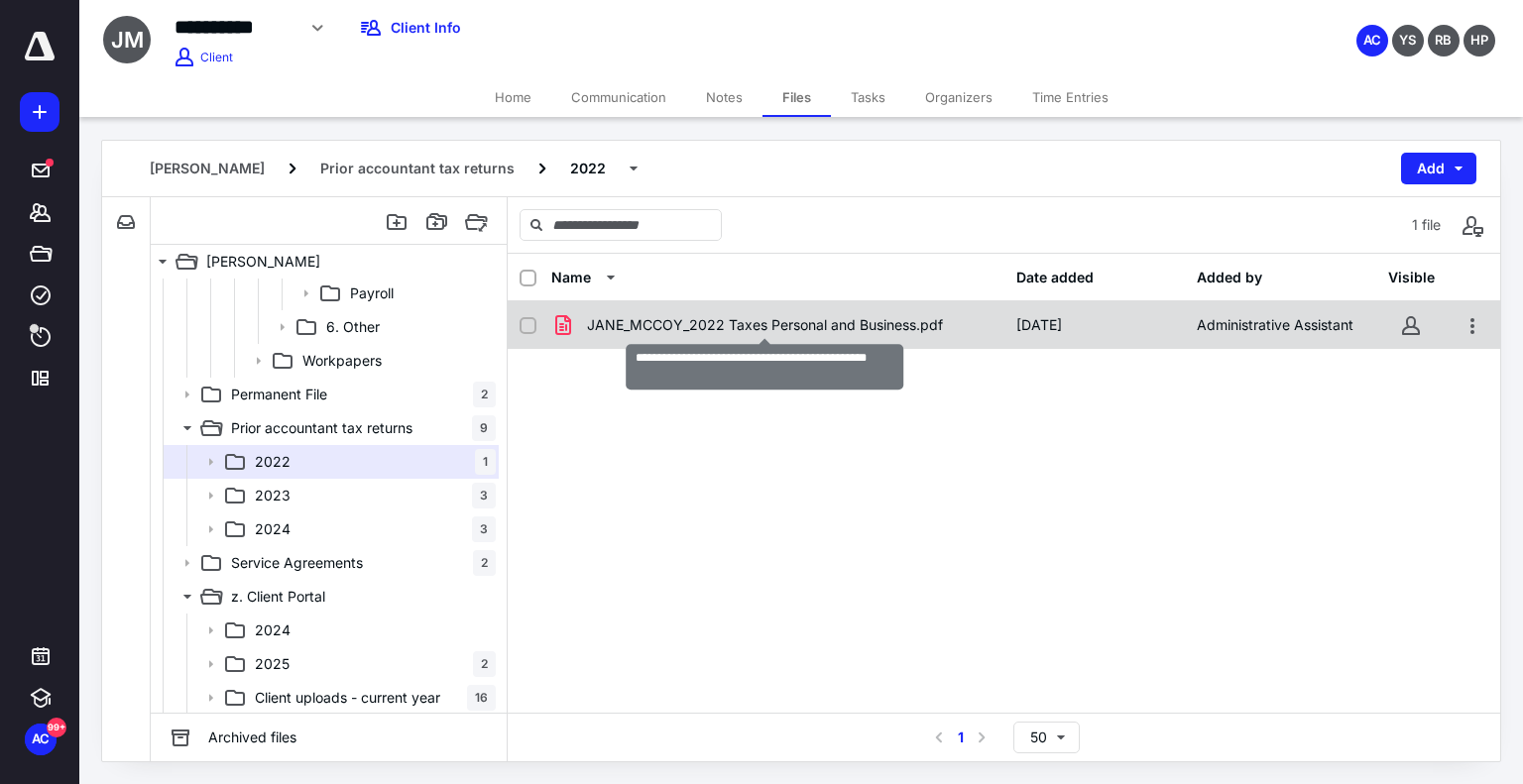 click on "JANE_MCCOY_2022 Taxes Personal and Business.pdf" at bounding box center [764, 325] 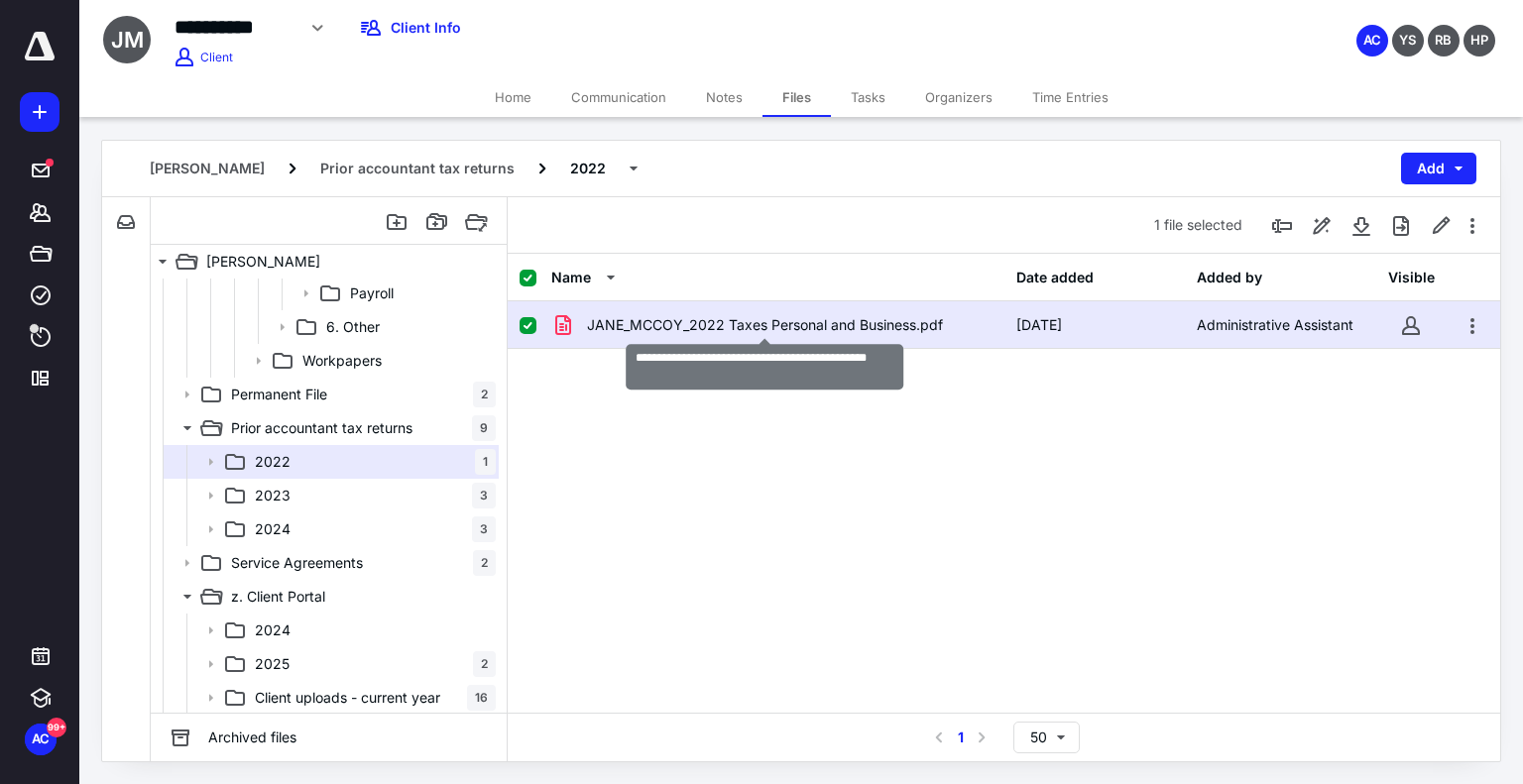 click on "JANE_MCCOY_2022 Taxes Personal and Business.pdf" at bounding box center (764, 325) 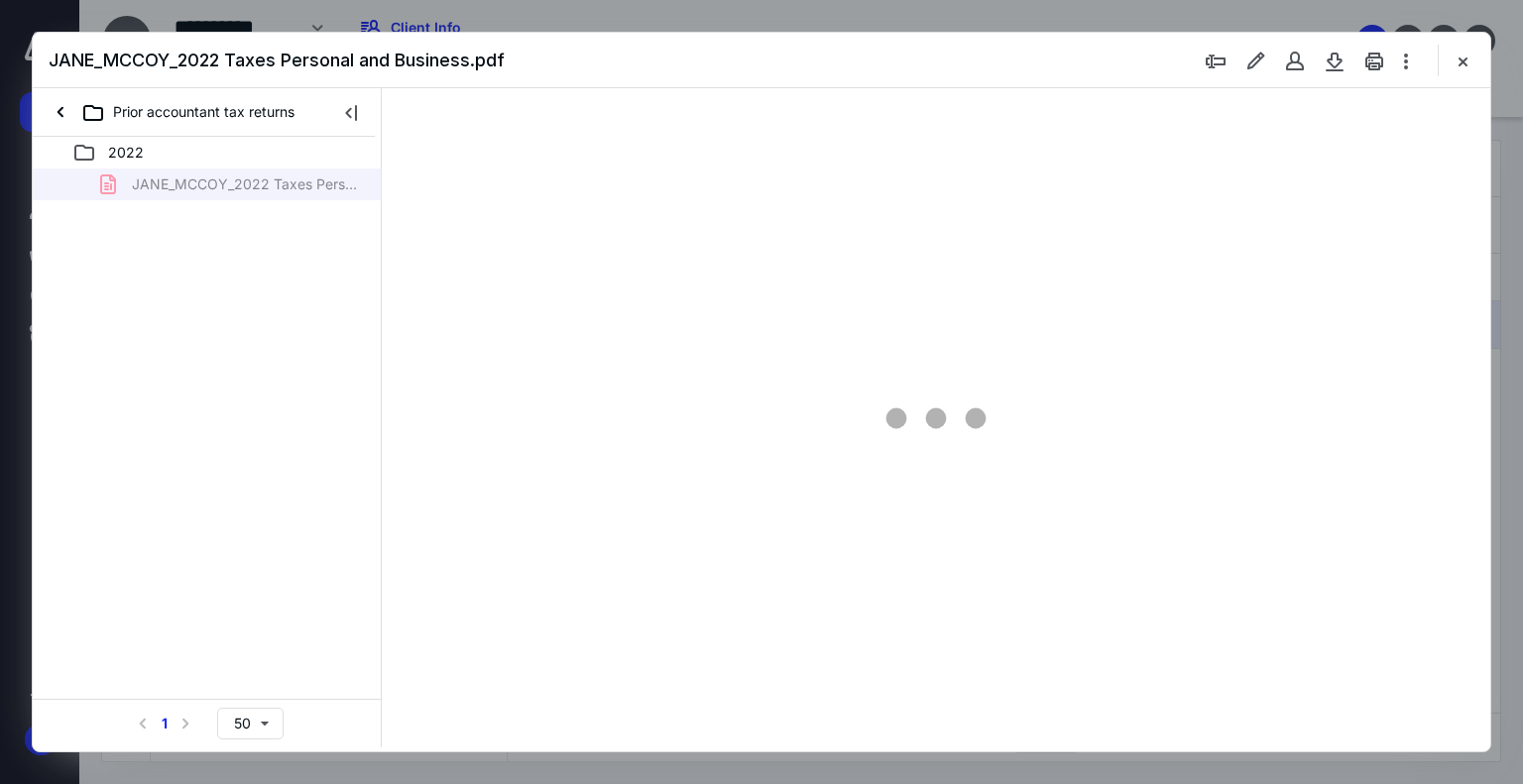 scroll, scrollTop: 0, scrollLeft: 0, axis: both 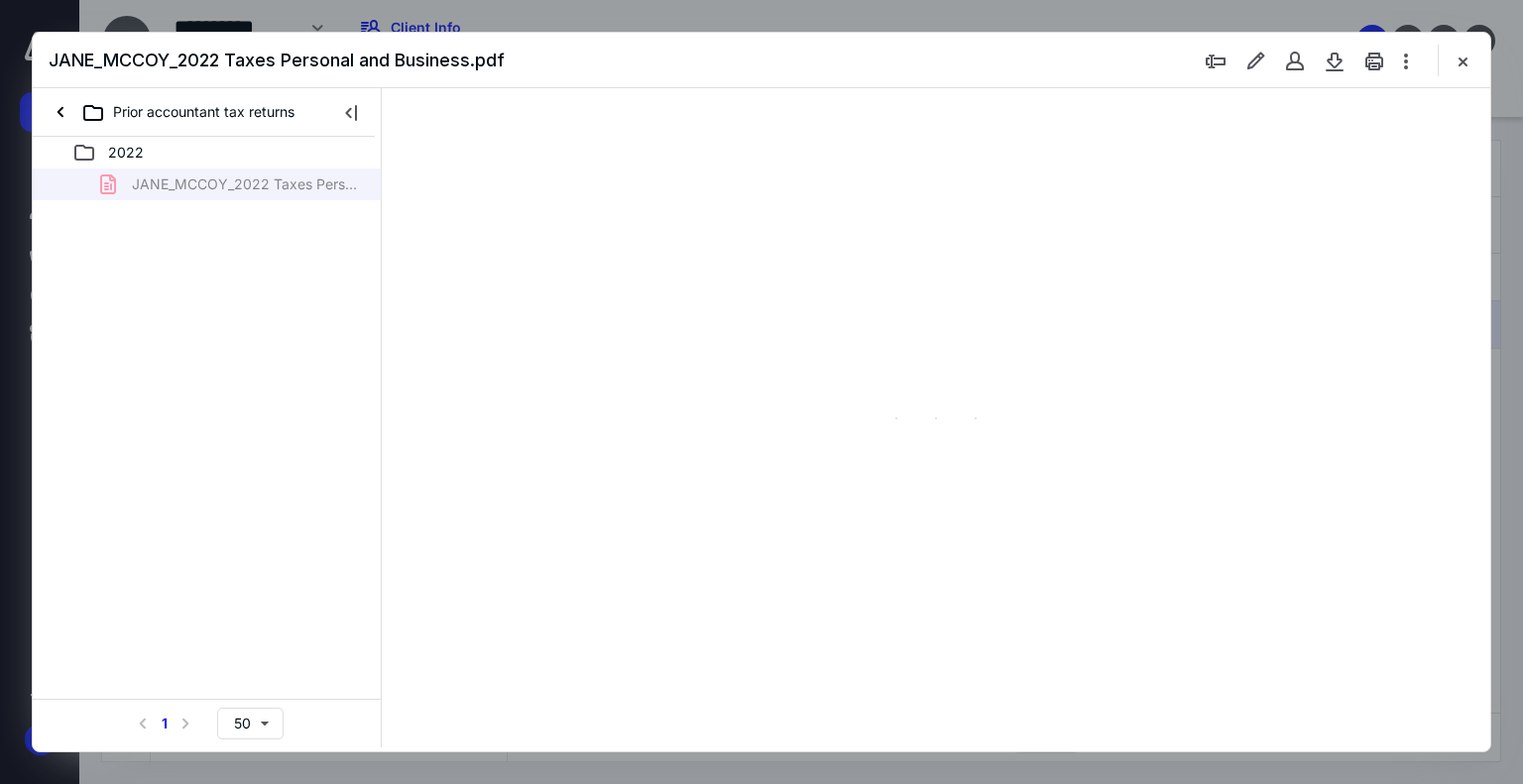 type on "181" 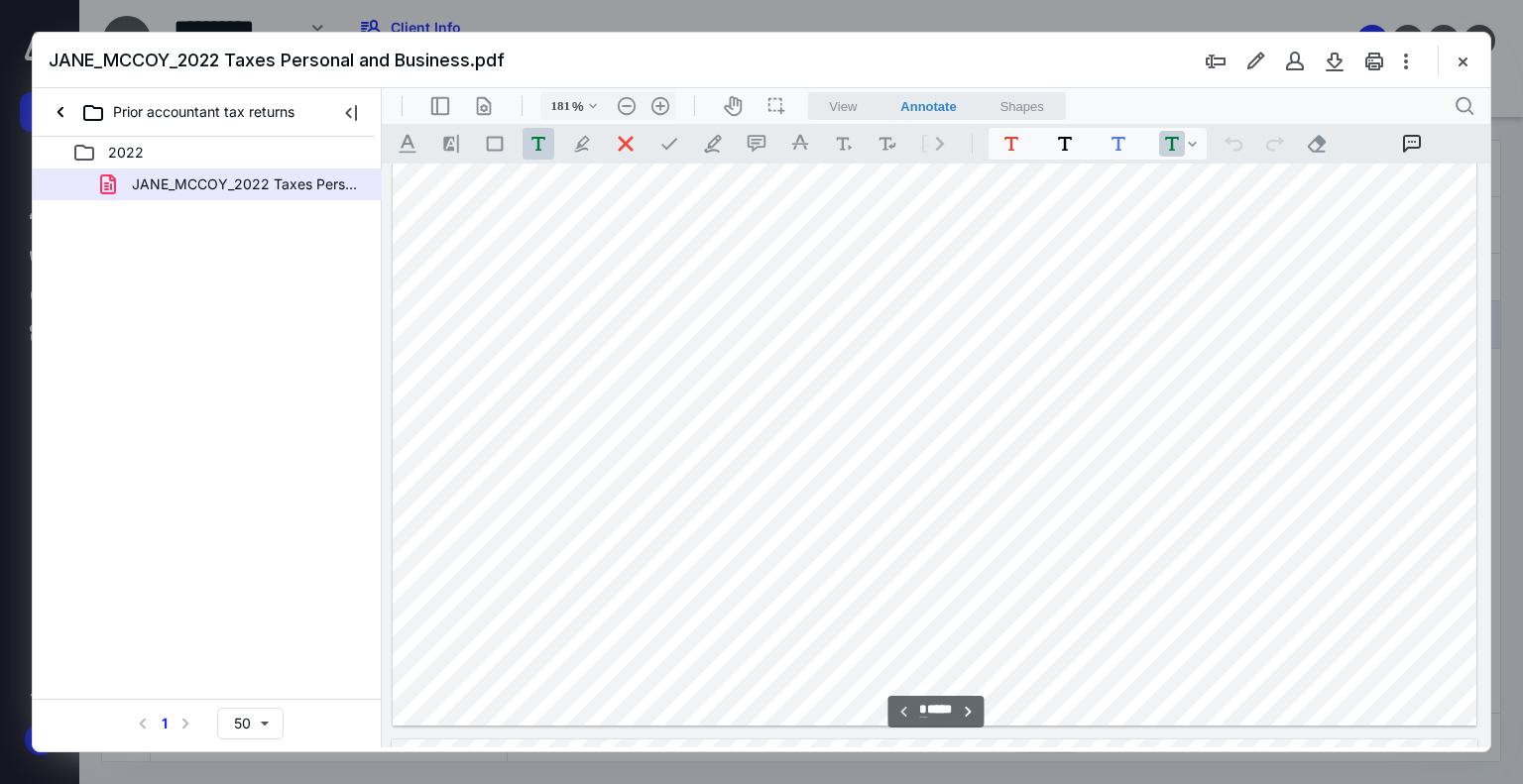 type on "*" 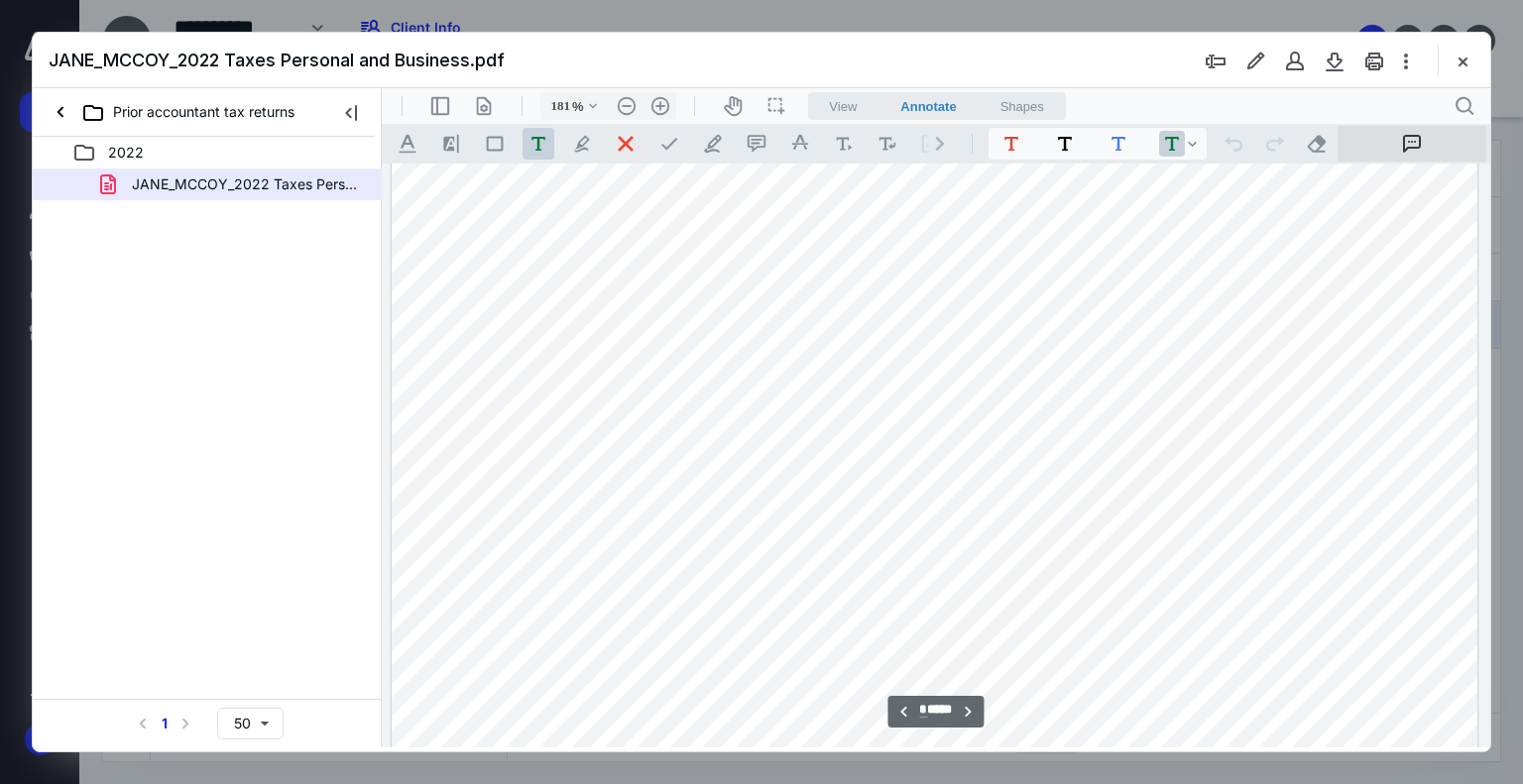 scroll, scrollTop: 1470, scrollLeft: 1, axis: both 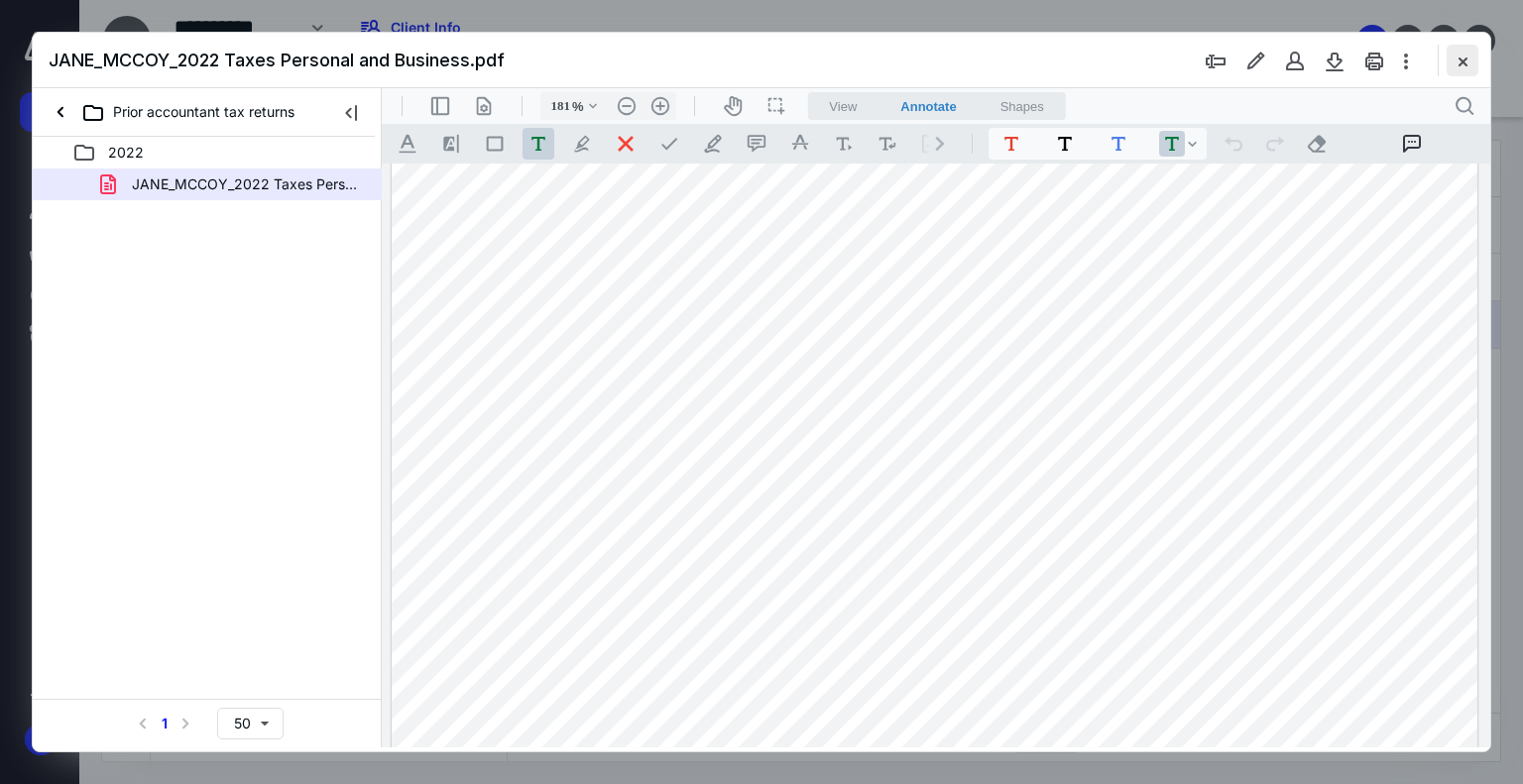 click at bounding box center (1463, 60) 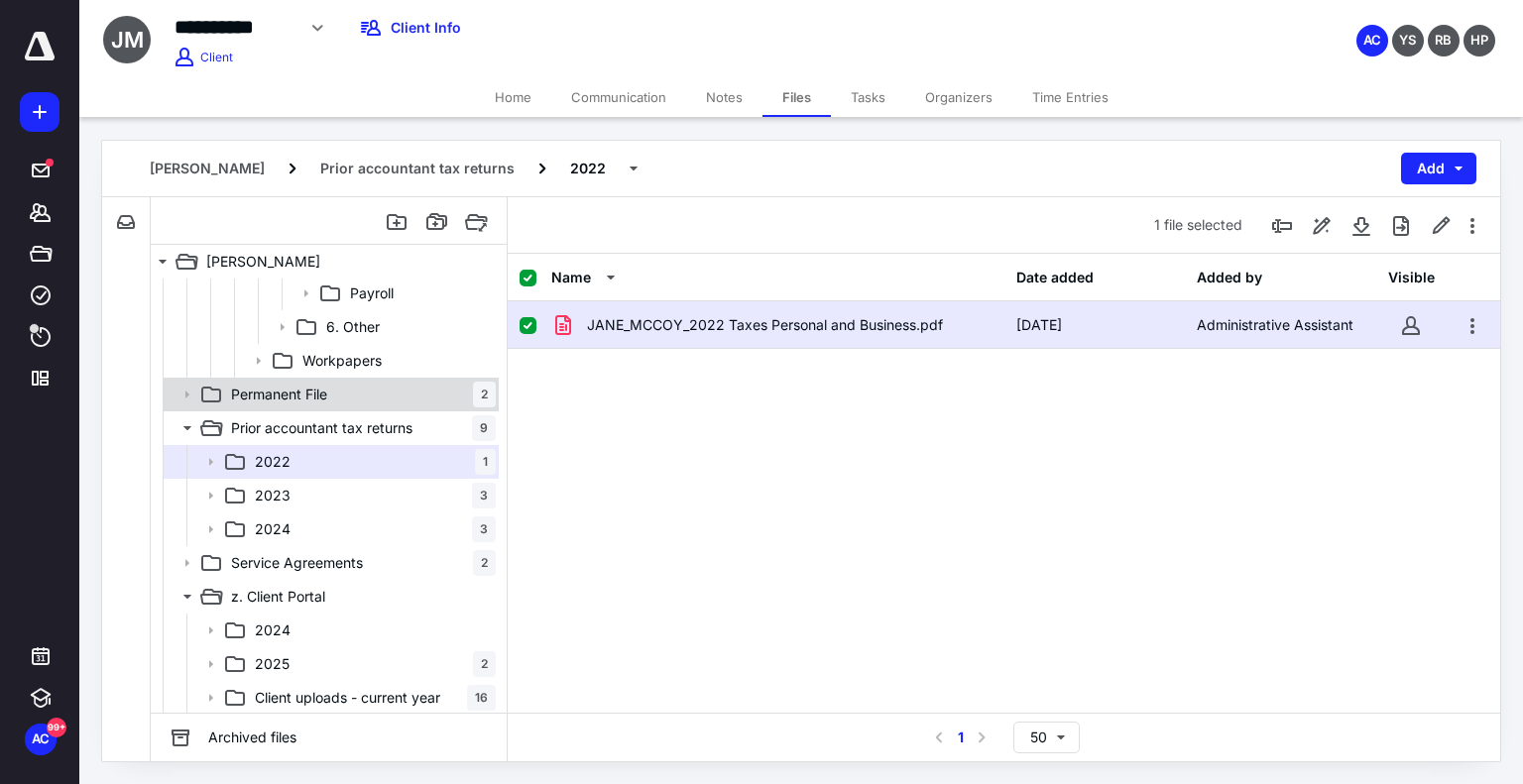 click on "Permanent File 2" at bounding box center [359, 394] 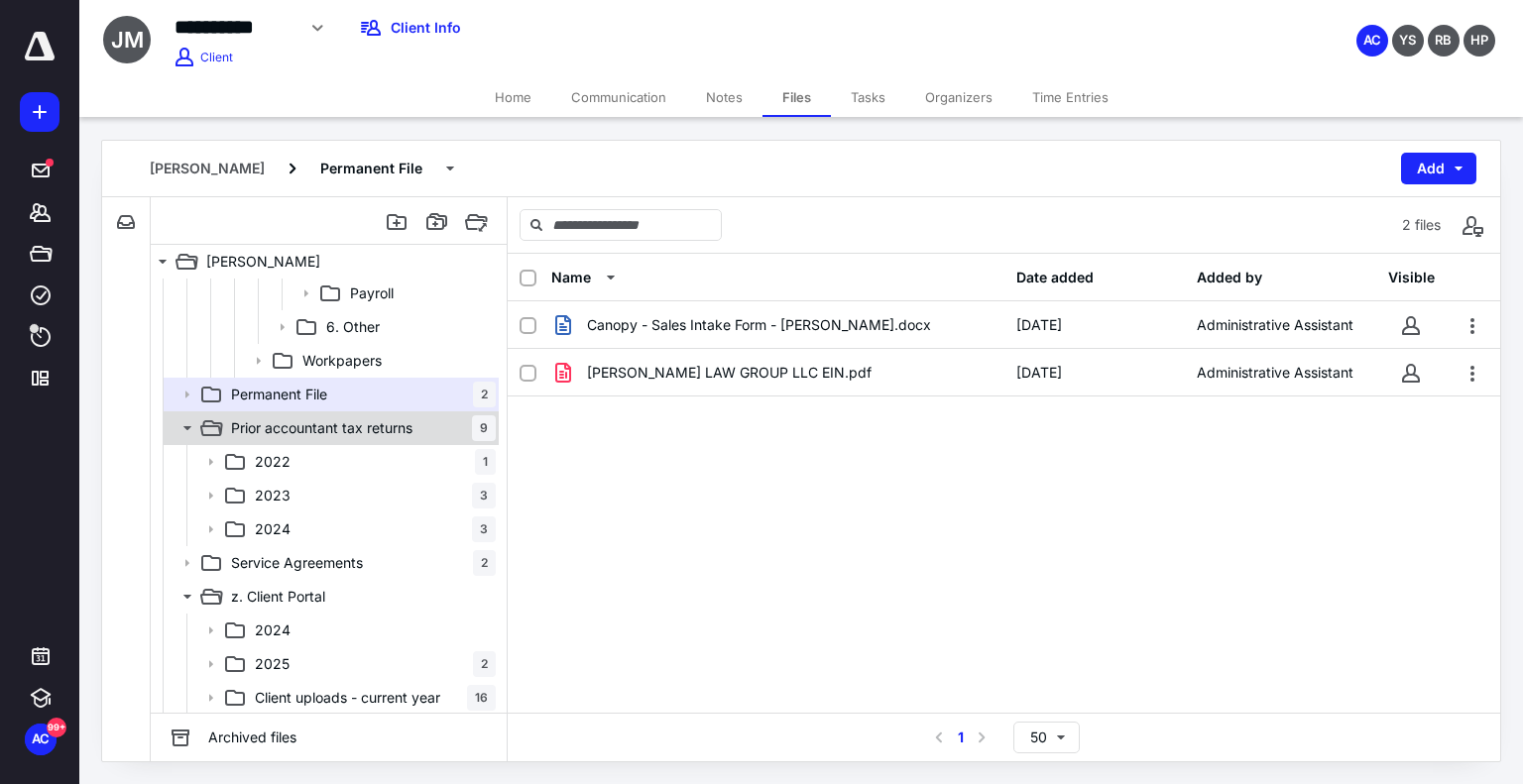 click on "Prior accountant tax returns" at bounding box center [321, 428] 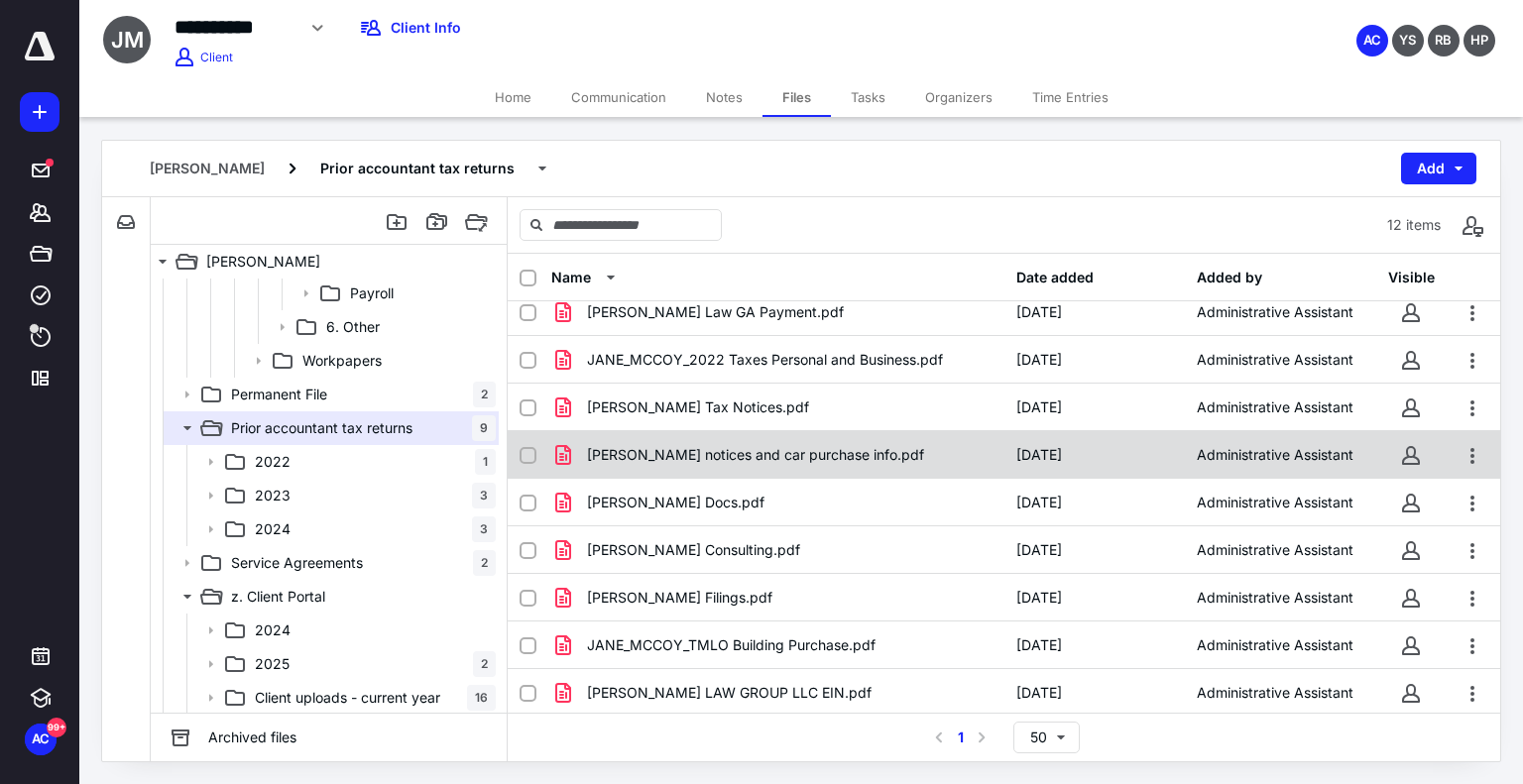 scroll, scrollTop: 0, scrollLeft: 0, axis: both 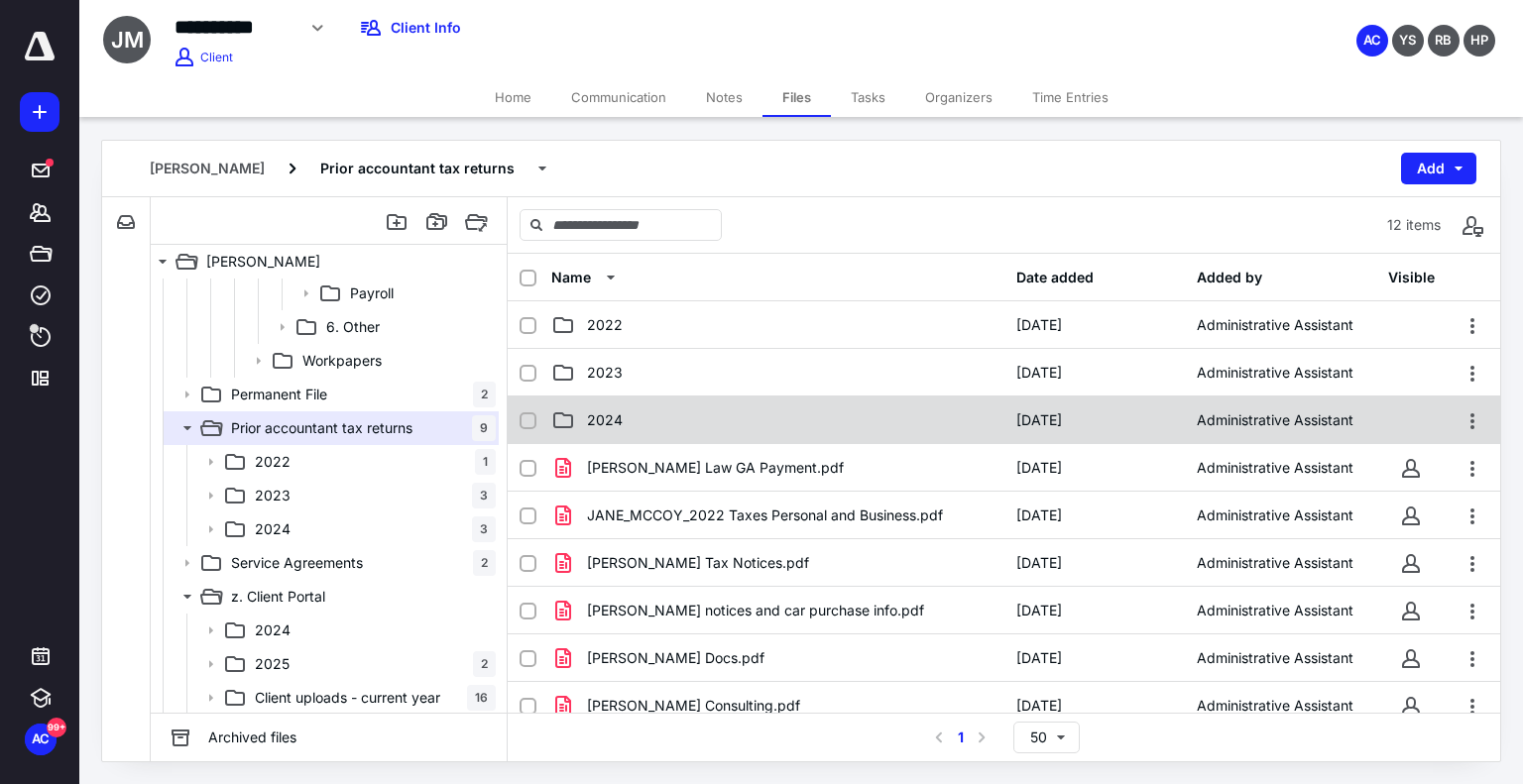 click on "2024" at bounding box center (777, 420) 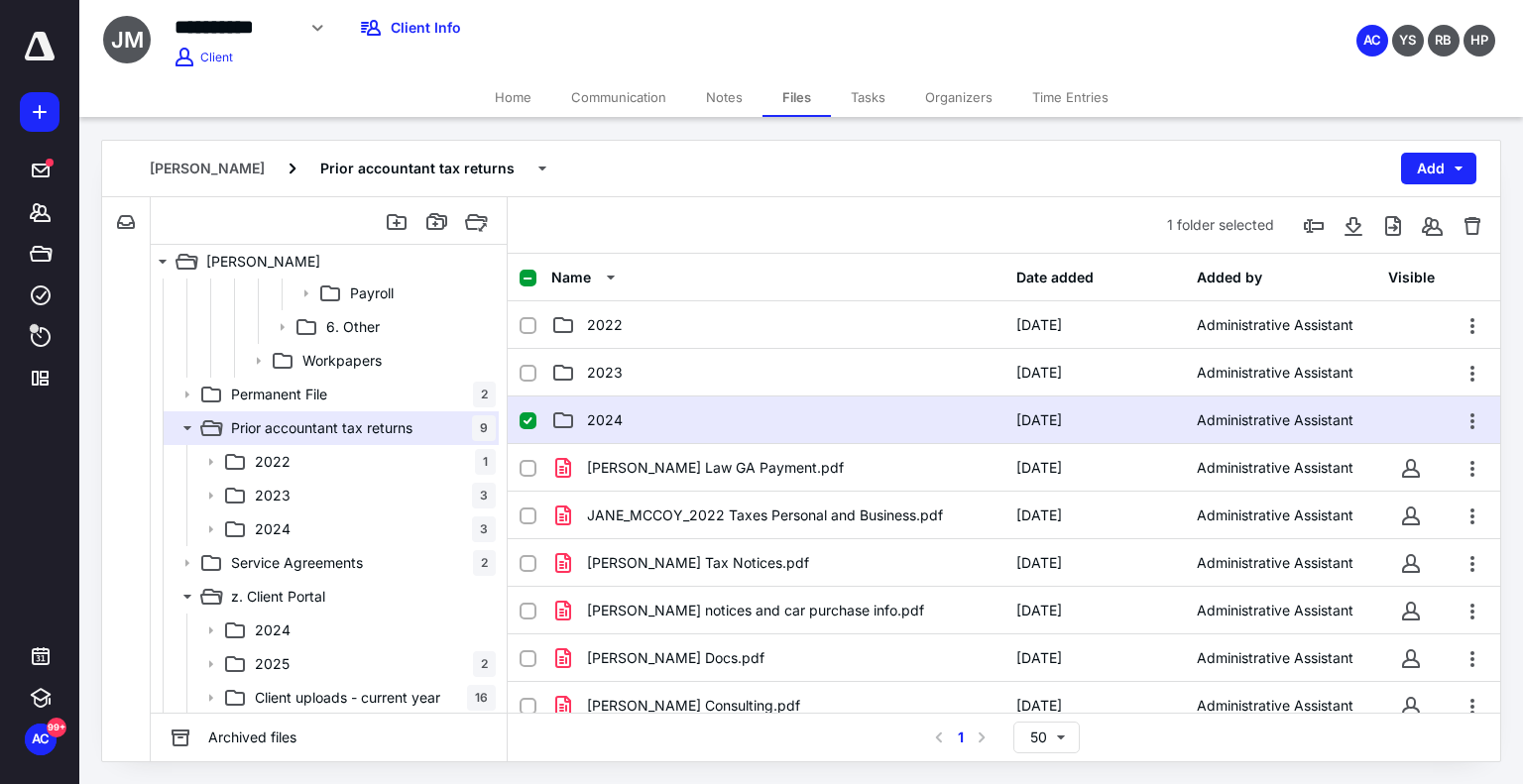 click on "2024" at bounding box center (777, 420) 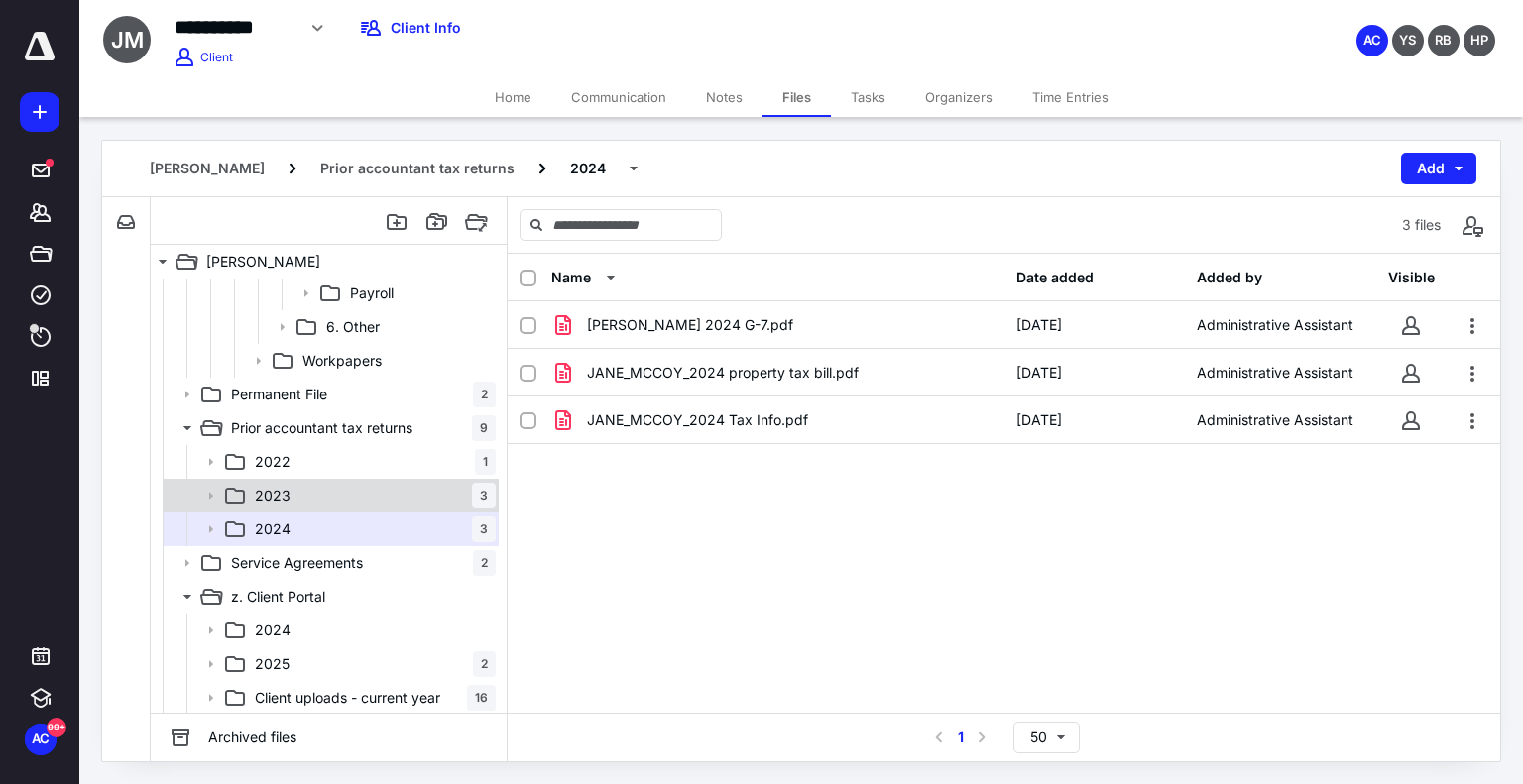 click on "2023 3" at bounding box center [371, 496] 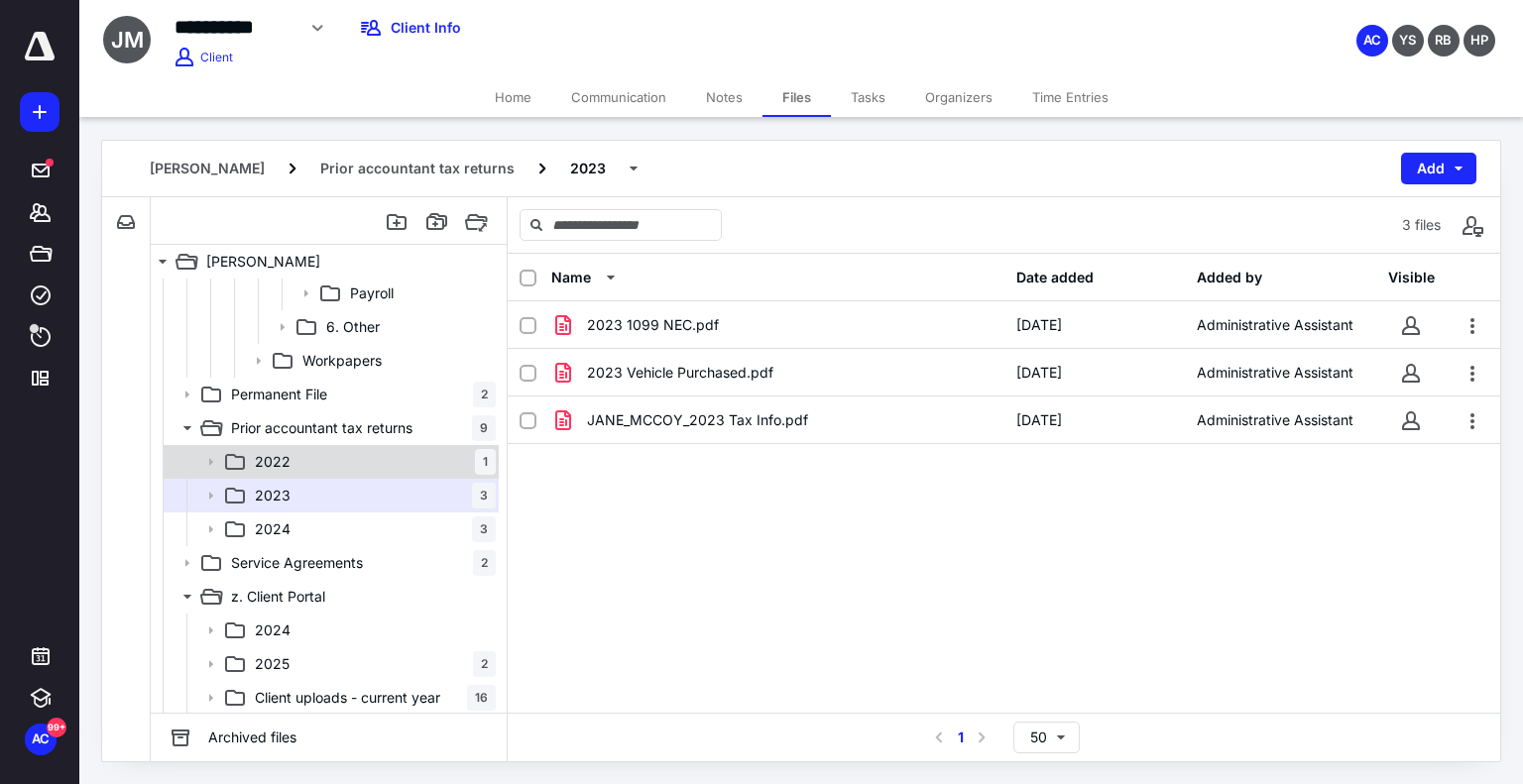 click on "2022 1" at bounding box center (371, 462) 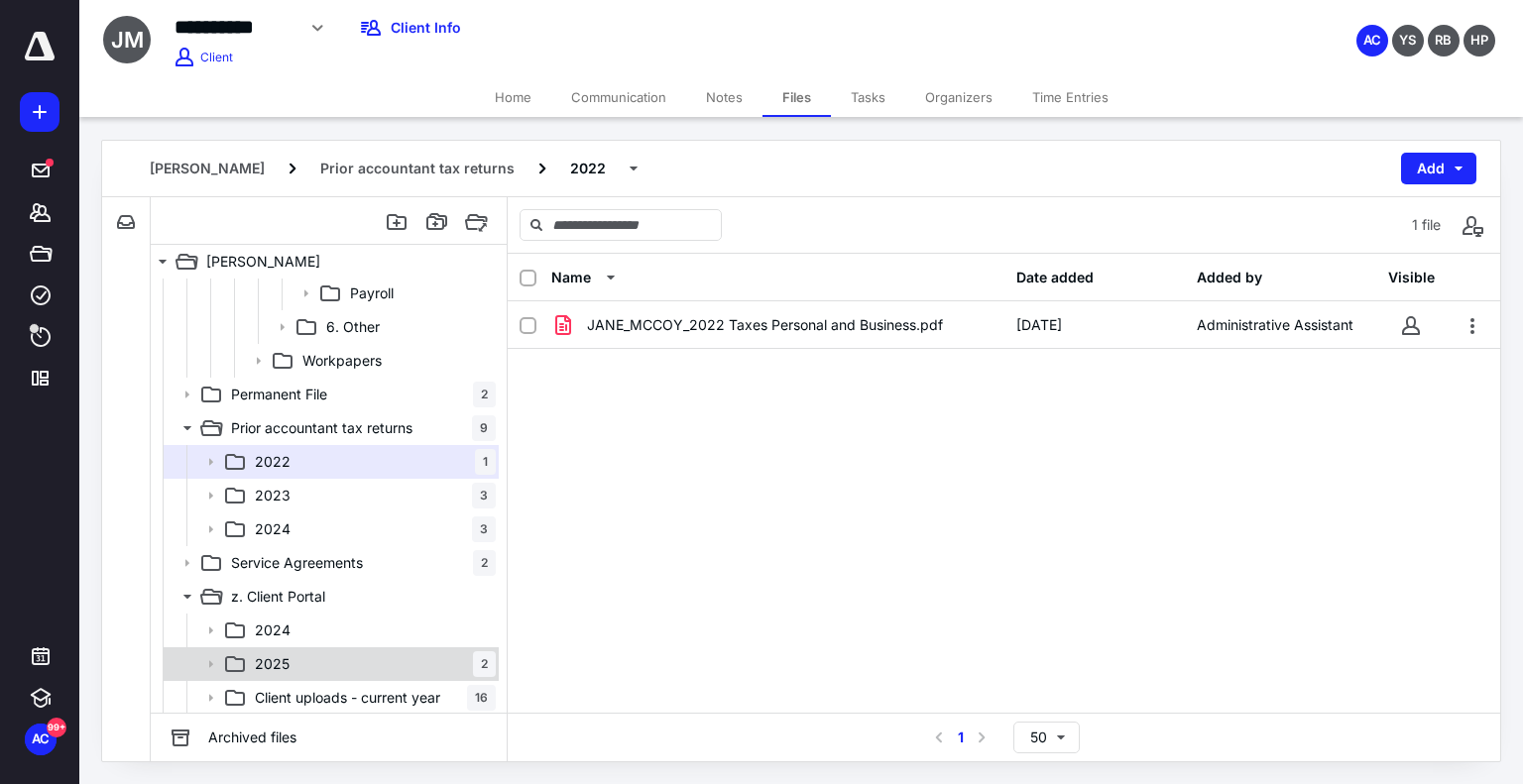 click on "2025 2" at bounding box center [371, 664] 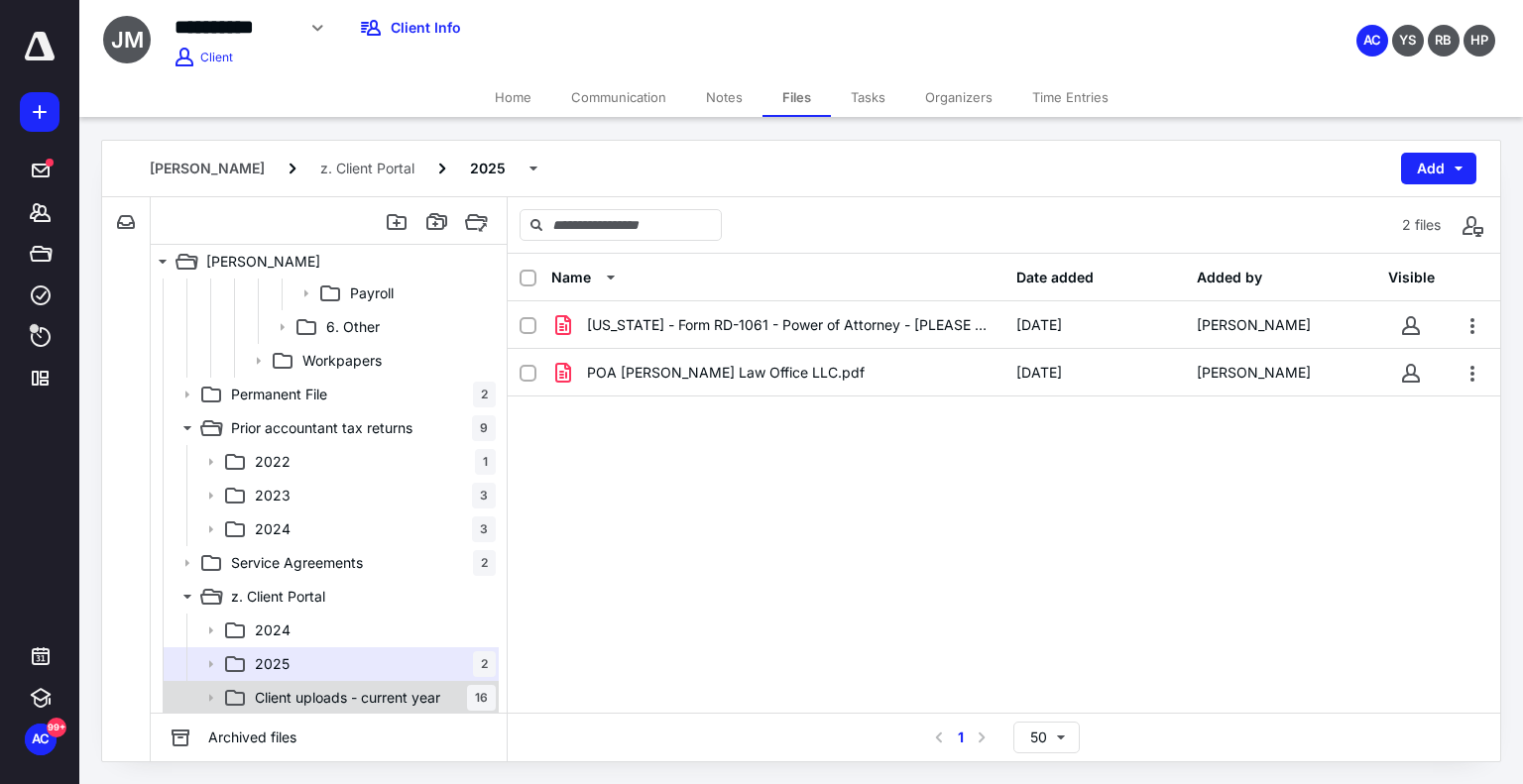 click on "Client uploads - current year" at bounding box center [347, 698] 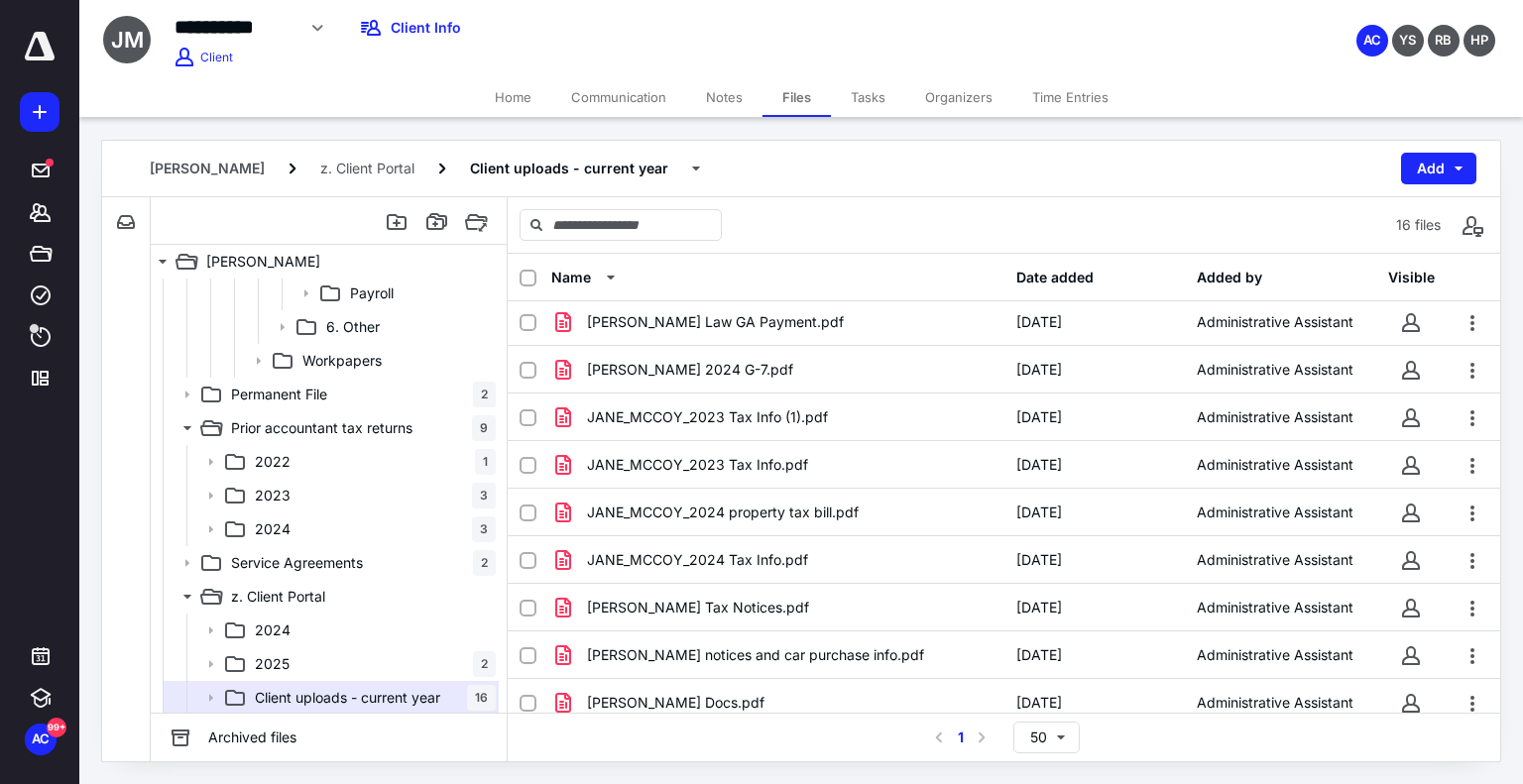 scroll, scrollTop: 0, scrollLeft: 0, axis: both 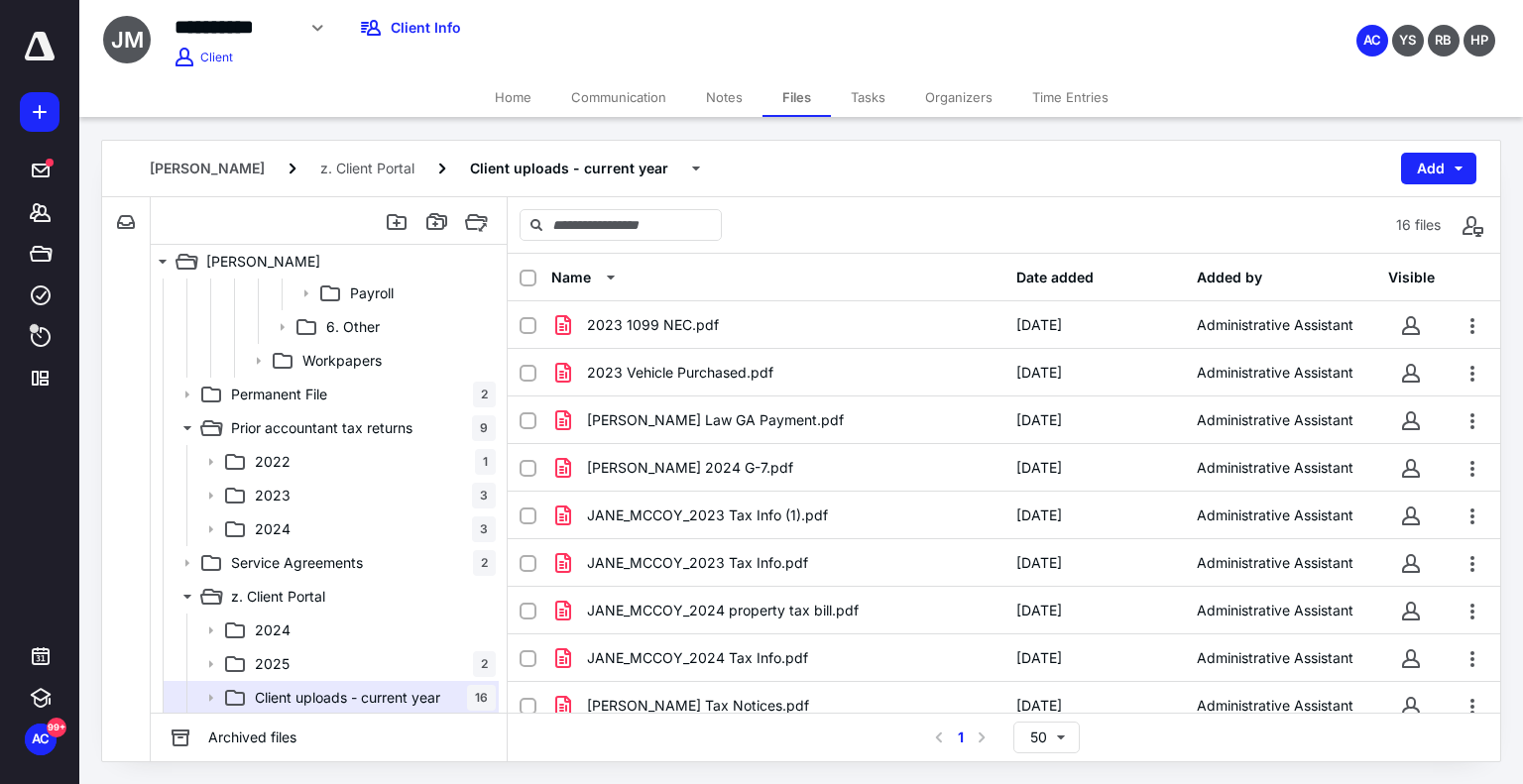 click on "Notes" at bounding box center (724, 97) 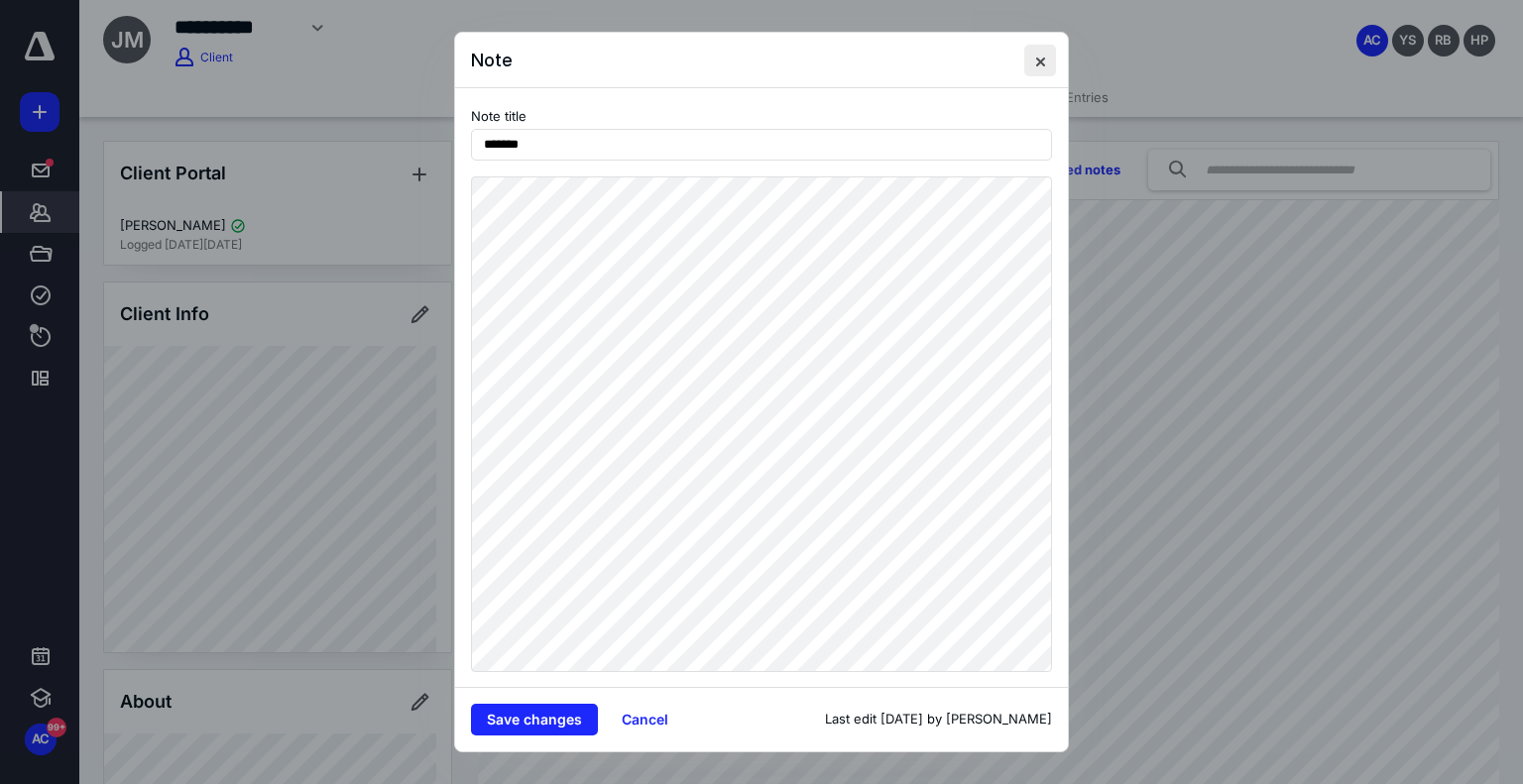 click at bounding box center [1040, 60] 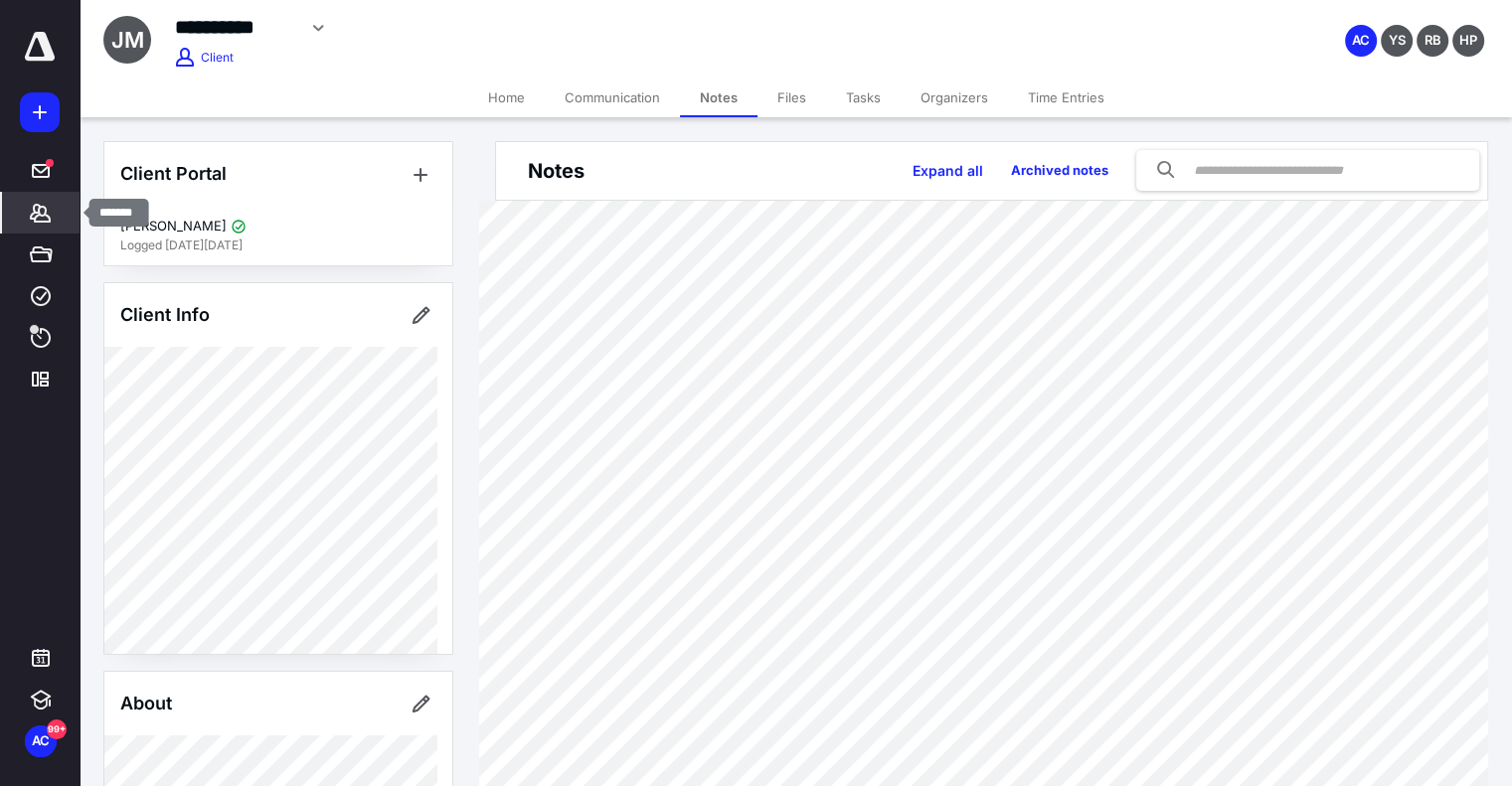 click 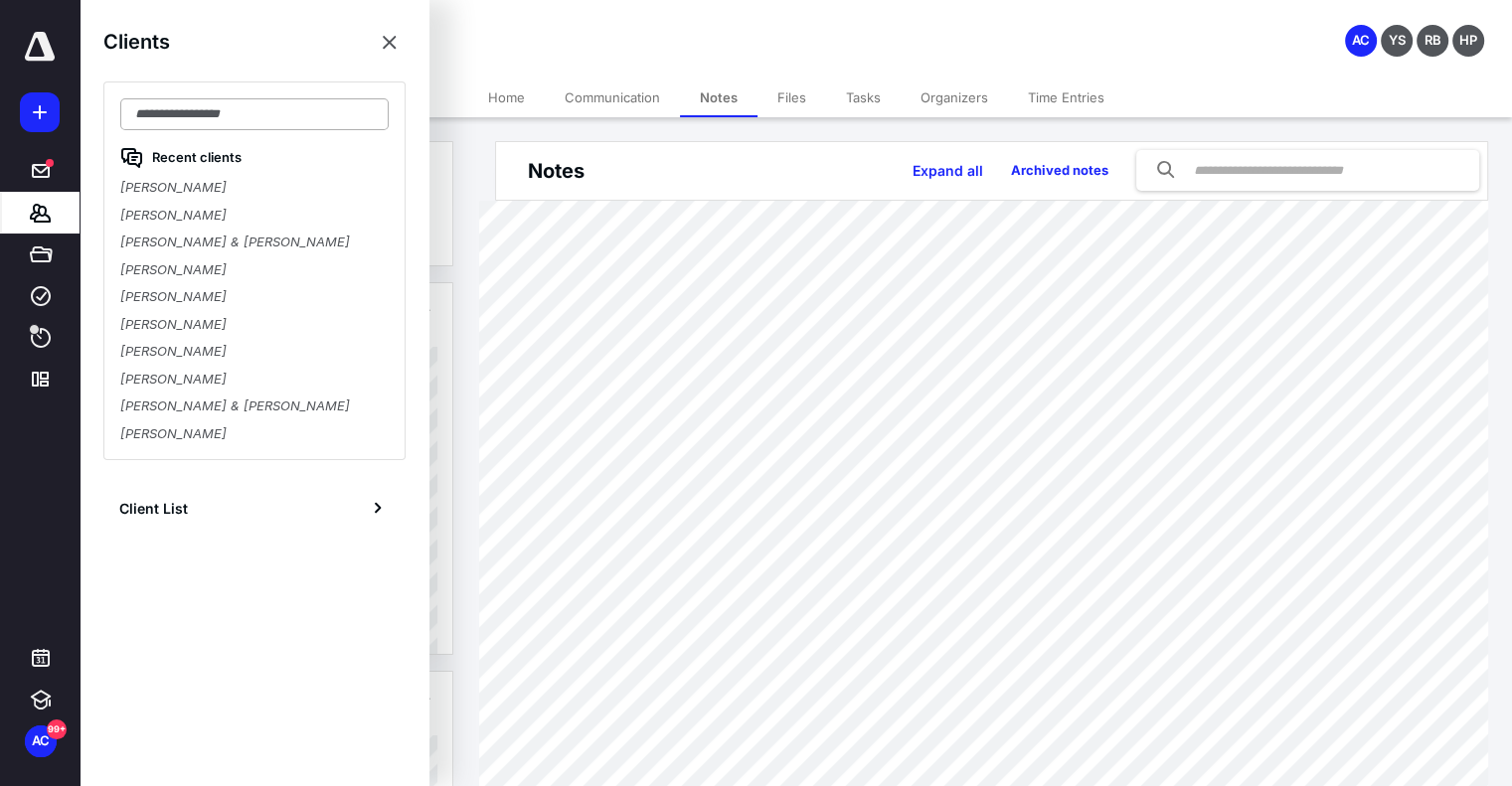 click at bounding box center (254, 114) 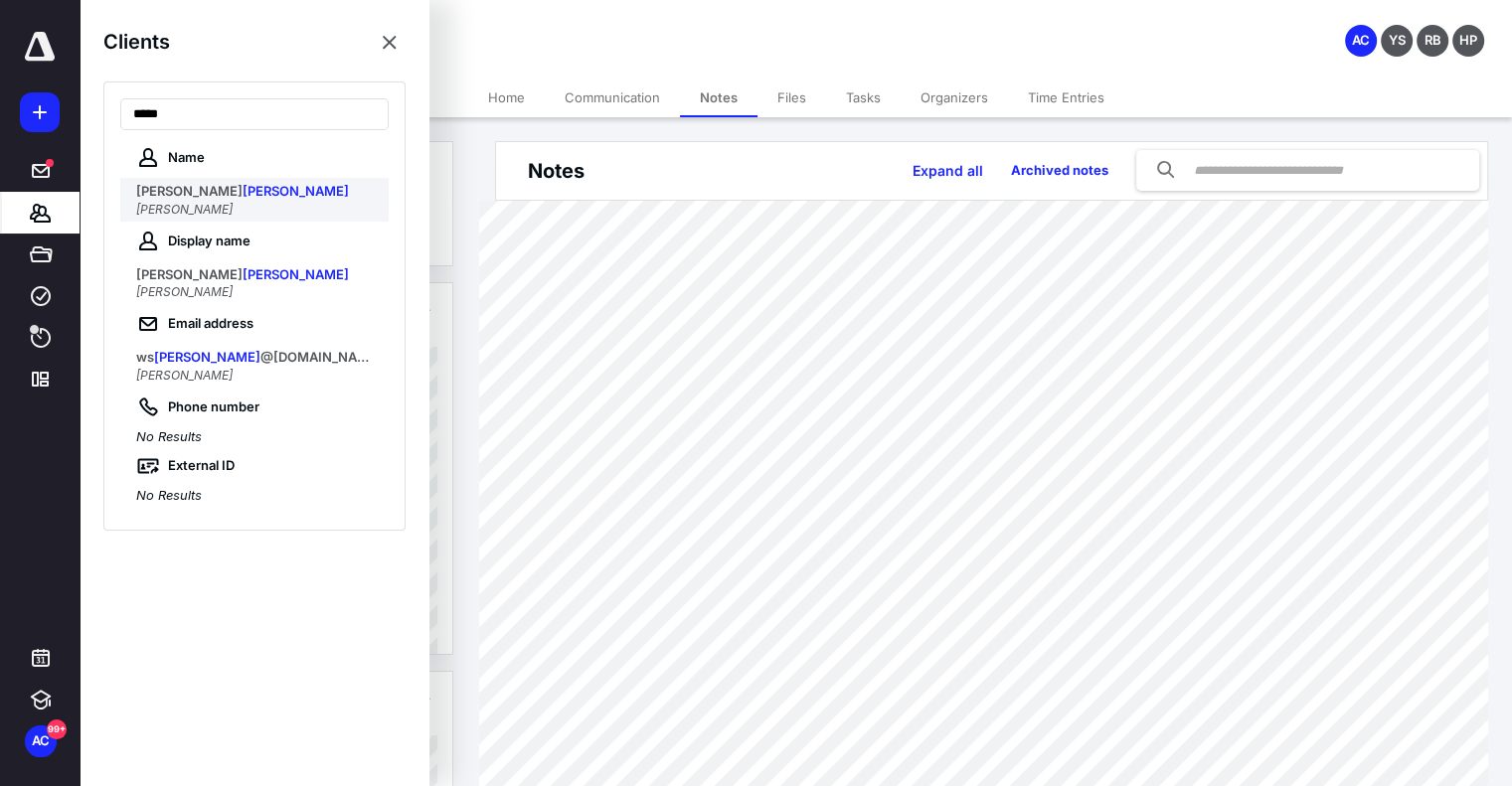 type on "*****" 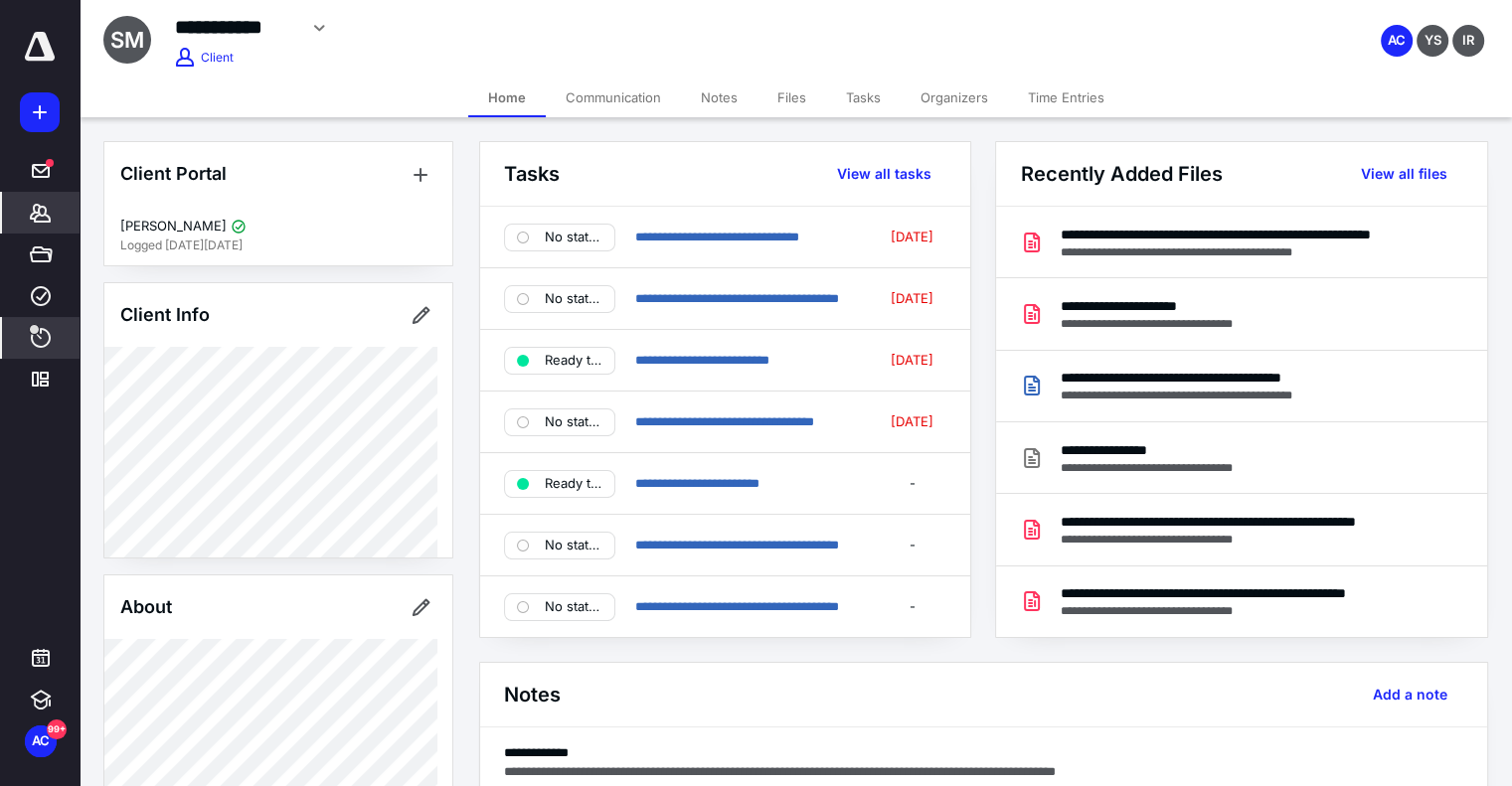 click on "Time" at bounding box center [41, 338] 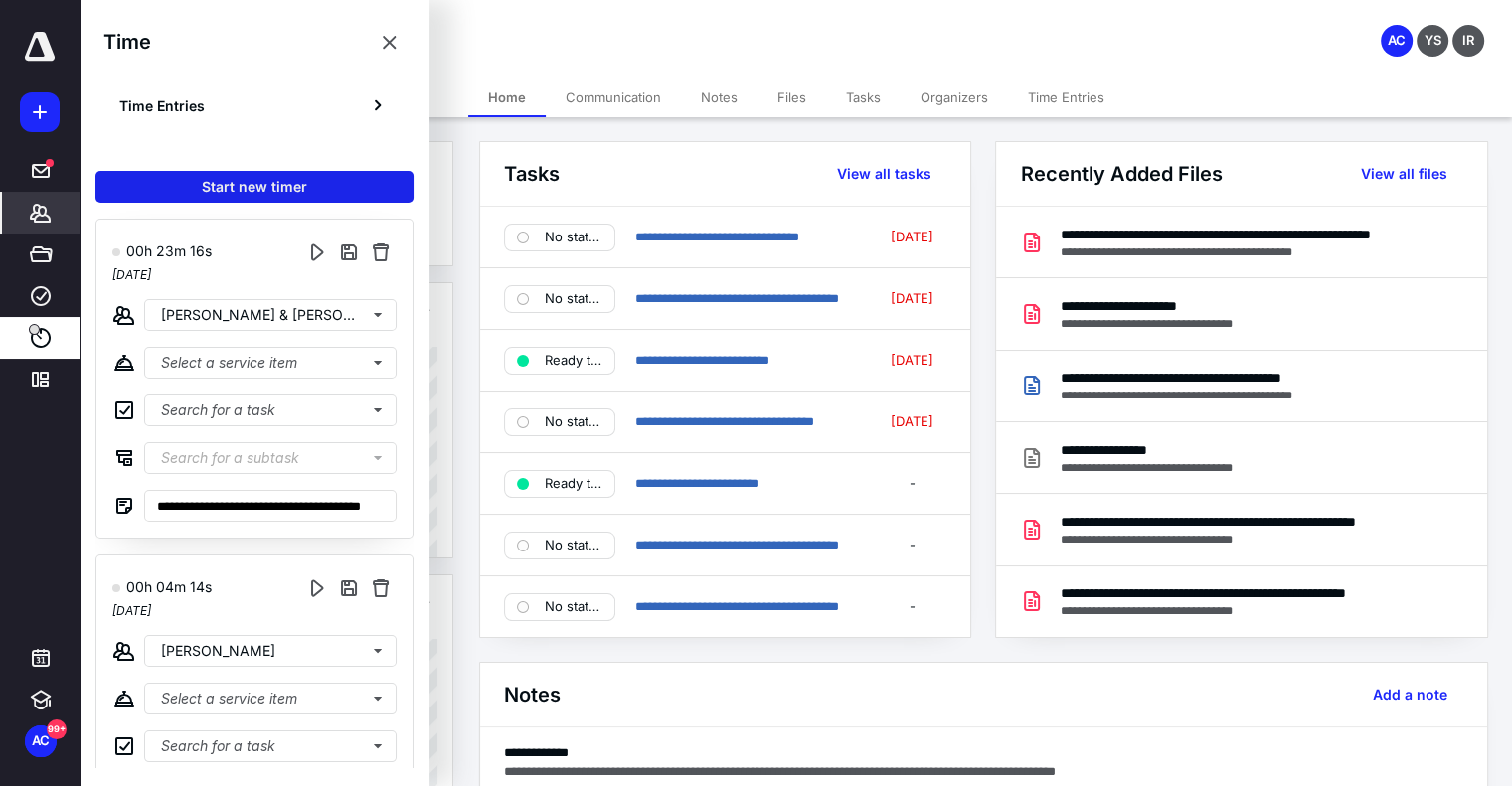 click on "Start new timer" at bounding box center (254, 187) 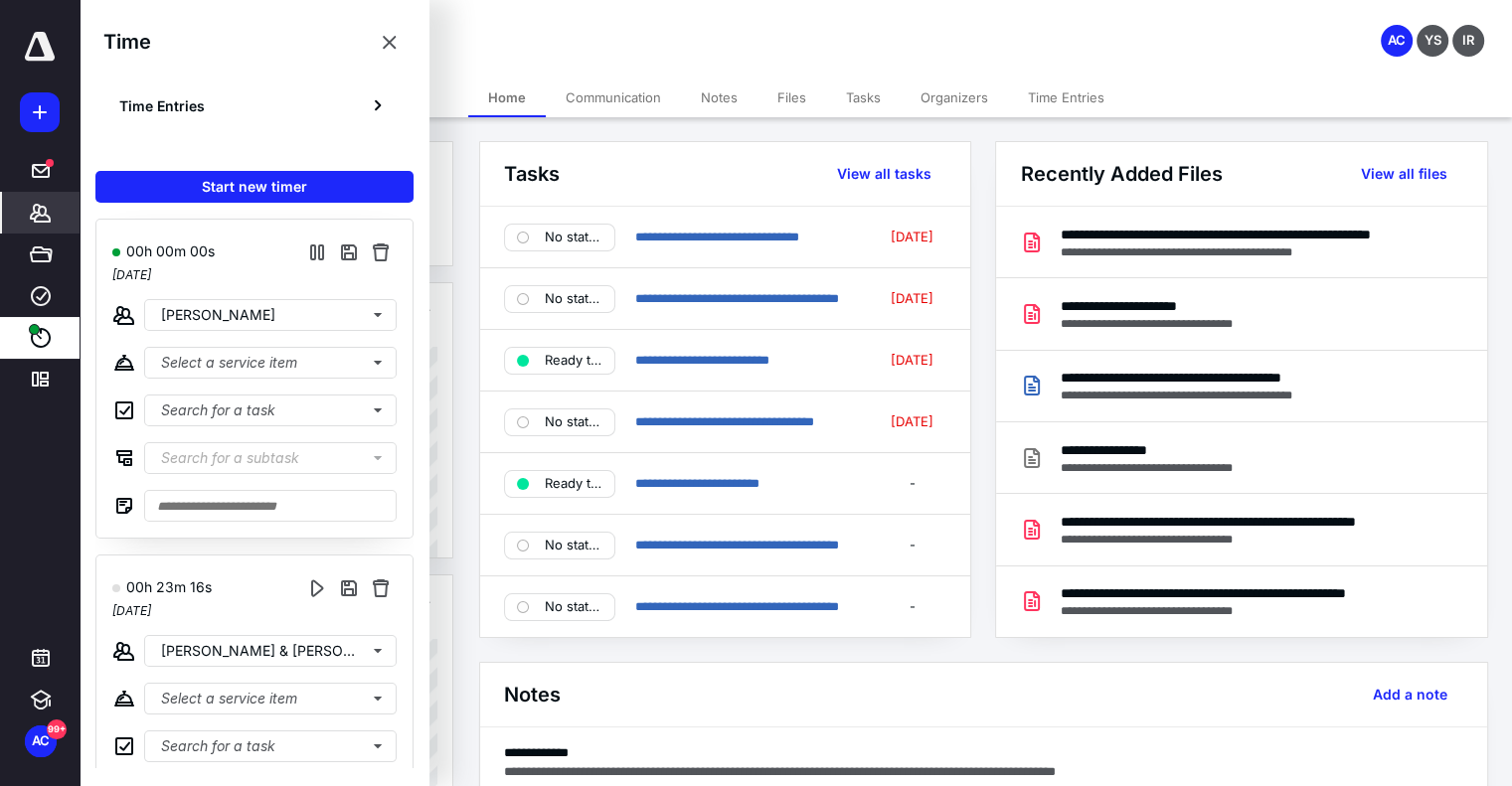 click on "Files" at bounding box center [791, 97] 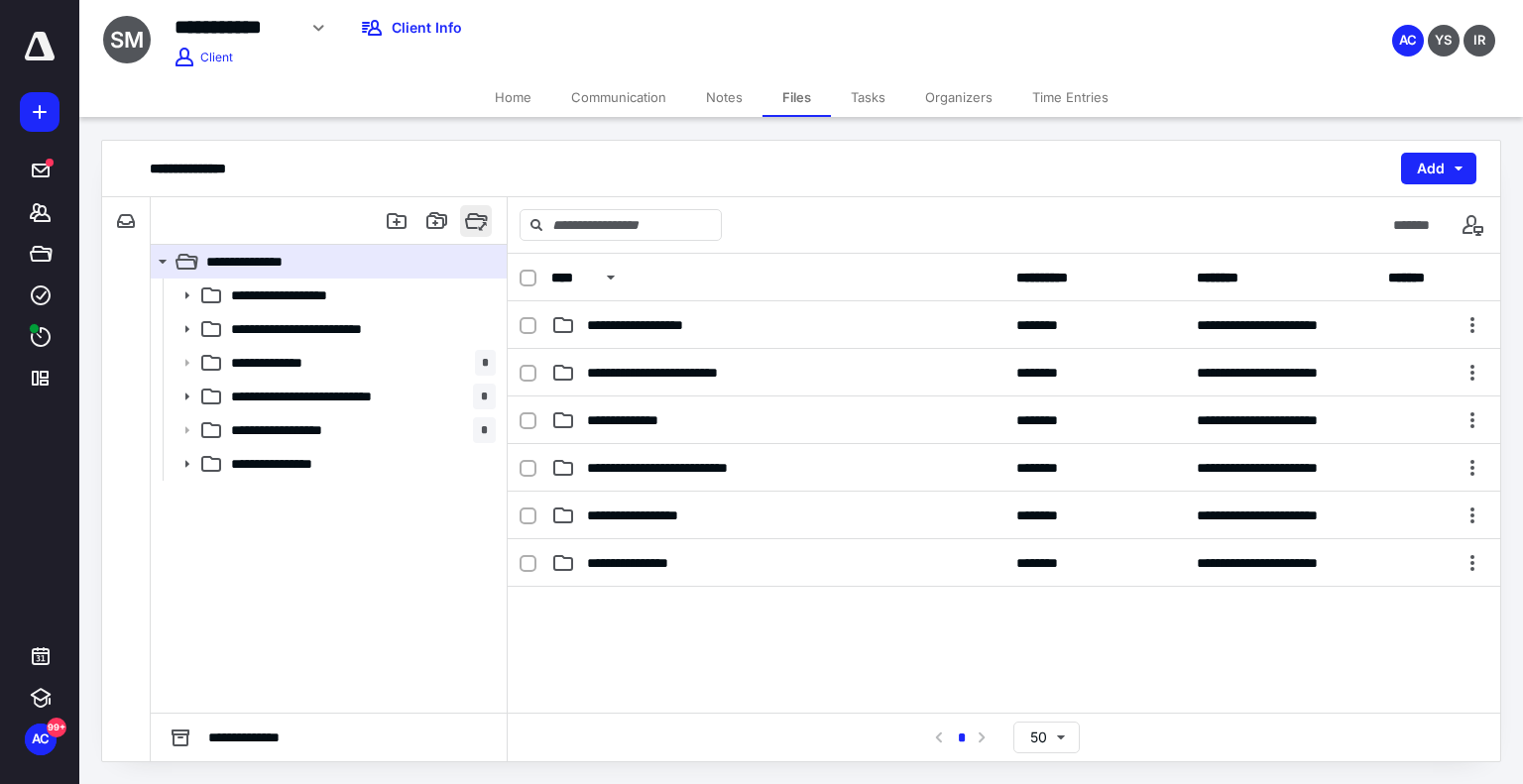 click at bounding box center (476, 221) 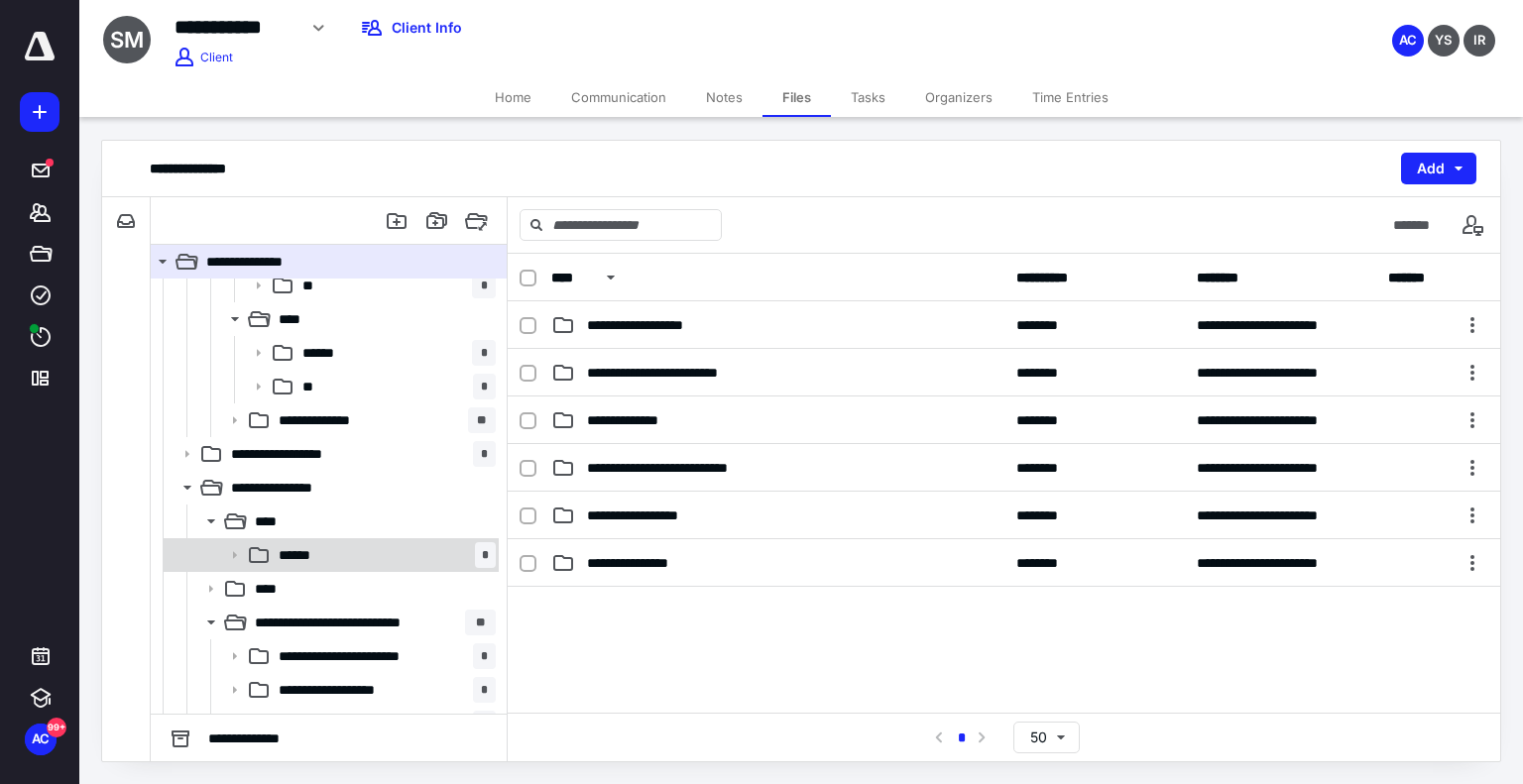 scroll, scrollTop: 1620, scrollLeft: 0, axis: vertical 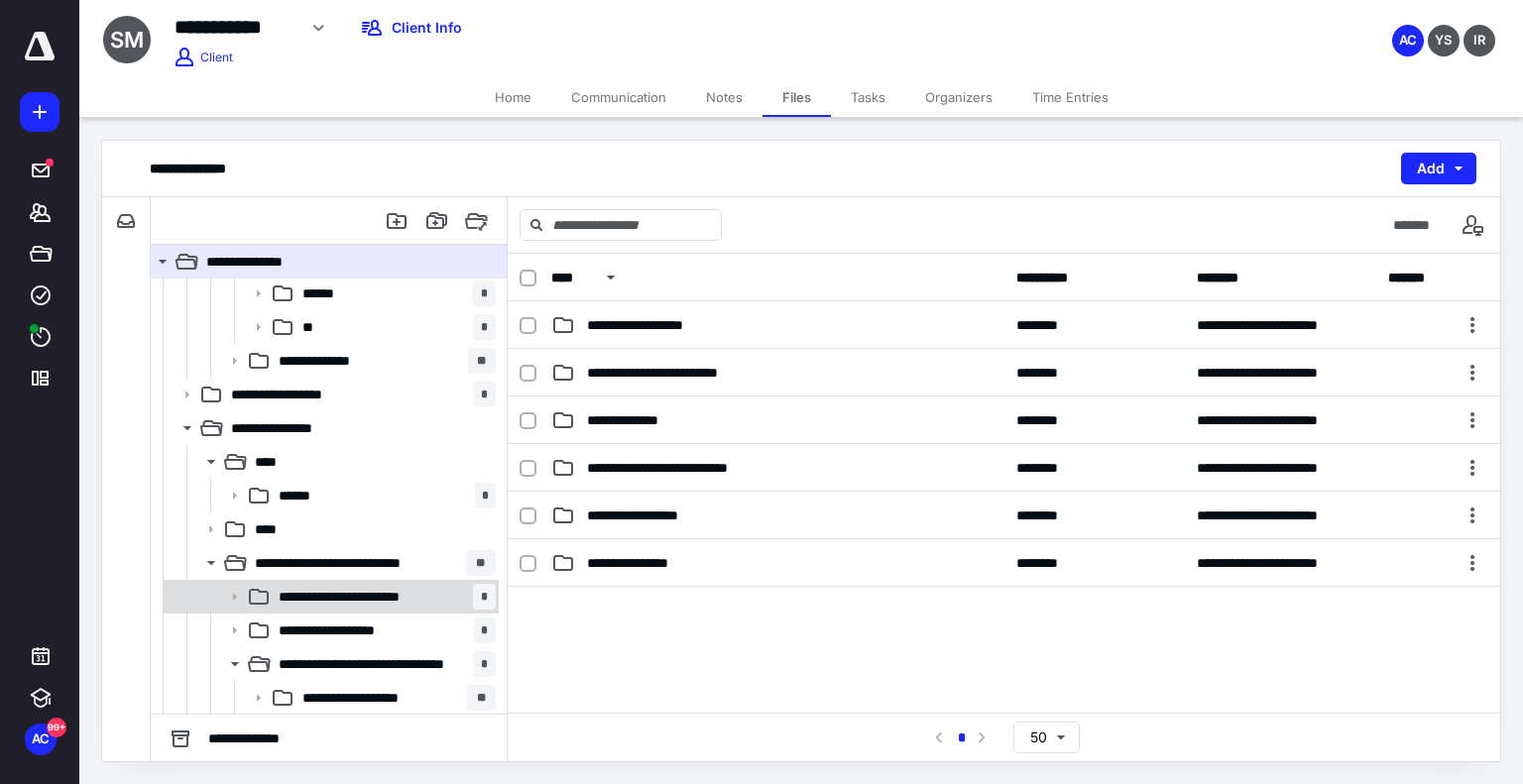 click on "**********" at bounding box center [368, 597] 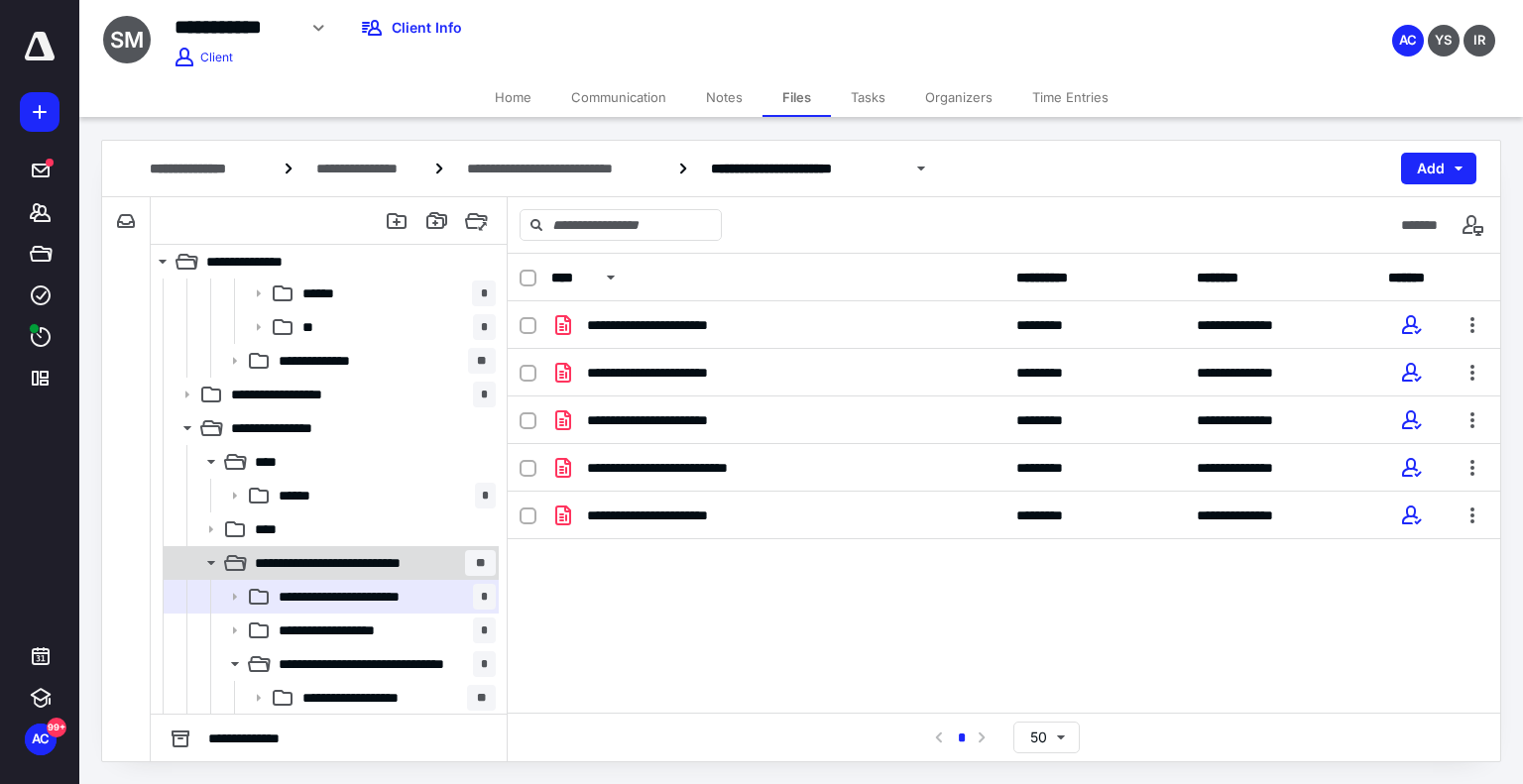 click on "**********" at bounding box center [349, 563] 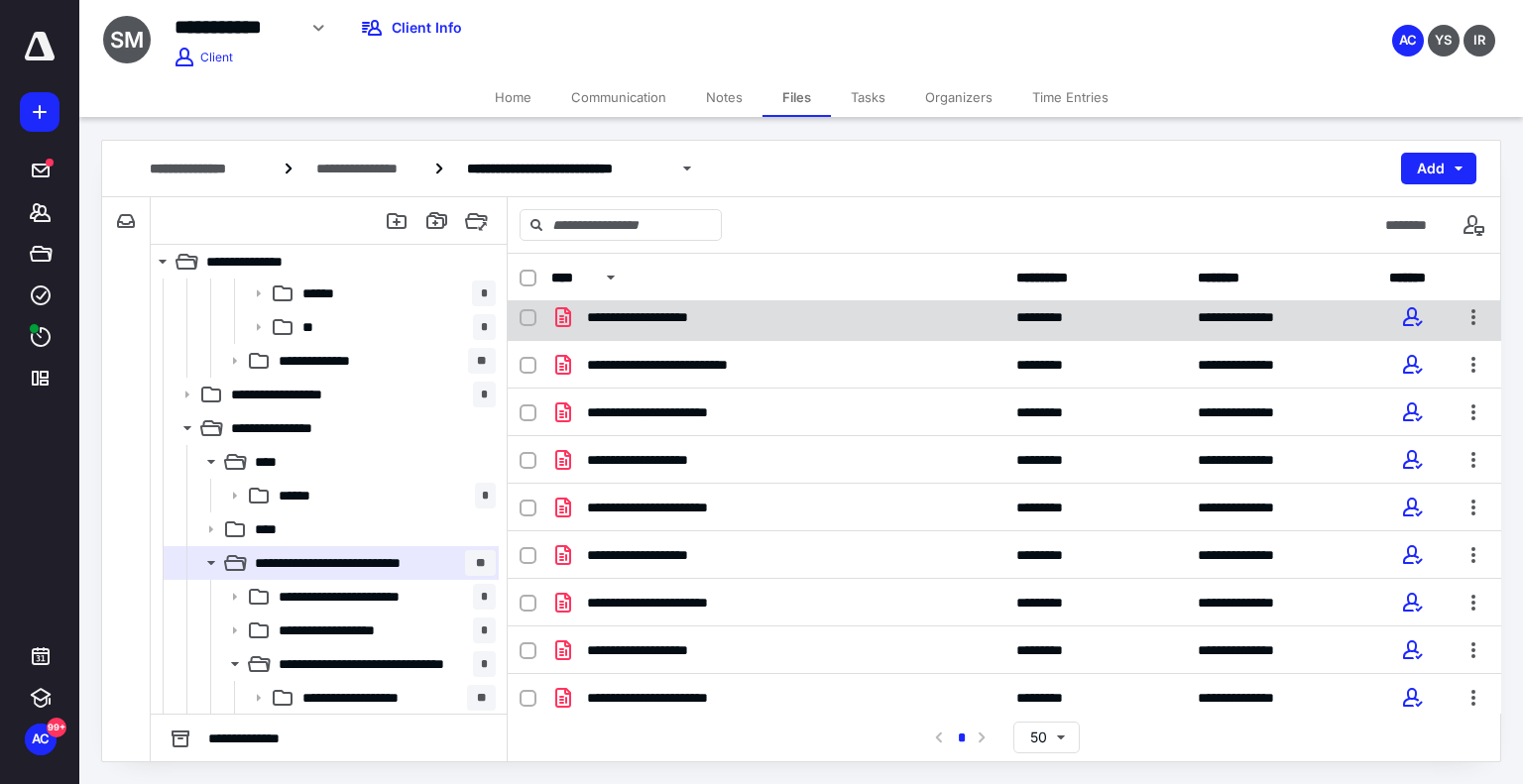 scroll, scrollTop: 772, scrollLeft: 0, axis: vertical 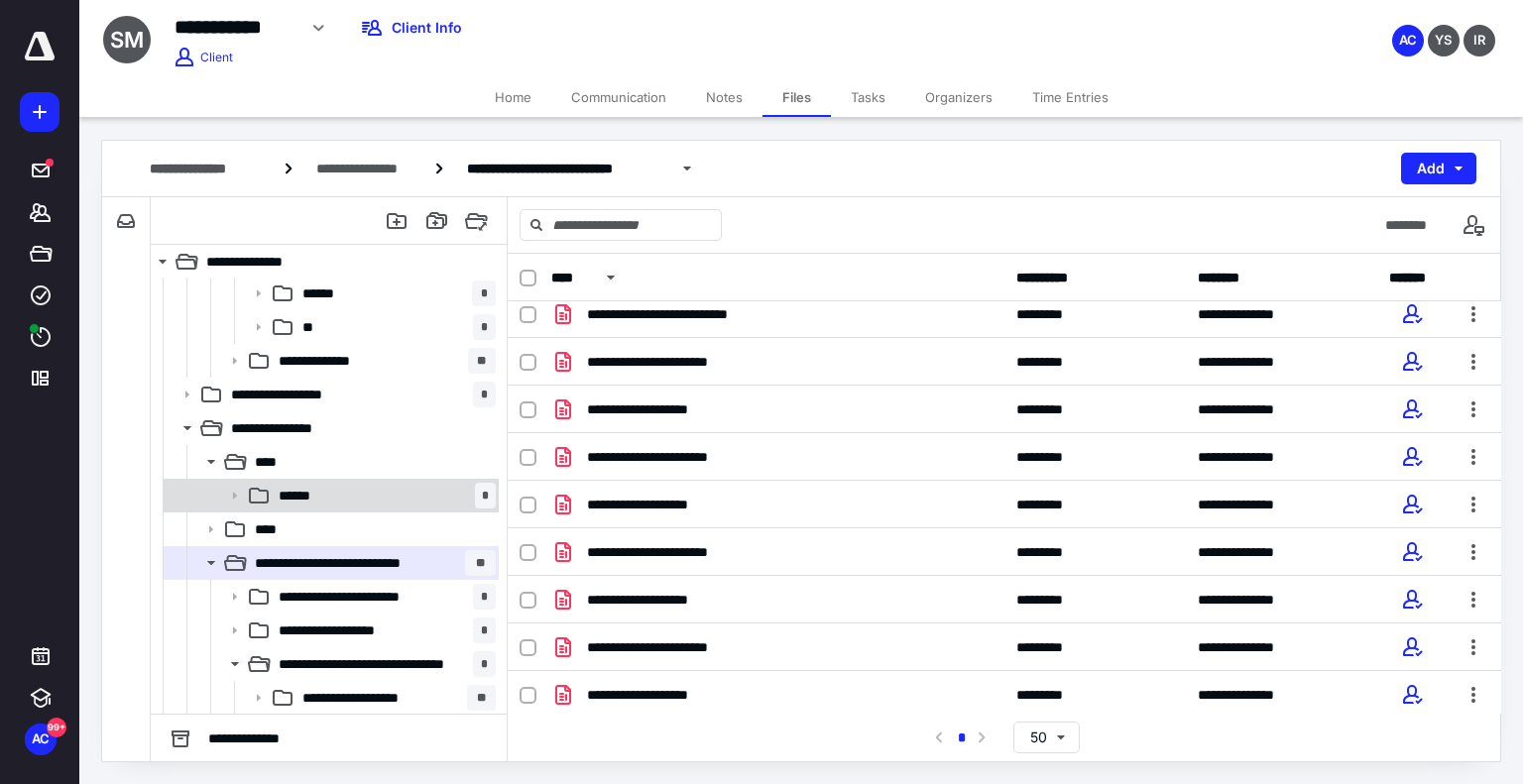 click on "****** *" at bounding box center (383, 496) 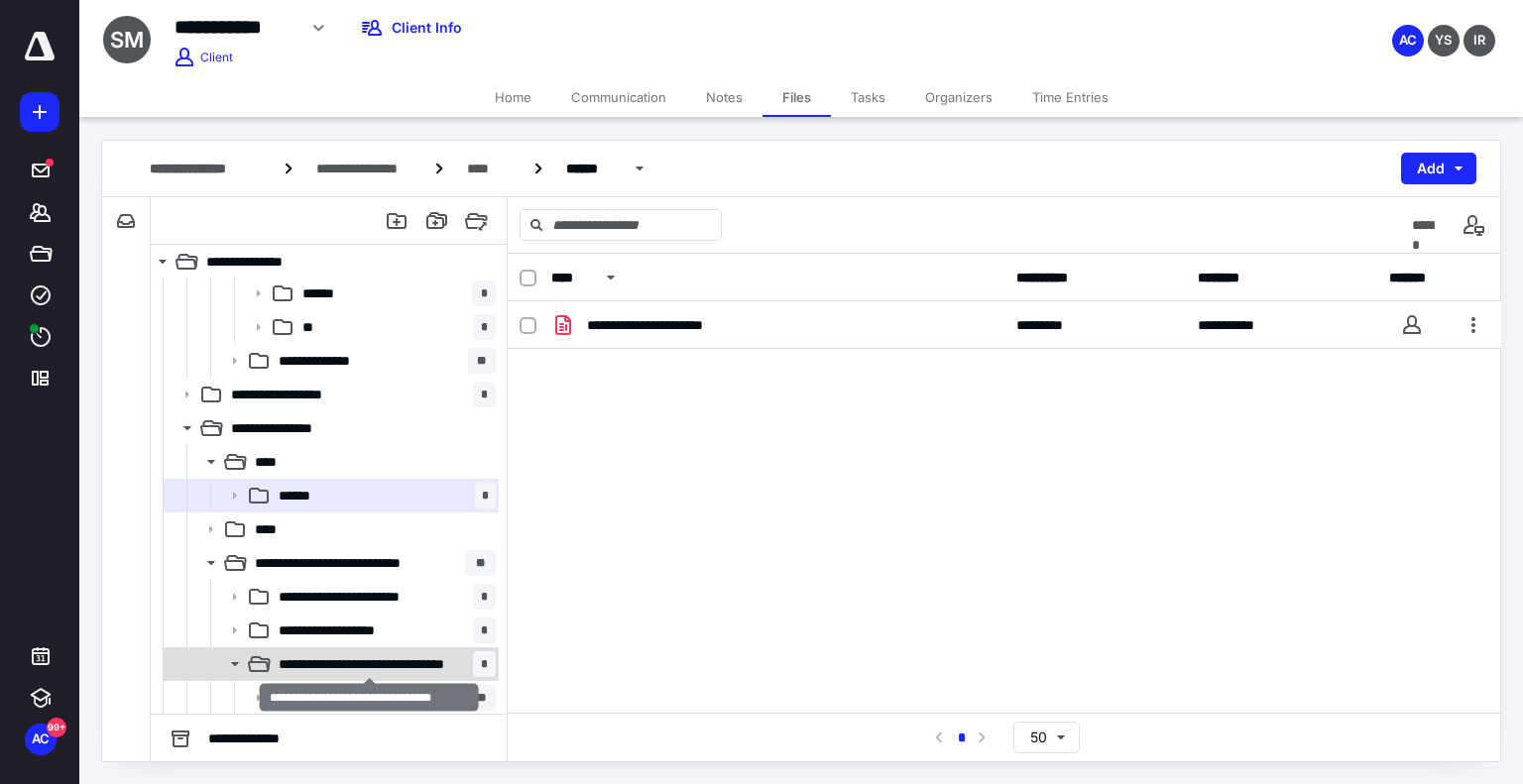 click on "**********" at bounding box center (370, 664) 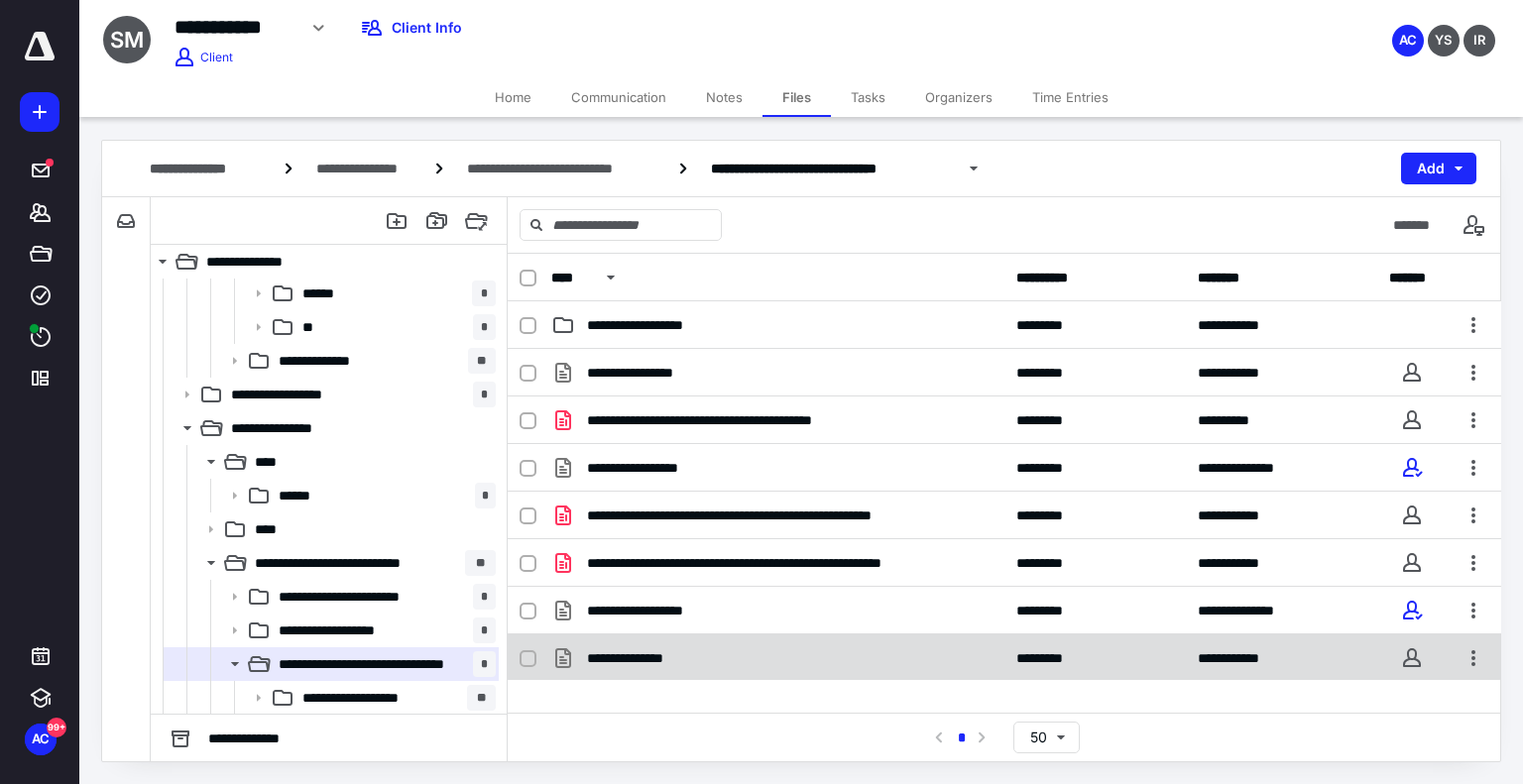 click on "**********" at bounding box center [777, 658] 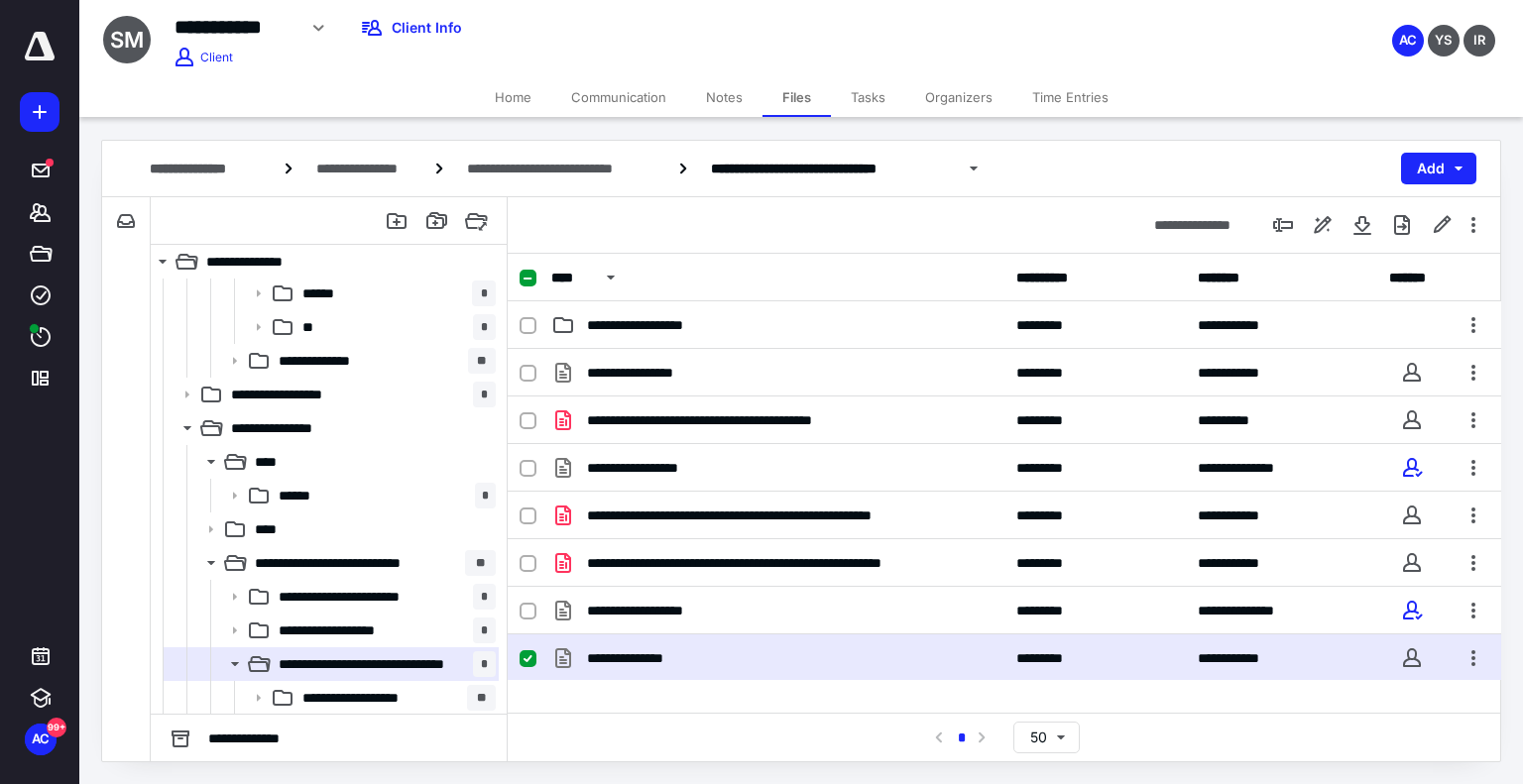 click on "**********" at bounding box center (777, 658) 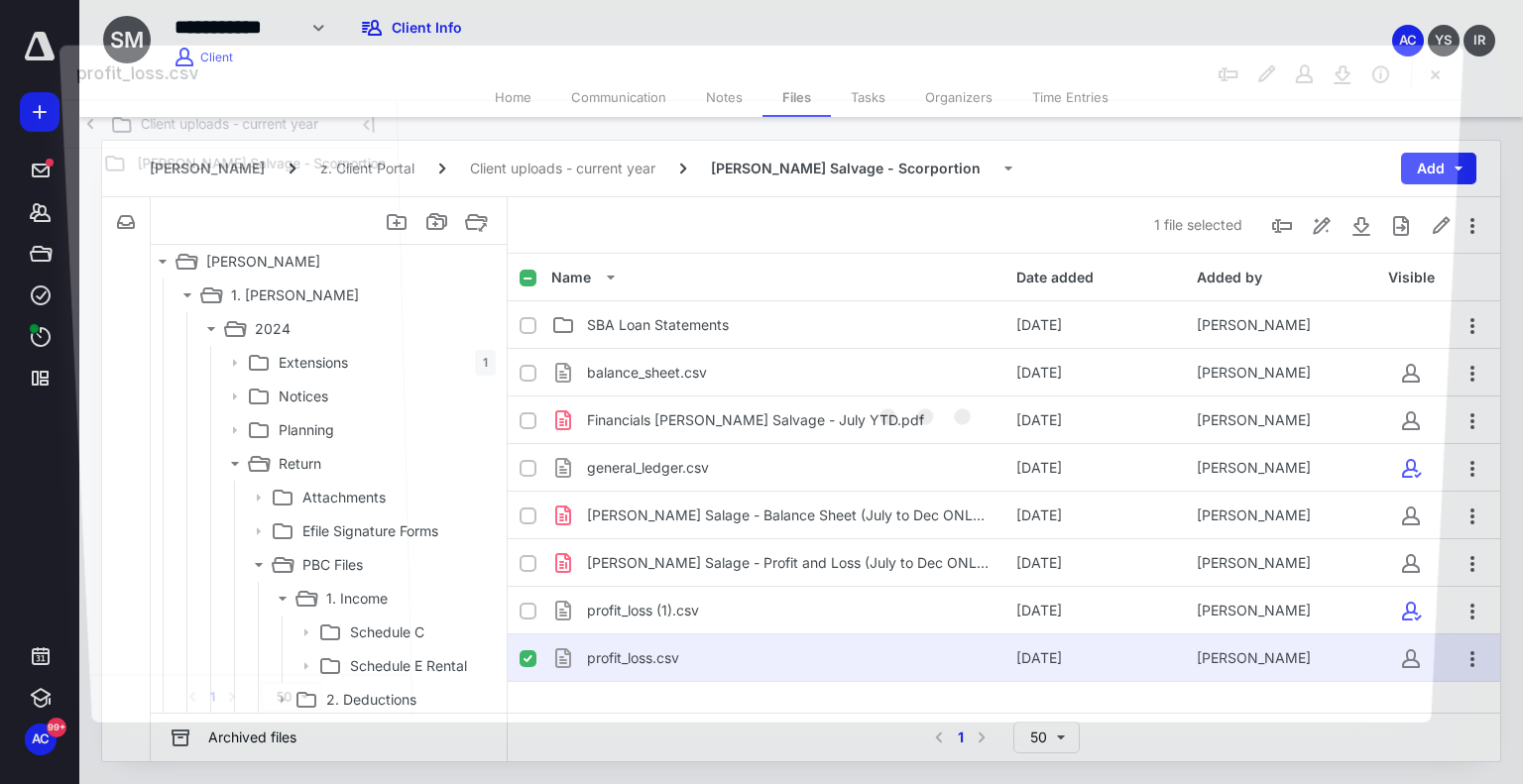 scroll, scrollTop: 1620, scrollLeft: 0, axis: vertical 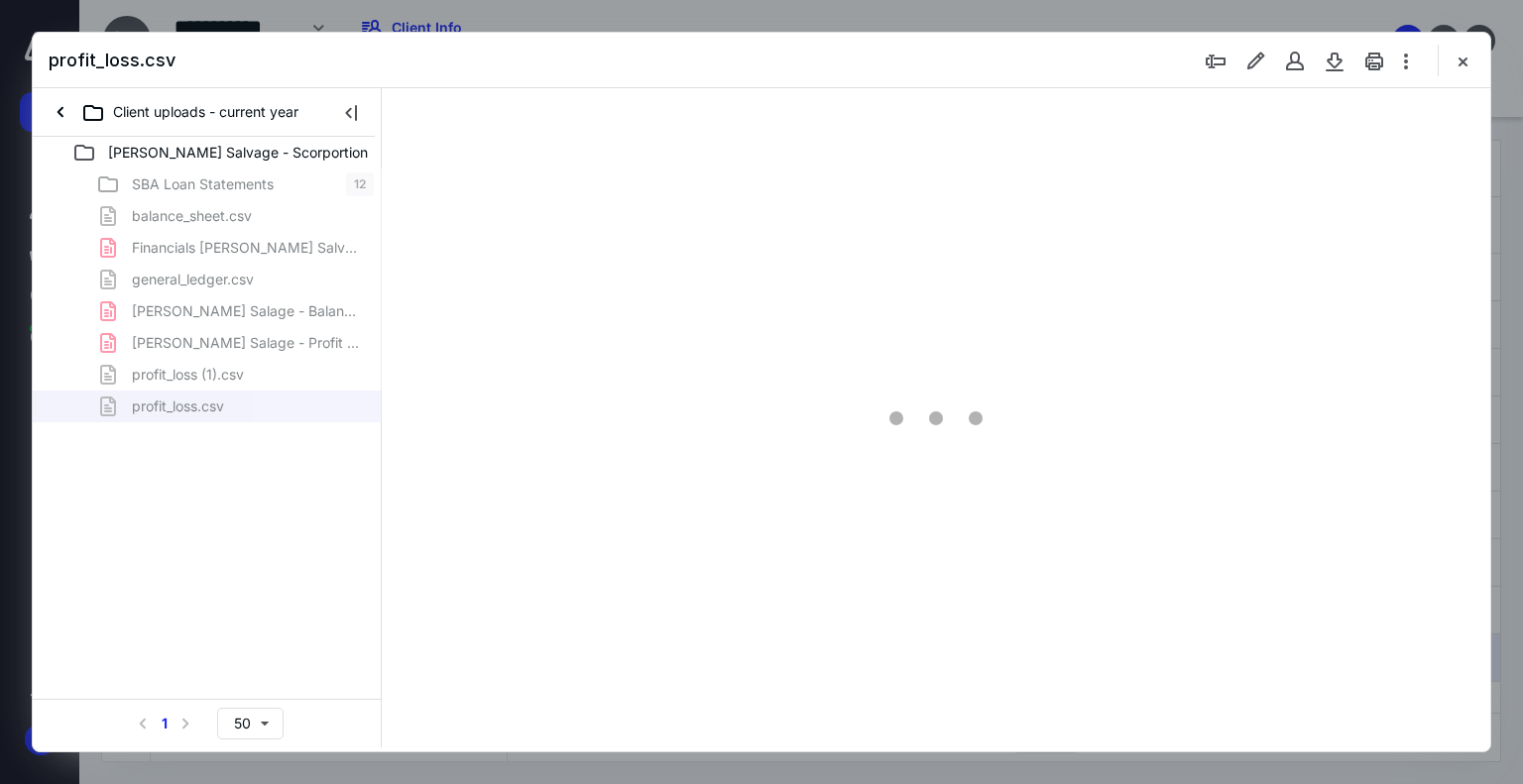 type on "178" 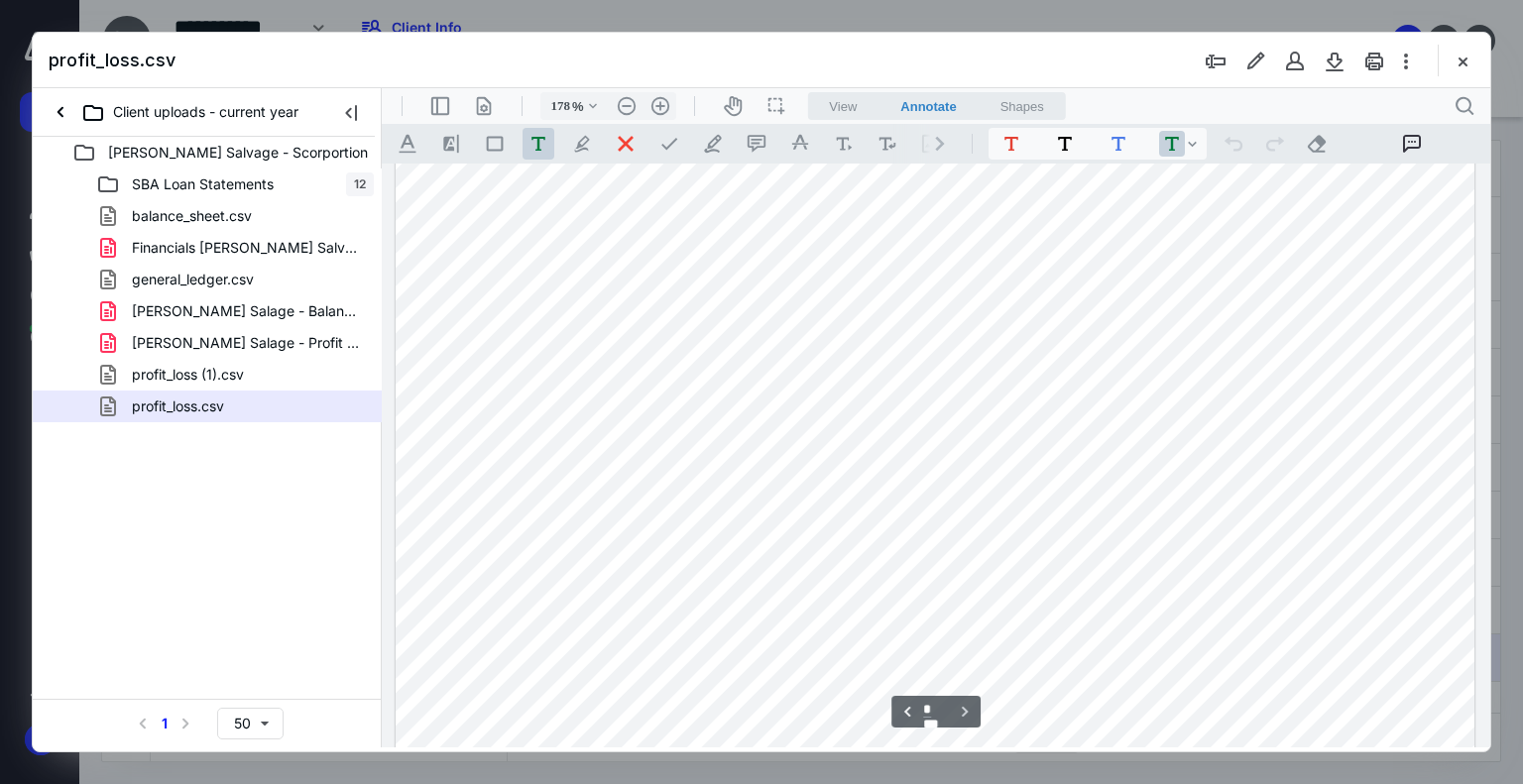 scroll, scrollTop: 1441, scrollLeft: 0, axis: vertical 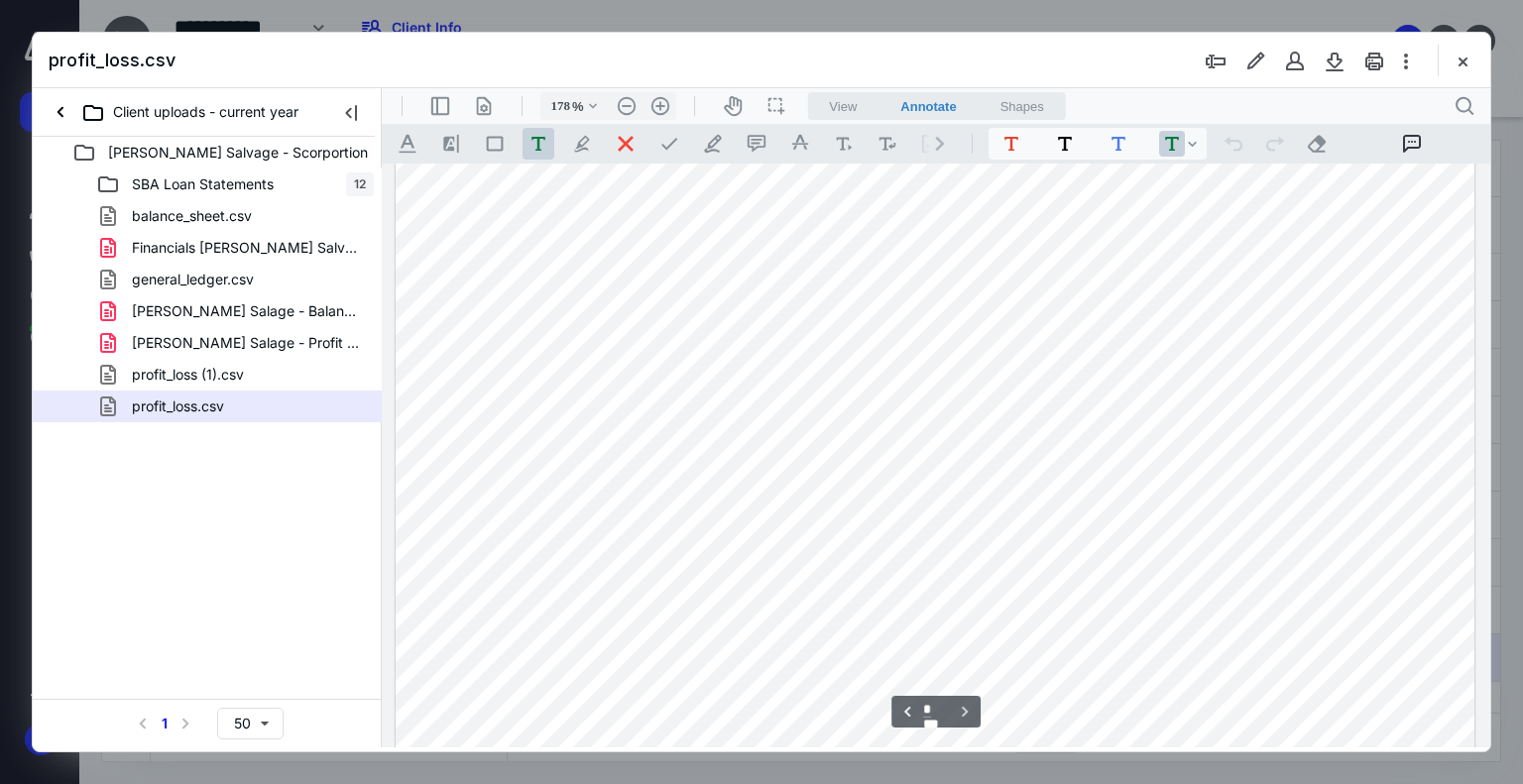 type on "*" 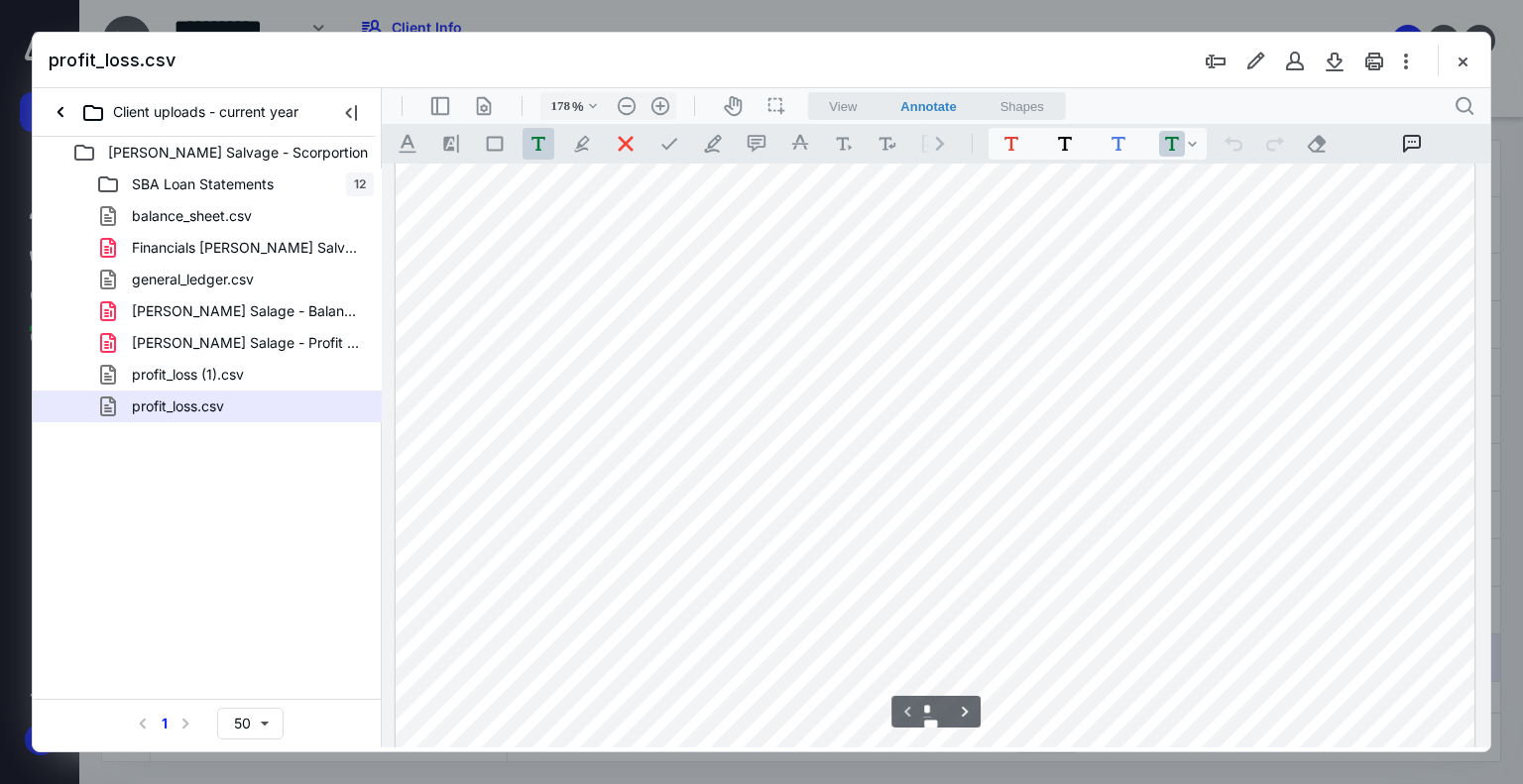 scroll, scrollTop: 54, scrollLeft: 0, axis: vertical 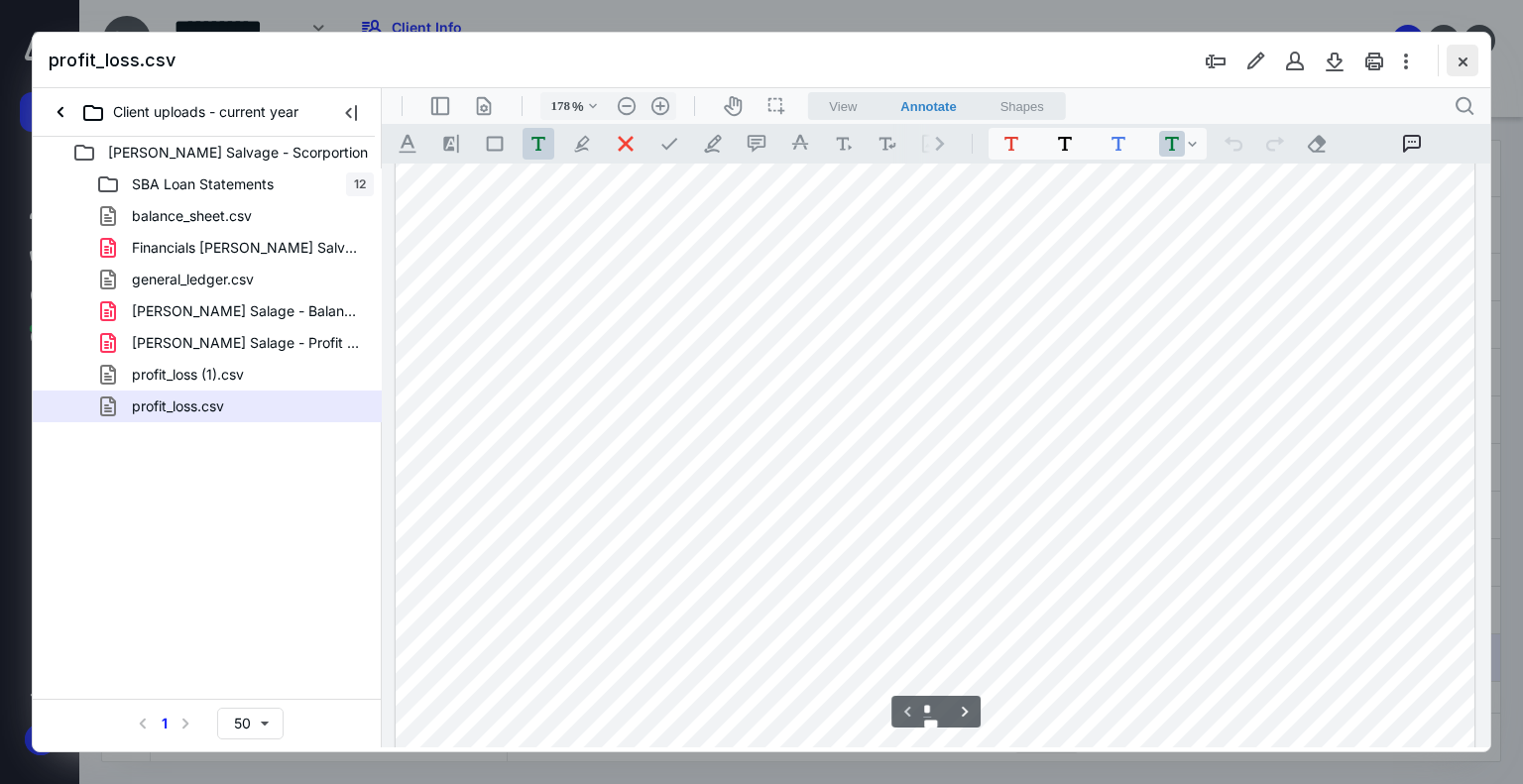 click at bounding box center (1463, 60) 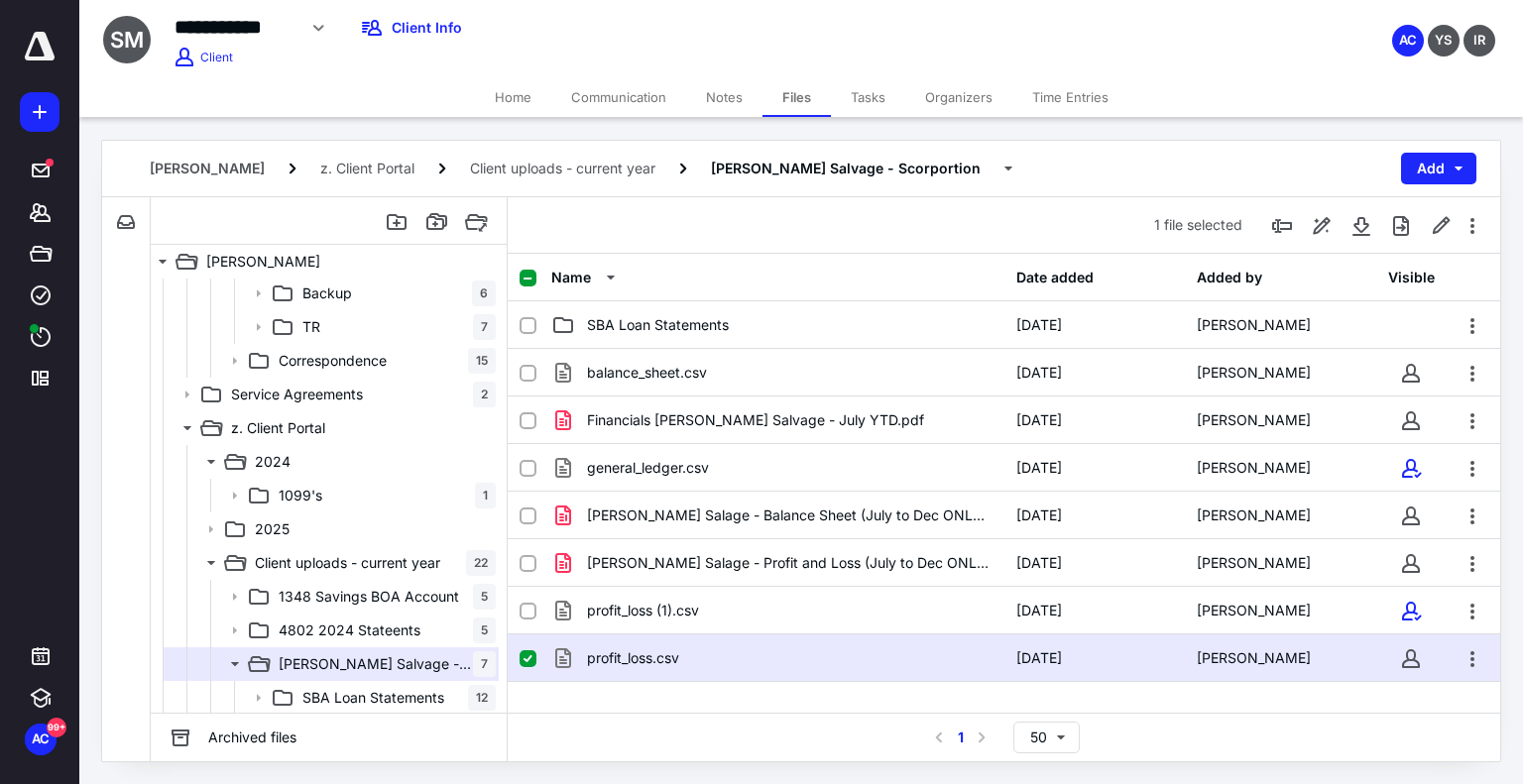 click on "Notes" at bounding box center (724, 97) 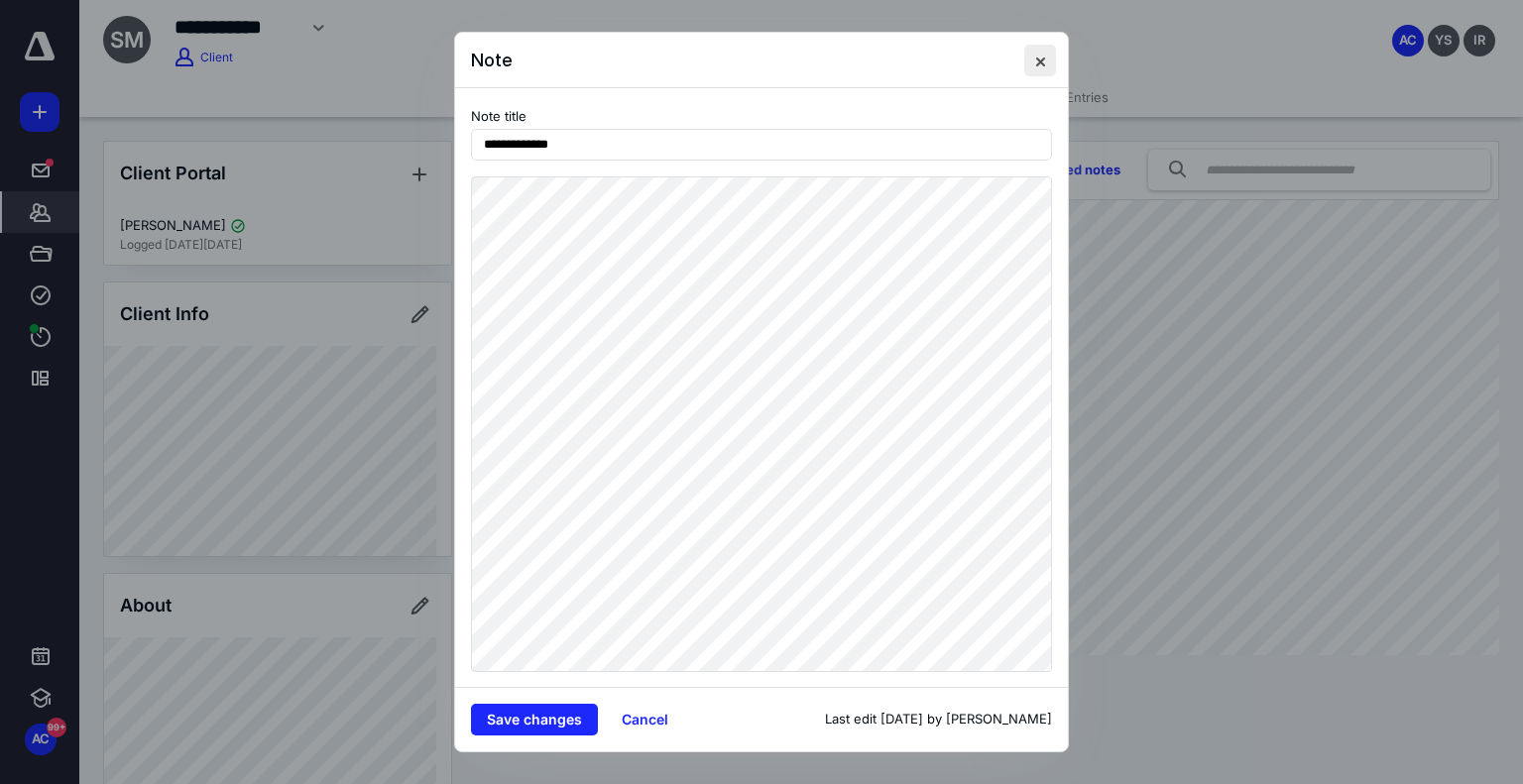 click at bounding box center [1040, 60] 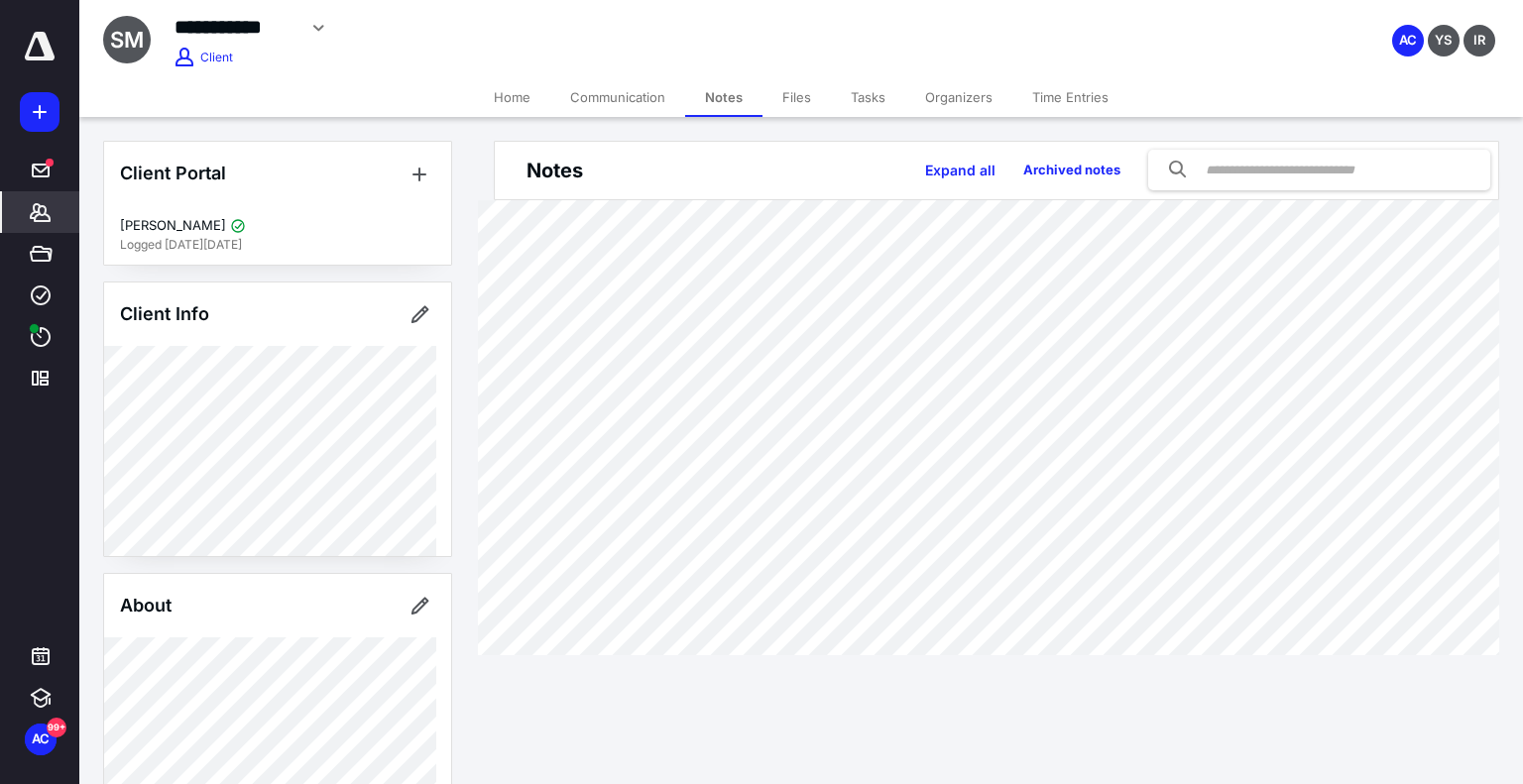 click on "Files" at bounding box center (796, 97) 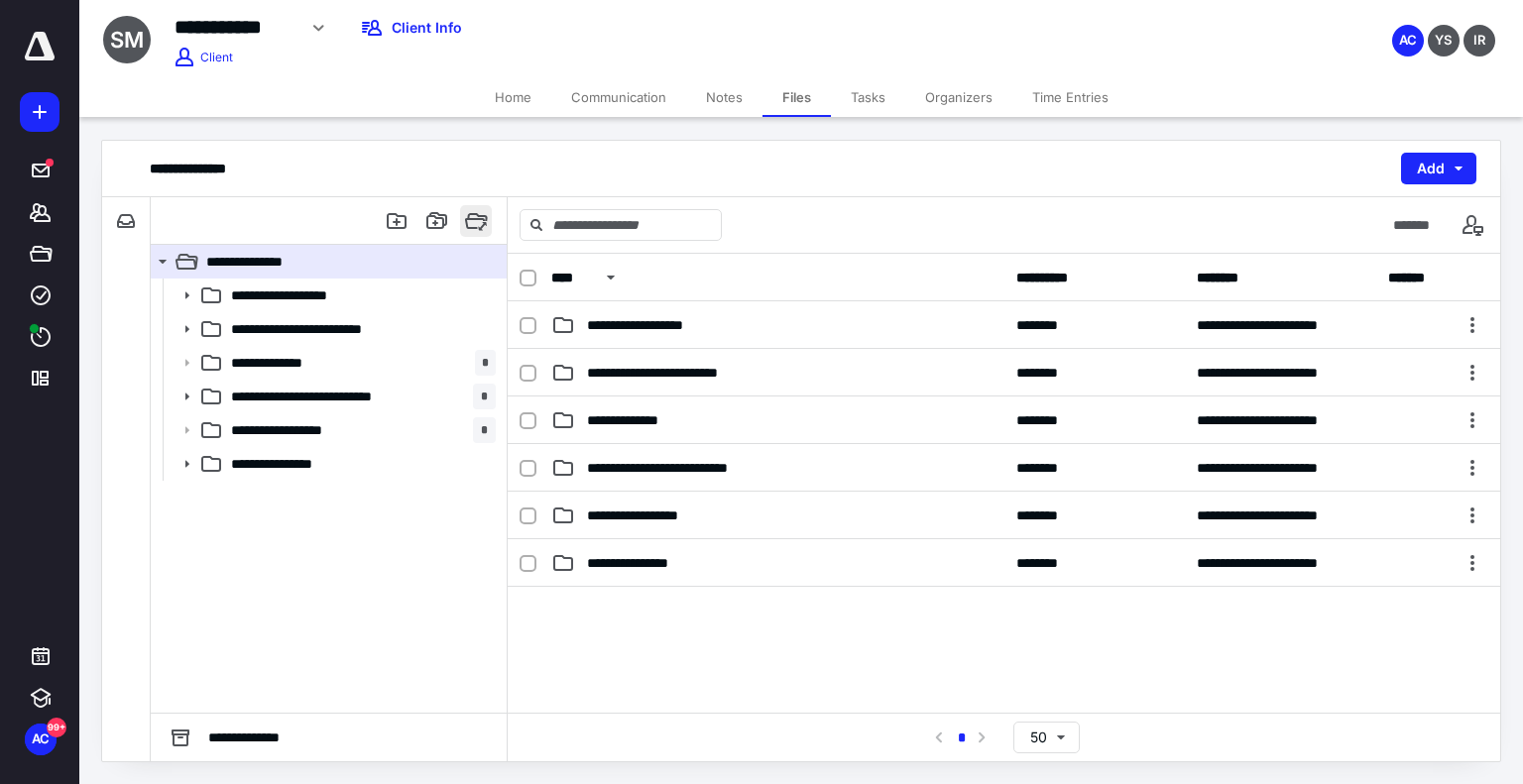 click at bounding box center (476, 221) 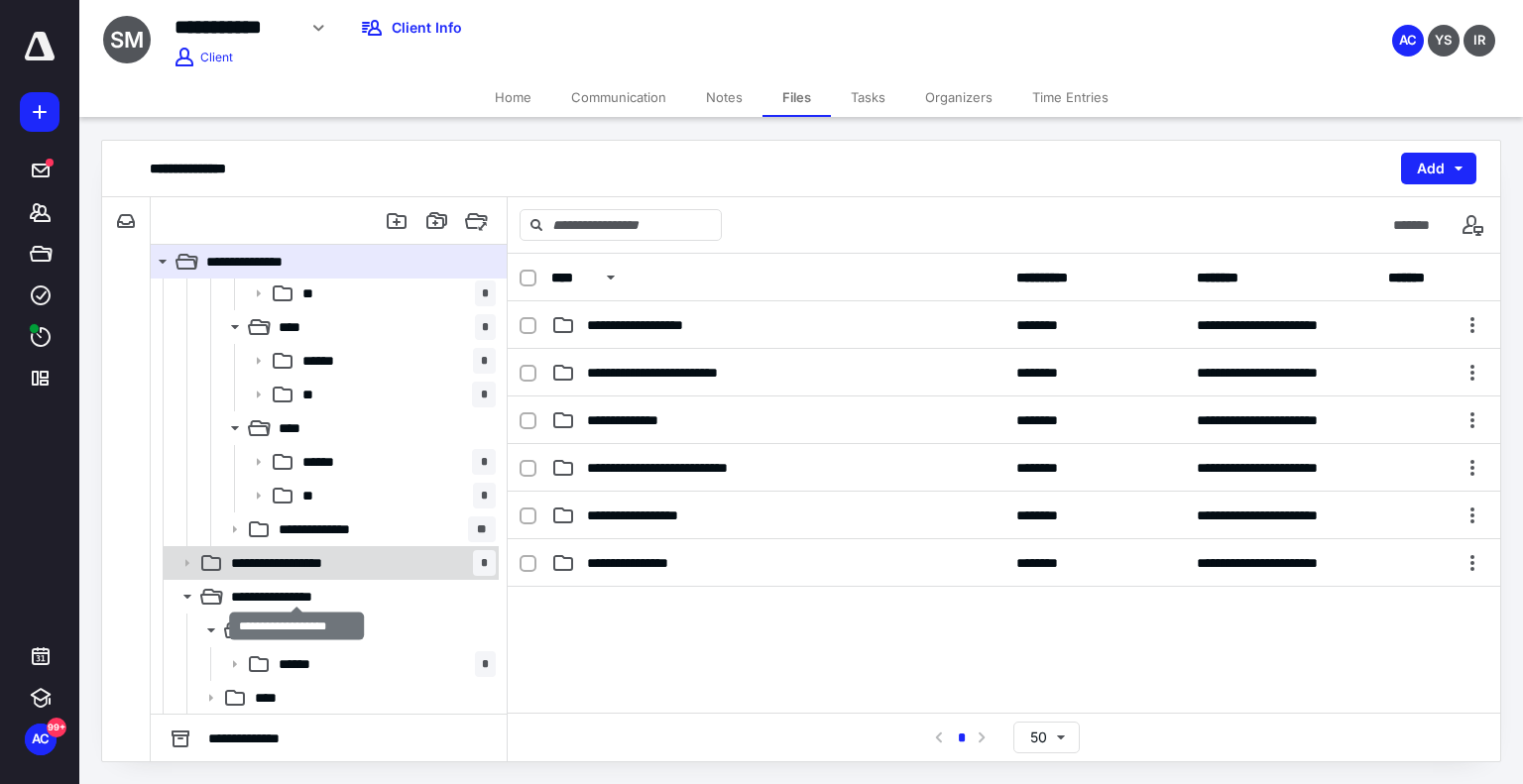 scroll, scrollTop: 1421, scrollLeft: 0, axis: vertical 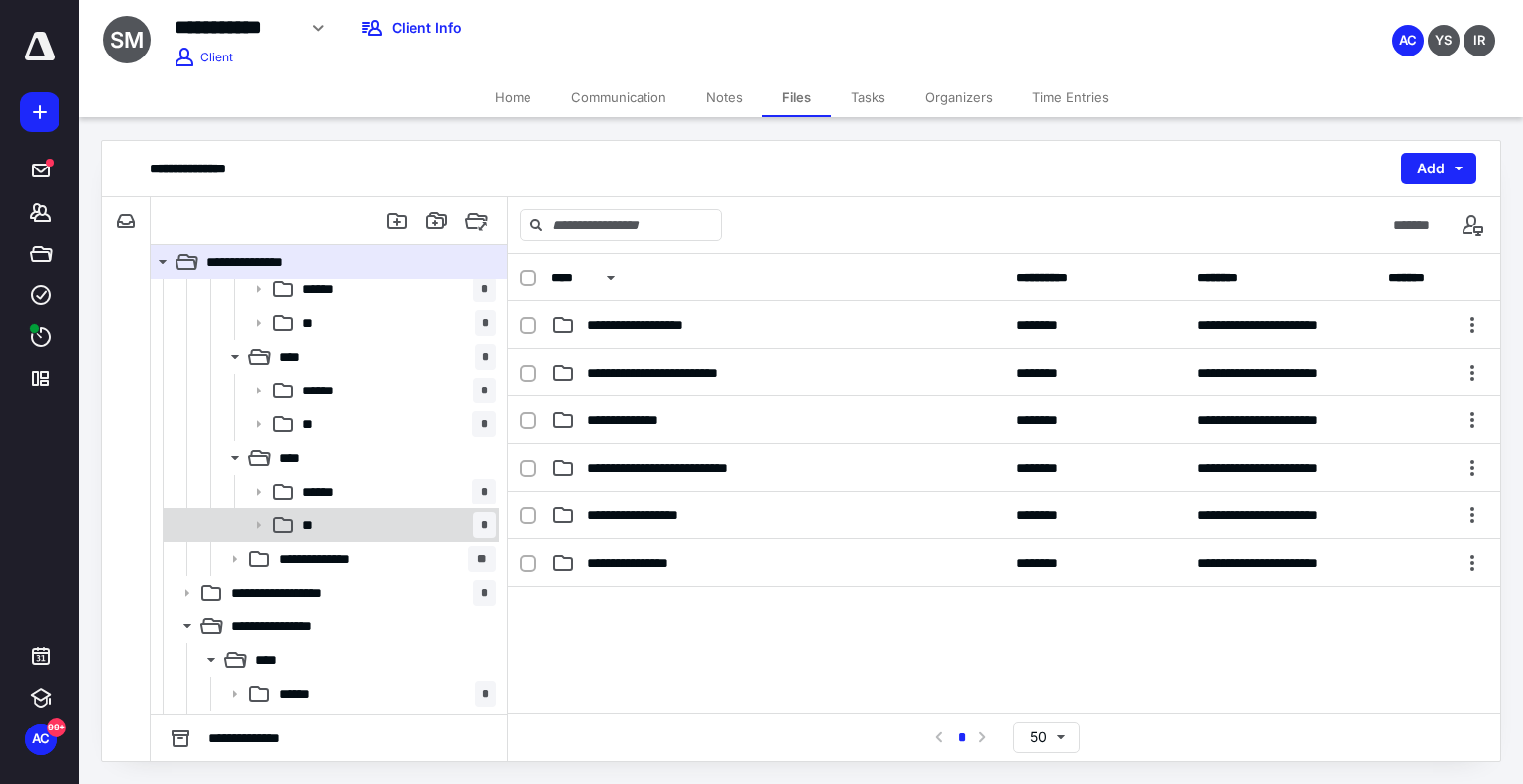 click on "** *" at bounding box center [395, 525] 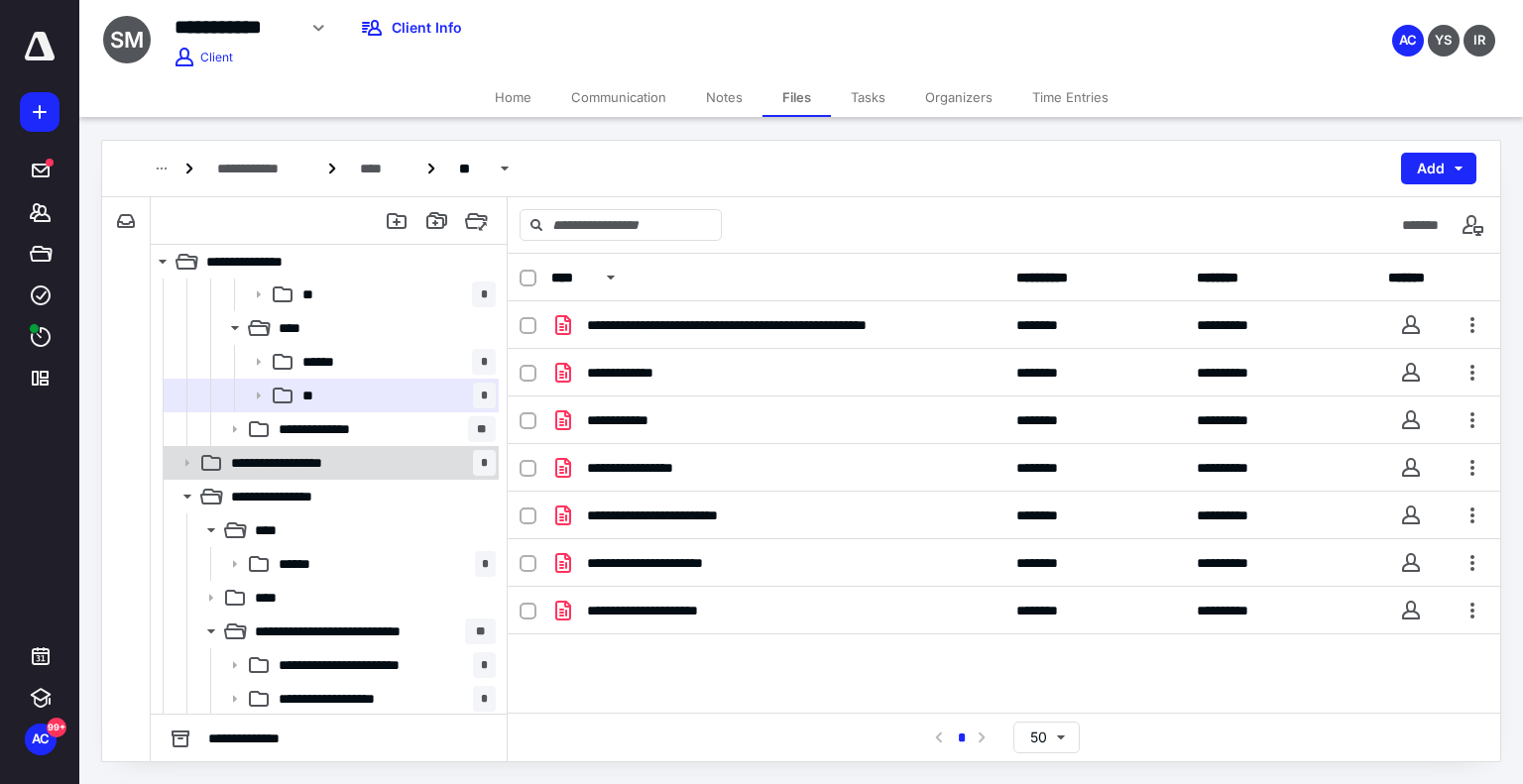 scroll, scrollTop: 1620, scrollLeft: 0, axis: vertical 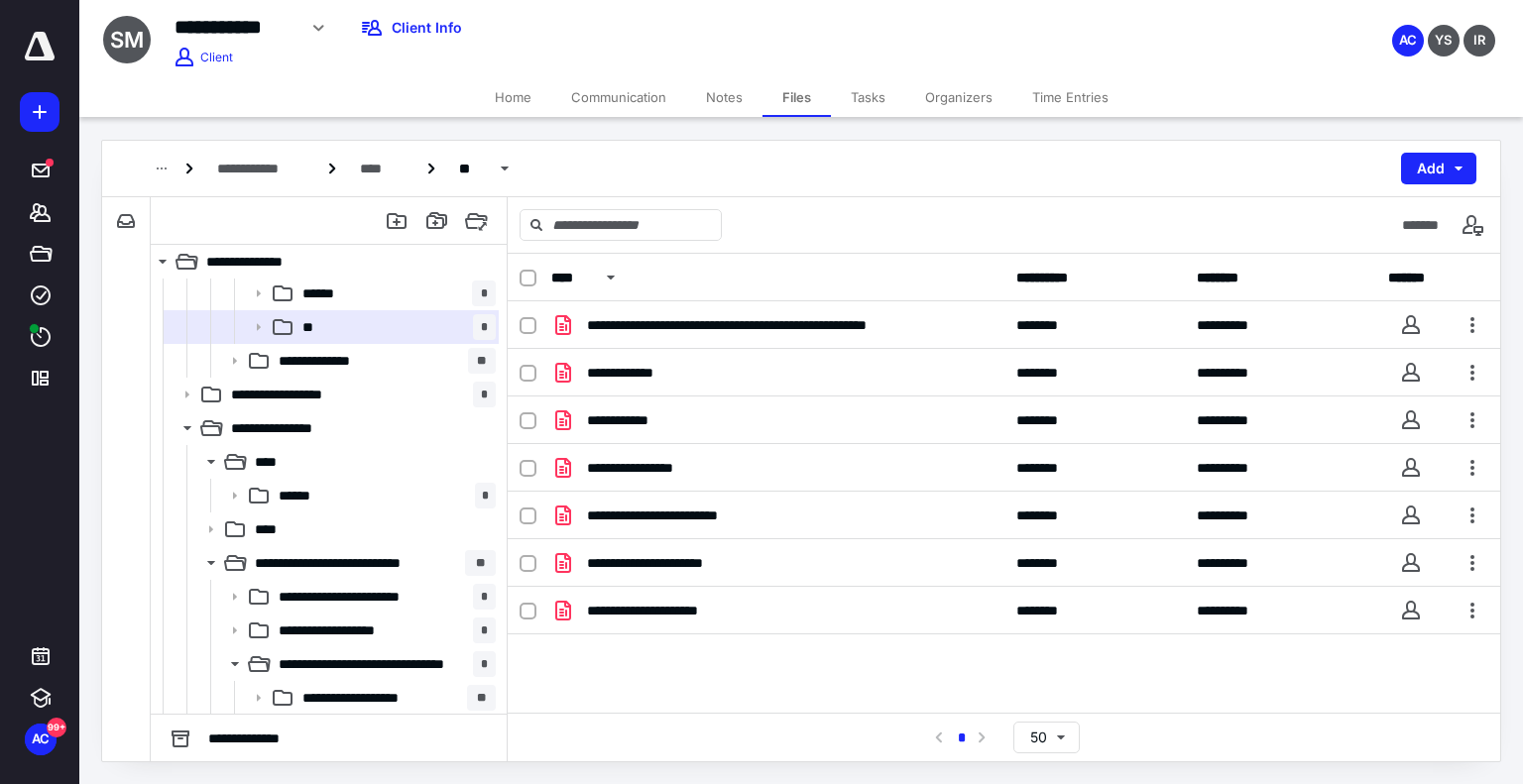 click on "Notes" at bounding box center [724, 97] 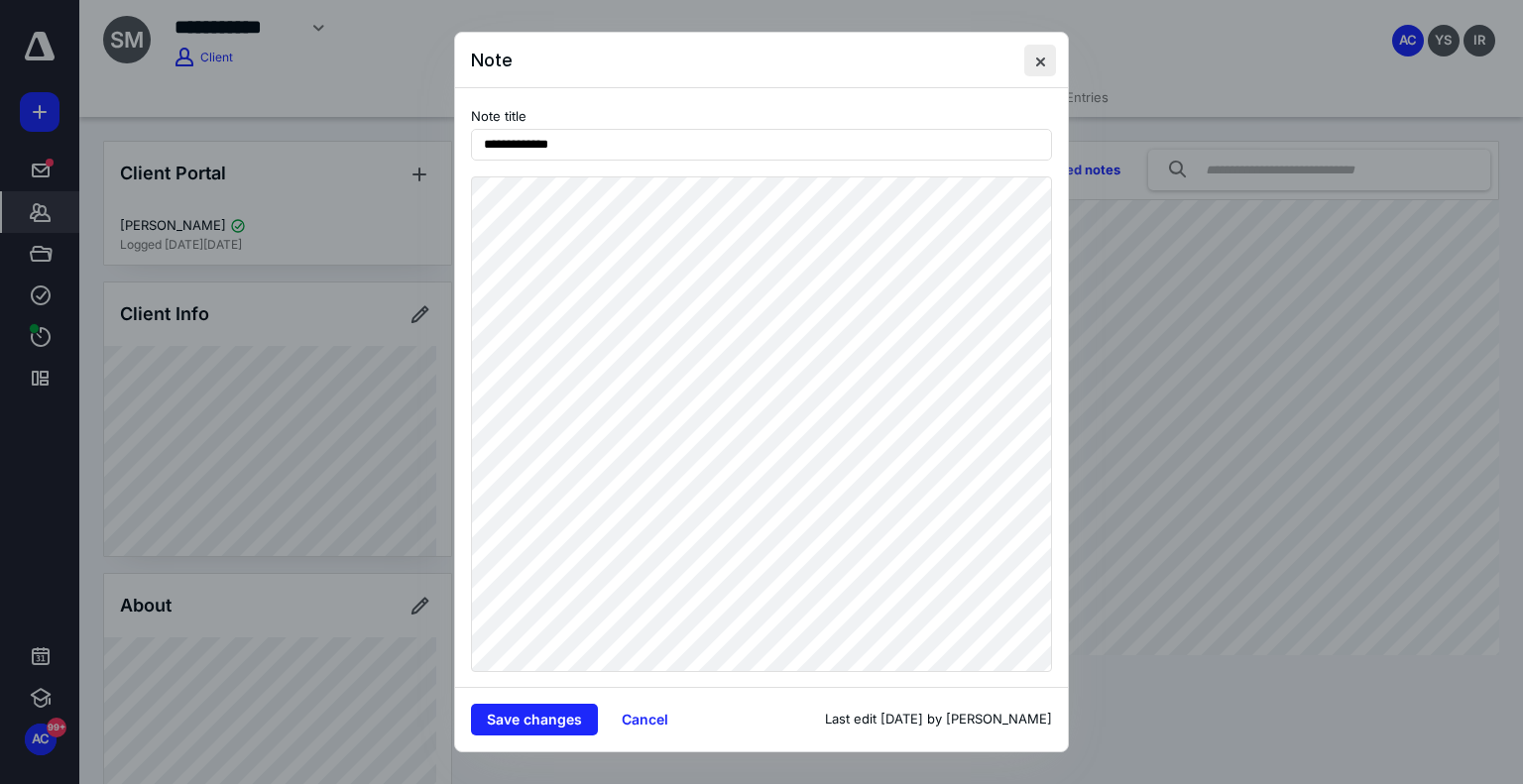 click at bounding box center (1040, 60) 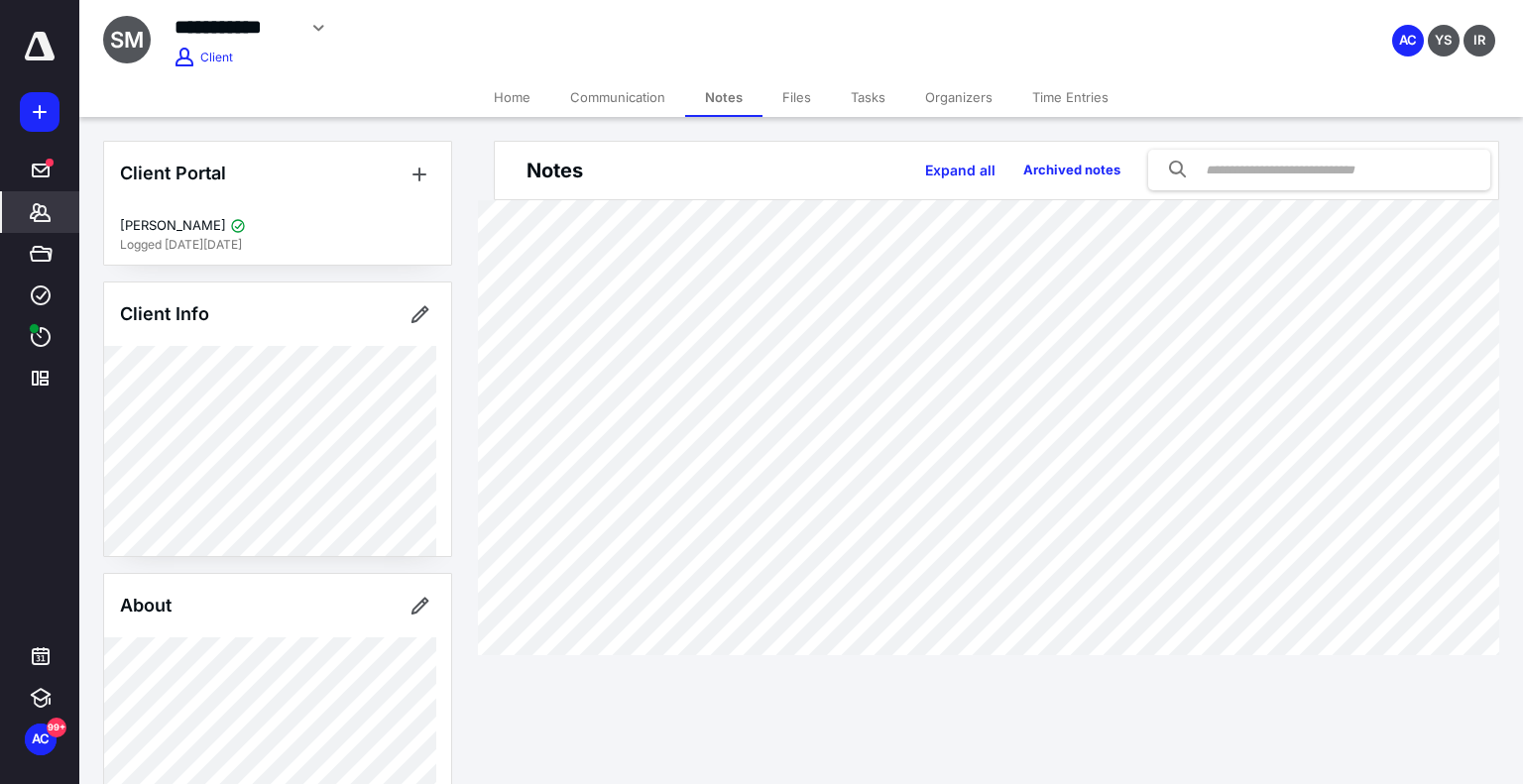click on "Files" at bounding box center (796, 97) 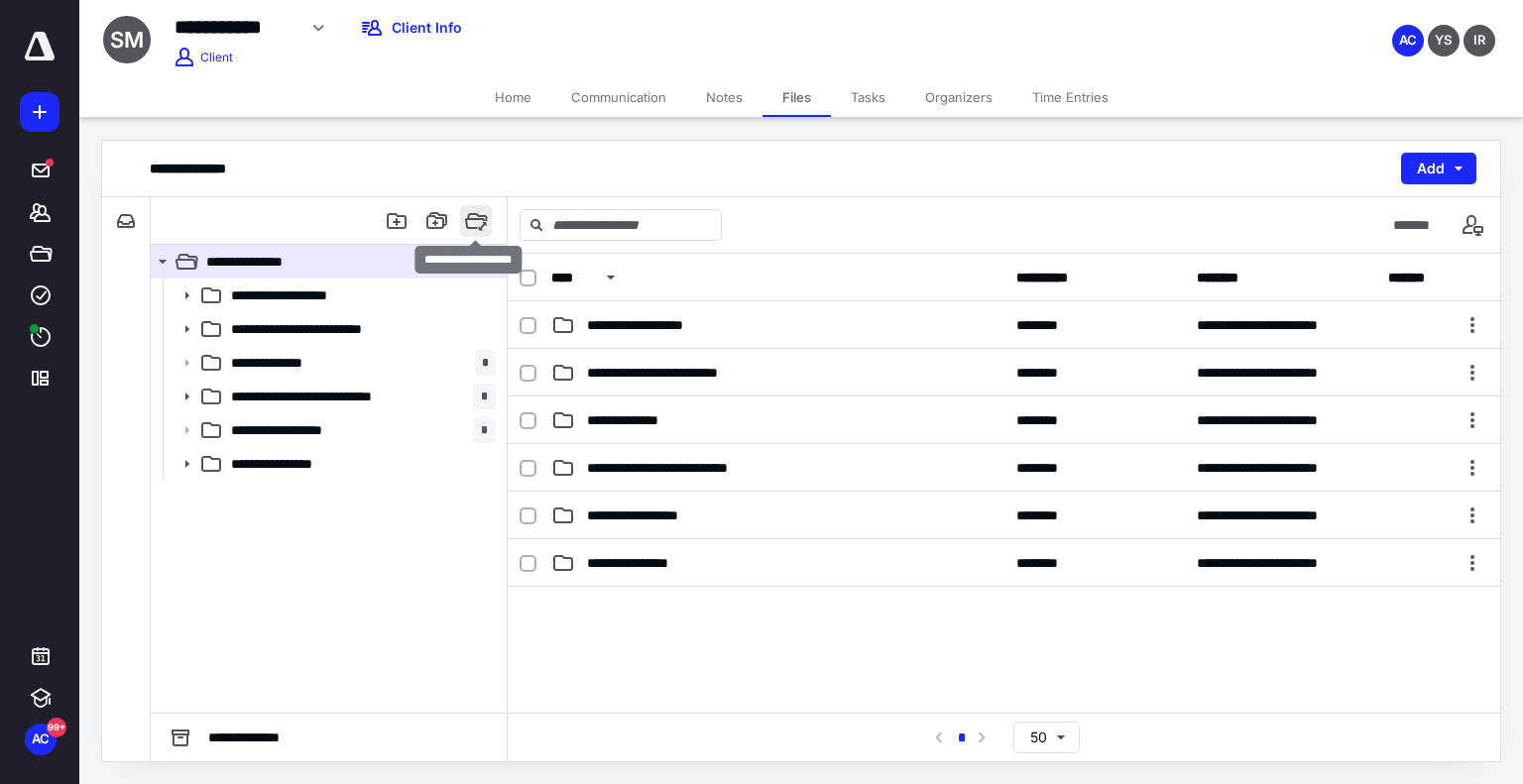 click at bounding box center [476, 221] 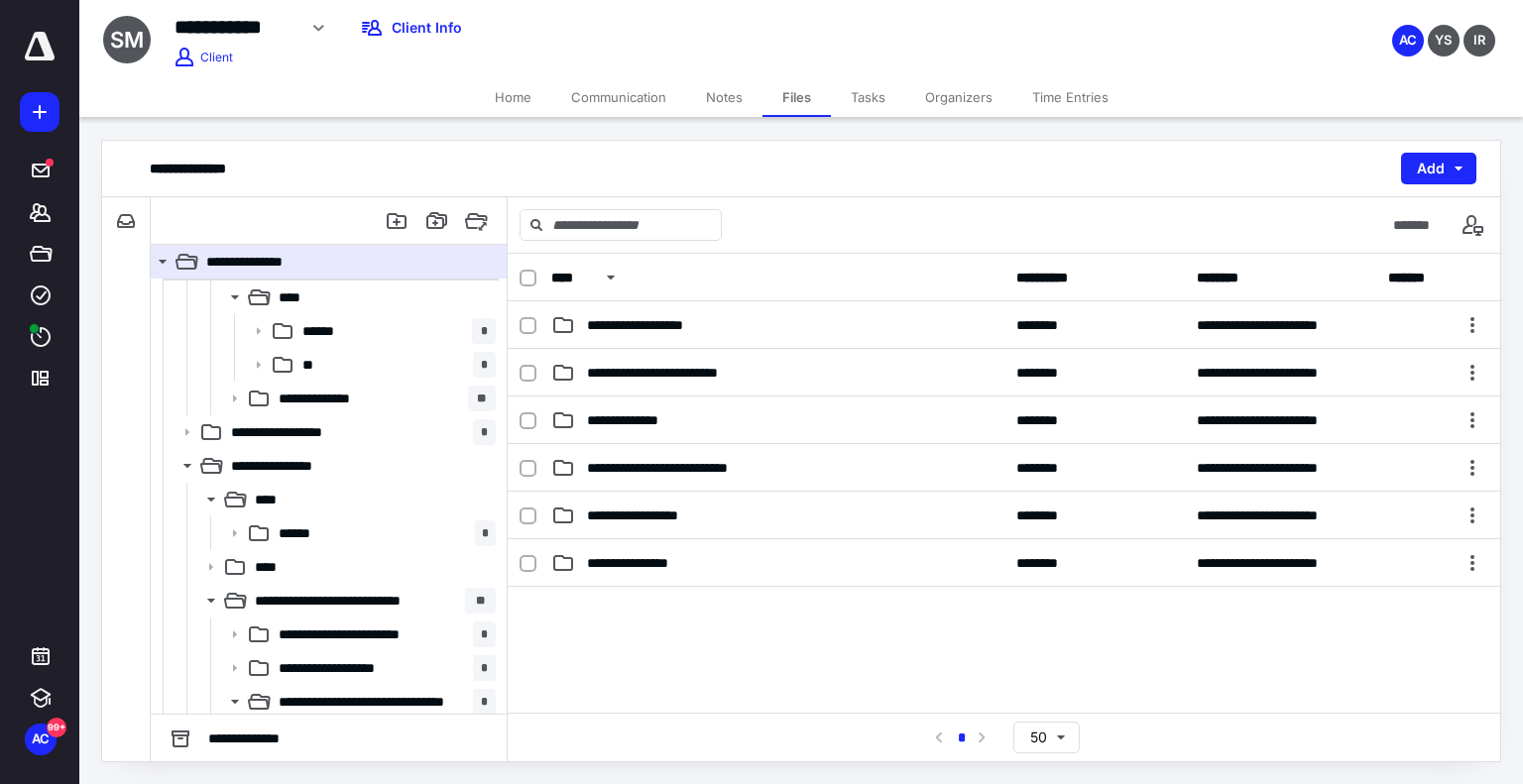 scroll, scrollTop: 1620, scrollLeft: 0, axis: vertical 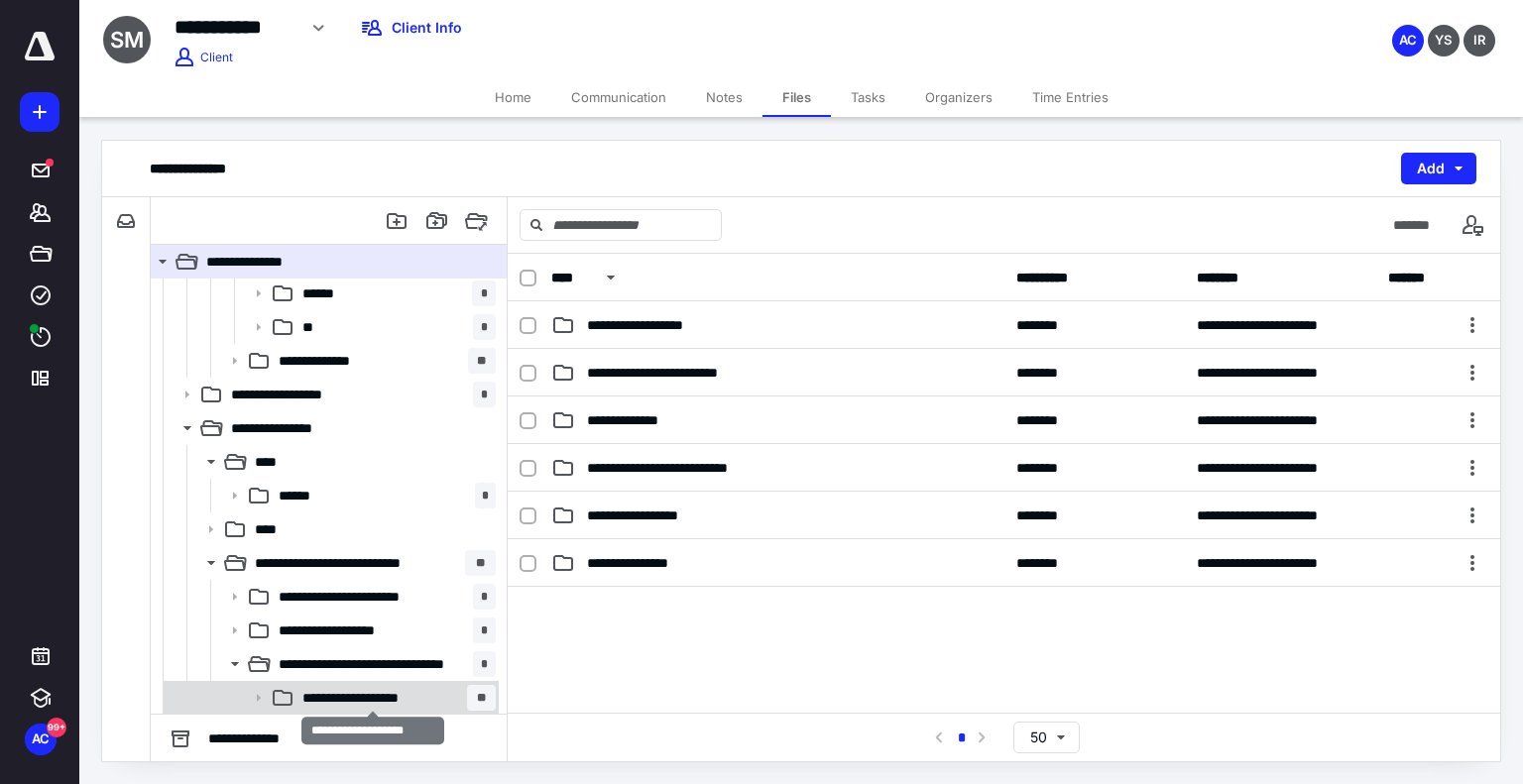 click on "**********" at bounding box center (373, 698) 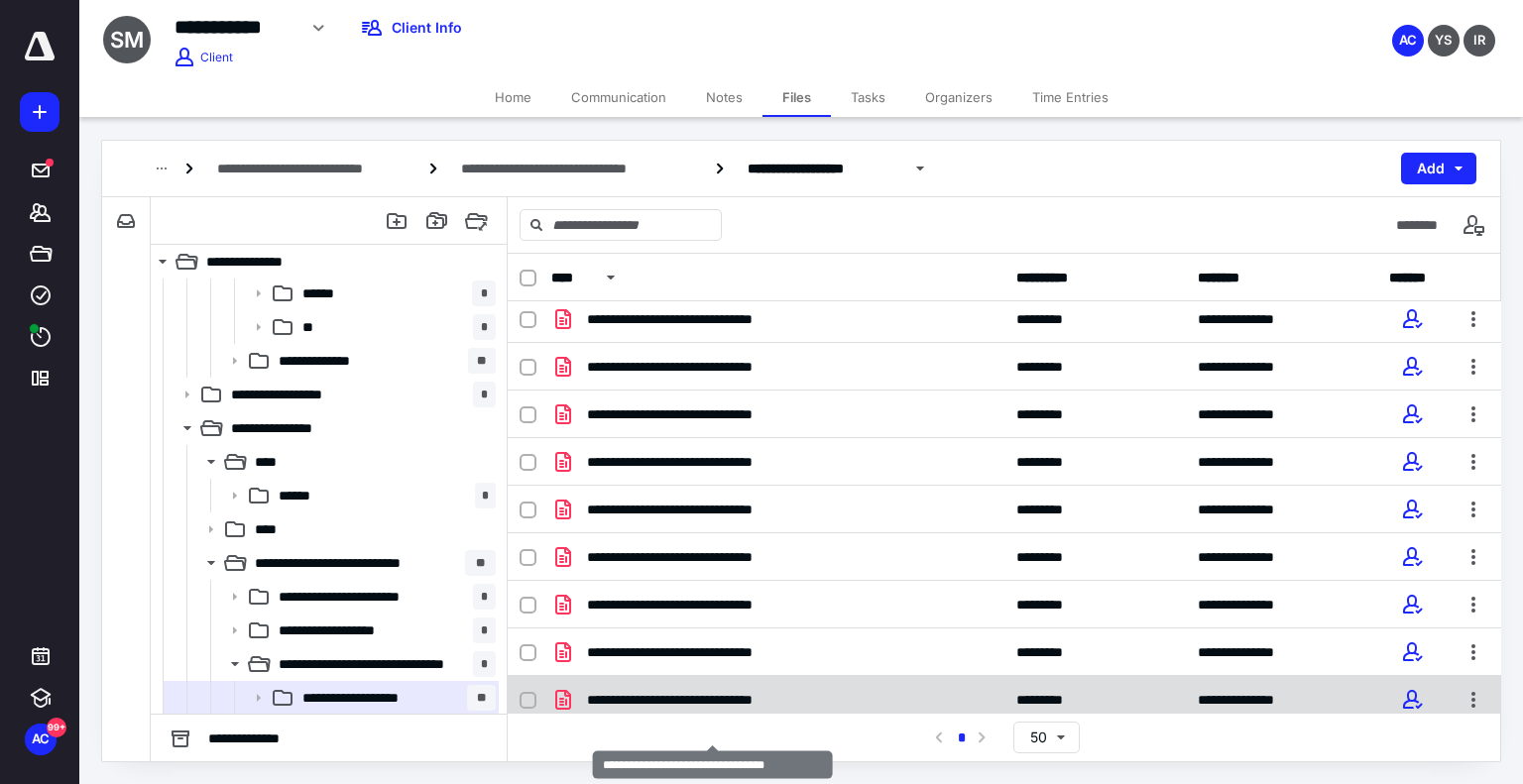 scroll, scrollTop: 0, scrollLeft: 0, axis: both 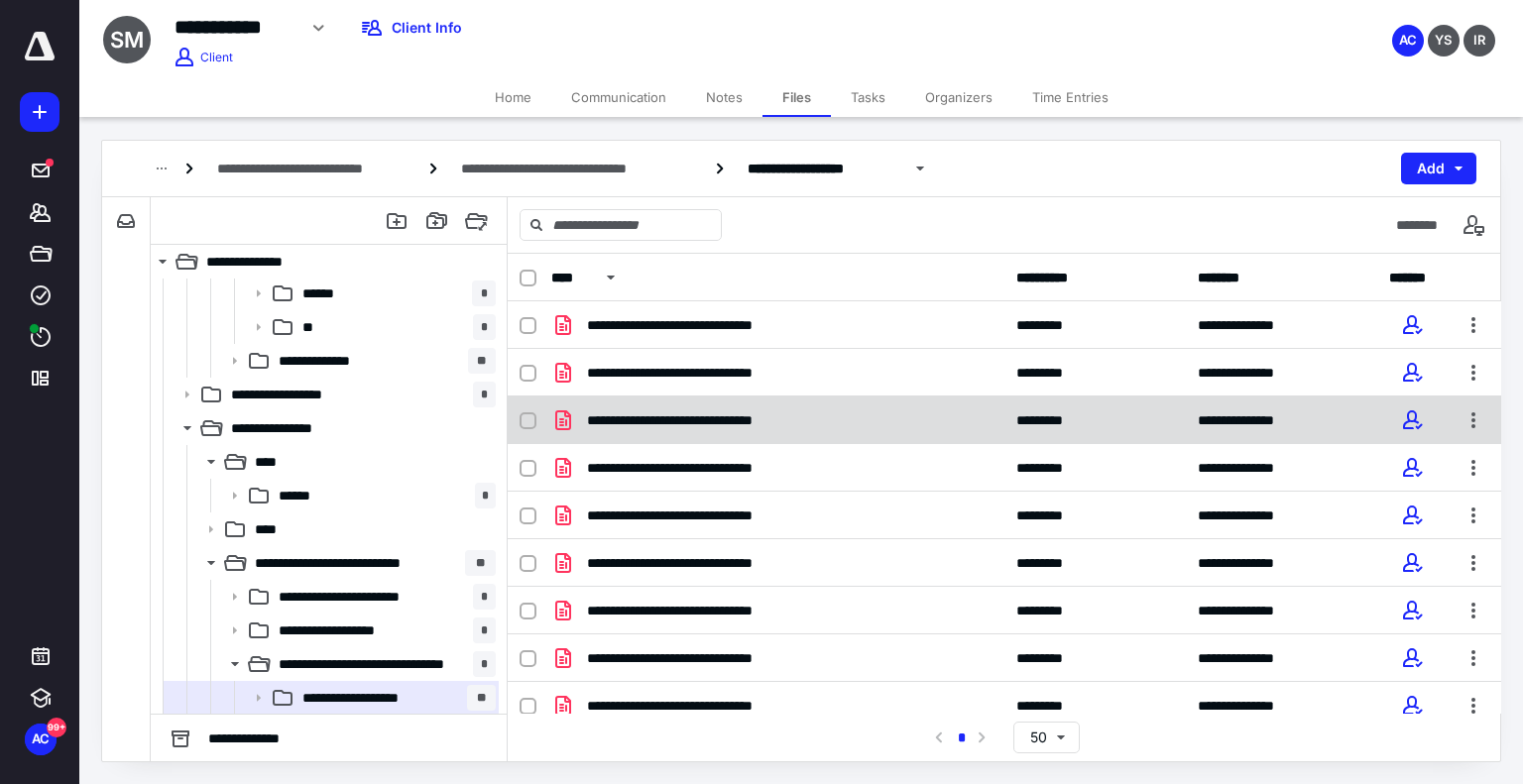 click on "**********" at bounding box center [713, 420] 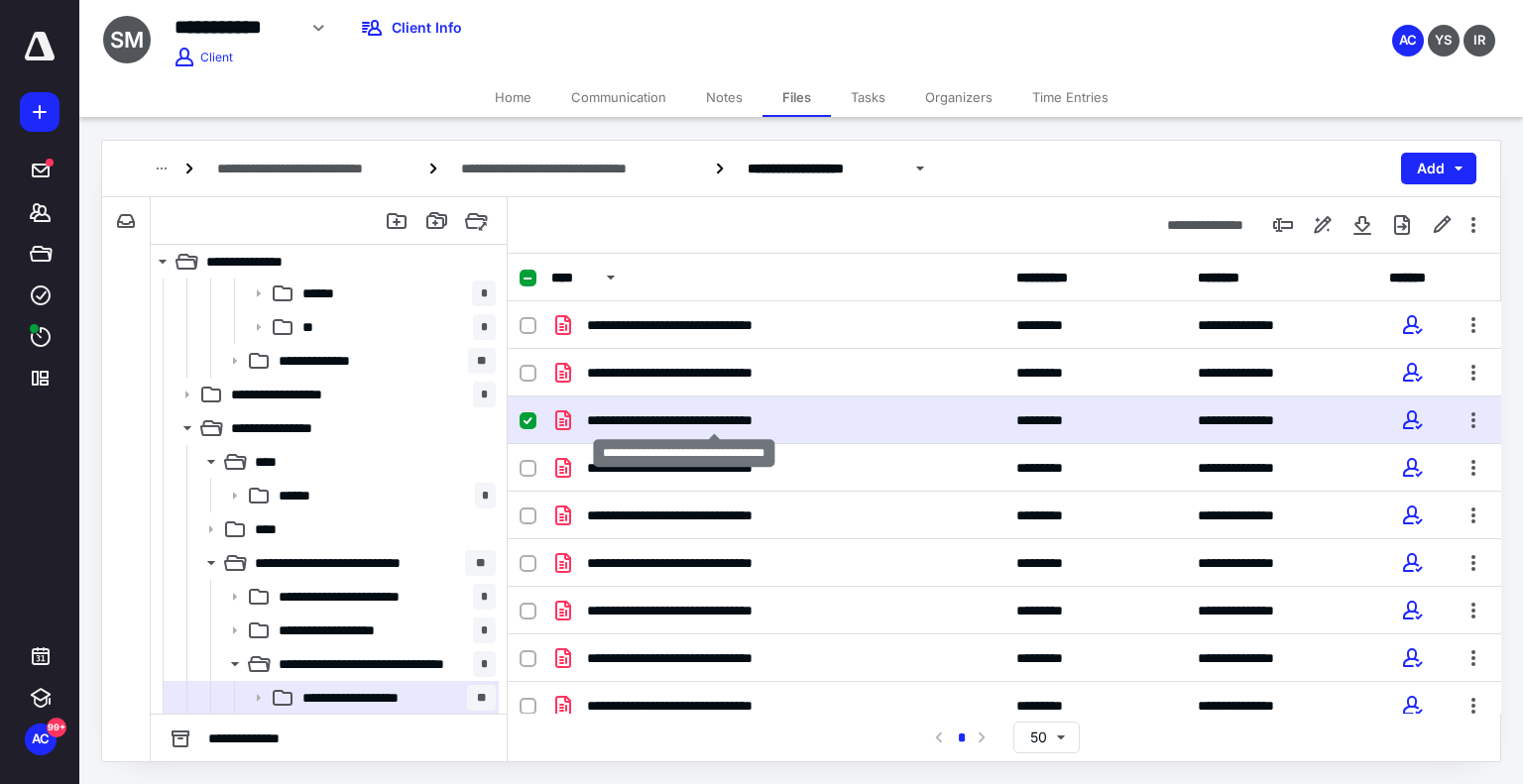 click on "**********" at bounding box center (713, 420) 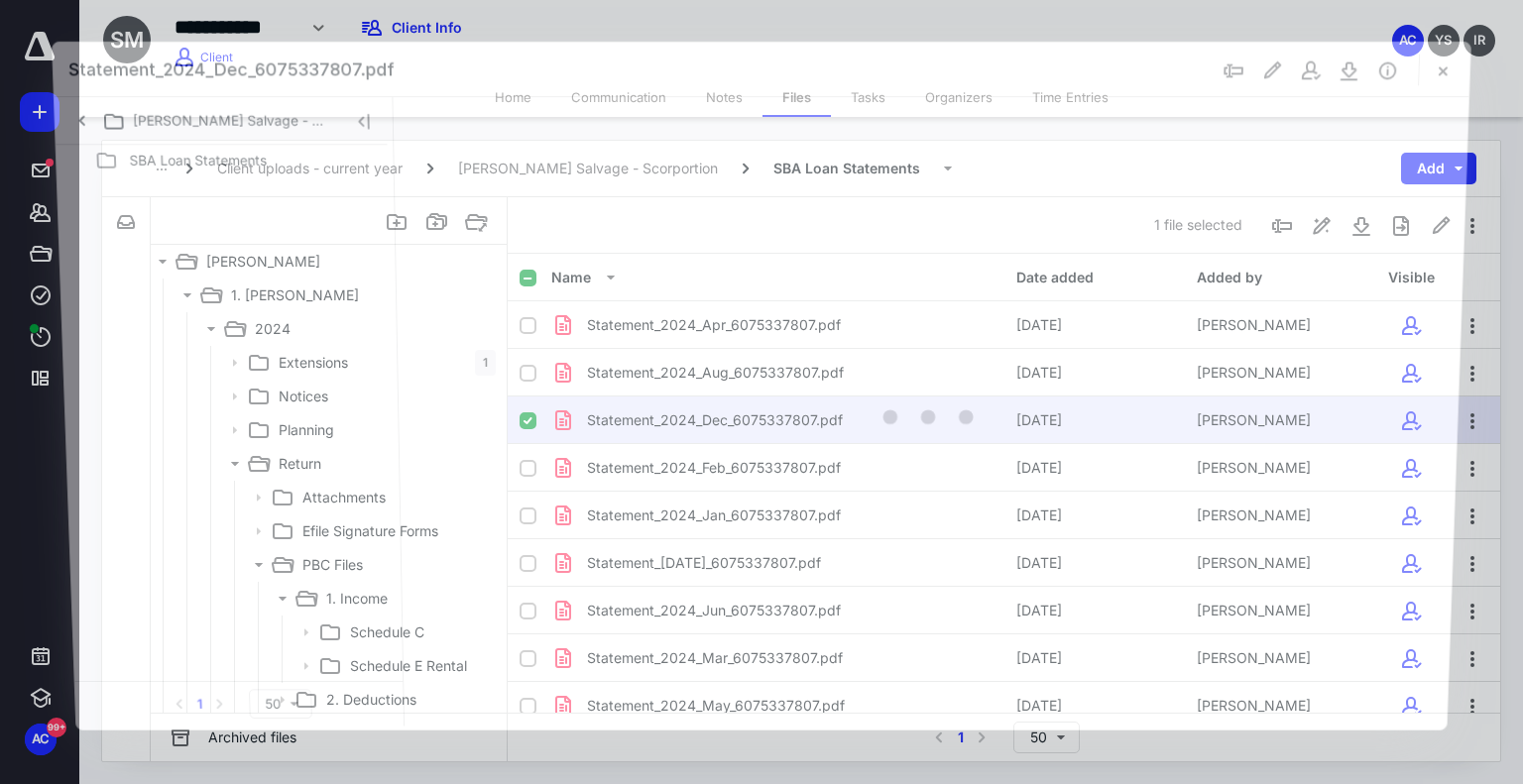 scroll, scrollTop: 1620, scrollLeft: 0, axis: vertical 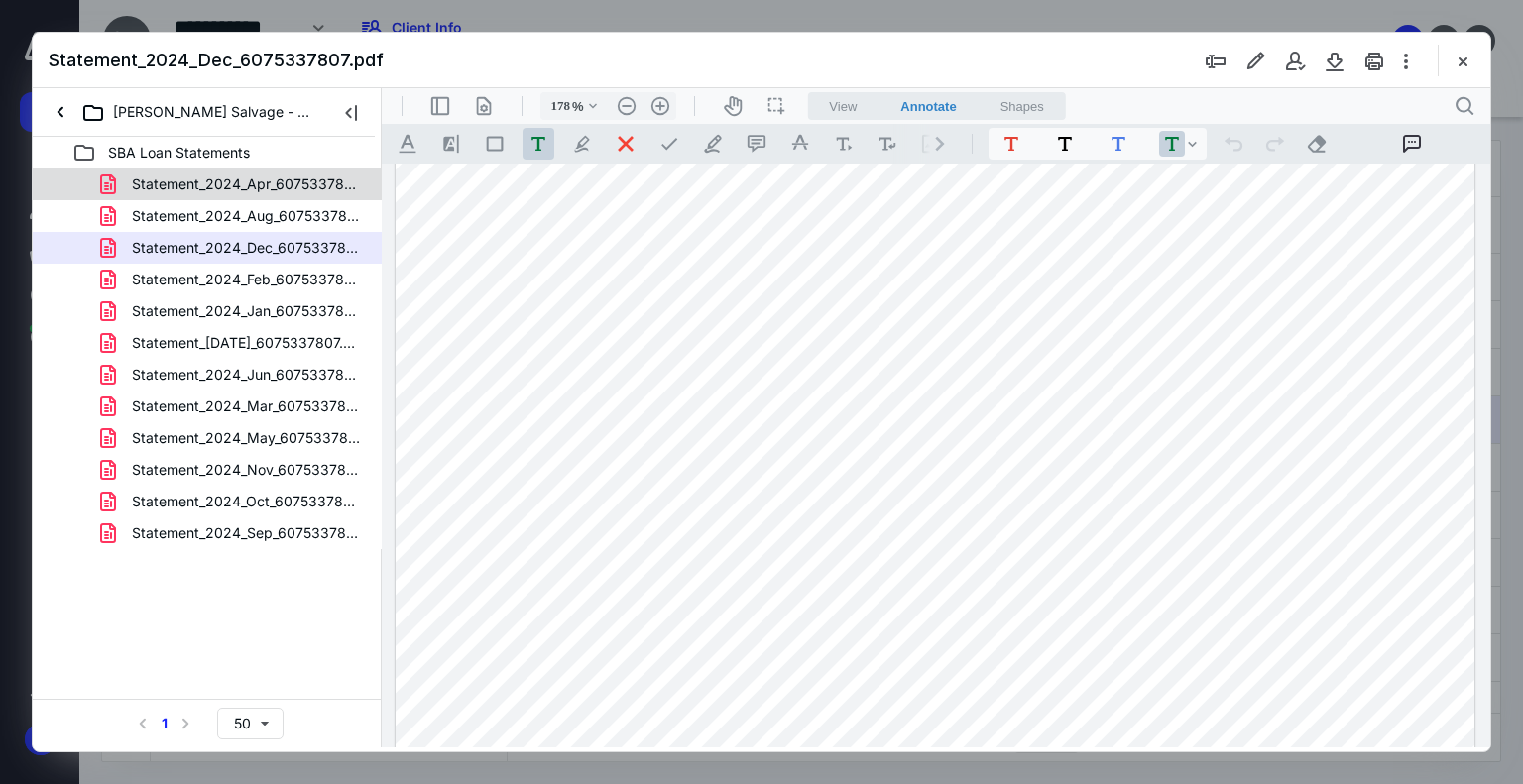 click on "Statement_2024_Apr_6075337807.pdf" at bounding box center (247, 184) 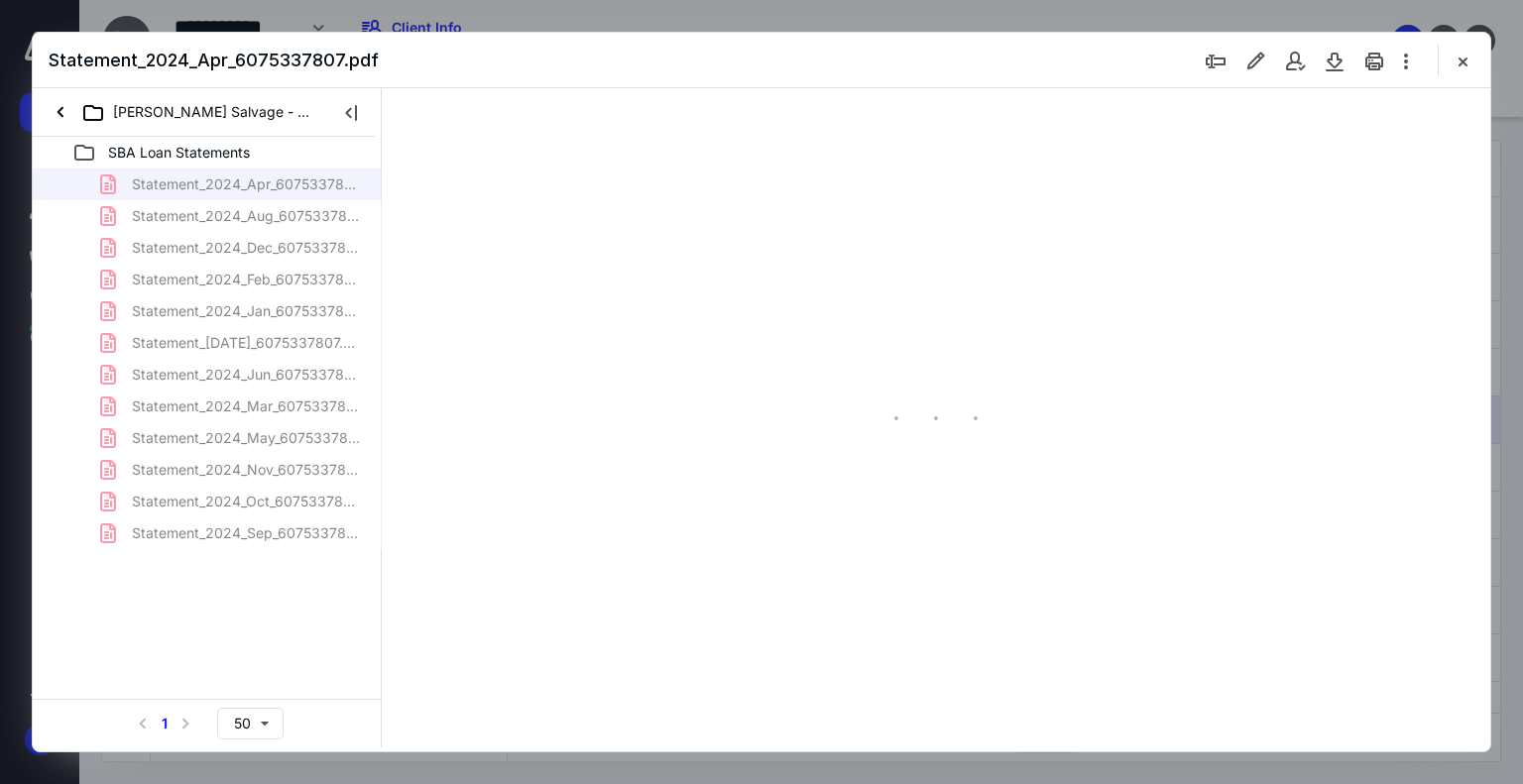 scroll, scrollTop: 0, scrollLeft: 0, axis: both 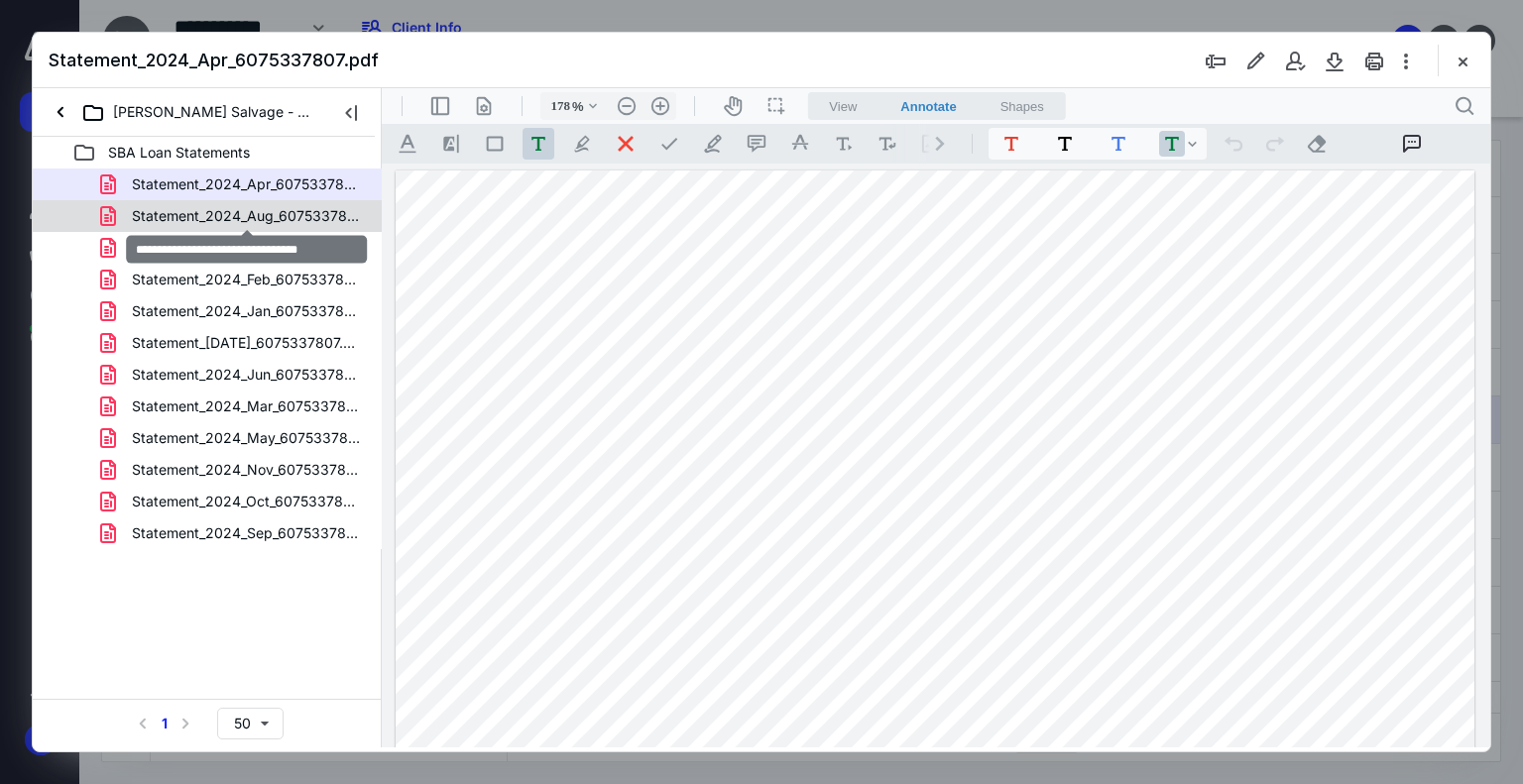 click on "Statement_2024_Aug_6075337807.pdf" at bounding box center (247, 216) 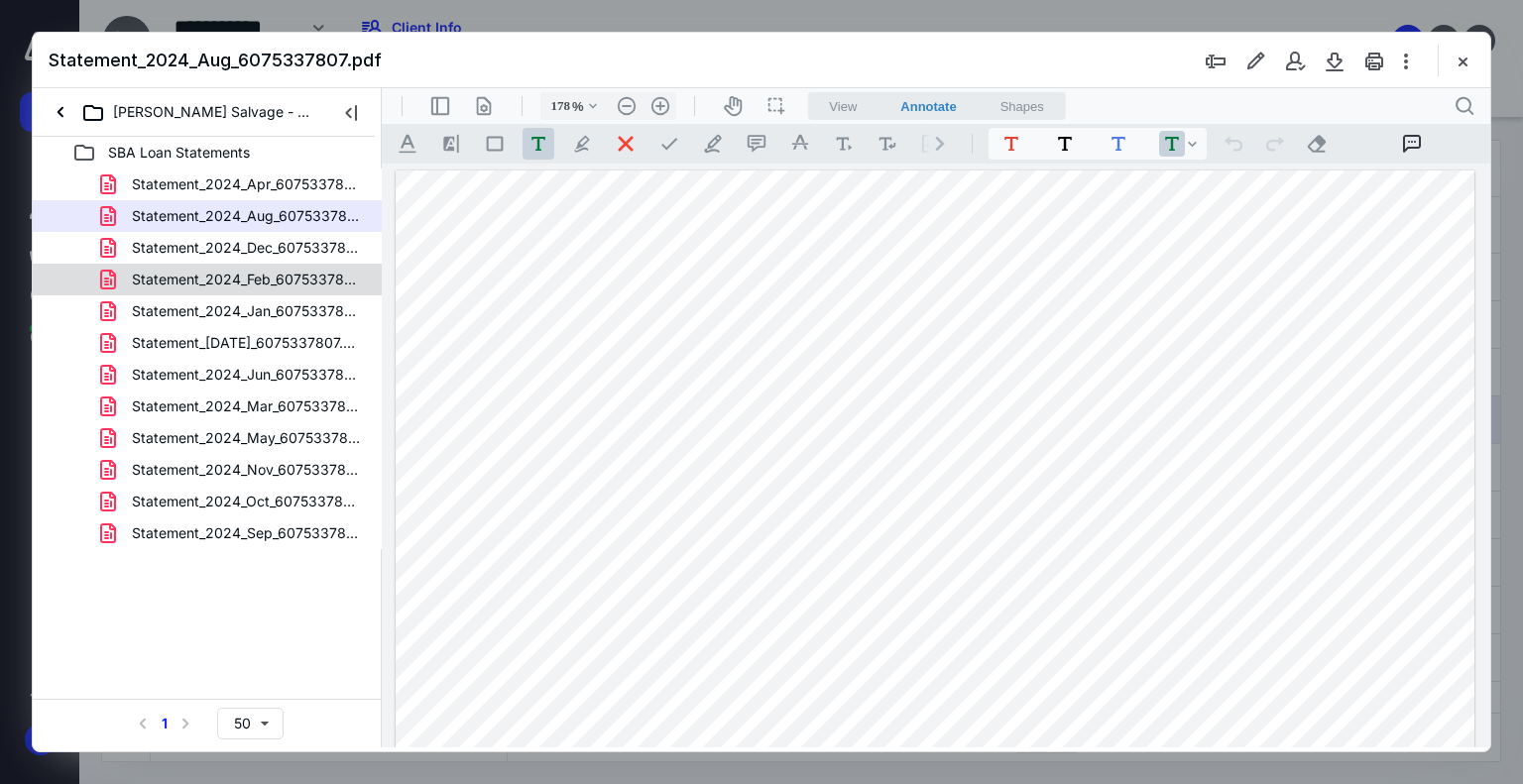 click on "Statement_2024_Feb_6075337807.pdf" at bounding box center [247, 280] 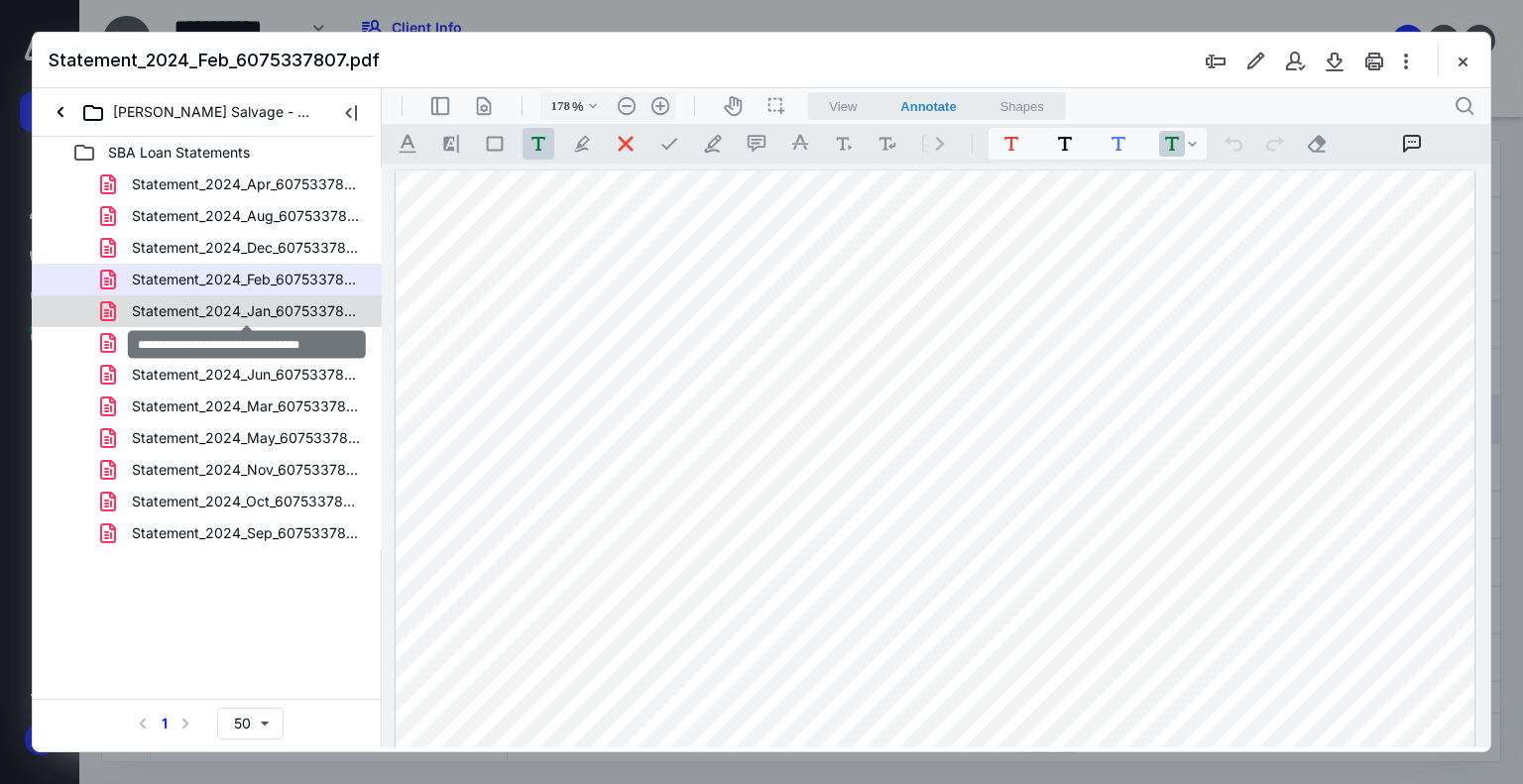 click on "Statement_2024_Jan_6075337807.pdf" at bounding box center (247, 311) 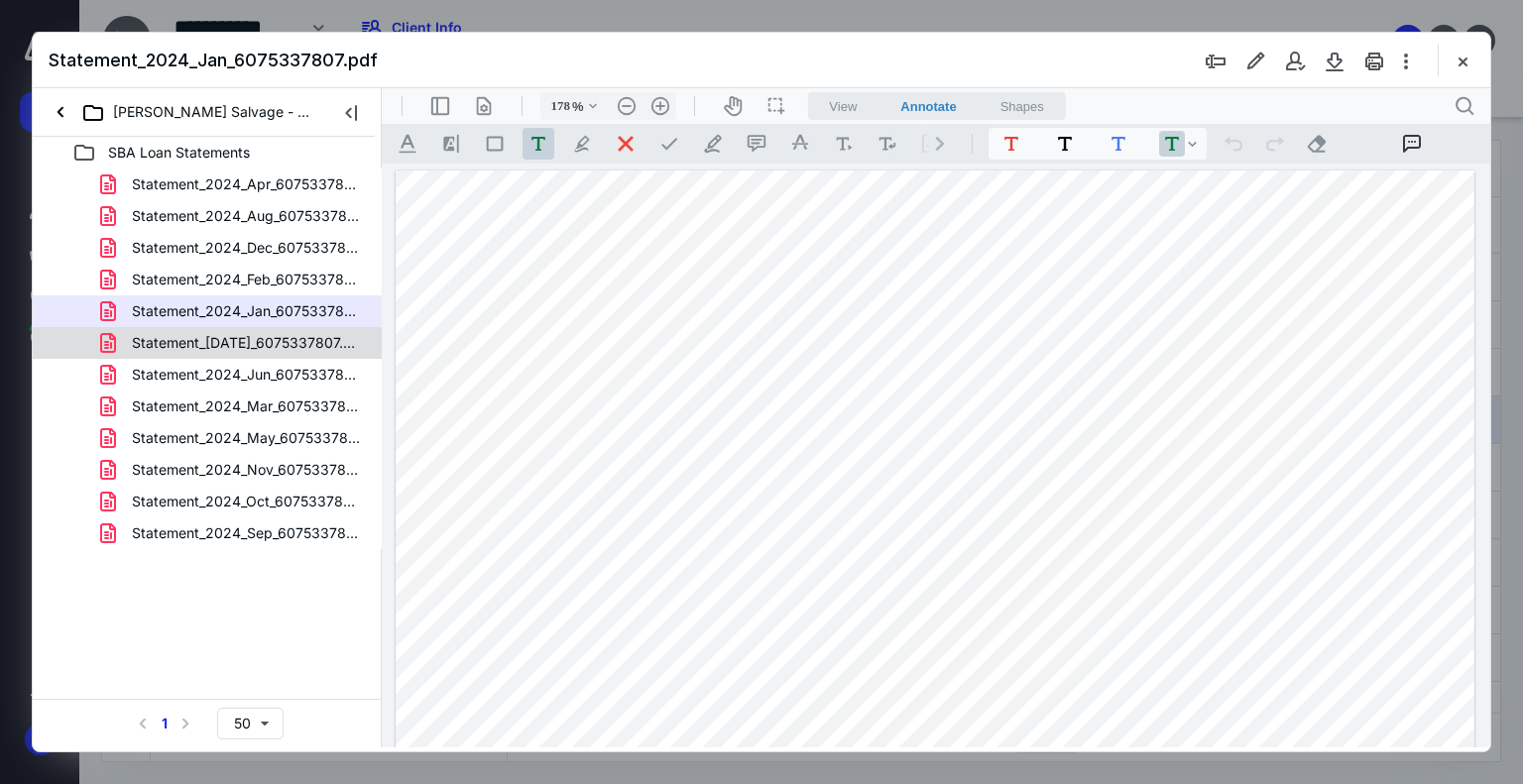click on "Statement_[DATE]_6075337807.pdf" at bounding box center [247, 343] 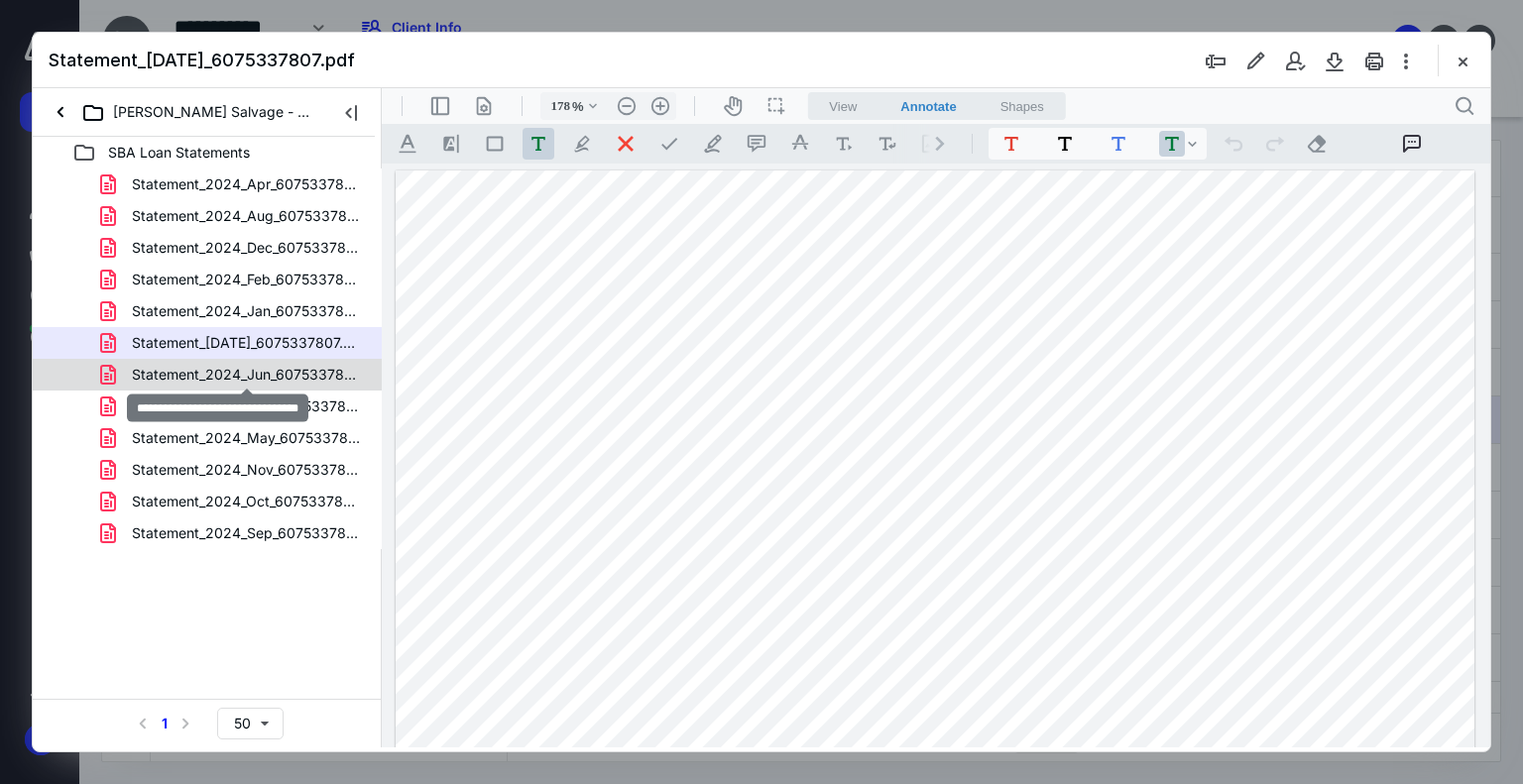 click on "Statement_2024_Jun_6075337807.pdf" at bounding box center [247, 375] 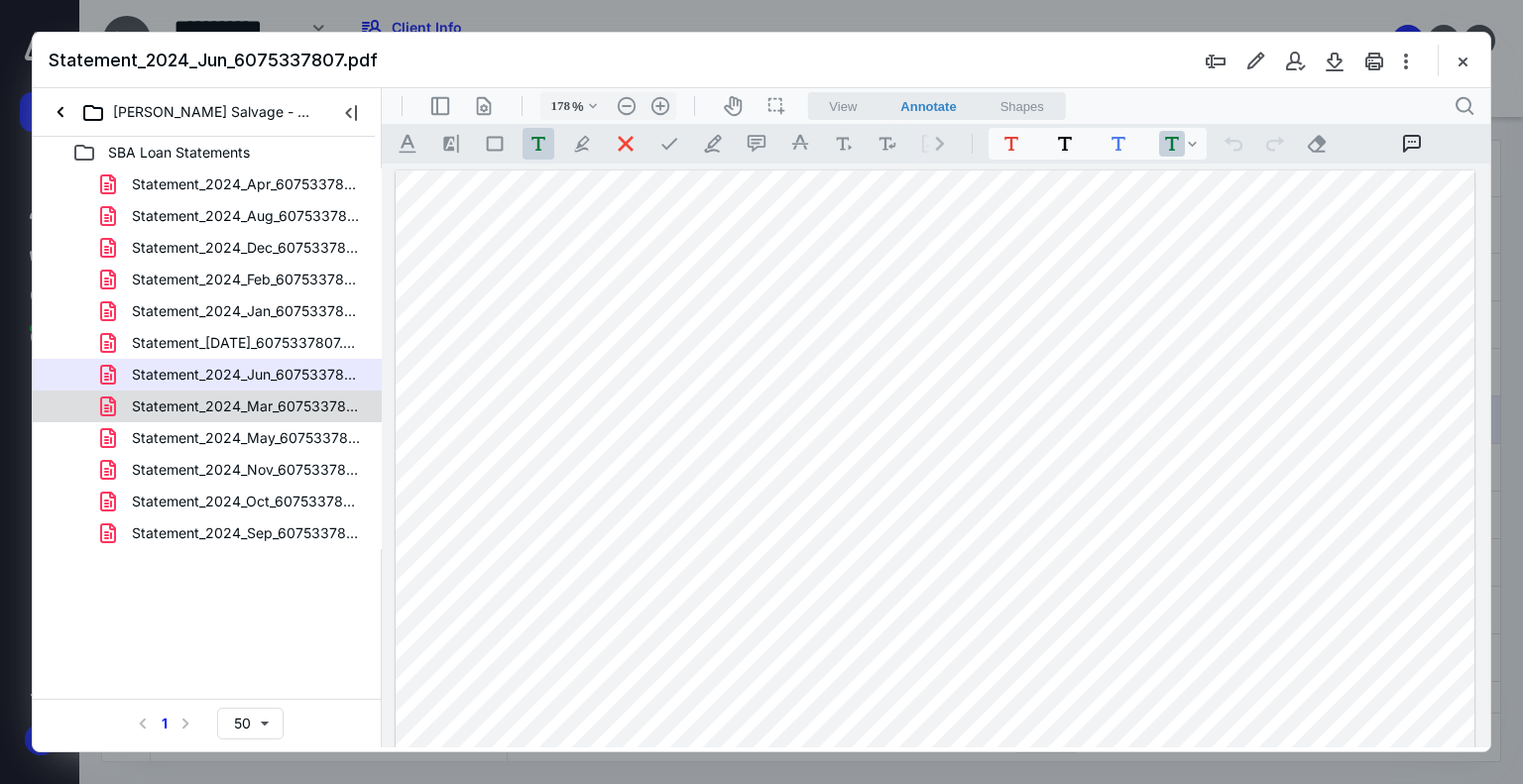 click on "Statement_2024_Mar_6075337807.pdf" at bounding box center [247, 406] 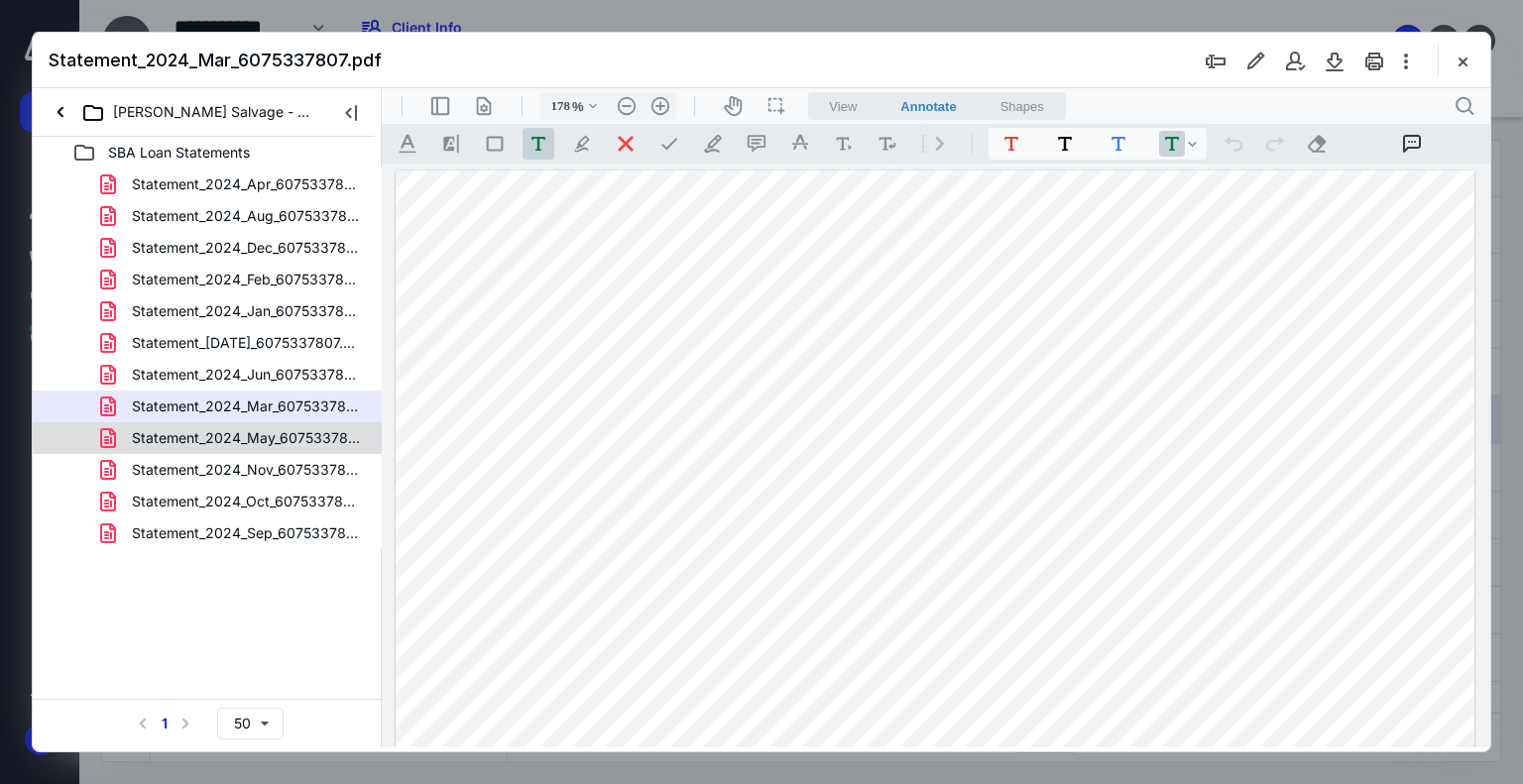 click on "Statement_2024_May_6075337807.pdf" at bounding box center (247, 438) 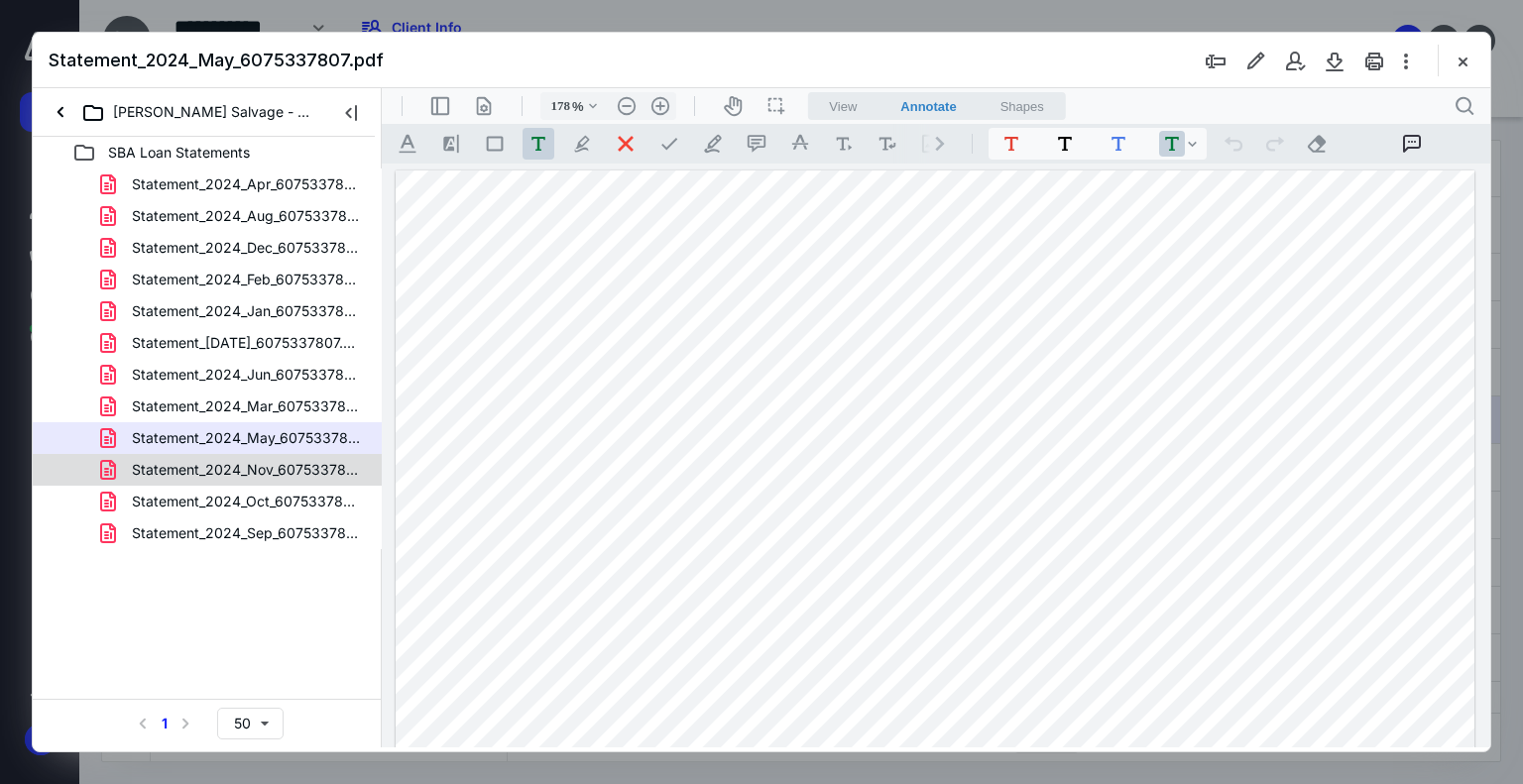 click on "Statement_2024_Nov_6075337807.pdf" at bounding box center [247, 470] 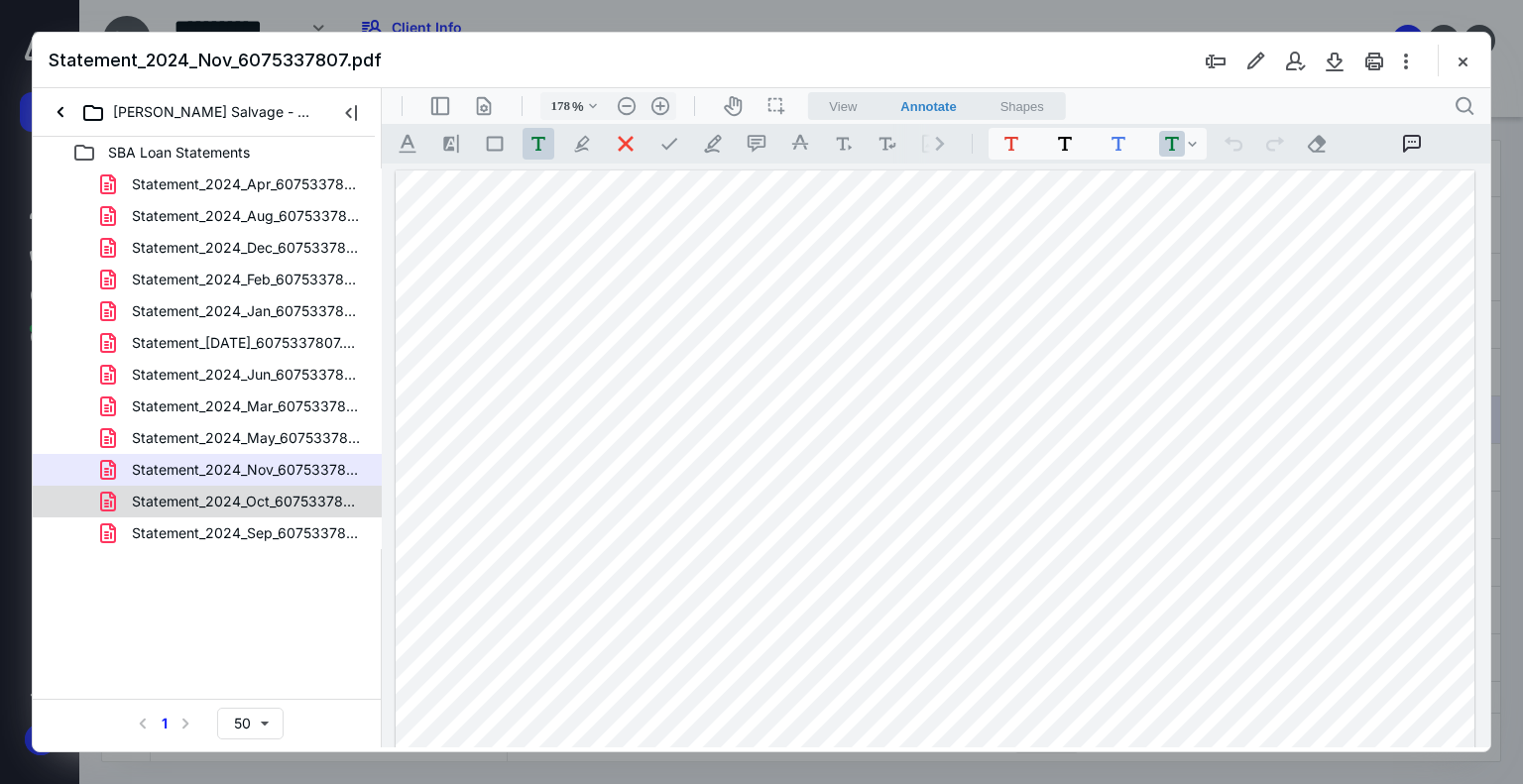 click on "Statement_2024_Oct_6075337807.pdf" at bounding box center [247, 502] 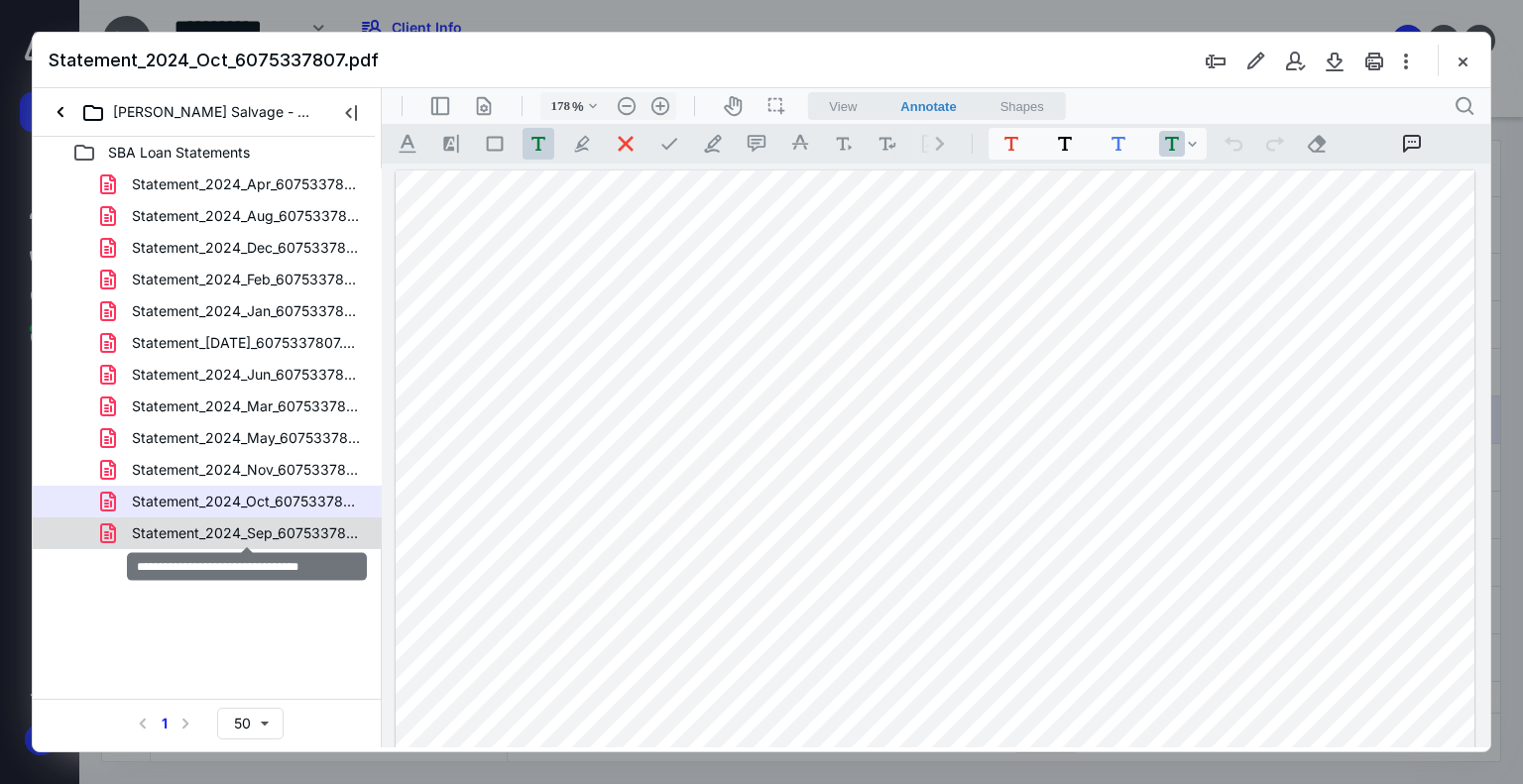 click on "Statement_2024_Sep_6075337807.pdf" at bounding box center (247, 533) 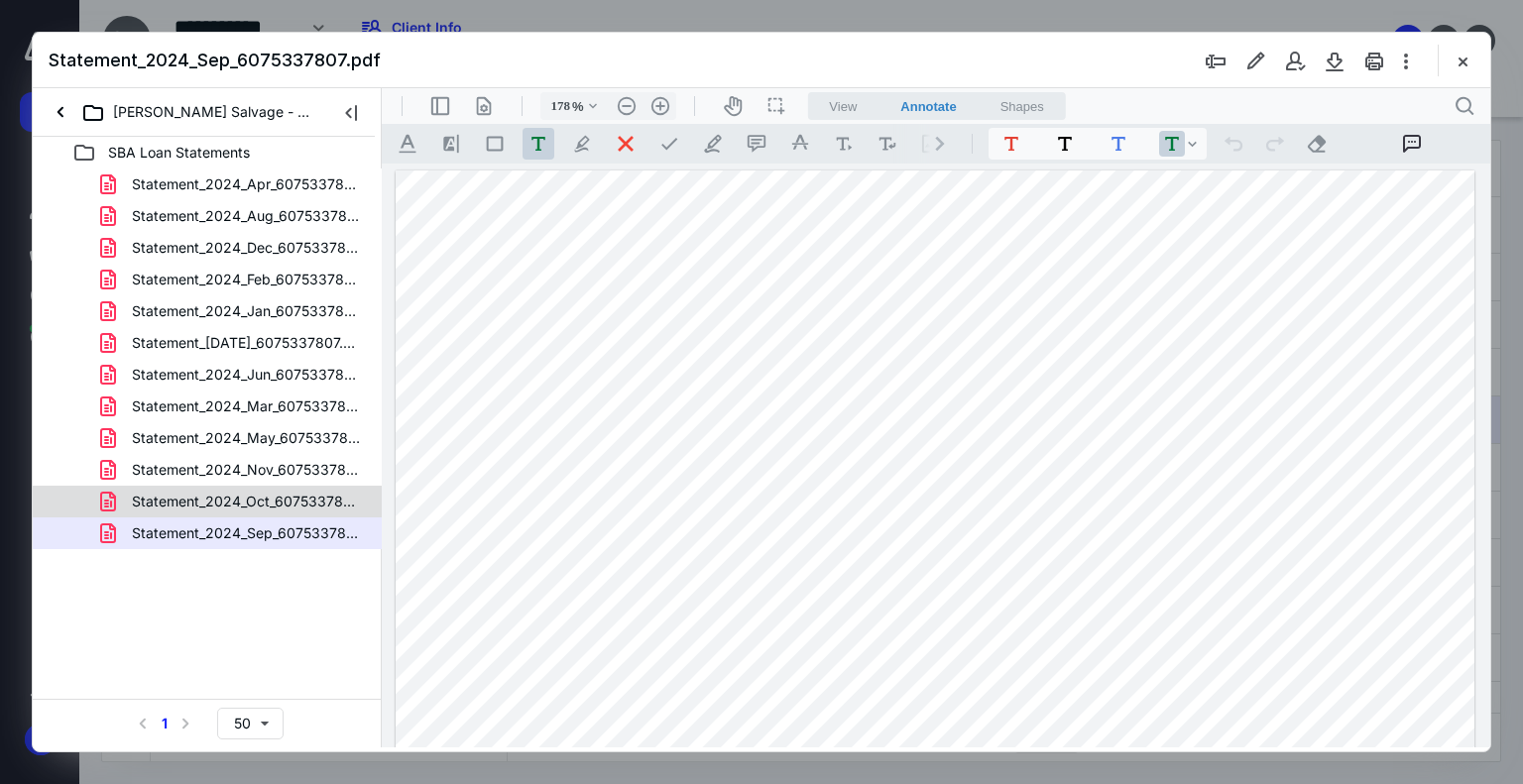 click on "Statement_2024_Oct_6075337807.pdf" at bounding box center [247, 502] 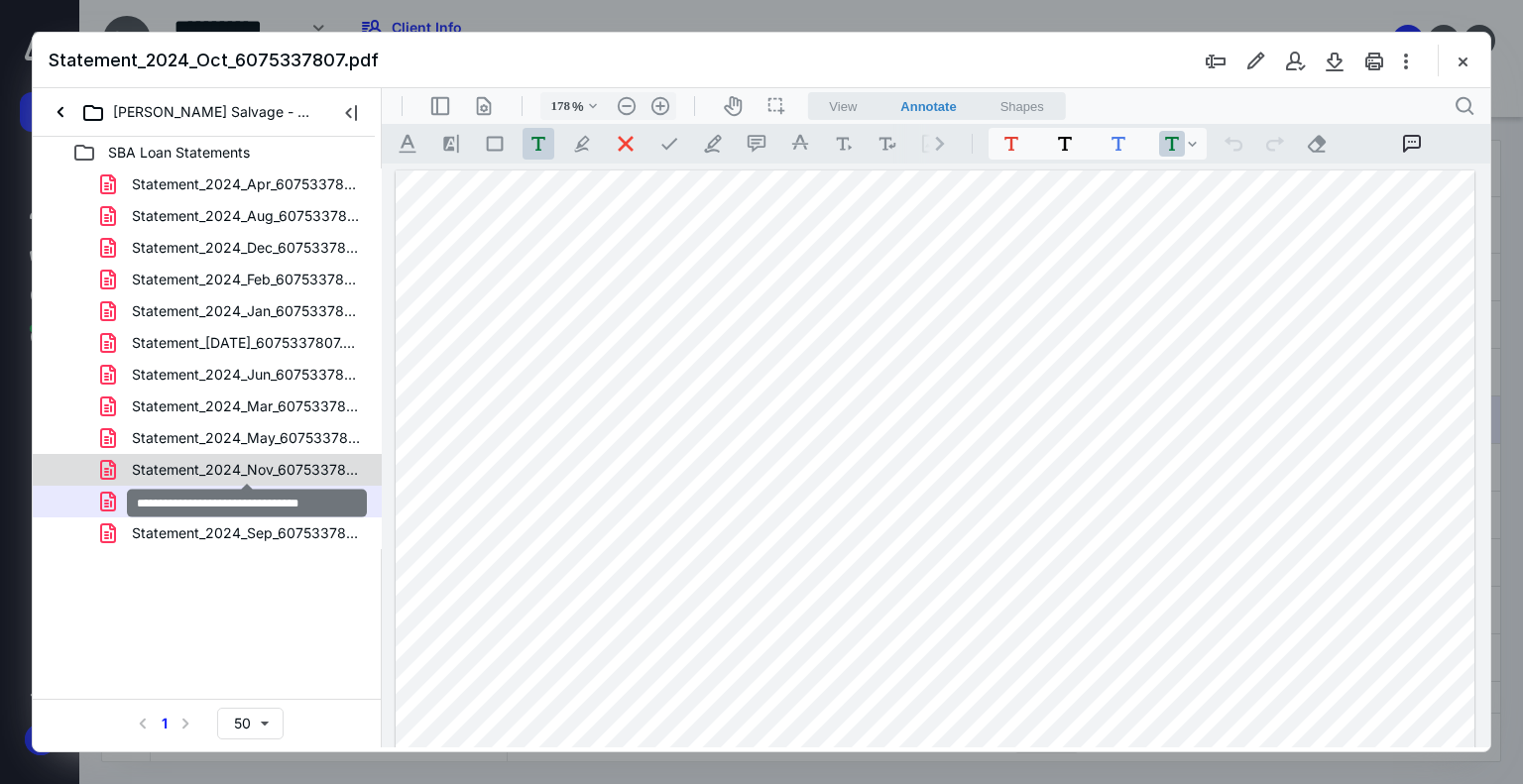 click on "Statement_2024_Nov_6075337807.pdf" at bounding box center (247, 470) 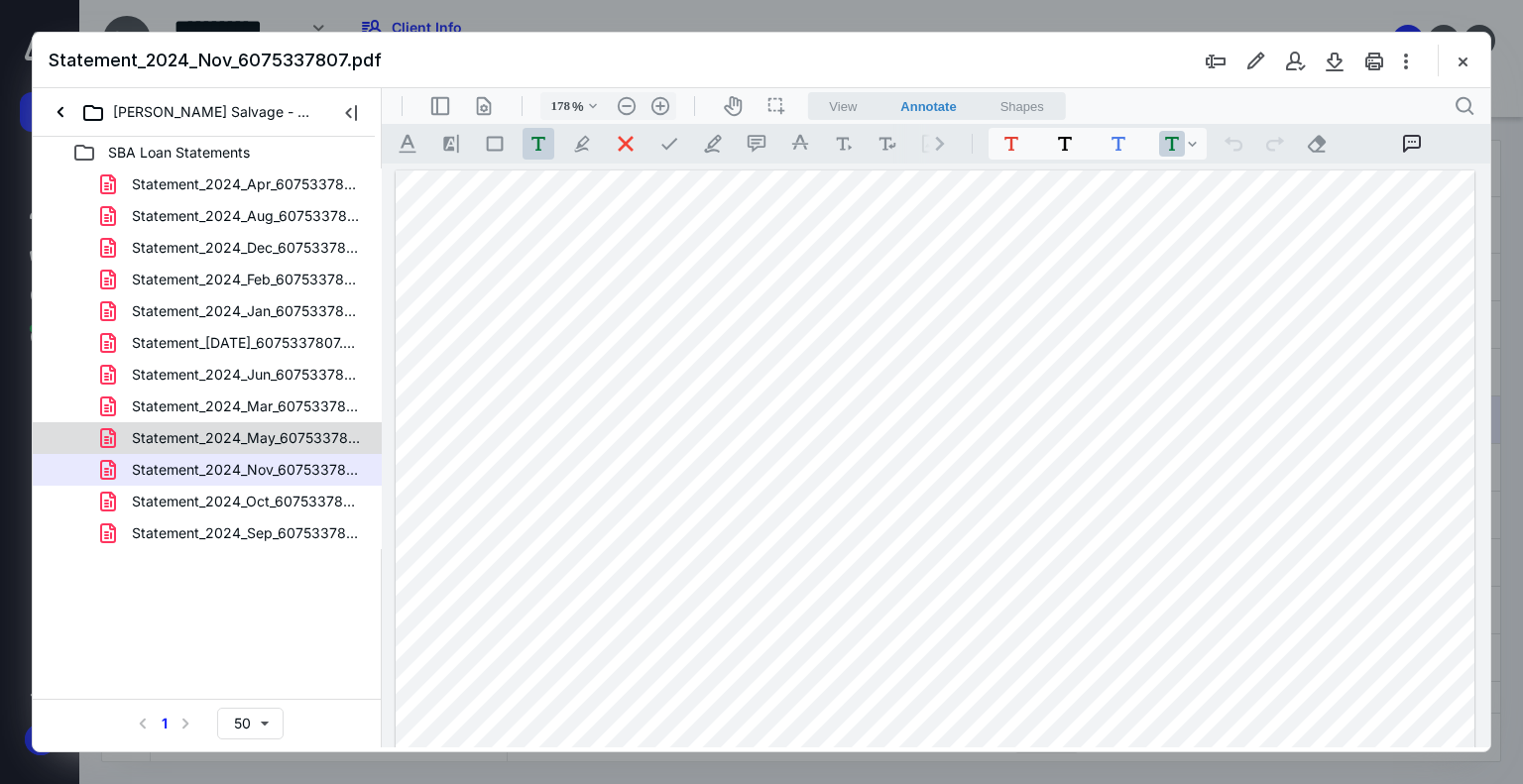 click on "Statement_2024_May_6075337807.pdf" at bounding box center [247, 438] 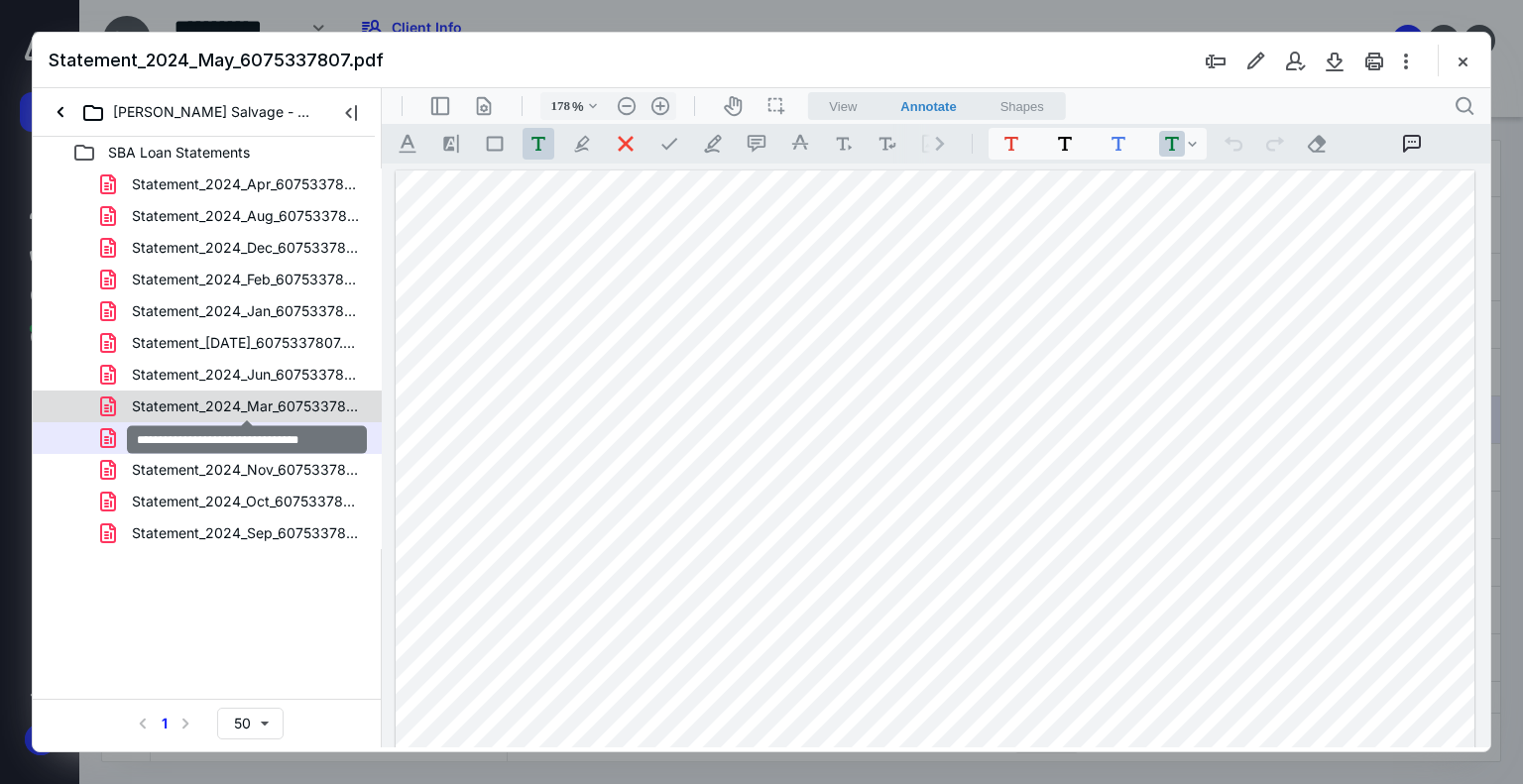 click on "Statement_2024_Mar_6075337807.pdf" at bounding box center [247, 406] 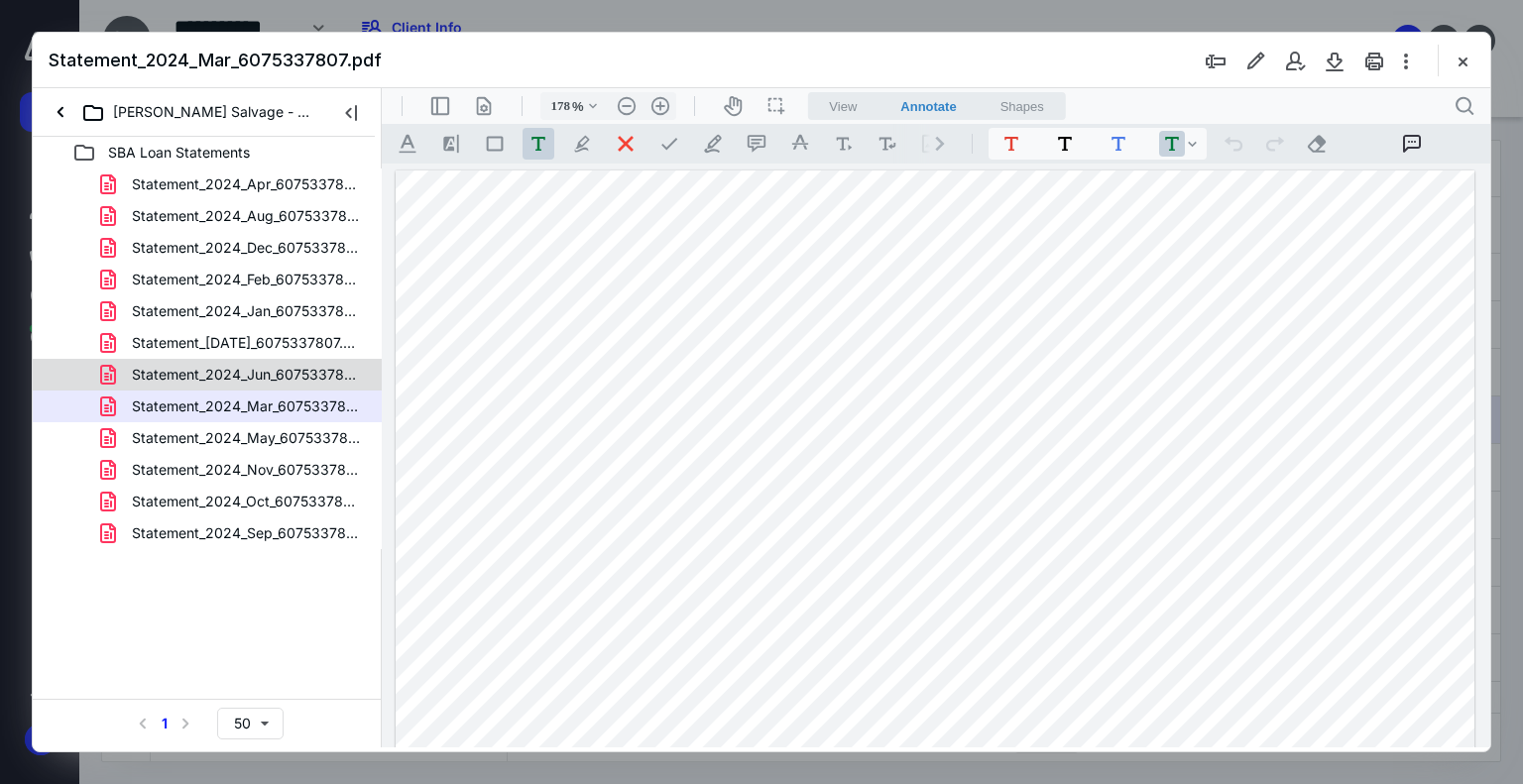click on "Statement_2024_Jun_6075337807.pdf" at bounding box center [247, 375] 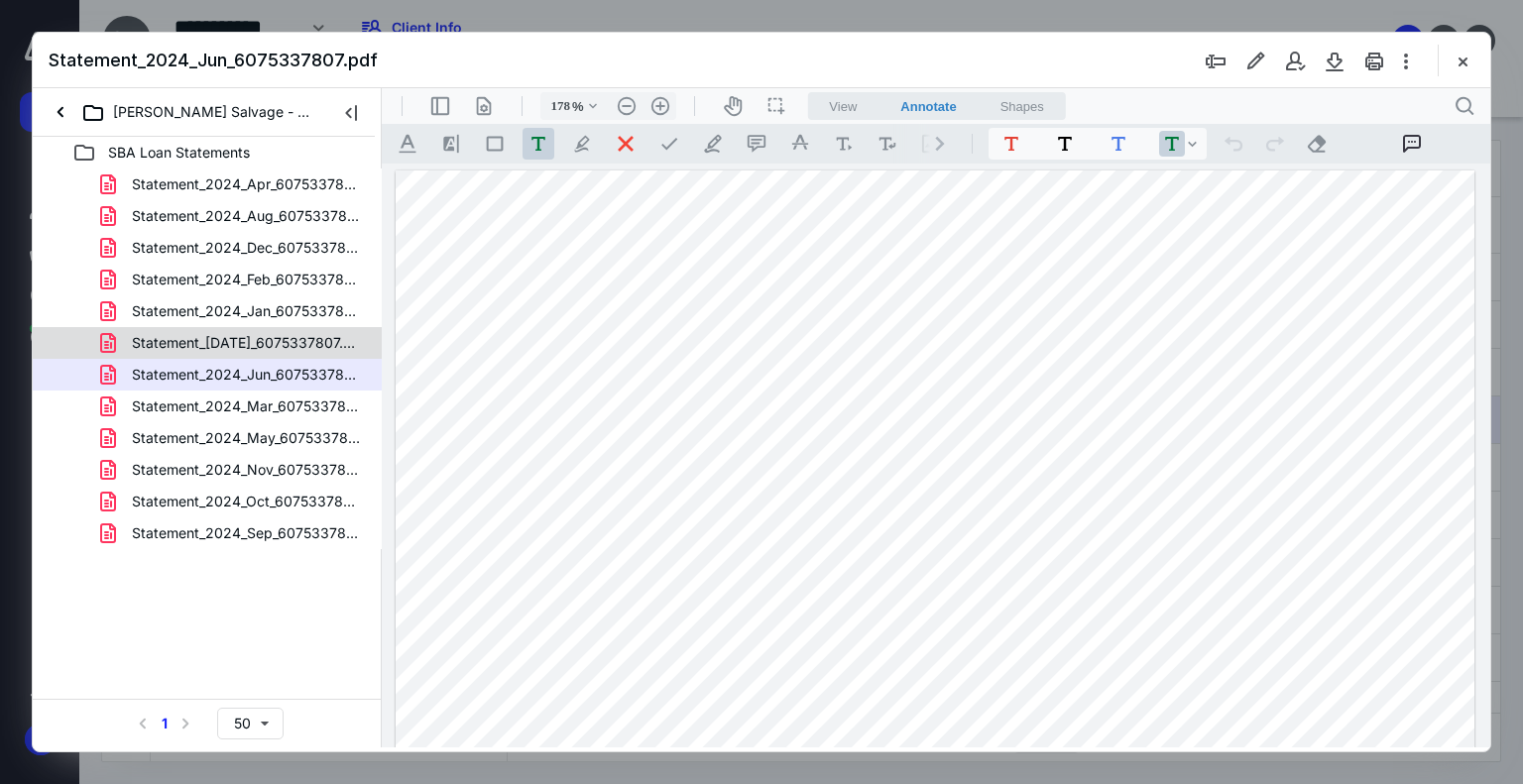 click on "Statement_[DATE]_6075337807.pdf" at bounding box center [247, 343] 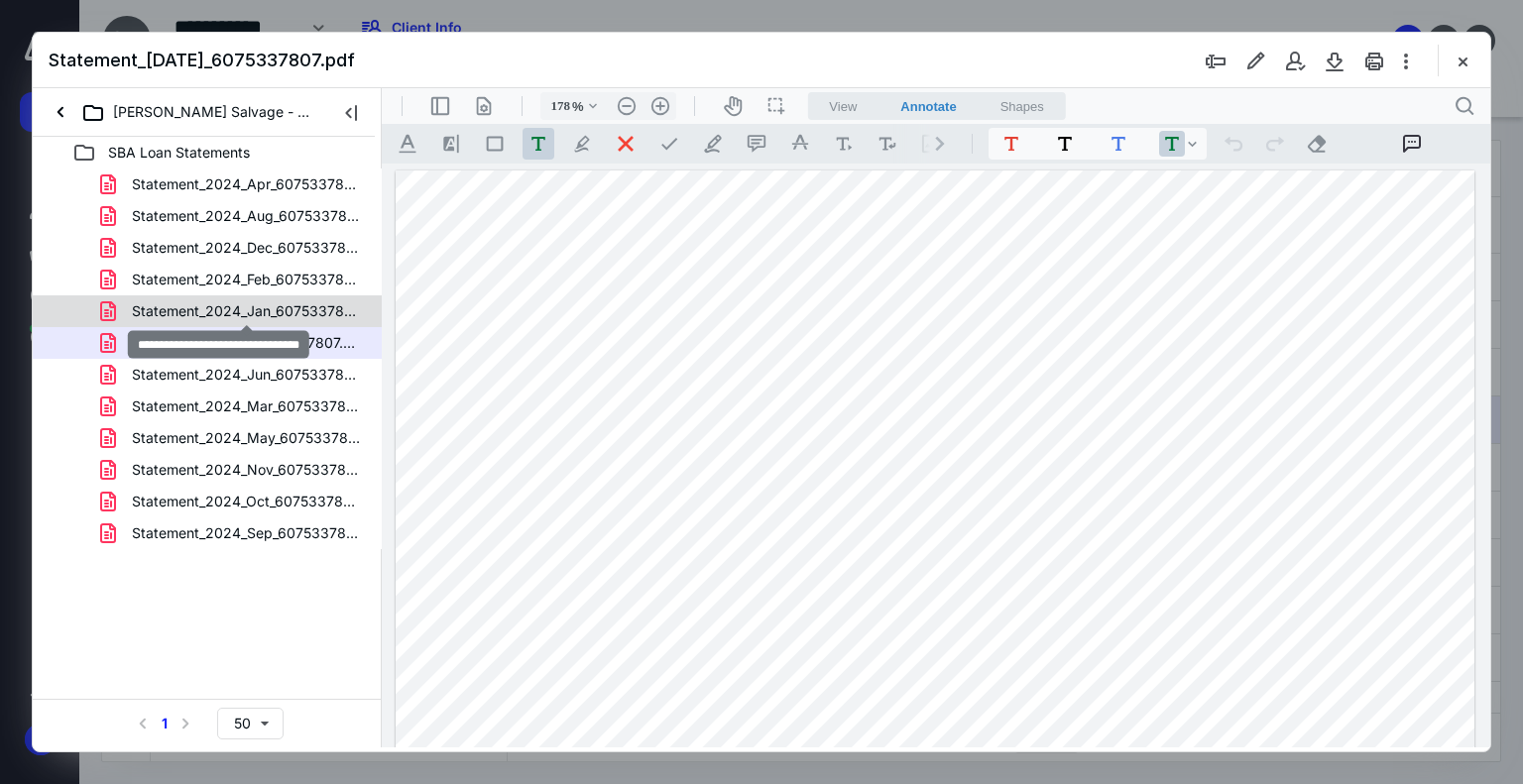 click on "Statement_2024_Jan_6075337807.pdf" at bounding box center [247, 311] 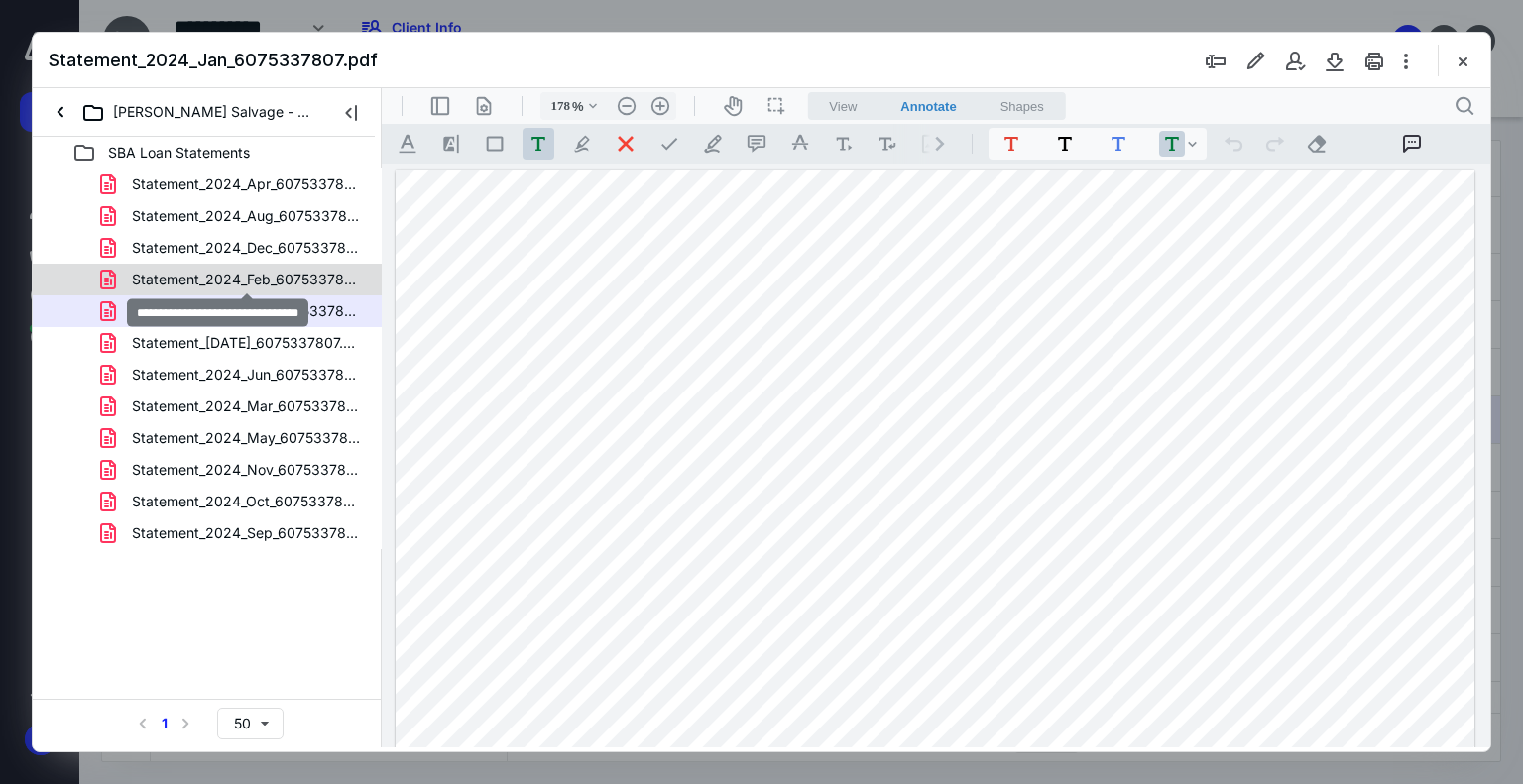 click on "Statement_2024_Feb_6075337807.pdf" at bounding box center (247, 280) 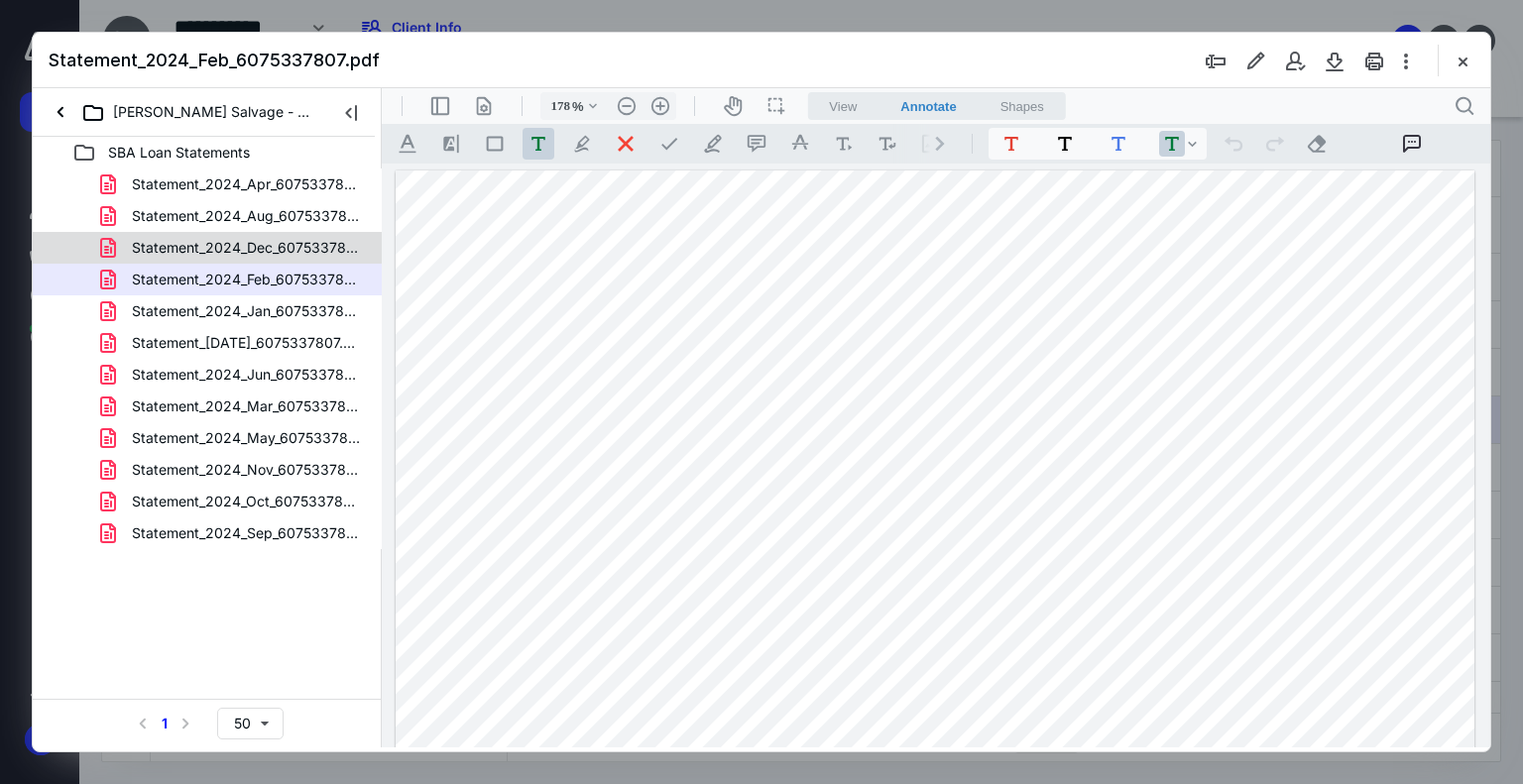 click on "Statement_2024_Dec_6075337807.pdf" at bounding box center [247, 248] 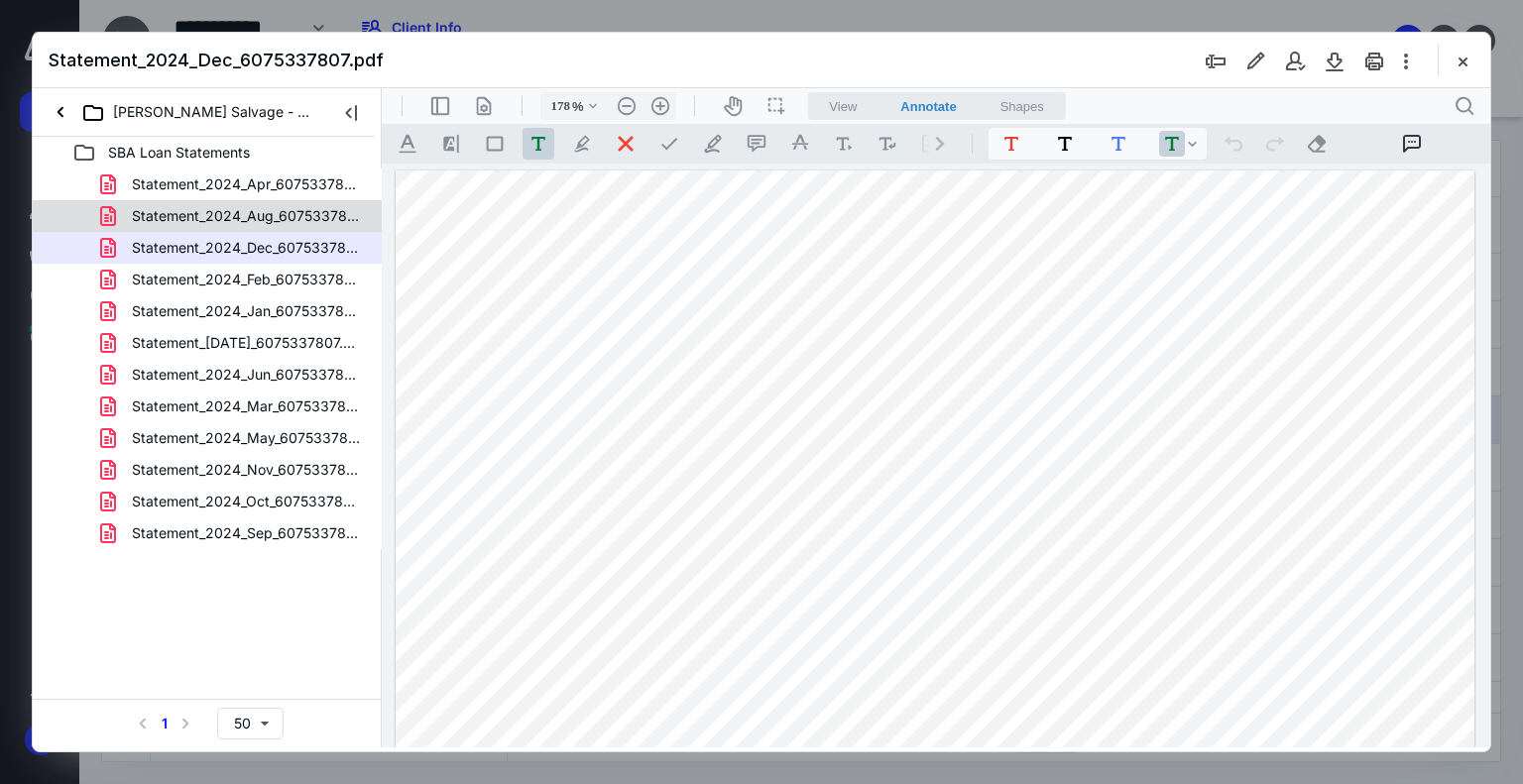 click on "Statement_2024_Aug_6075337807.pdf" at bounding box center (247, 216) 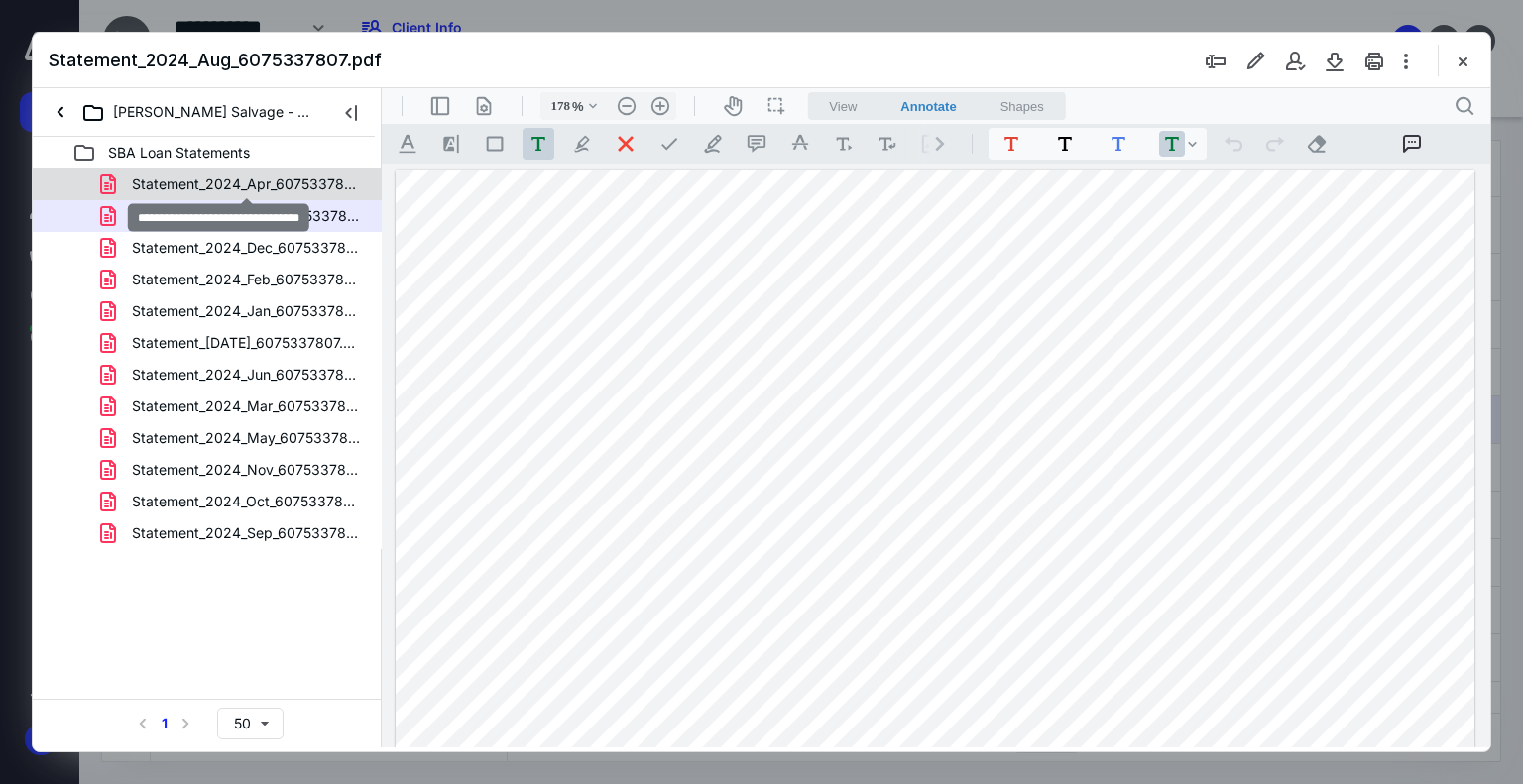 click on "Statement_2024_Apr_6075337807.pdf" at bounding box center [247, 184] 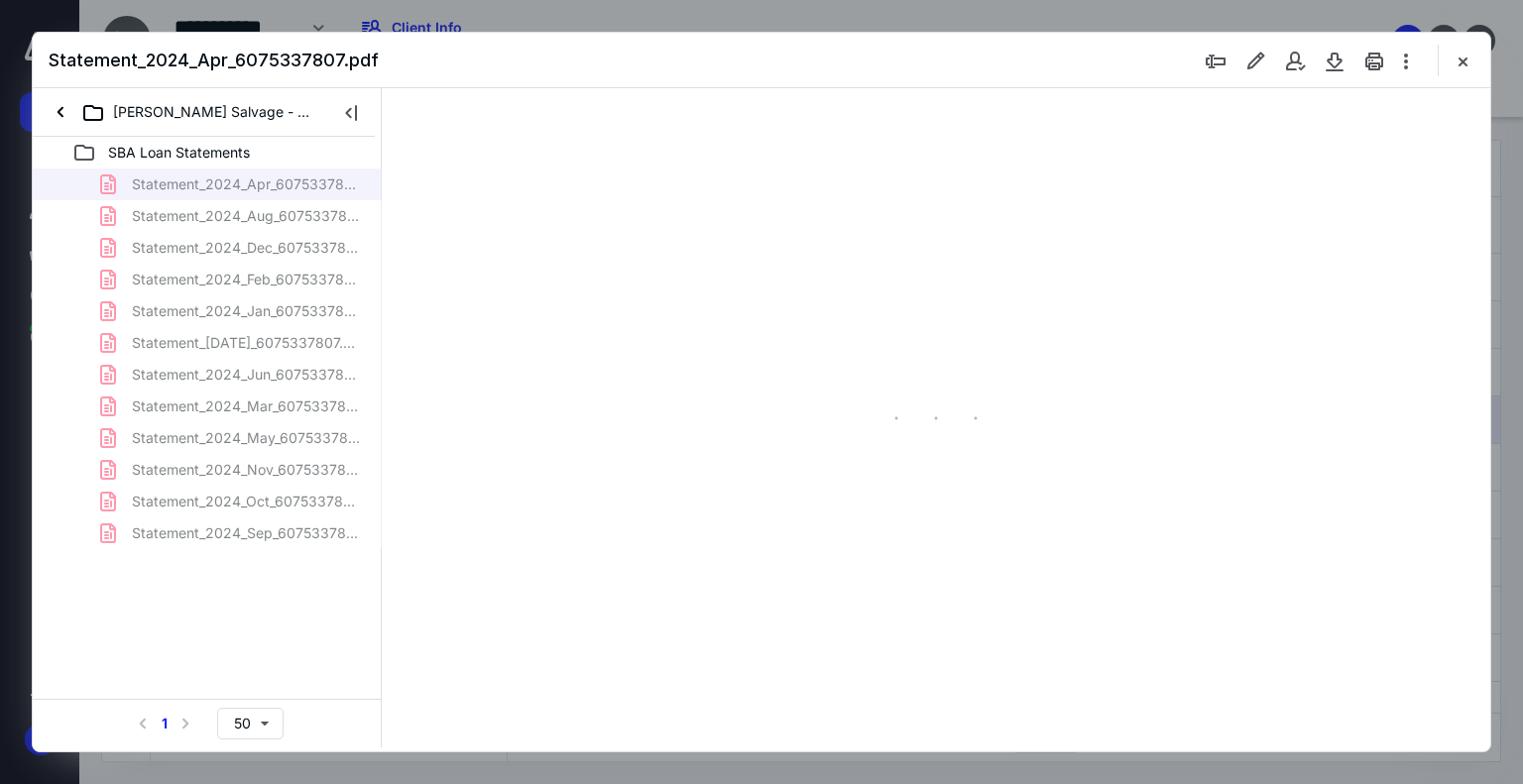 type on "178" 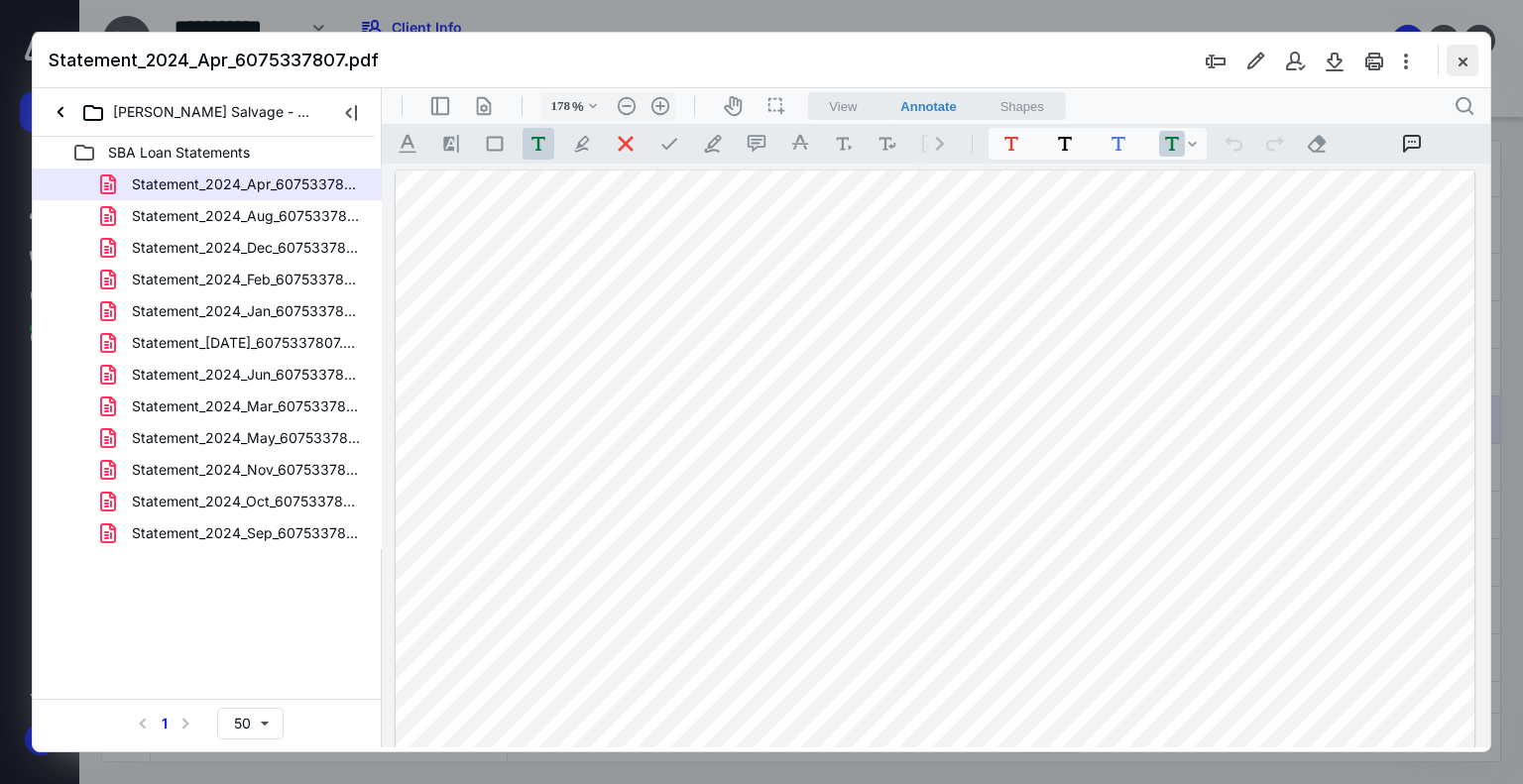 click at bounding box center (1463, 60) 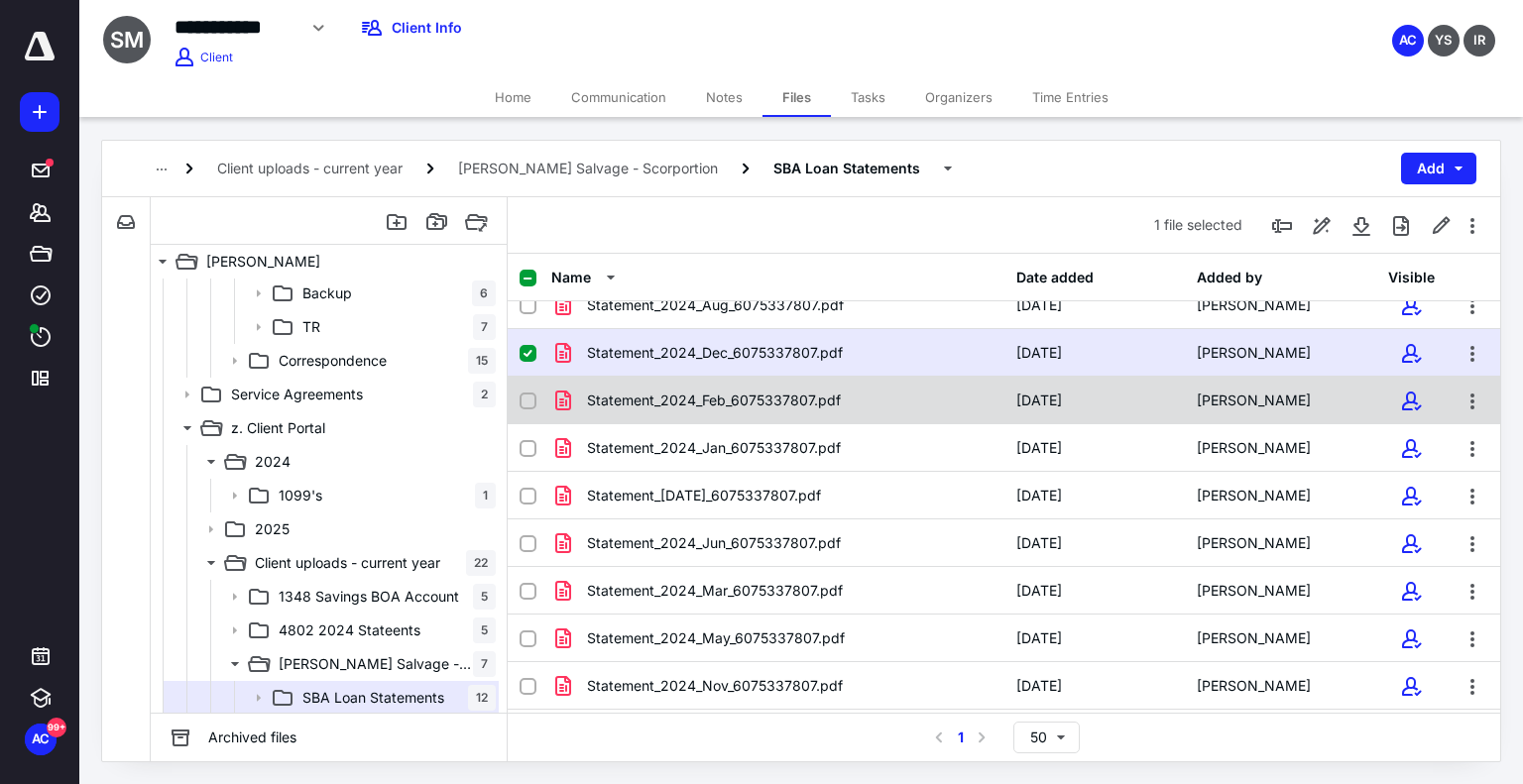 scroll, scrollTop: 99, scrollLeft: 0, axis: vertical 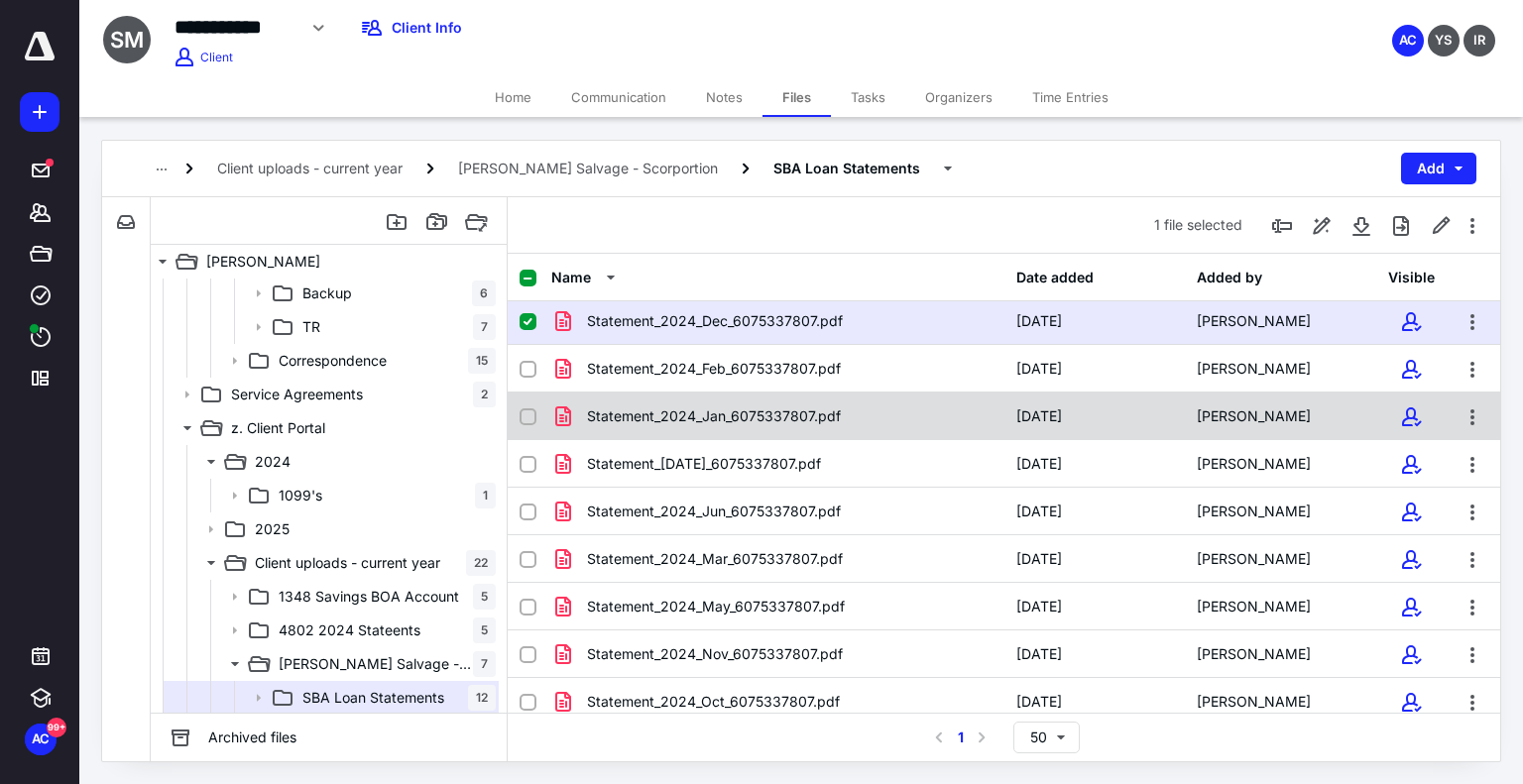 click on "Statement_2024_Jan_6075337807.pdf" at bounding box center [714, 416] 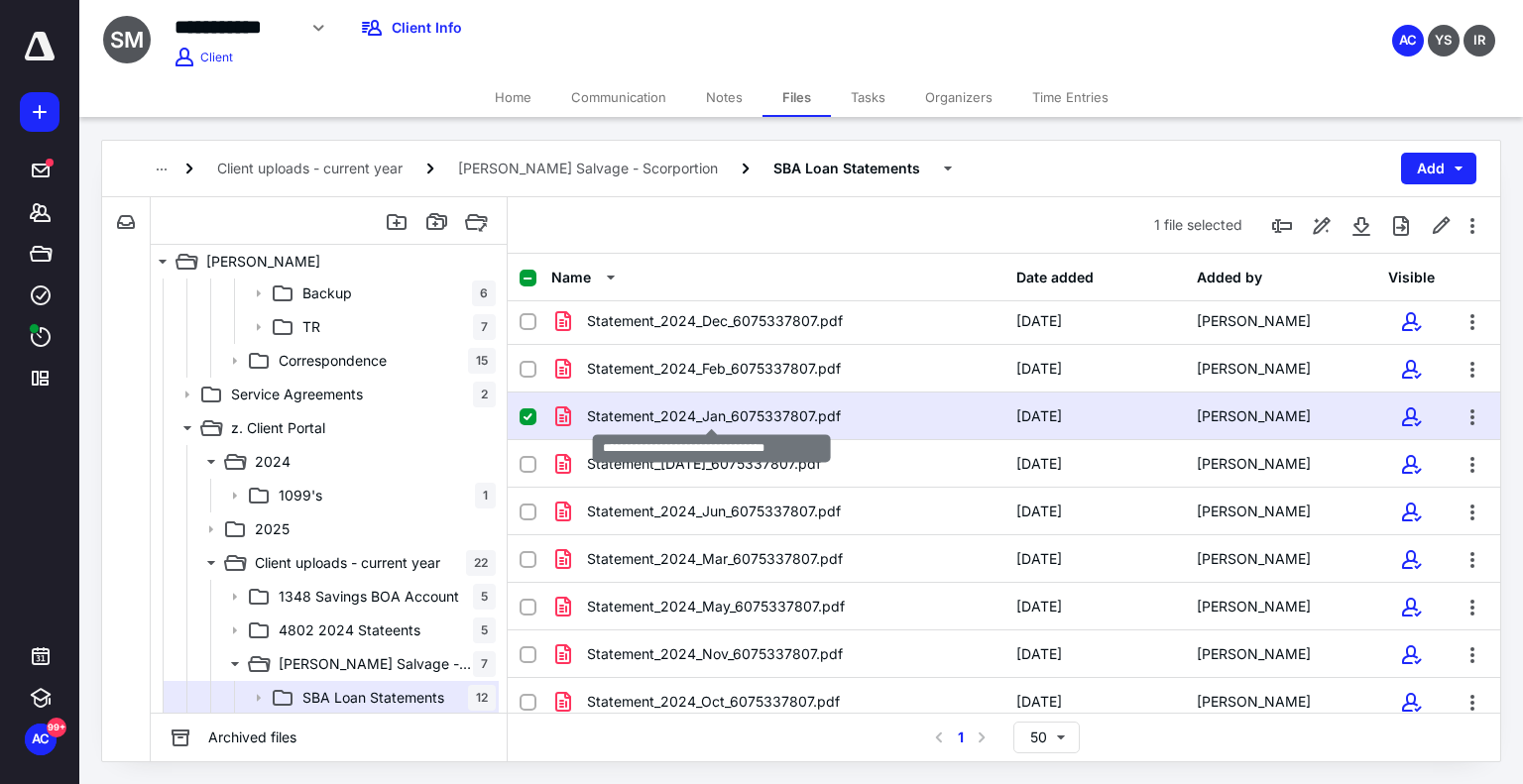 click on "Statement_2024_Jan_6075337807.pdf" at bounding box center (714, 416) 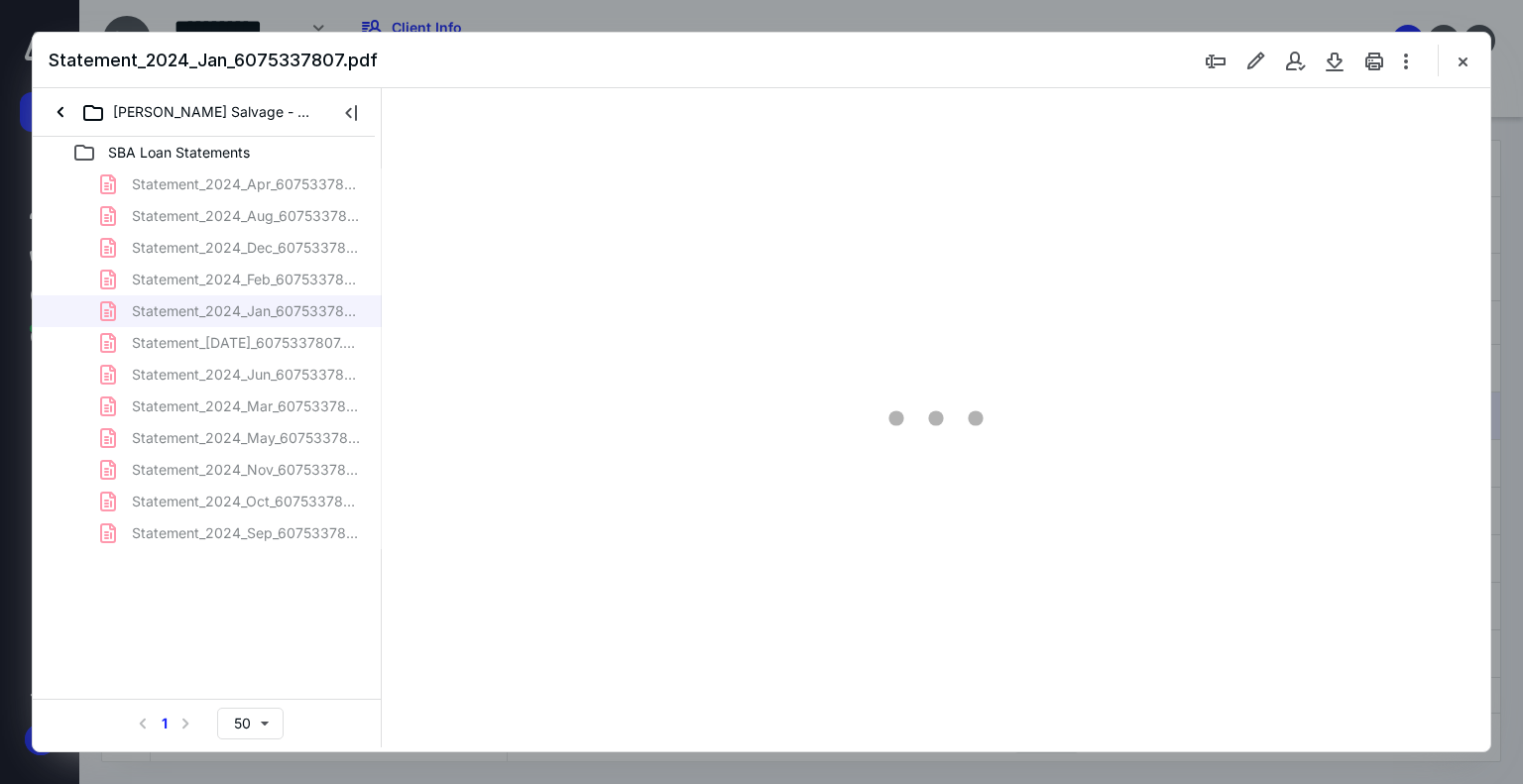 scroll, scrollTop: 0, scrollLeft: 0, axis: both 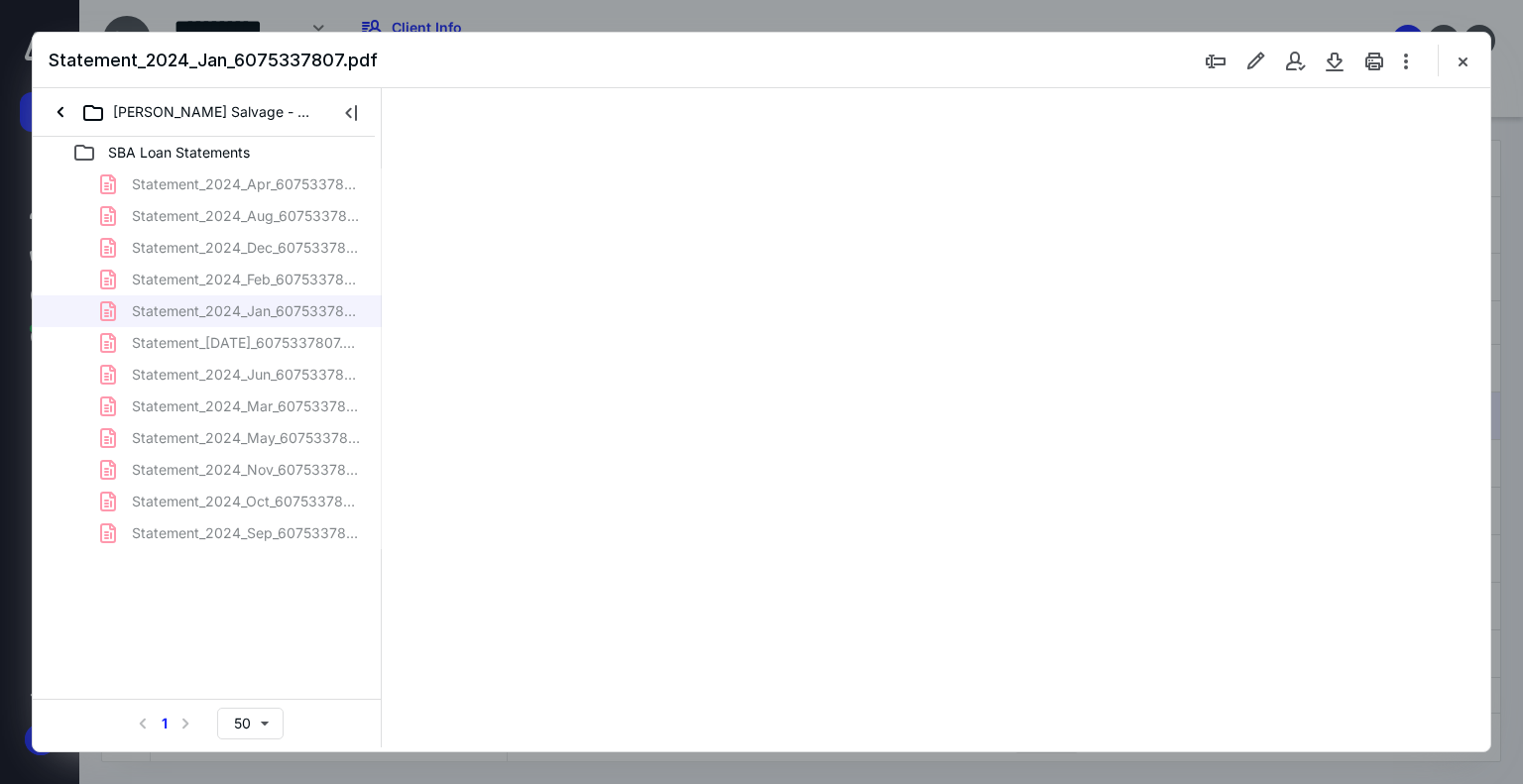 type on "178" 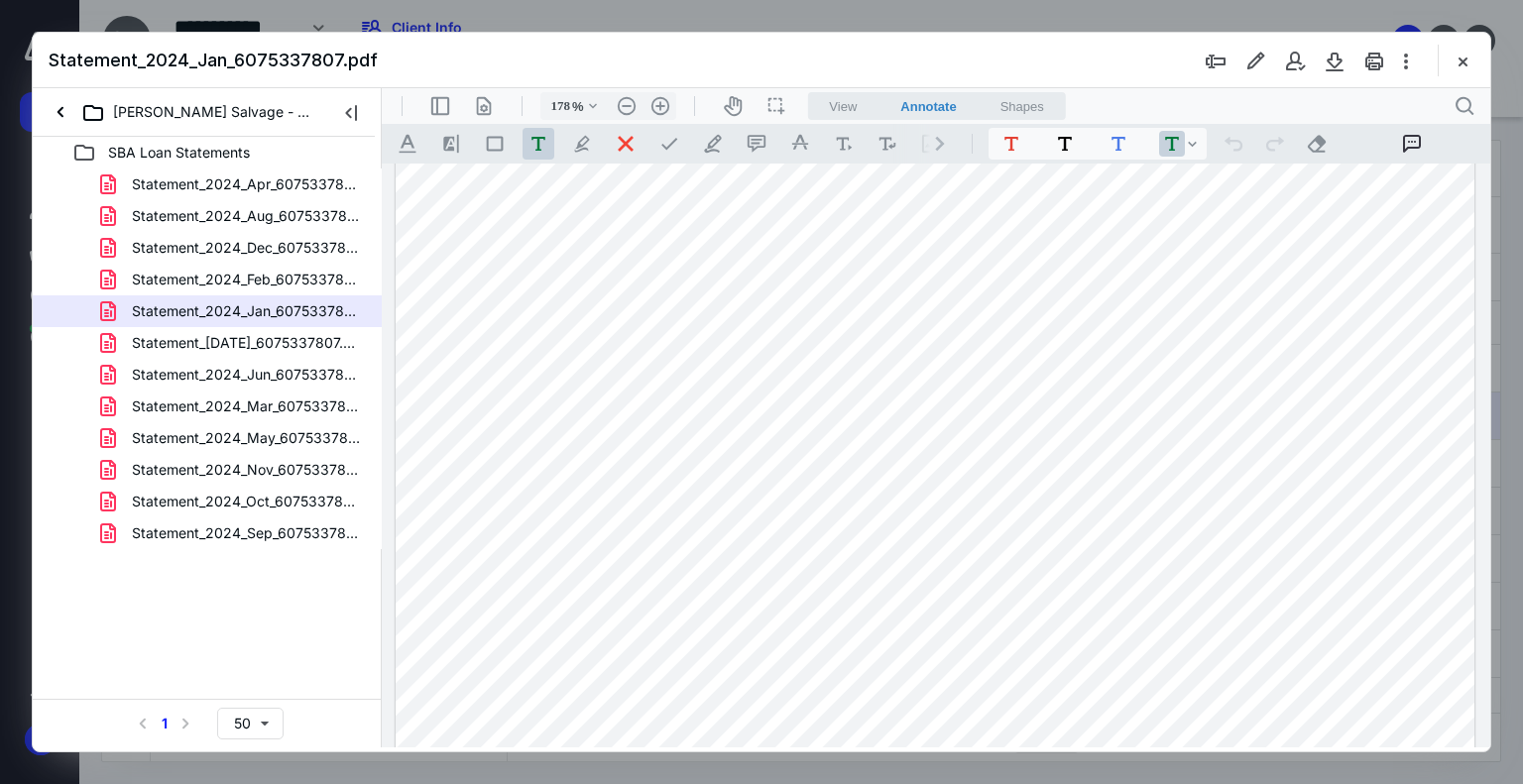 scroll, scrollTop: 0, scrollLeft: 0, axis: both 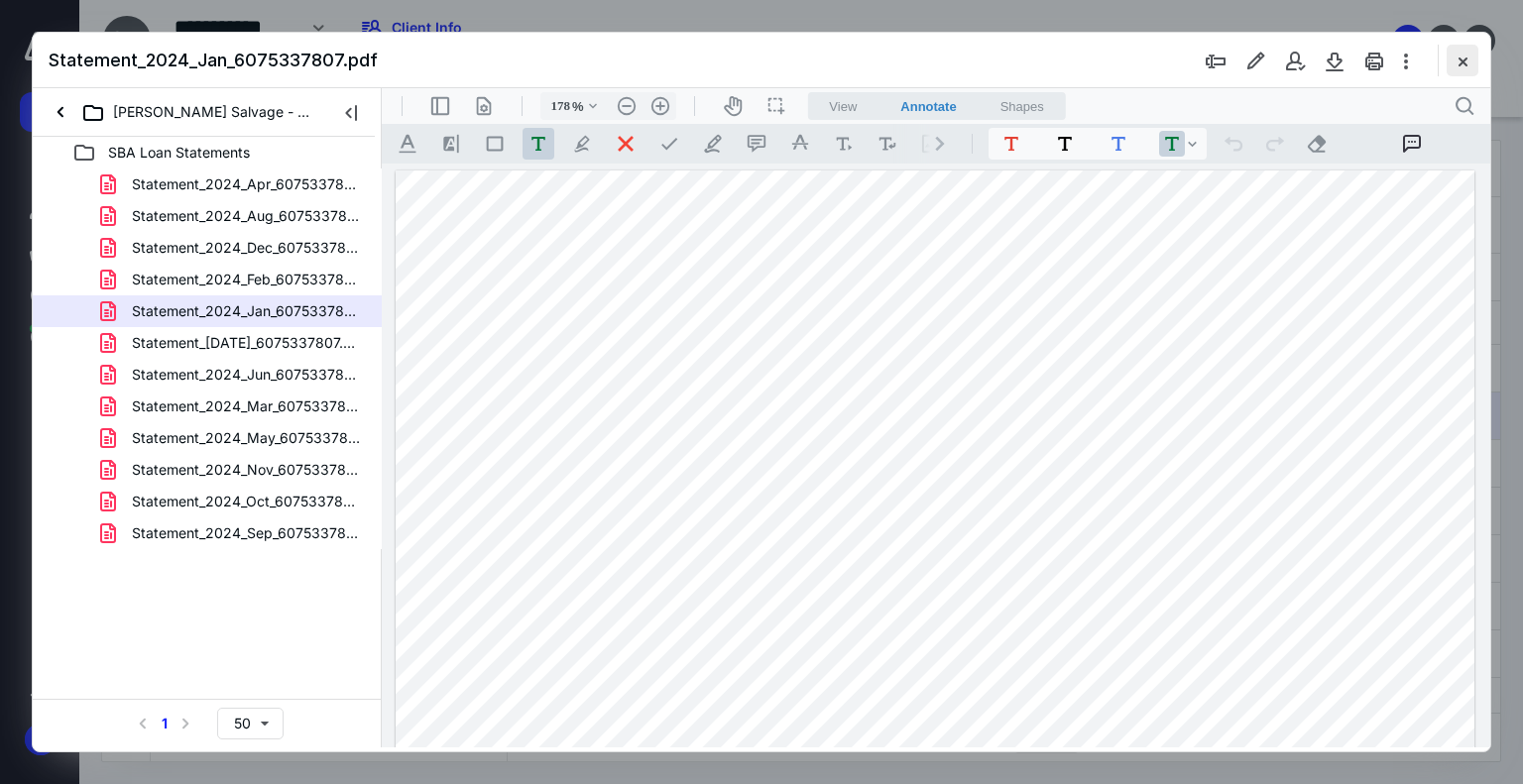 click at bounding box center [1463, 60] 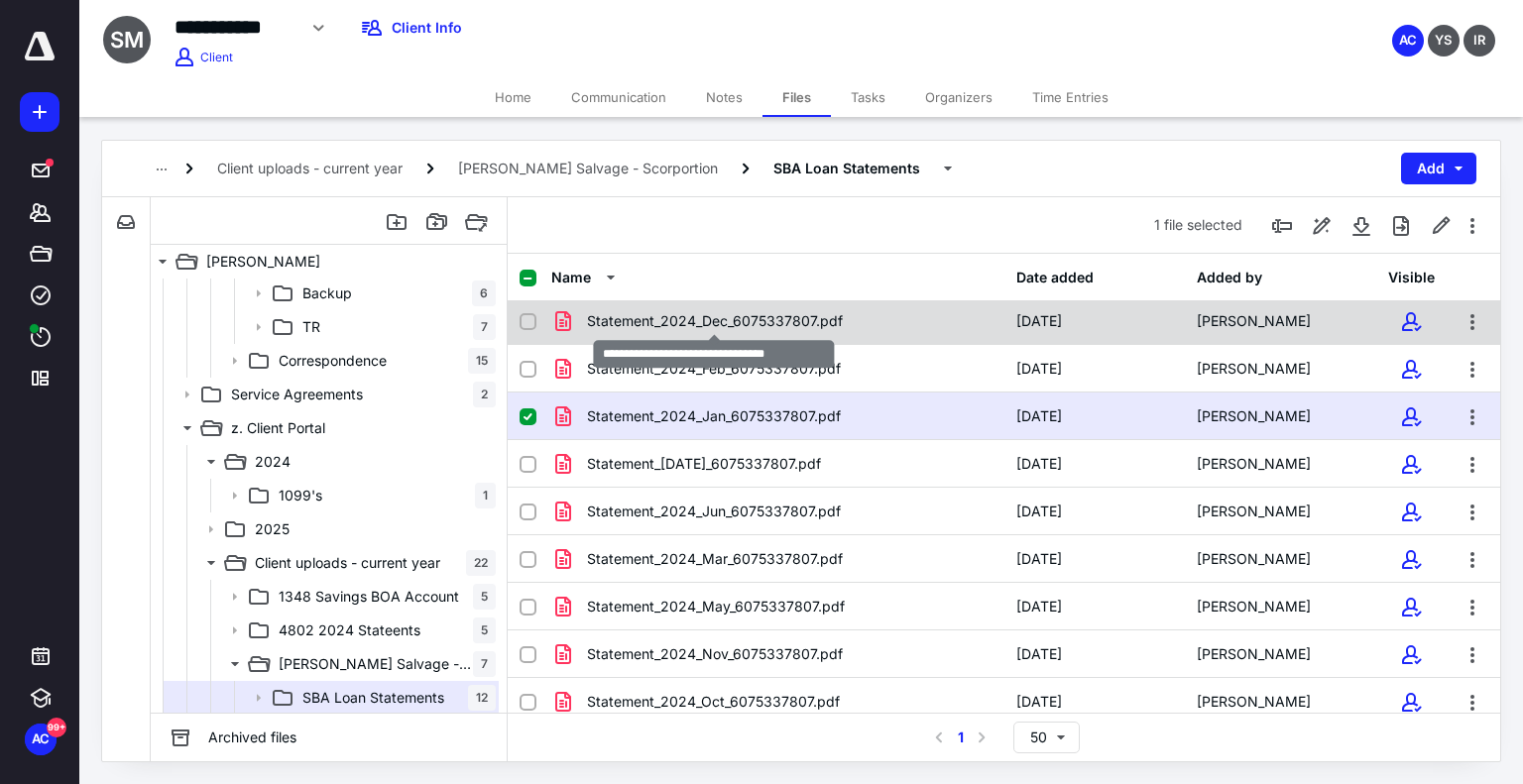 click on "Statement_2024_Dec_6075337807.pdf" at bounding box center (715, 321) 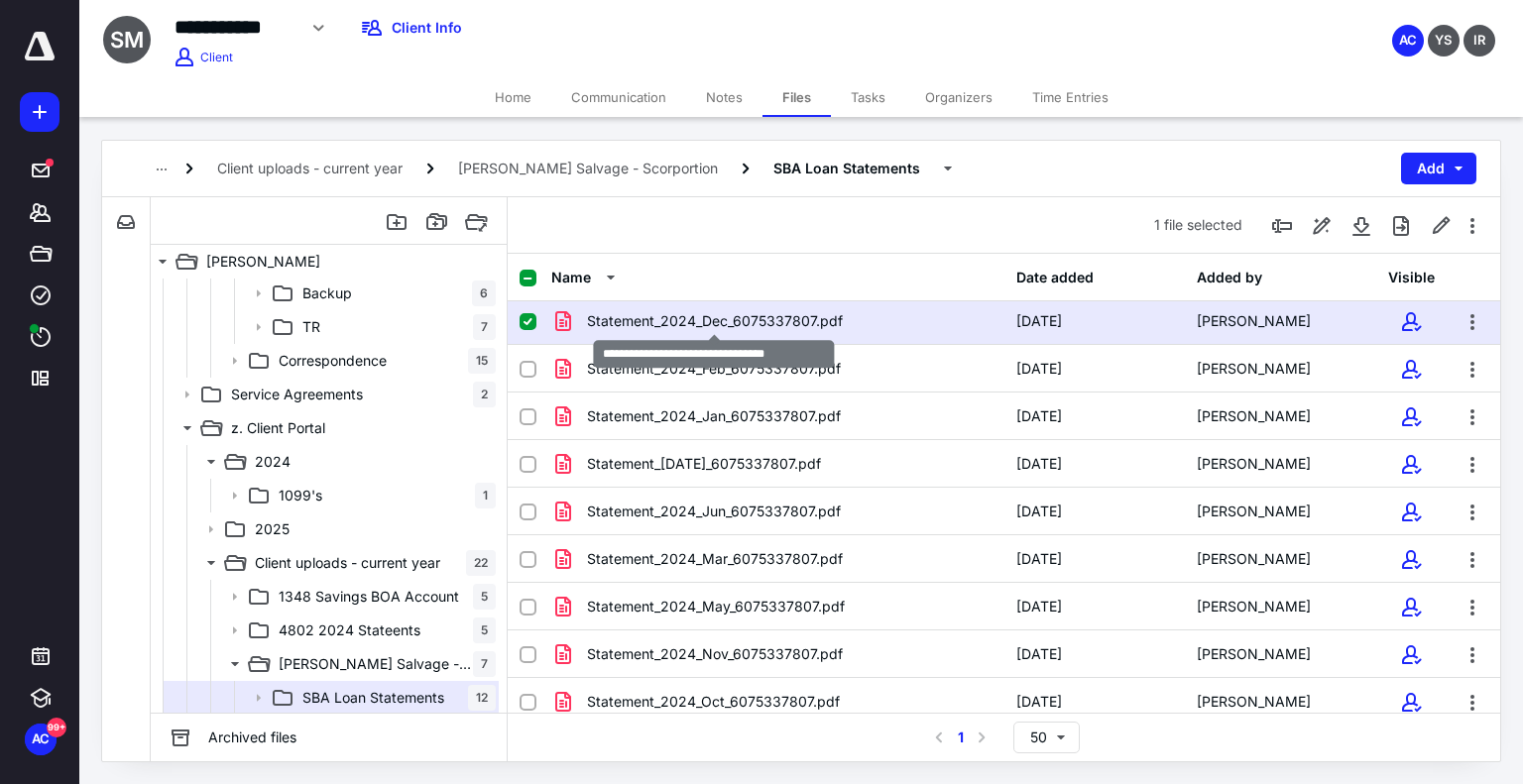 click on "Statement_2024_Dec_6075337807.pdf" at bounding box center (715, 321) 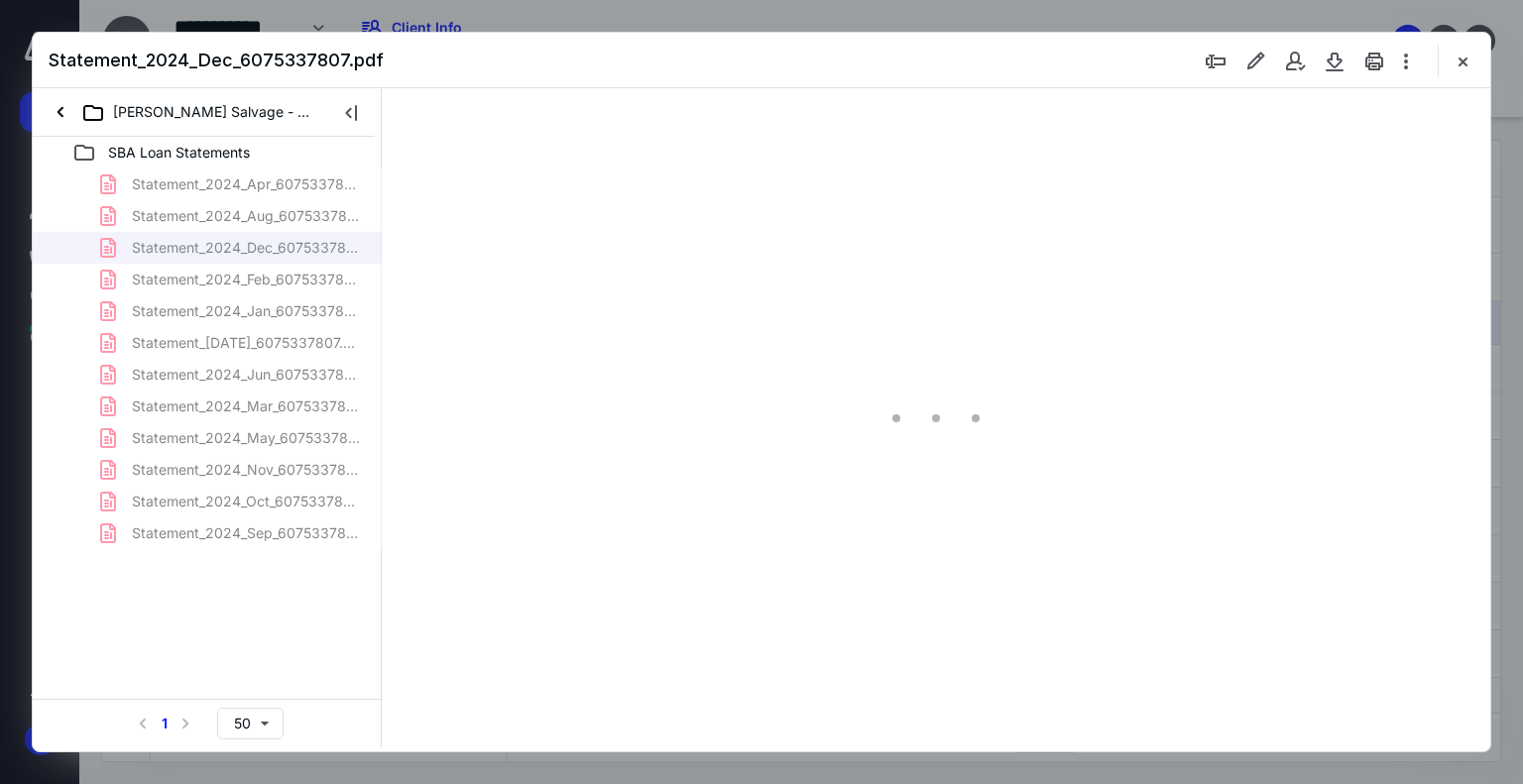 scroll, scrollTop: 0, scrollLeft: 0, axis: both 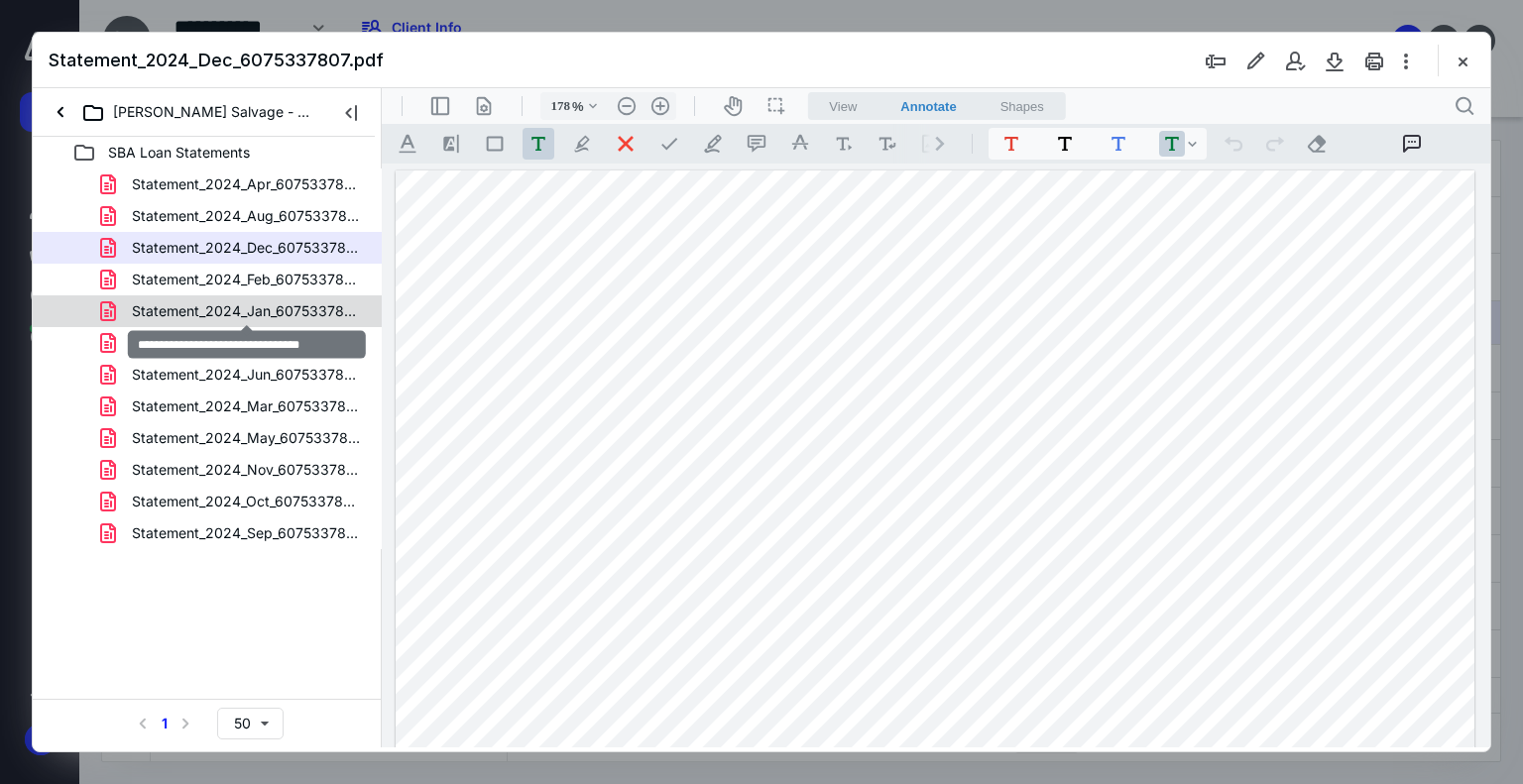 click on "Statement_2024_Jan_6075337807.pdf" at bounding box center (247, 311) 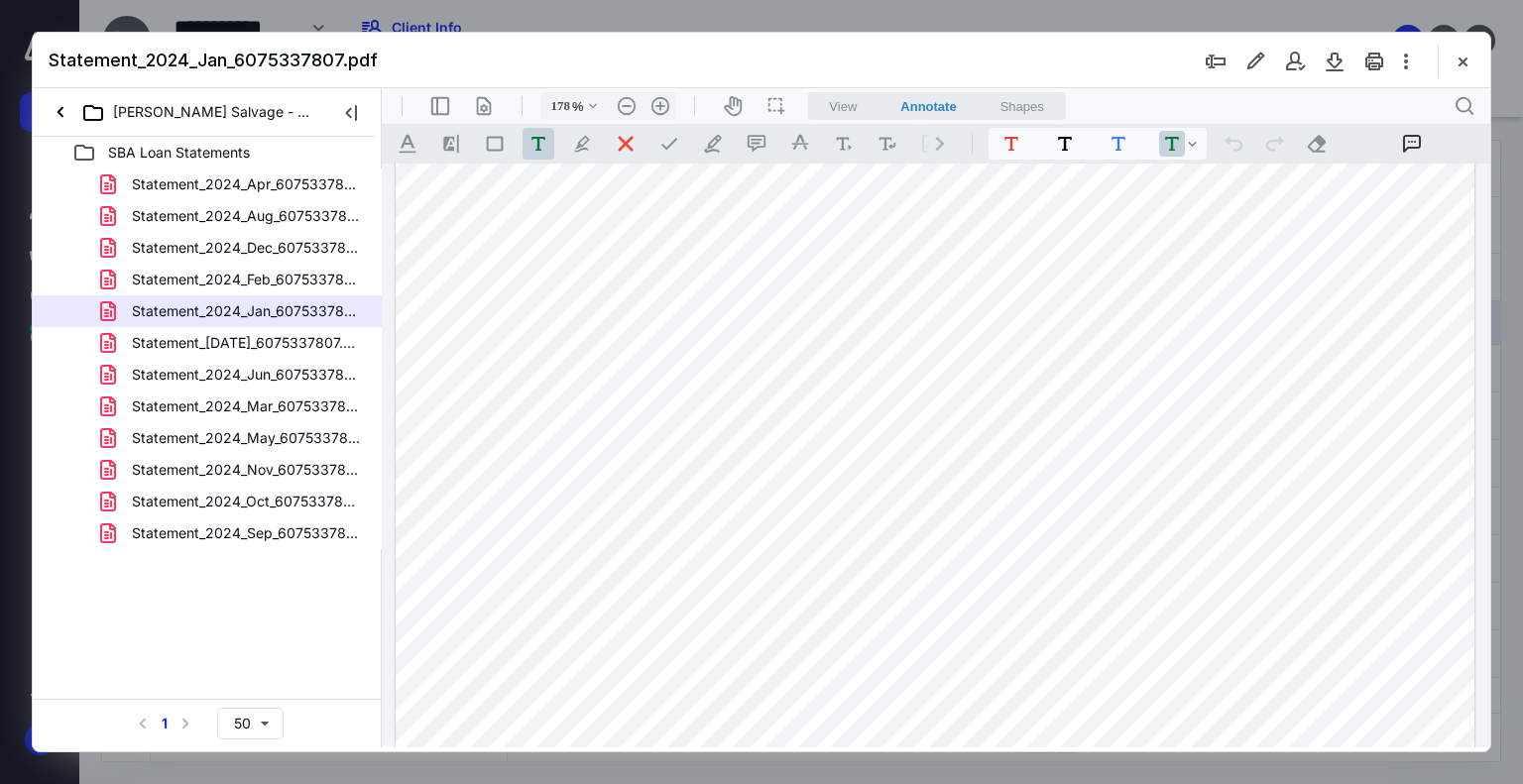 scroll, scrollTop: 99, scrollLeft: 0, axis: vertical 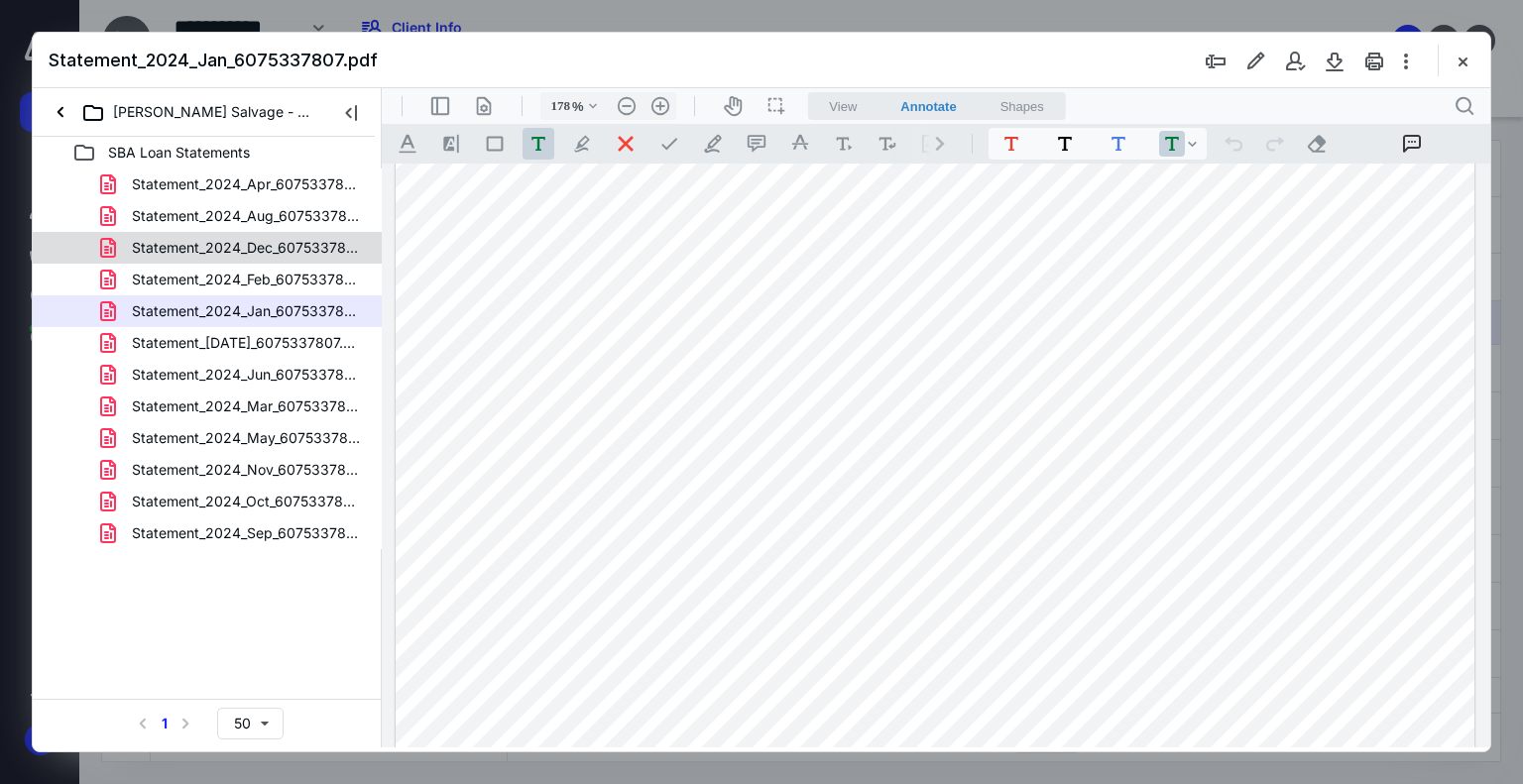 click on "Statement_2024_Dec_6075337807.pdf" at bounding box center (235, 248) 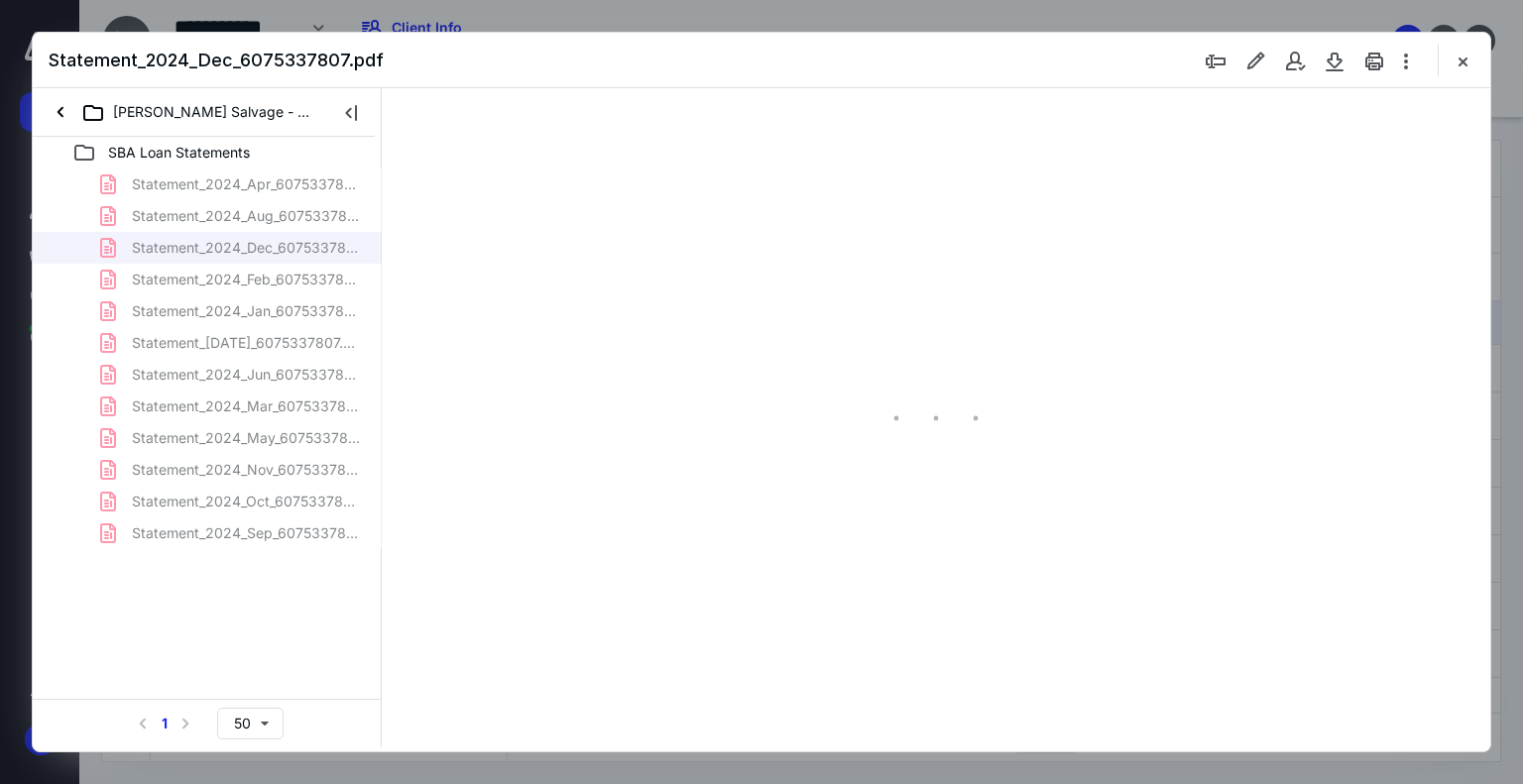 scroll, scrollTop: 0, scrollLeft: 0, axis: both 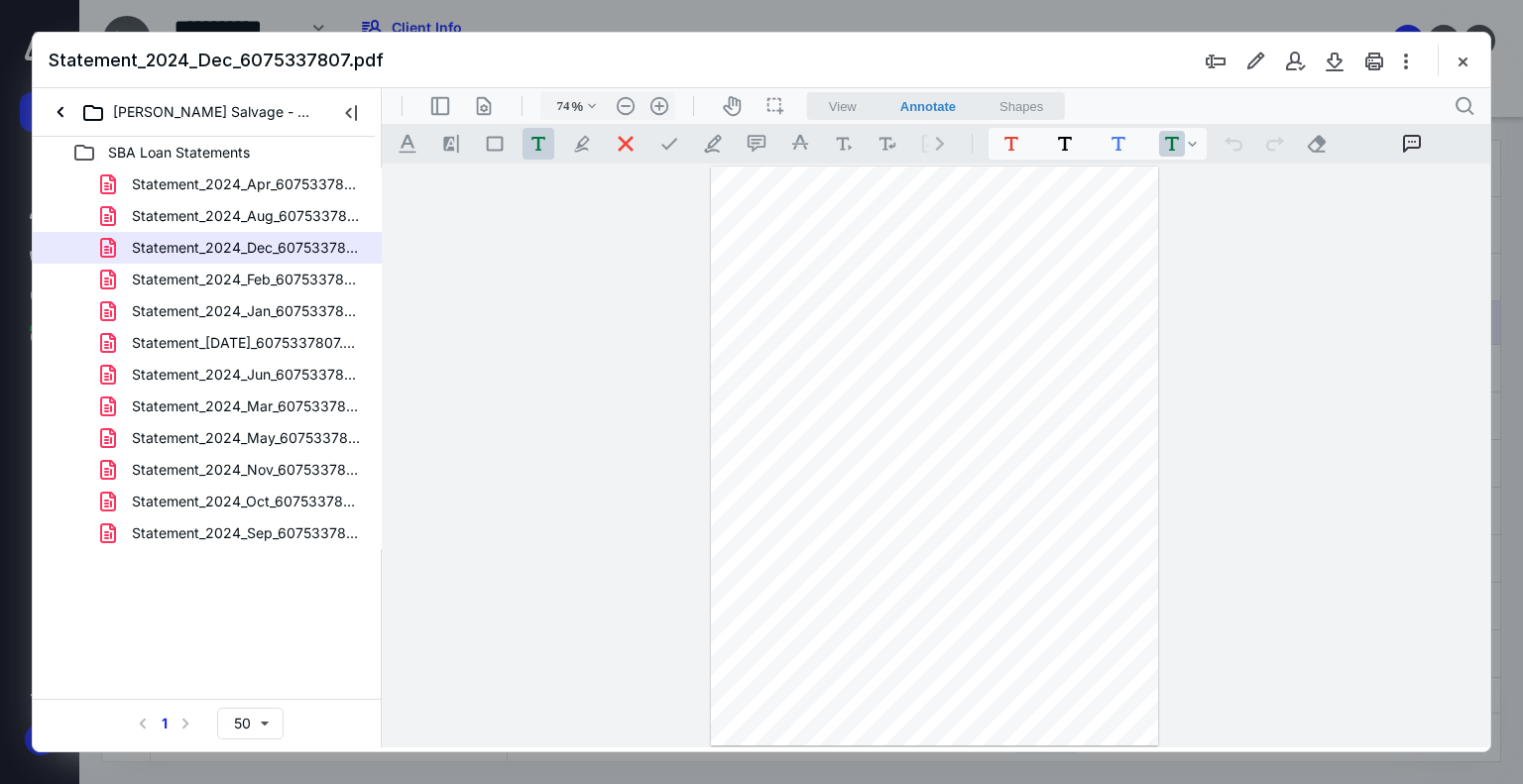 type on "178" 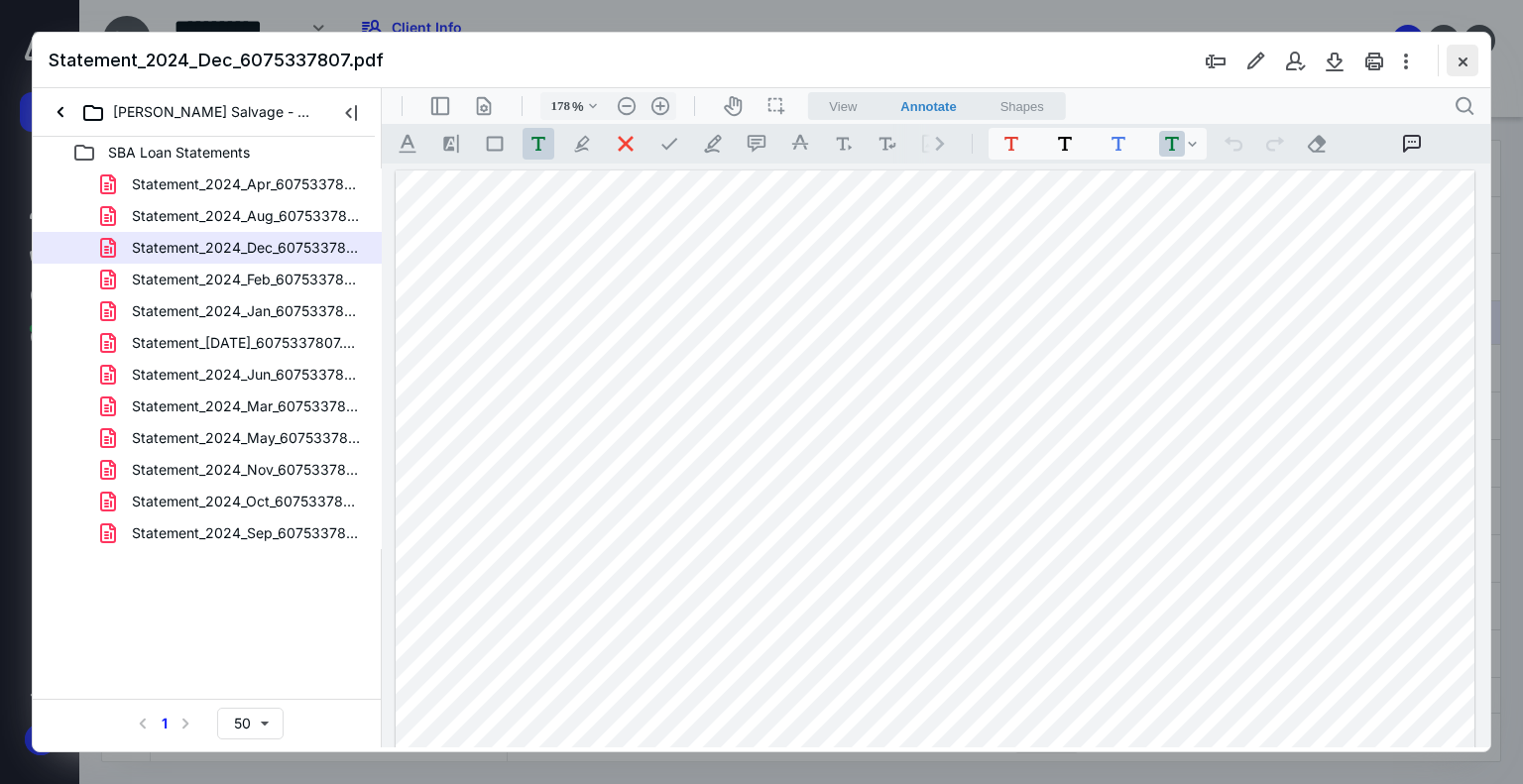 click at bounding box center [1463, 60] 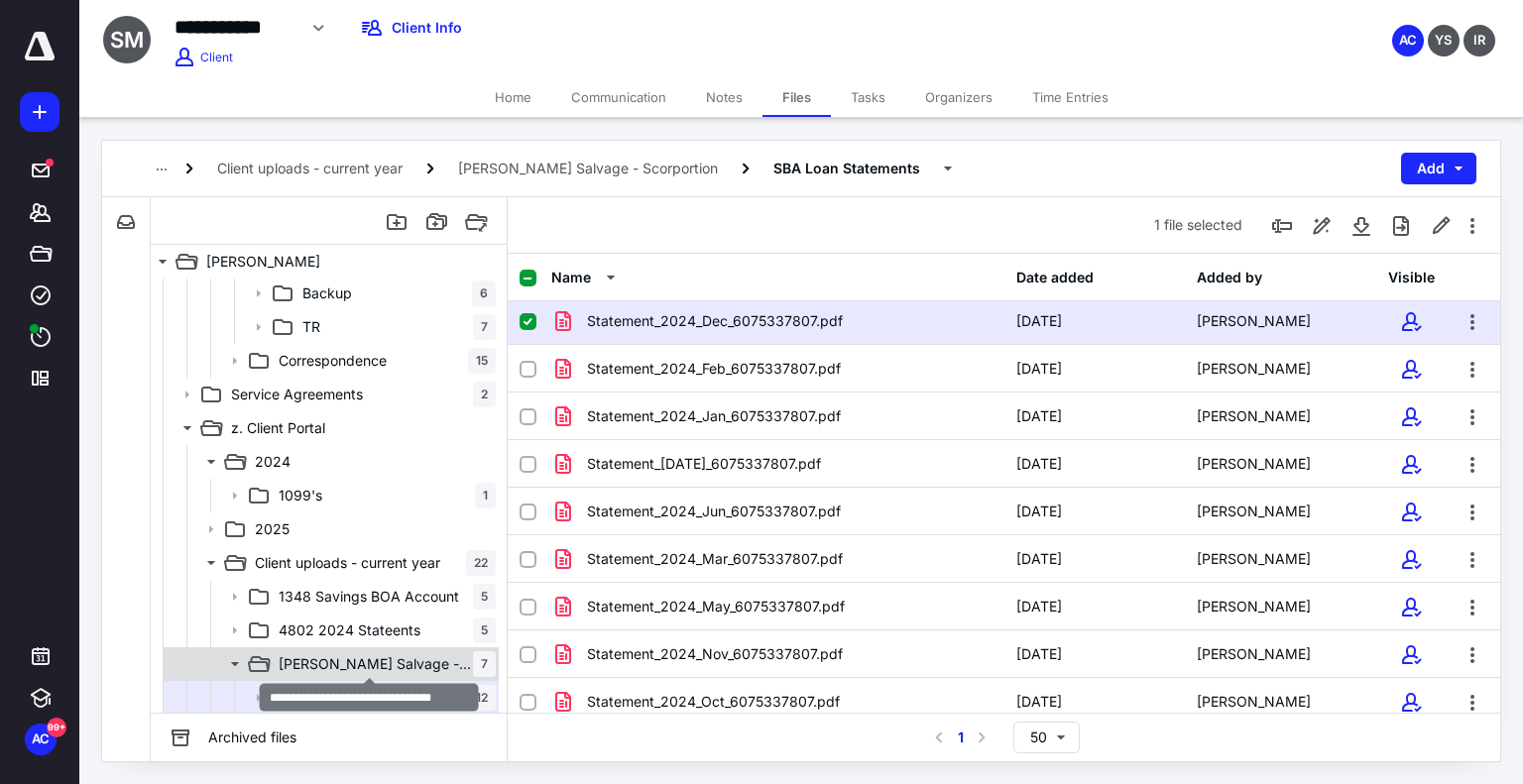 click on "[PERSON_NAME] Salvage - Scorportion" at bounding box center [376, 664] 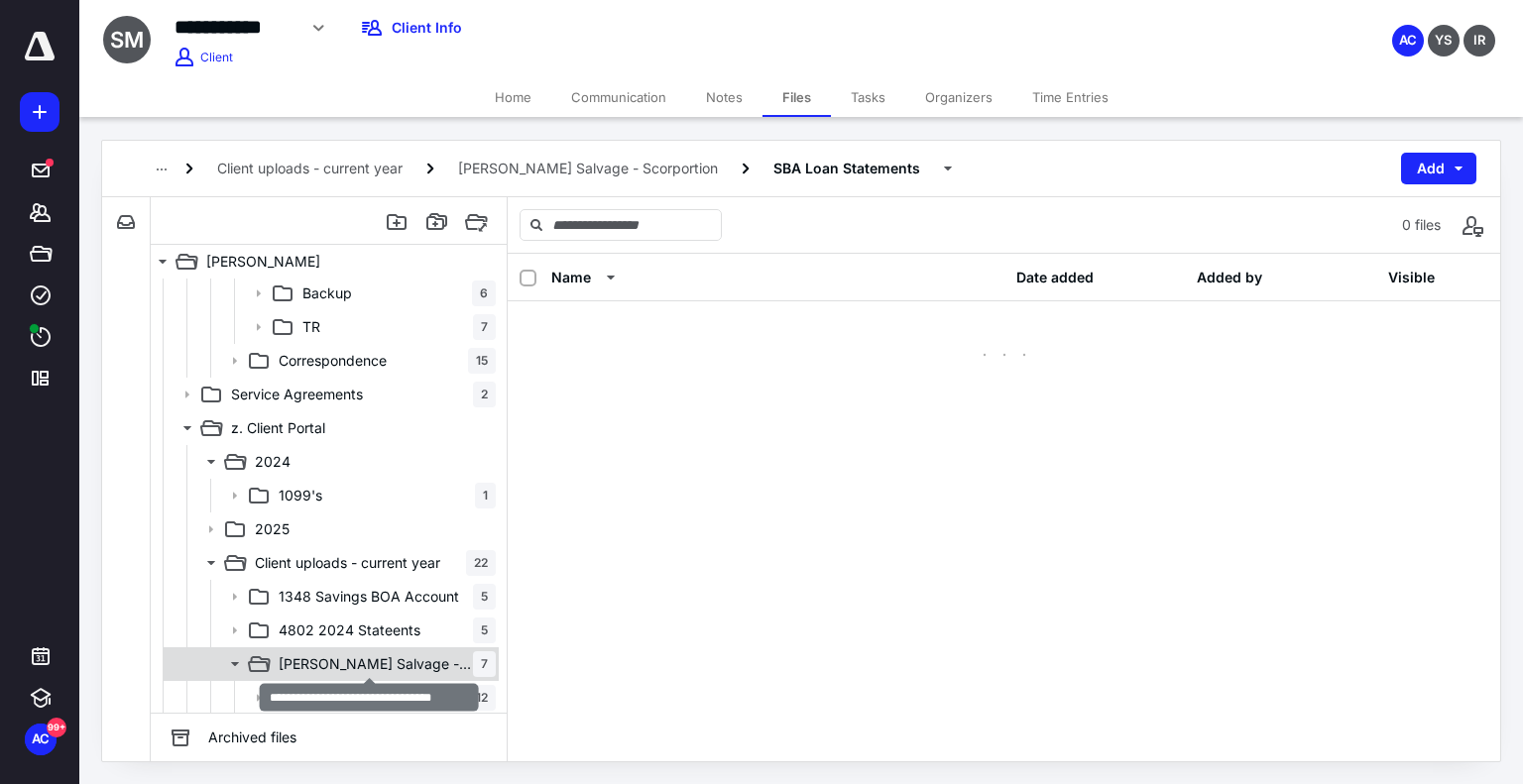 scroll, scrollTop: 0, scrollLeft: 0, axis: both 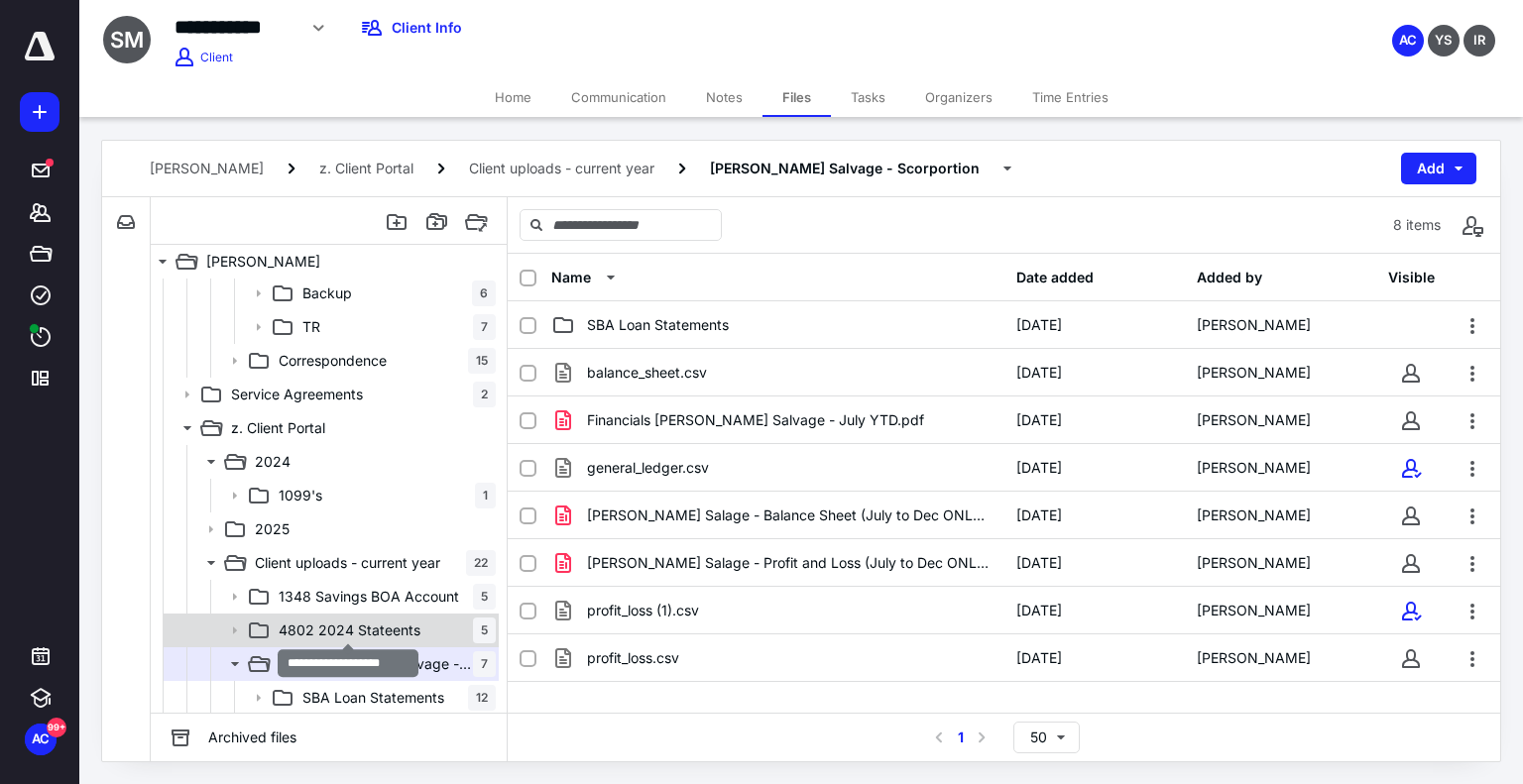 click on "4802 2024 Stateents" at bounding box center (349, 630) 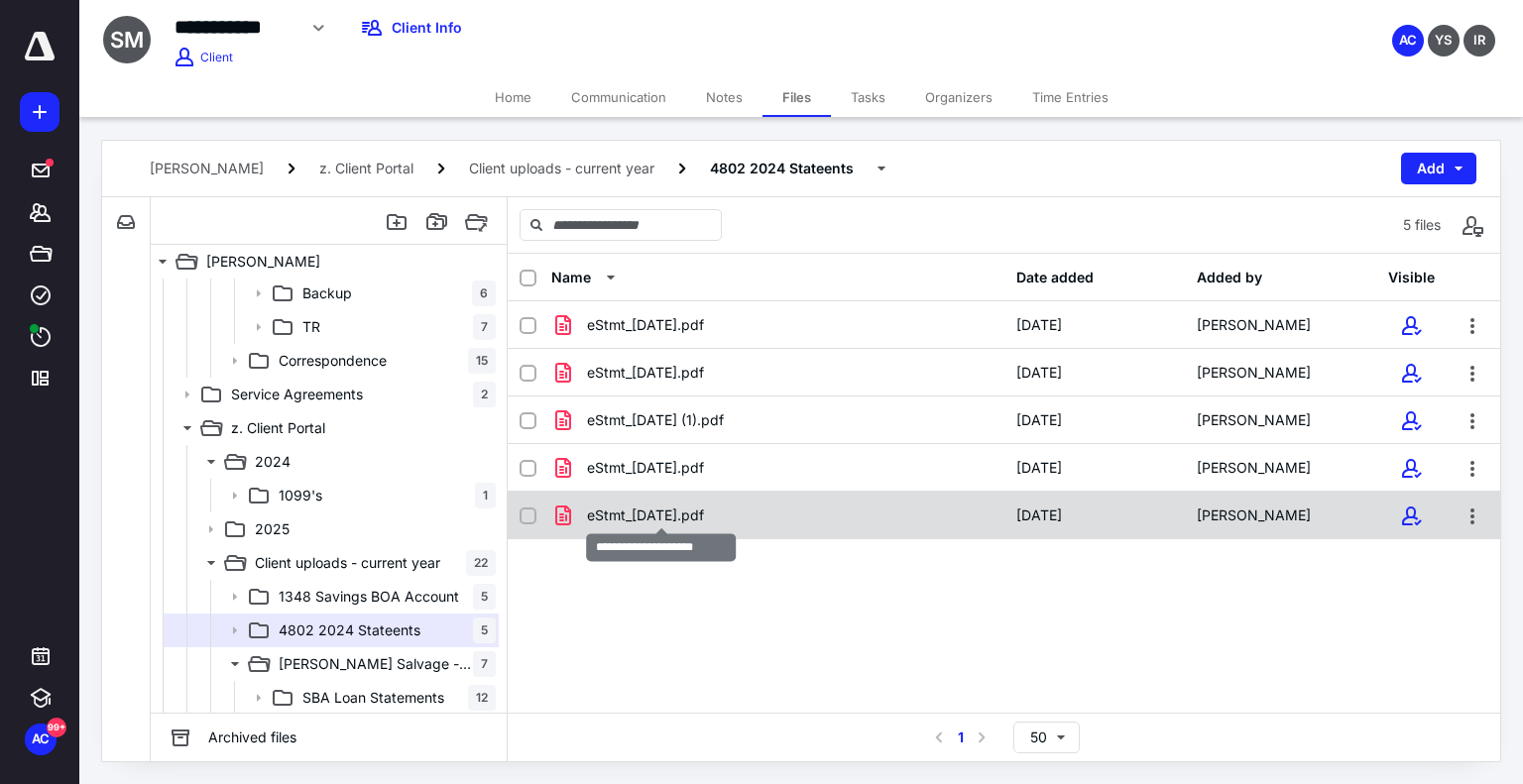 click on "eStmt_[DATE].pdf" at bounding box center [645, 515] 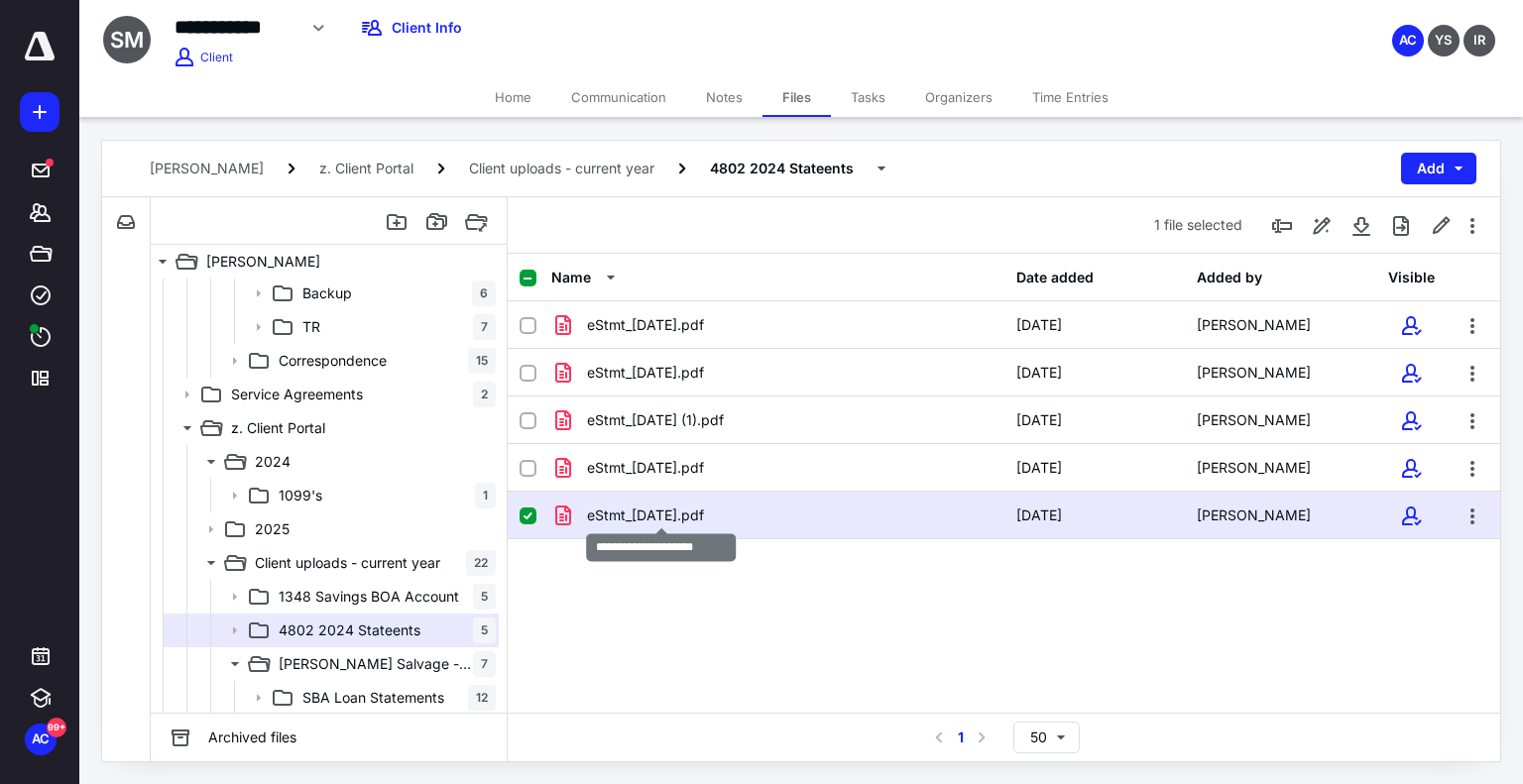 click on "eStmt_[DATE].pdf" at bounding box center [645, 515] 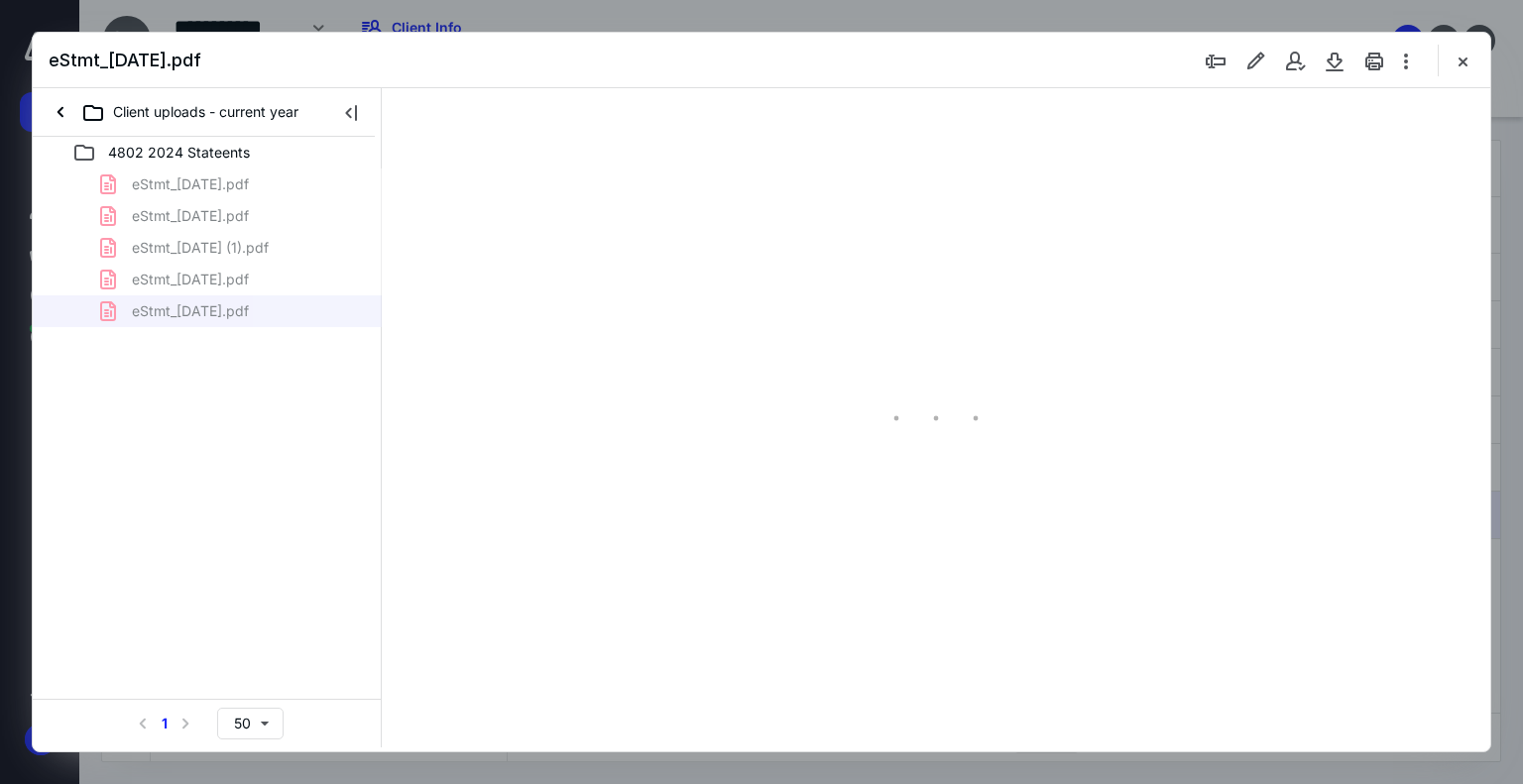 scroll, scrollTop: 0, scrollLeft: 0, axis: both 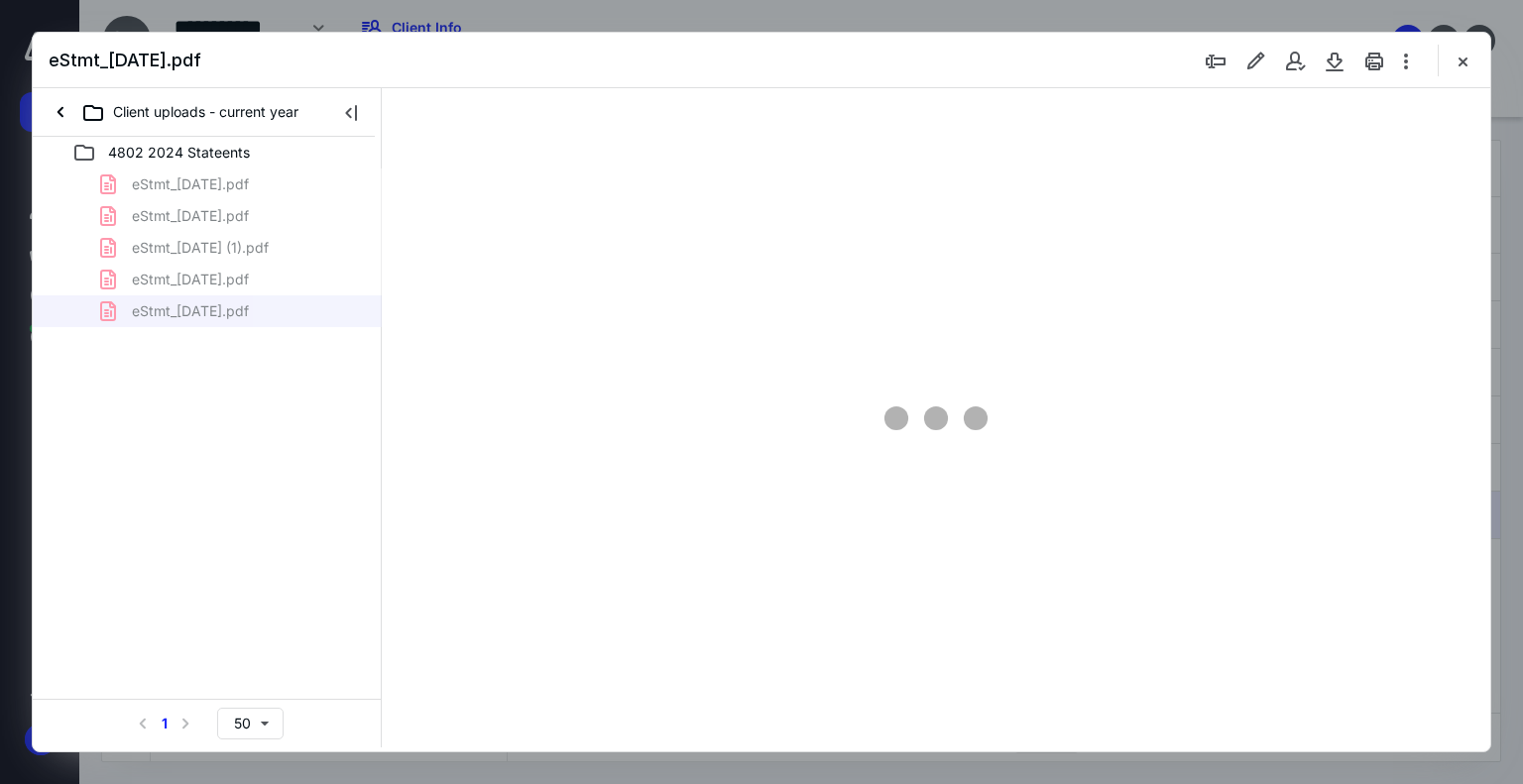 type on "179" 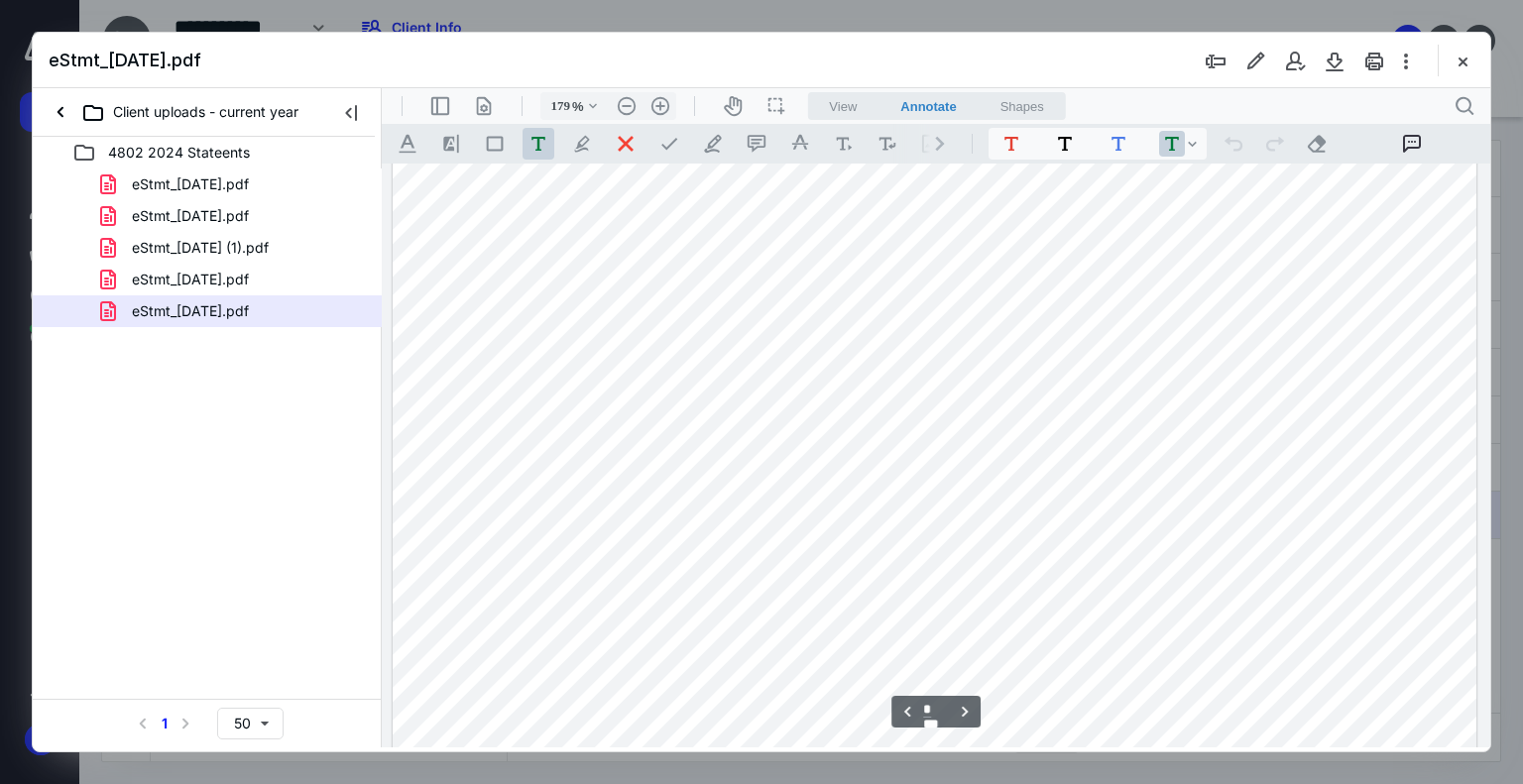 scroll, scrollTop: 3452, scrollLeft: 0, axis: vertical 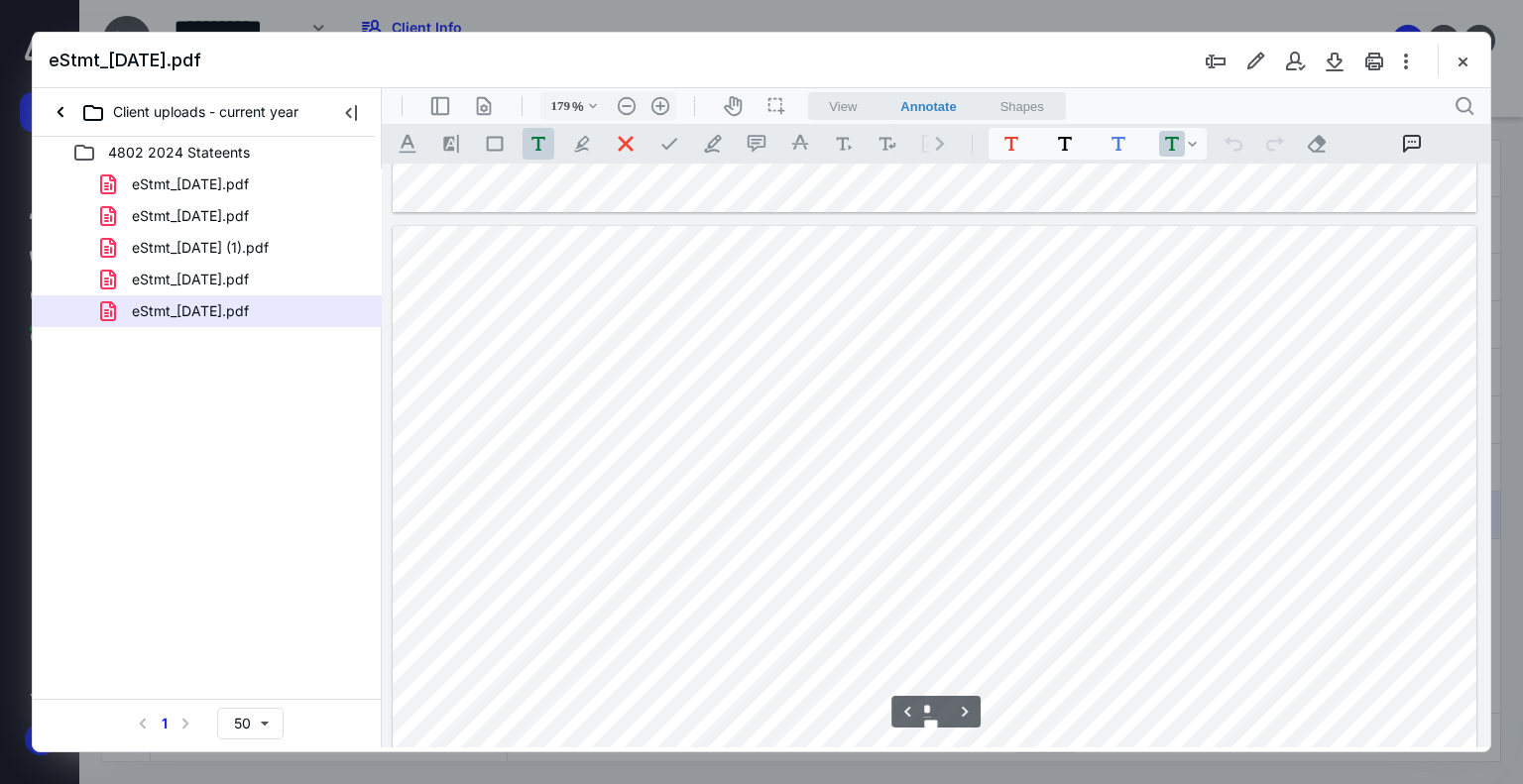 type on "*" 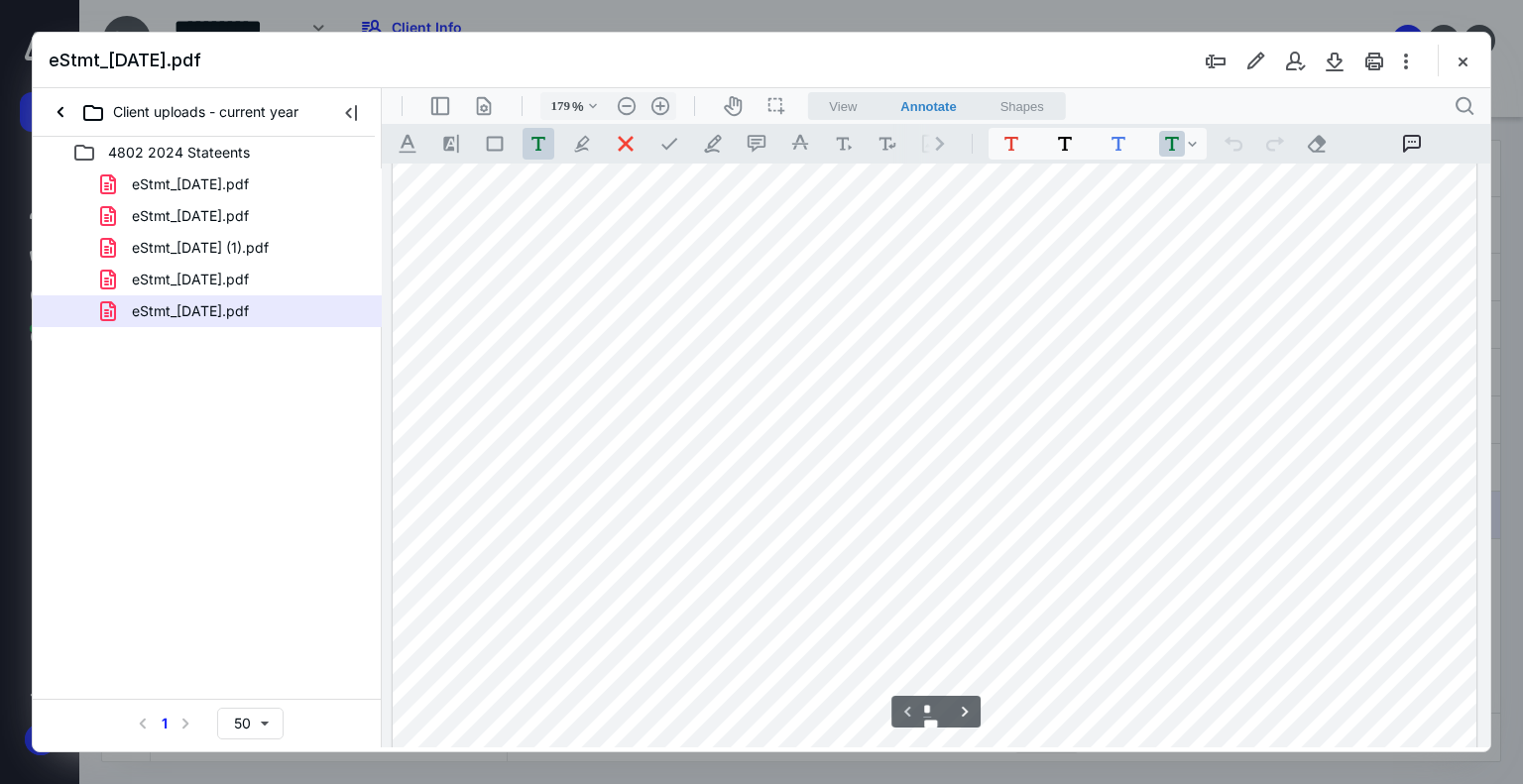 scroll, scrollTop: 0, scrollLeft: 0, axis: both 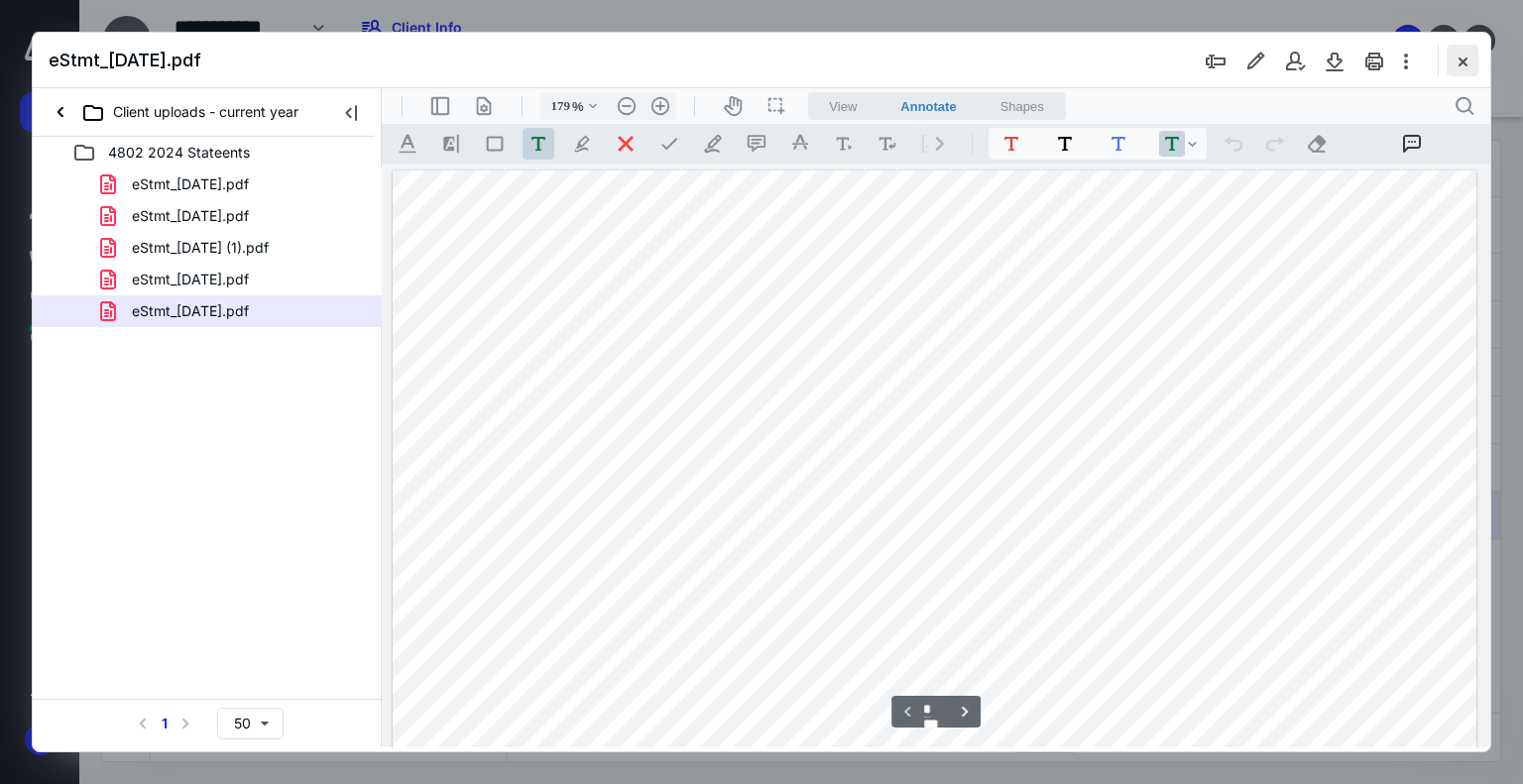 click at bounding box center (1463, 60) 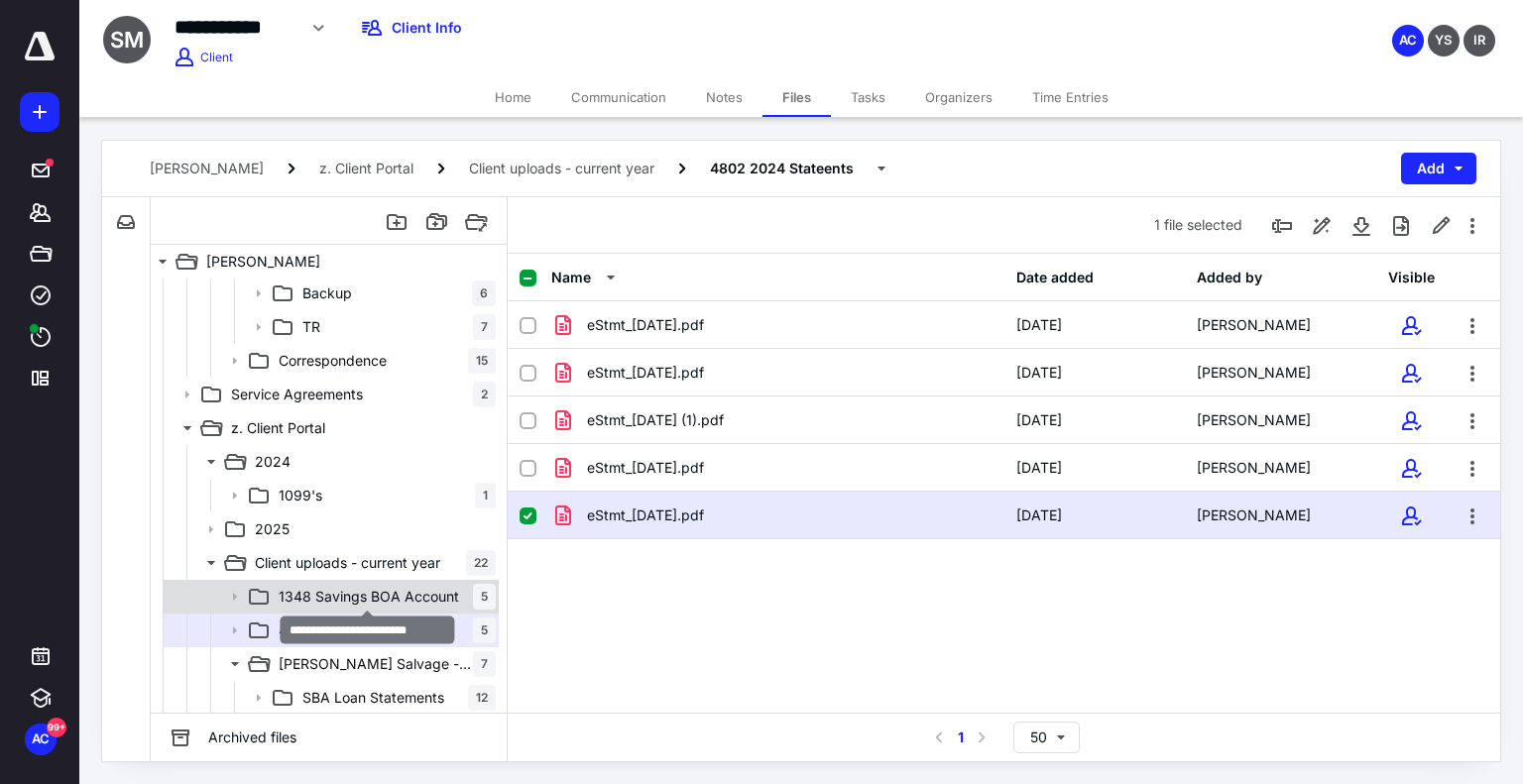 click on "1348 Savings BOA Account" at bounding box center [369, 597] 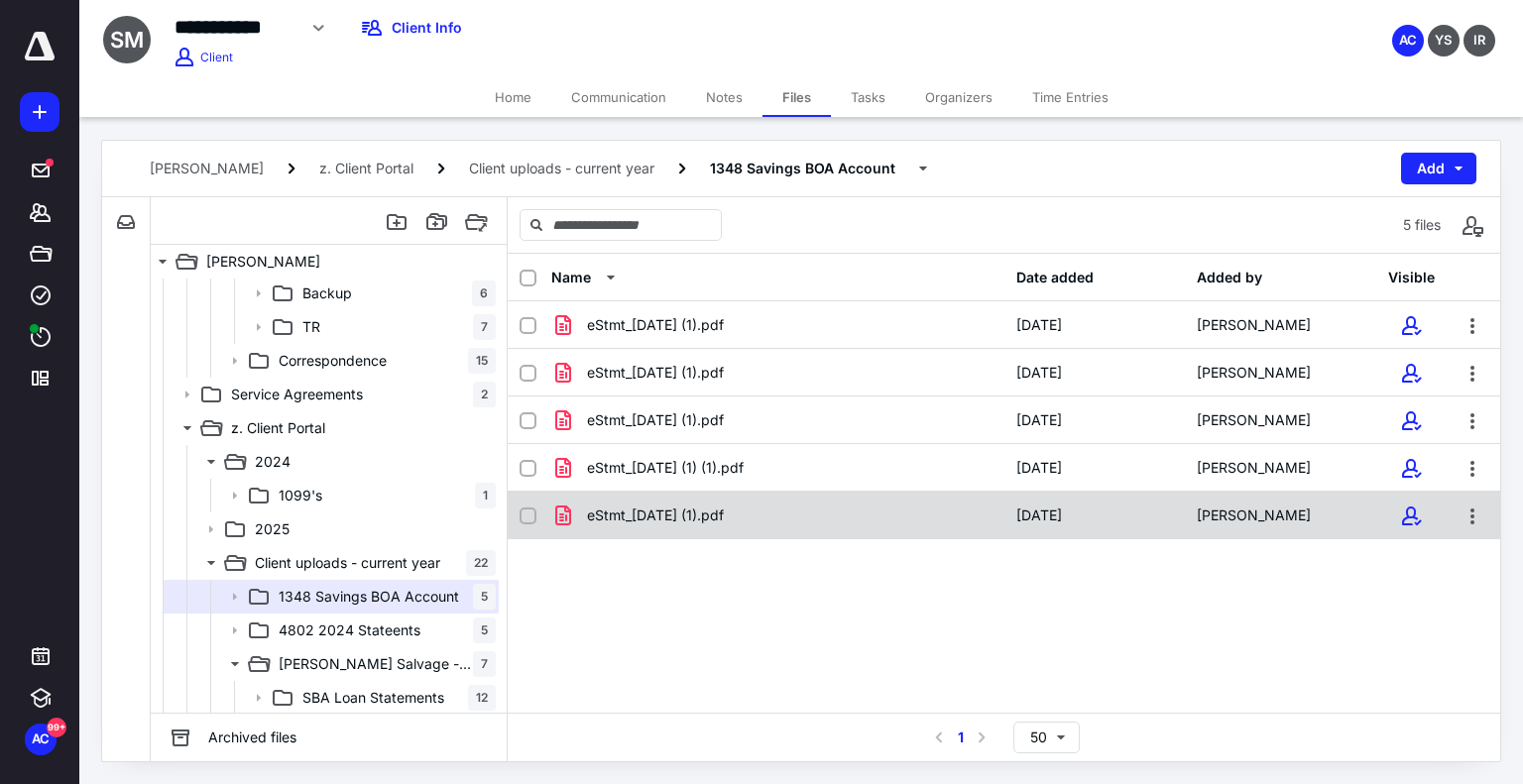 click on "eStmt_[DATE] (1).pdf [DATE] [PERSON_NAME]" at bounding box center [1003, 515] 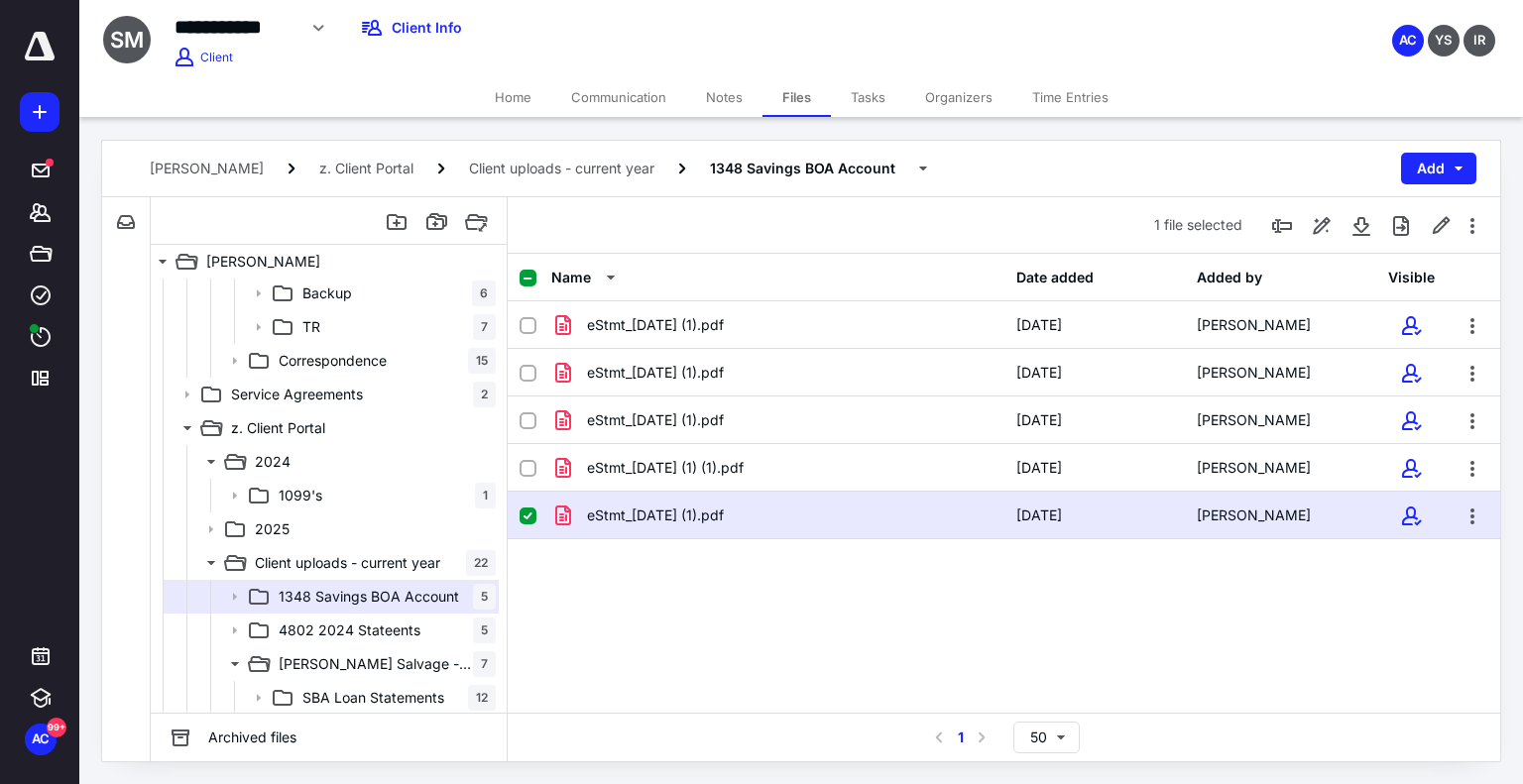 click on "eStmt_[DATE] (1).pdf [DATE] [PERSON_NAME]" at bounding box center [1003, 515] 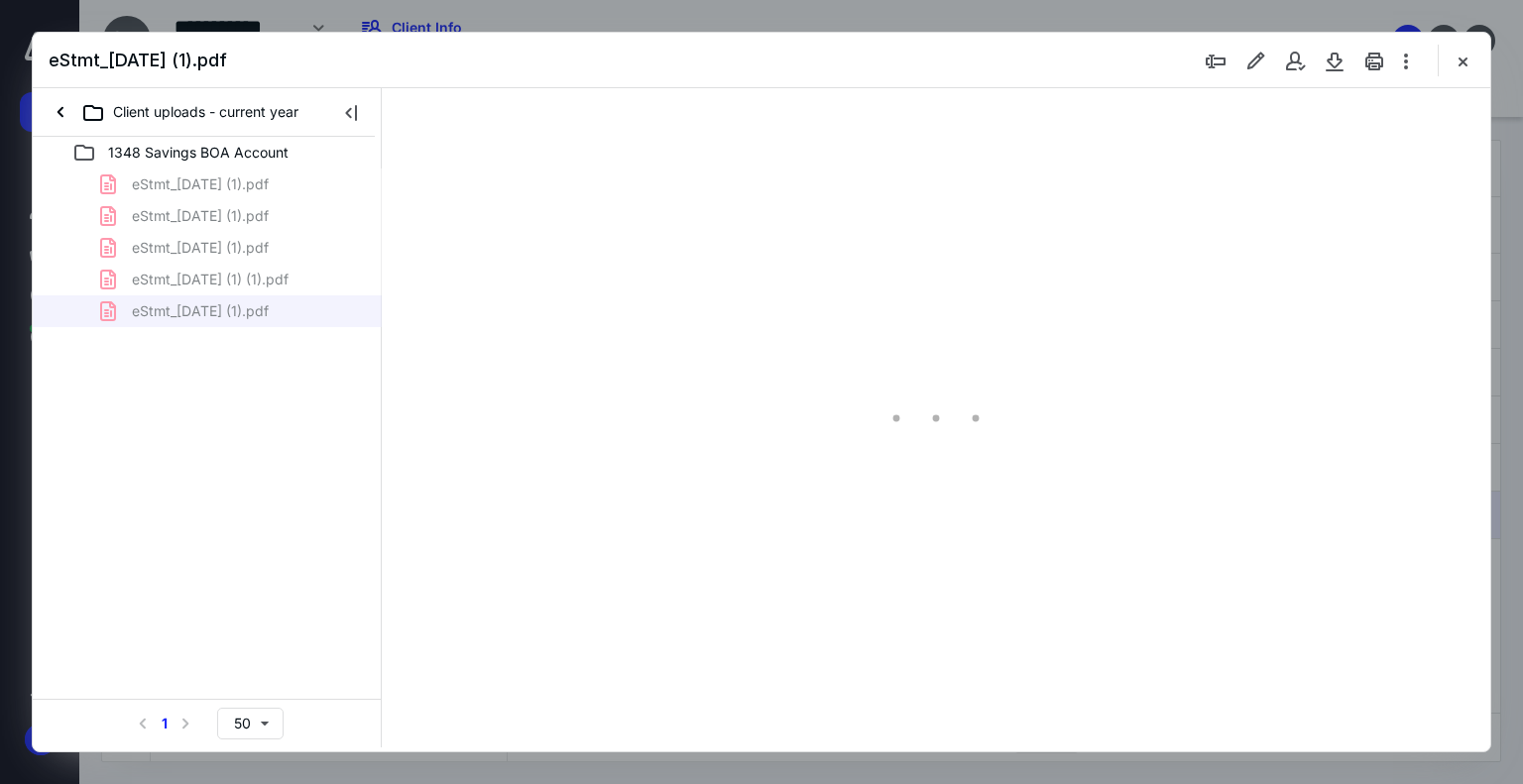 scroll, scrollTop: 0, scrollLeft: 0, axis: both 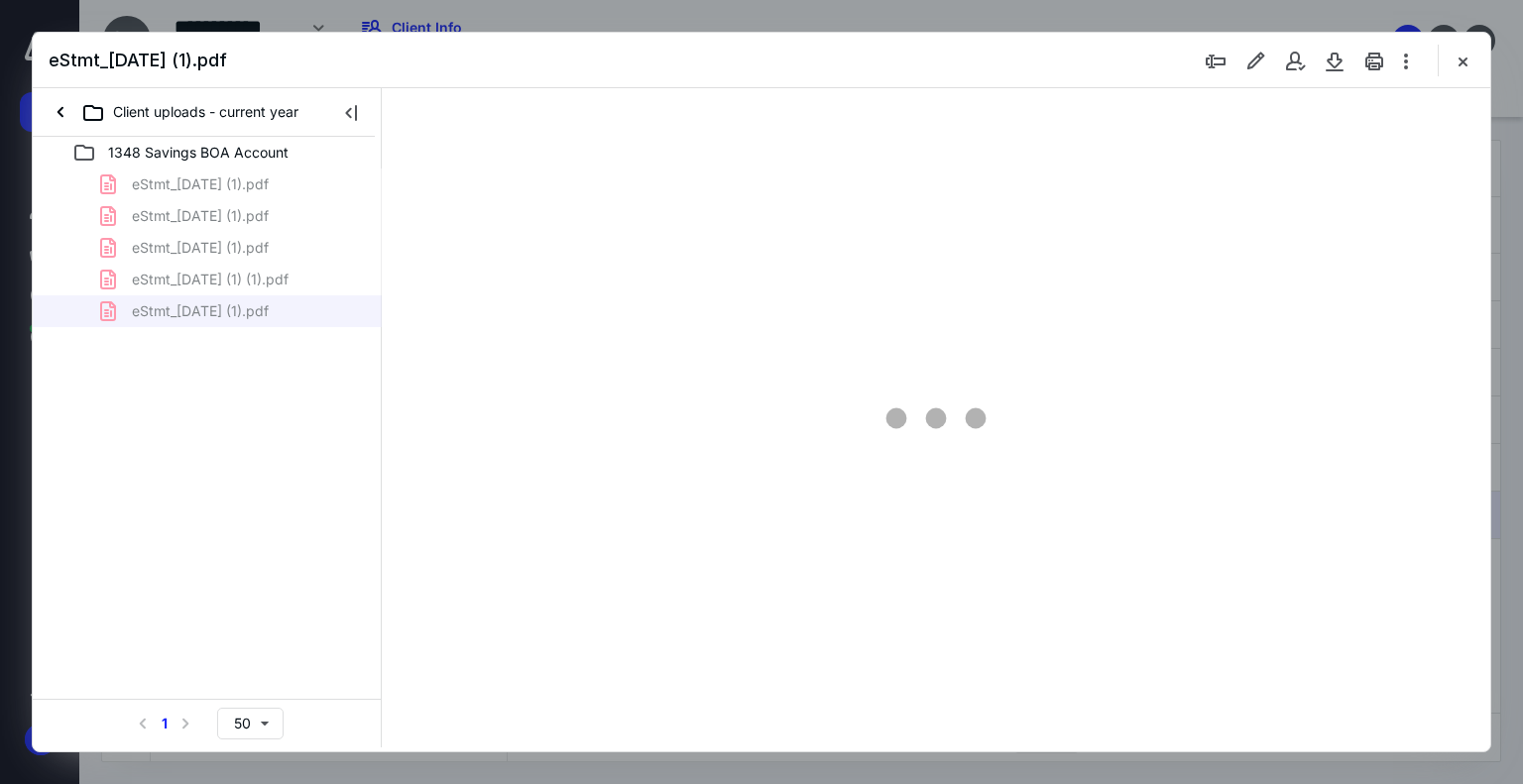 type on "179" 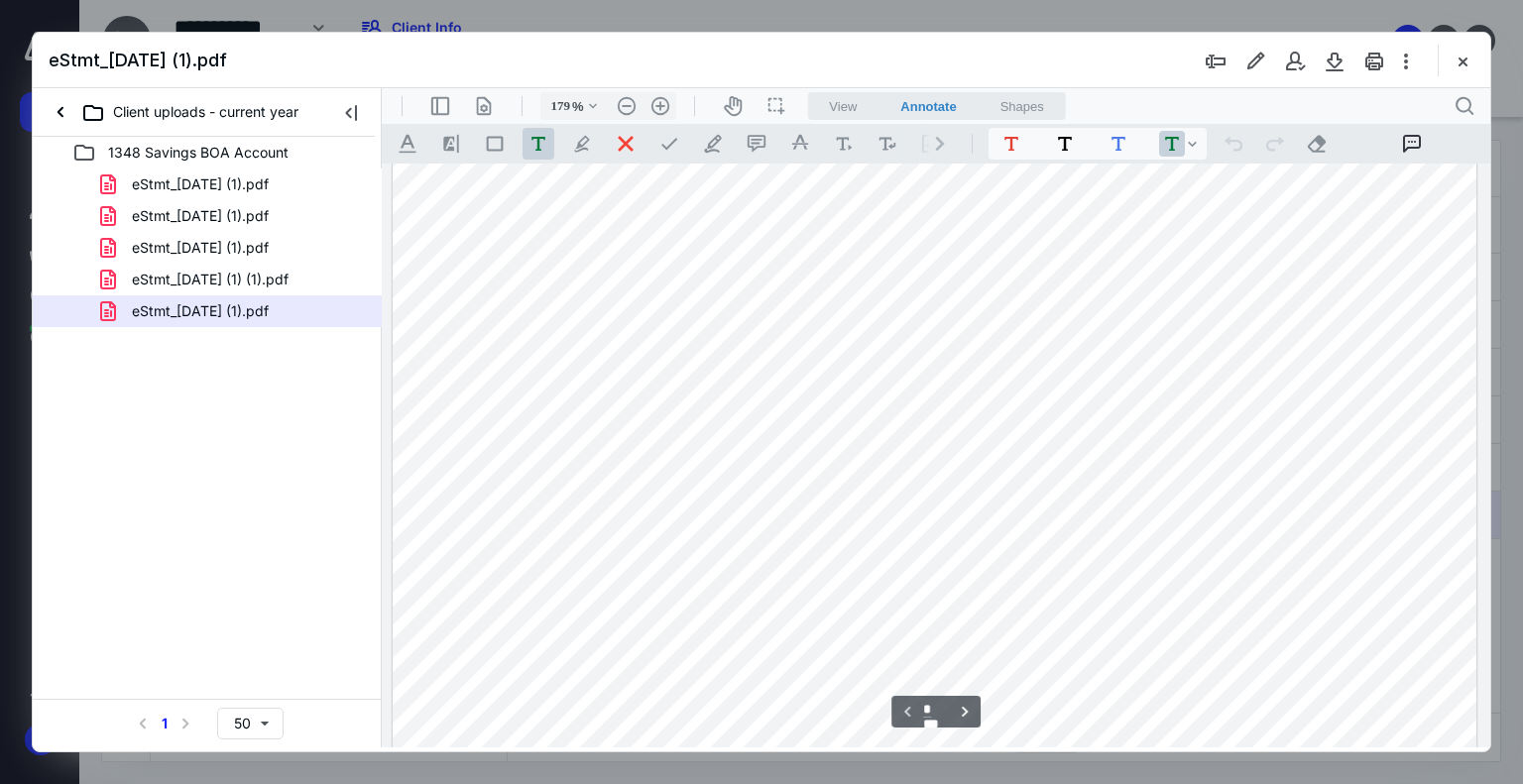 scroll, scrollTop: 677, scrollLeft: 0, axis: vertical 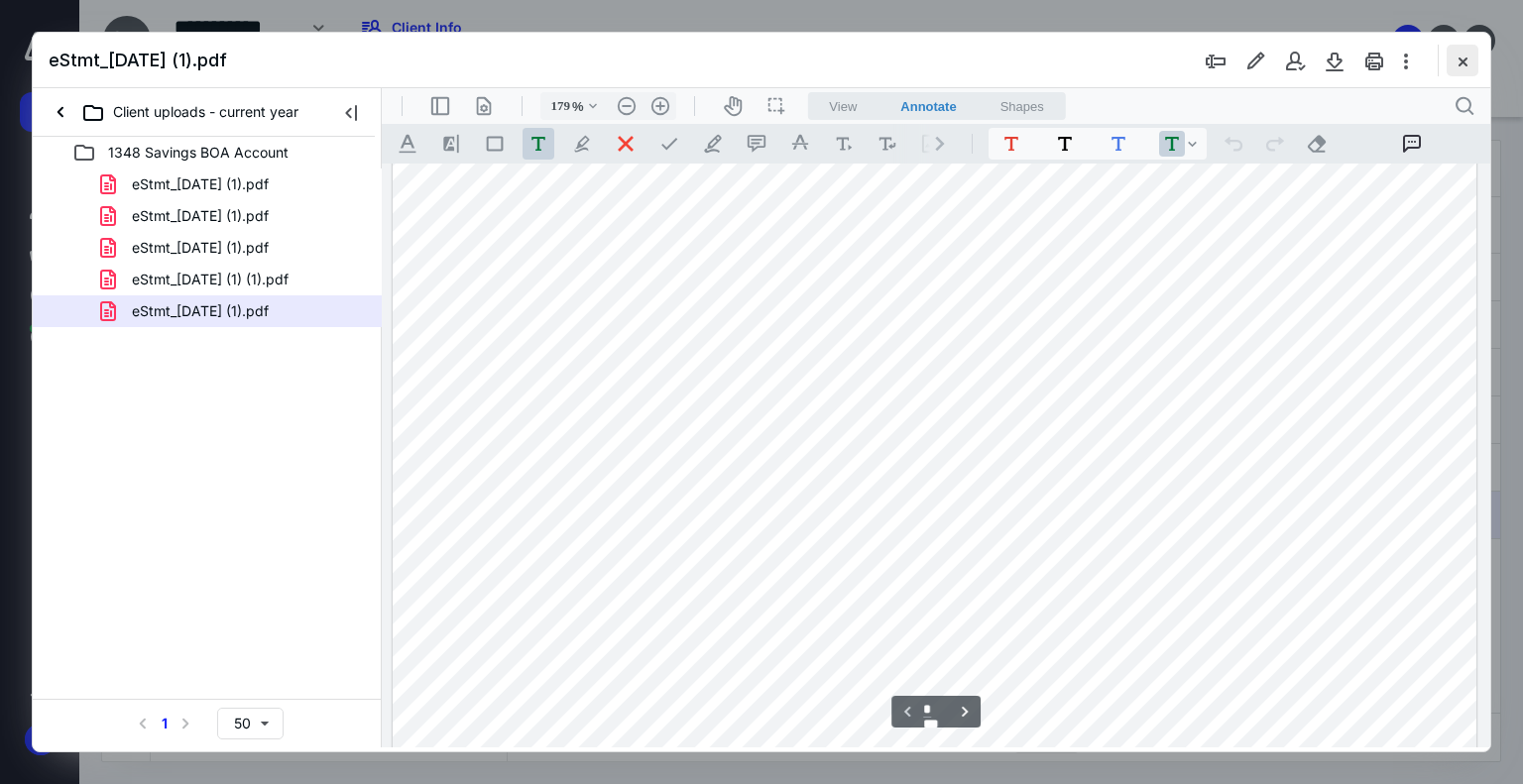 click at bounding box center [1463, 60] 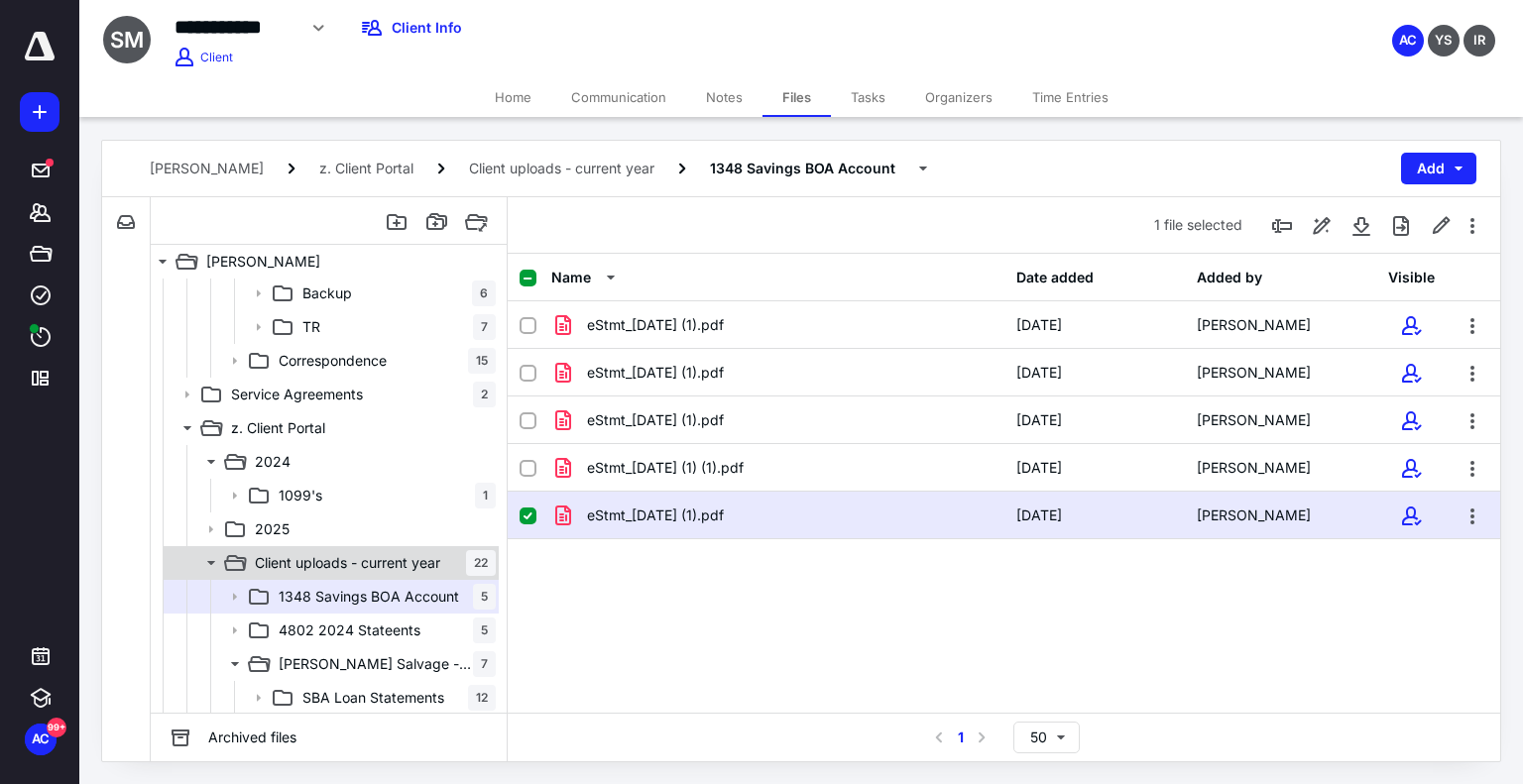 click on "Client uploads - current year 22" at bounding box center (371, 563) 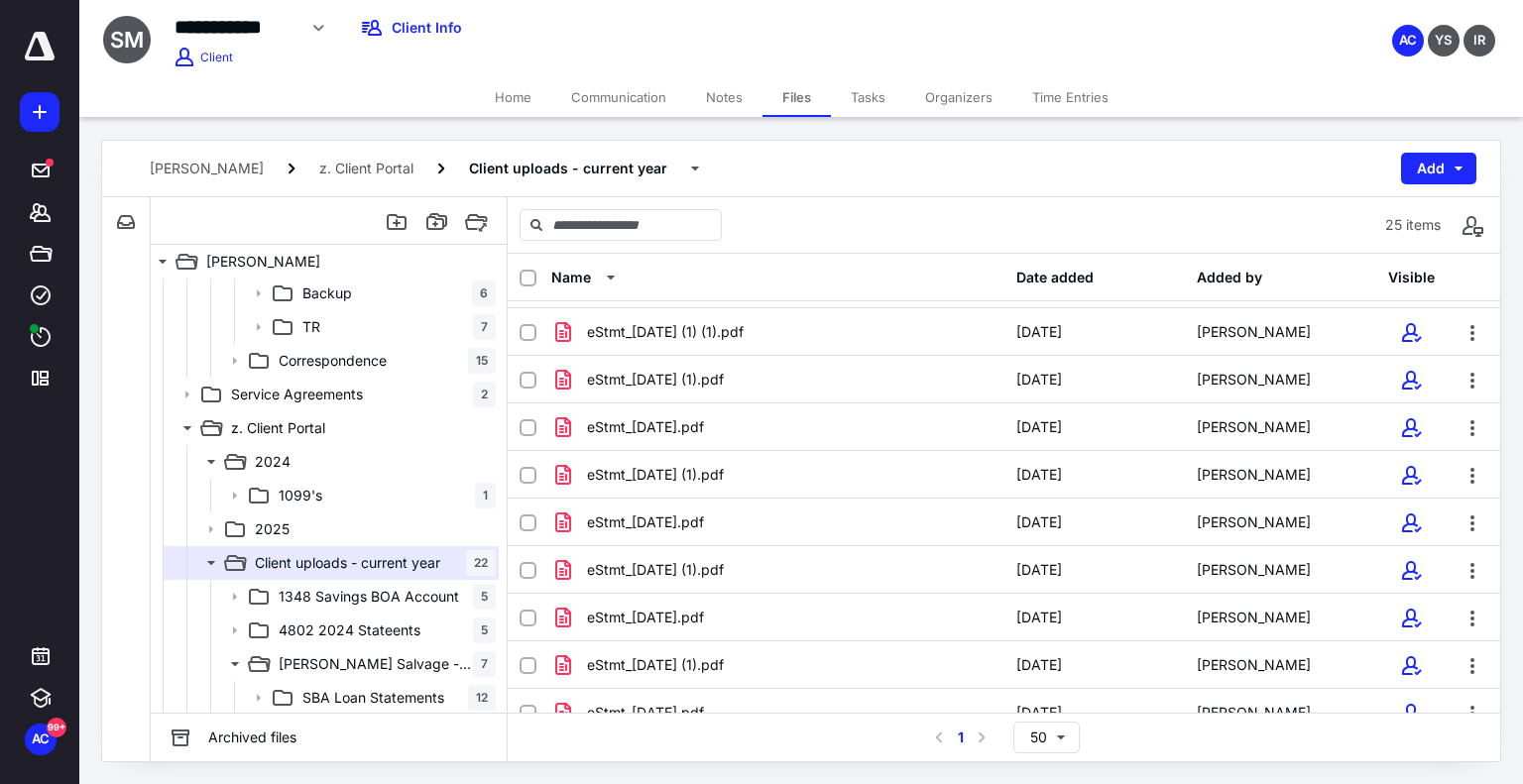scroll, scrollTop: 772, scrollLeft: 0, axis: vertical 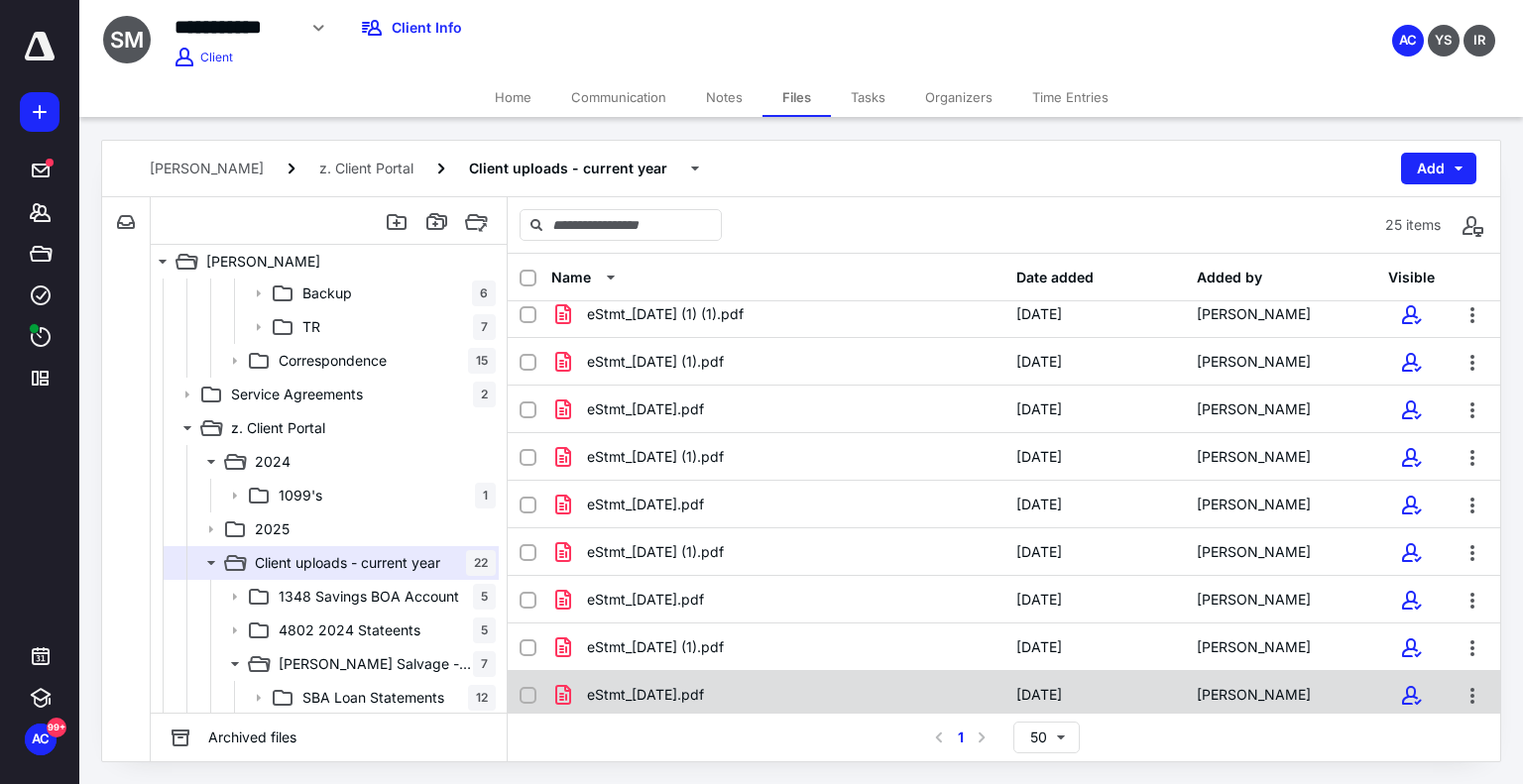 click on "eStmt_[DATE].pdf" at bounding box center (645, 695) 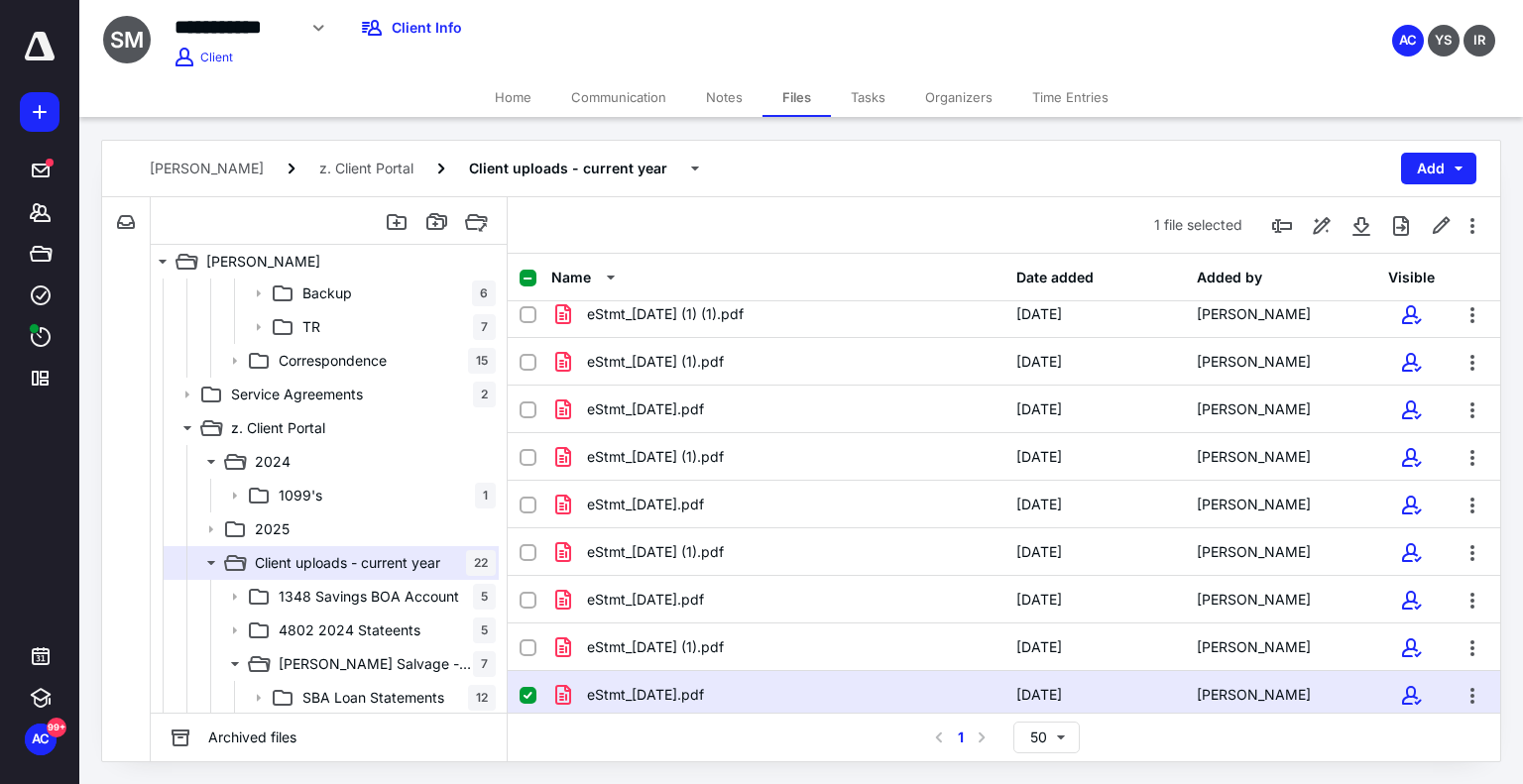 click on "eStmt_[DATE].pdf" at bounding box center (777, 695) 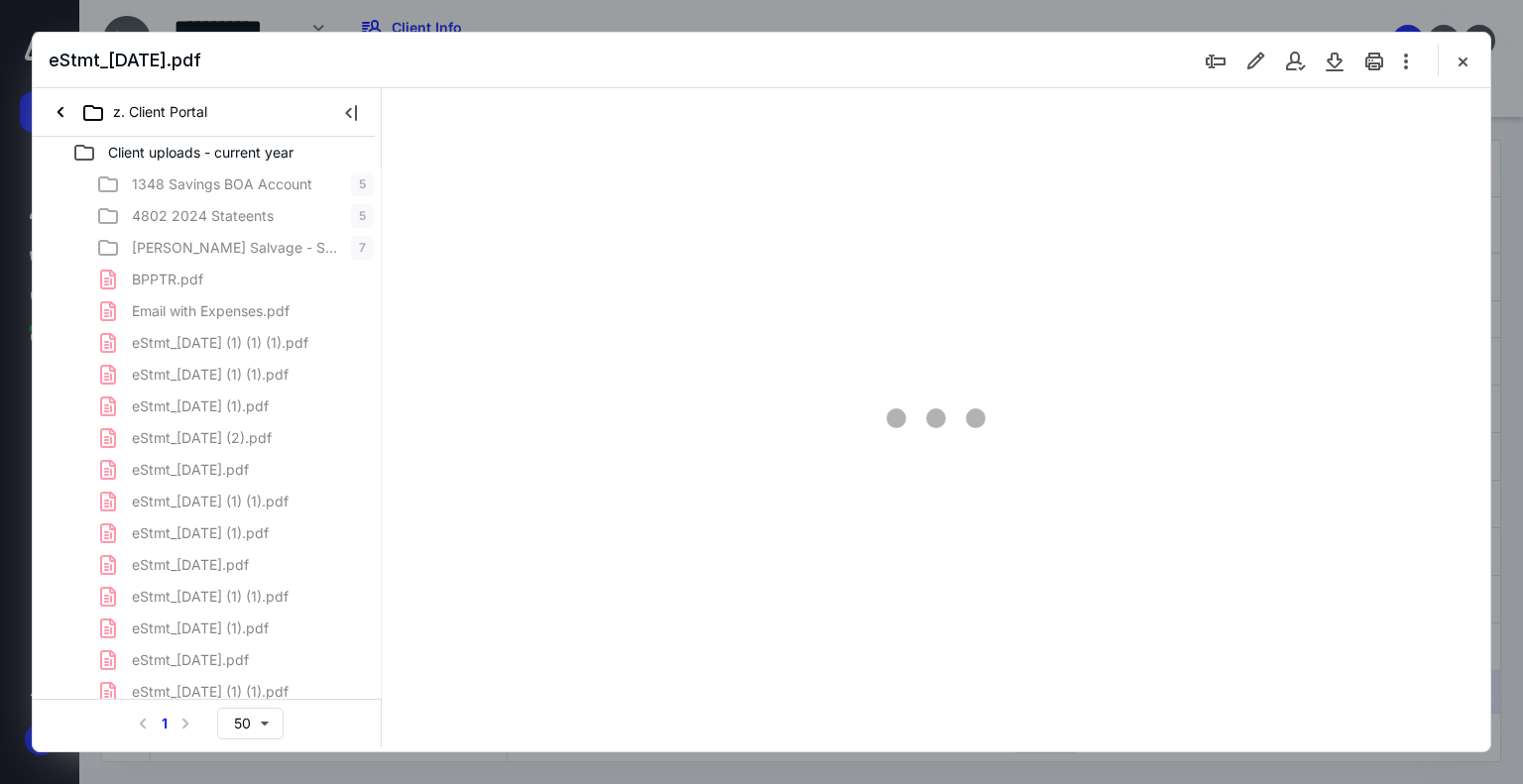 scroll, scrollTop: 0, scrollLeft: 0, axis: both 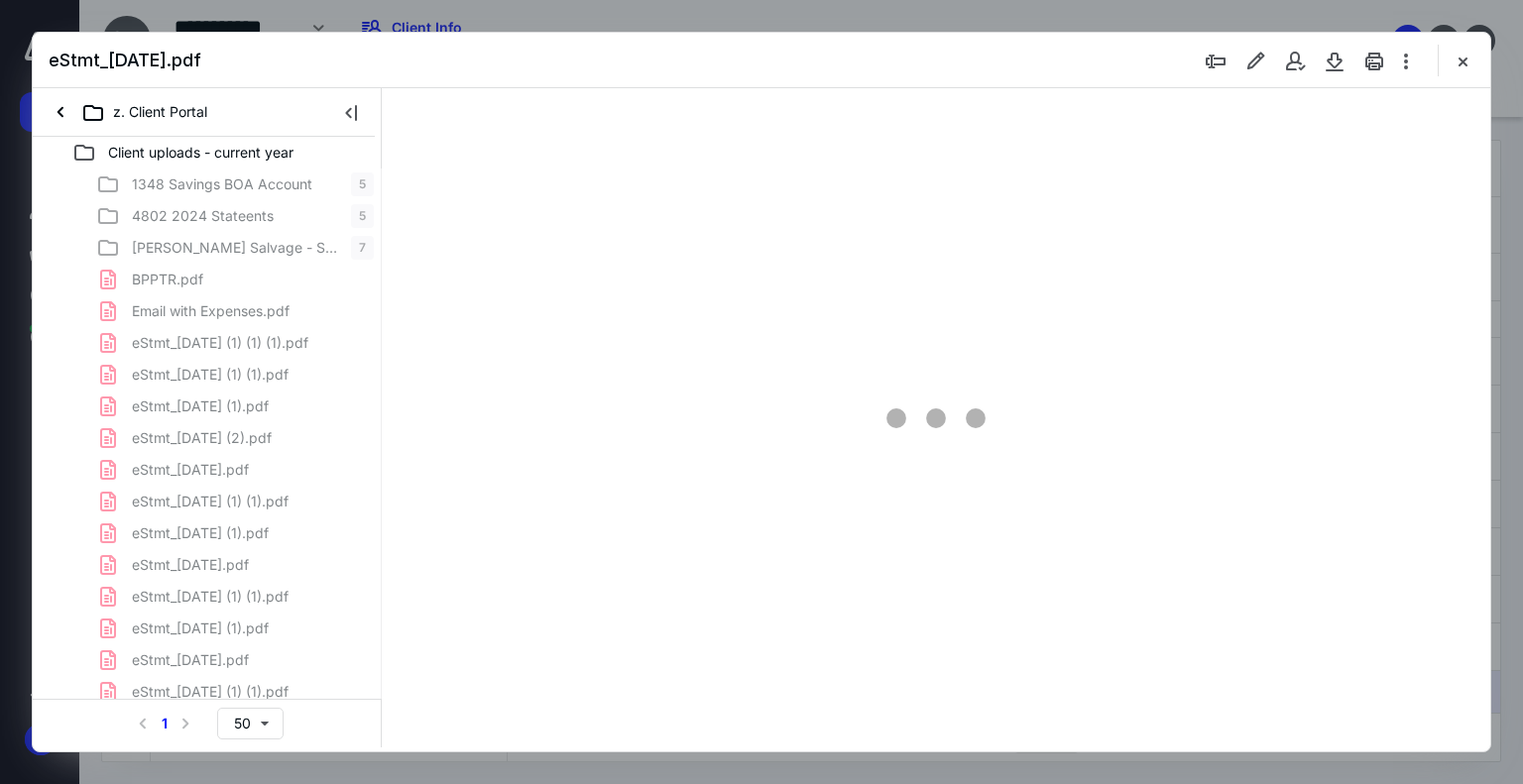 type on "179" 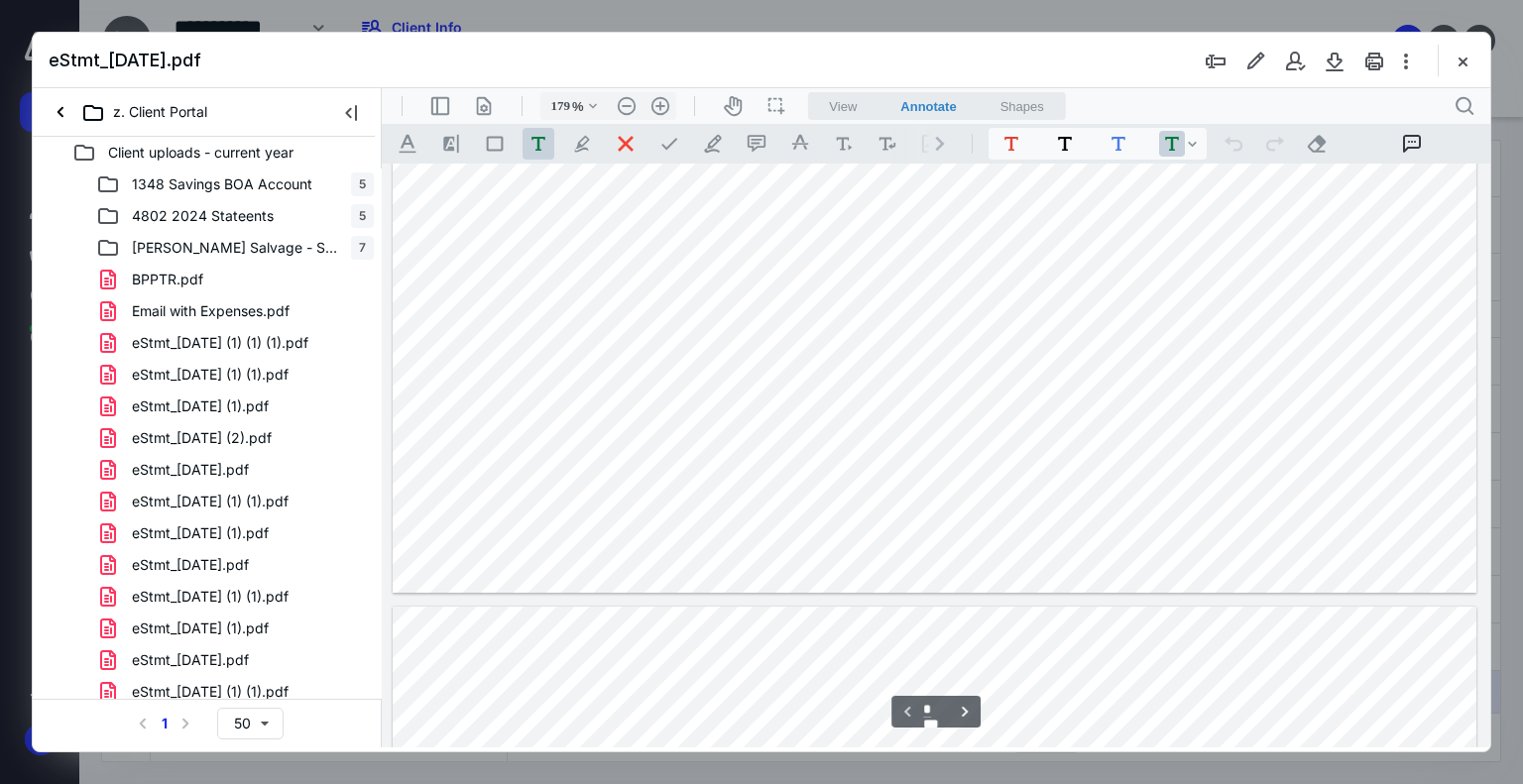 scroll, scrollTop: 1073, scrollLeft: 0, axis: vertical 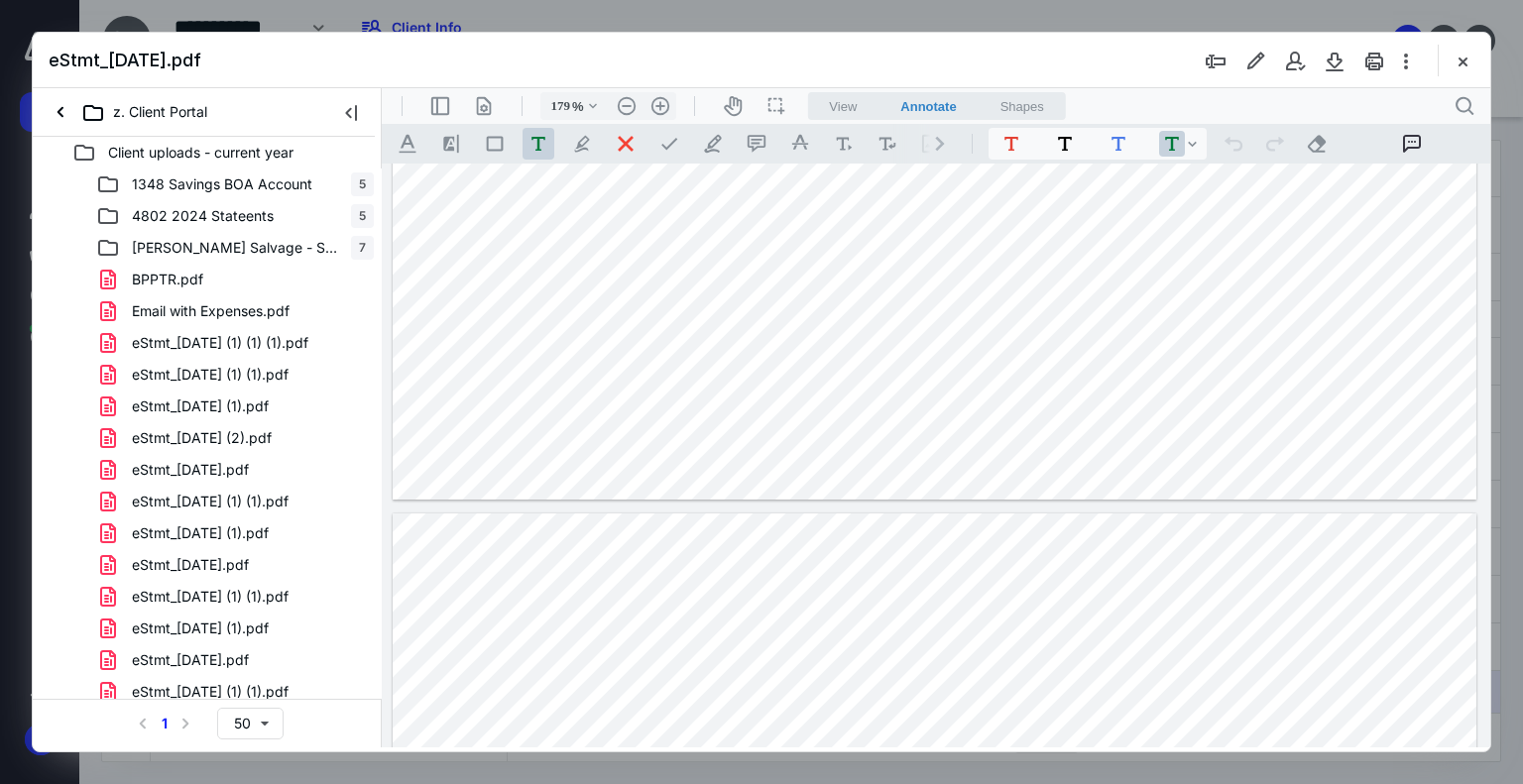 click at bounding box center (1463, 60) 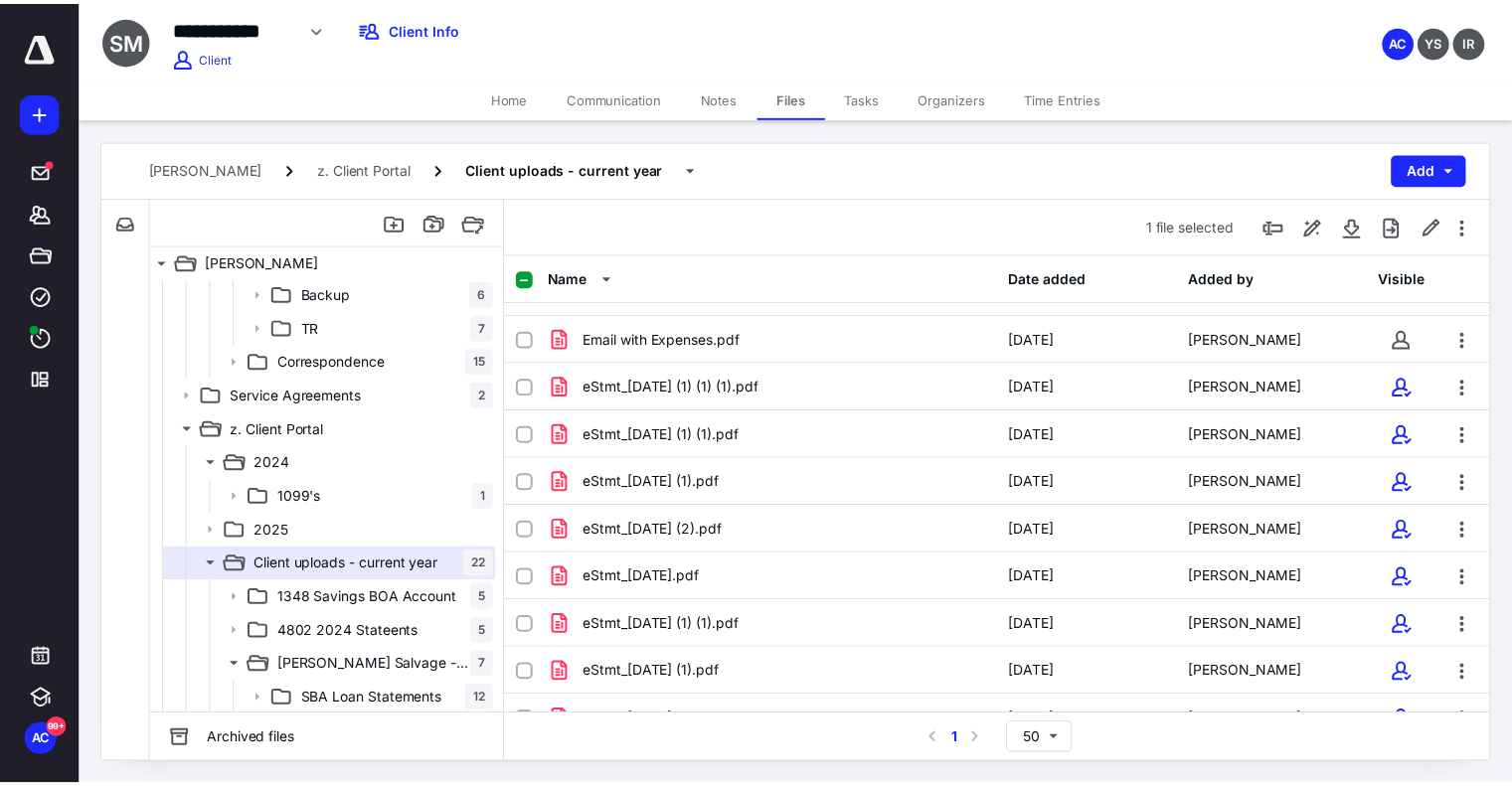 scroll, scrollTop: 0, scrollLeft: 0, axis: both 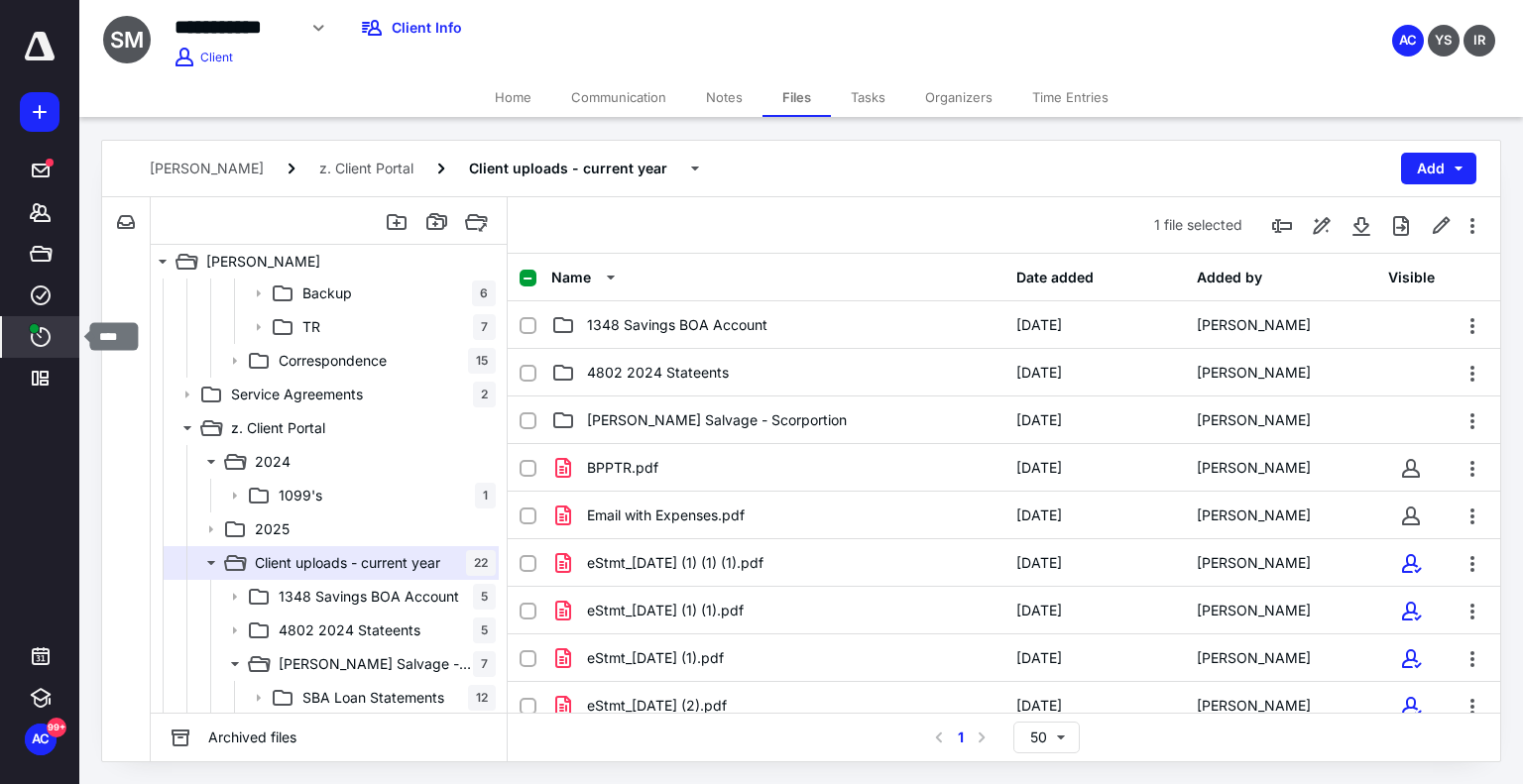 click 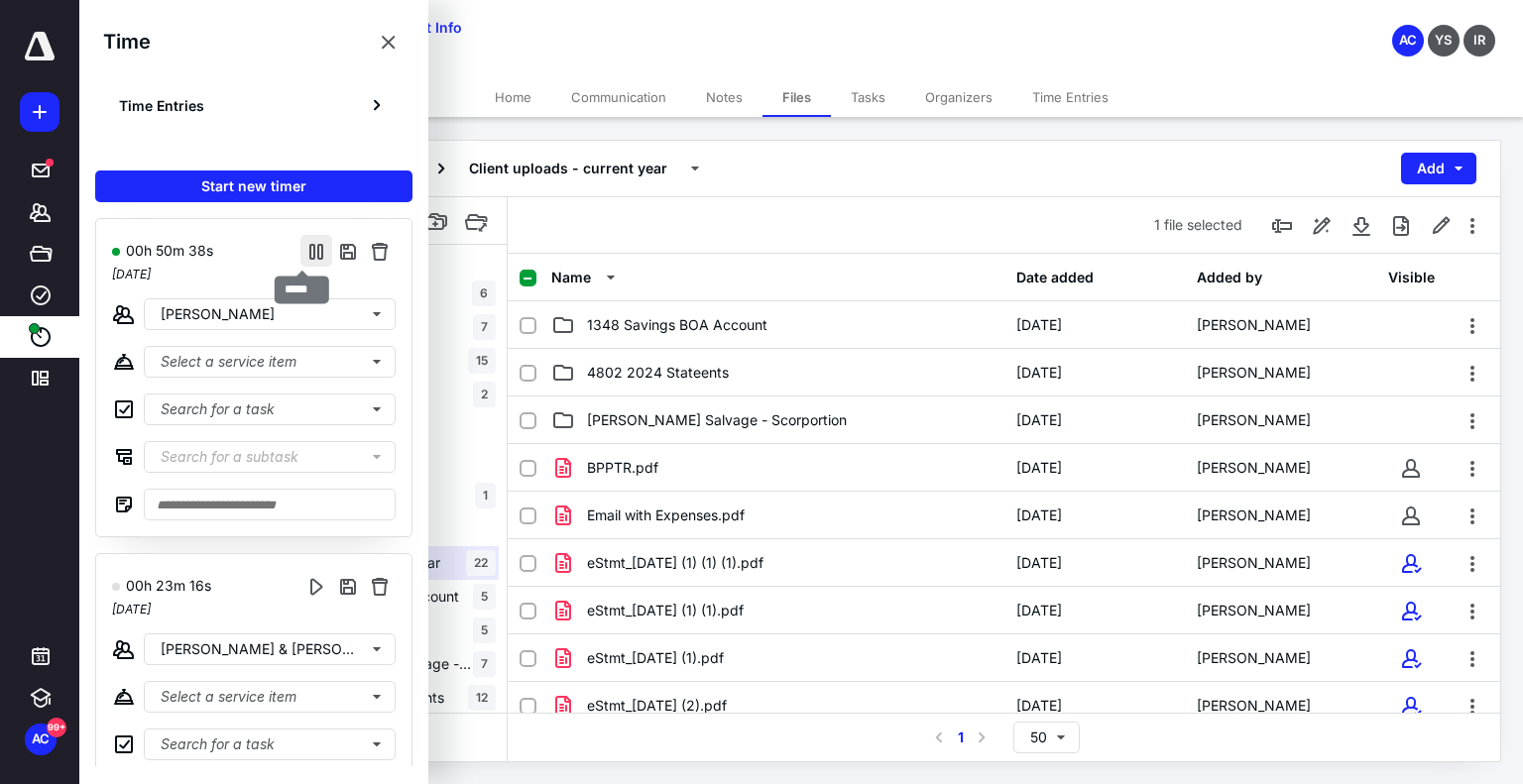 click at bounding box center (316, 251) 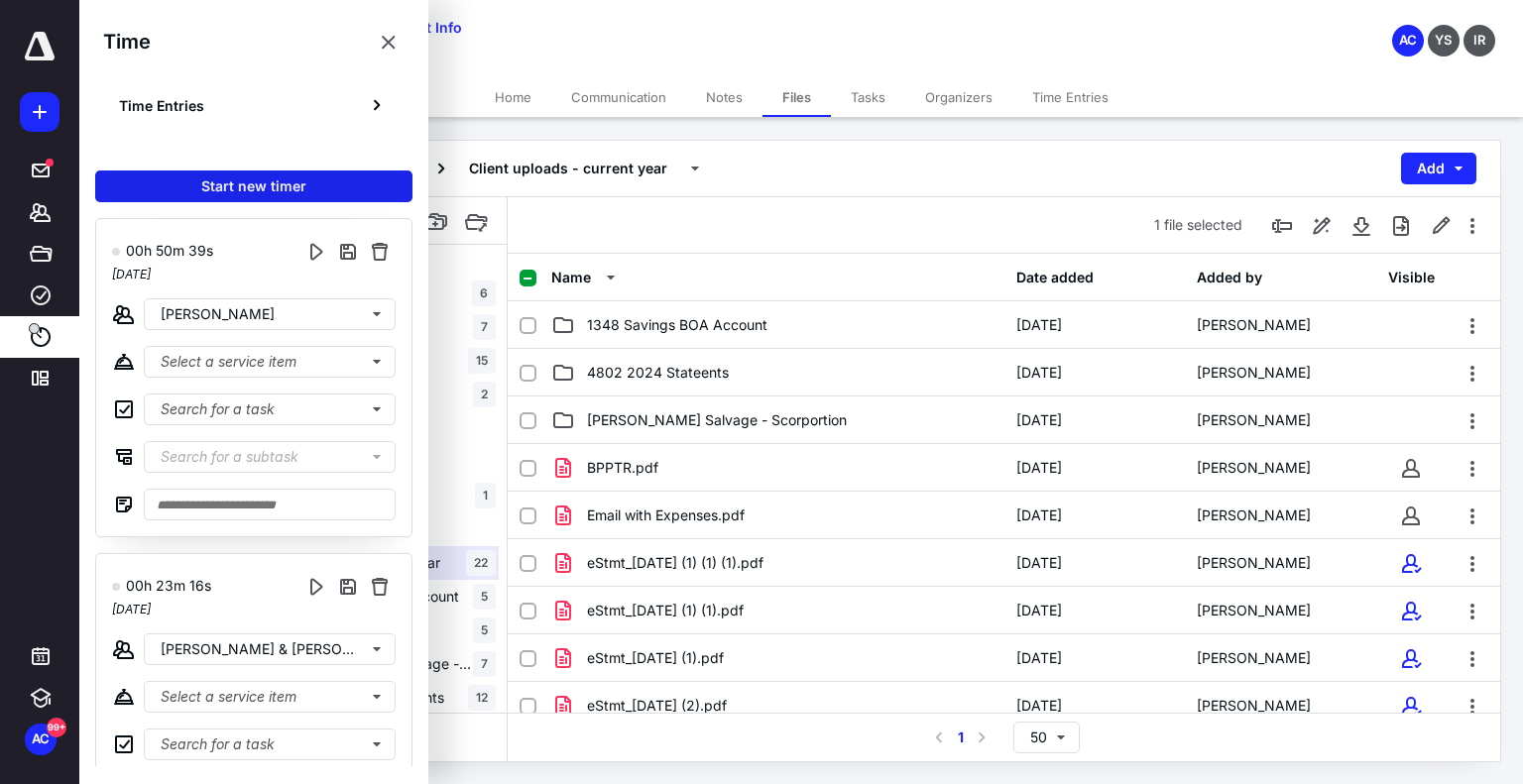 drag, startPoint x: 223, startPoint y: 212, endPoint x: 223, endPoint y: 199, distance: 13 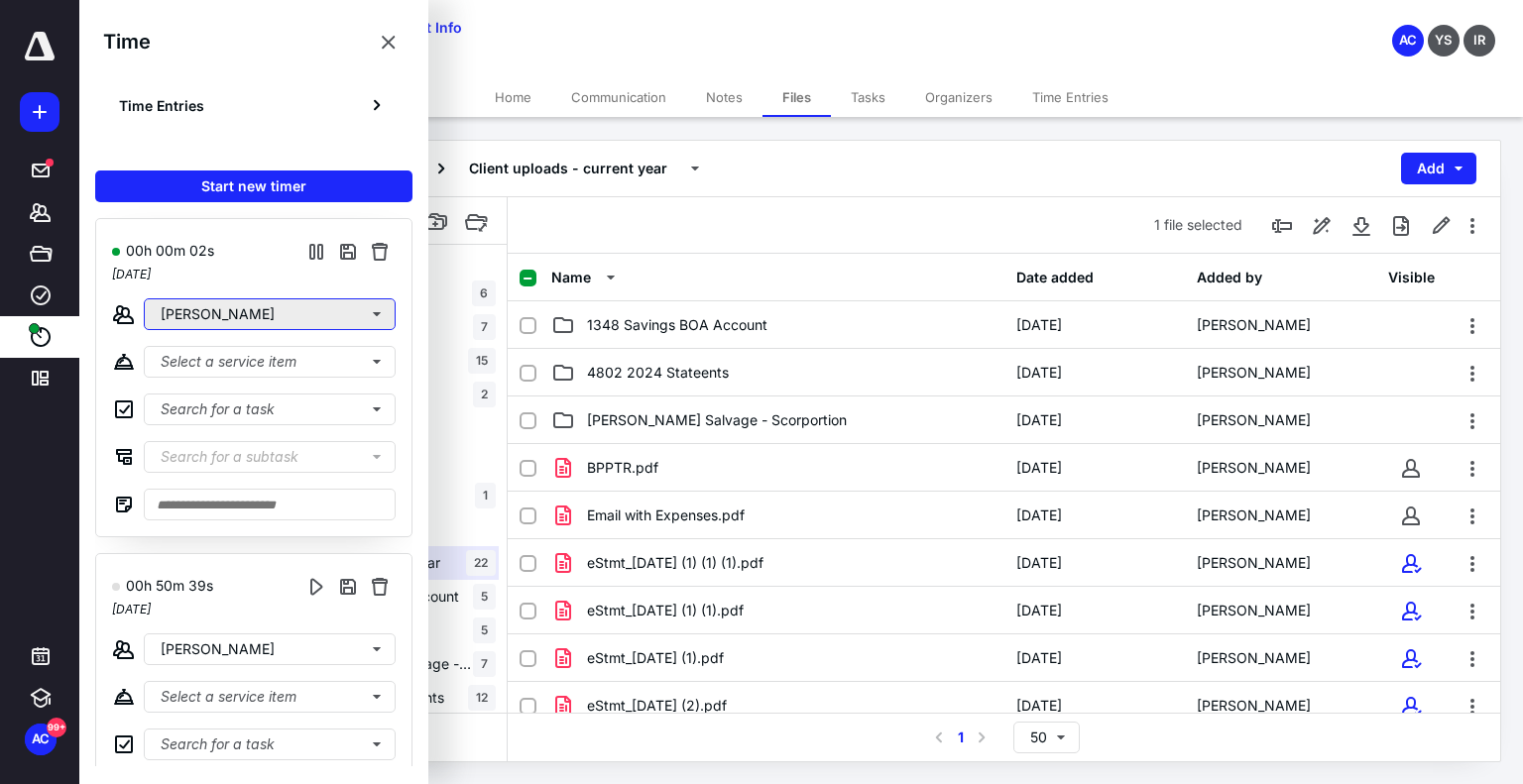 click on "[PERSON_NAME]" at bounding box center [270, 314] 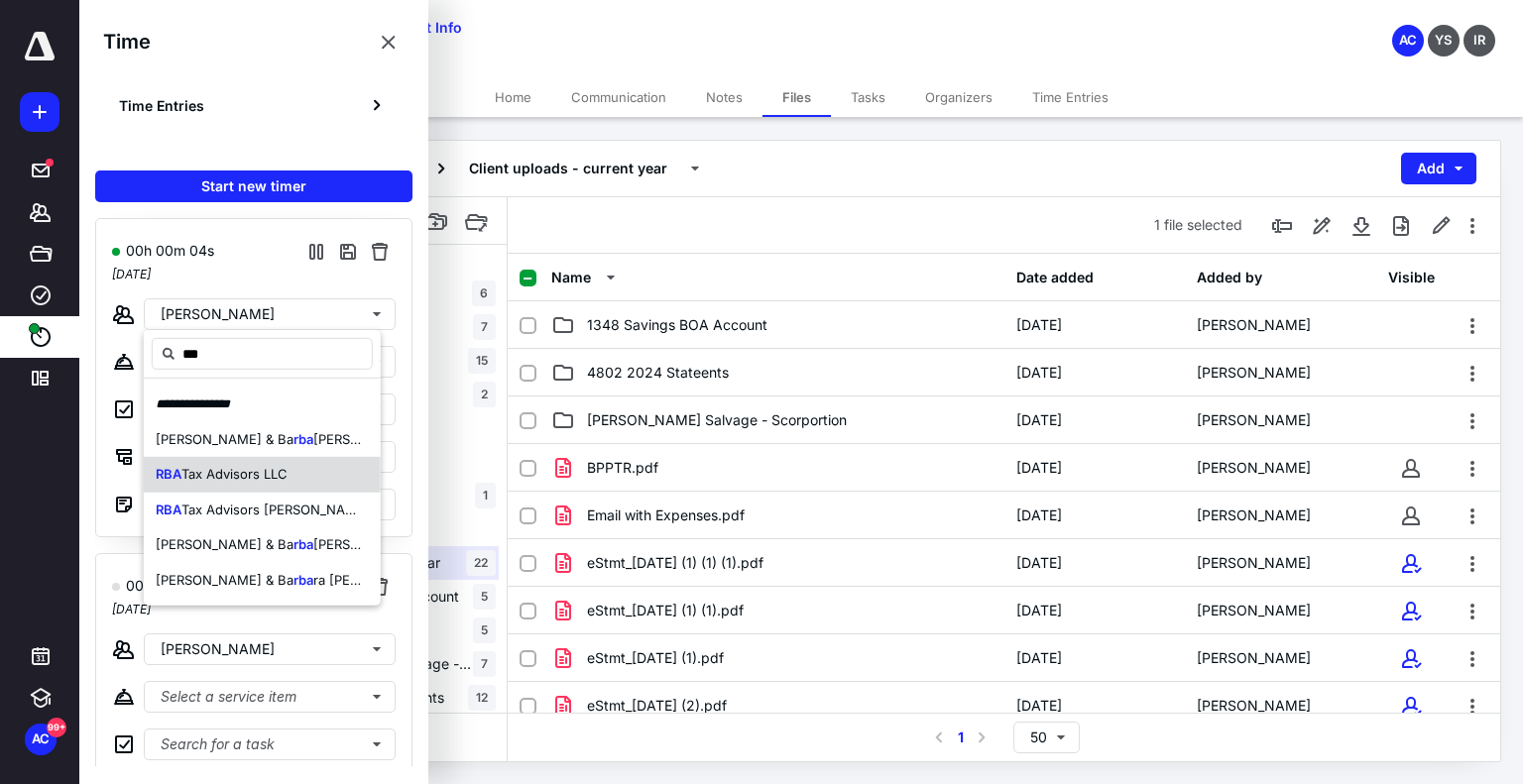 click on "Tax Advisors LLC" at bounding box center (234, 474) 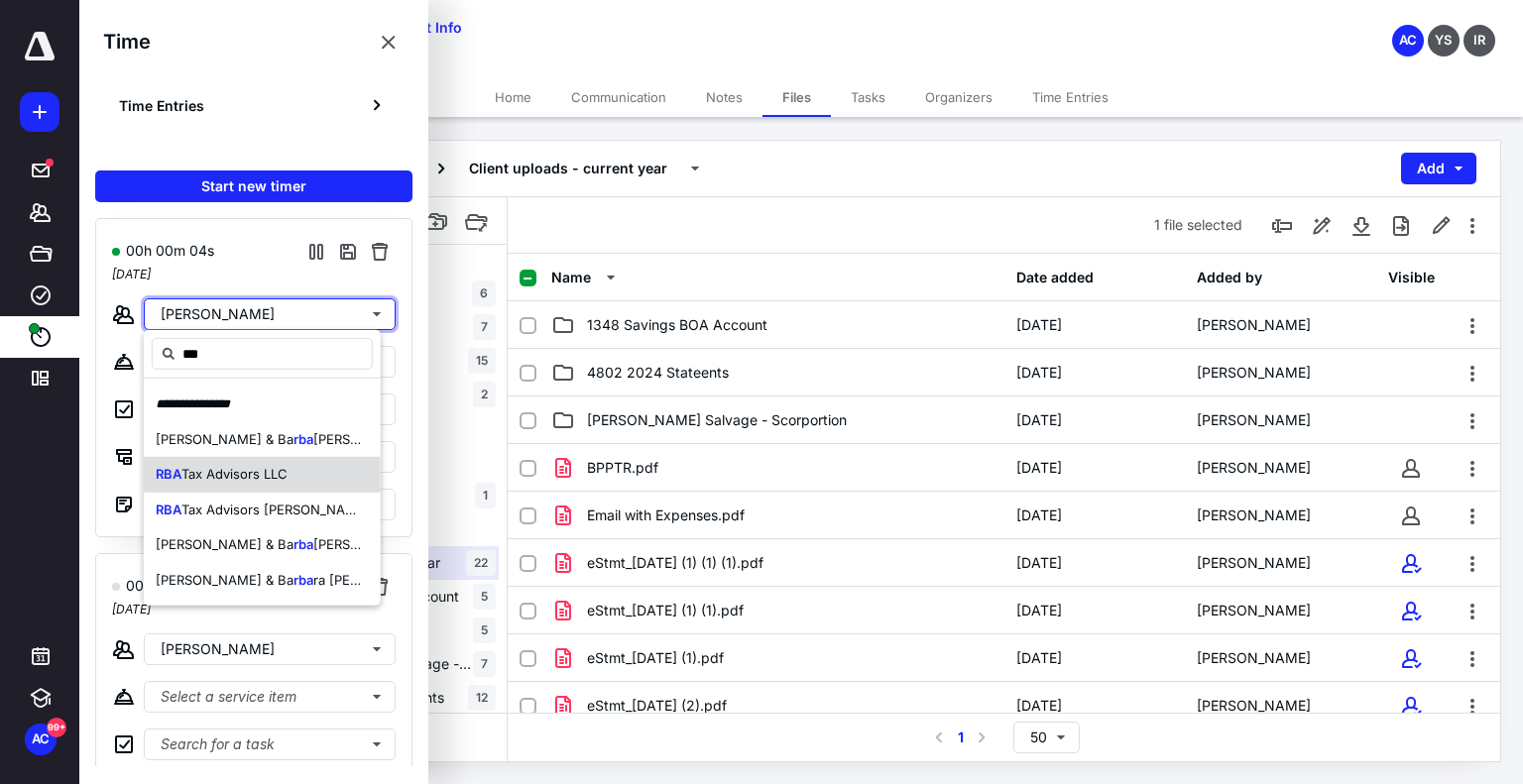 type 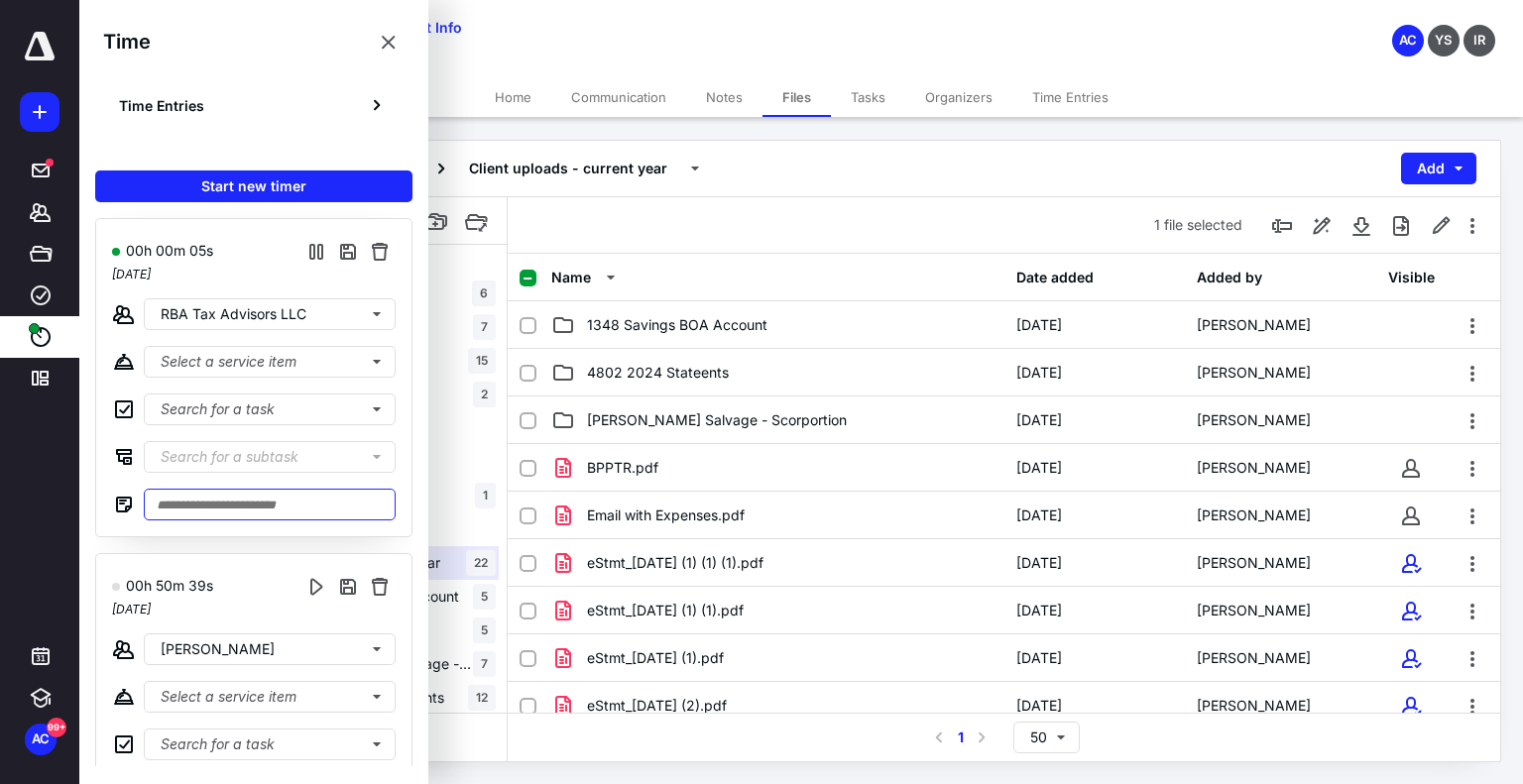 click at bounding box center [270, 504] 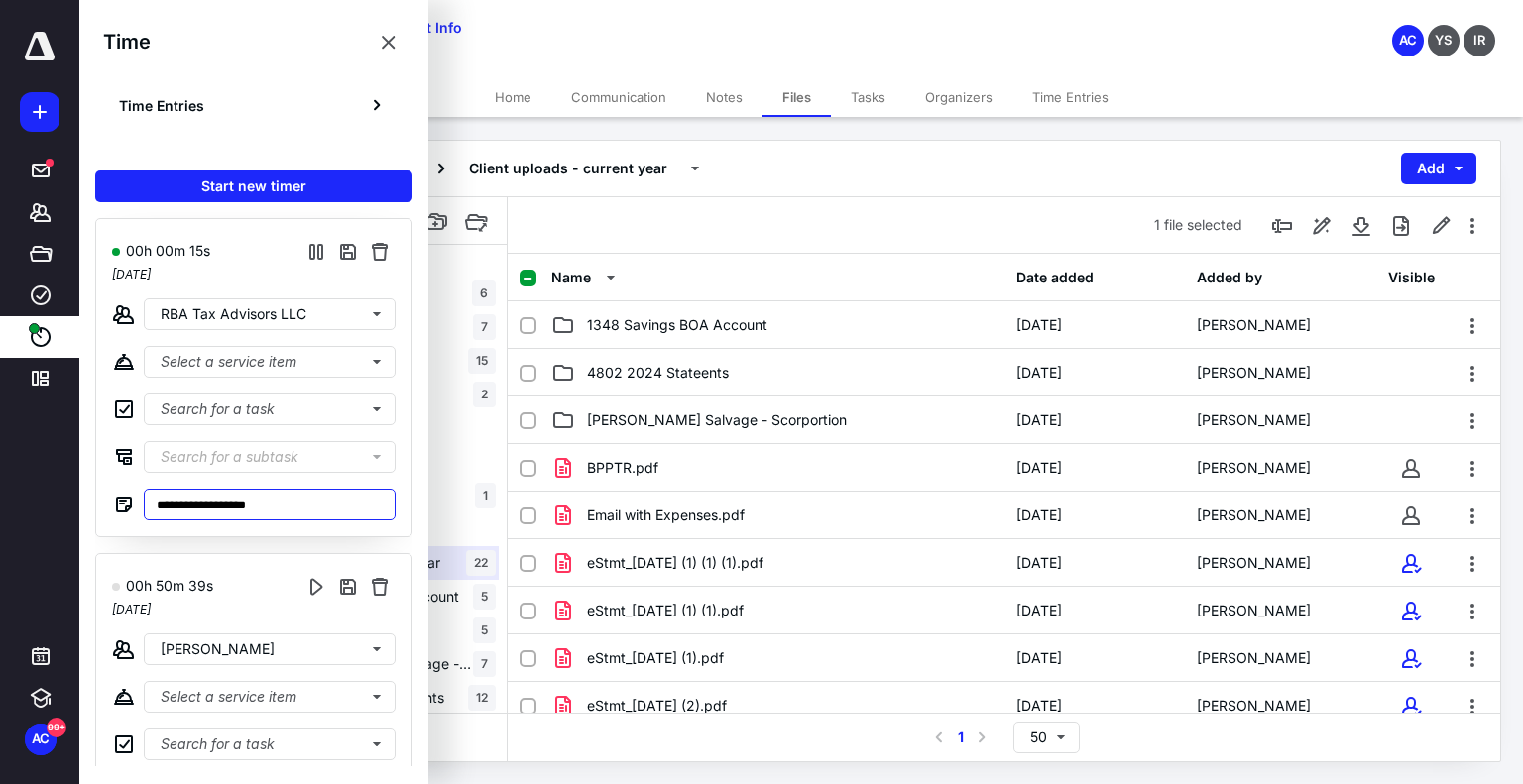 type on "**********" 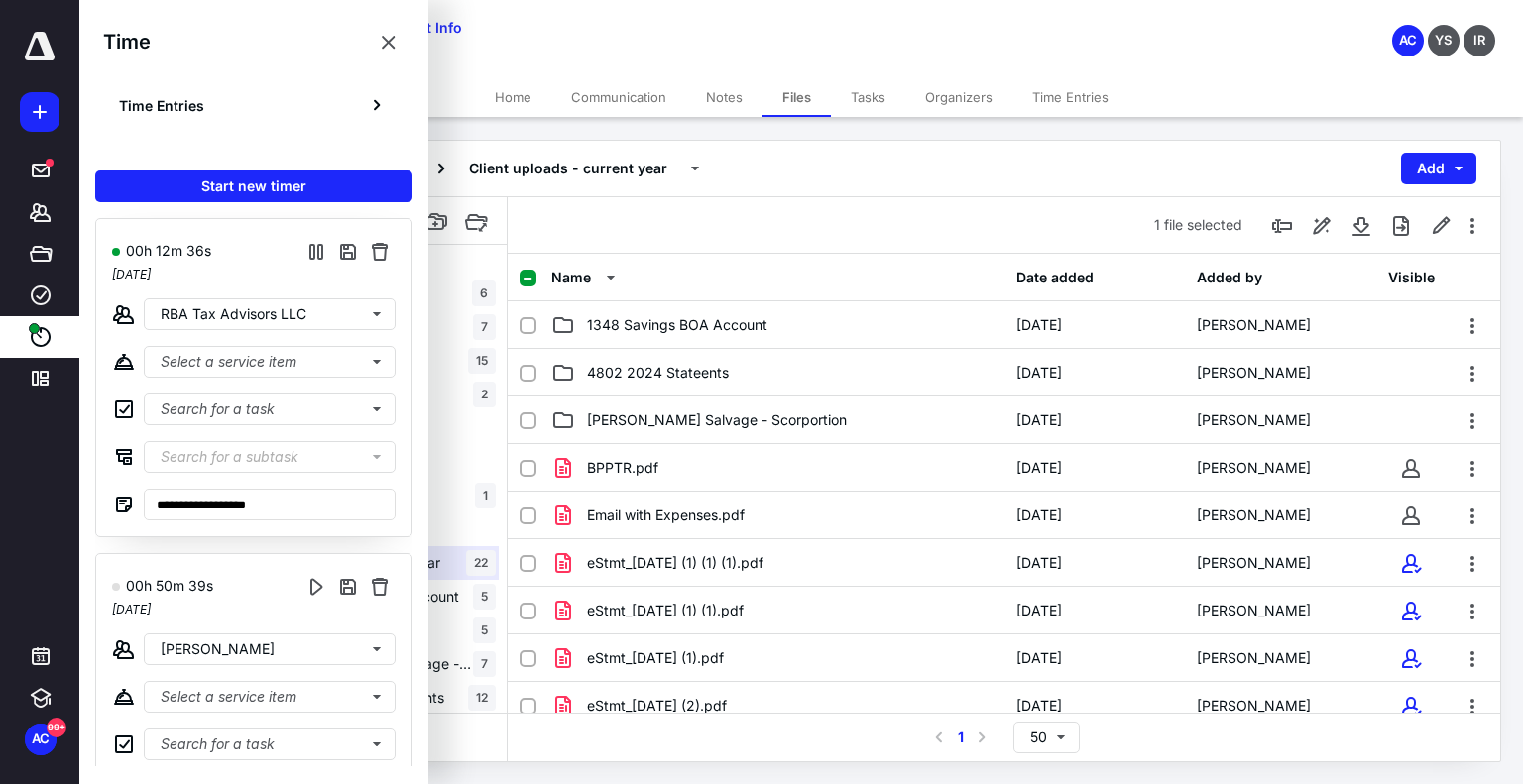 click on "[PERSON_NAME] z. Client Portal Client uploads - current year   Add File Inbox: [PERSON_NAME] This inbox does not have any files [PERSON_NAME] 1. [PERSON_NAME] S 2024 Extensions 1 Notices Planning Return Attachments Efile Signature Forms PBC Files 1. Income Schedule C Schedule E Rental 2. Deductions 3. Credits 4. Tax Payments 5. Other Workpapers 2. [PERSON_NAME] Salvage Inc 2024 1099's Extensions Notices Return Attachments Efile Signature Forms PBC Files 1. Financial Statements (excel) 2. Year End Statements BOA 1348 6 BOA 4802 7 3. Fixed Assets 4. Income (1099s & K-1s) 5. Expenses Auto Home Office Payroll 6. Other Workpapers Permanent File 1 Prior accountant tax returns 2 [PERSON_NAME] 8 2021 1 backup 2 TR 1 2022 1 Backup 7 TR 4 2023 Backup 6 TR 7 Correspondence 15 Service Agreements 2 z. Client Portal 2024 1099's 1 2025 Client uploads - current year 22 1348 Savings BOA Account 5 4802 2024 Stateents 5 [PERSON_NAME] Salvage - Scorportion 7 SBA Loan Statements 12 1. [PERSON_NAME] S 2024 Extensions 1 Notices" at bounding box center [801, 451] 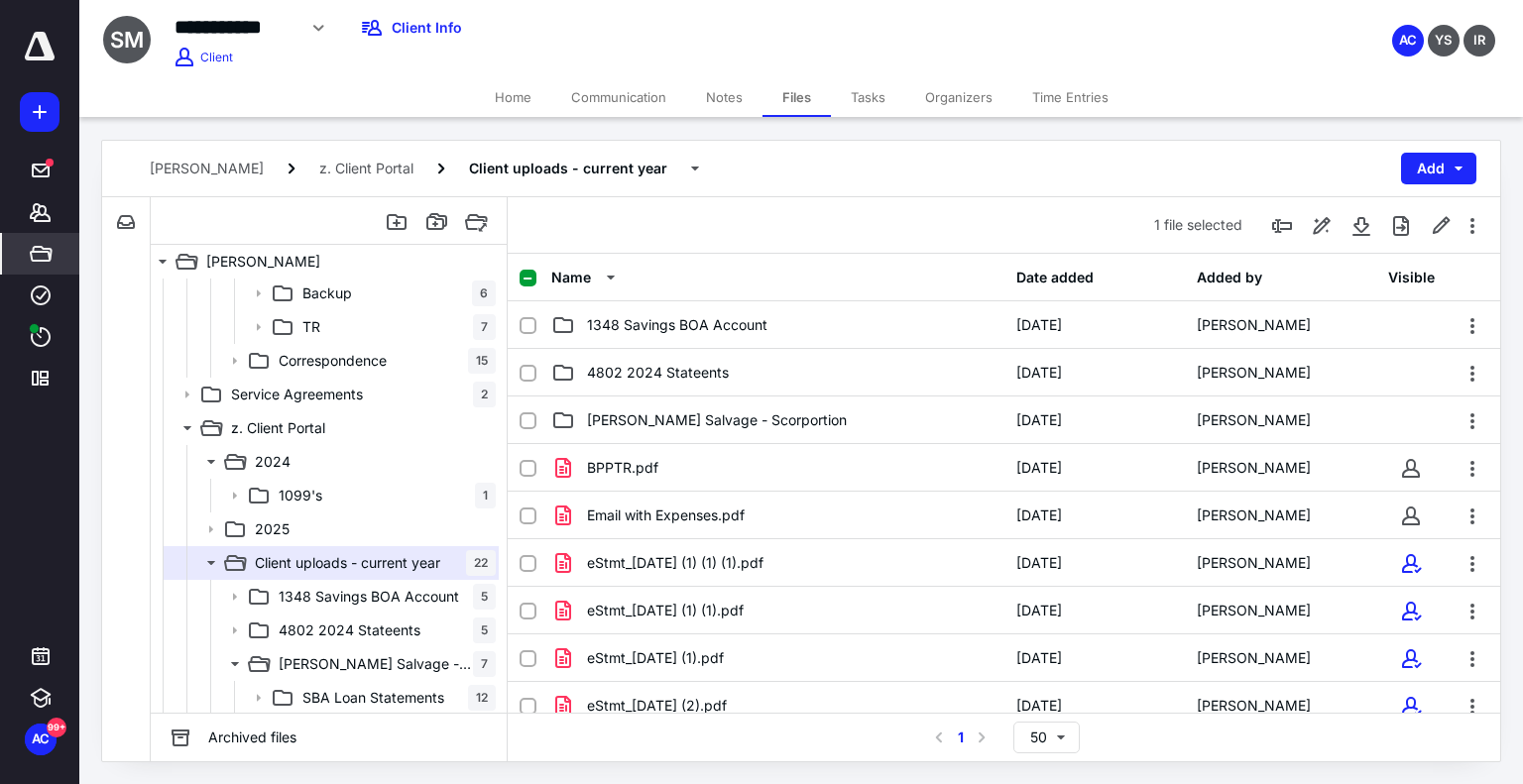 click on "Files" at bounding box center [41, 254] 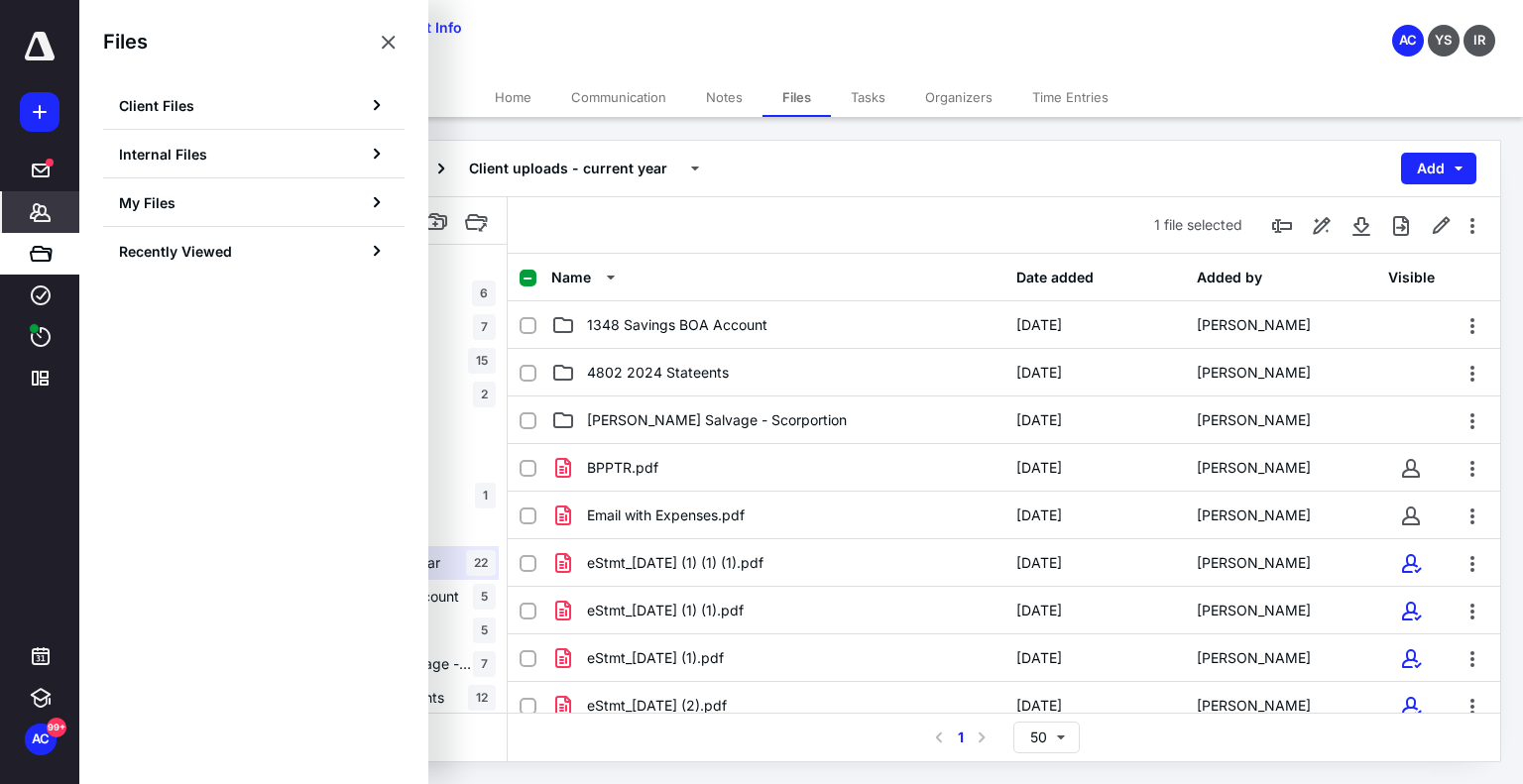 click on "Clients" at bounding box center (41, 212) 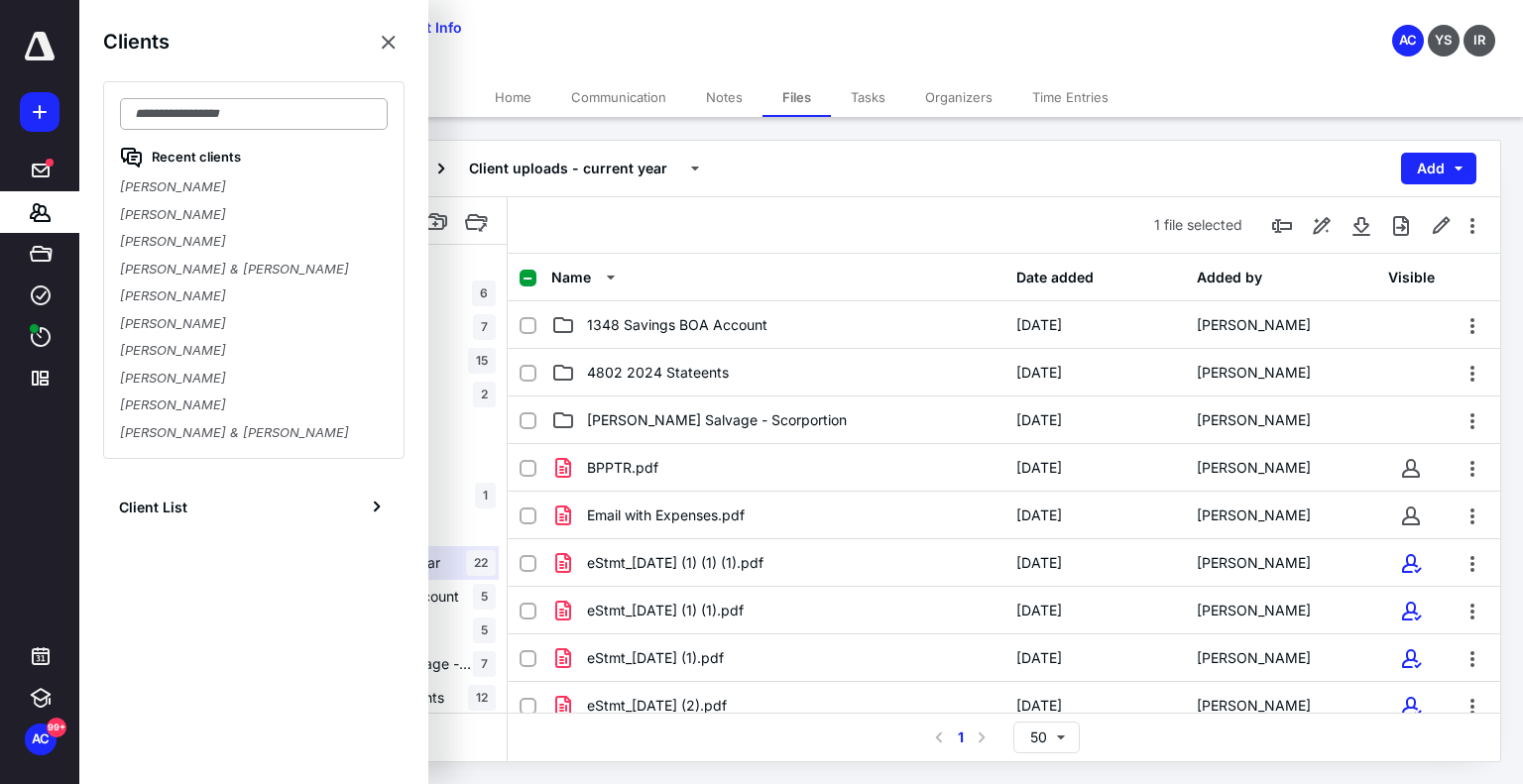 click at bounding box center (254, 114) 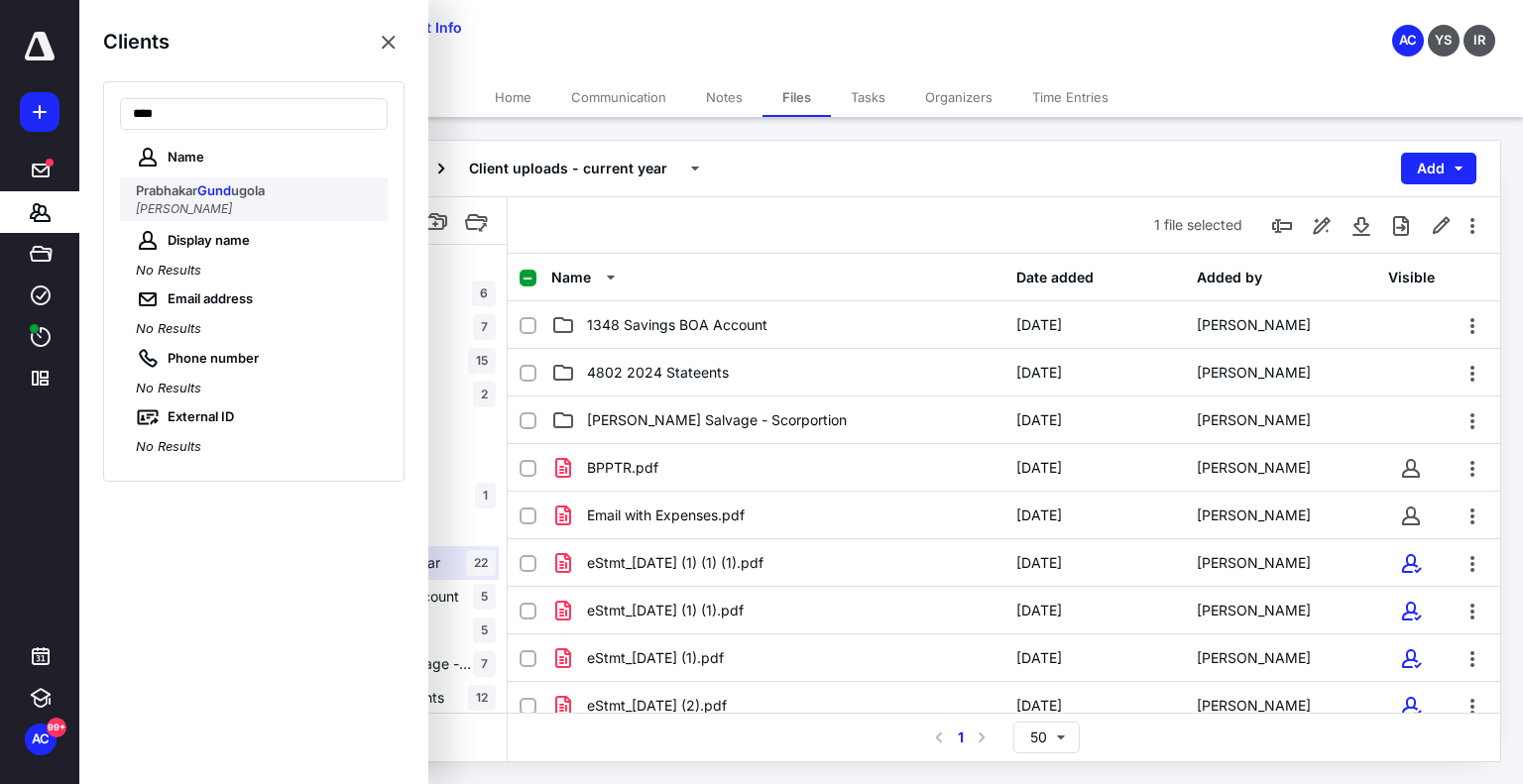 type on "****" 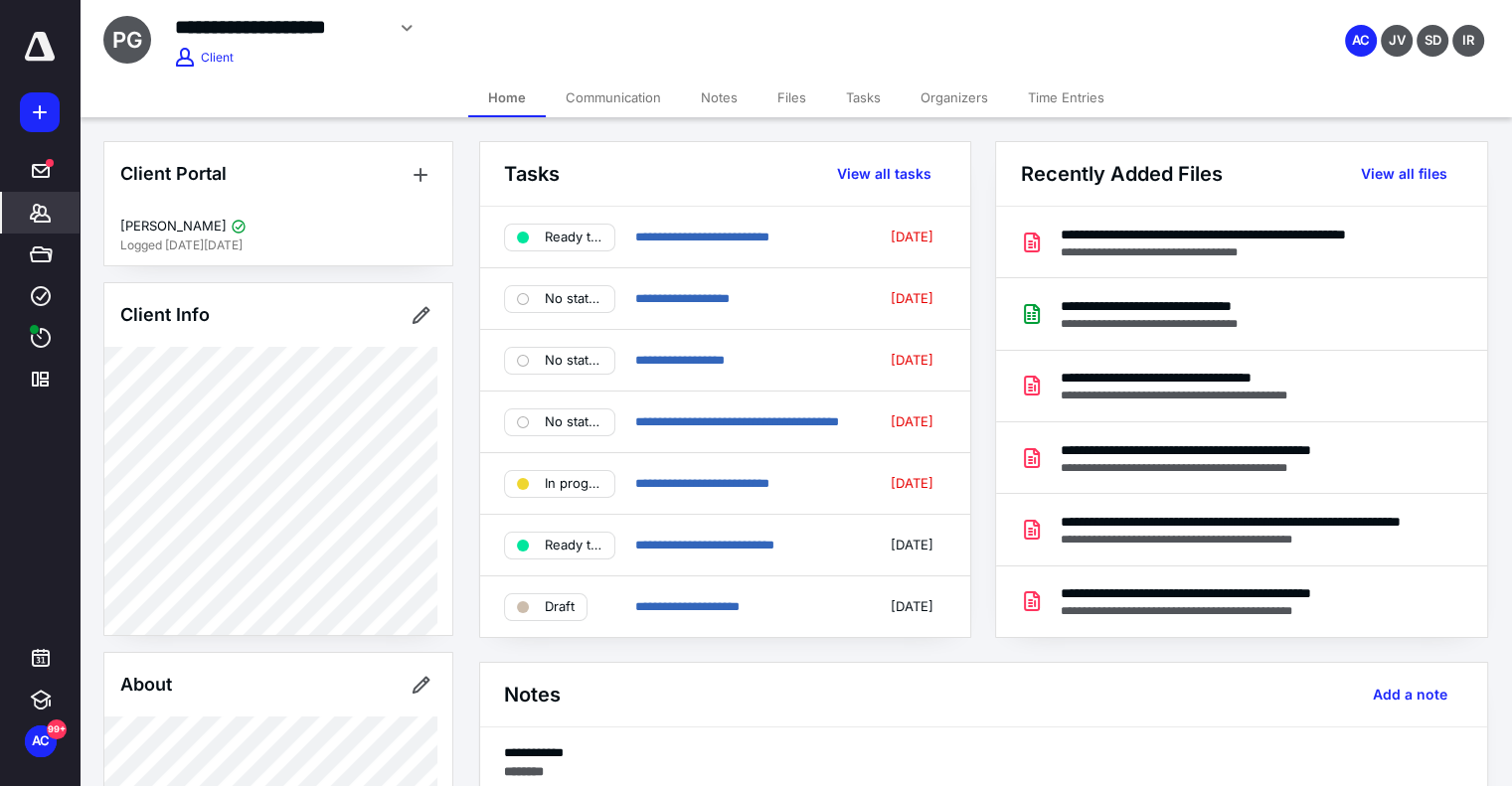 click on "Files" at bounding box center (791, 97) 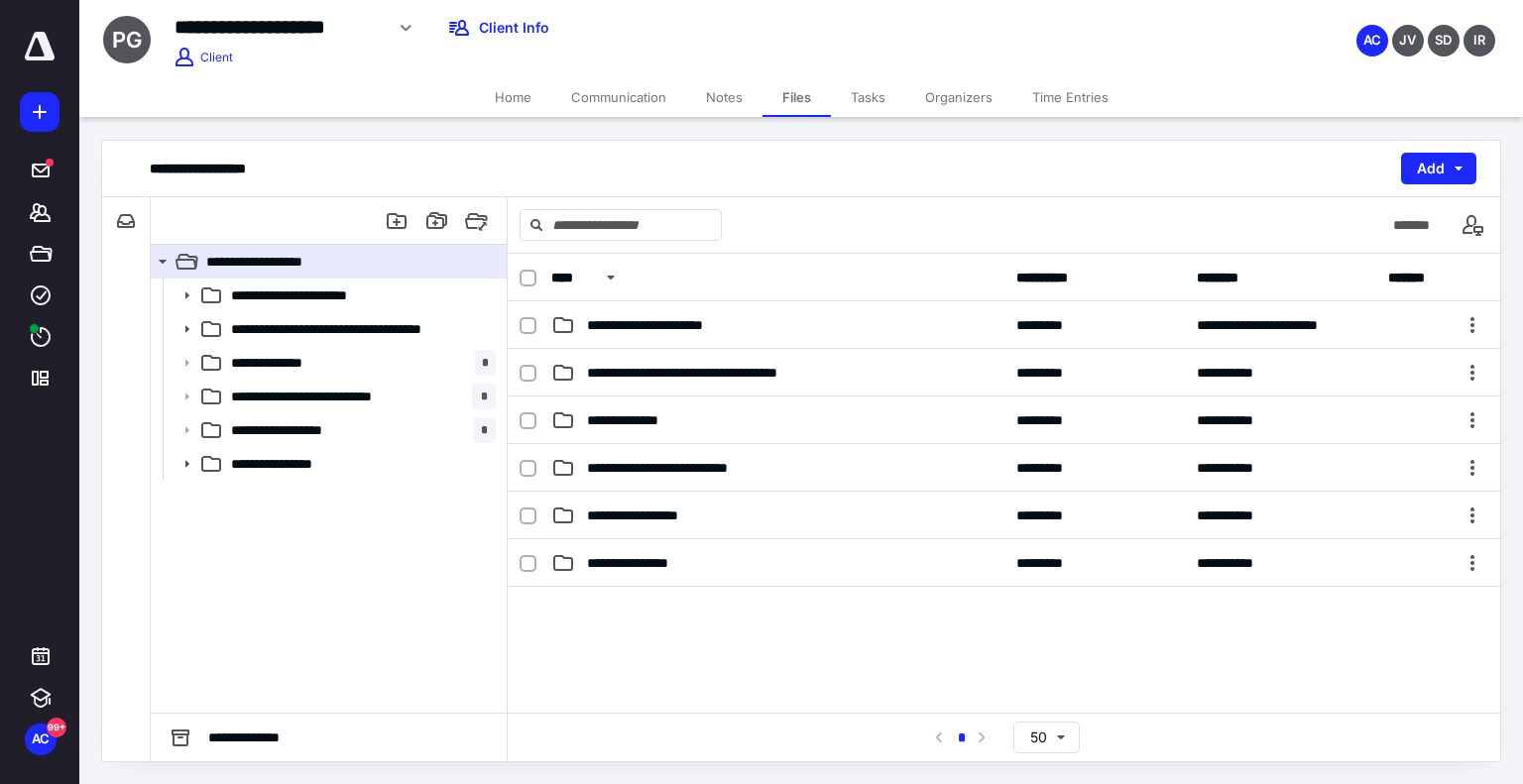 click on "Tasks" at bounding box center [868, 97] 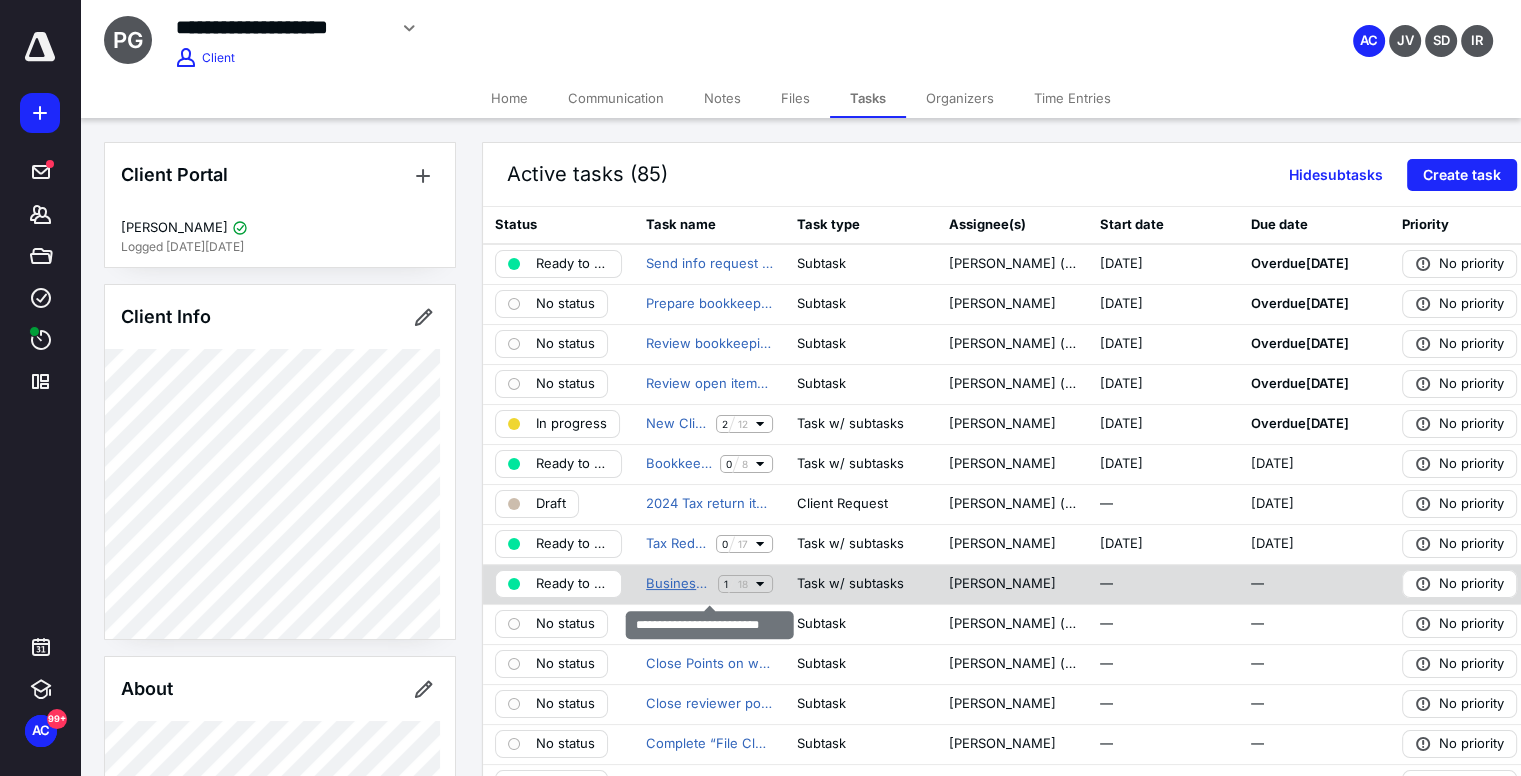 click on "Business Tax Prep - Basic" at bounding box center (678, 584) 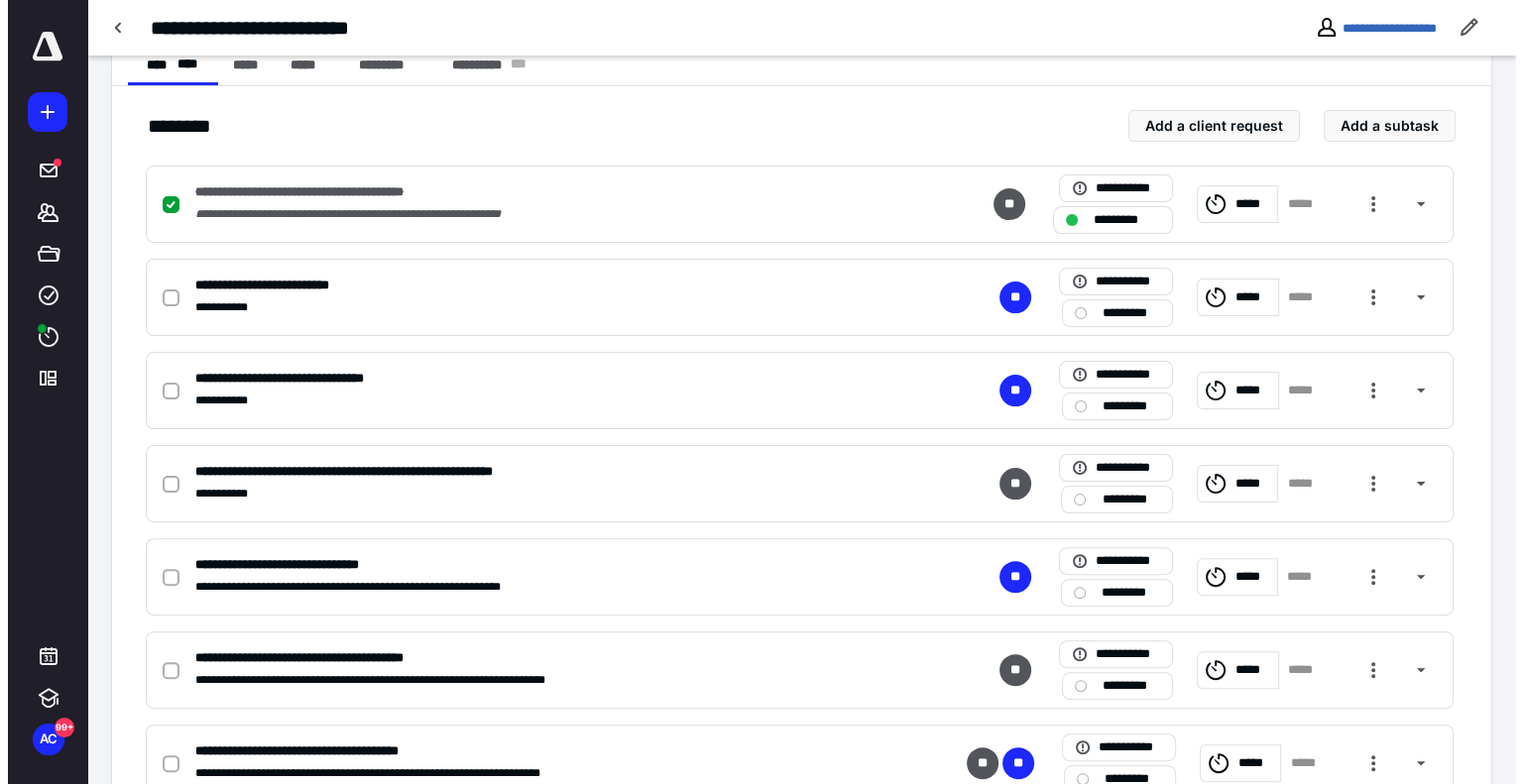 scroll, scrollTop: 0, scrollLeft: 0, axis: both 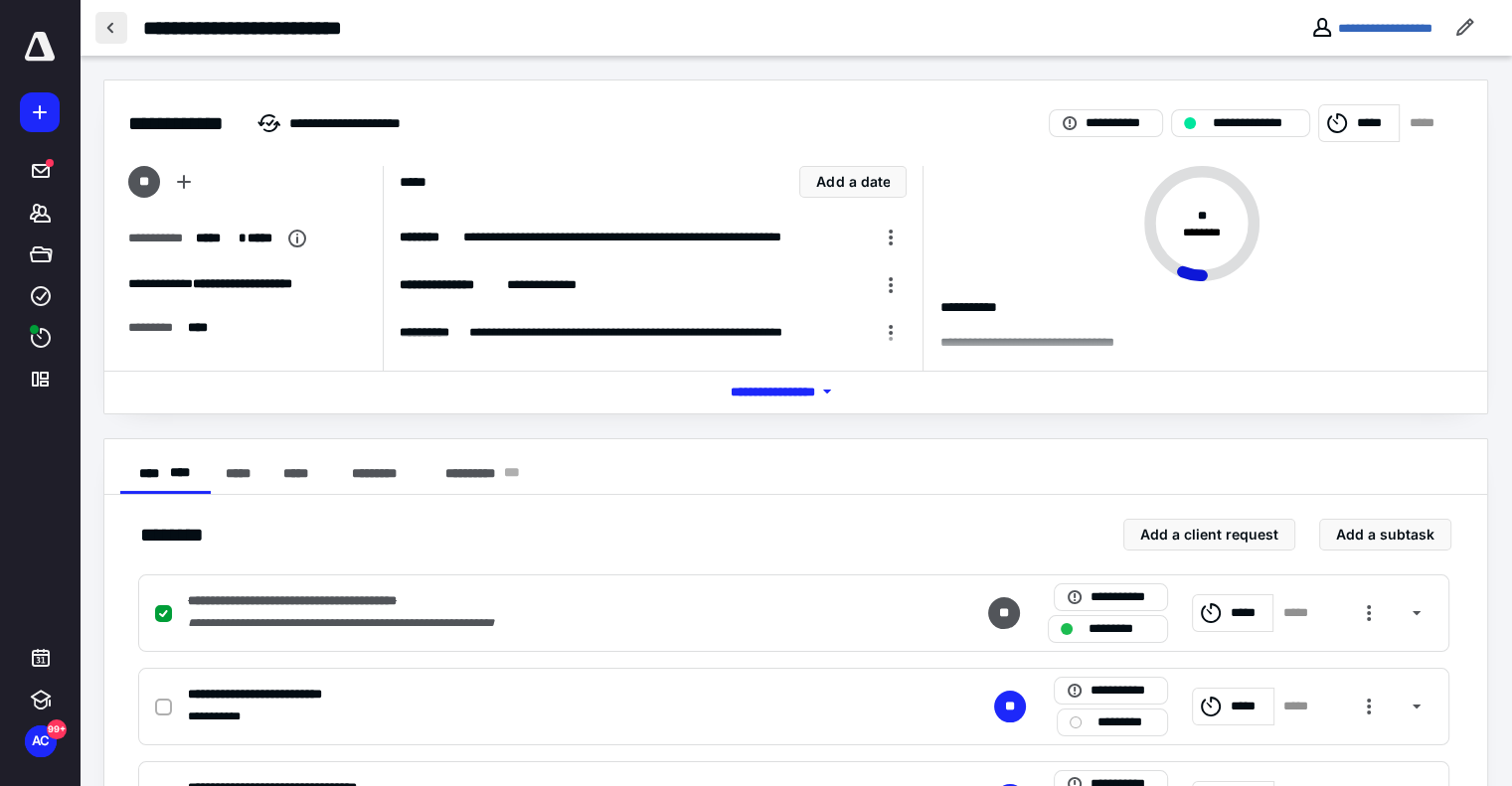 click at bounding box center [111, 28] 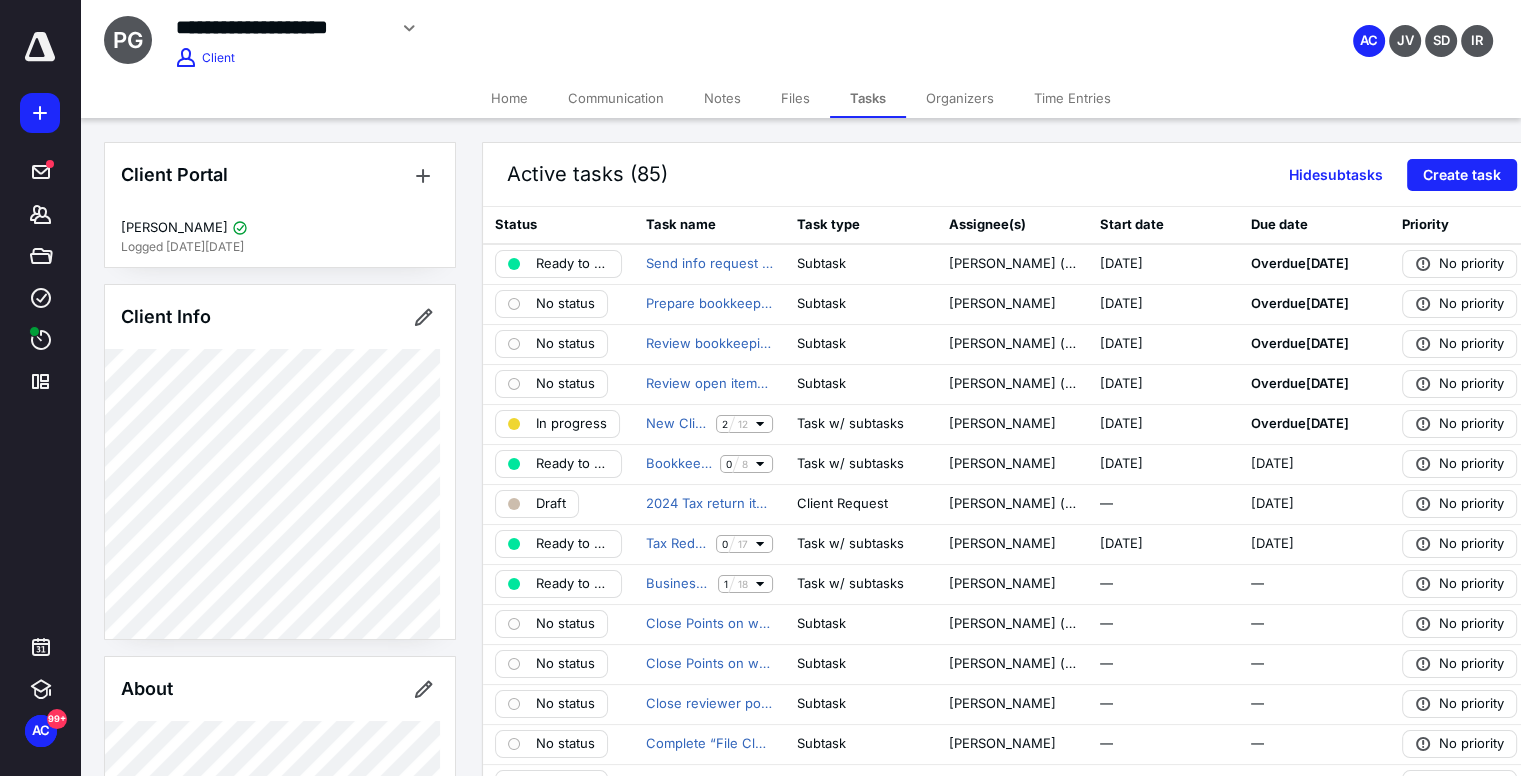 click on "Files" at bounding box center (795, 98) 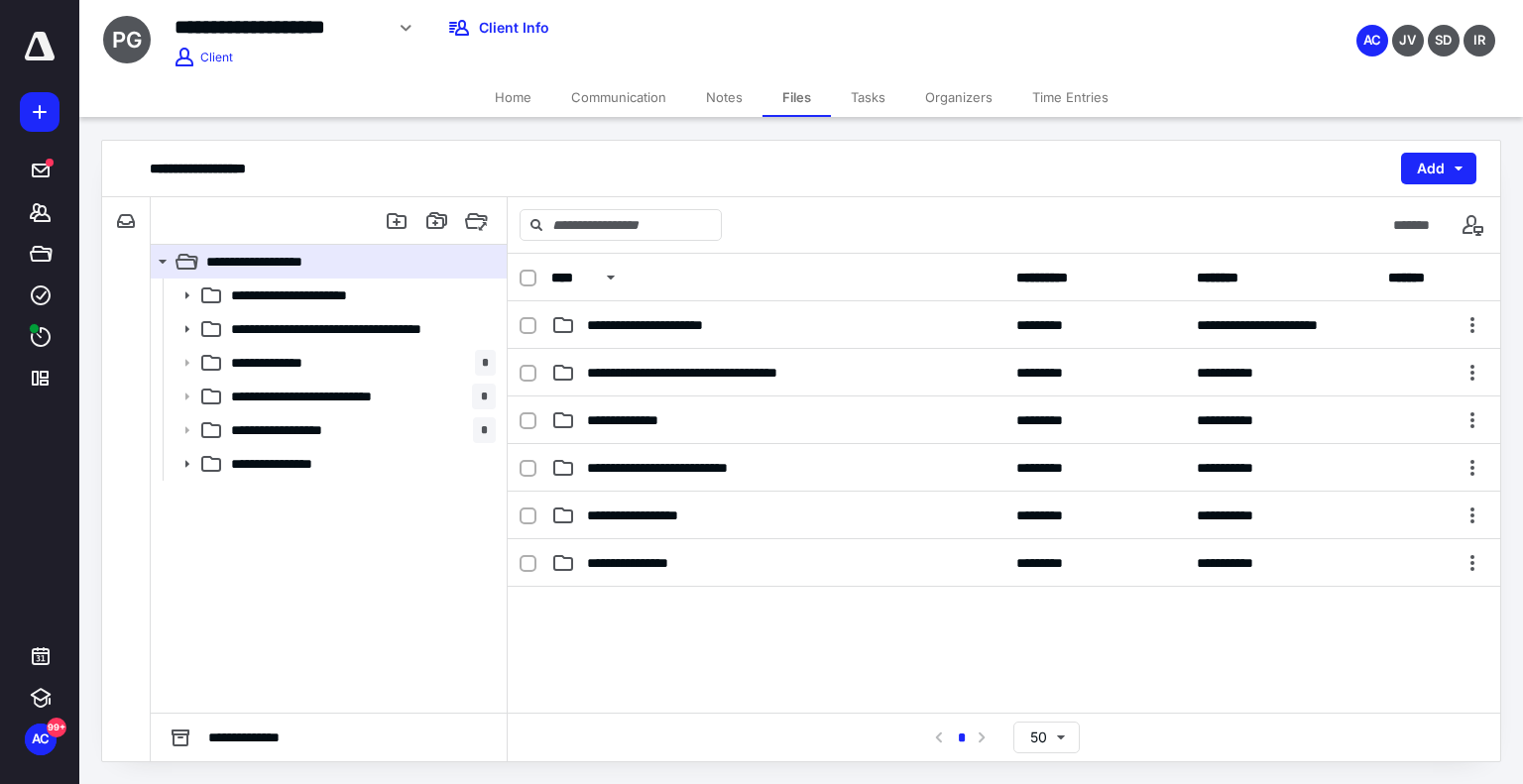 click on "Tasks" at bounding box center (868, 97) 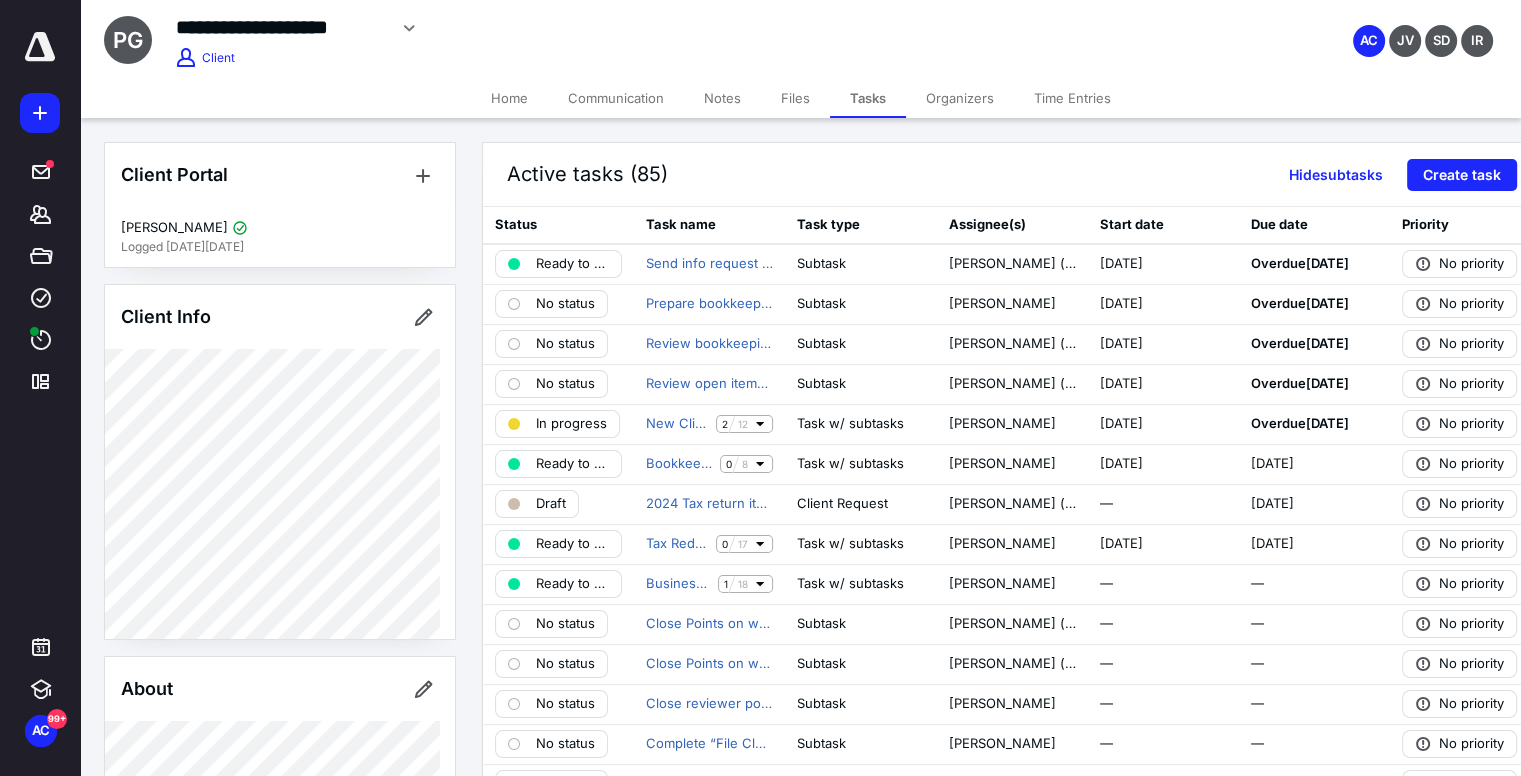 click on "Communication" at bounding box center (616, 98) 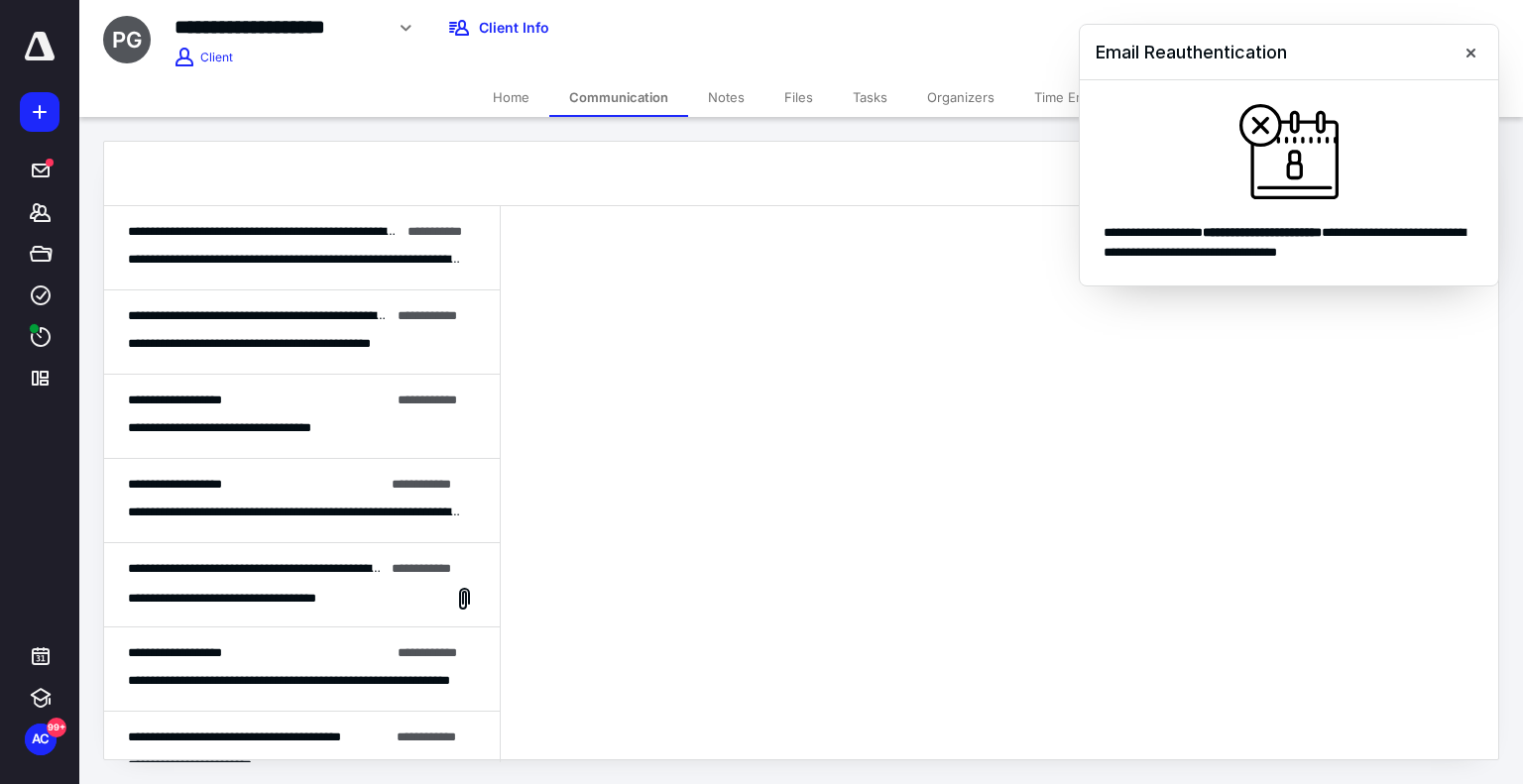 click on "Notes" at bounding box center [726, 97] 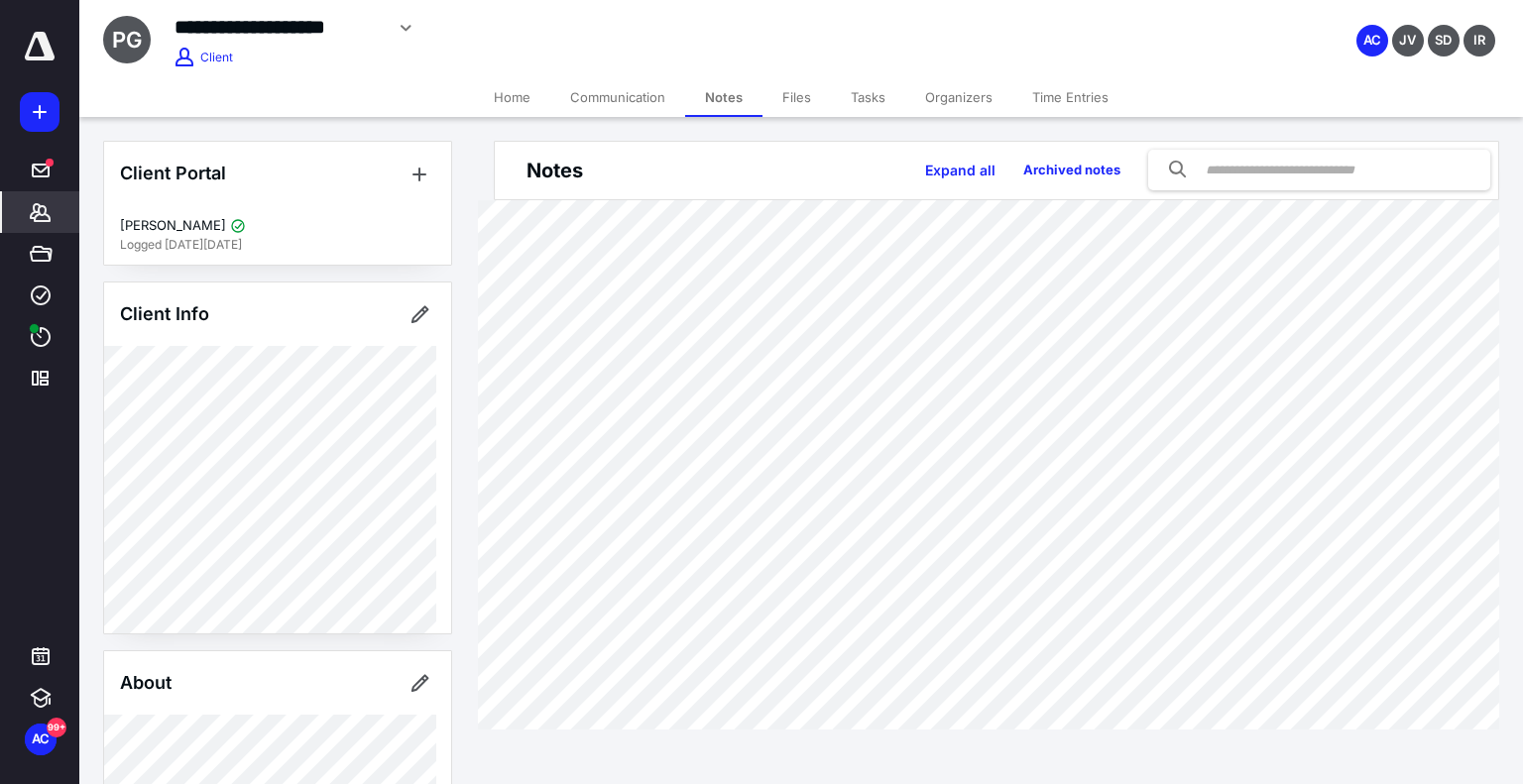 click on "Files" at bounding box center (796, 97) 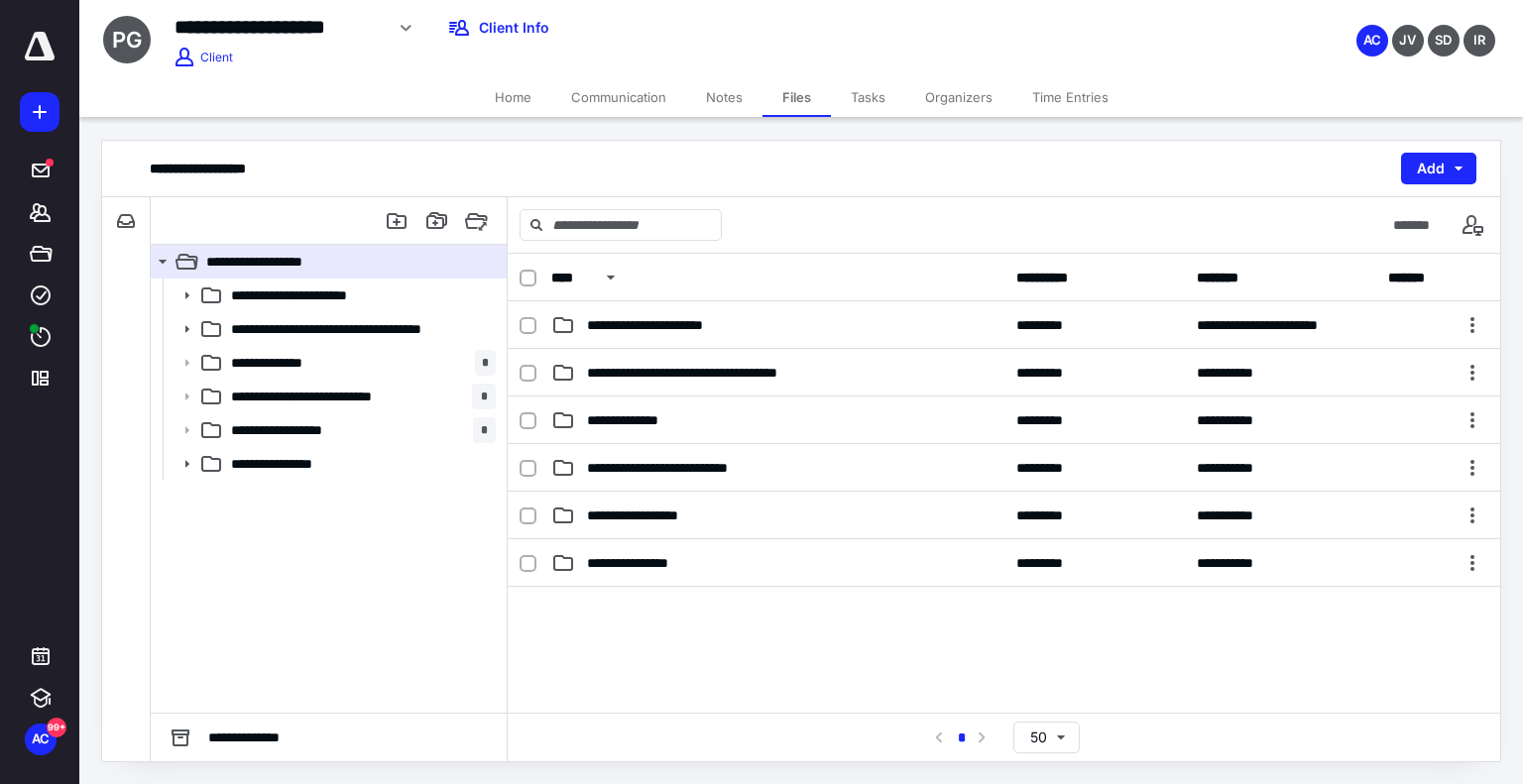 click on "Tasks" at bounding box center (868, 97) 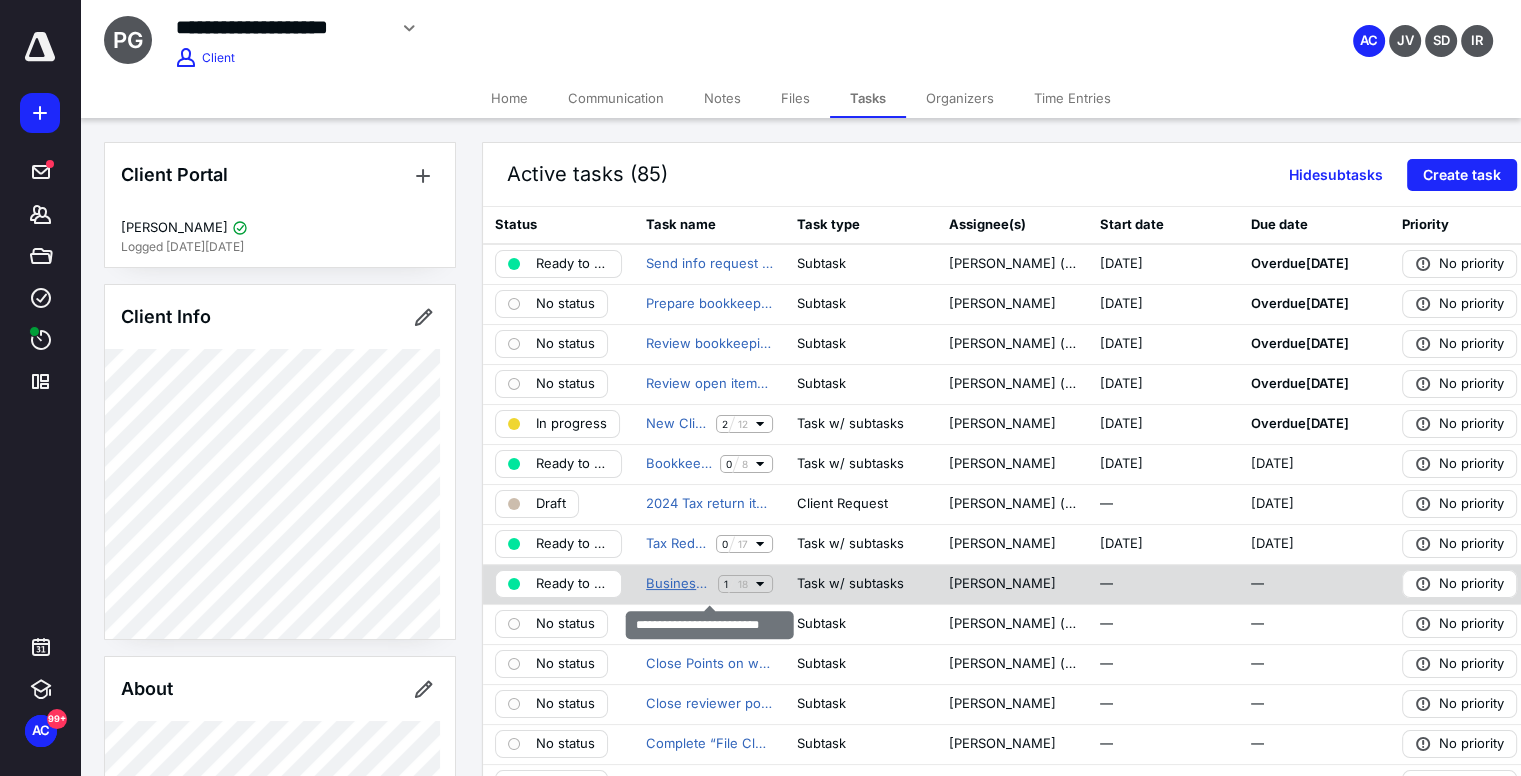 click on "Business Tax Prep - Basic" at bounding box center (678, 584) 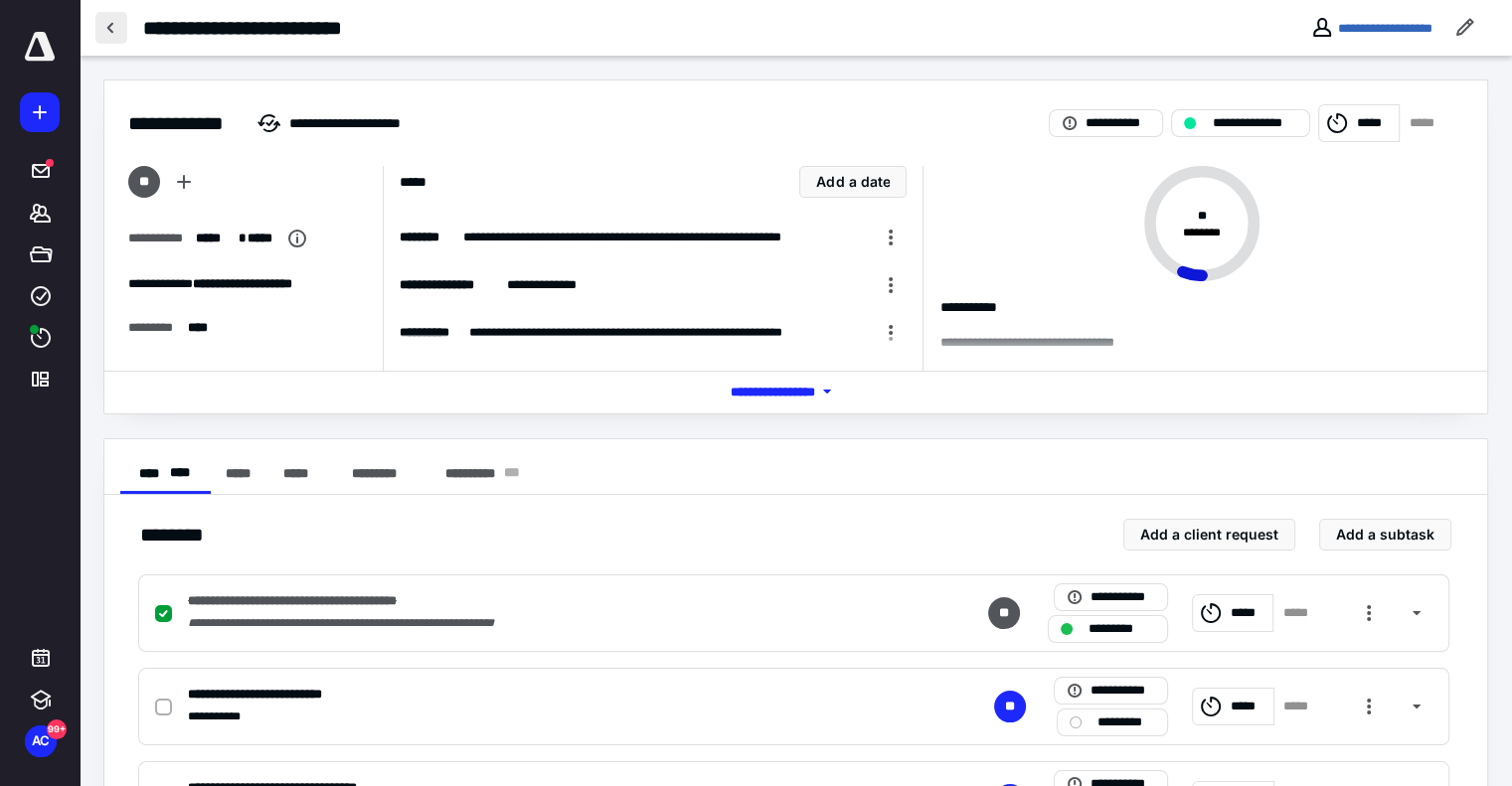 click at bounding box center [111, 28] 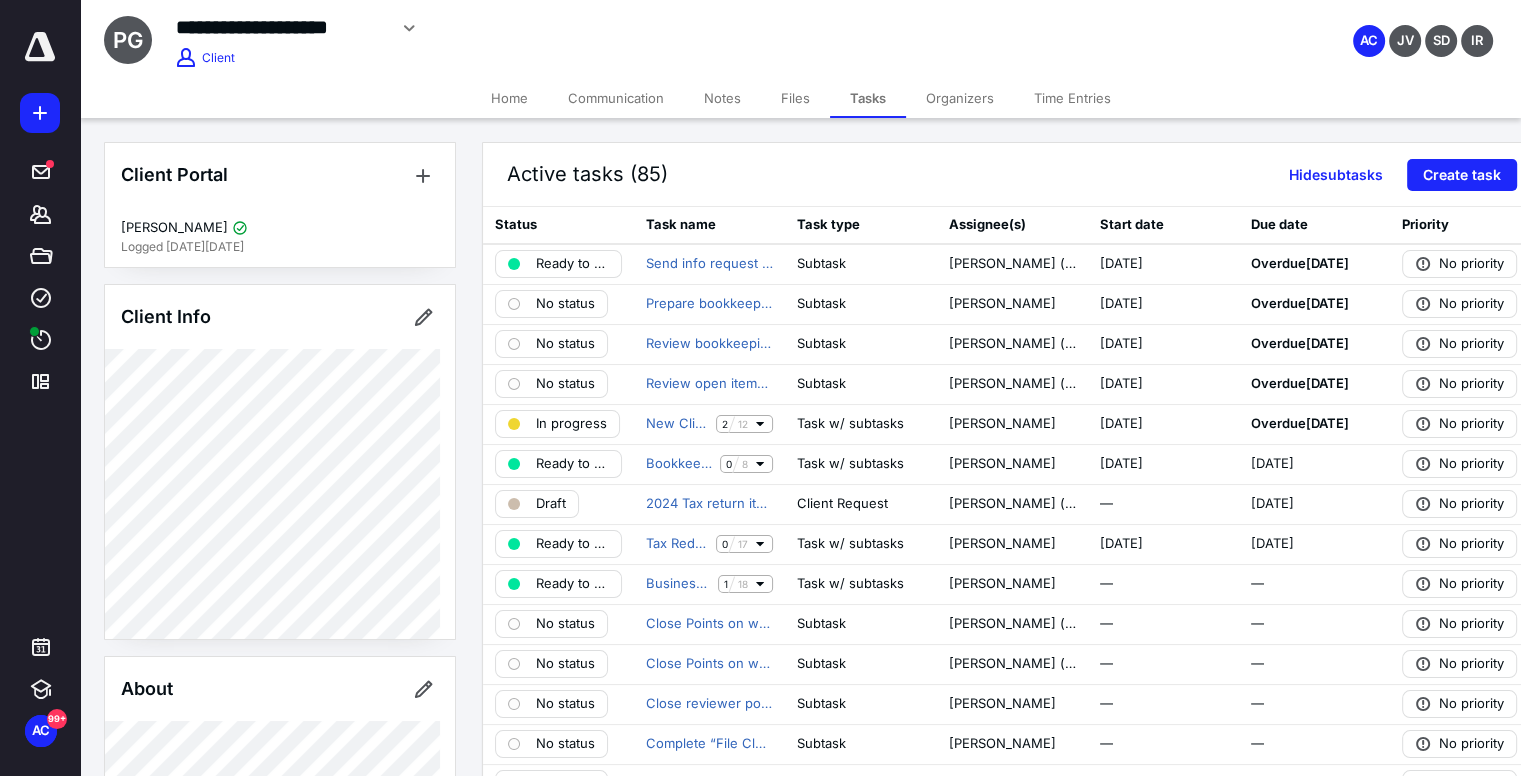 click on "Files" at bounding box center [795, 98] 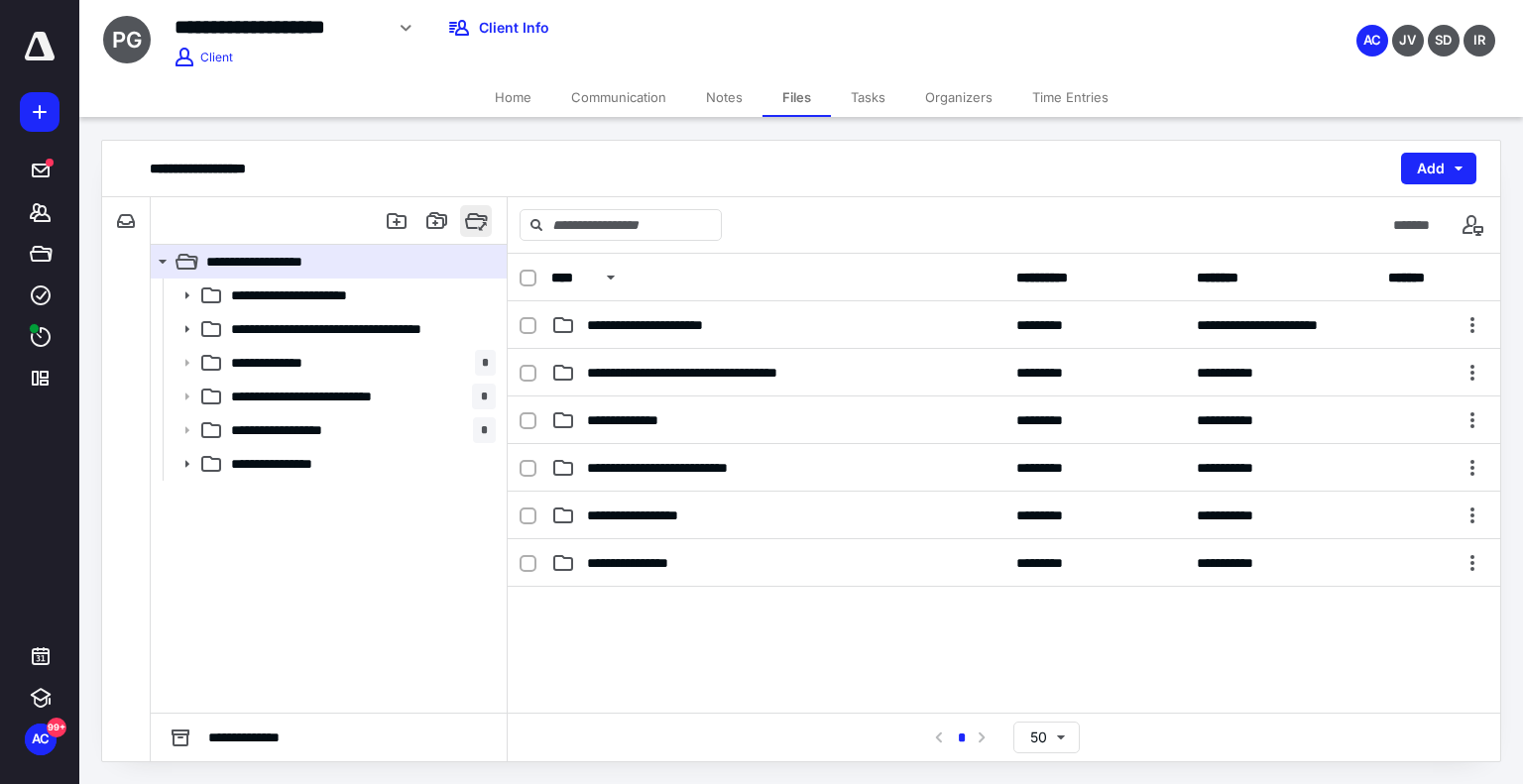 click at bounding box center (476, 221) 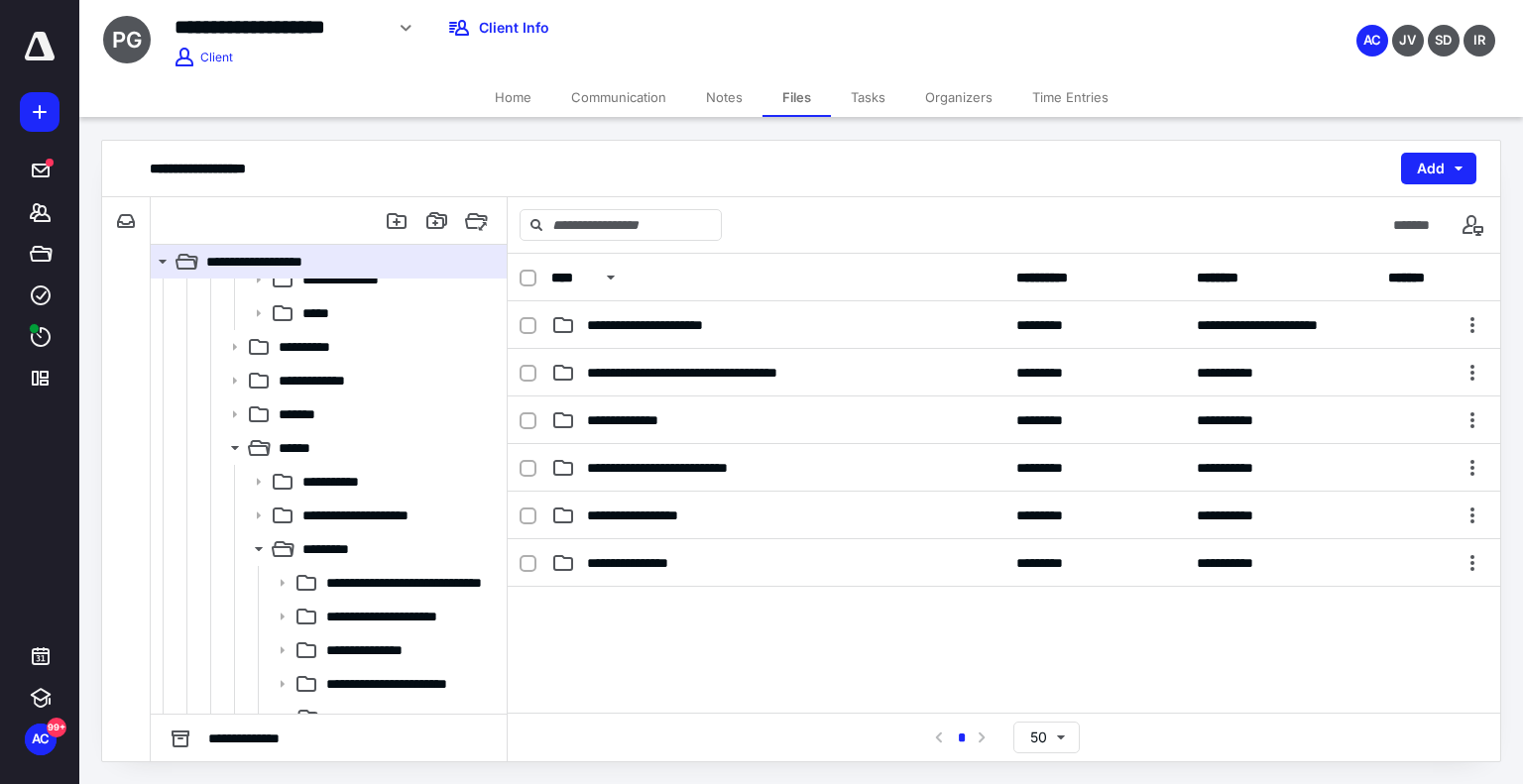 scroll, scrollTop: 1350, scrollLeft: 0, axis: vertical 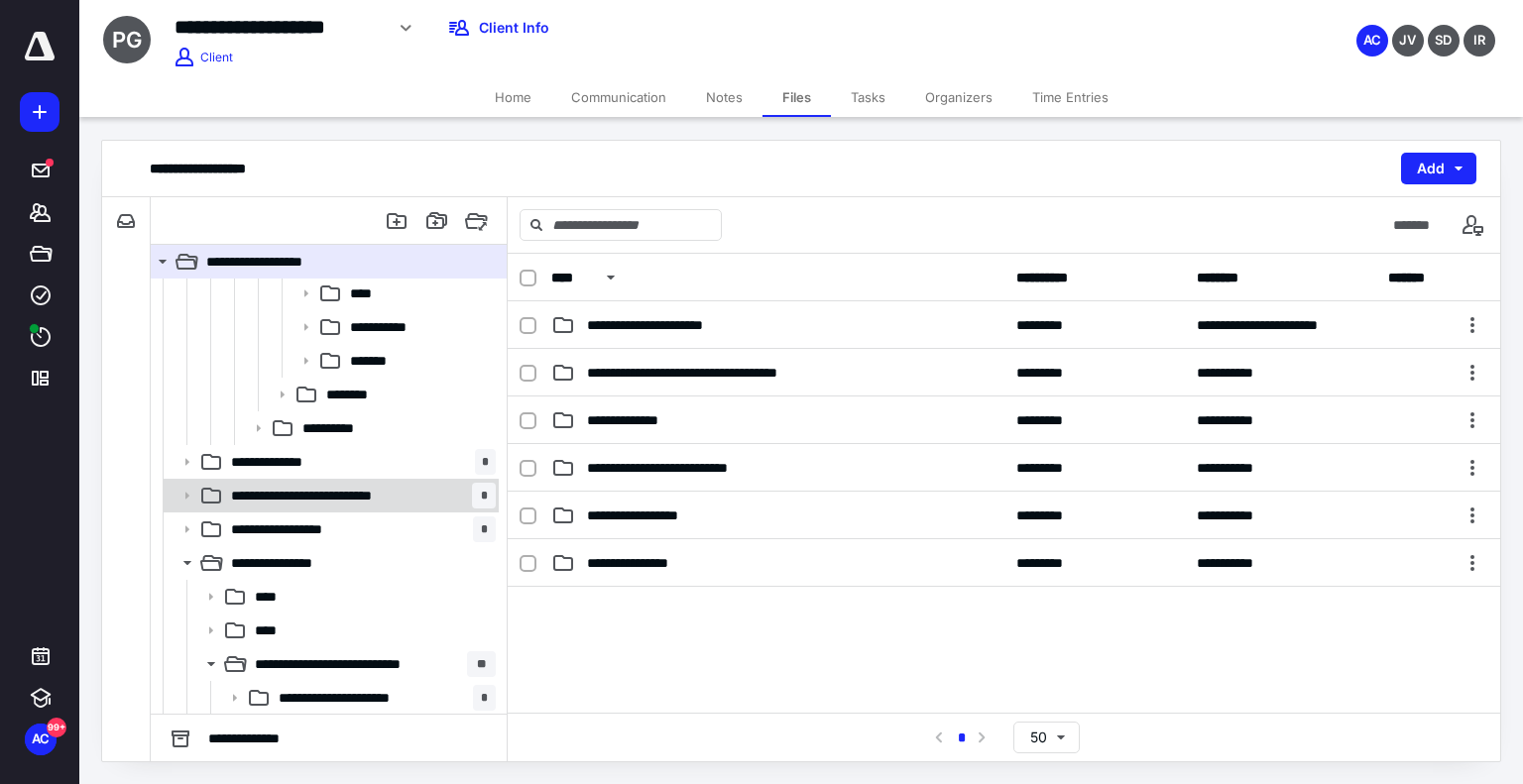 click on "**********" at bounding box center (359, 496) 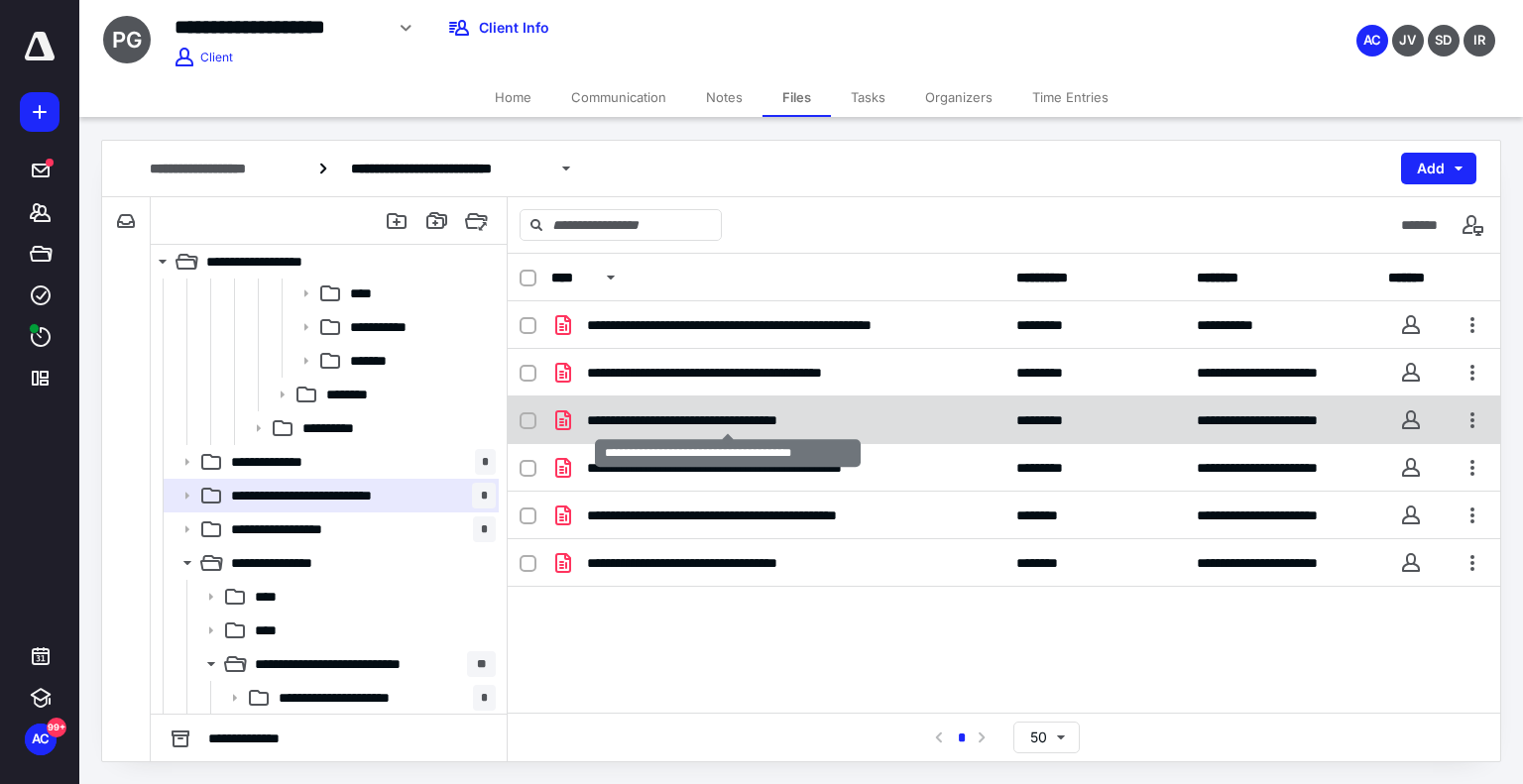 click on "**********" at bounding box center [729, 420] 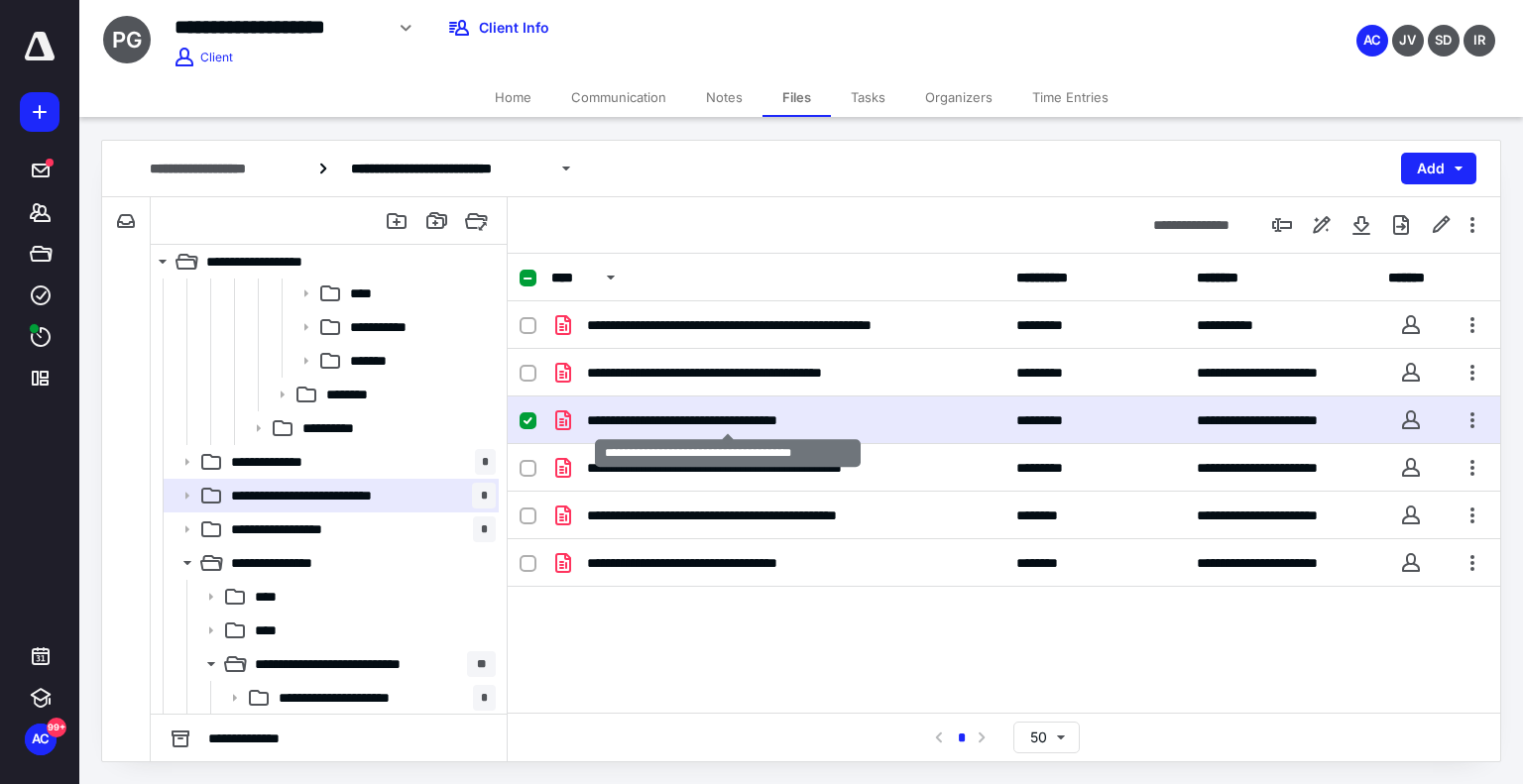 click on "**********" at bounding box center [729, 420] 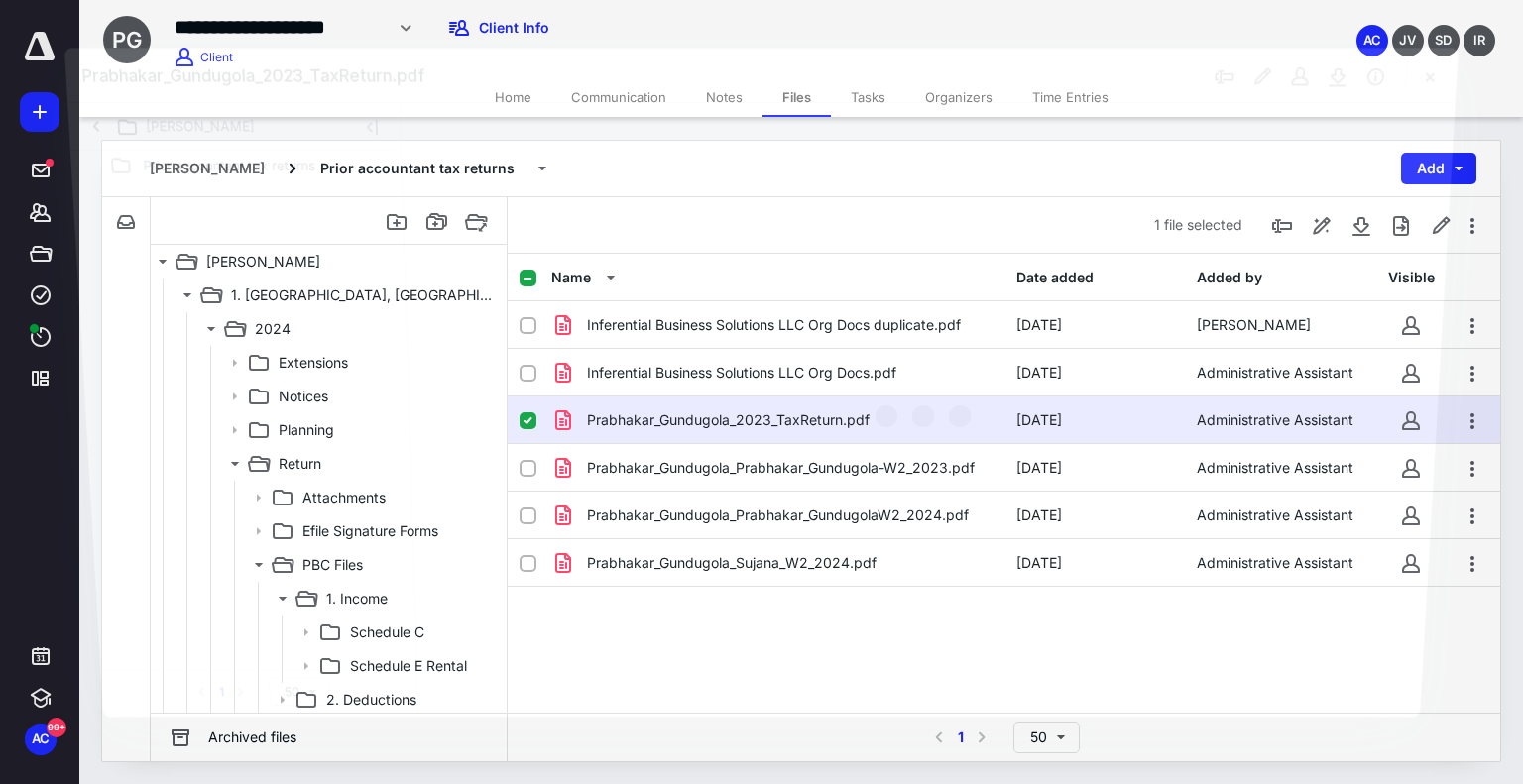 scroll, scrollTop: 1350, scrollLeft: 0, axis: vertical 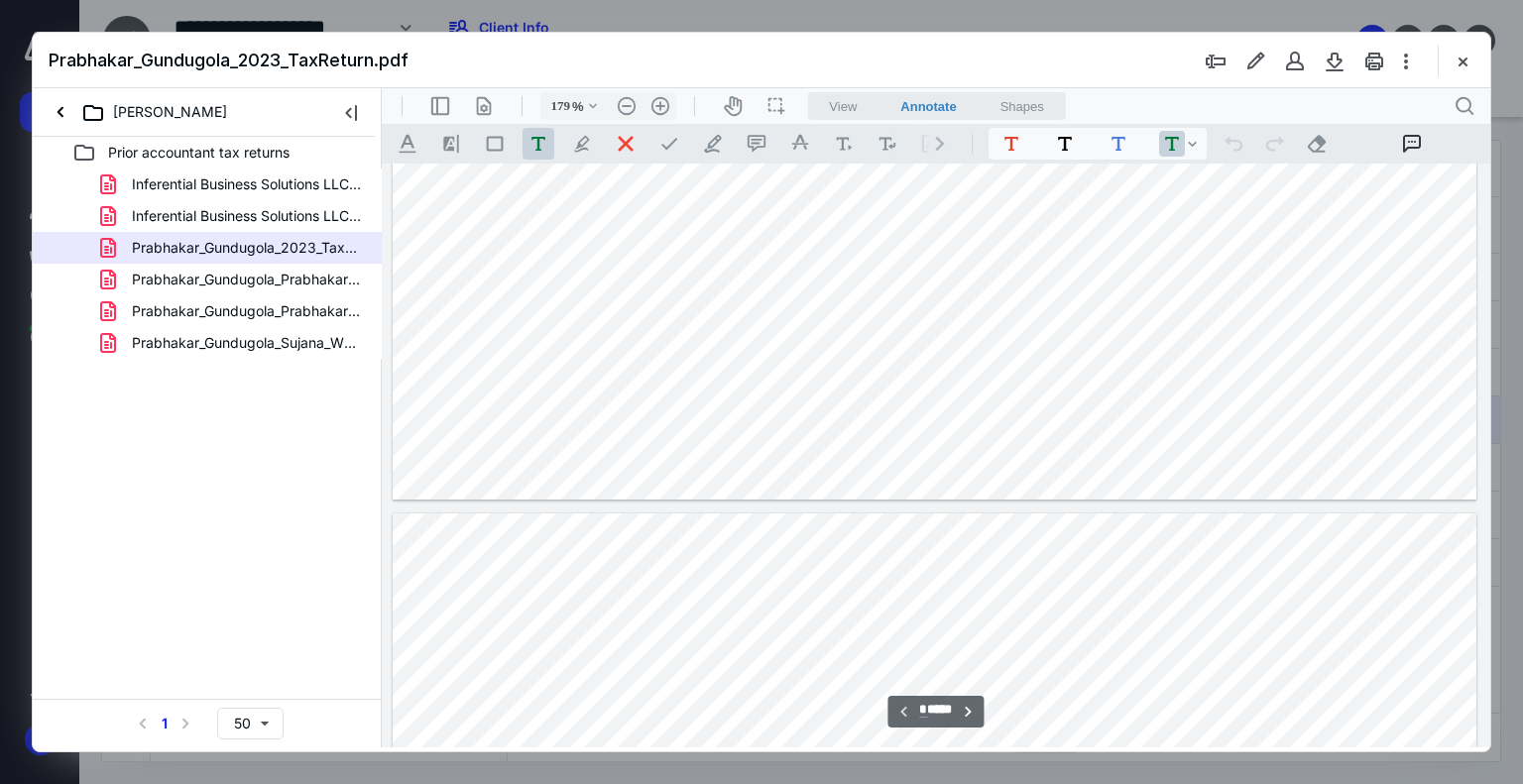 click on "View" at bounding box center [843, 106] 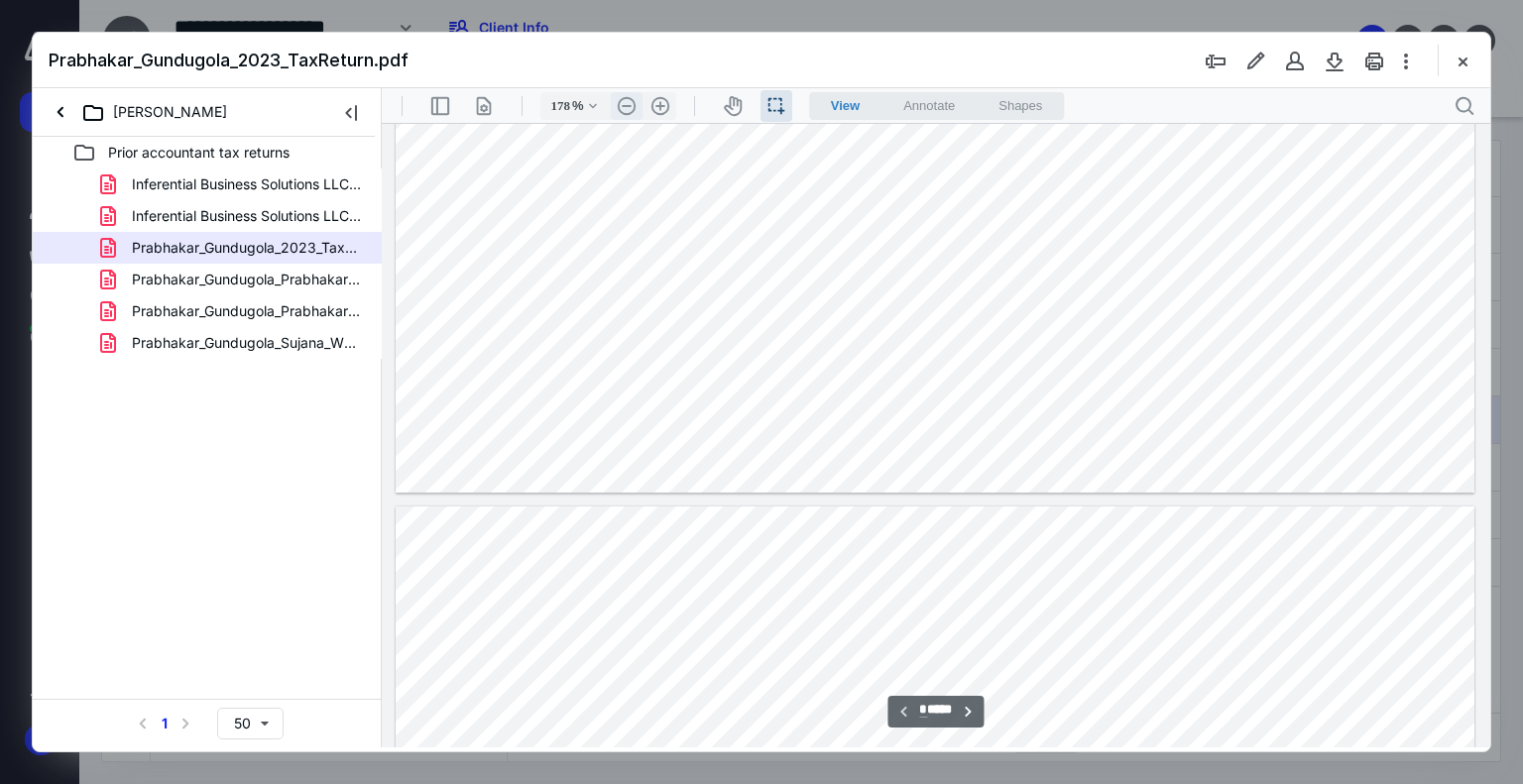 click on ".cls-1{fill:#abb0c4;} icon - header - zoom - out - line" at bounding box center [627, 106] 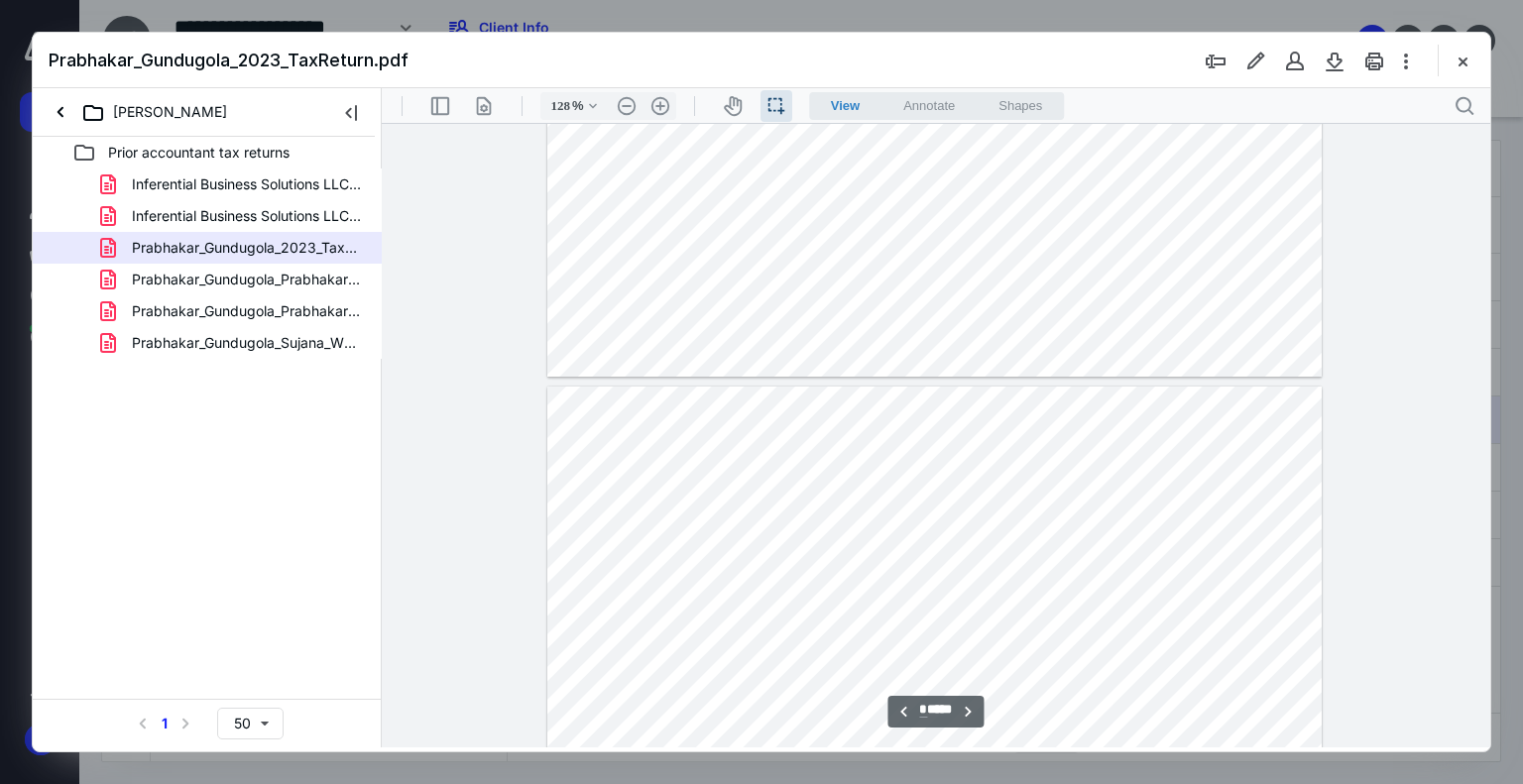 scroll, scrollTop: 5913, scrollLeft: 0, axis: vertical 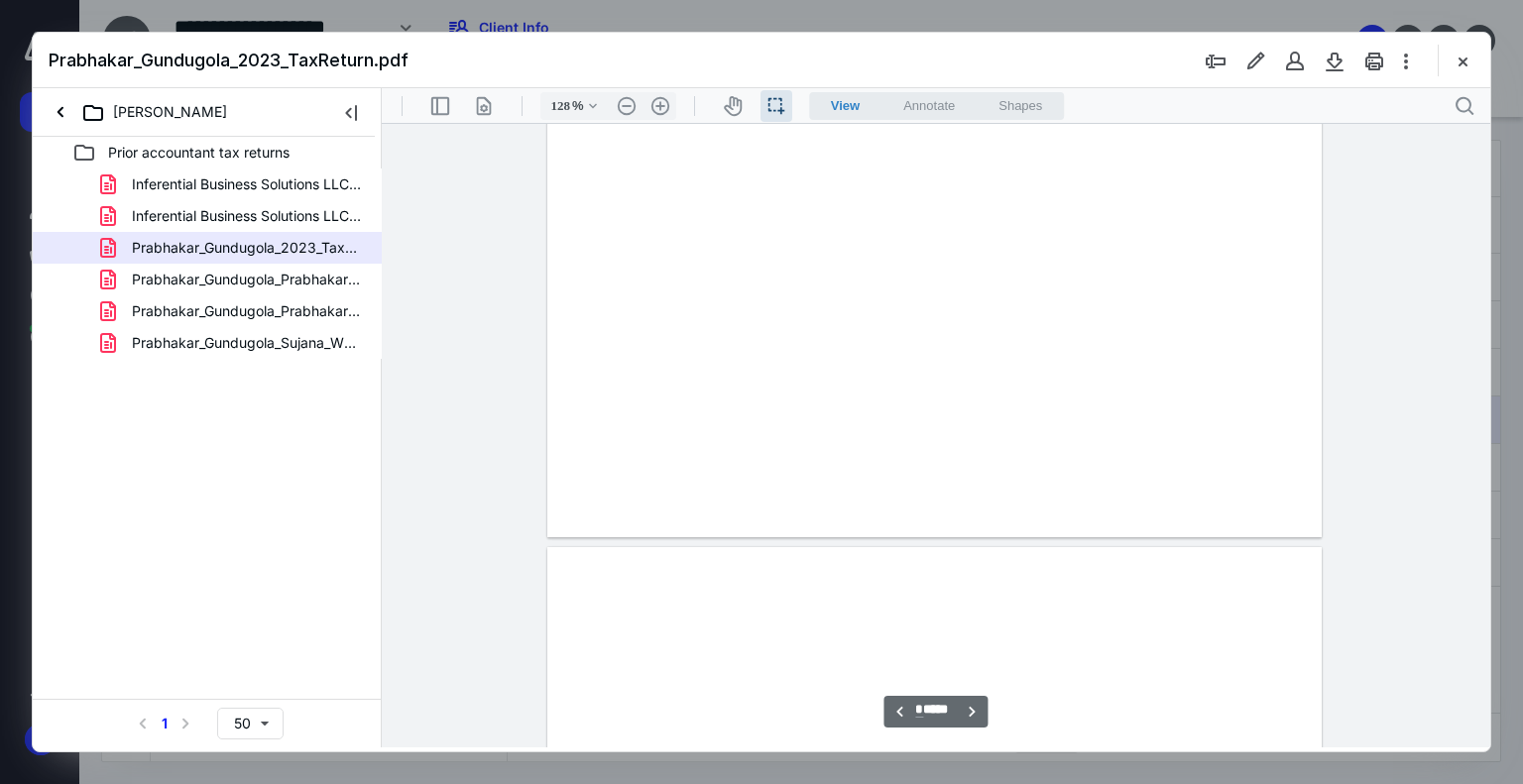 type on "*" 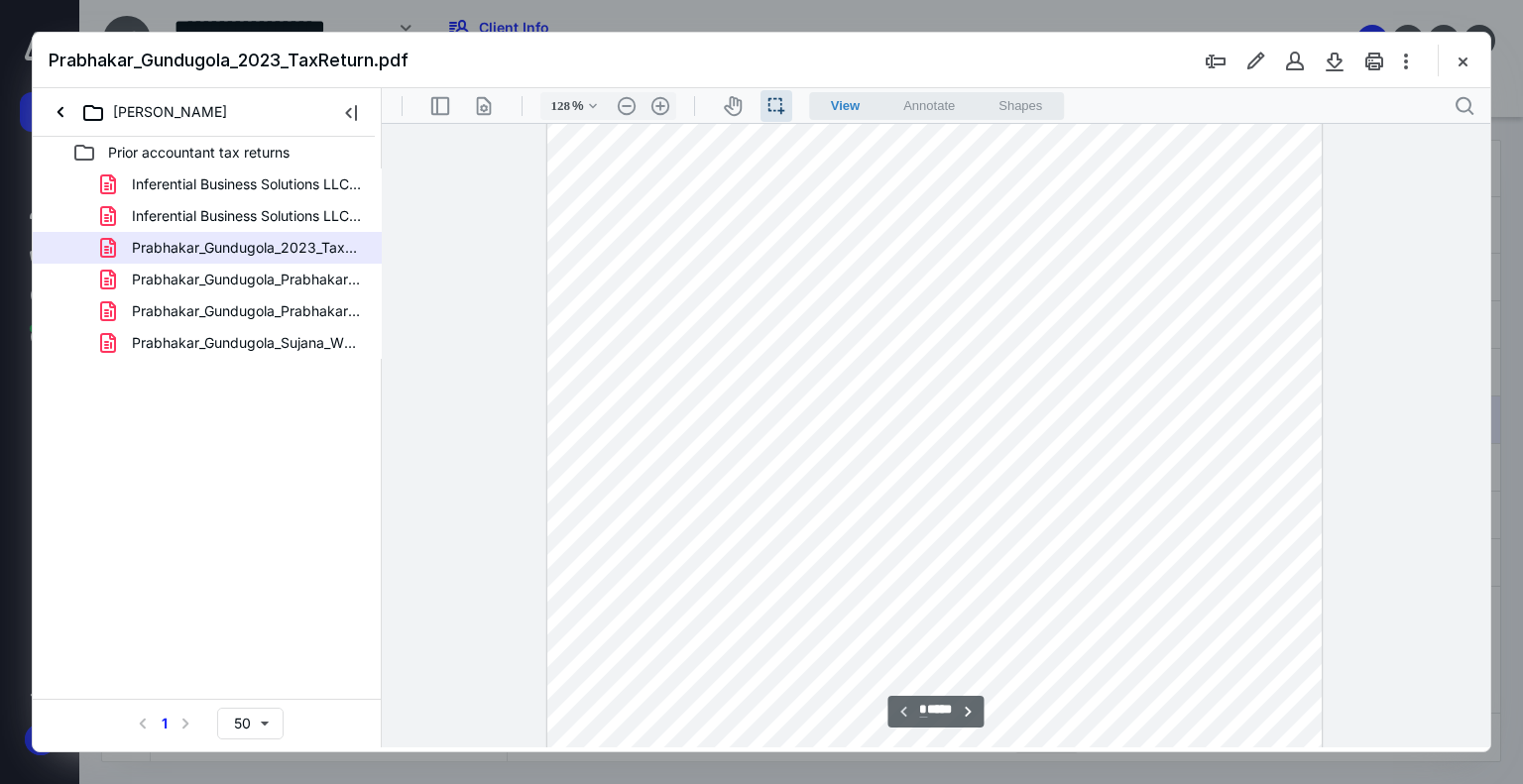 scroll, scrollTop: 0, scrollLeft: 0, axis: both 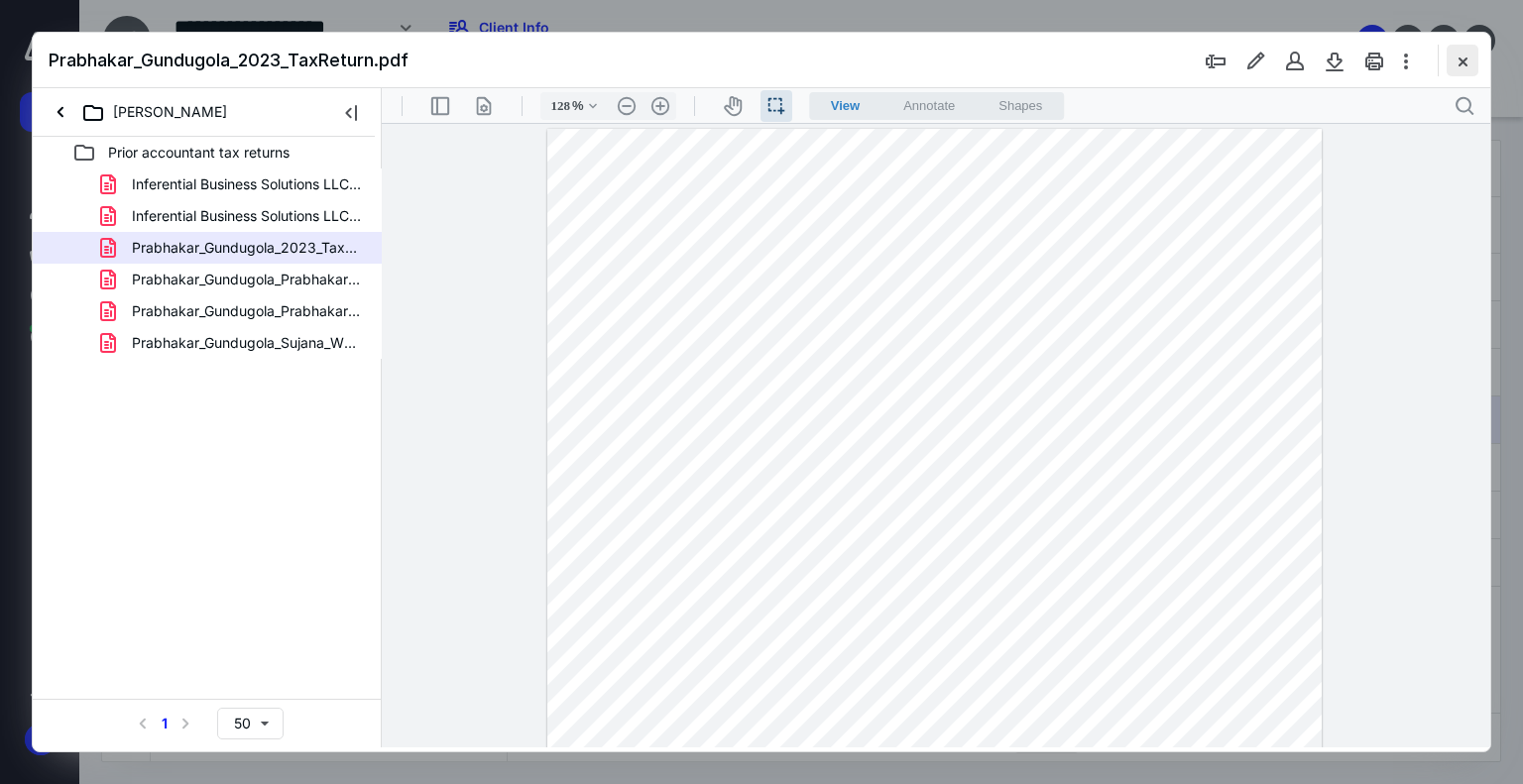 click at bounding box center [1463, 60] 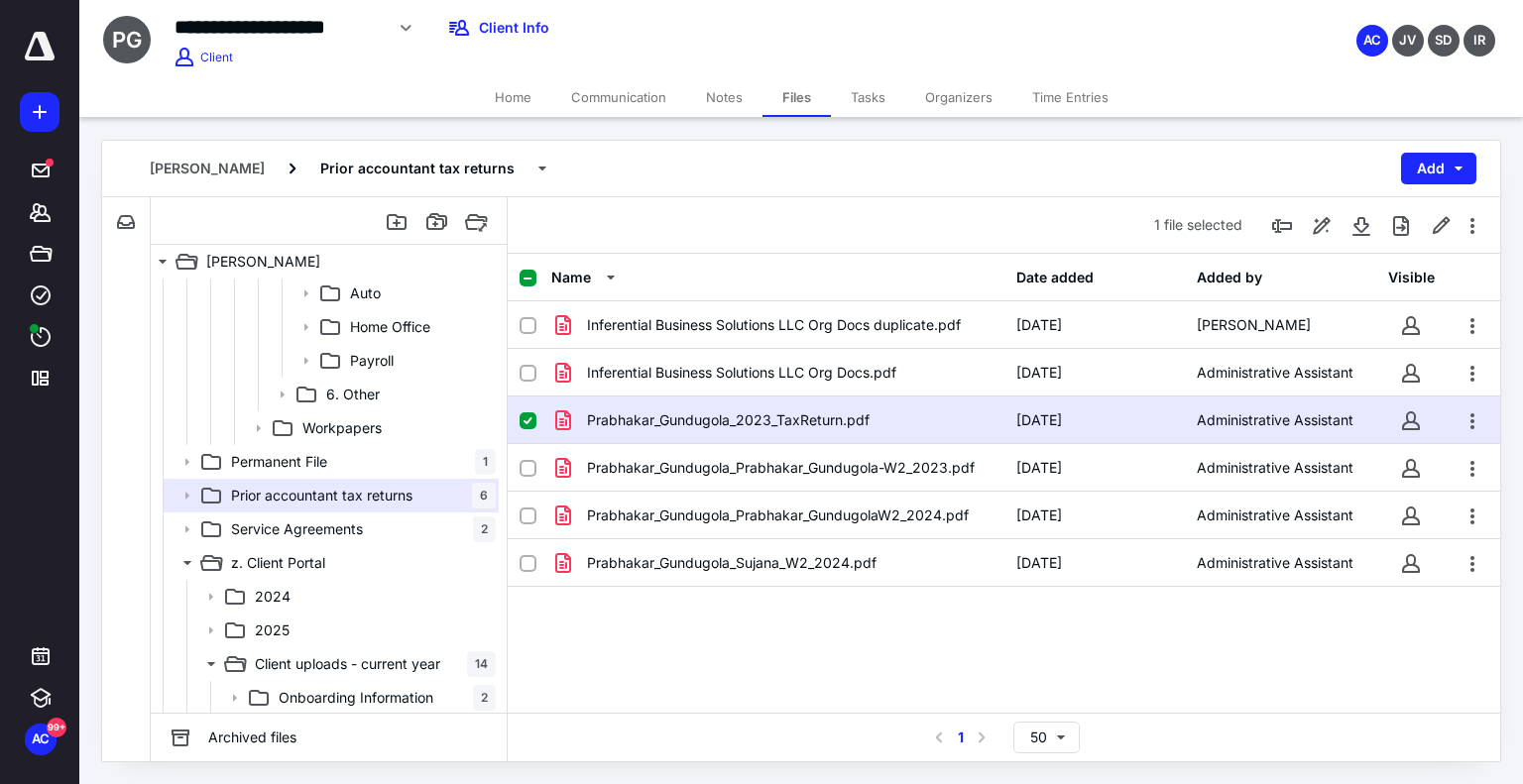 click on "Notes" at bounding box center (724, 97) 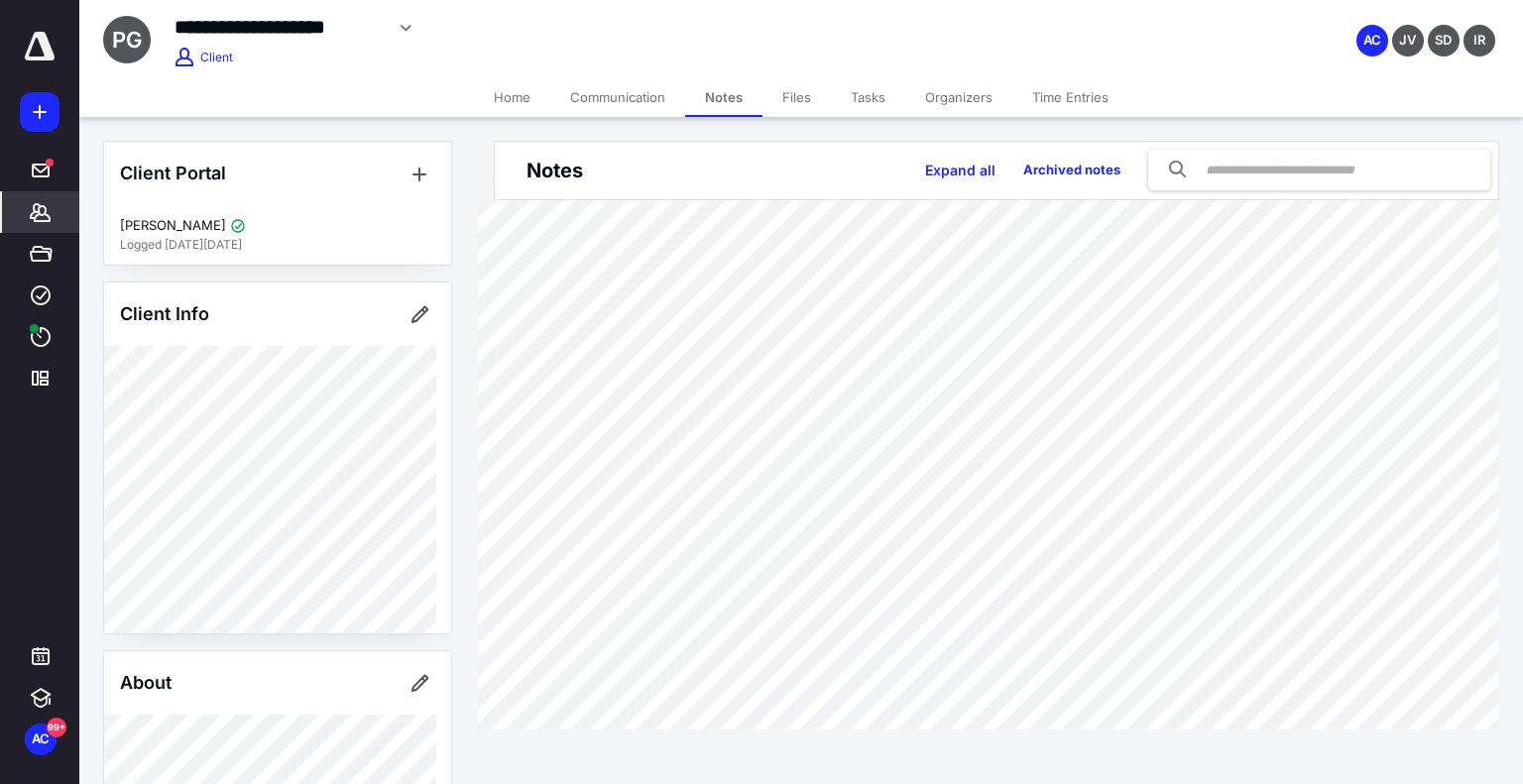 click on "Files" at bounding box center [796, 97] 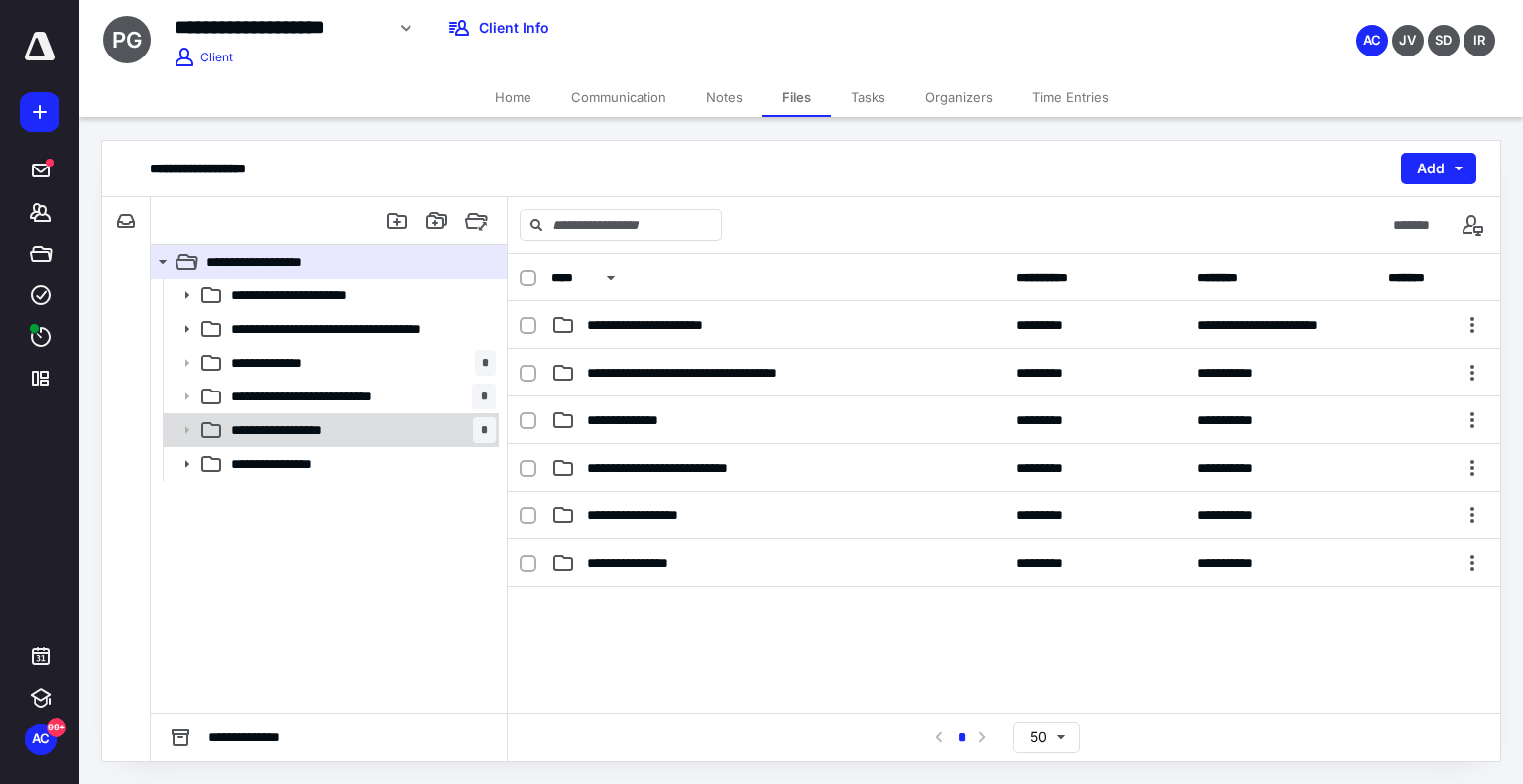 click on "**********" at bounding box center [359, 430] 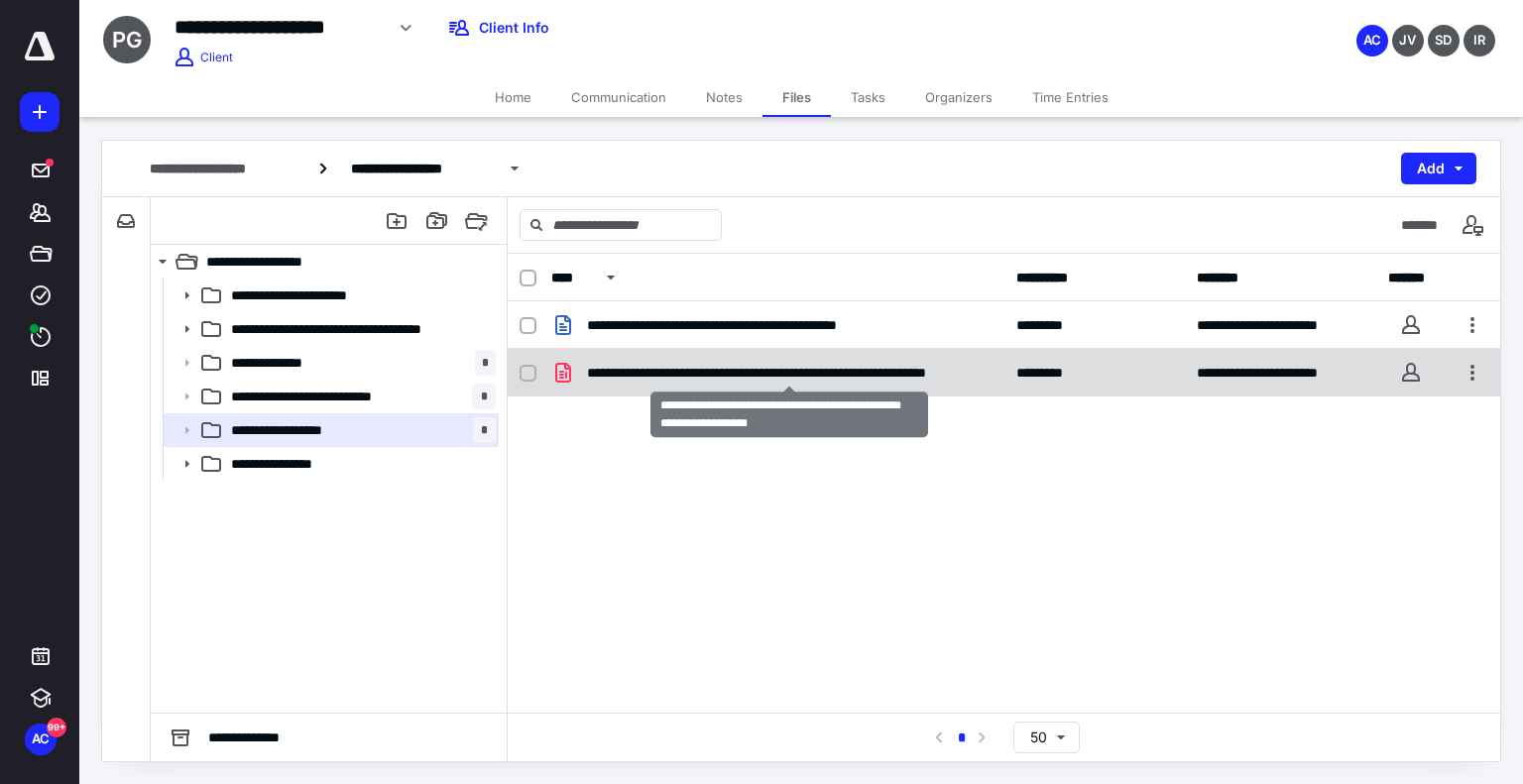 click on "**********" at bounding box center [789, 373] 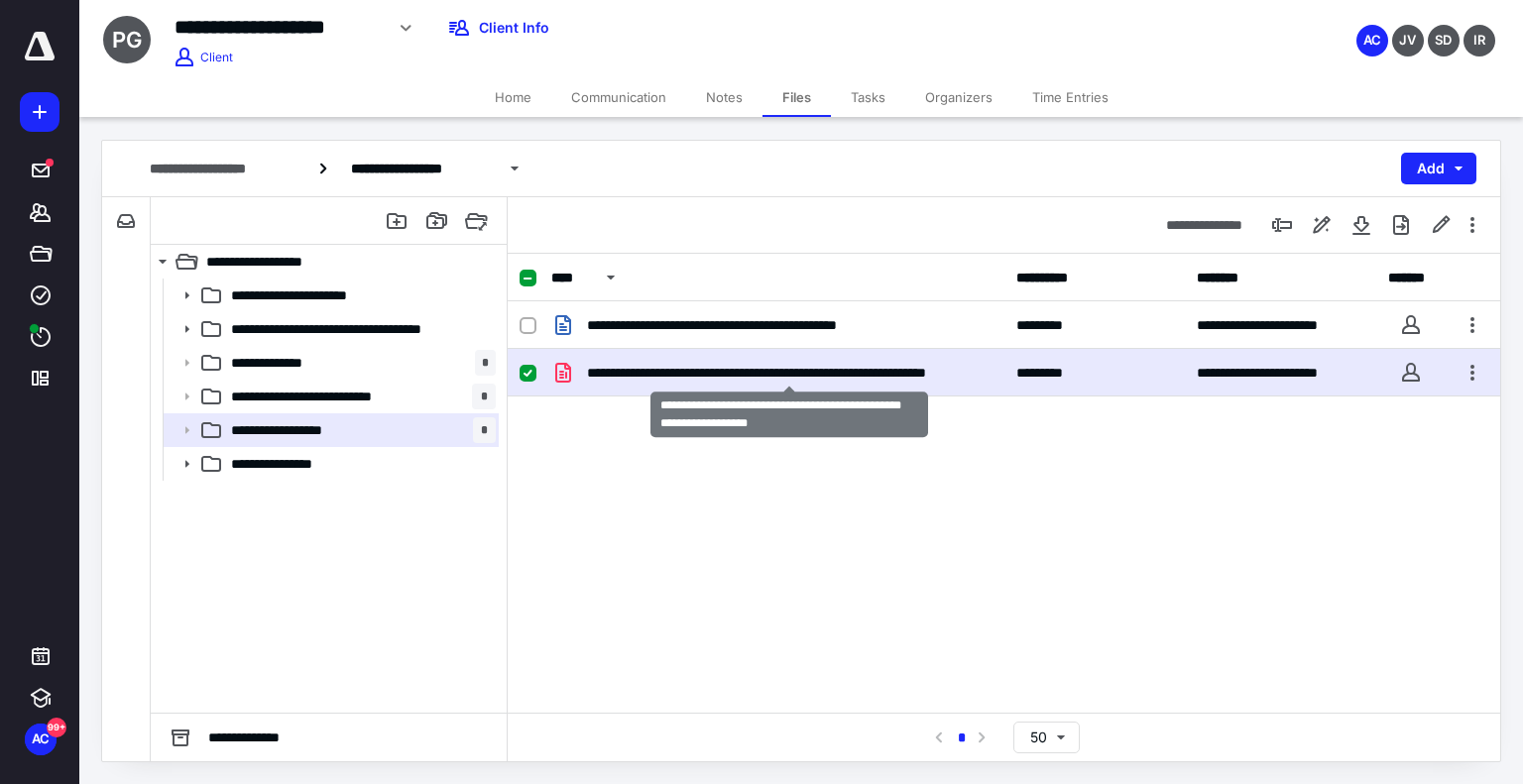 click on "**********" at bounding box center [789, 373] 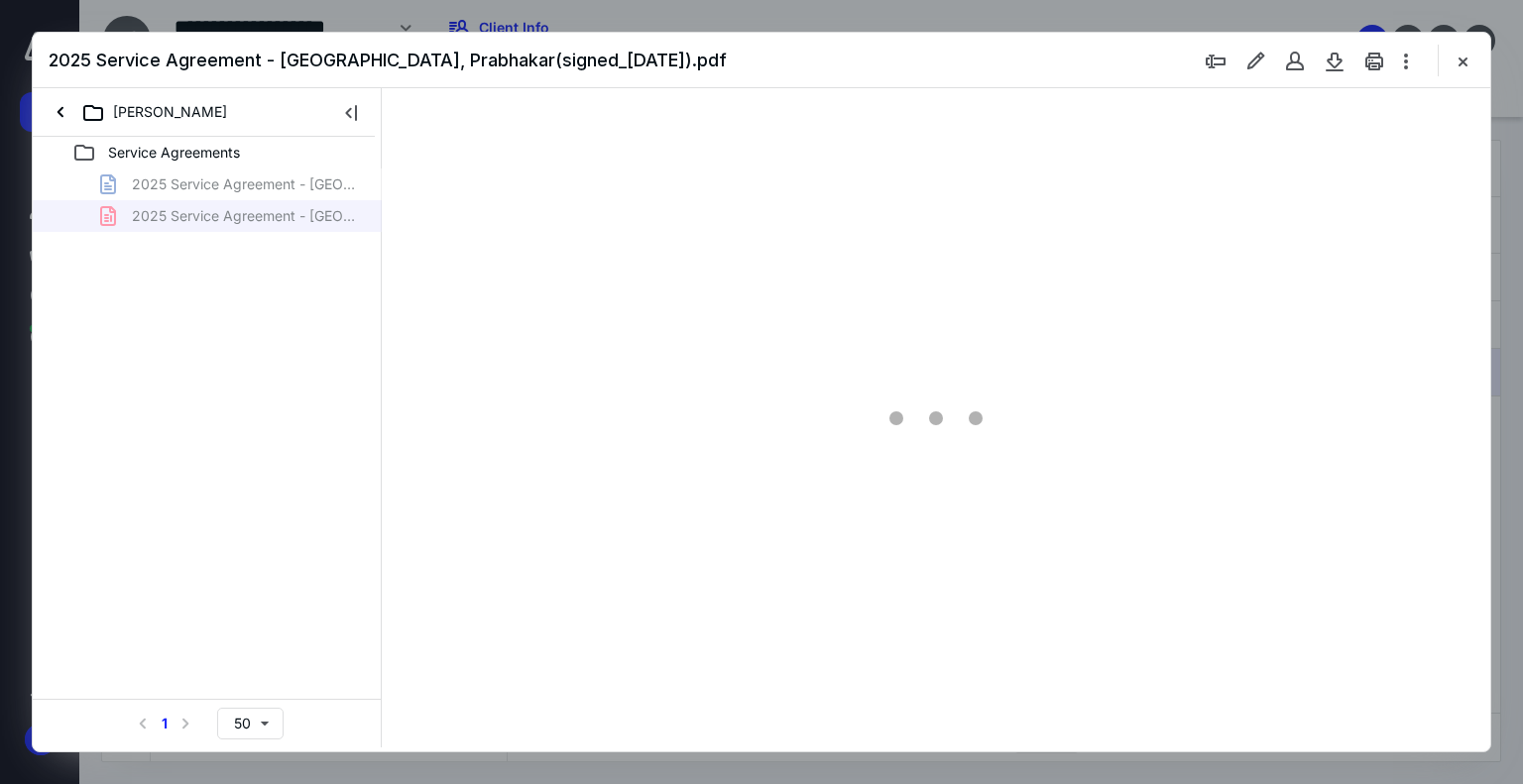 scroll, scrollTop: 0, scrollLeft: 0, axis: both 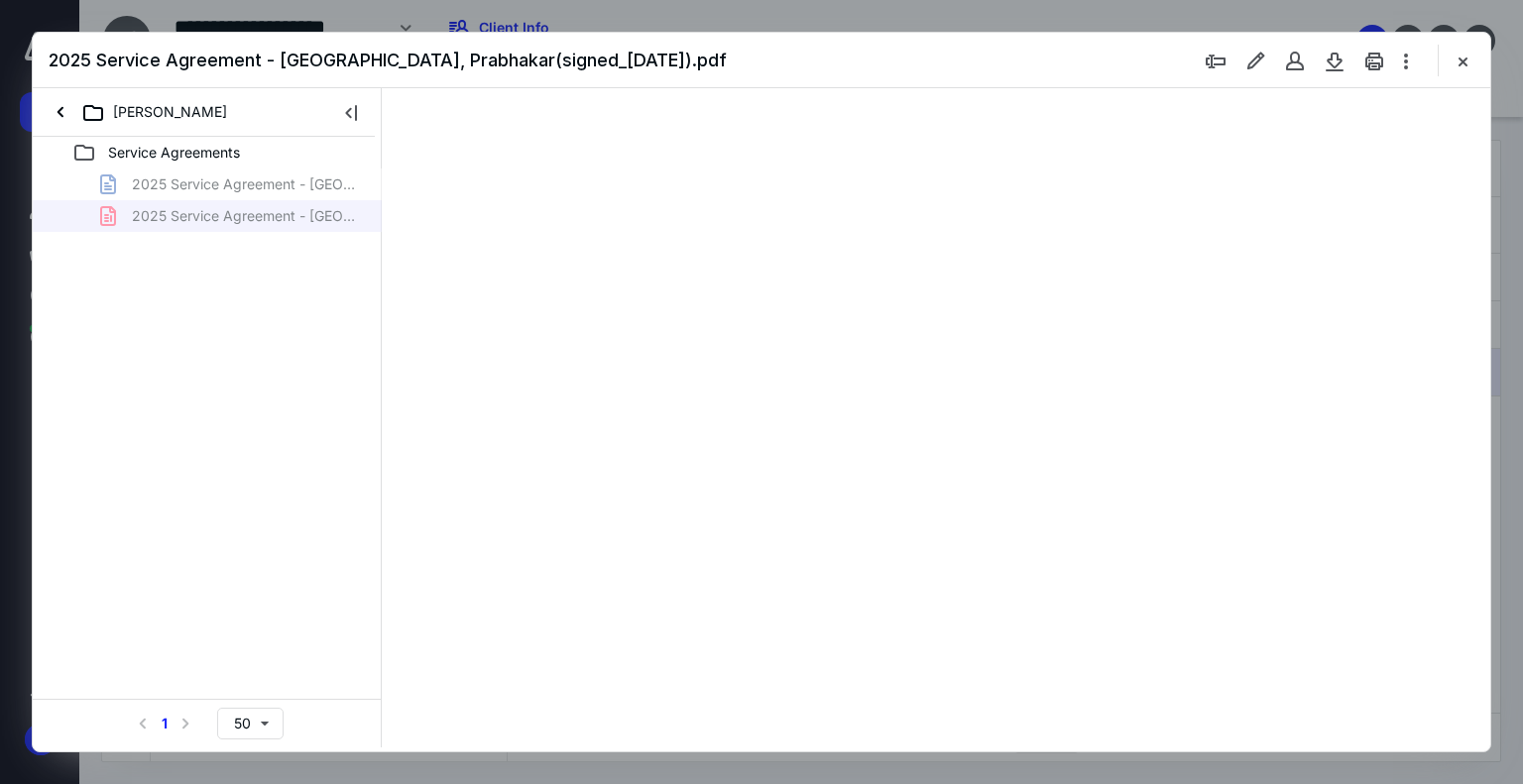 type on "179" 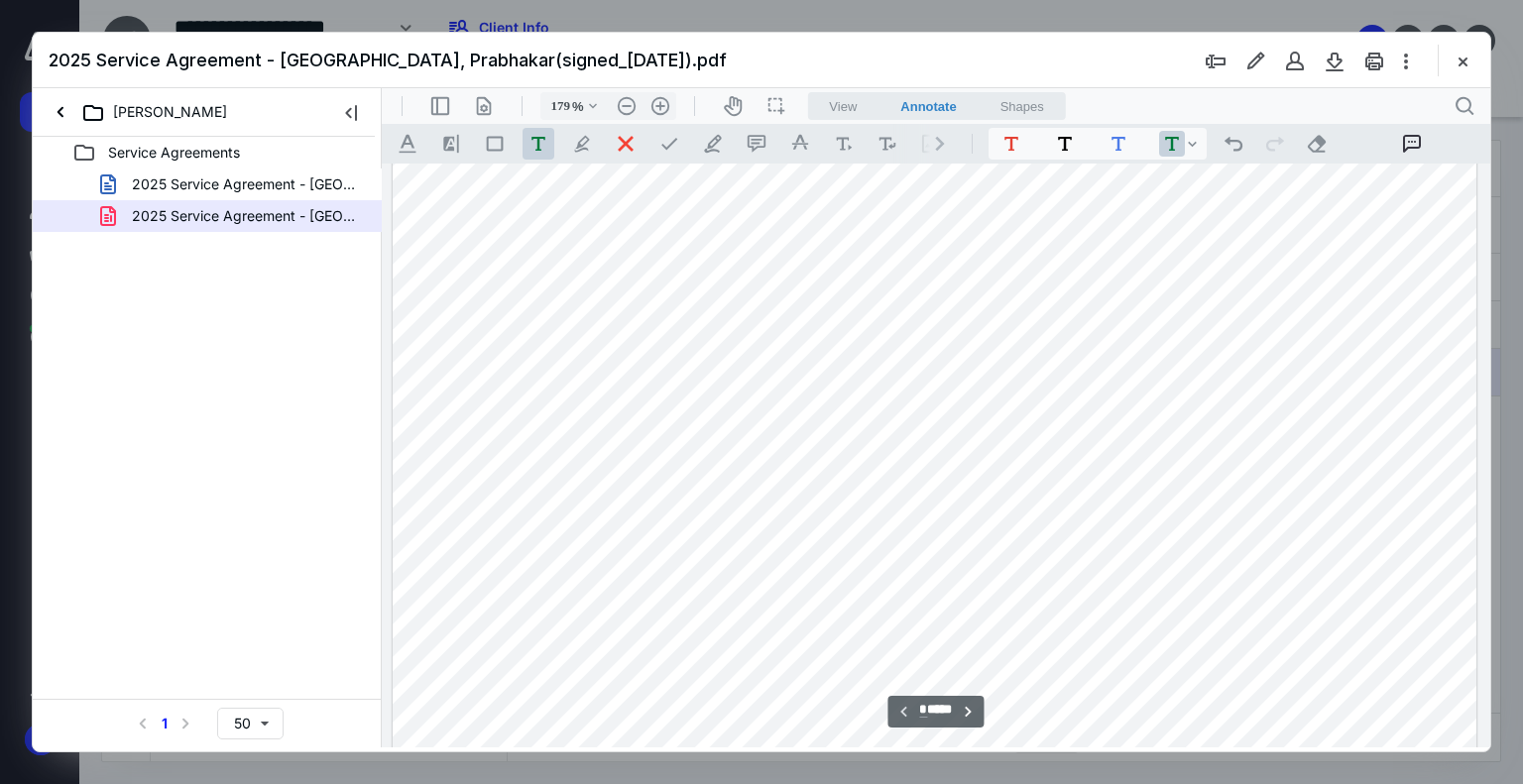 scroll, scrollTop: 578, scrollLeft: 0, axis: vertical 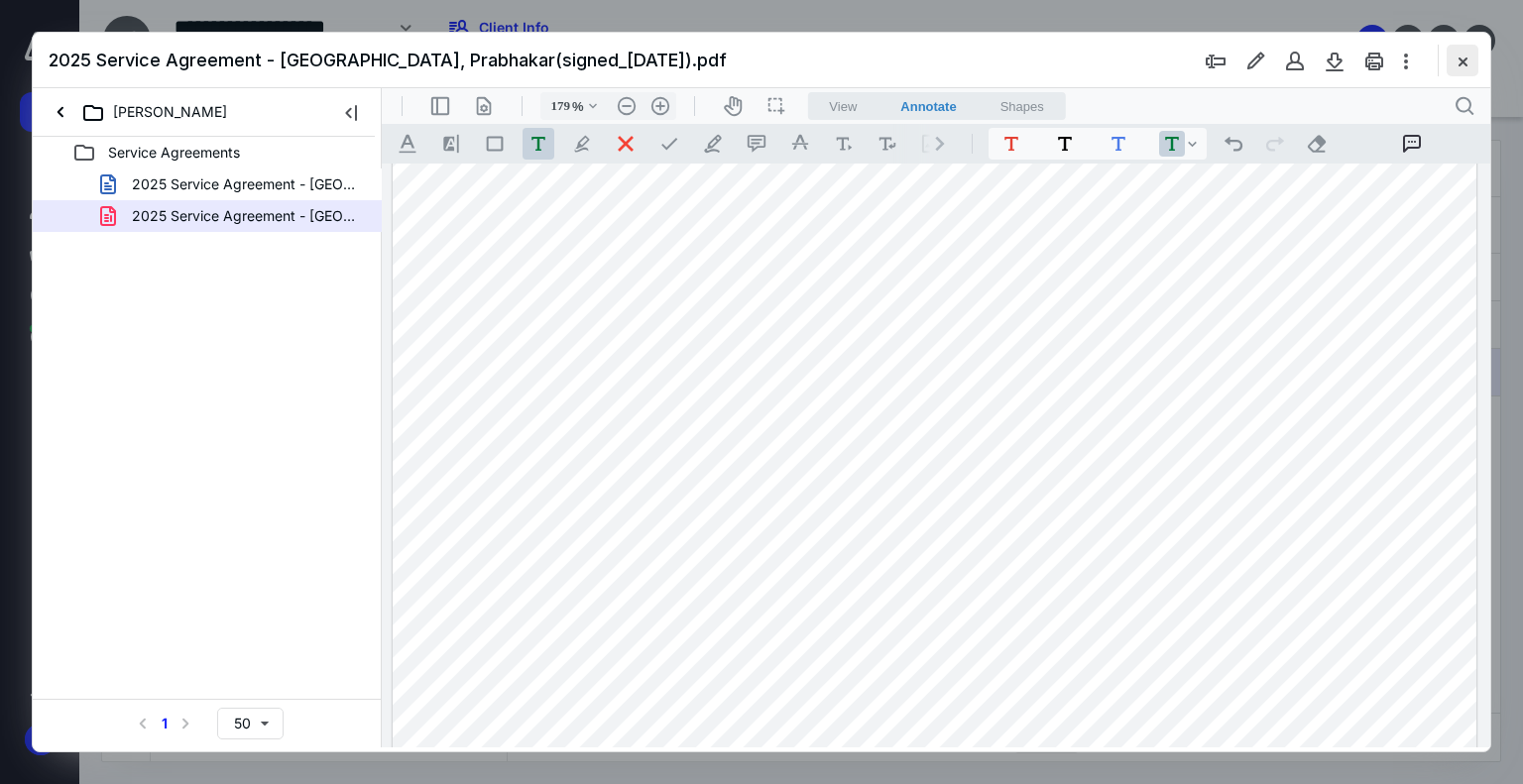 click at bounding box center (1463, 60) 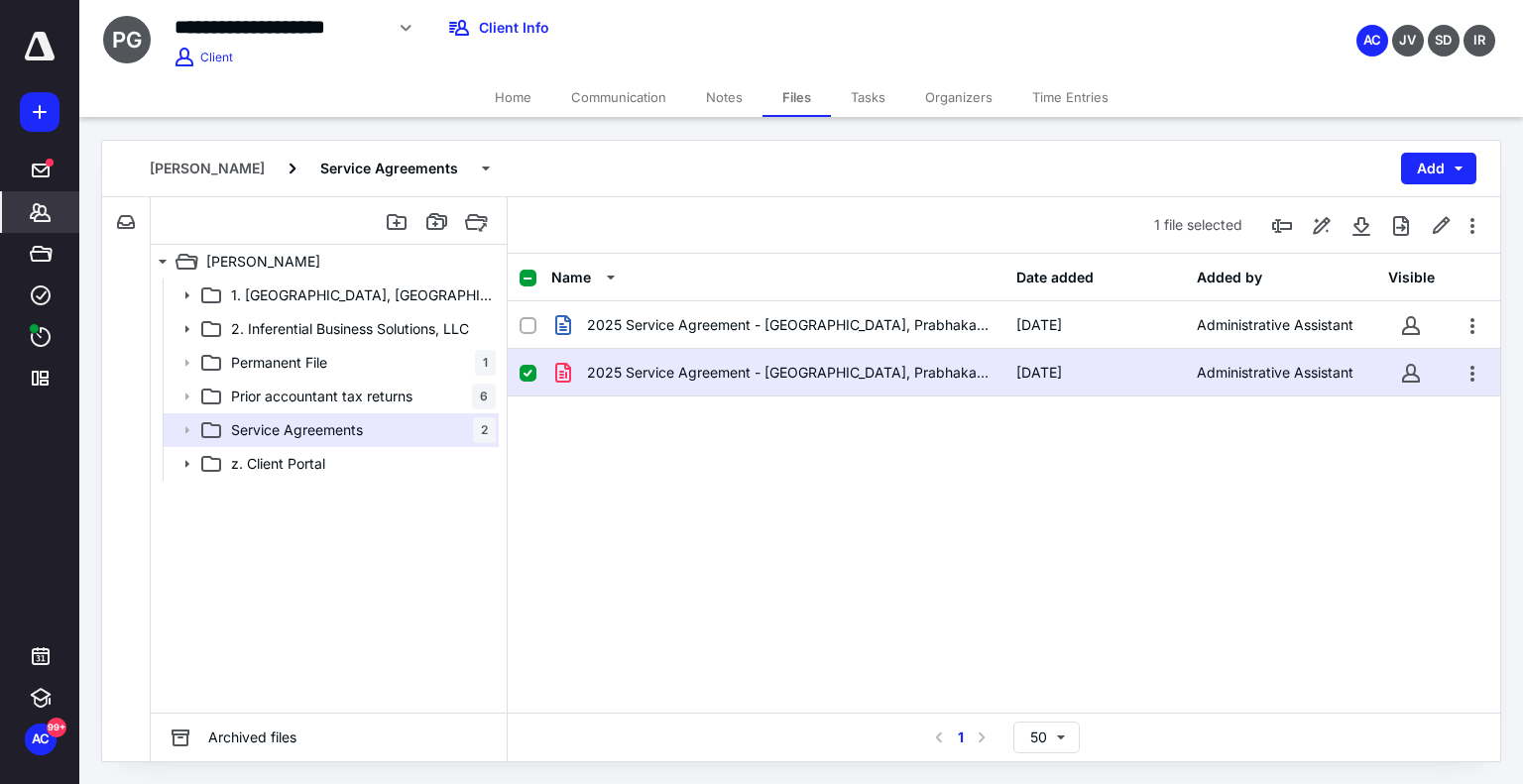 click 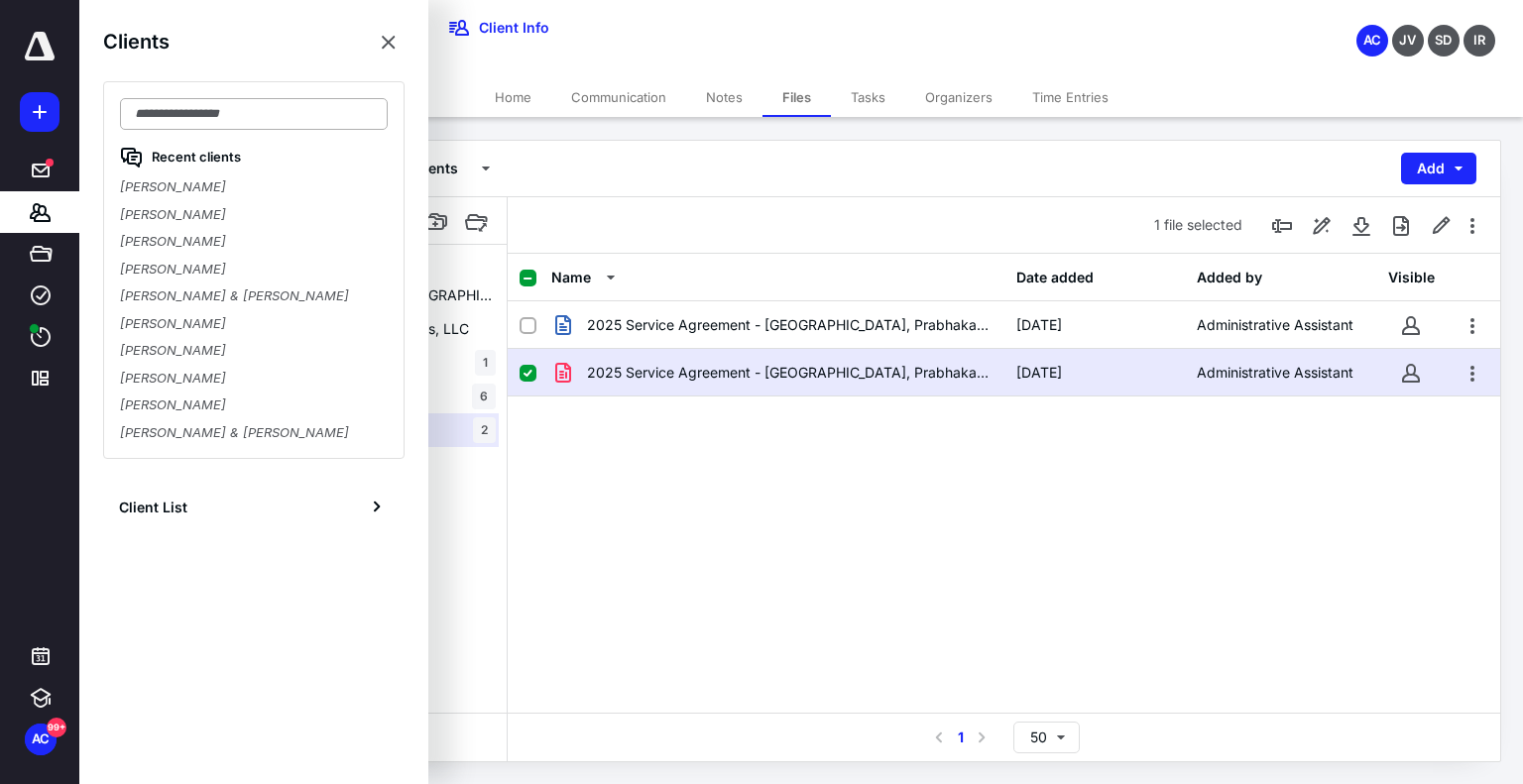 click at bounding box center [254, 114] 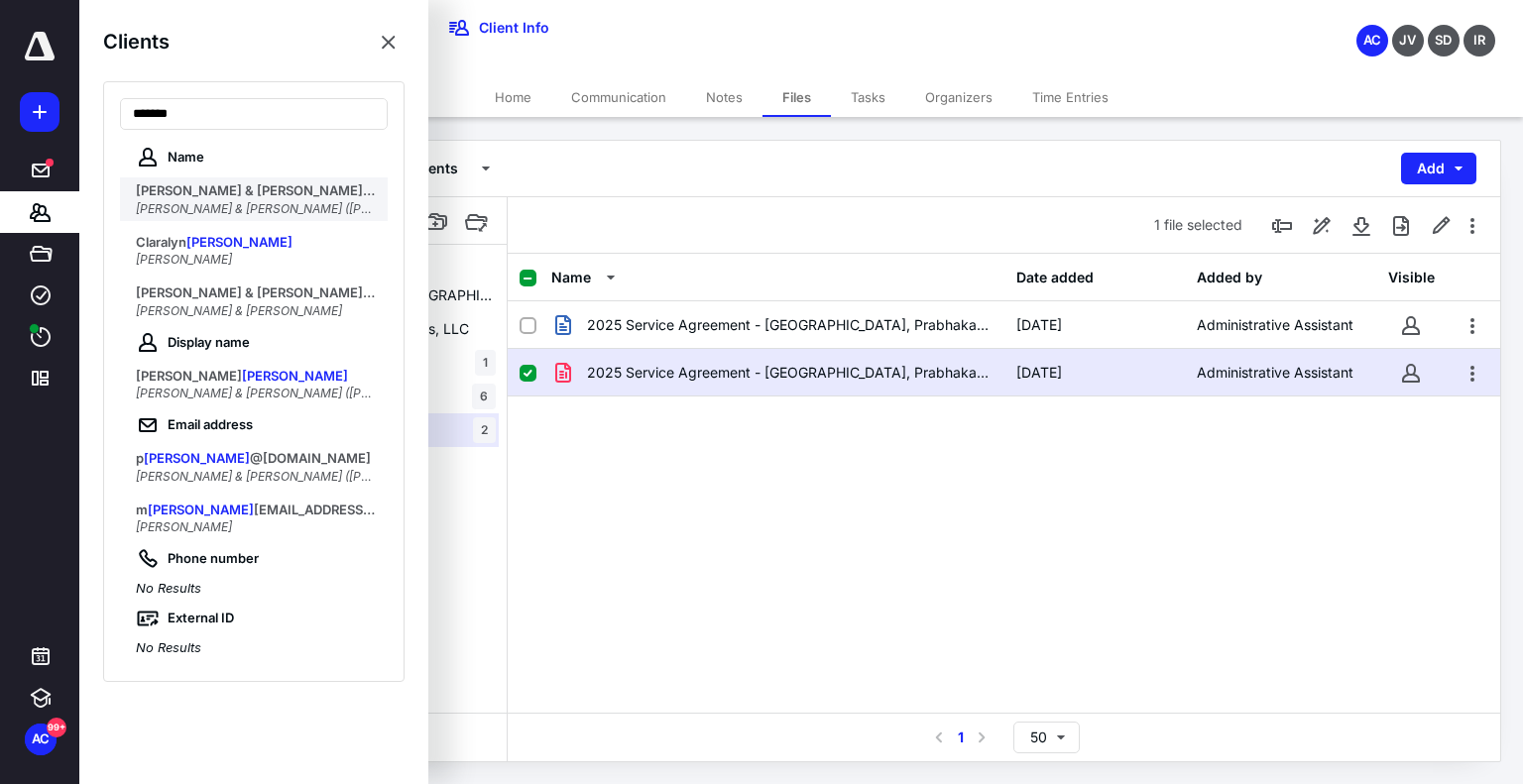 type on "*******" 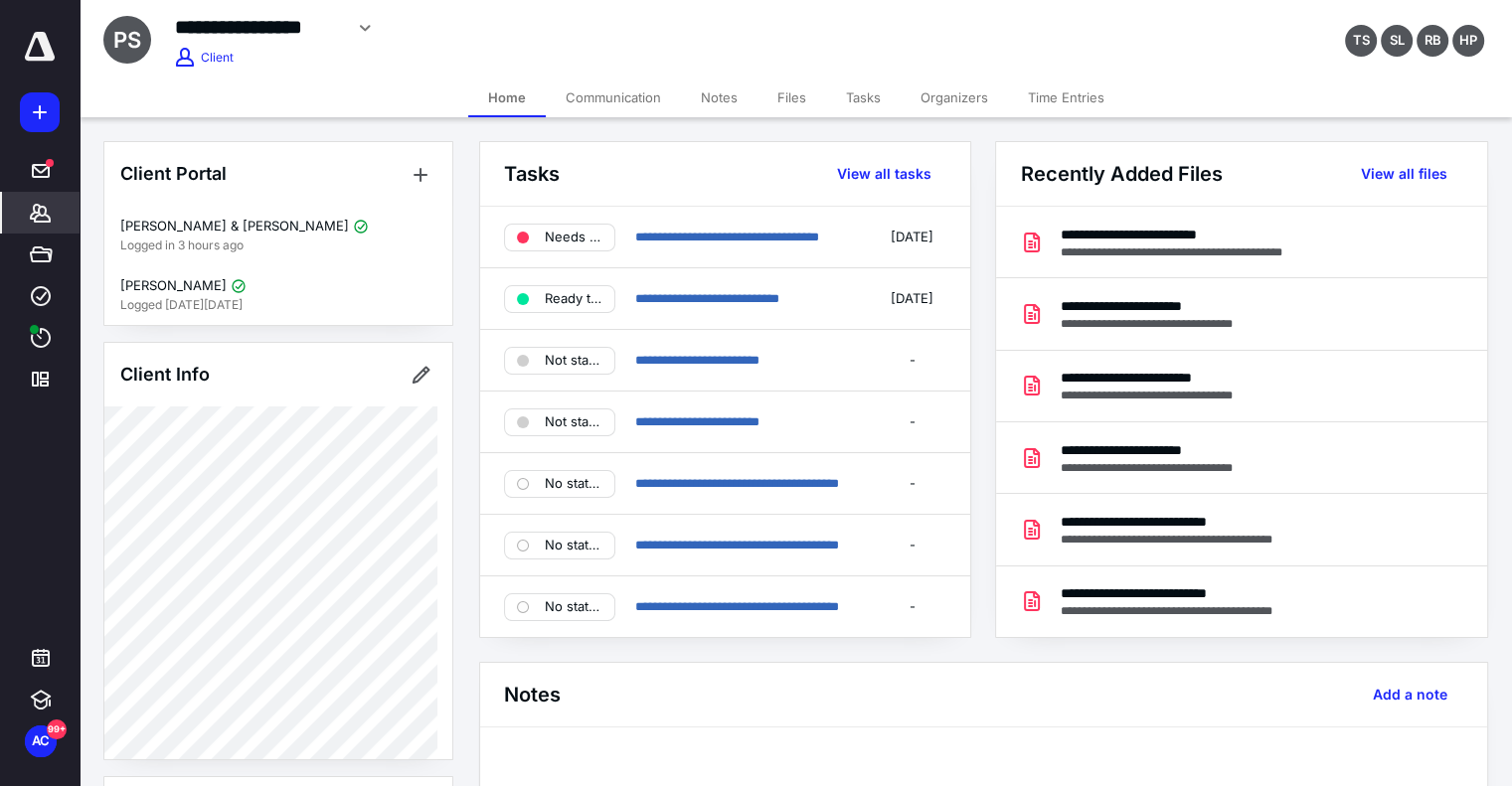 click on "Files" at bounding box center (791, 97) 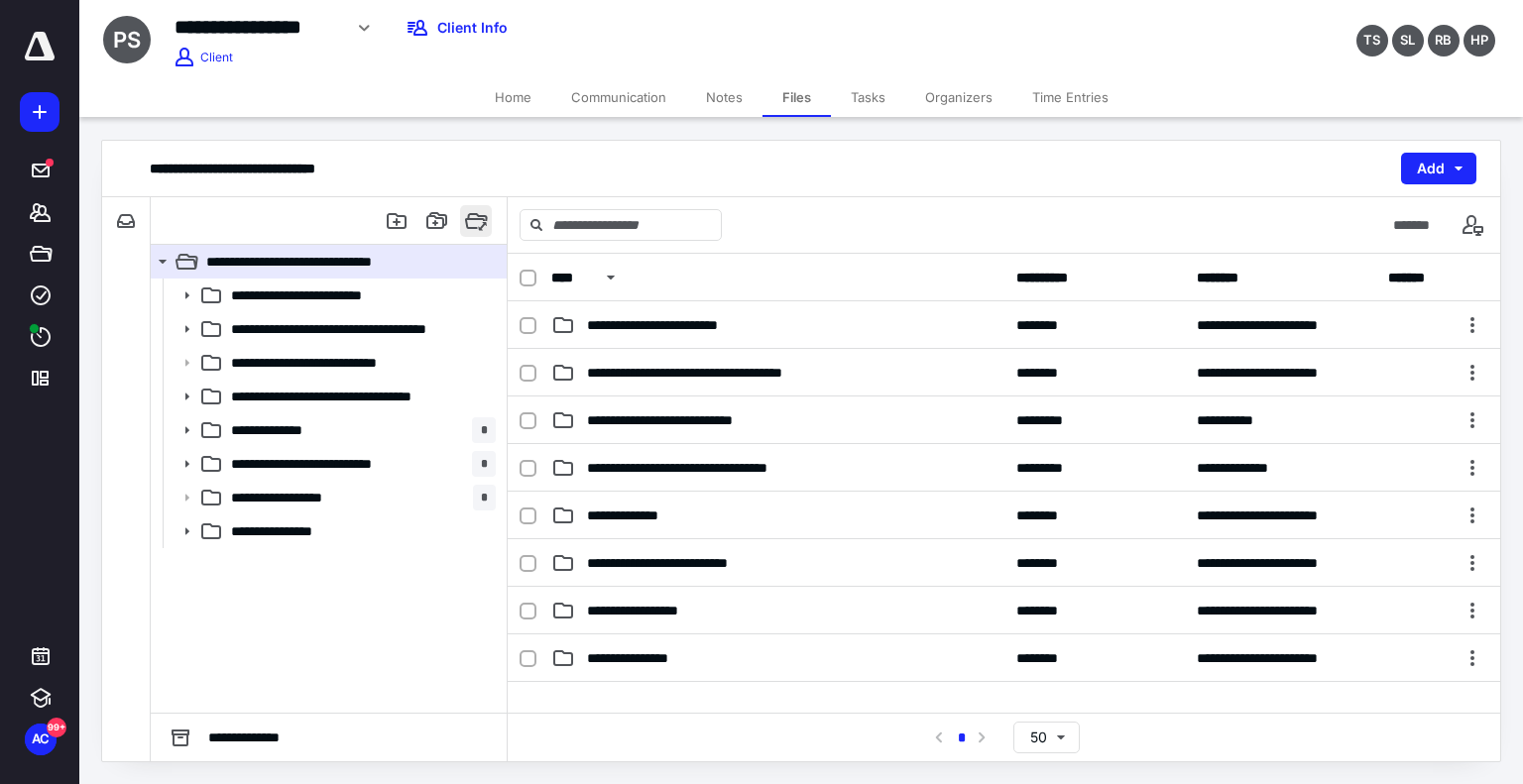 click at bounding box center (476, 221) 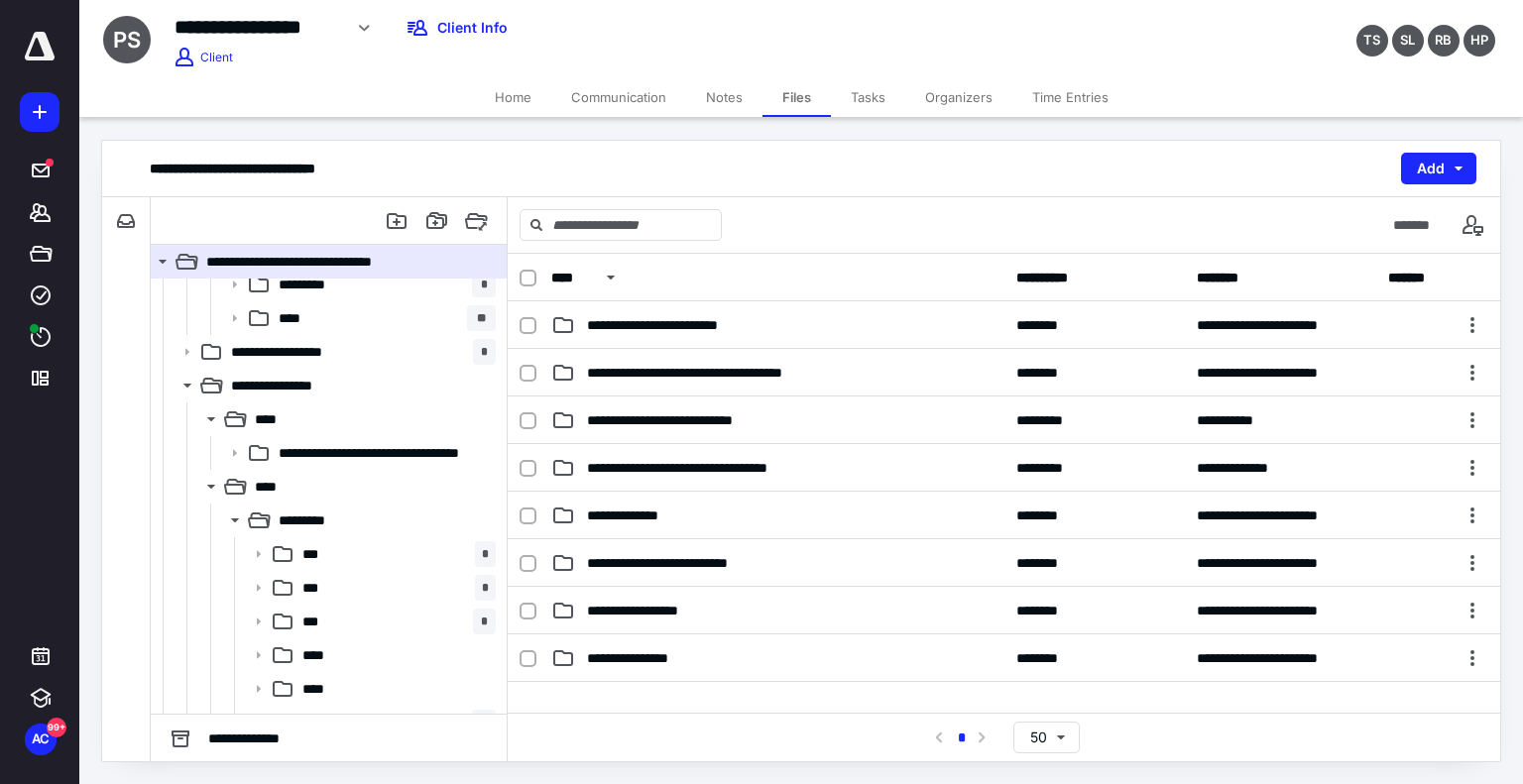 scroll, scrollTop: 6516, scrollLeft: 0, axis: vertical 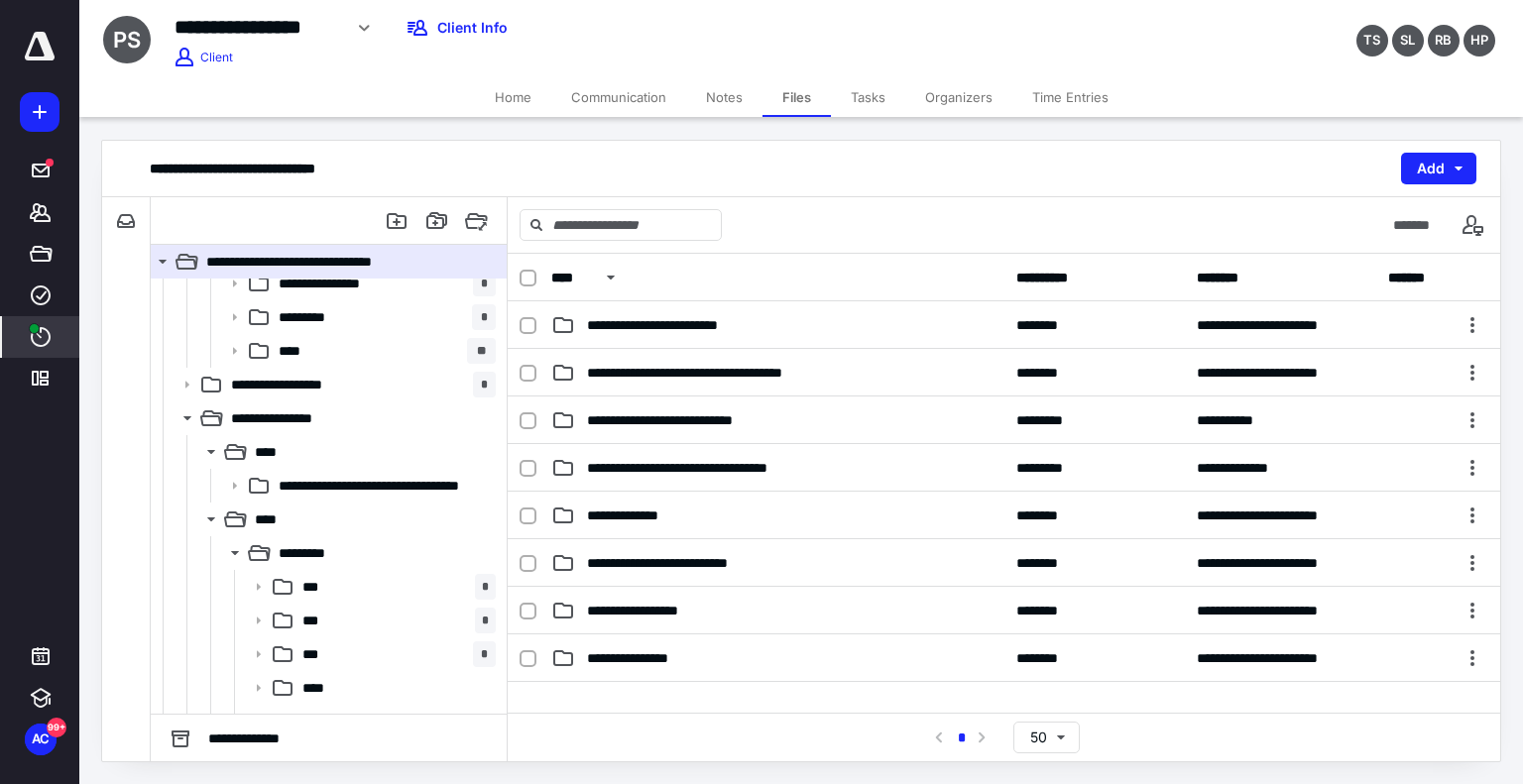 click 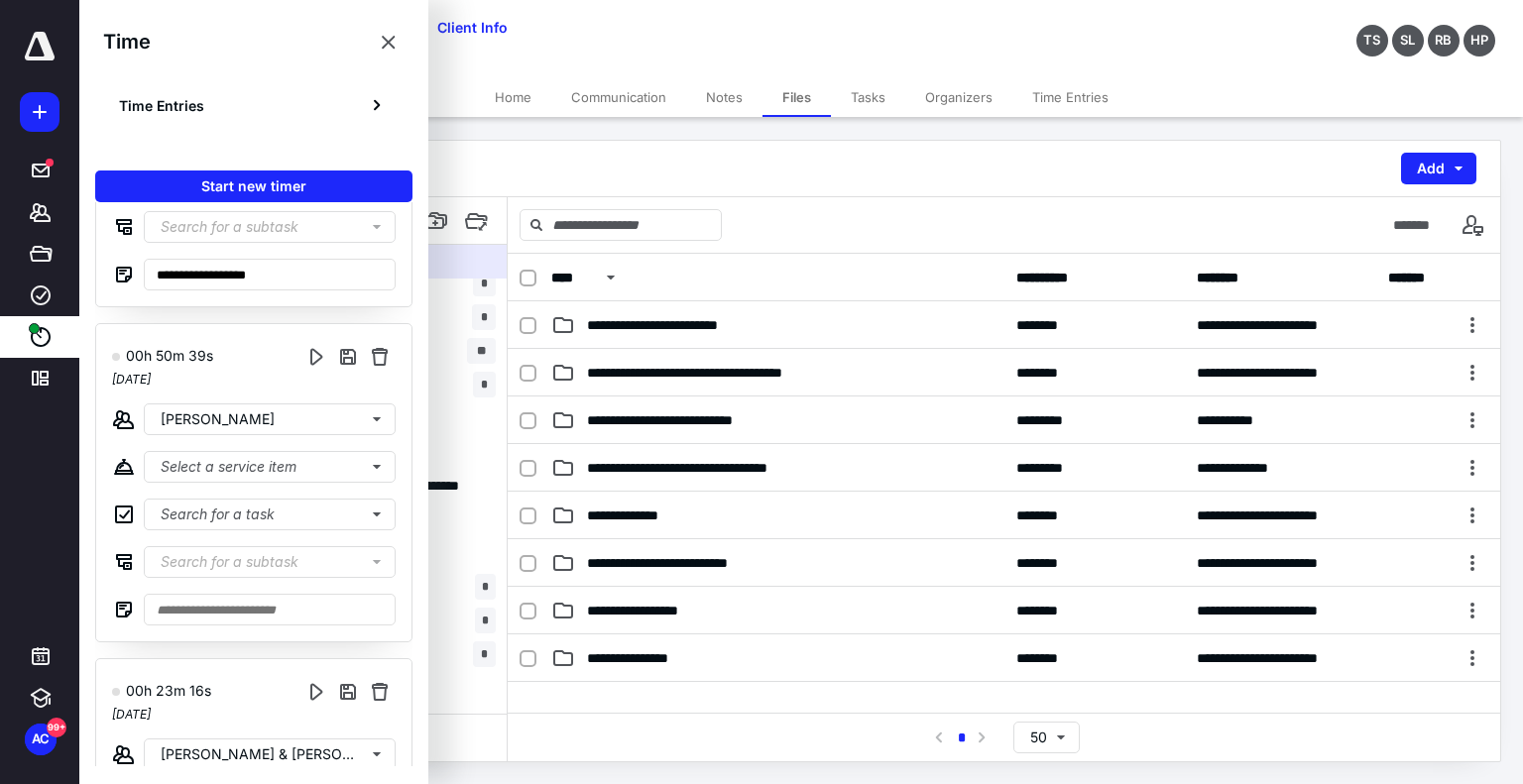 scroll, scrollTop: 0, scrollLeft: 0, axis: both 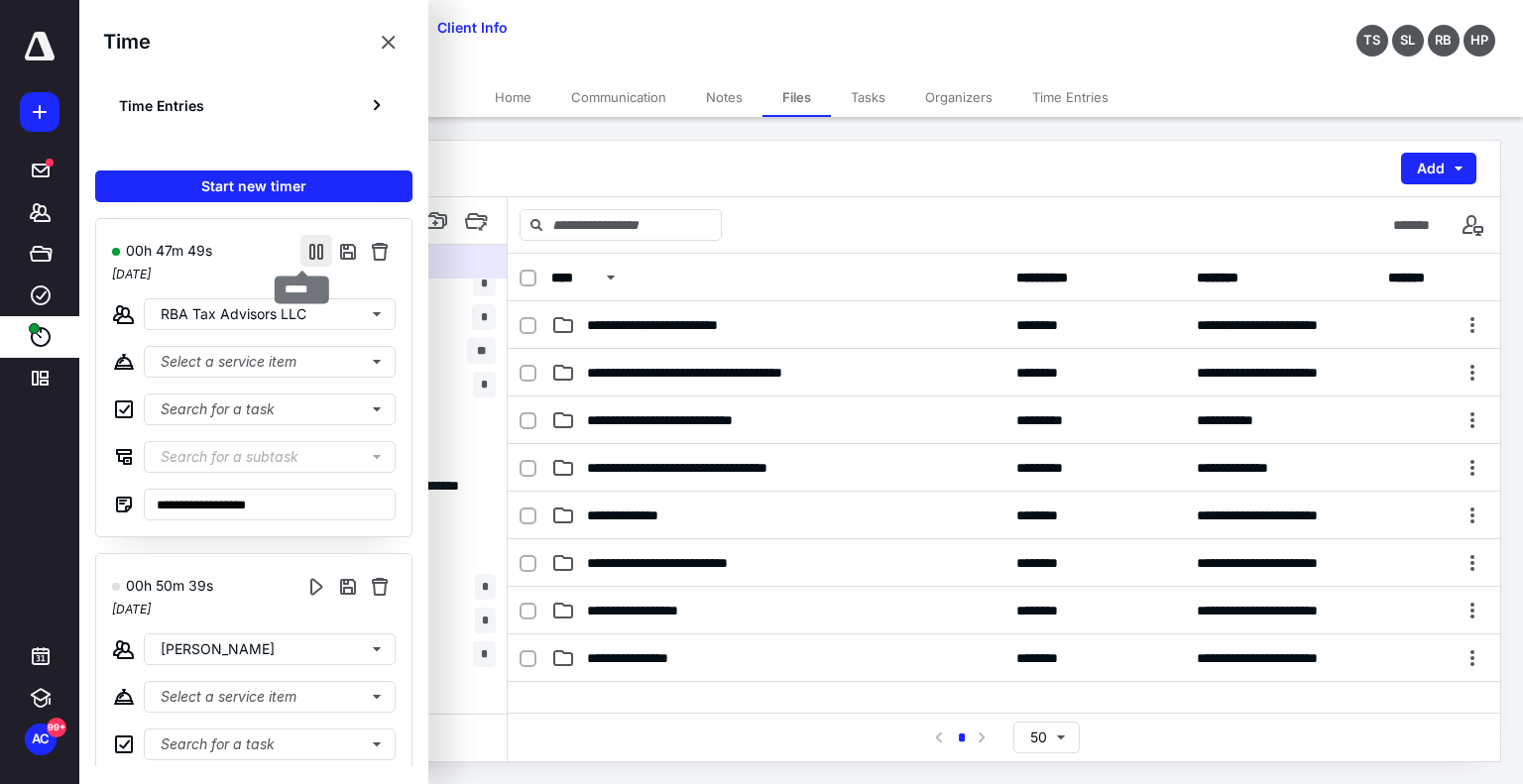 click at bounding box center [316, 251] 